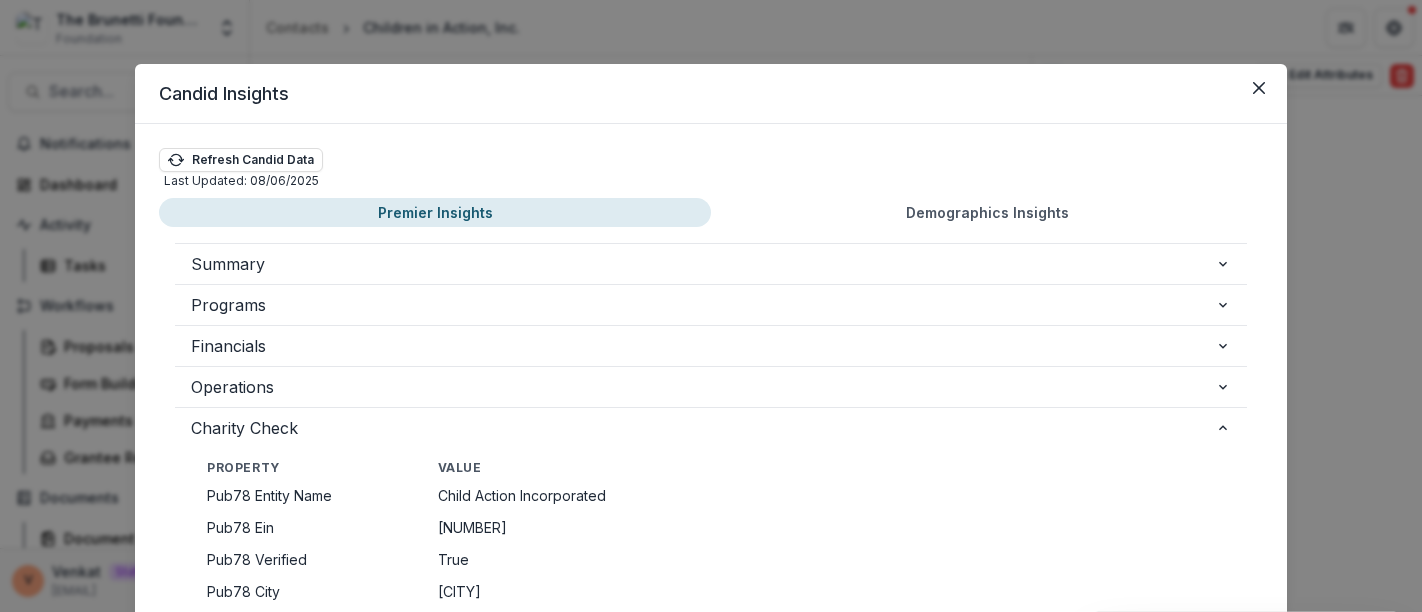 scroll, scrollTop: 0, scrollLeft: 0, axis: both 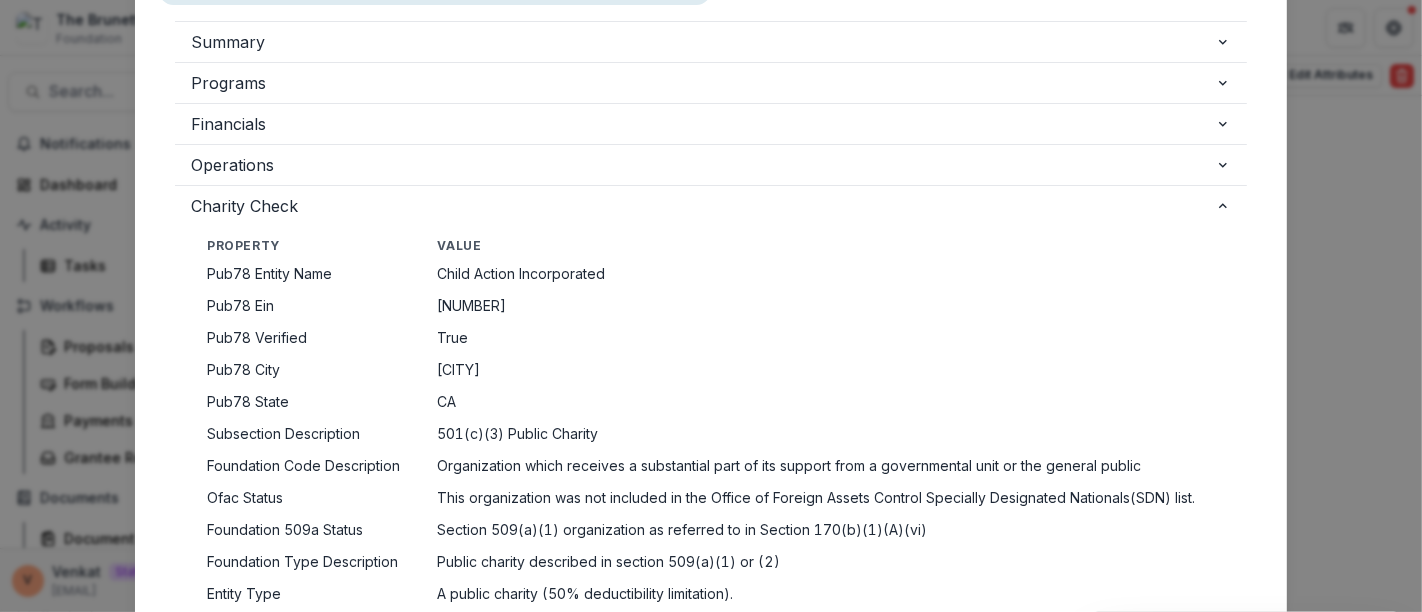 type 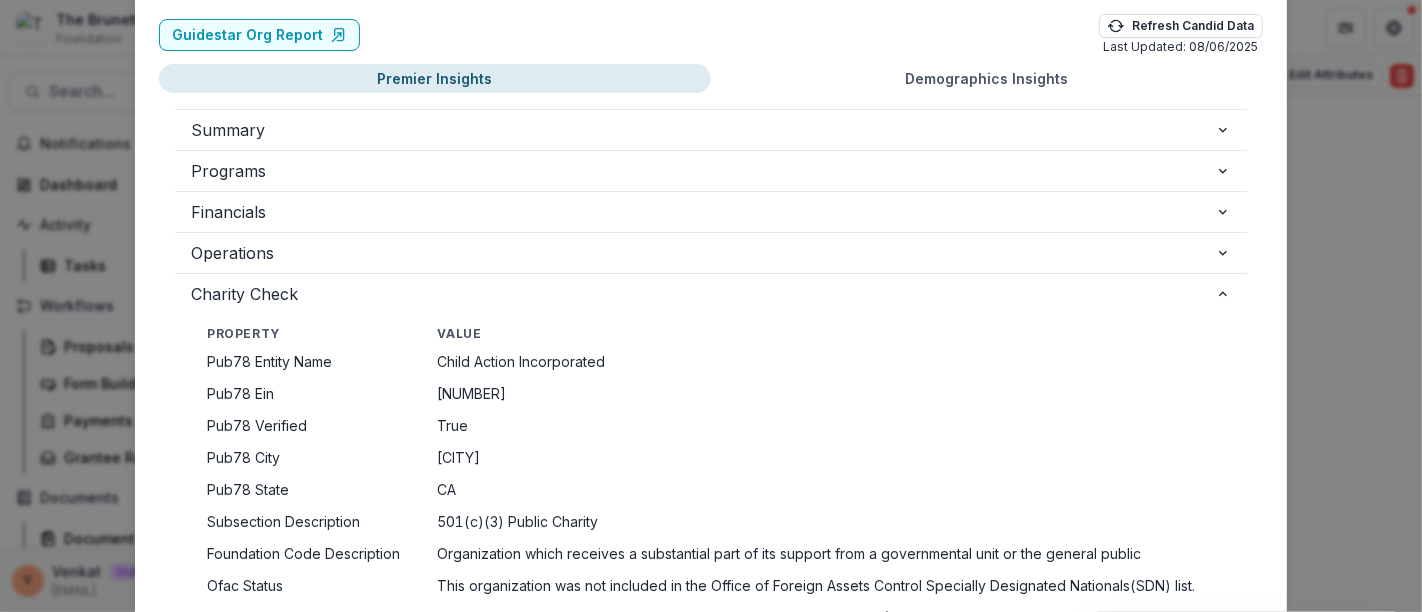 scroll, scrollTop: 0, scrollLeft: 0, axis: both 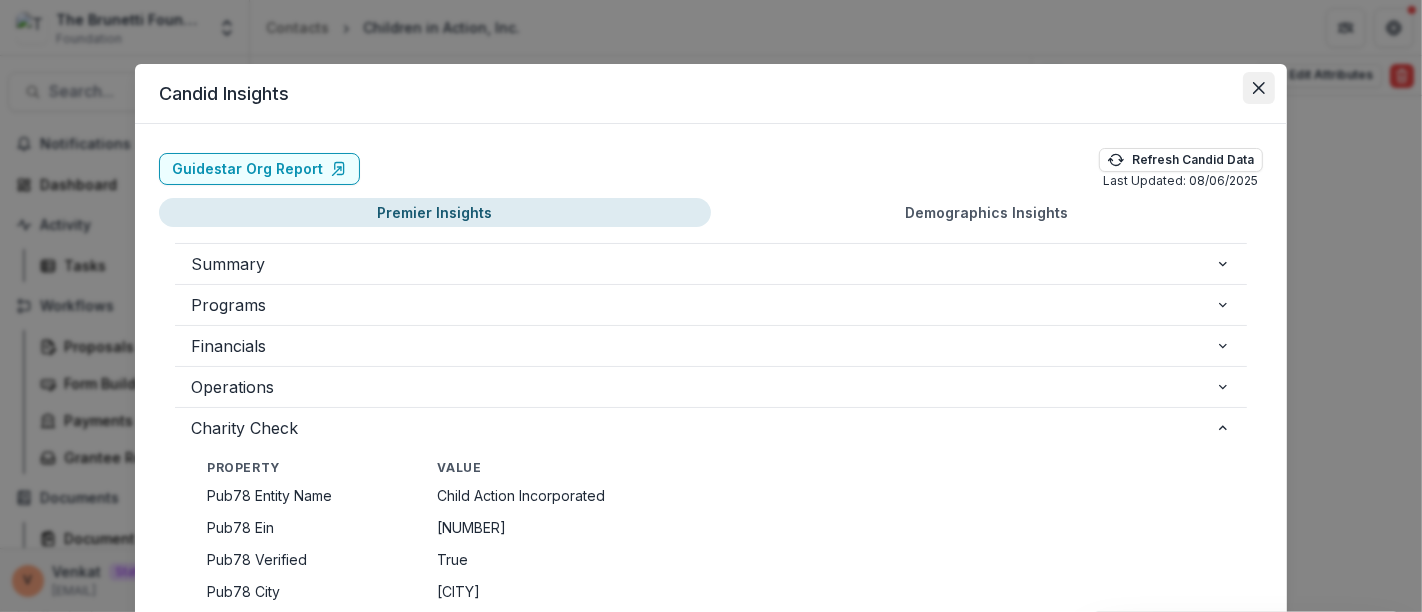 click 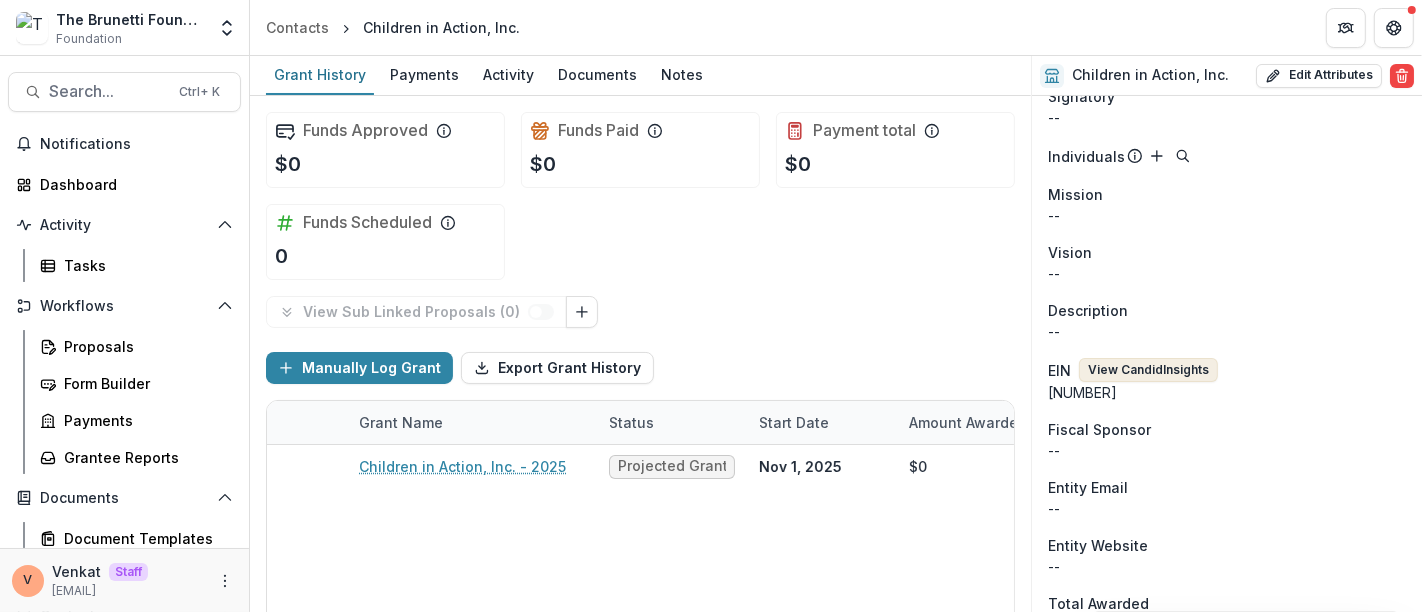click on "View Candid  Insights" at bounding box center [1148, 370] 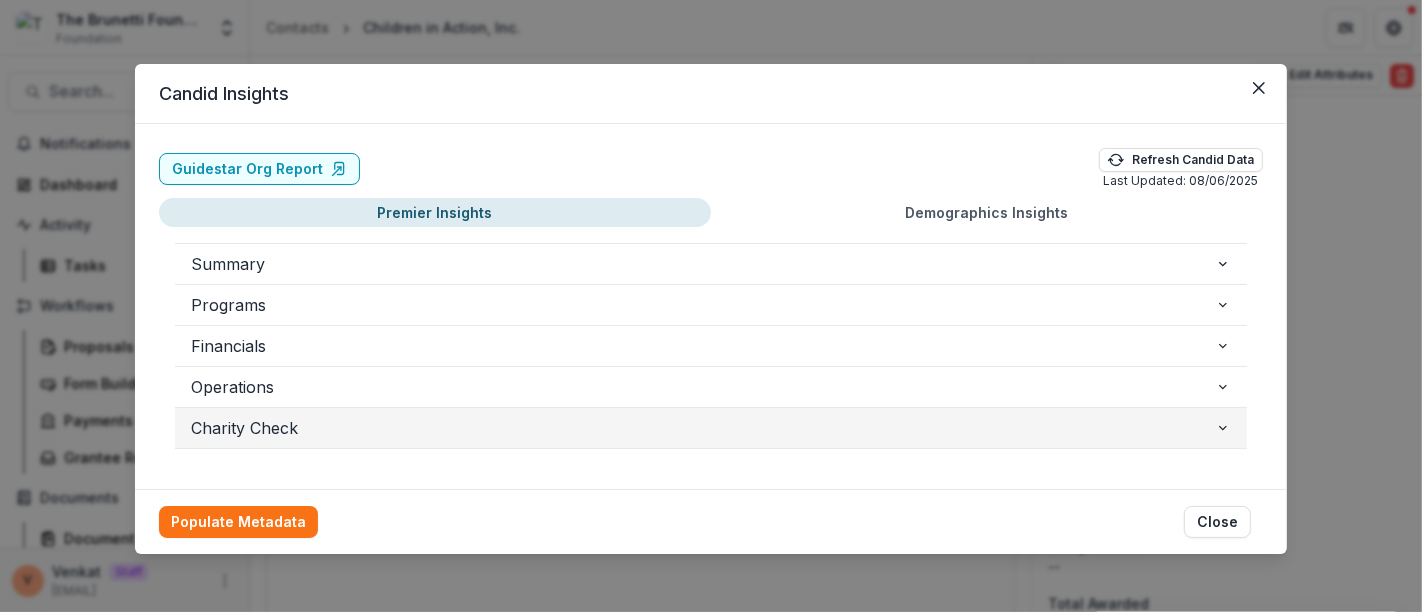 click on "Charity Check" at bounding box center (711, 428) 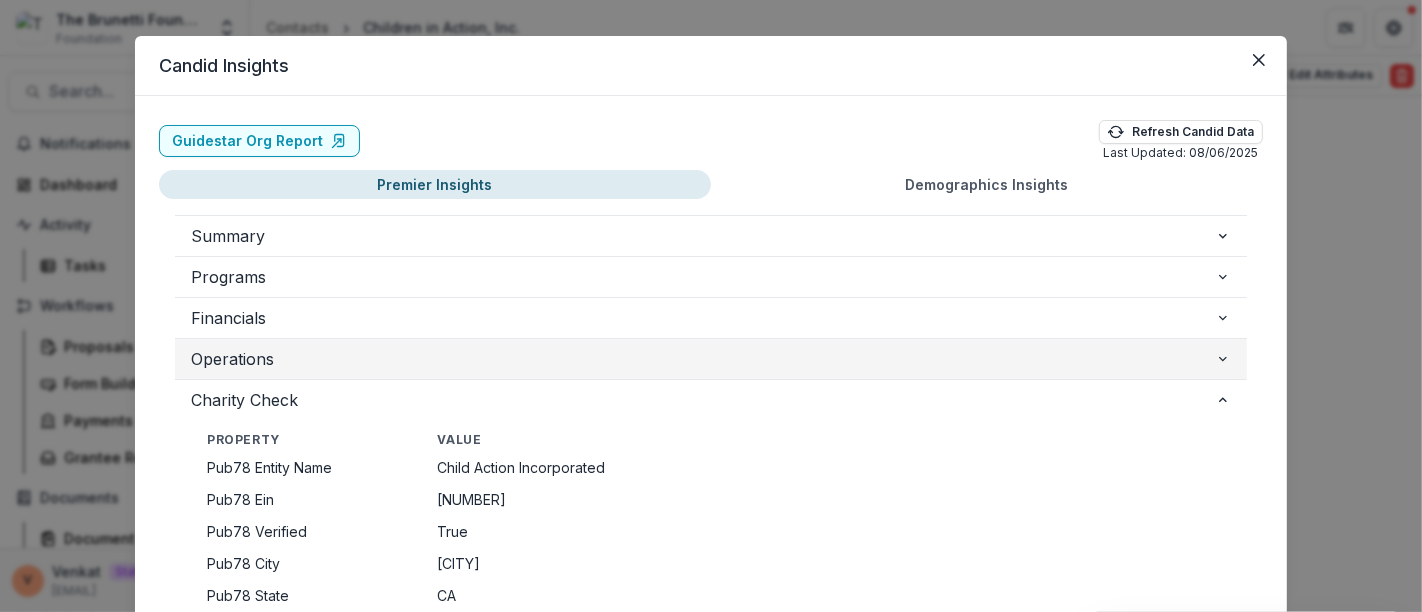 scroll, scrollTop: 0, scrollLeft: 0, axis: both 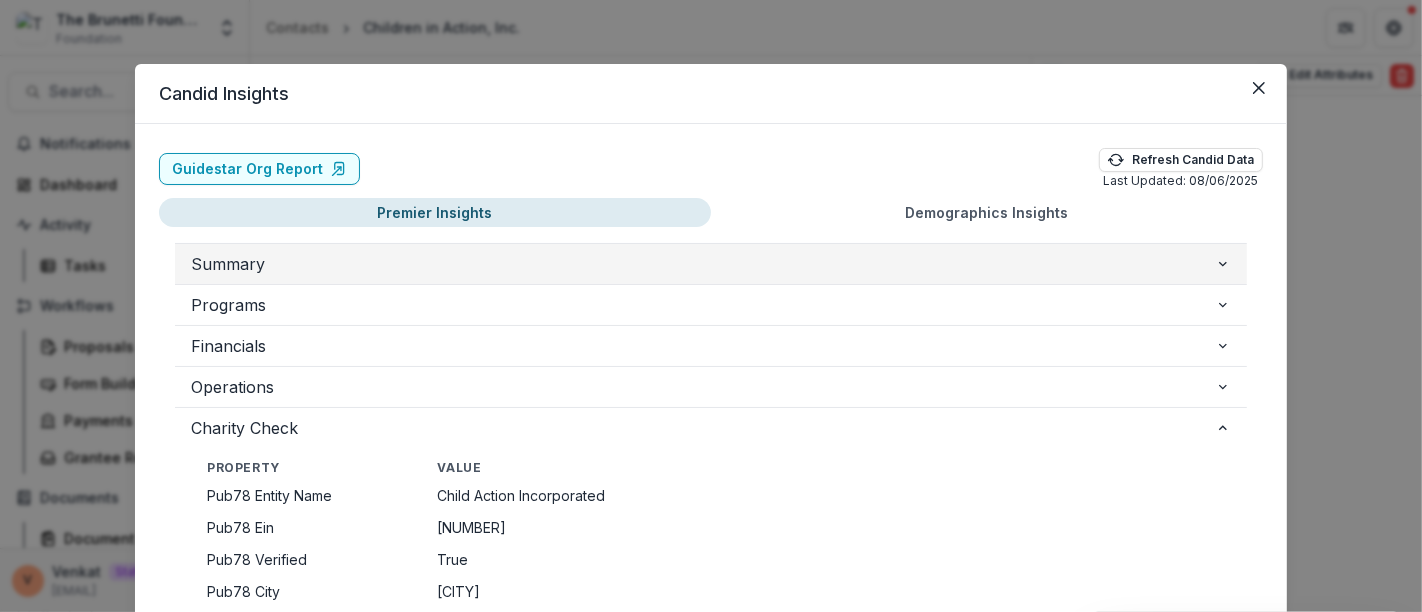 click on "Summary" at bounding box center (703, 264) 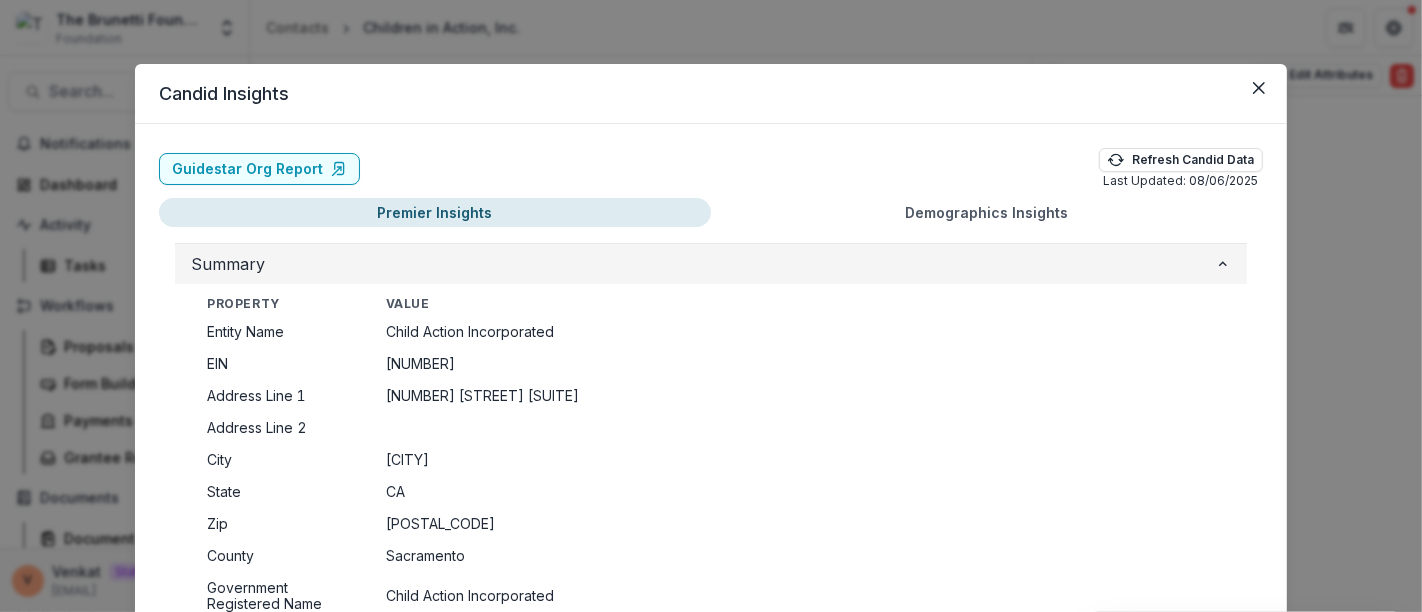 click on "Summary" at bounding box center [703, 264] 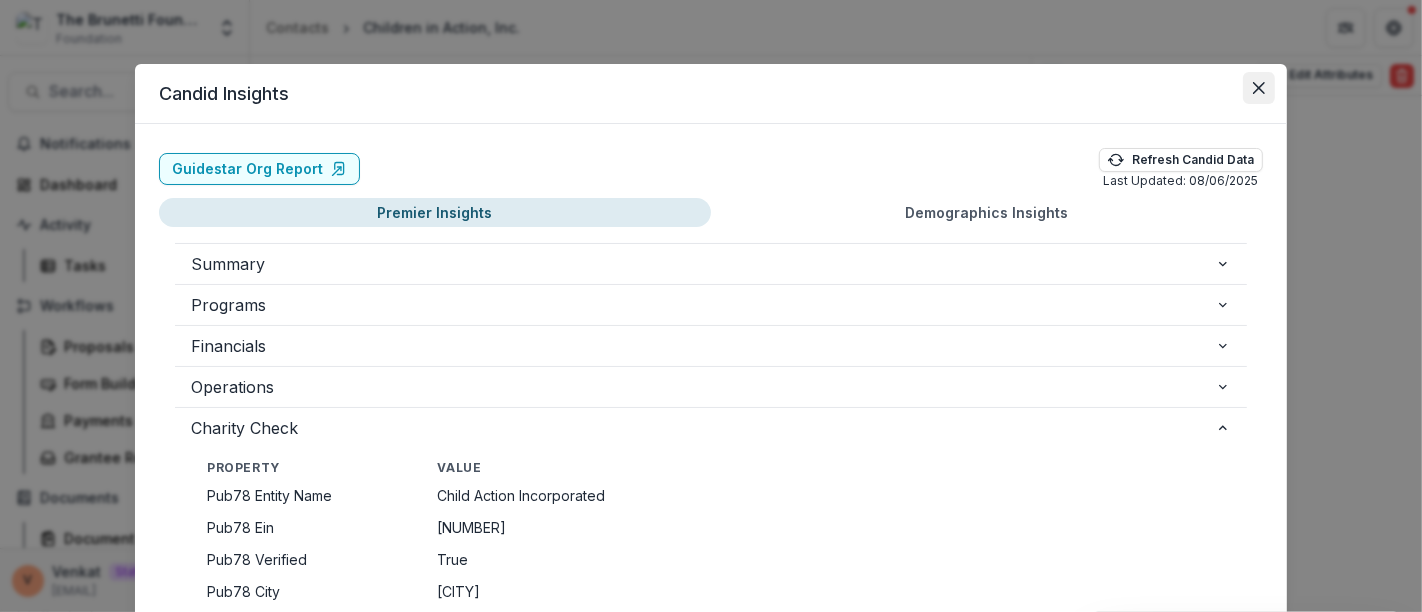 click 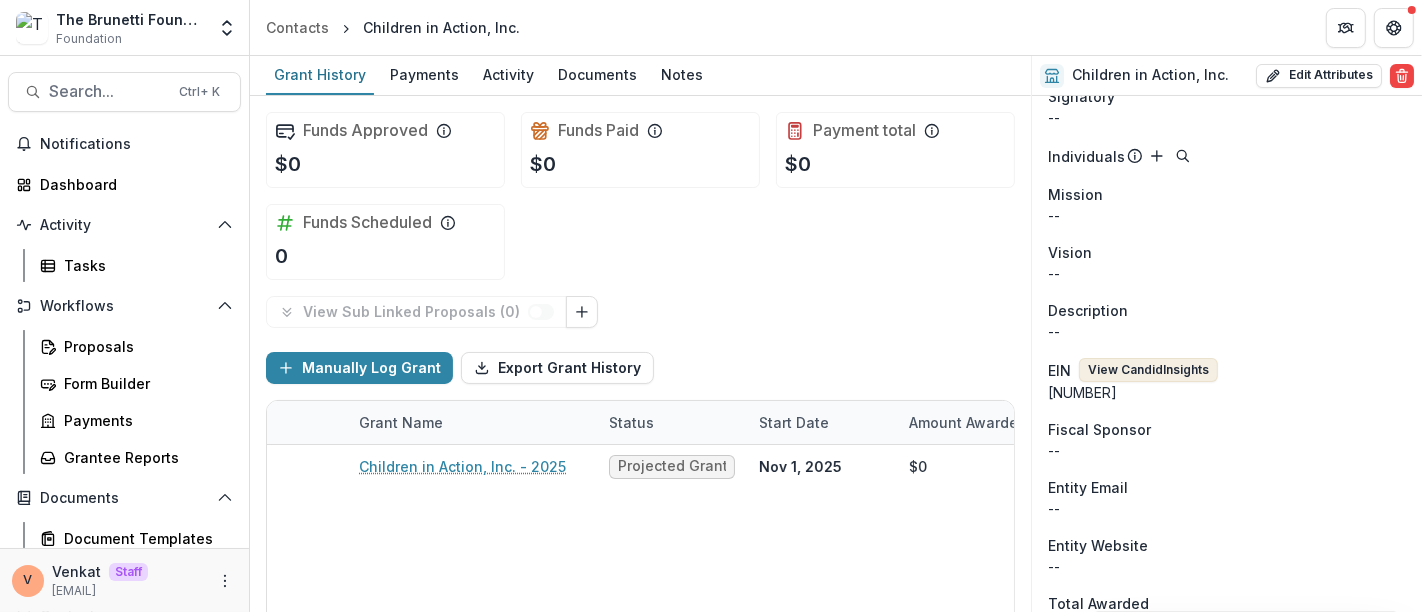click on "View Candid  Insights" at bounding box center (1148, 370) 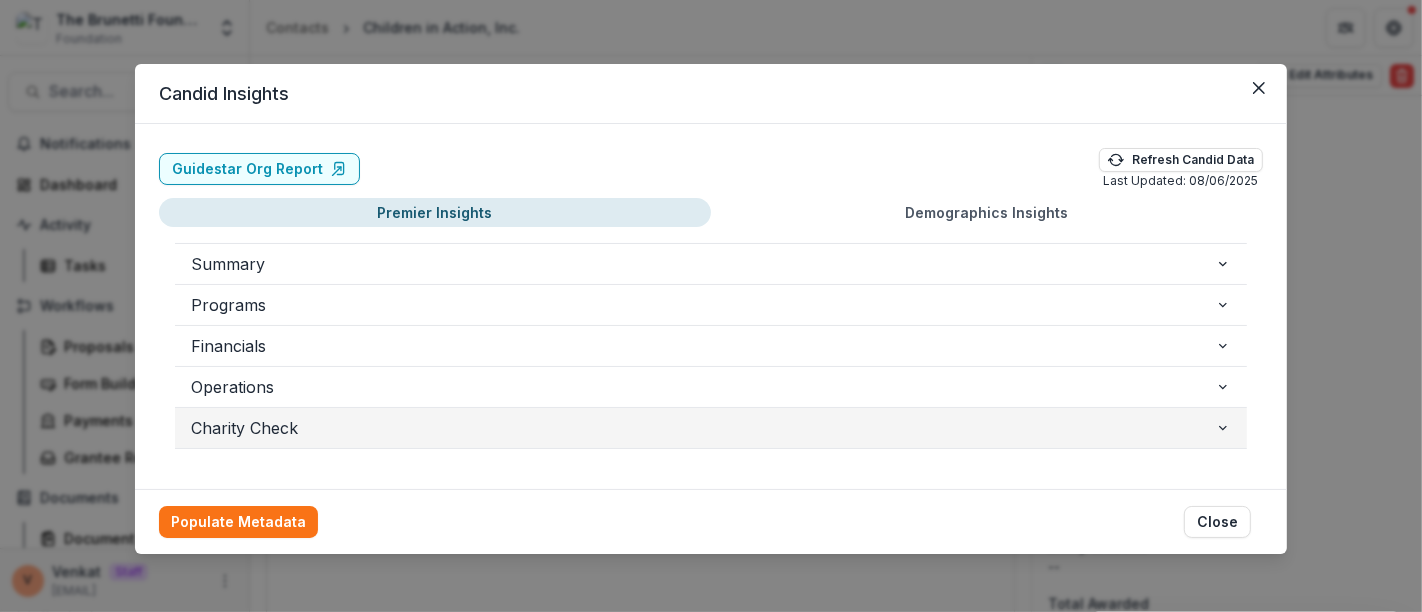 click on "Charity Check" at bounding box center [703, 428] 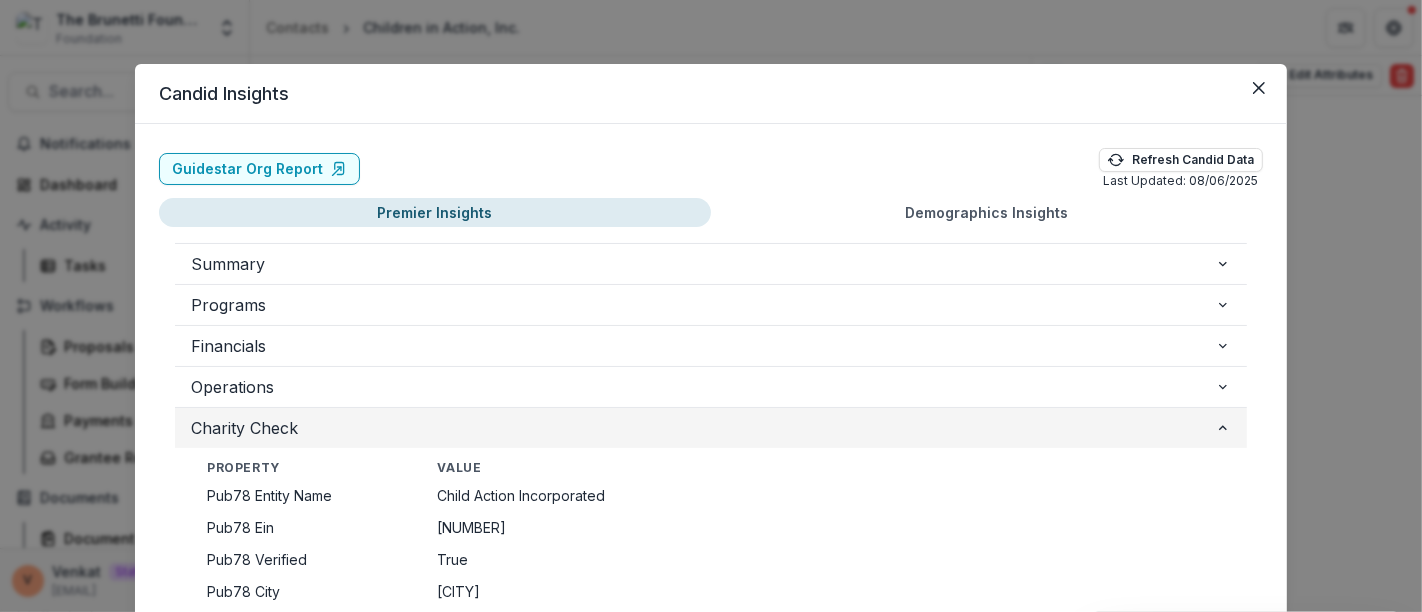 click on "Charity Check" at bounding box center (703, 428) 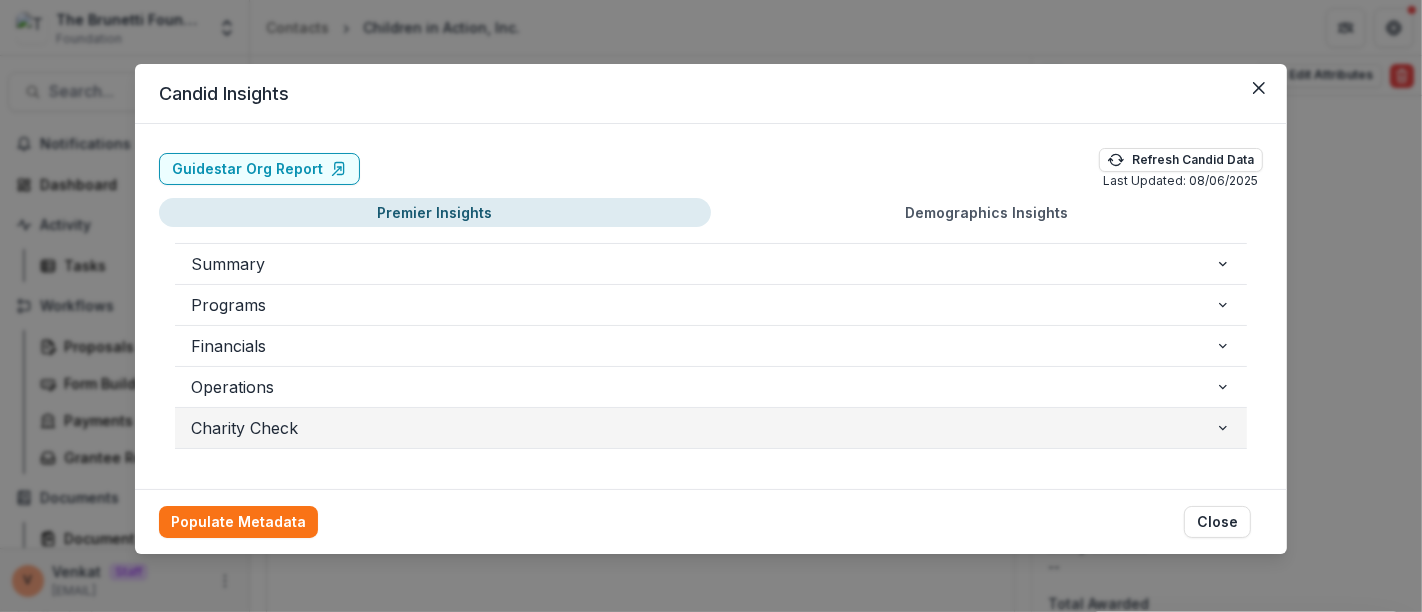click on "Charity Check" at bounding box center (703, 428) 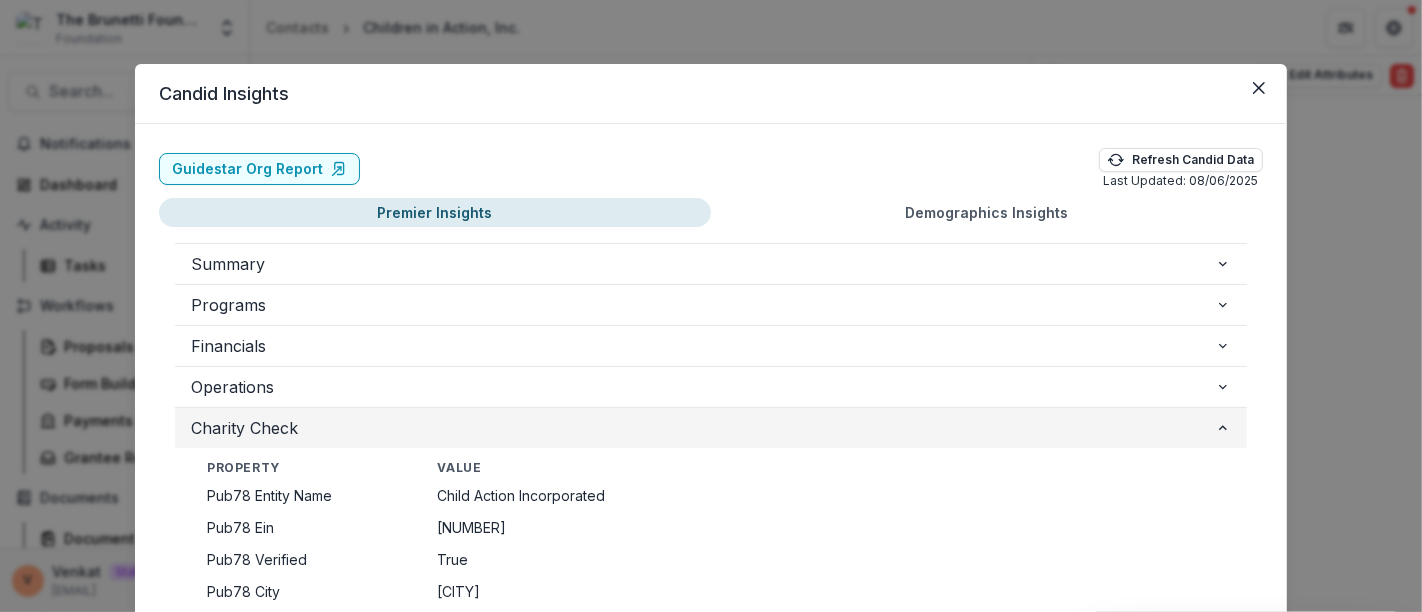 click on "Charity Check" at bounding box center (703, 428) 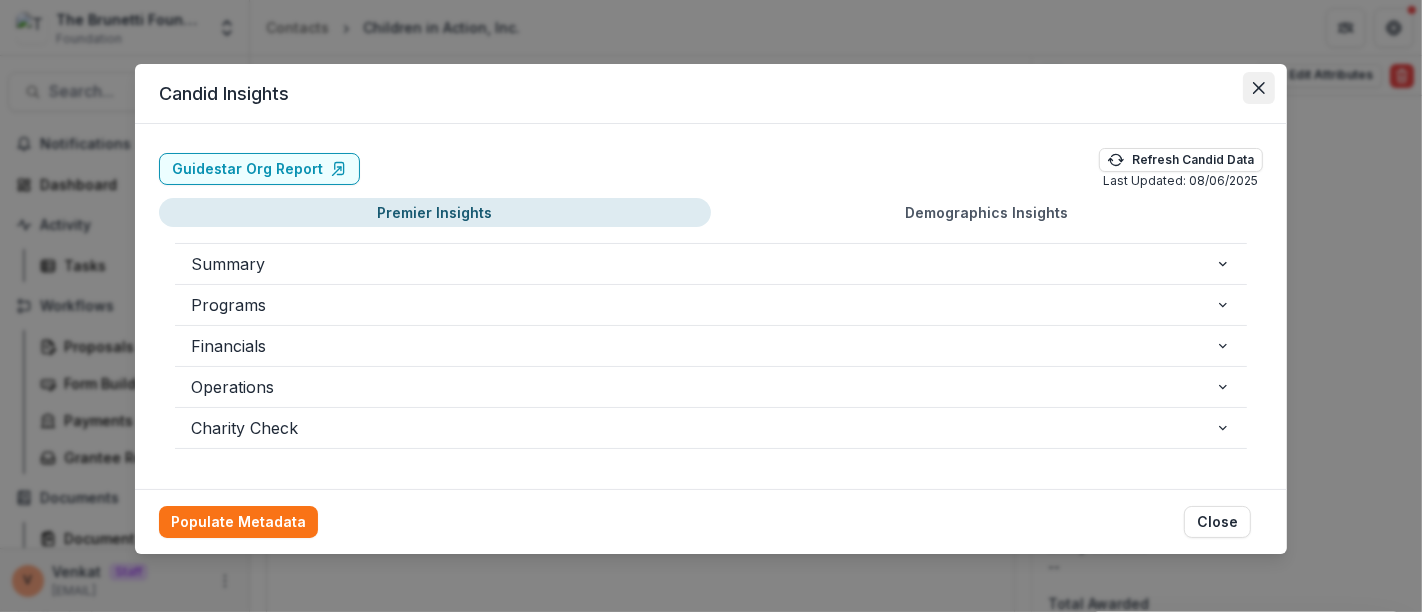 click at bounding box center [1259, 88] 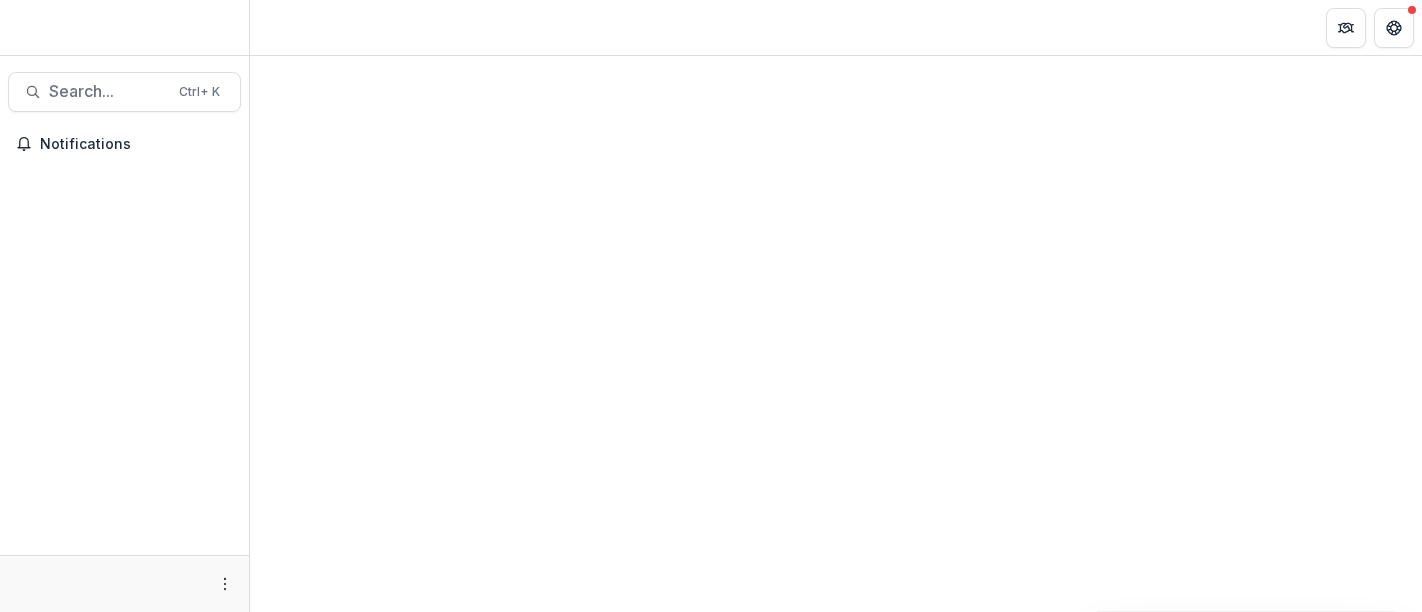 scroll, scrollTop: 0, scrollLeft: 0, axis: both 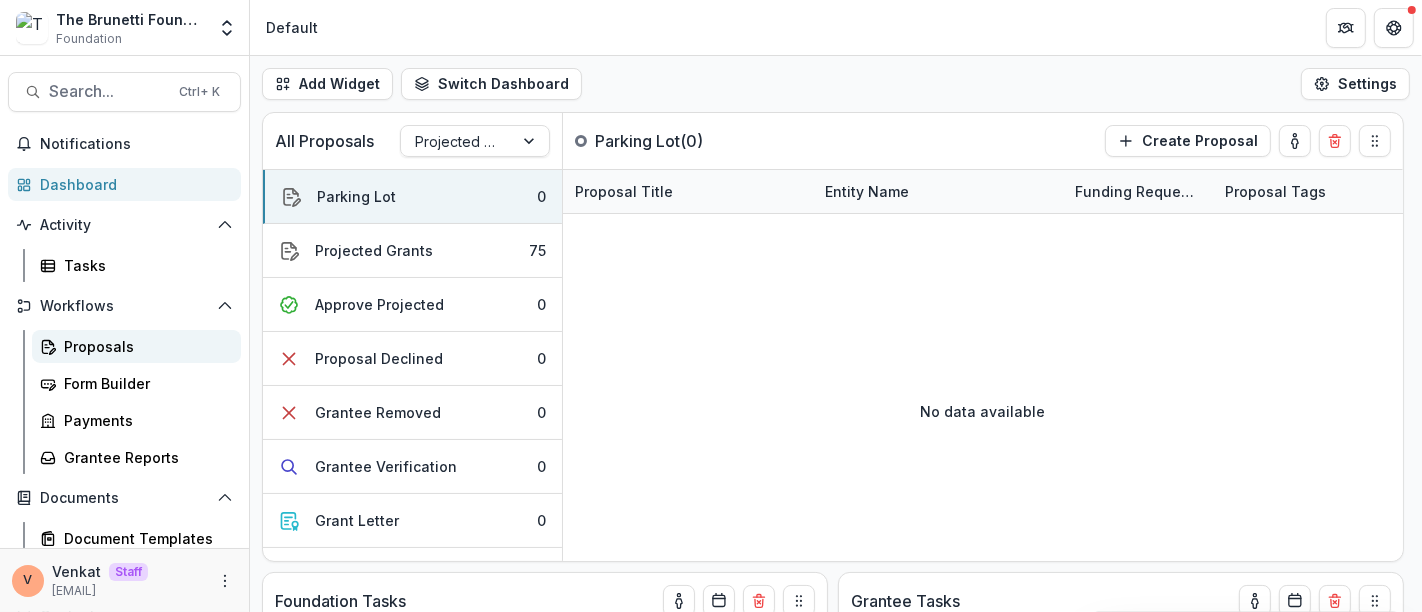 click on "Proposals" at bounding box center (144, 346) 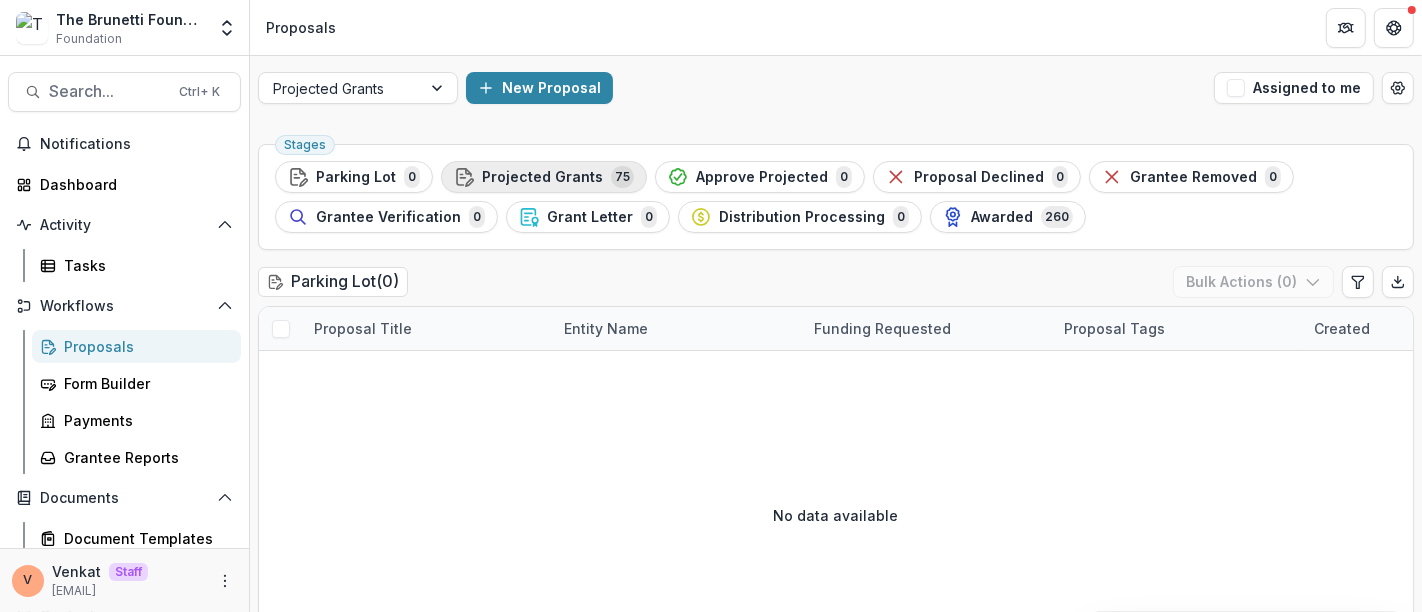 click on "Projected Grants" at bounding box center [542, 177] 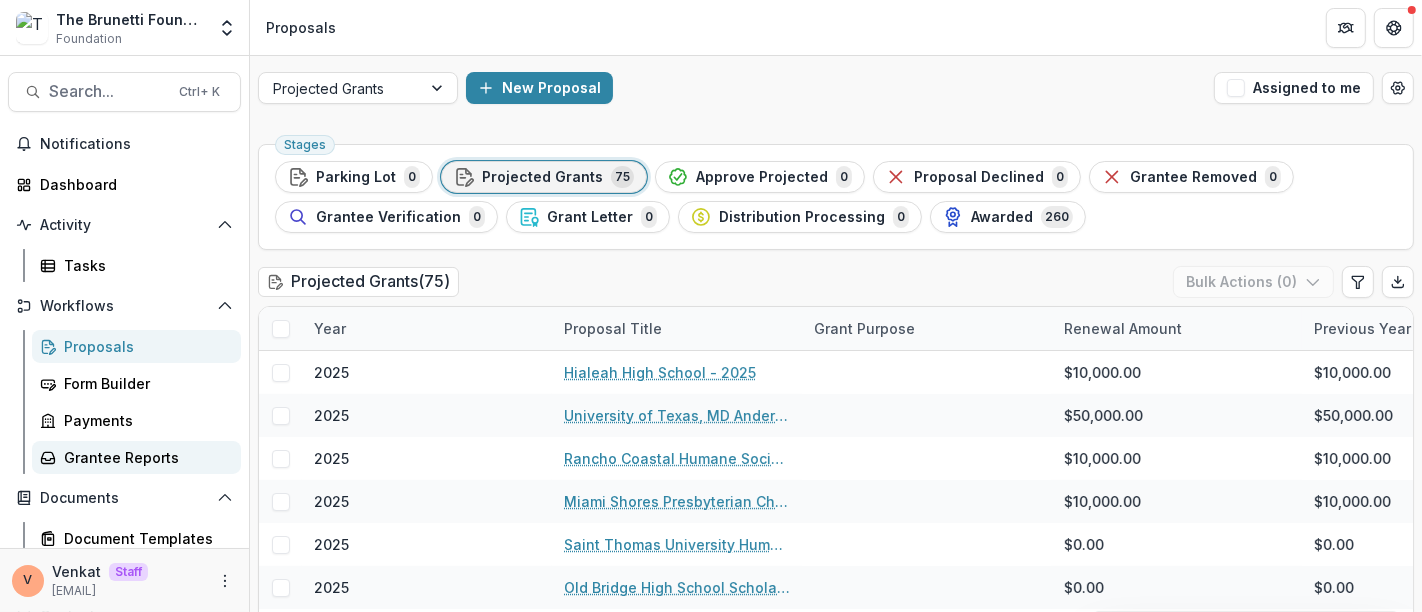 scroll, scrollTop: 222, scrollLeft: 0, axis: vertical 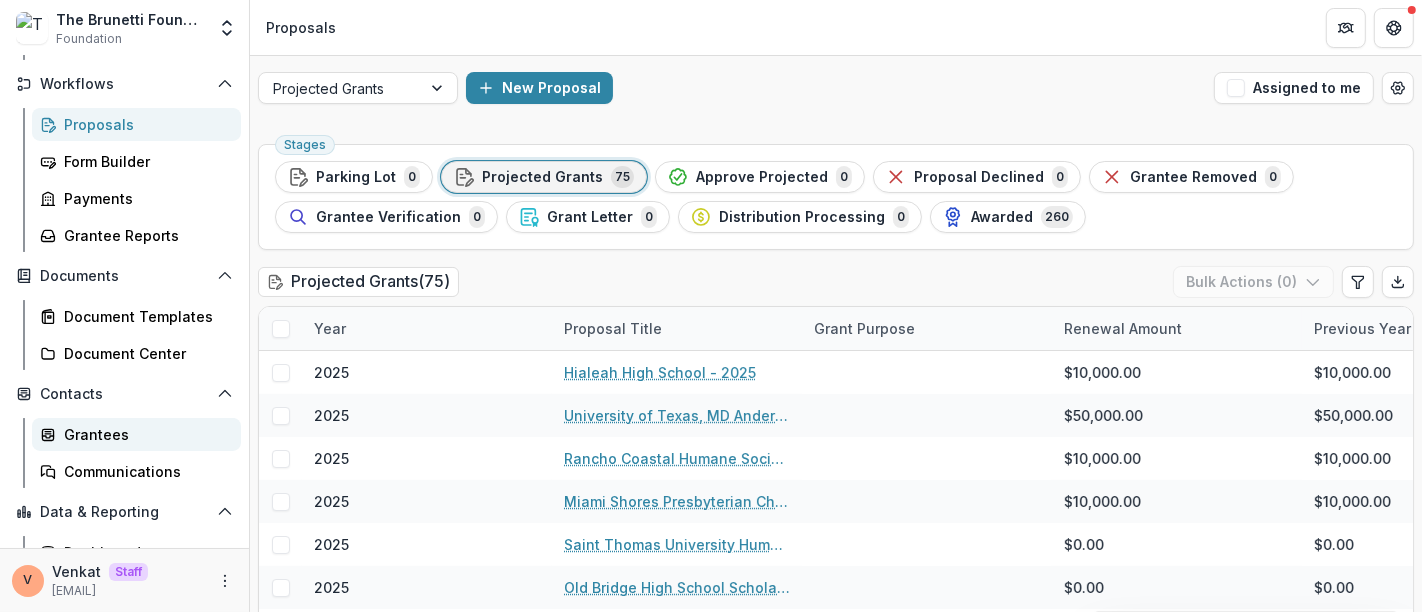 click on "Grantees" at bounding box center [144, 434] 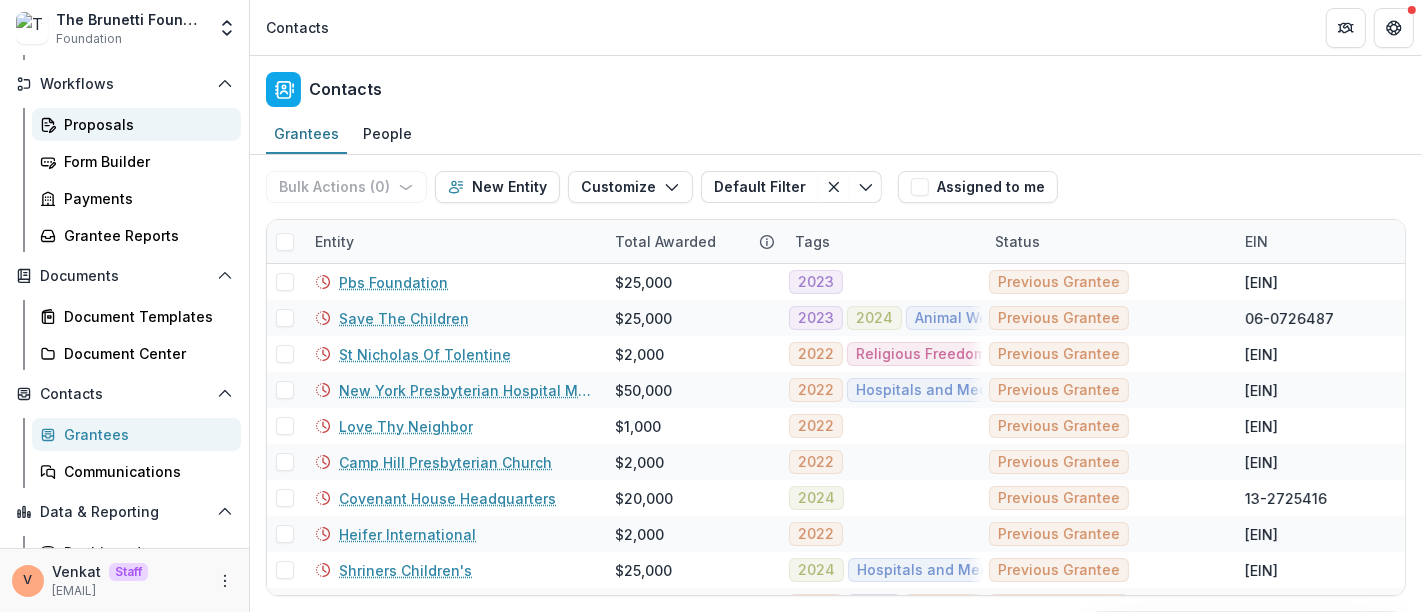 click on "Proposals" at bounding box center [144, 124] 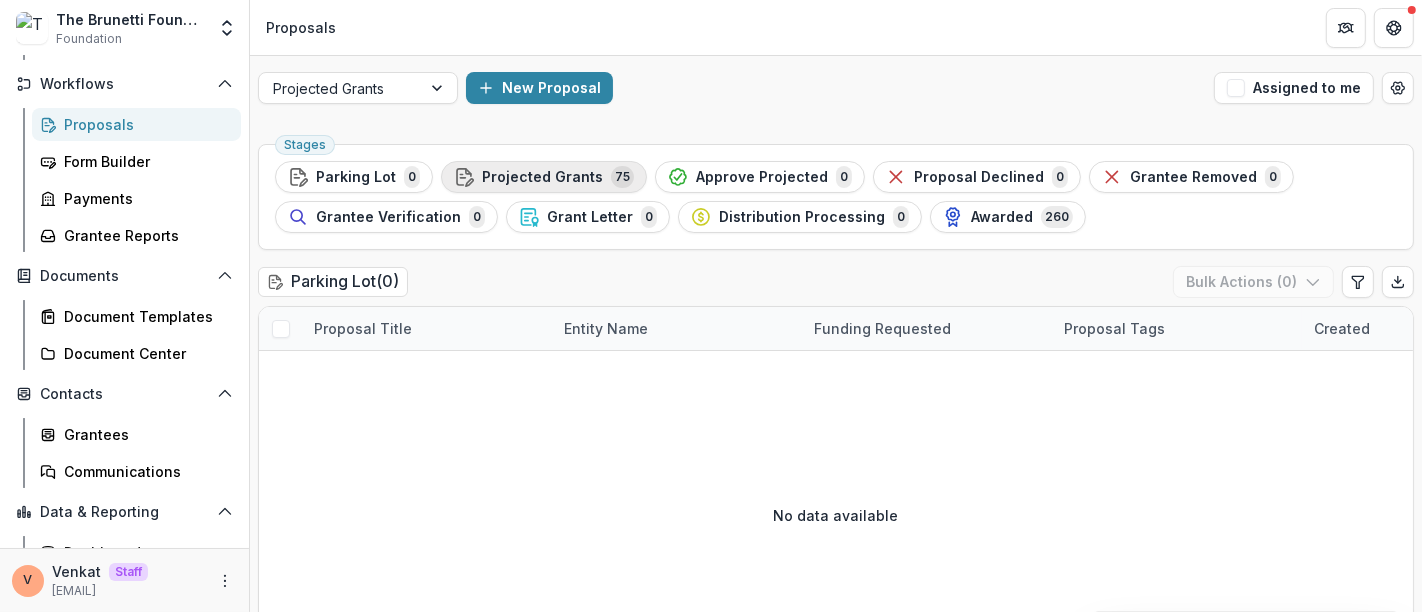 click on "Projected Grants" at bounding box center [542, 177] 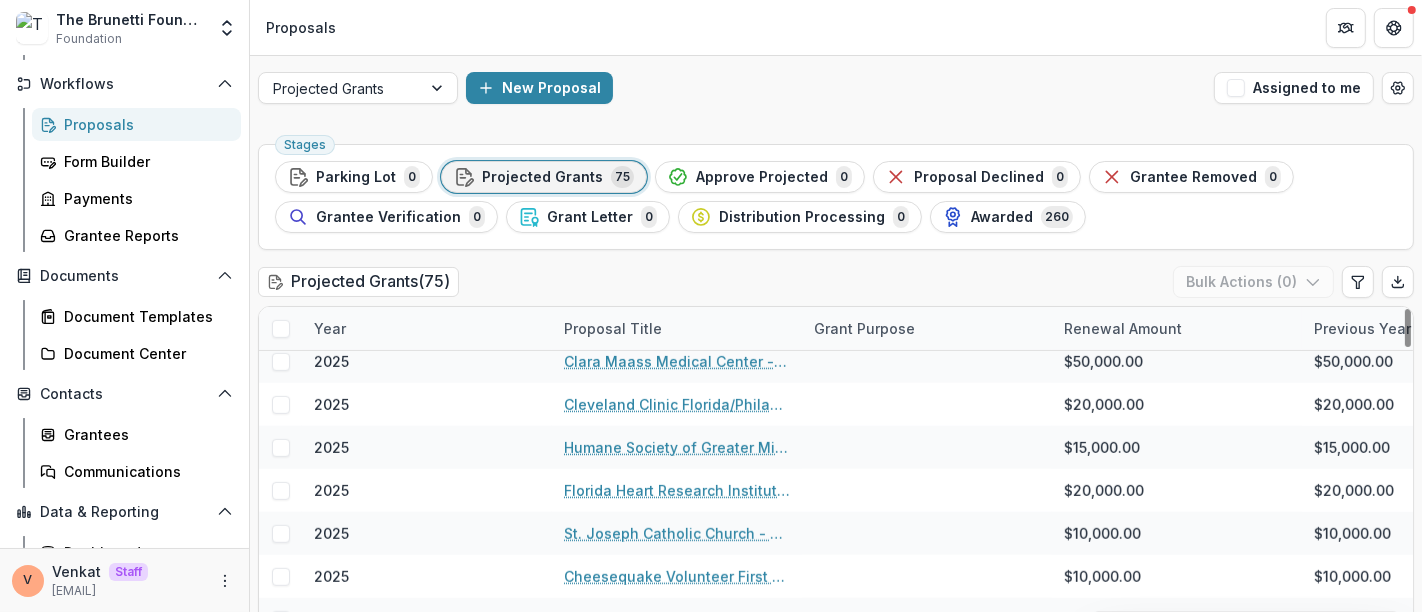scroll, scrollTop: 1444, scrollLeft: 0, axis: vertical 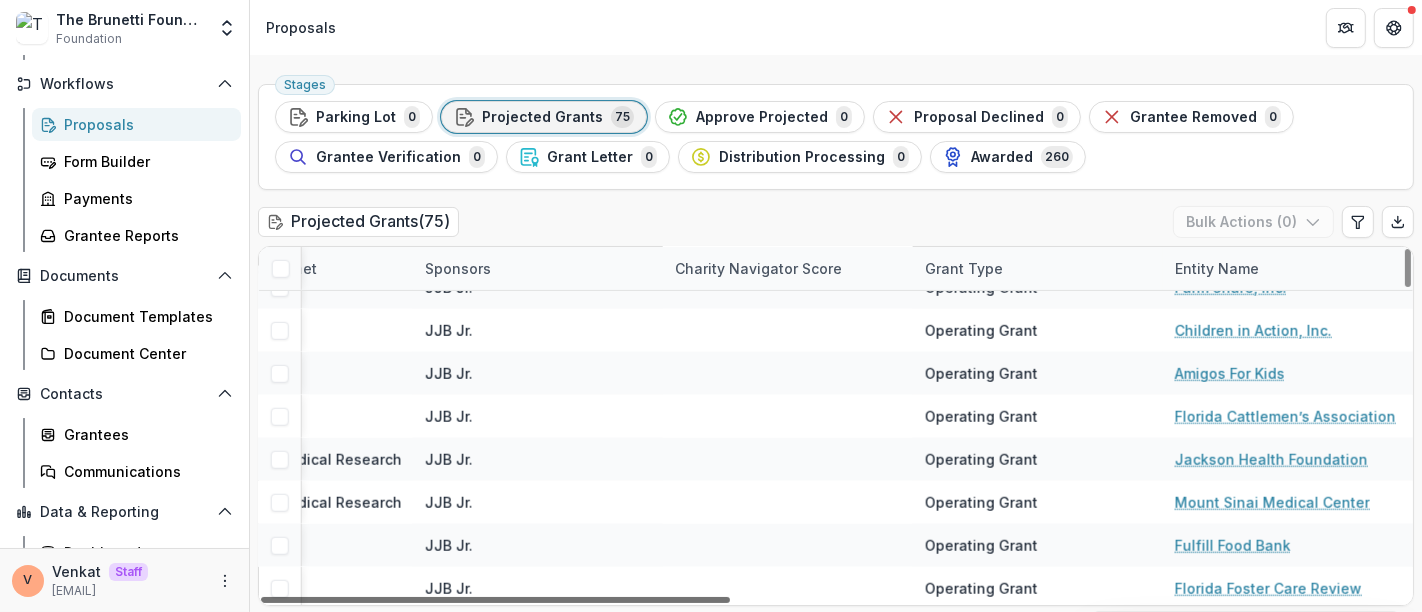 drag, startPoint x: 687, startPoint y: 595, endPoint x: 1421, endPoint y: 601, distance: 734.02454 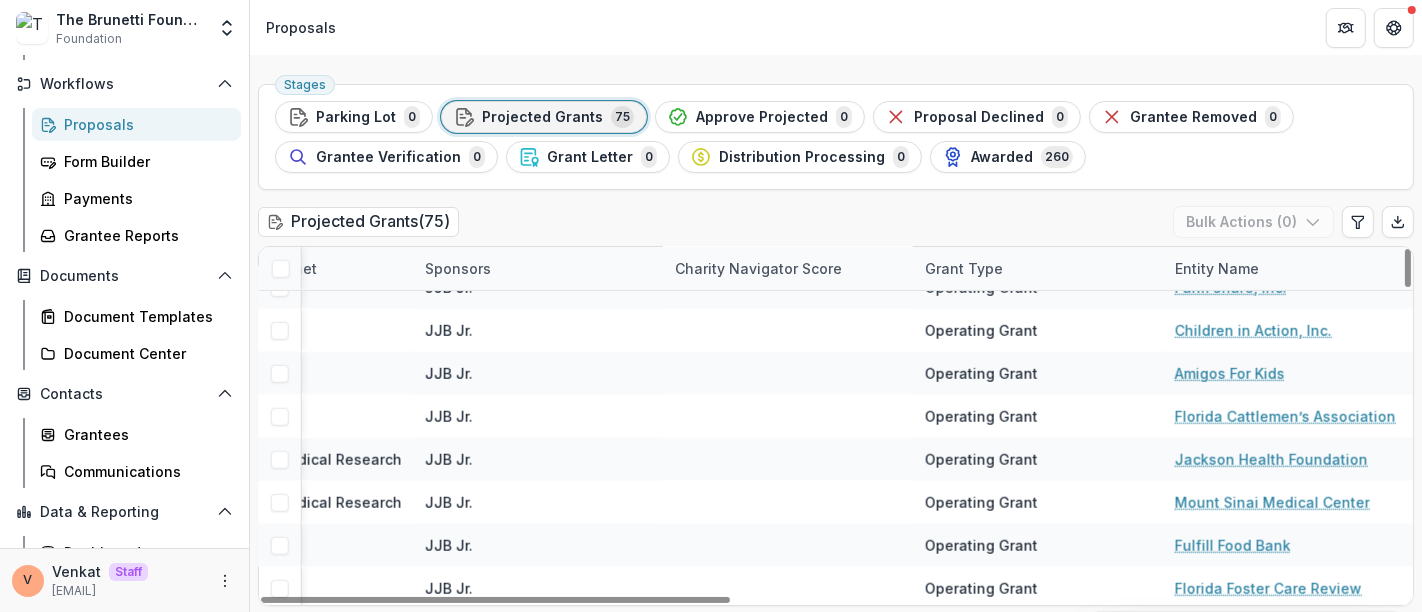 click on "Entity Name" at bounding box center [1217, 268] 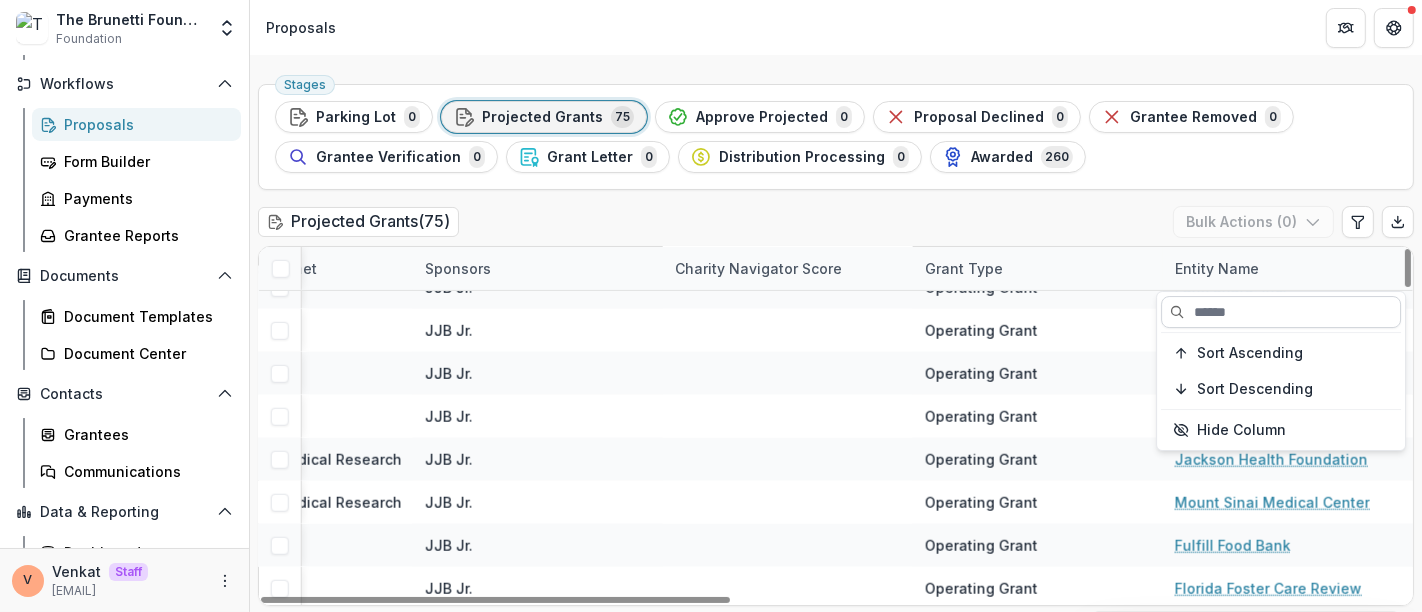 click at bounding box center [1281, 312] 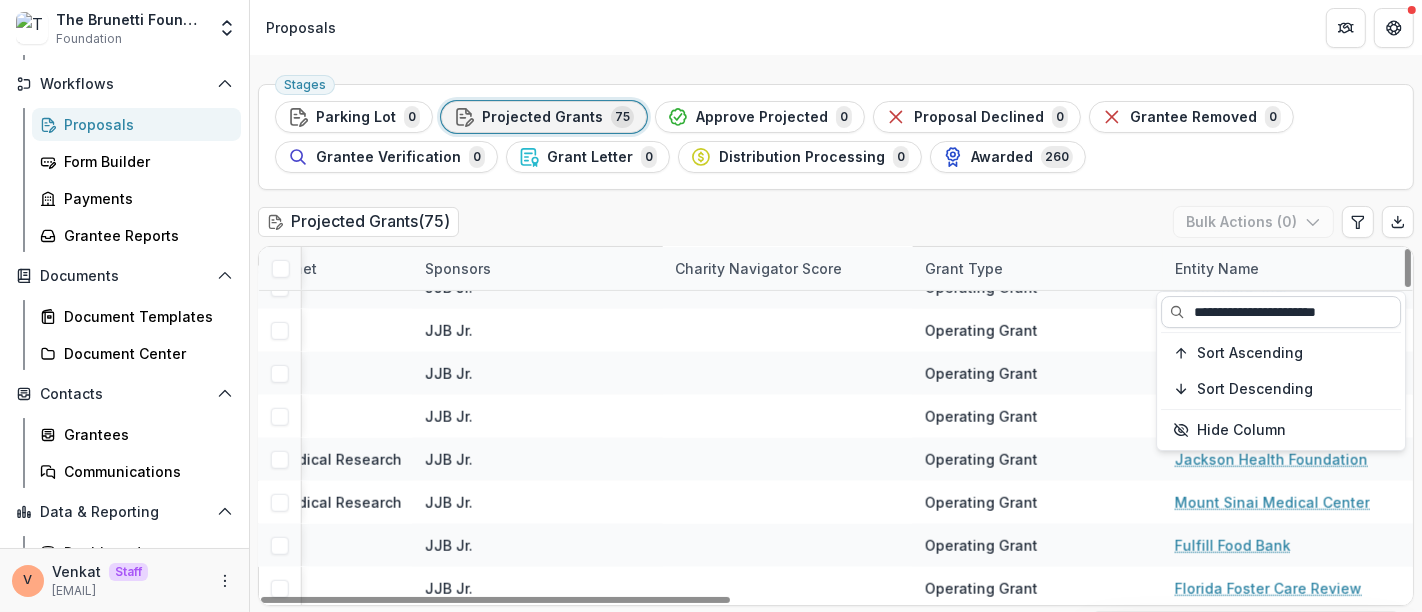 scroll, scrollTop: 0, scrollLeft: 1644, axis: horizontal 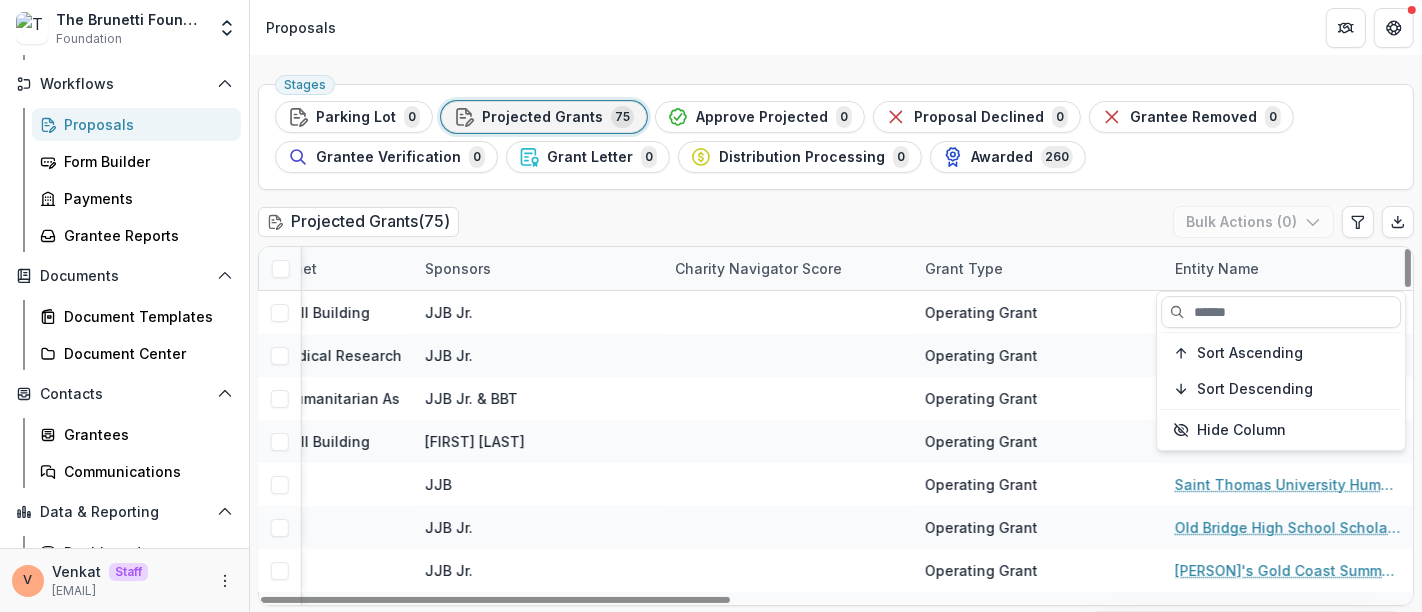 paste on "**********" 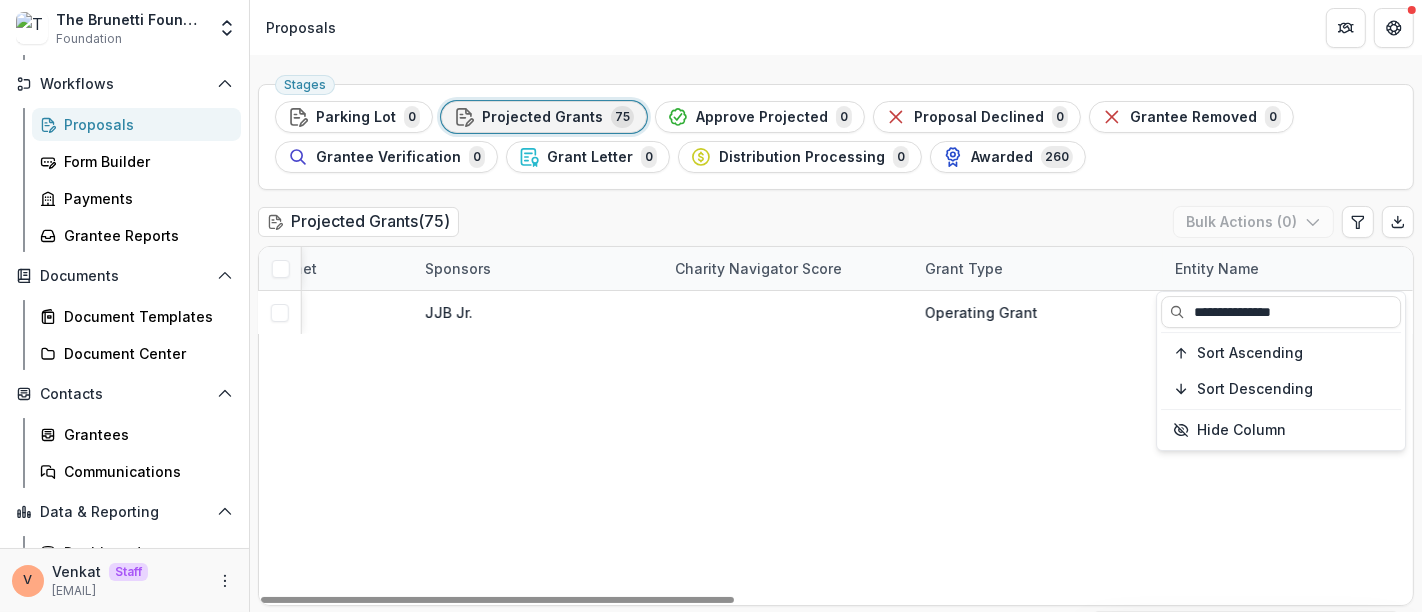 type on "**********" 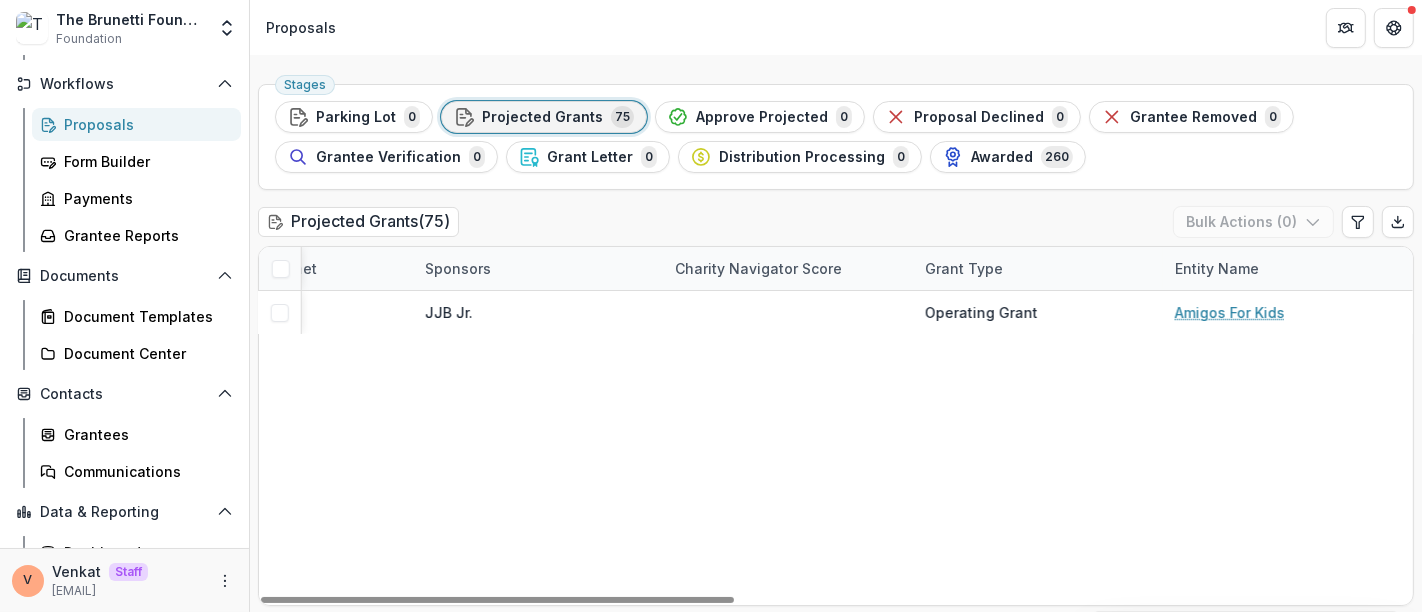 click on "Amigos For Kids - 2025 $15,000.00 $15,000.00 PASSED JJB Jr. Operating Grant Amigos For Kids" at bounding box center [16, 448] 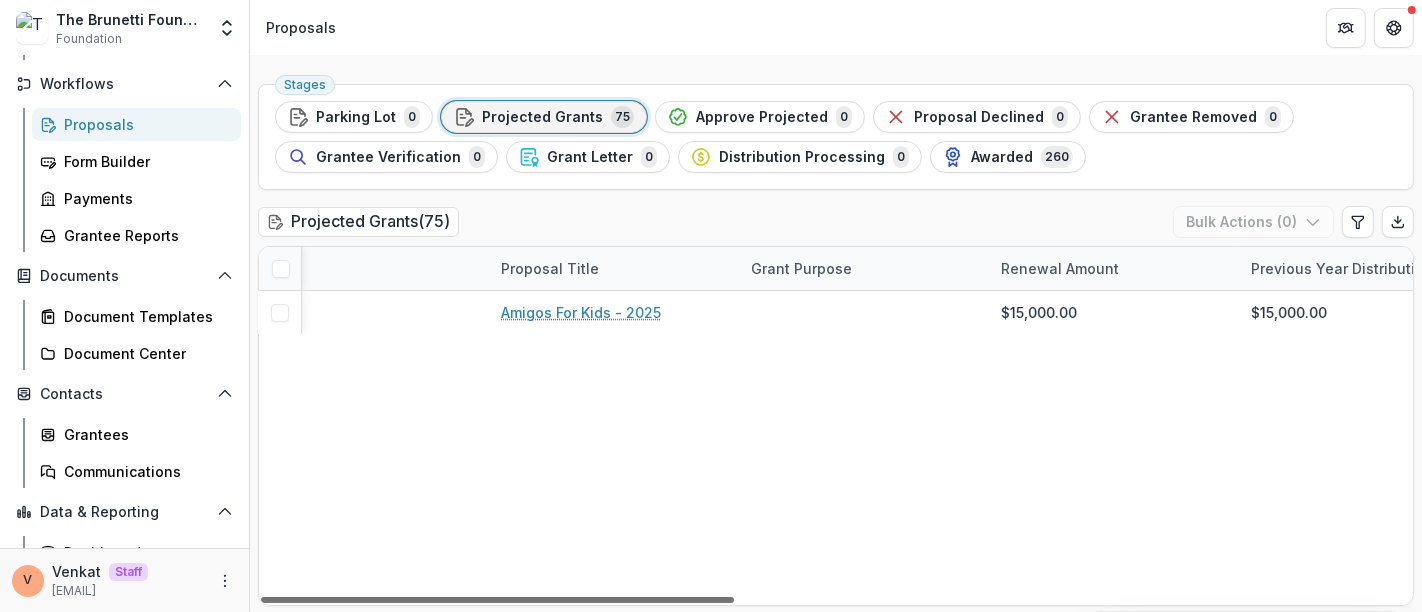 scroll, scrollTop: 0, scrollLeft: 0, axis: both 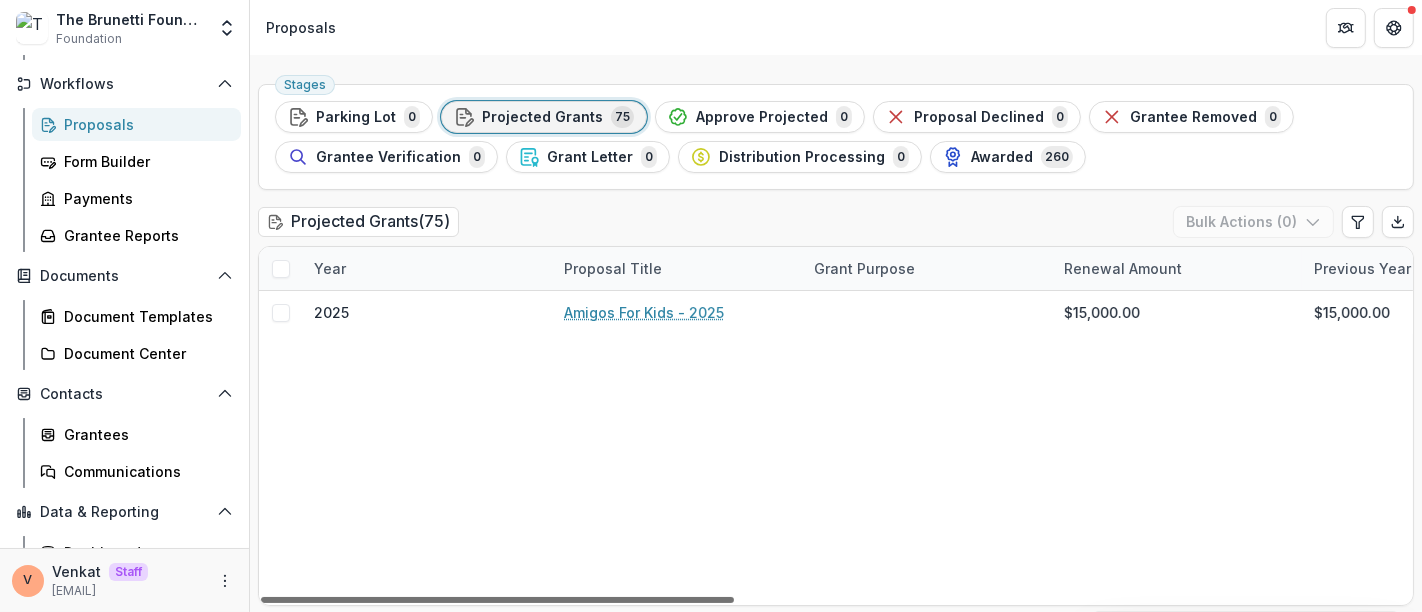 drag, startPoint x: 1188, startPoint y: 601, endPoint x: 490, endPoint y: 583, distance: 698.23206 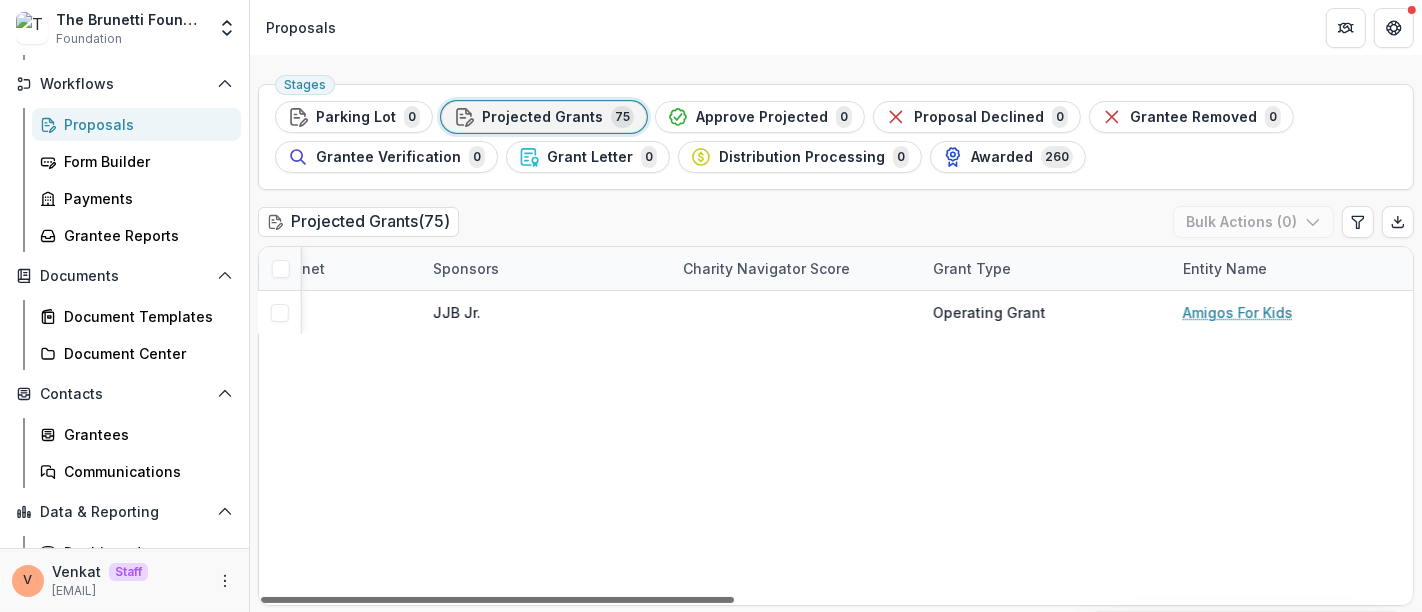 scroll, scrollTop: 0, scrollLeft: 1644, axis: horizontal 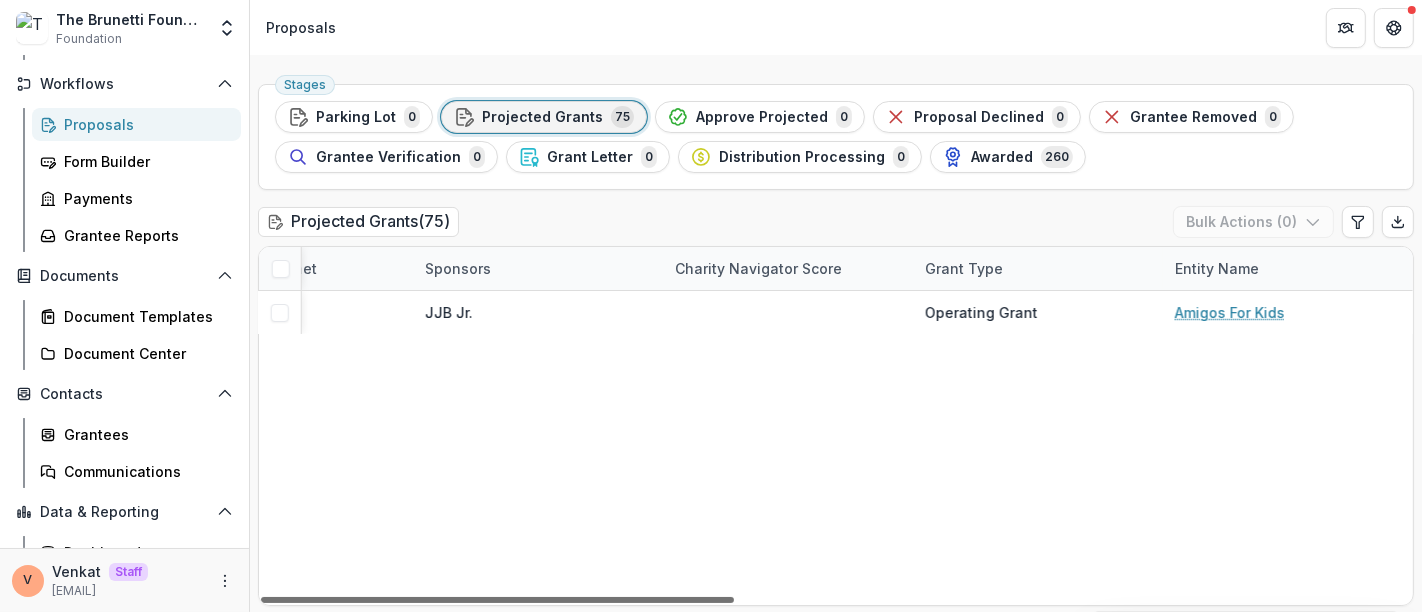 drag, startPoint x: 494, startPoint y: 600, endPoint x: 1275, endPoint y: 612, distance: 781.09216 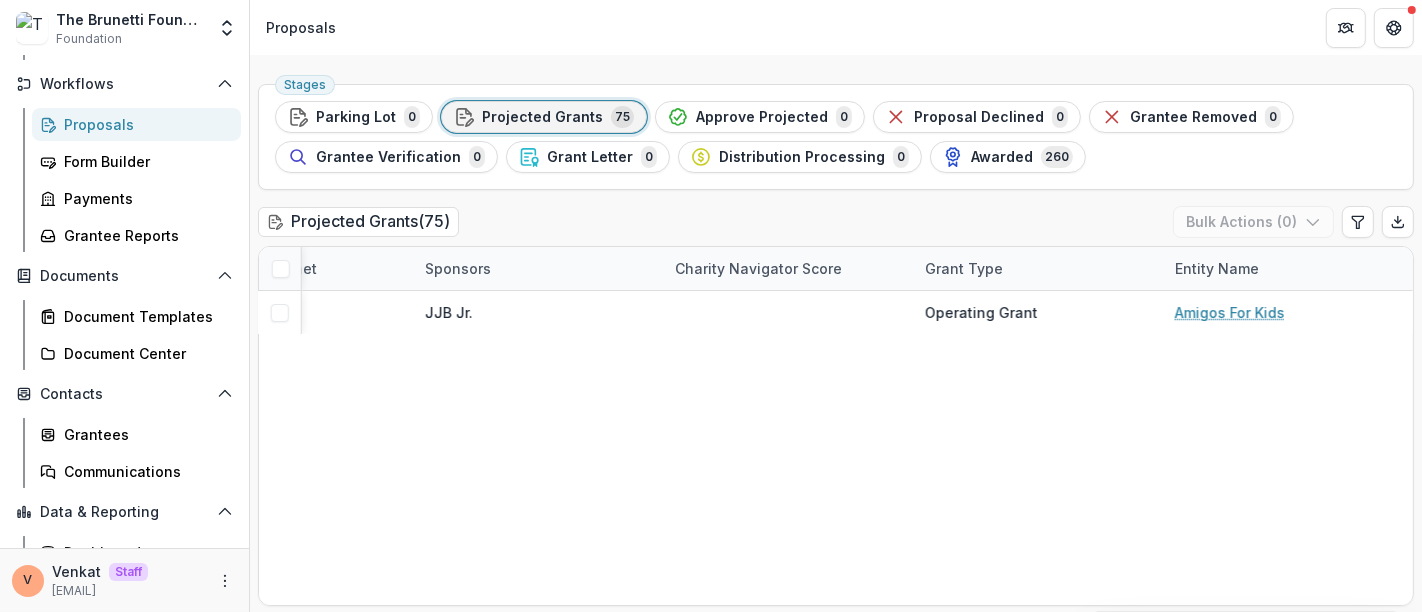 scroll, scrollTop: 0, scrollLeft: 1643, axis: horizontal 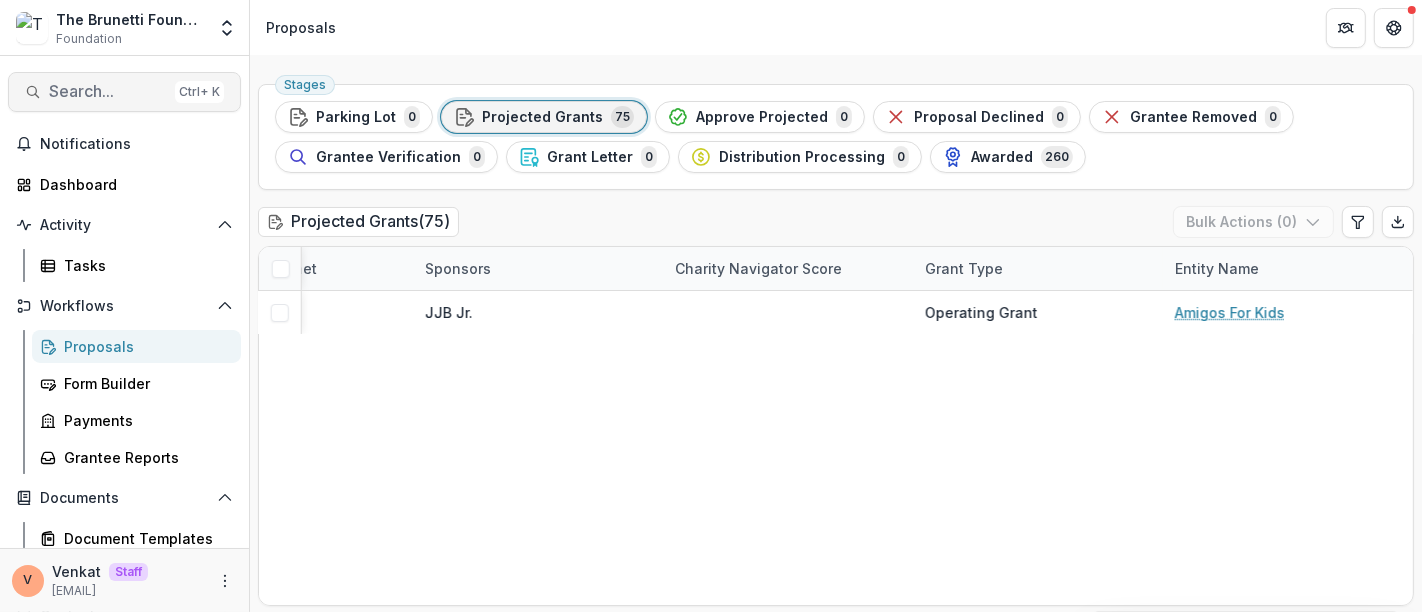 click on "Search..." at bounding box center [108, 91] 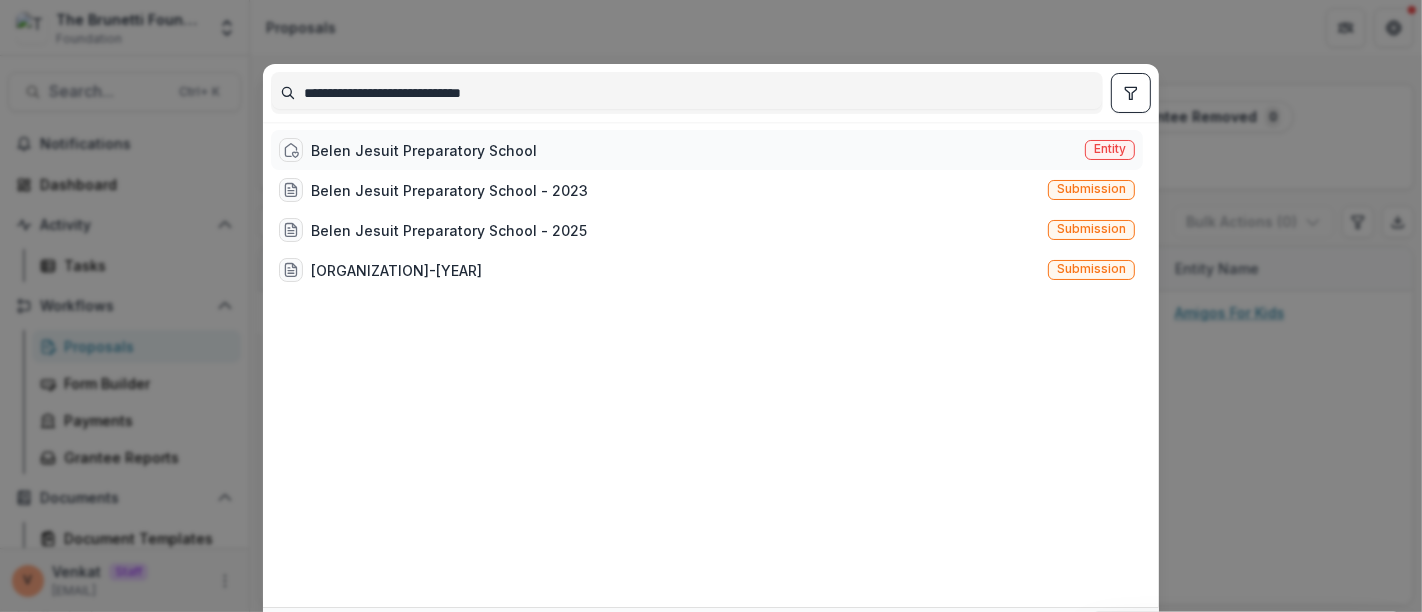 type on "**********" 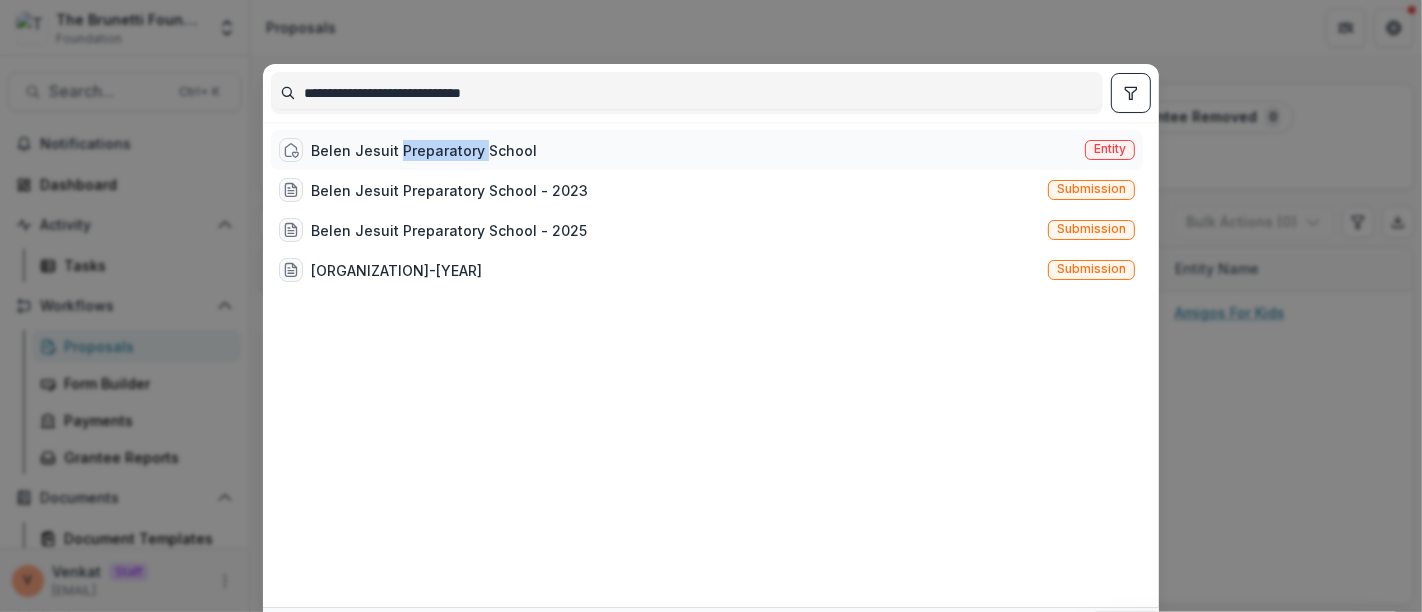 click on "Belen Jesuit Preparatory School" at bounding box center (424, 150) 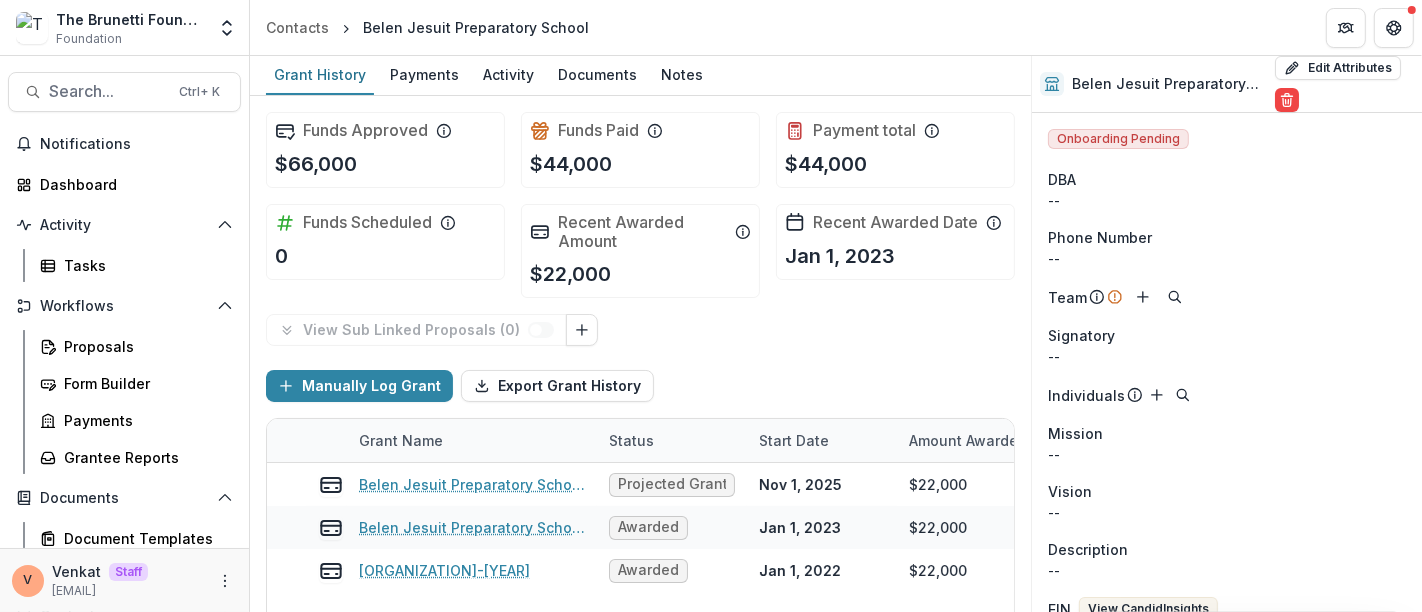 scroll, scrollTop: 111, scrollLeft: 0, axis: vertical 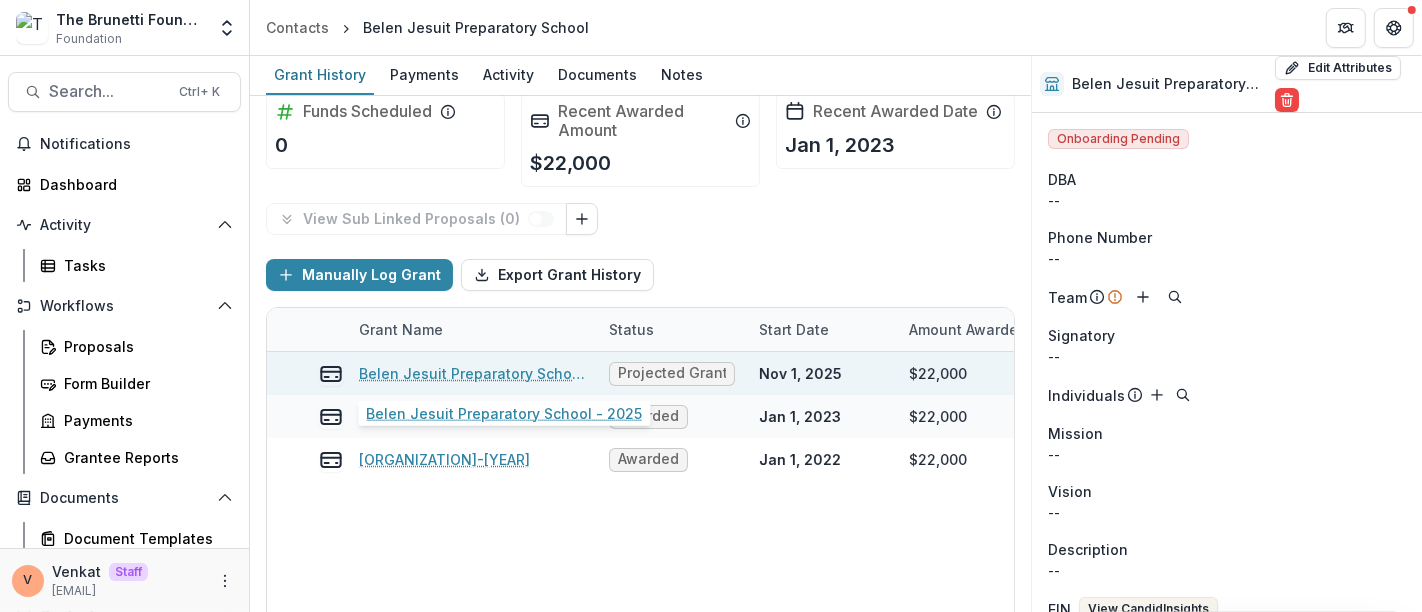 click on "Belen Jesuit Preparatory School - 2025" at bounding box center [472, 373] 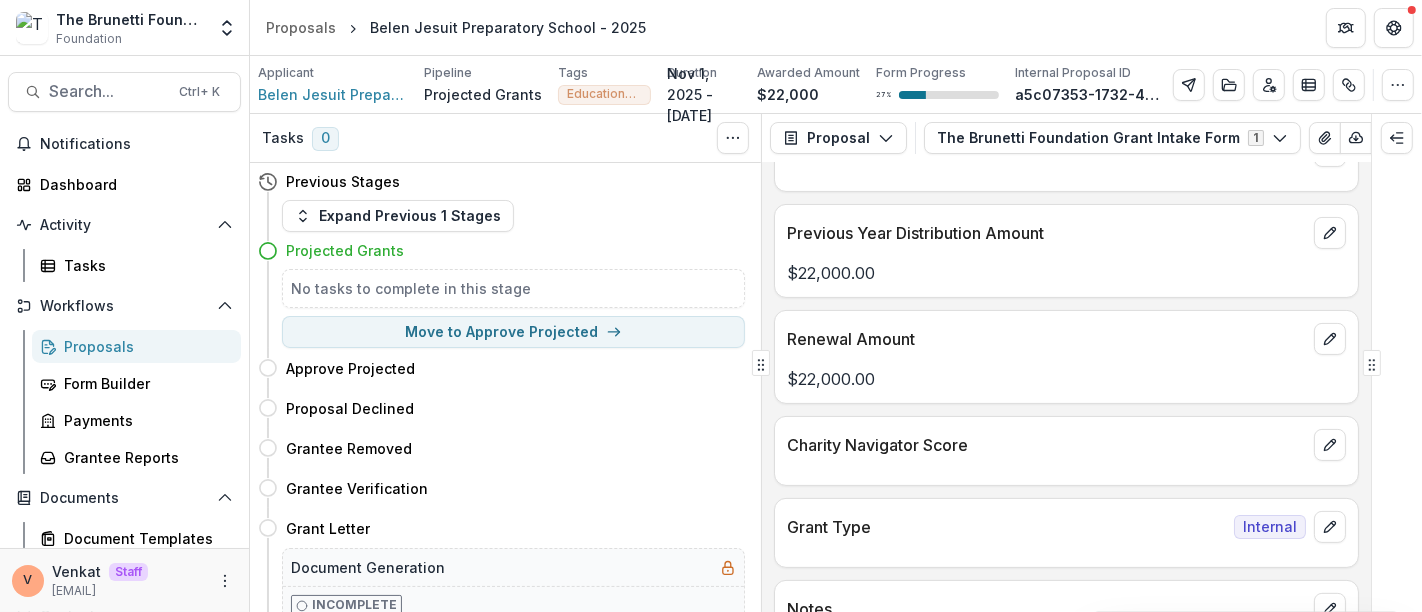 scroll, scrollTop: 406, scrollLeft: 0, axis: vertical 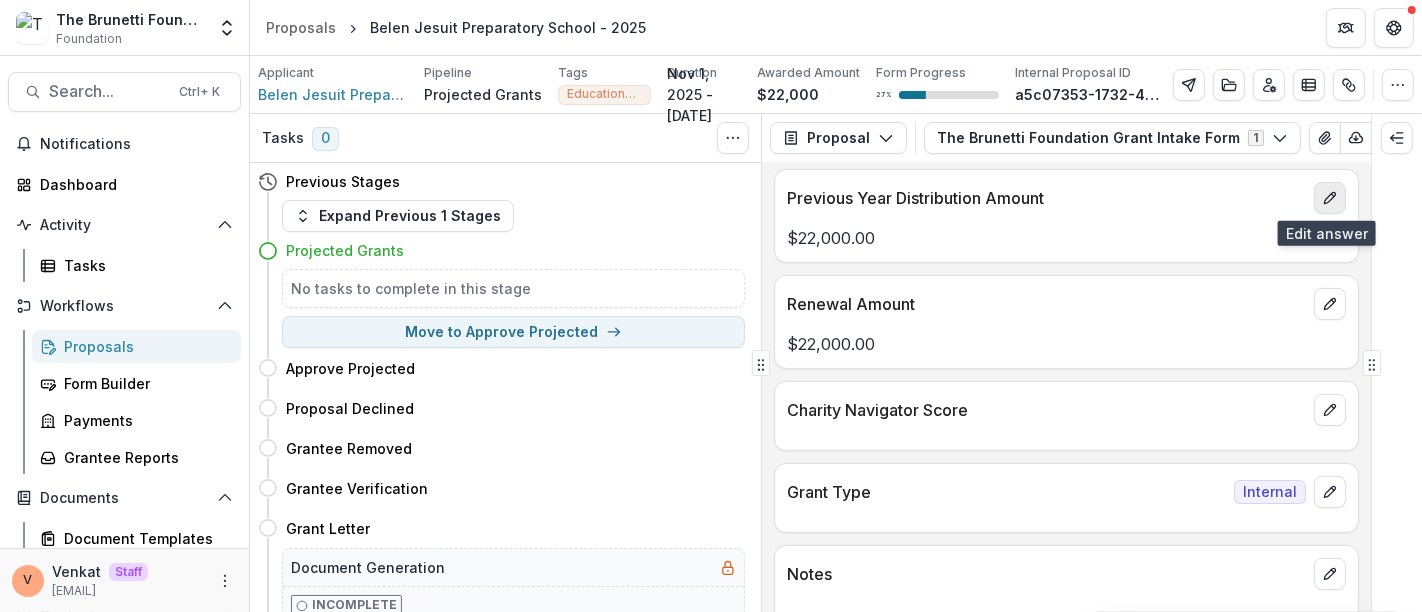click at bounding box center [1330, 198] 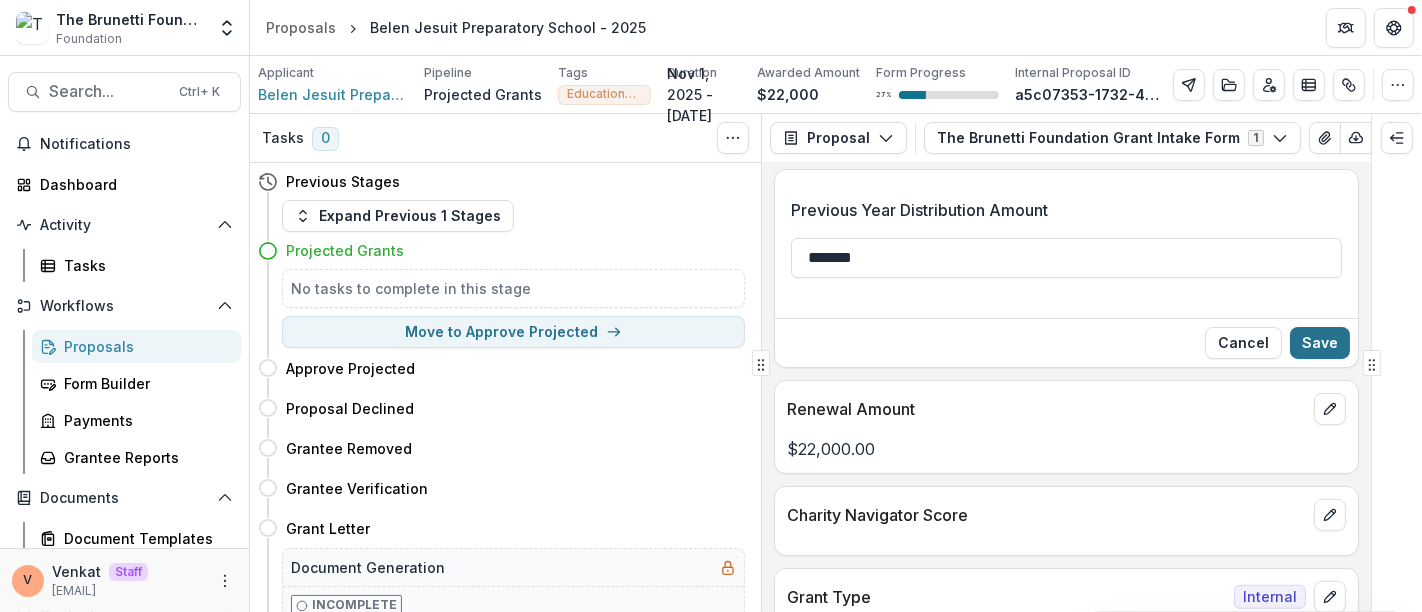 click on "Save" at bounding box center (1320, 343) 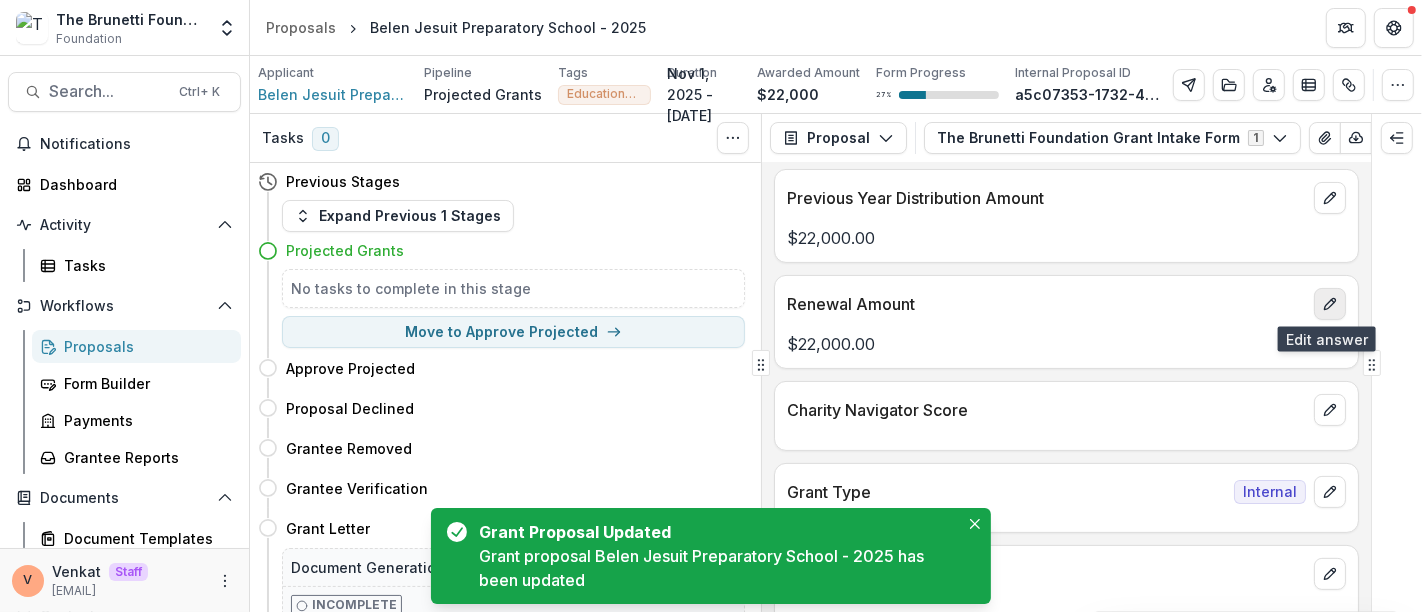 click 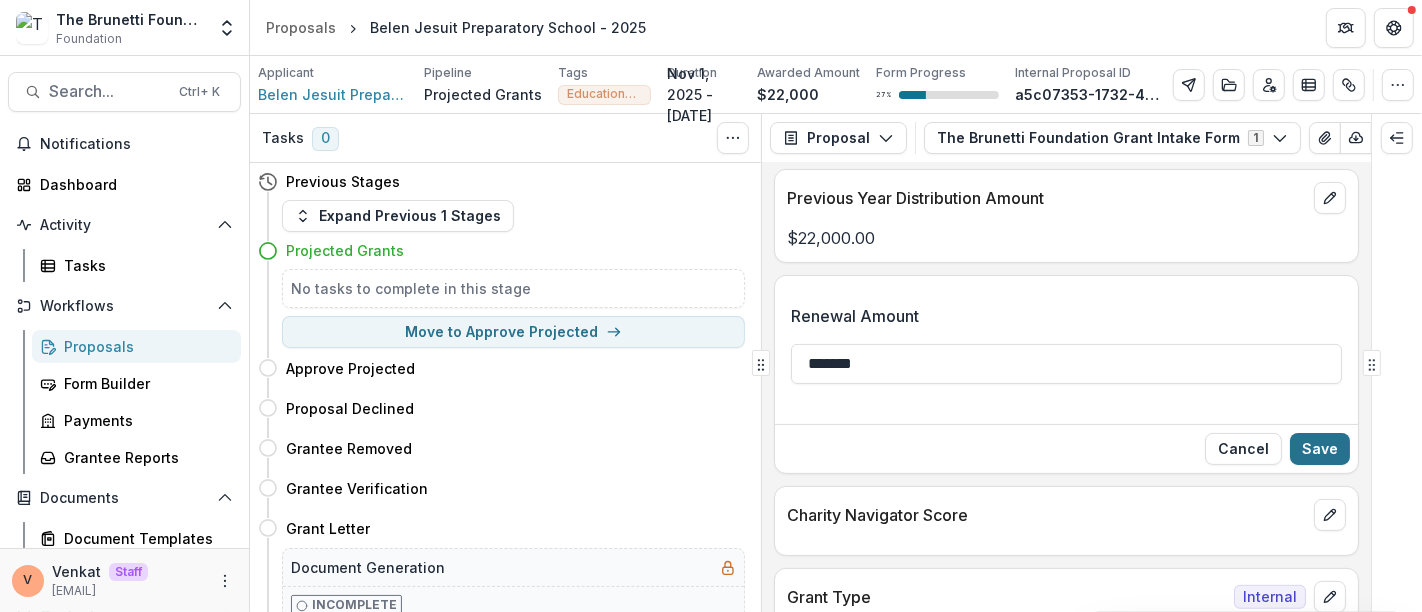 click on "Save" at bounding box center [1320, 449] 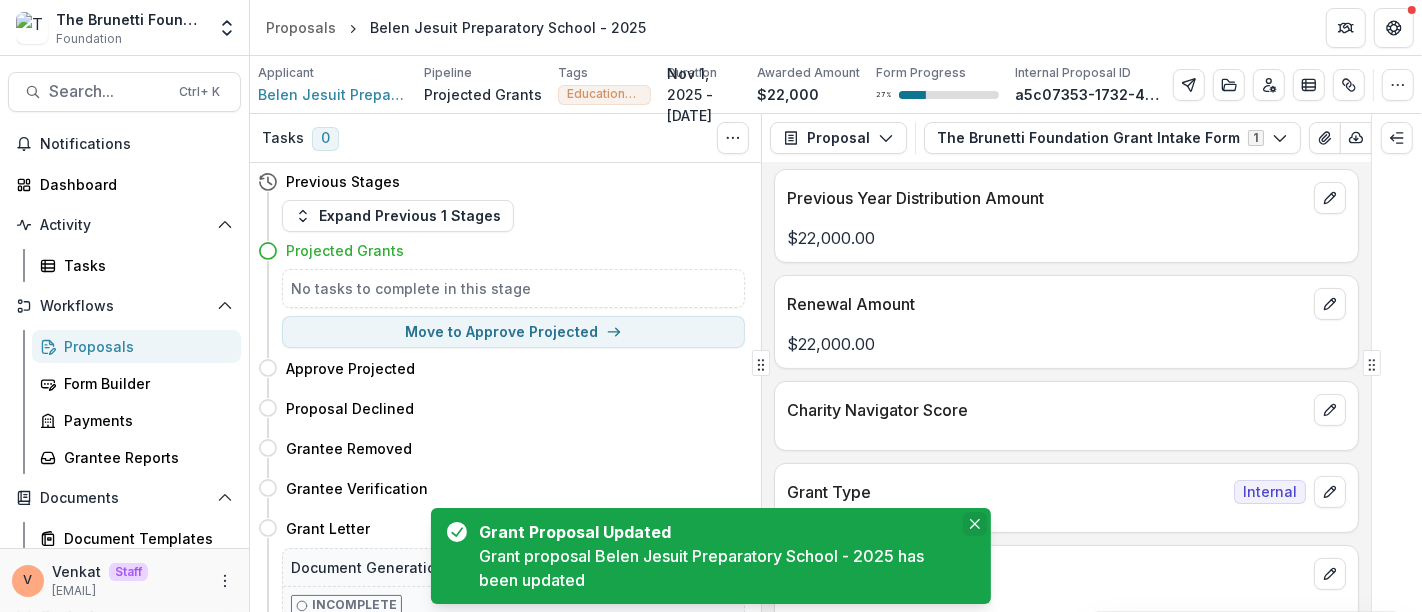 click 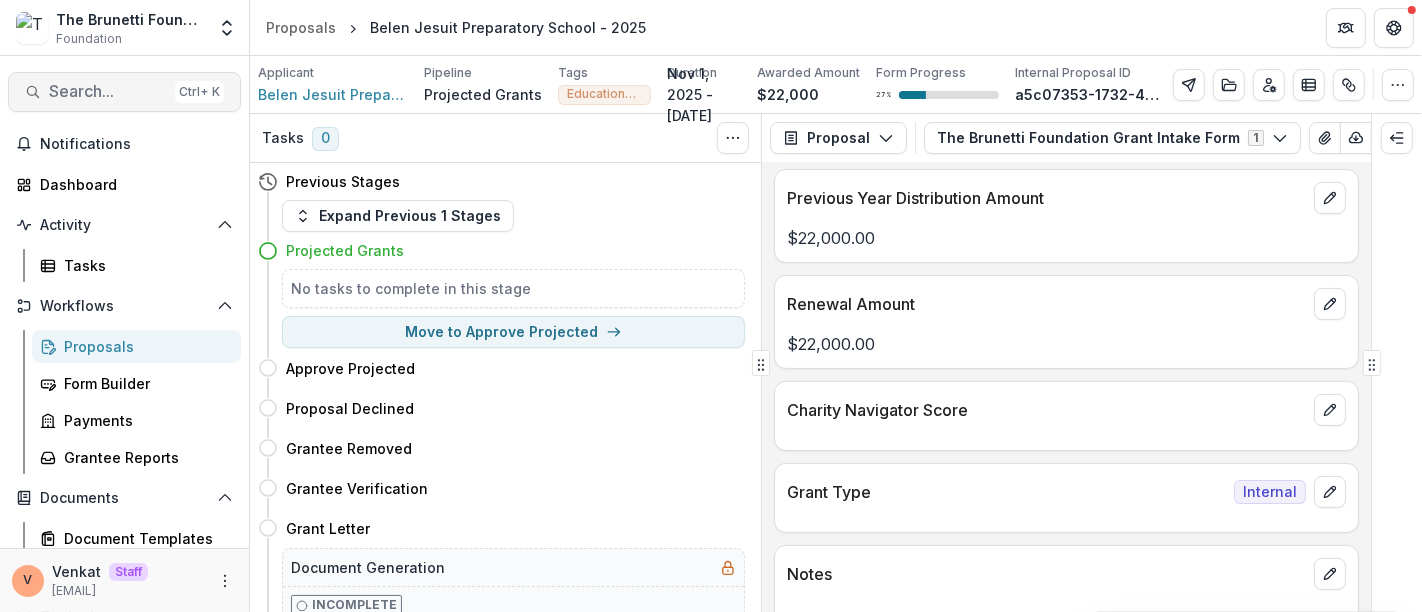 click on "Search..." at bounding box center [108, 91] 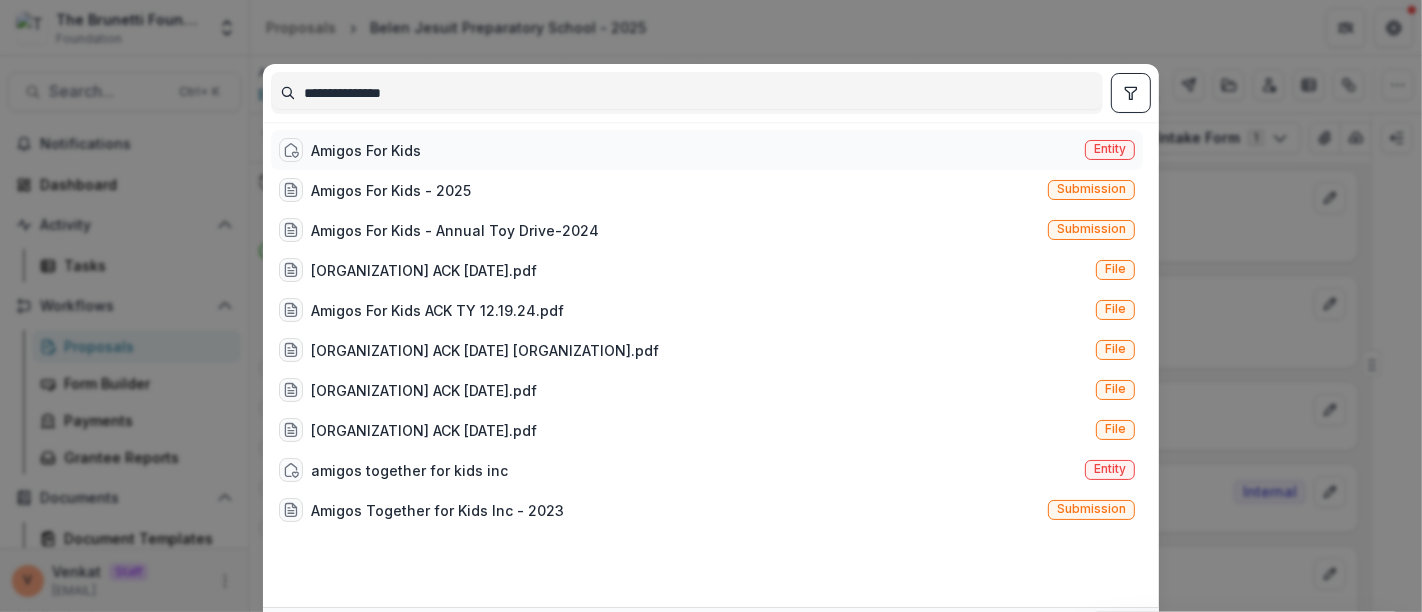type on "**********" 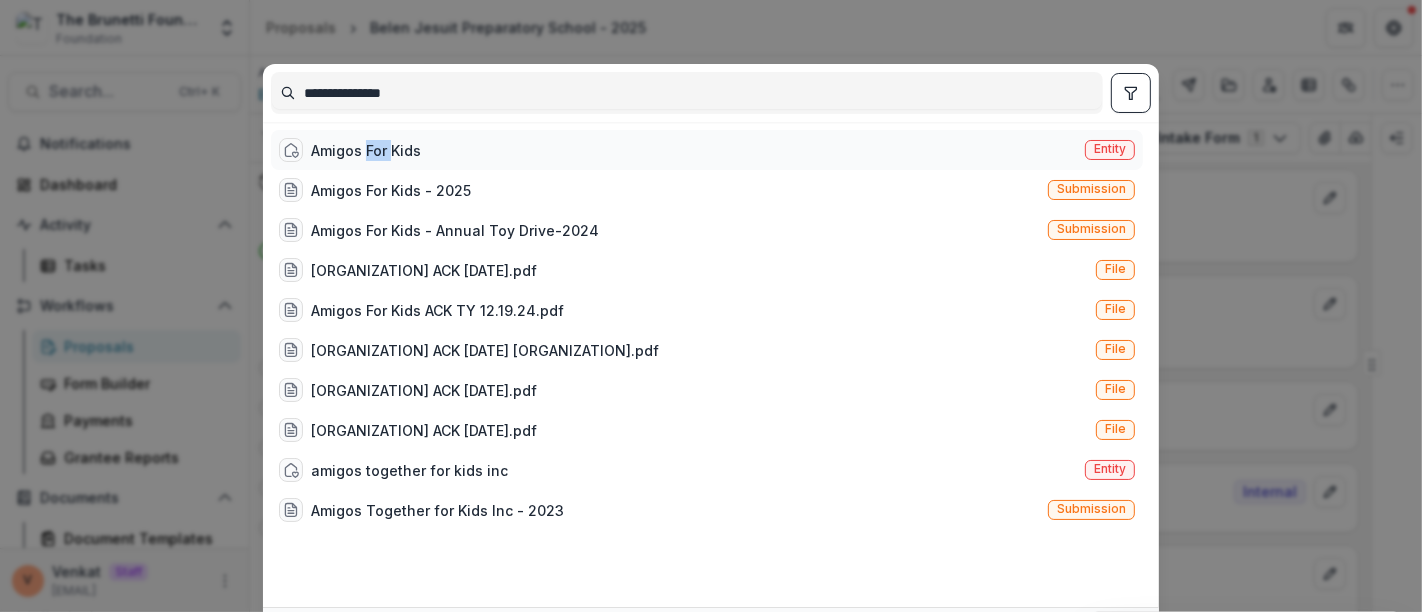click on "Amigos For Kids" at bounding box center (366, 150) 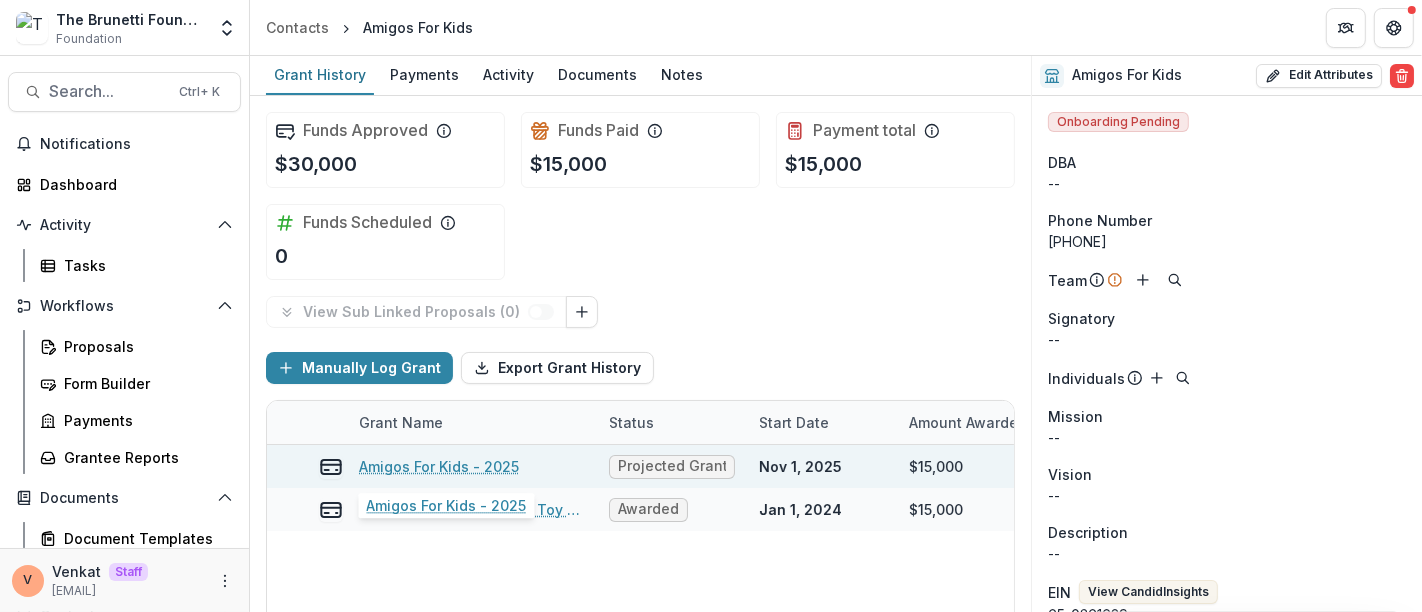 click on "Amigos For Kids - 2025" at bounding box center [439, 466] 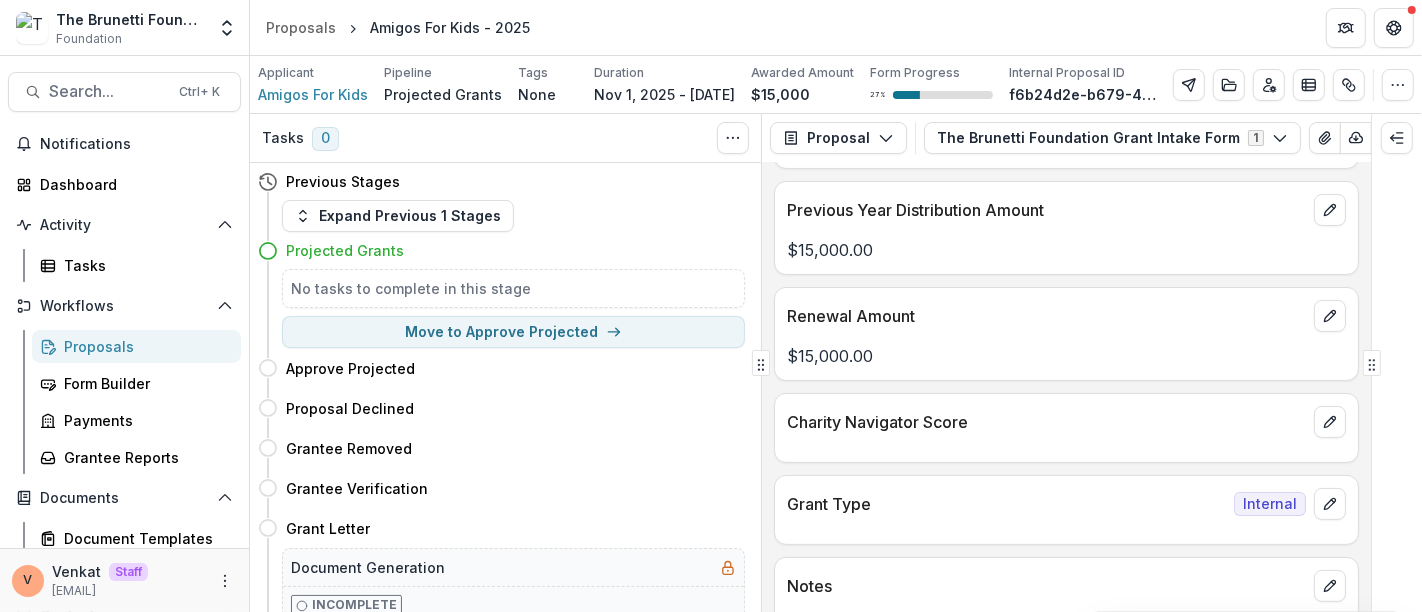 scroll, scrollTop: 271, scrollLeft: 0, axis: vertical 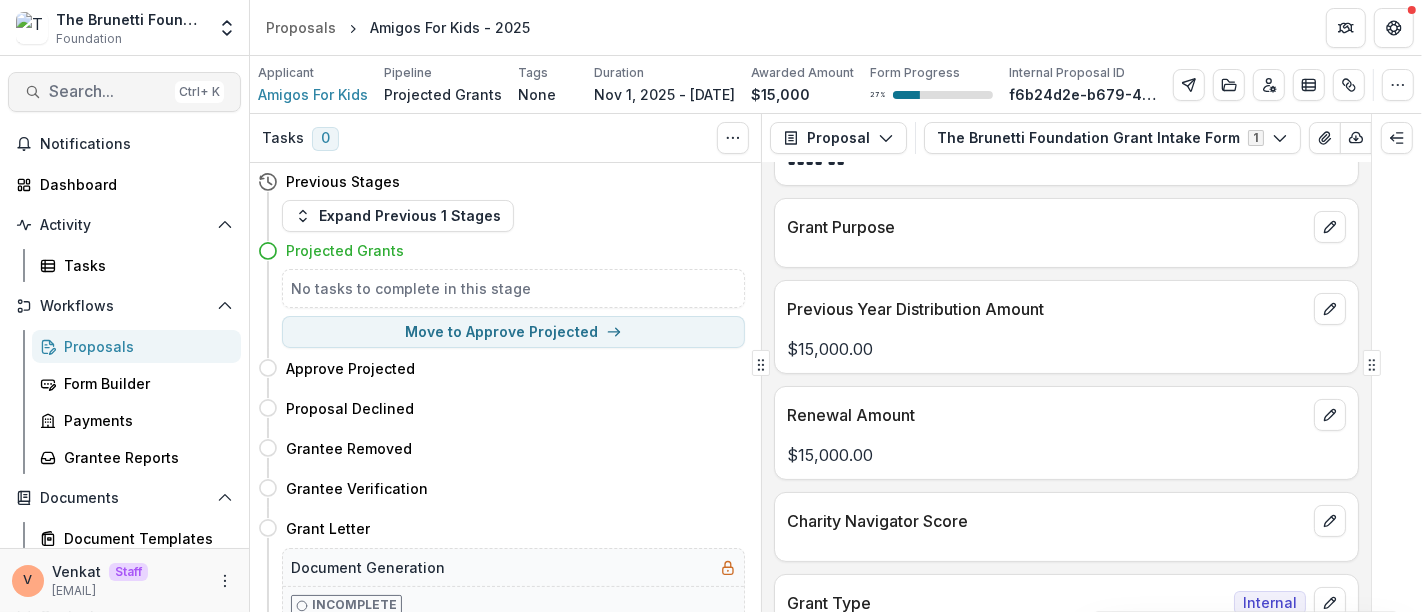 click on "Search..." at bounding box center [108, 91] 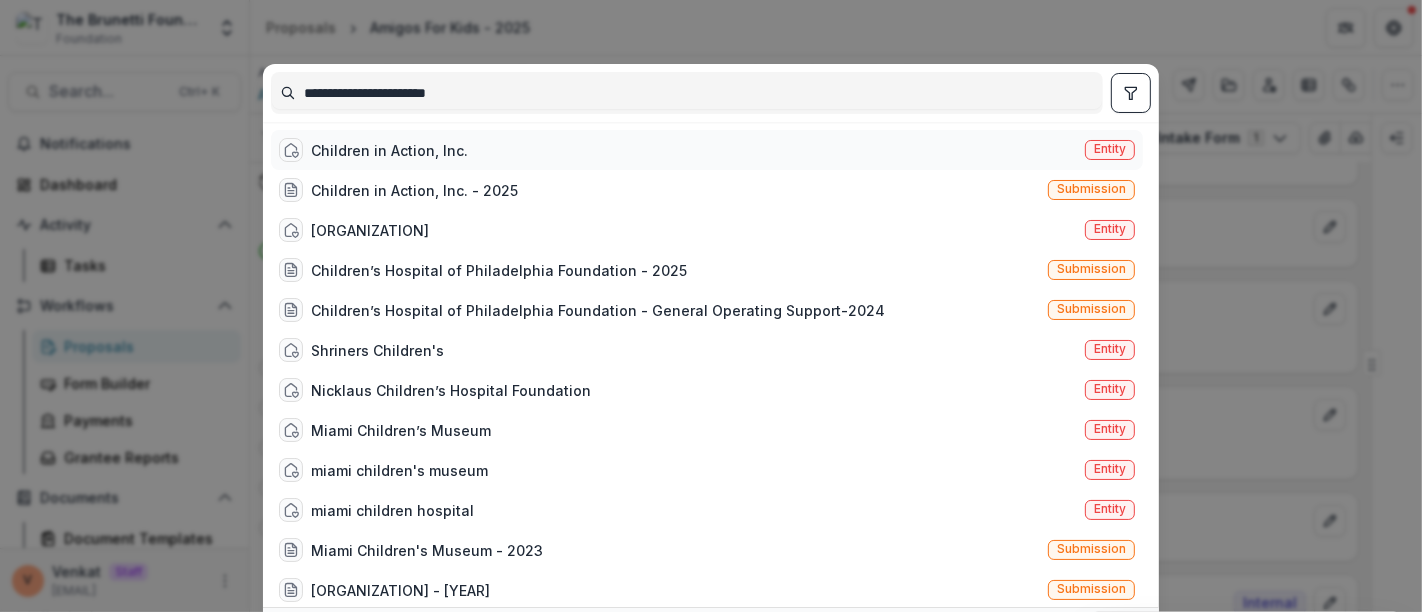 type on "**********" 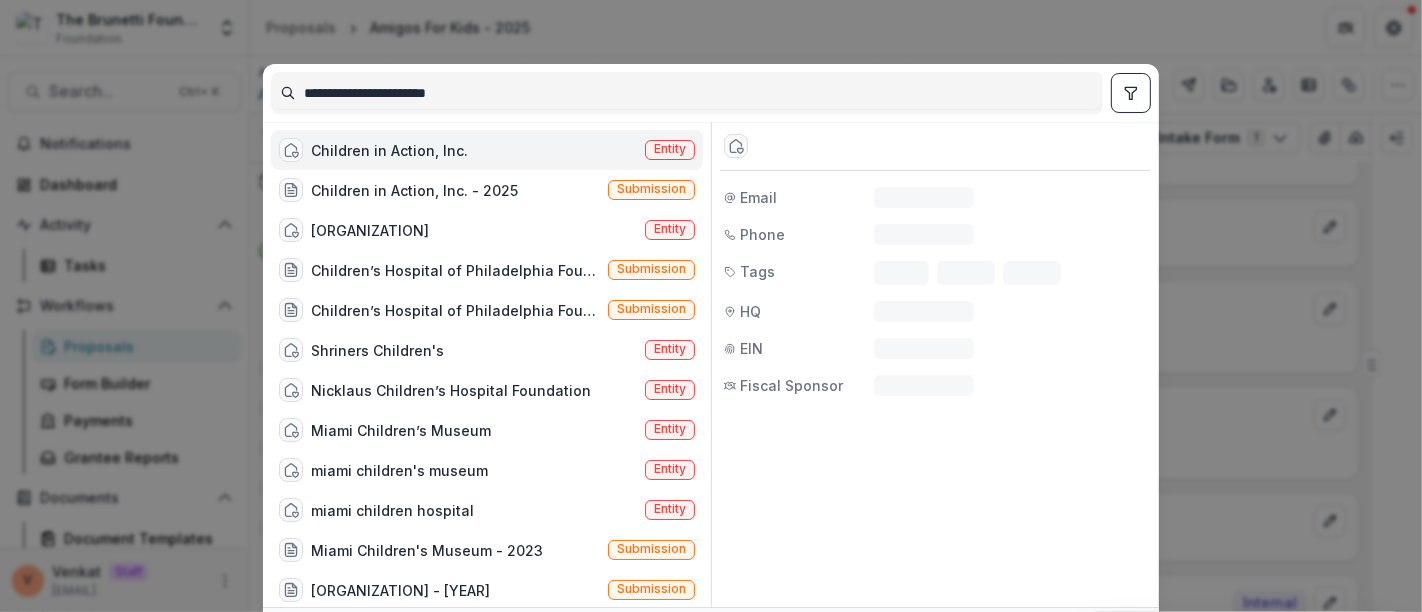 click on "Children in Action, Inc." at bounding box center [389, 150] 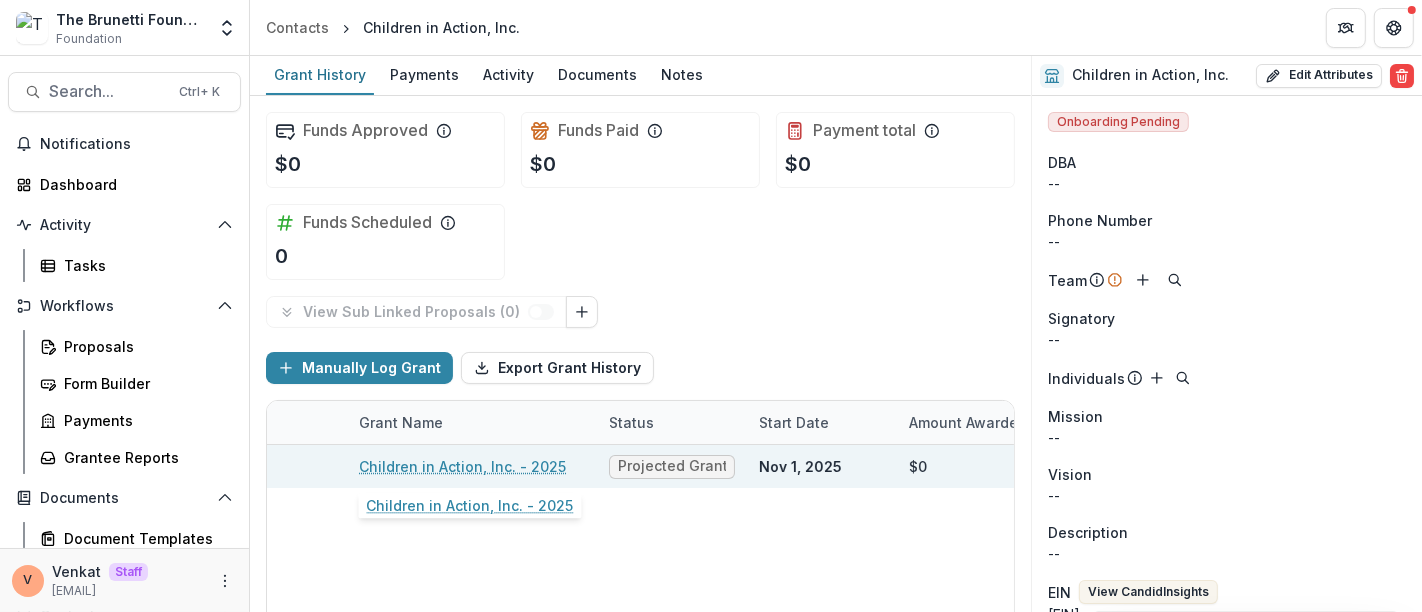 click on "Children in Action, Inc. - 2025" at bounding box center (462, 466) 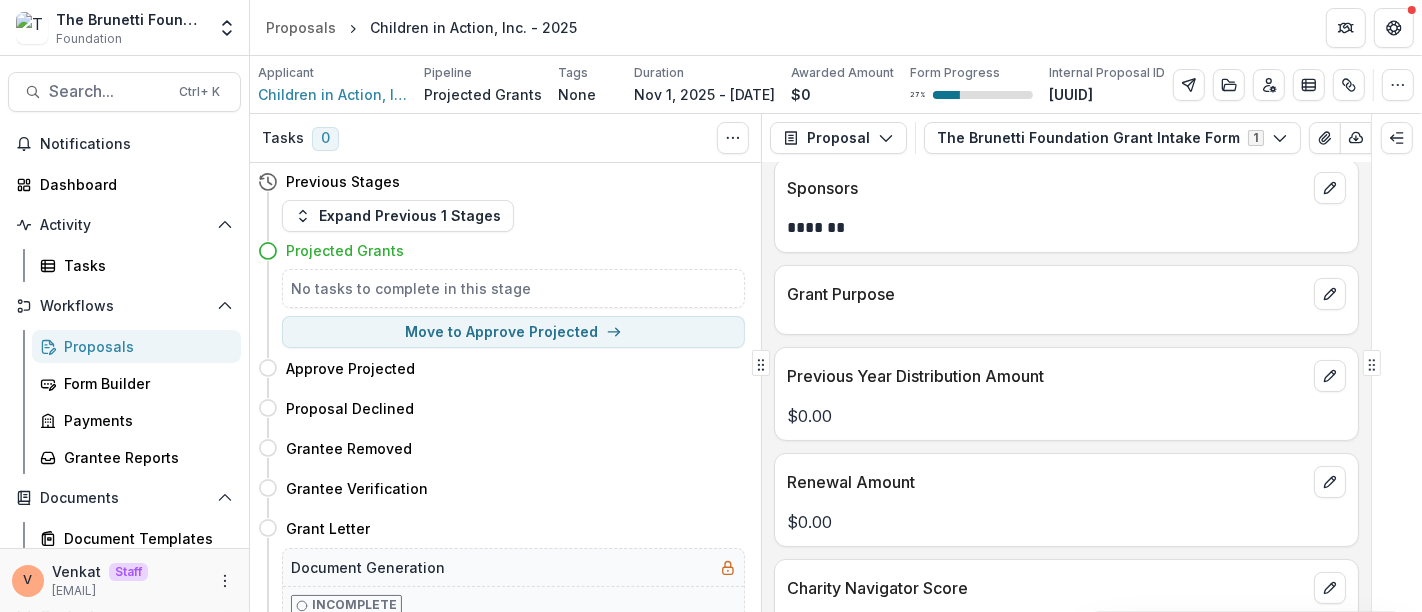 scroll, scrollTop: 222, scrollLeft: 0, axis: vertical 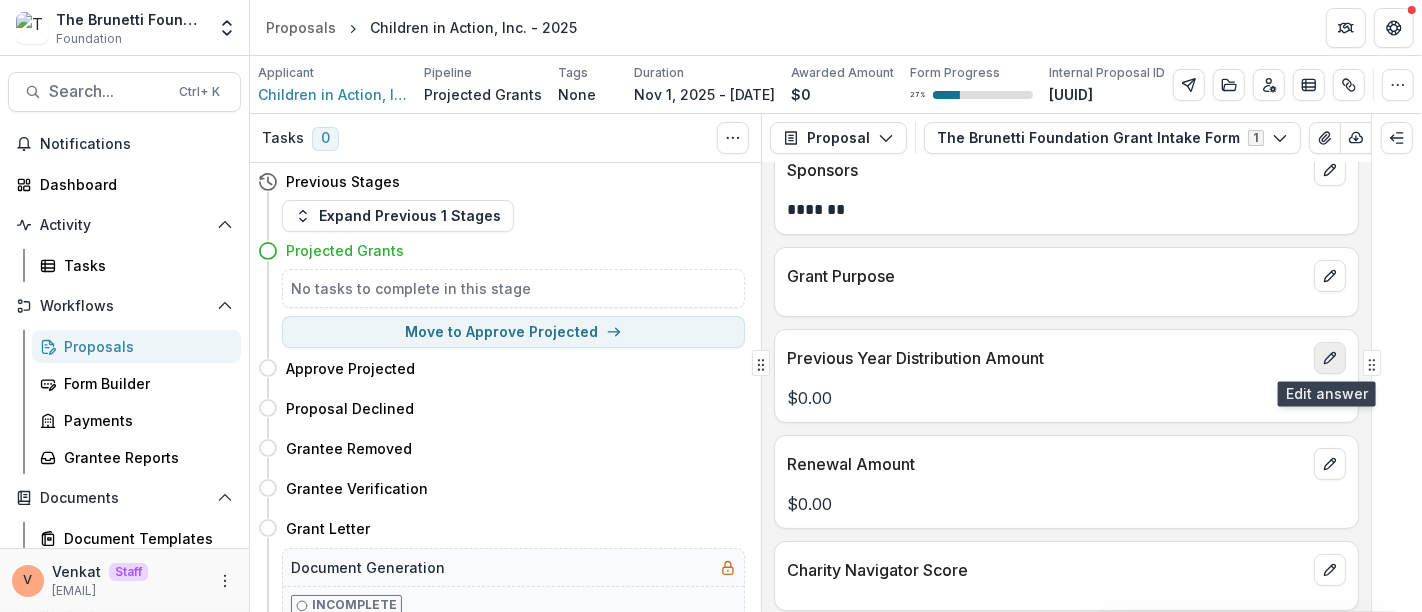 click at bounding box center (1330, 358) 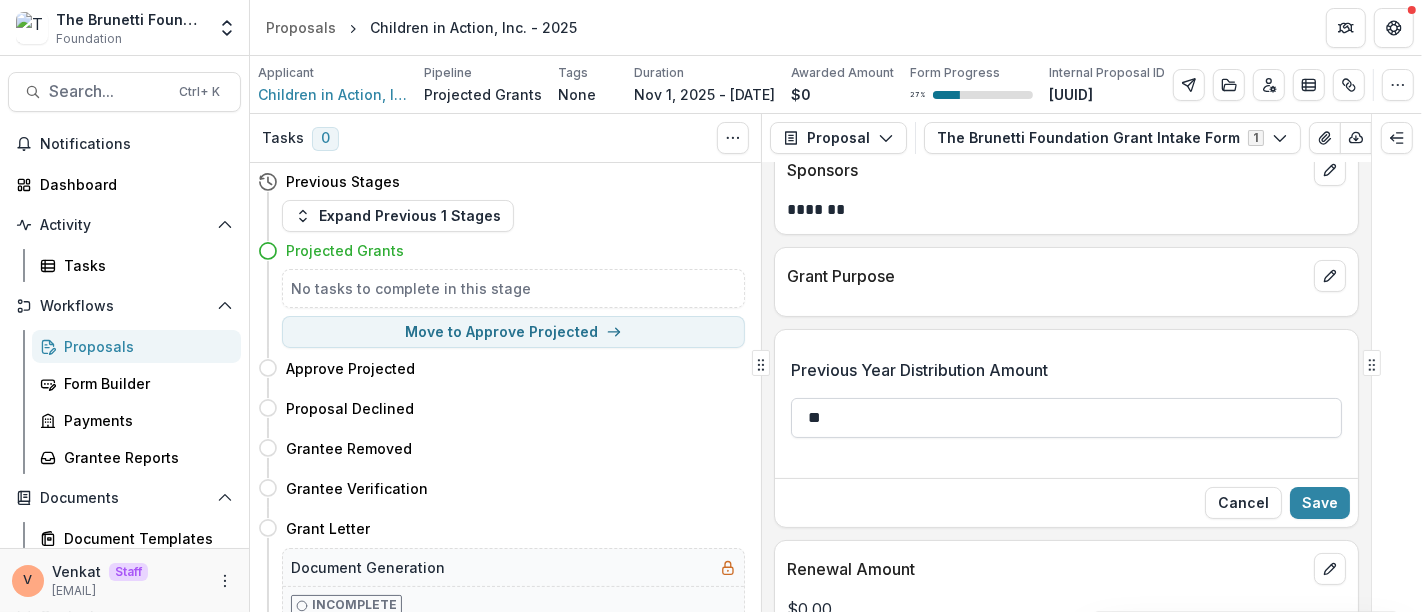 click on "**" at bounding box center (1066, 418) 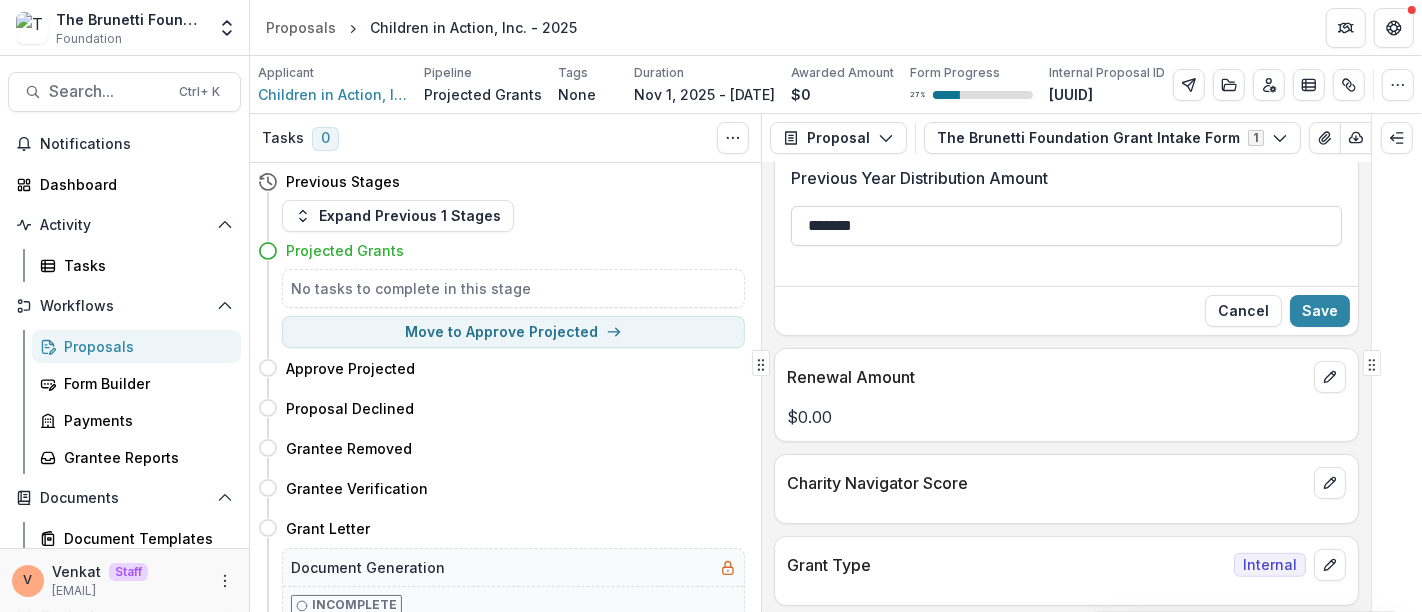 scroll, scrollTop: 444, scrollLeft: 0, axis: vertical 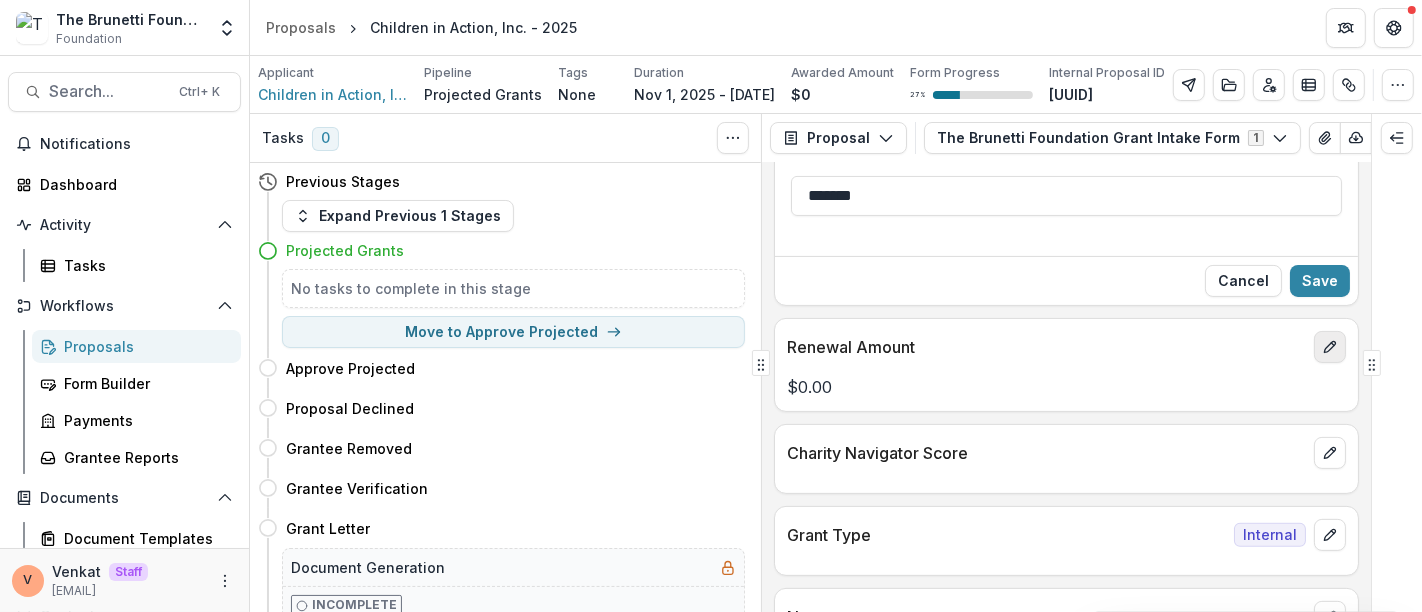 type on "*******" 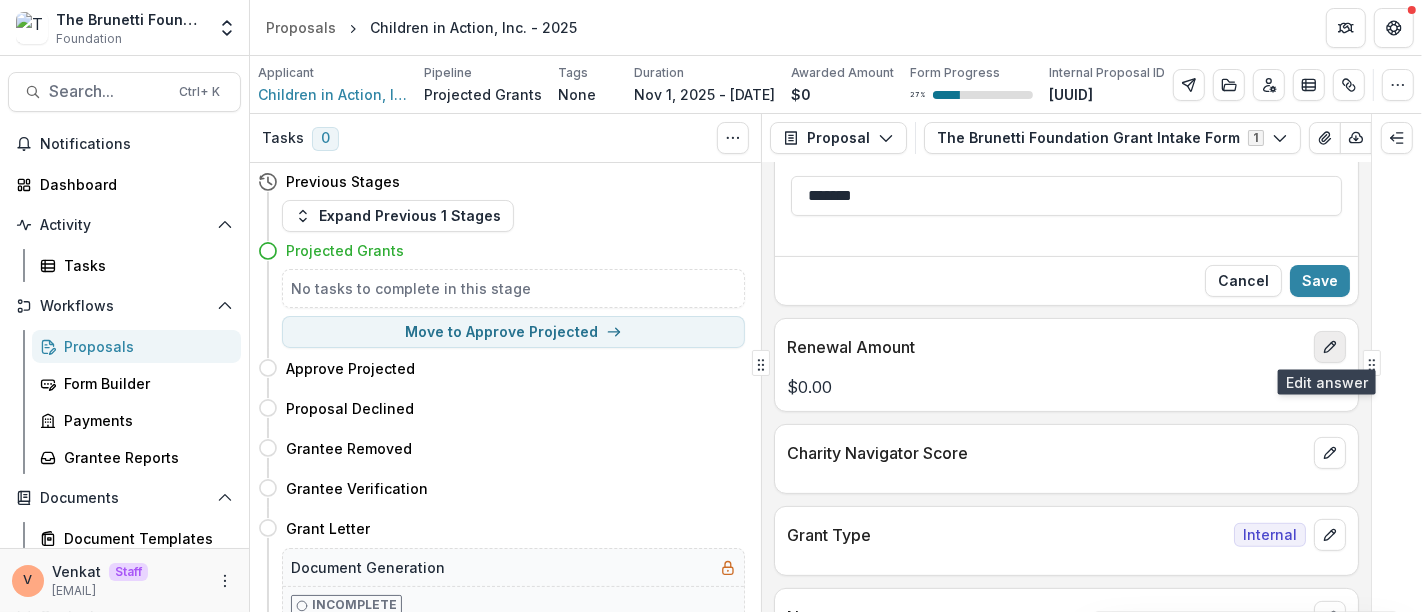 click at bounding box center (1330, 347) 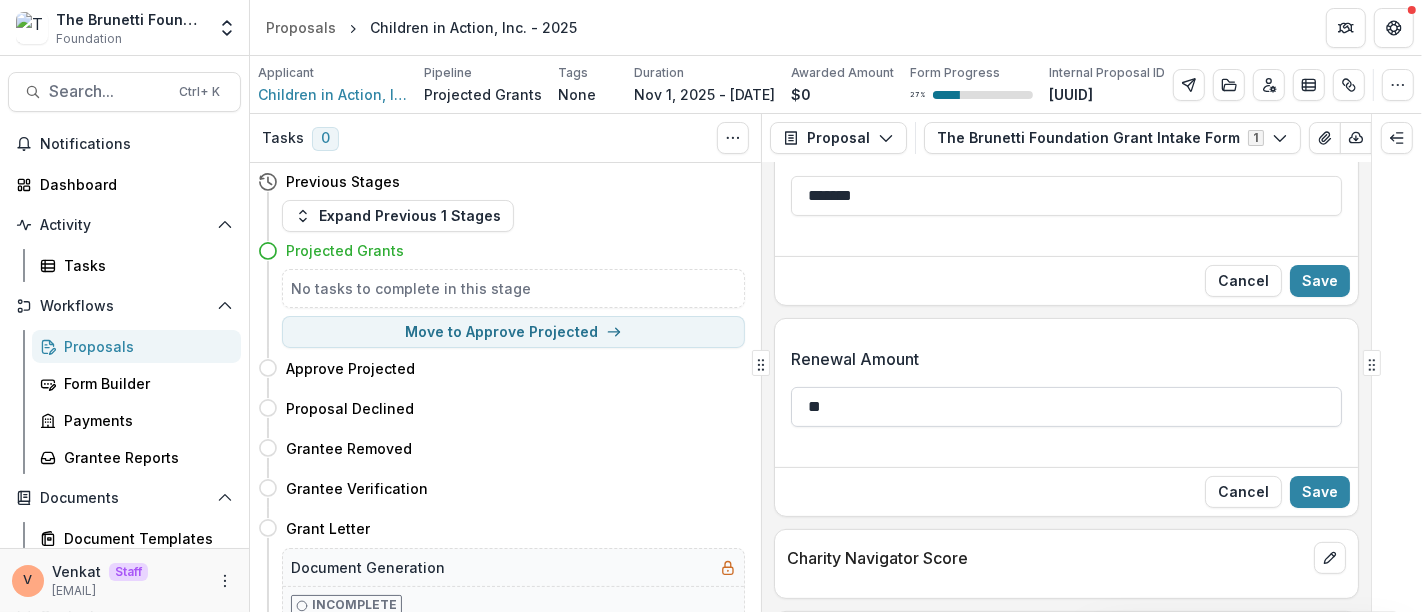 click on "**" at bounding box center (1066, 407) 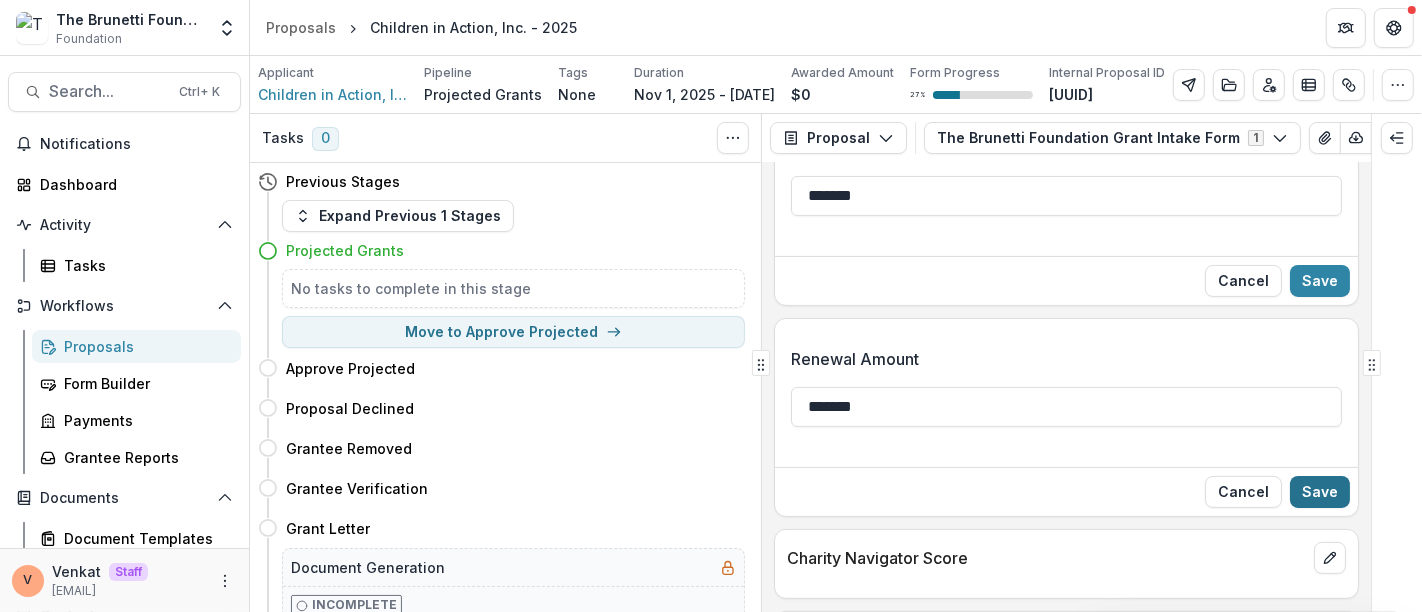 type on "*******" 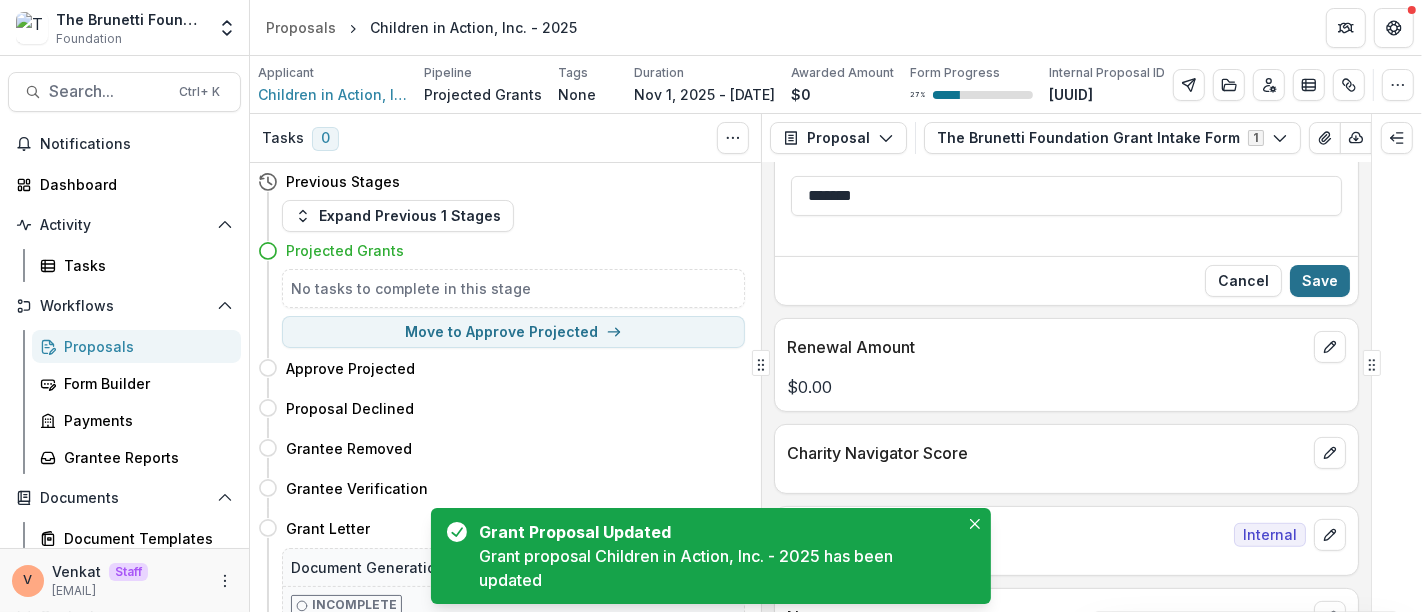 type on "**" 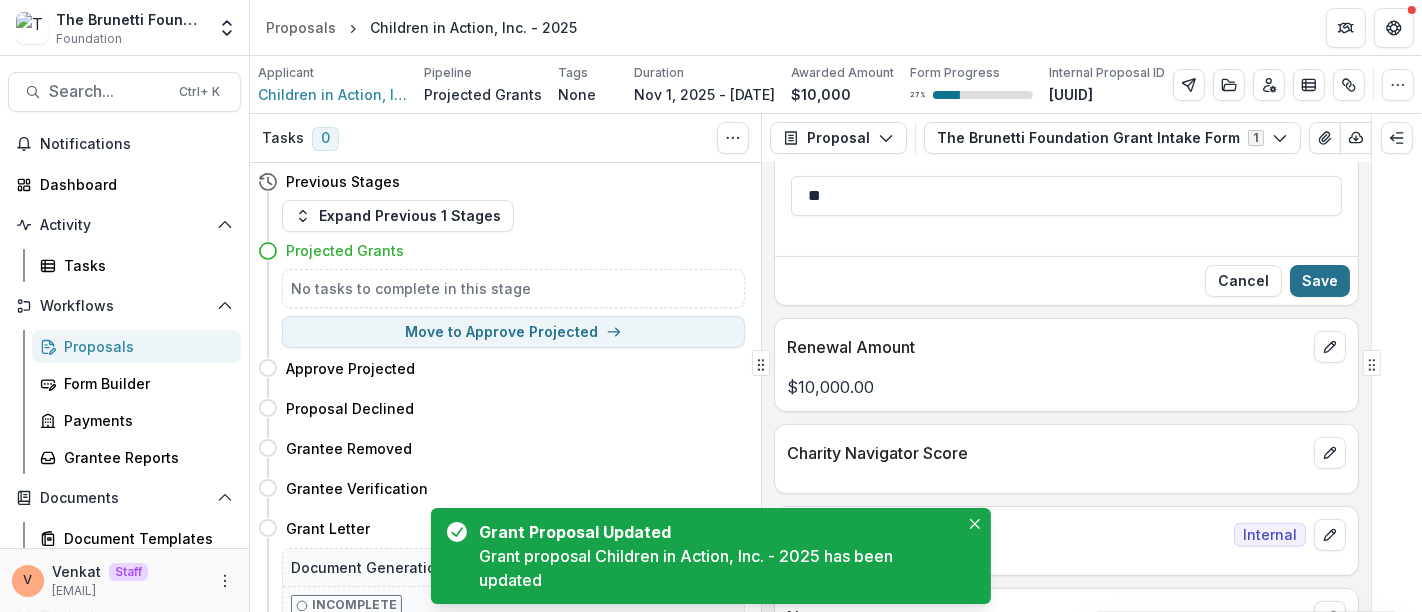 click on "Save" at bounding box center (1320, 281) 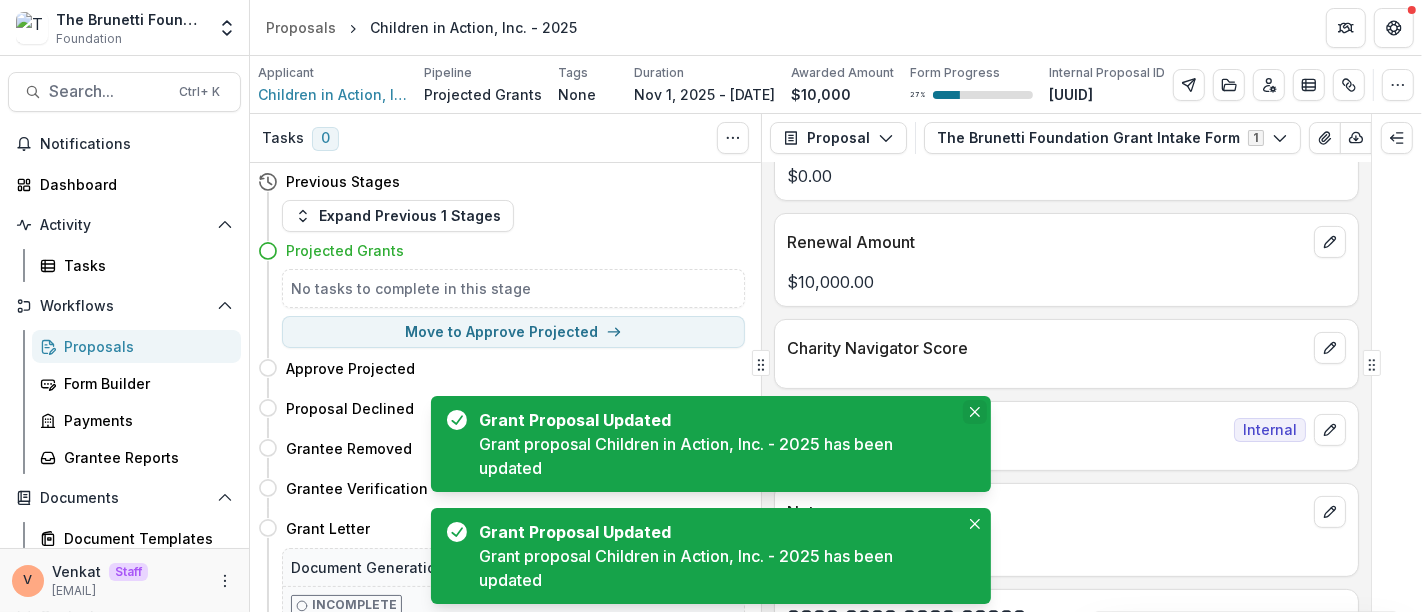 click 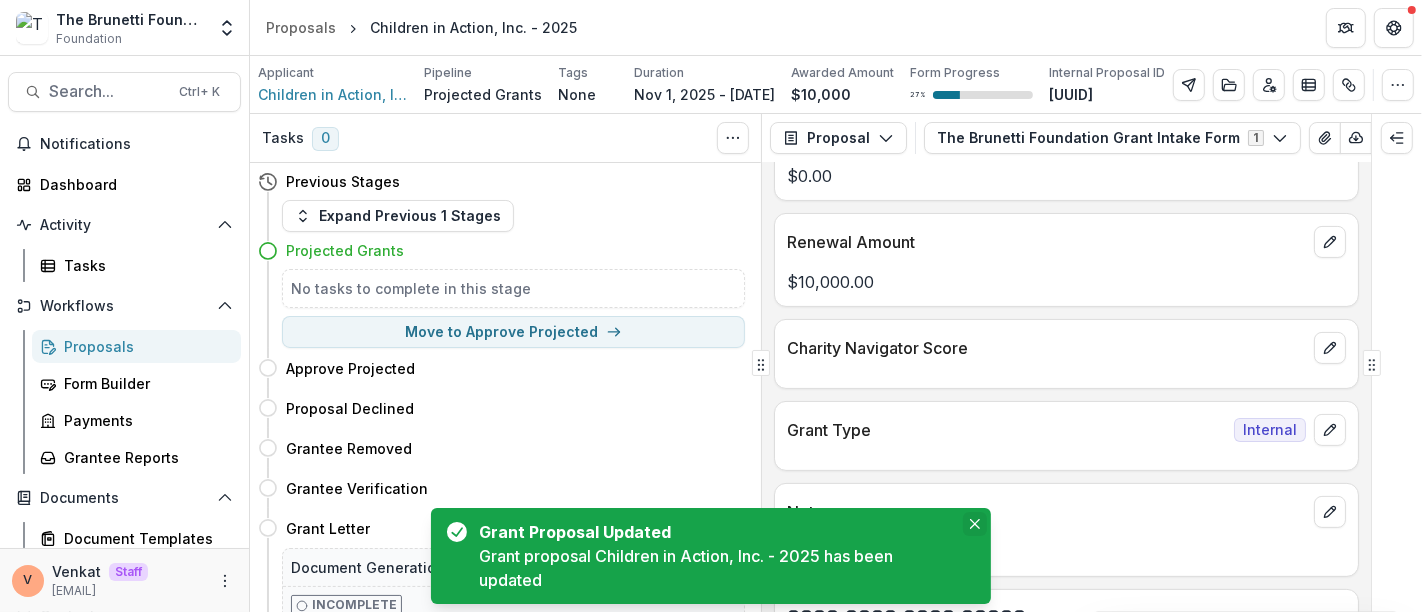 click at bounding box center [975, 524] 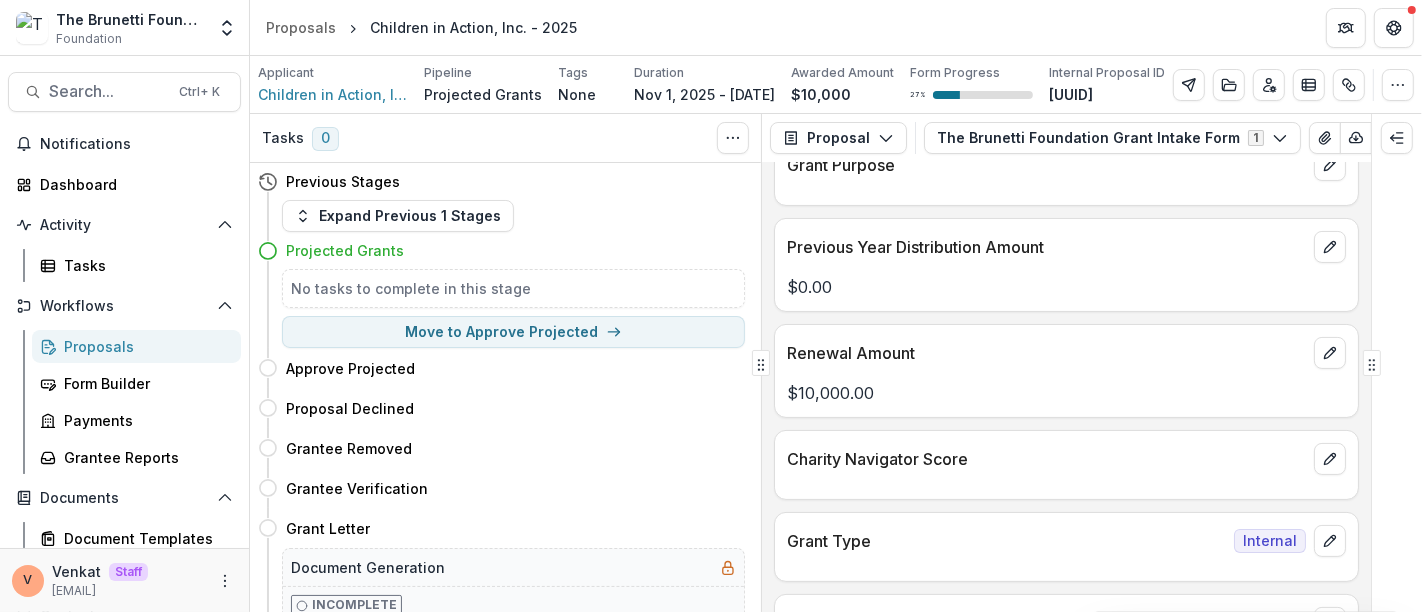 scroll, scrollTop: 222, scrollLeft: 0, axis: vertical 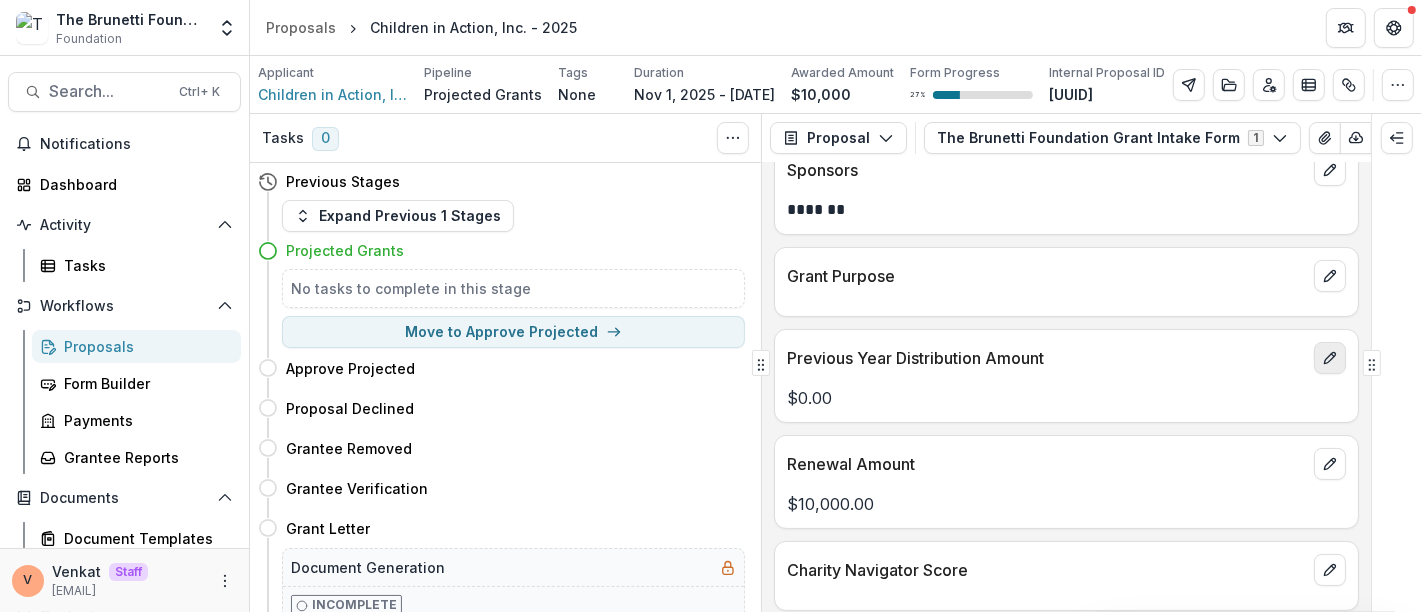 click 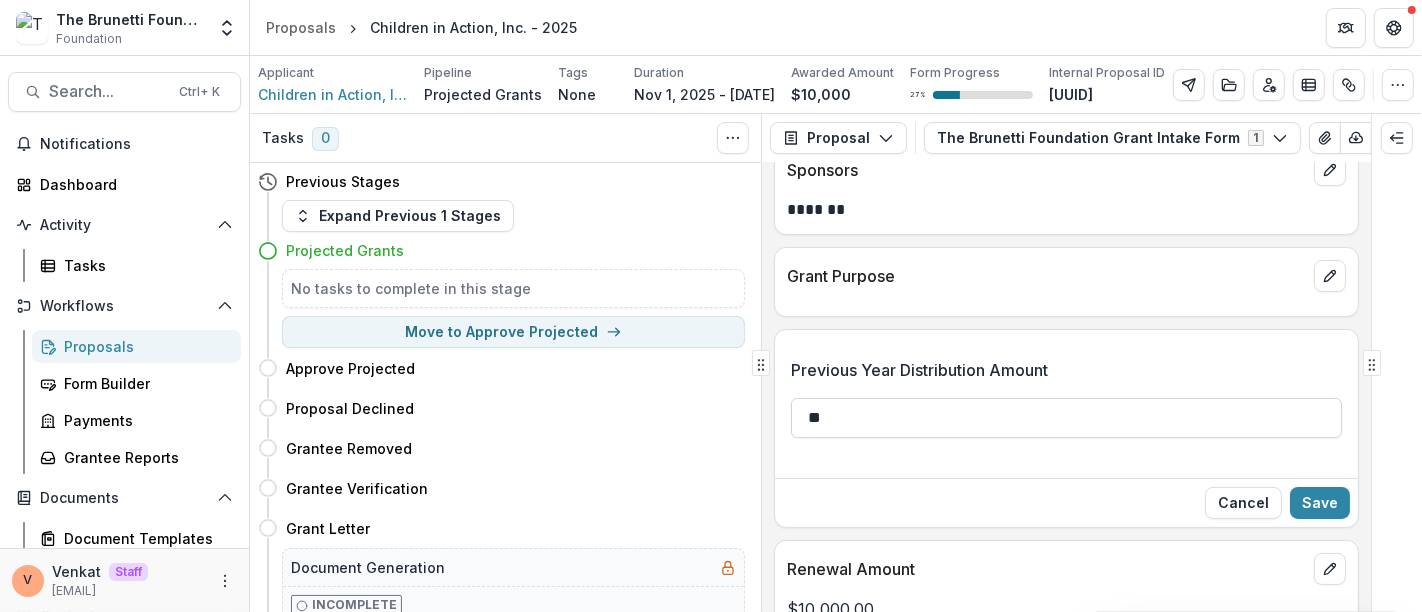 click on "**" at bounding box center (1066, 418) 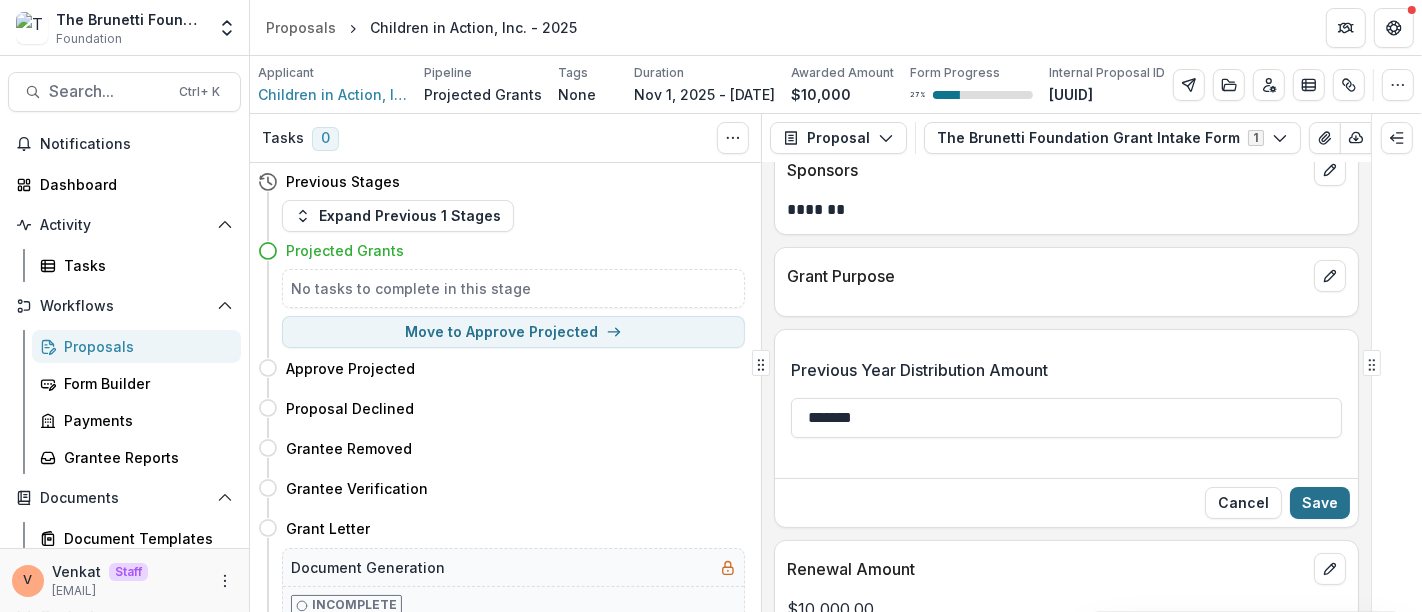 type on "*******" 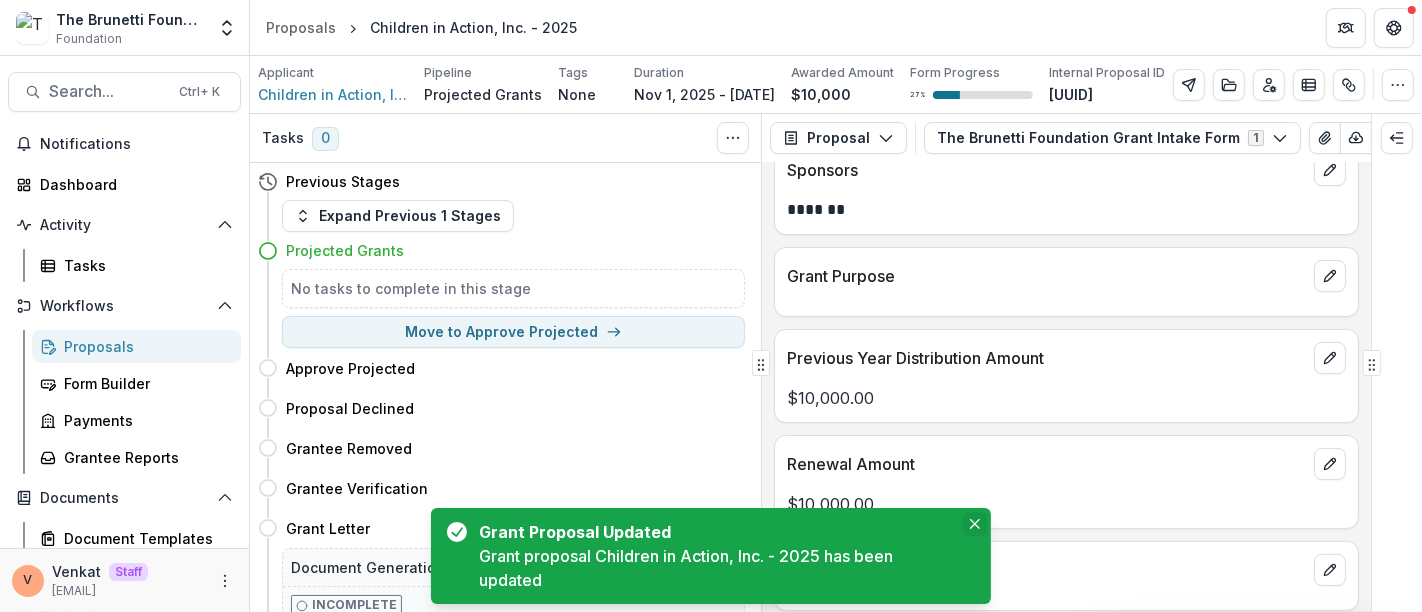 click 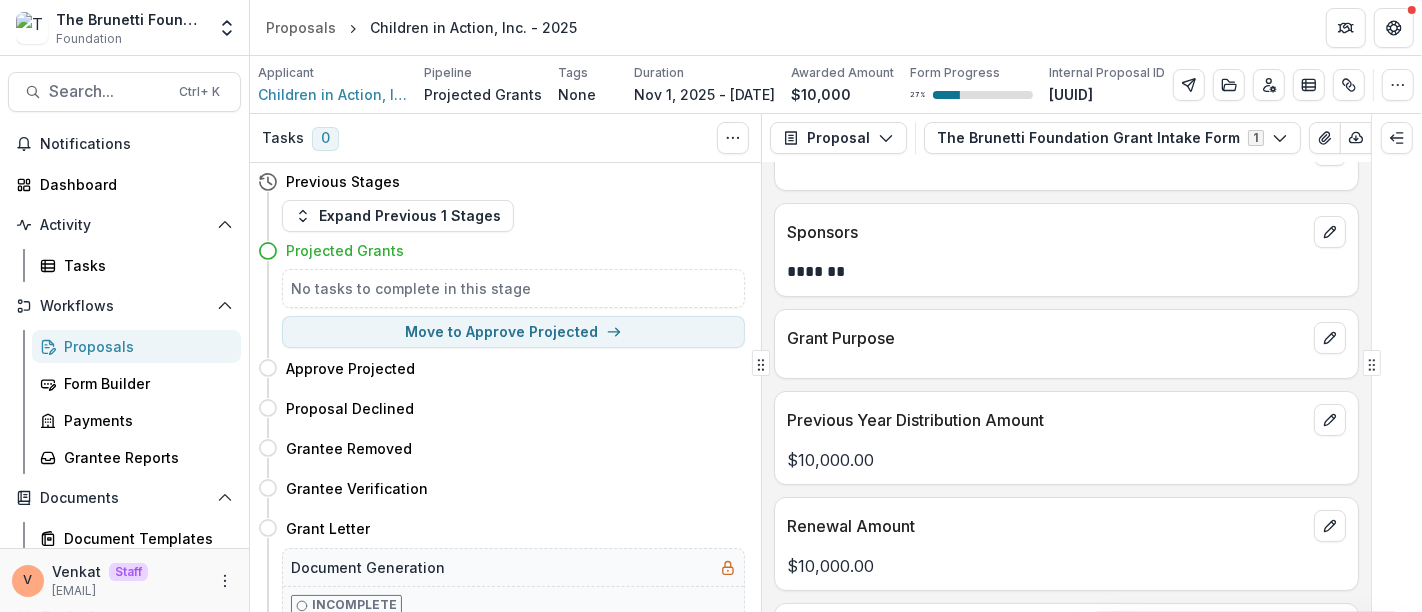 scroll, scrollTop: 271, scrollLeft: 0, axis: vertical 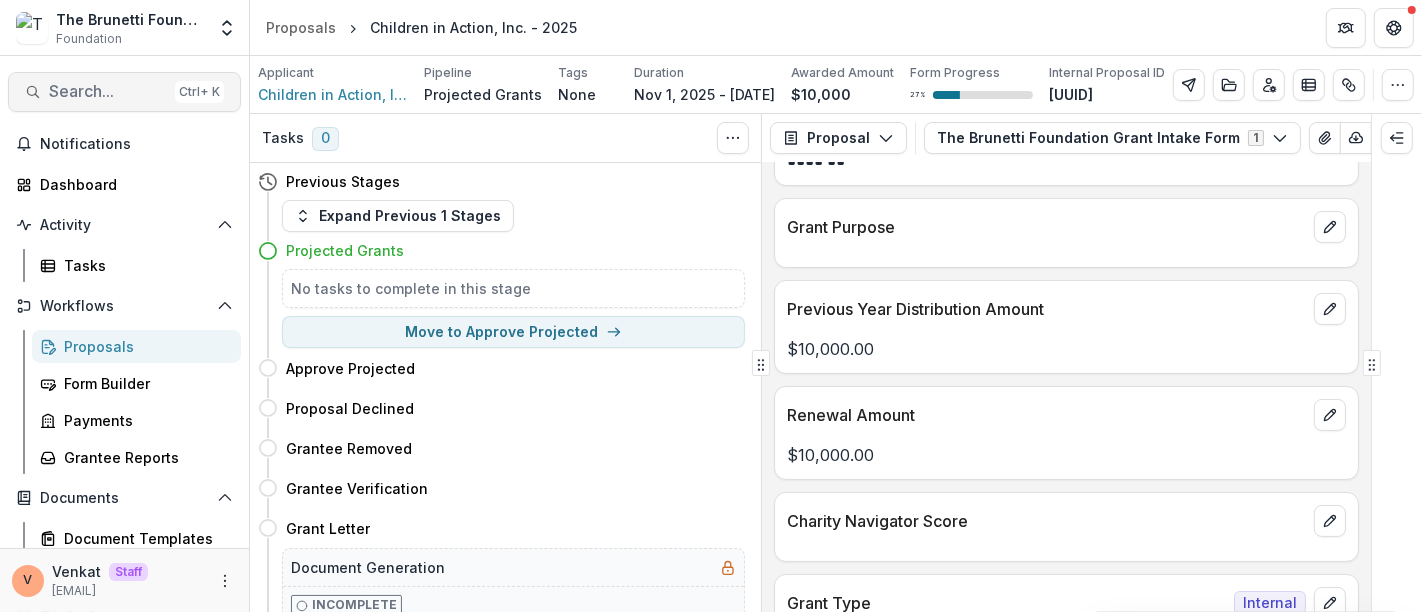 click on "Search..." at bounding box center (108, 91) 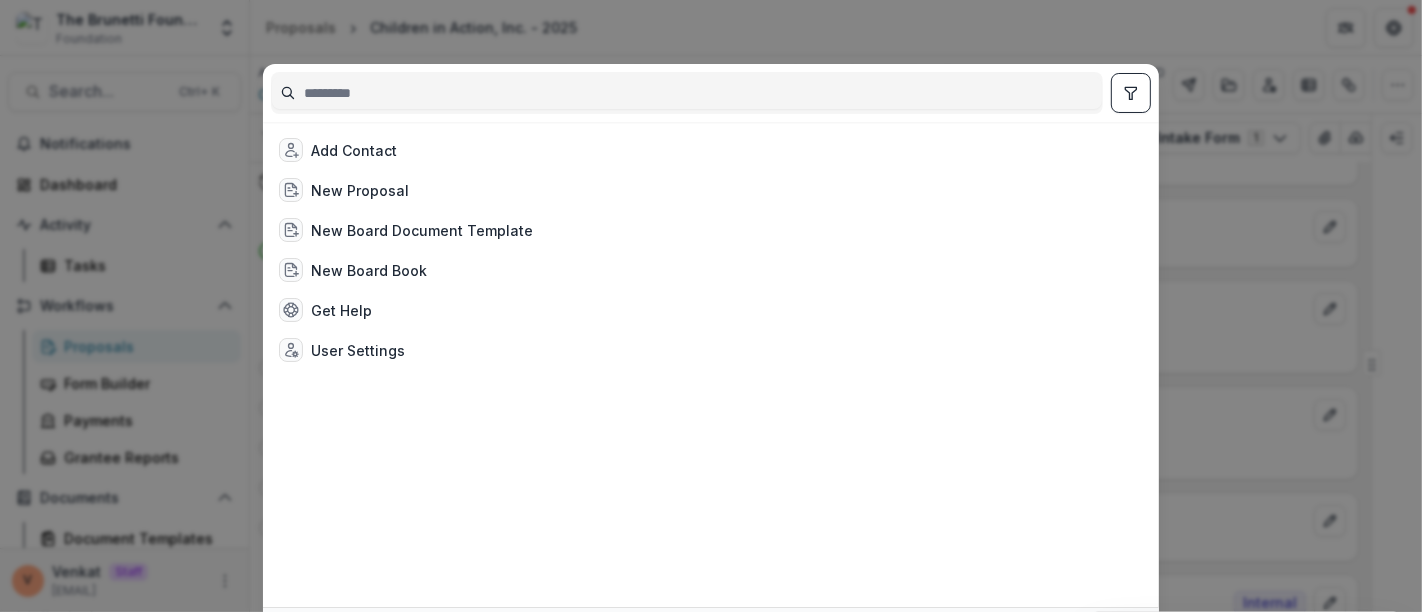 click at bounding box center (687, 93) 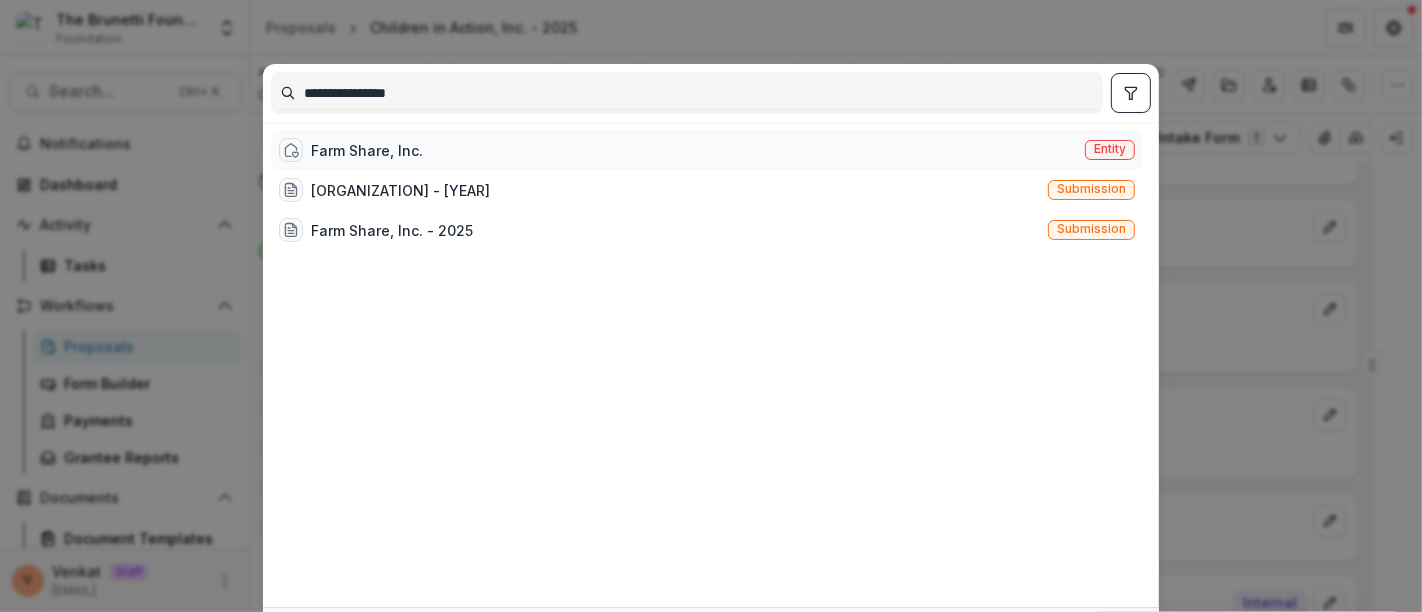 type on "**********" 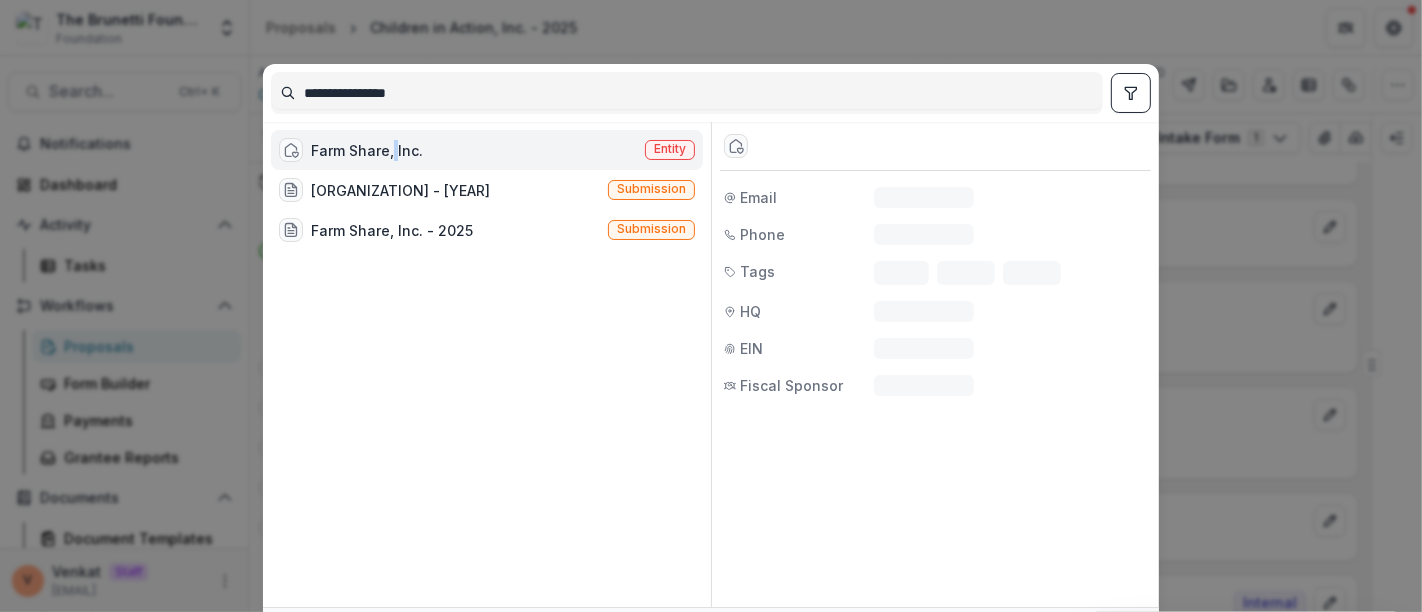 click on "Farm Share, Inc." at bounding box center [367, 150] 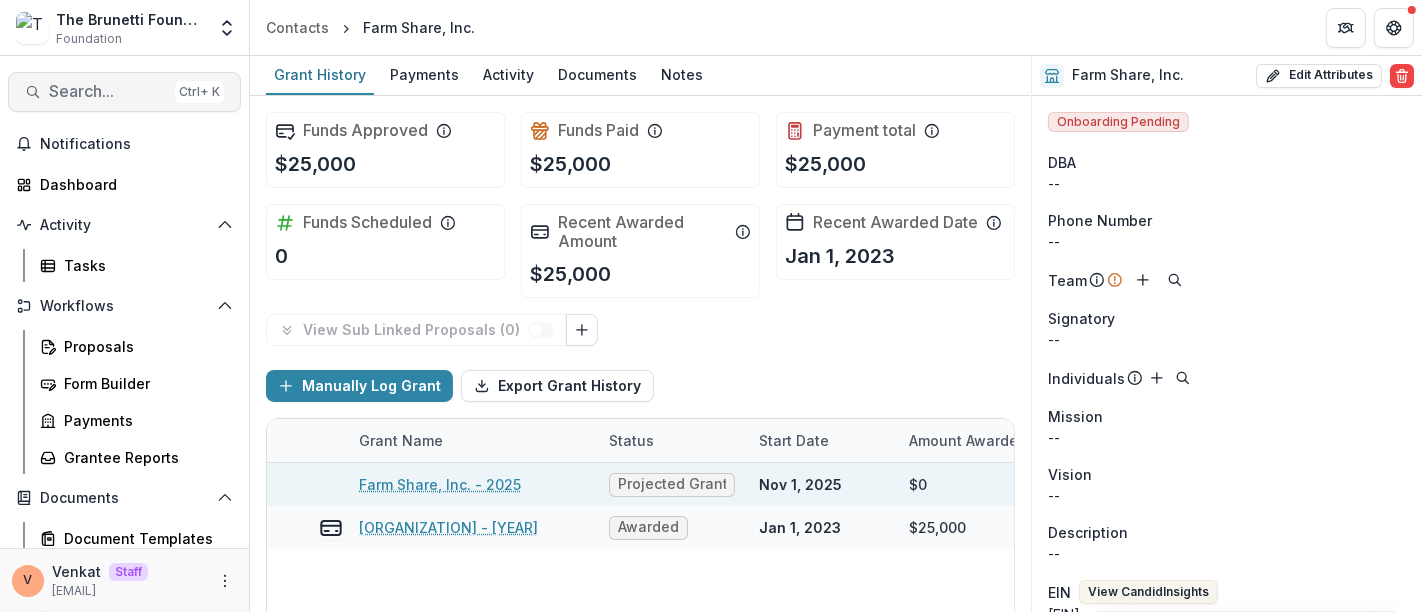 click on "Search..." at bounding box center (108, 91) 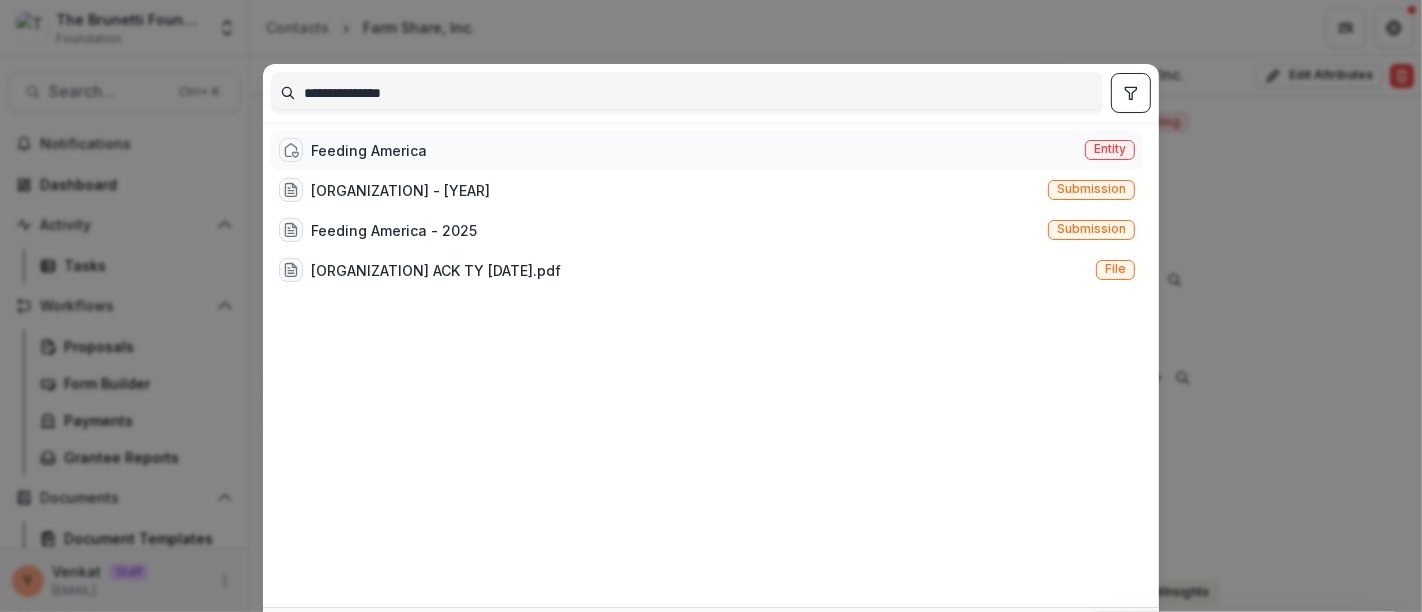 type on "**********" 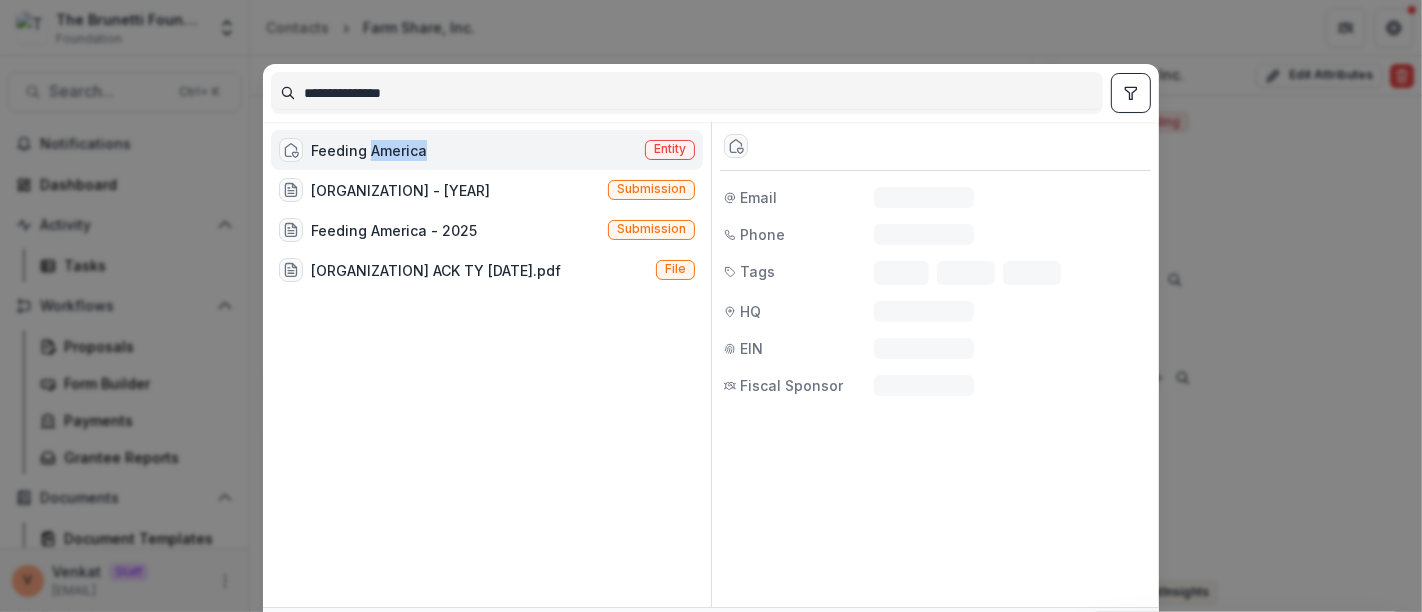 click on "Feeding America" at bounding box center (369, 150) 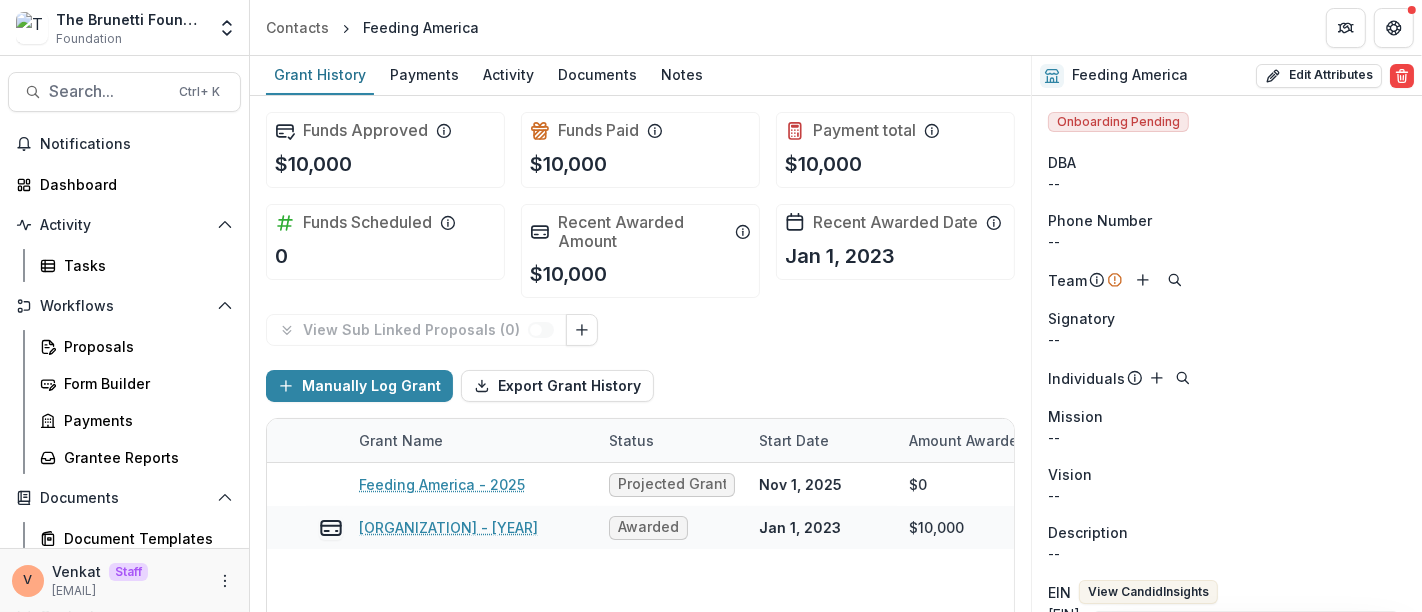 type 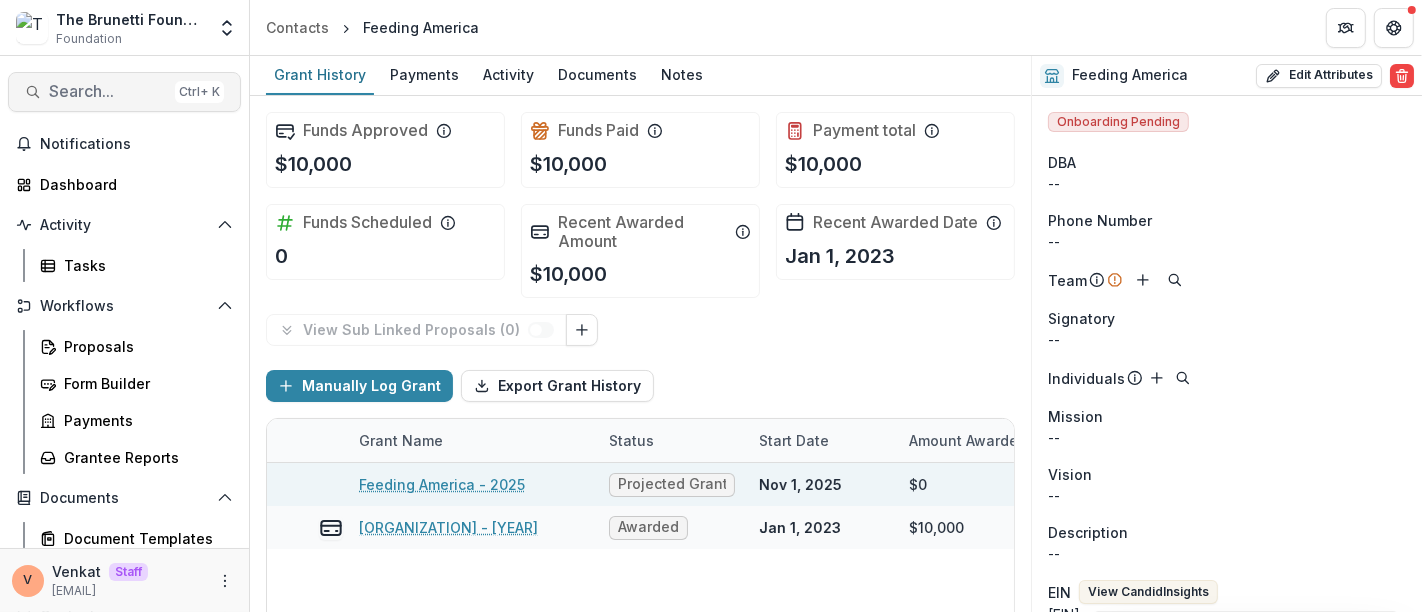 click on "Search..." at bounding box center [108, 91] 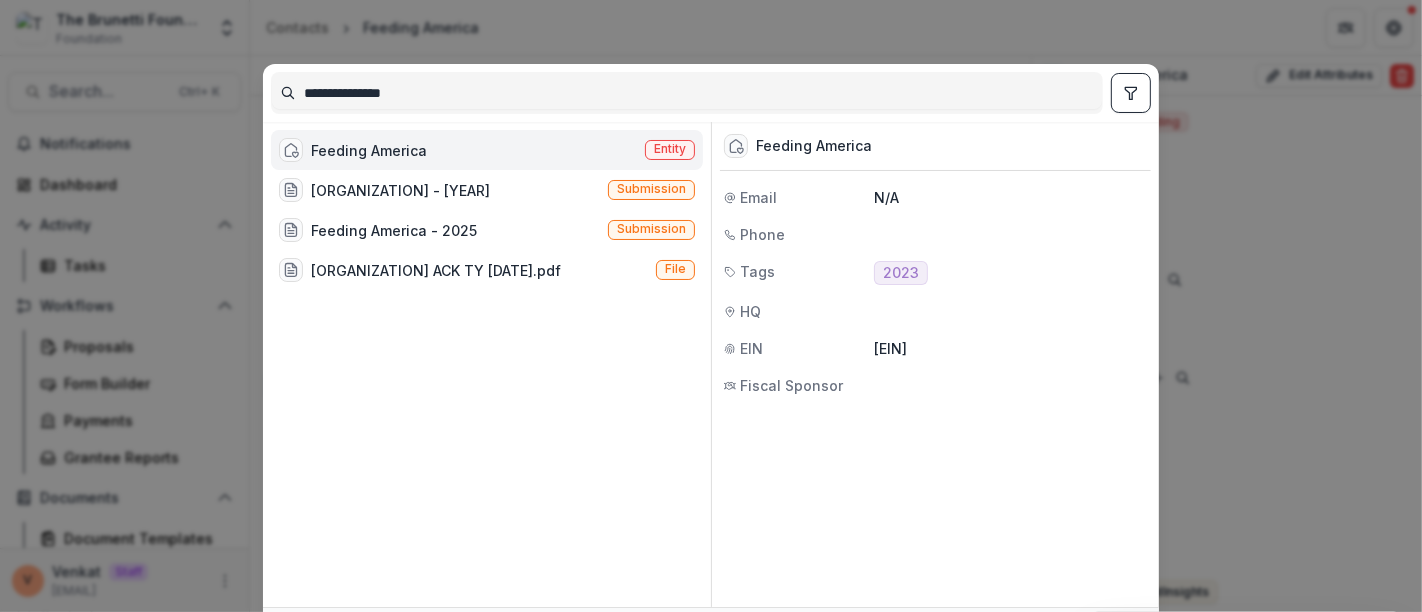 drag, startPoint x: 448, startPoint y: 91, endPoint x: 169, endPoint y: 87, distance: 279.0287 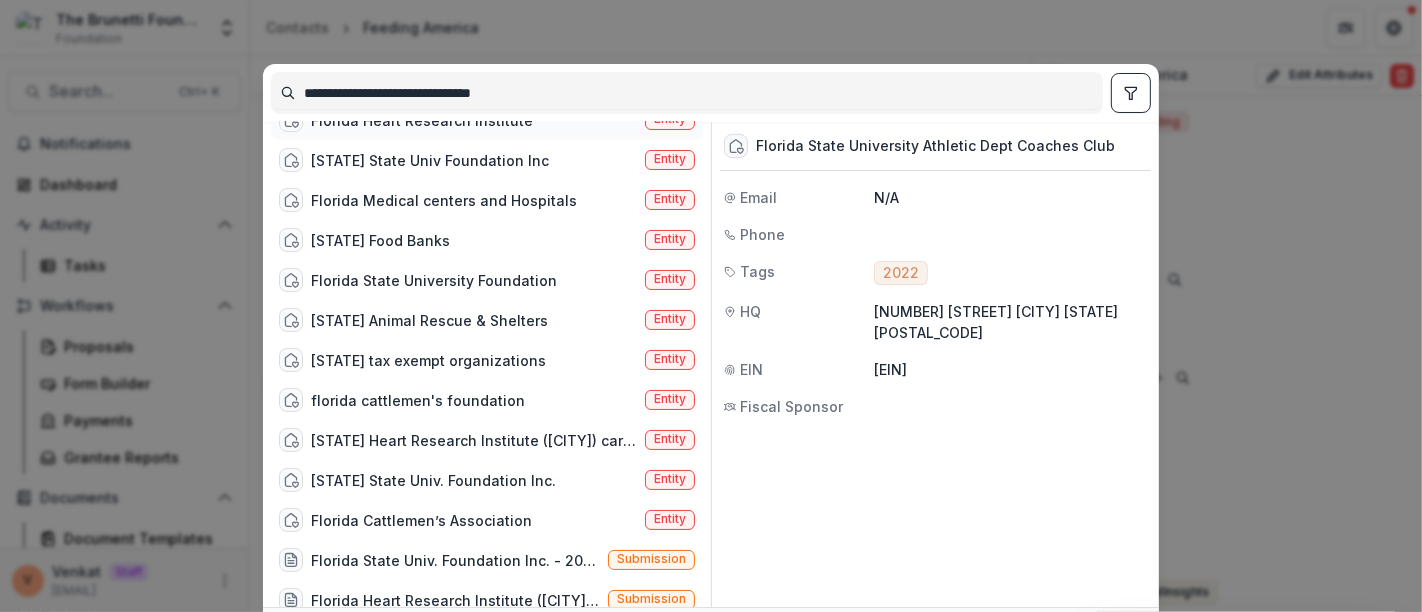 scroll, scrollTop: 111, scrollLeft: 0, axis: vertical 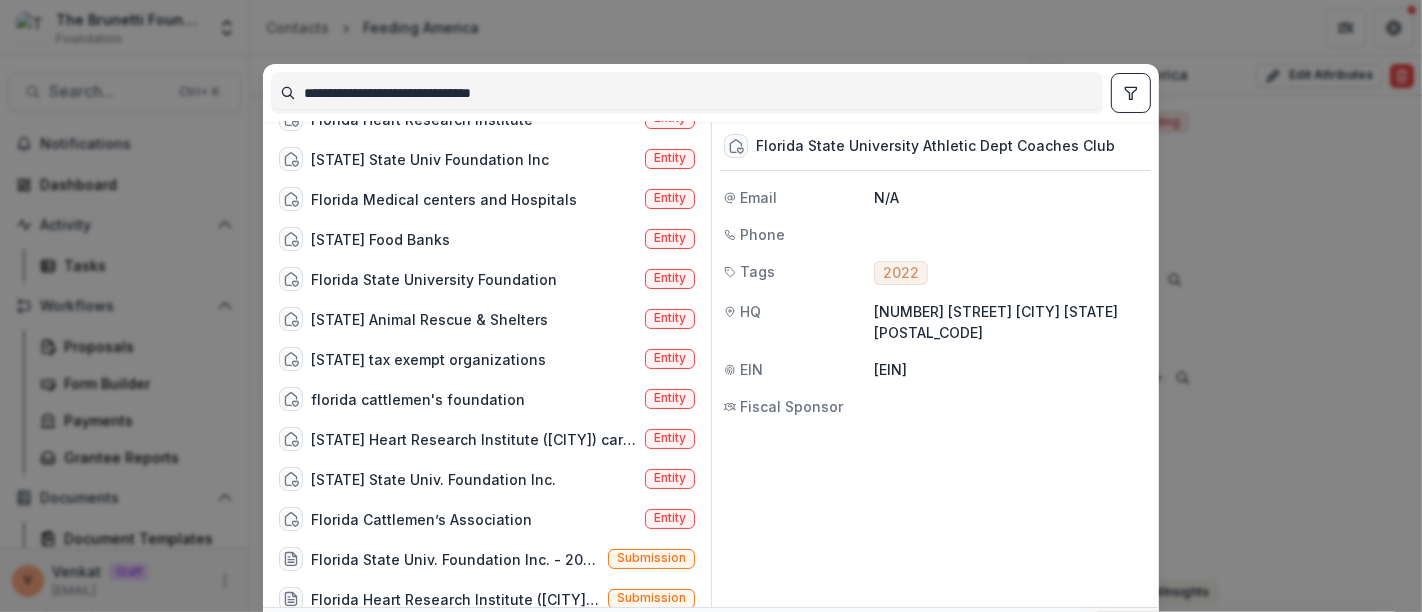 click on "**********" at bounding box center [687, 93] 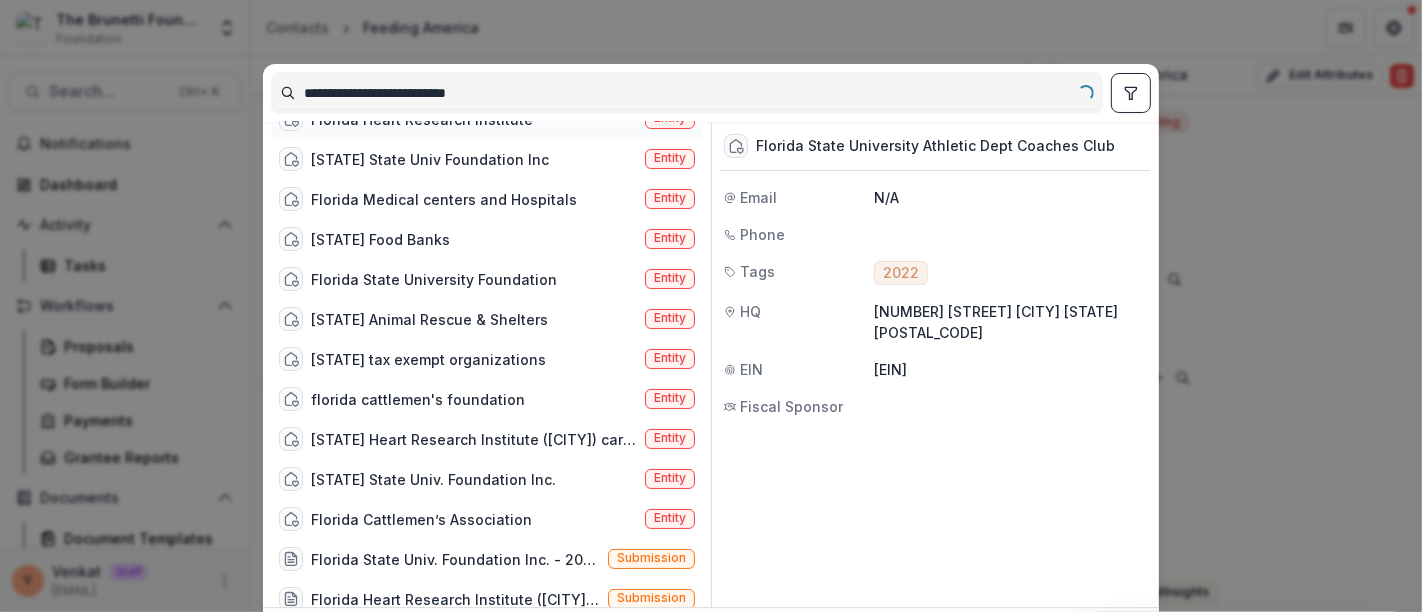 scroll, scrollTop: 0, scrollLeft: 0, axis: both 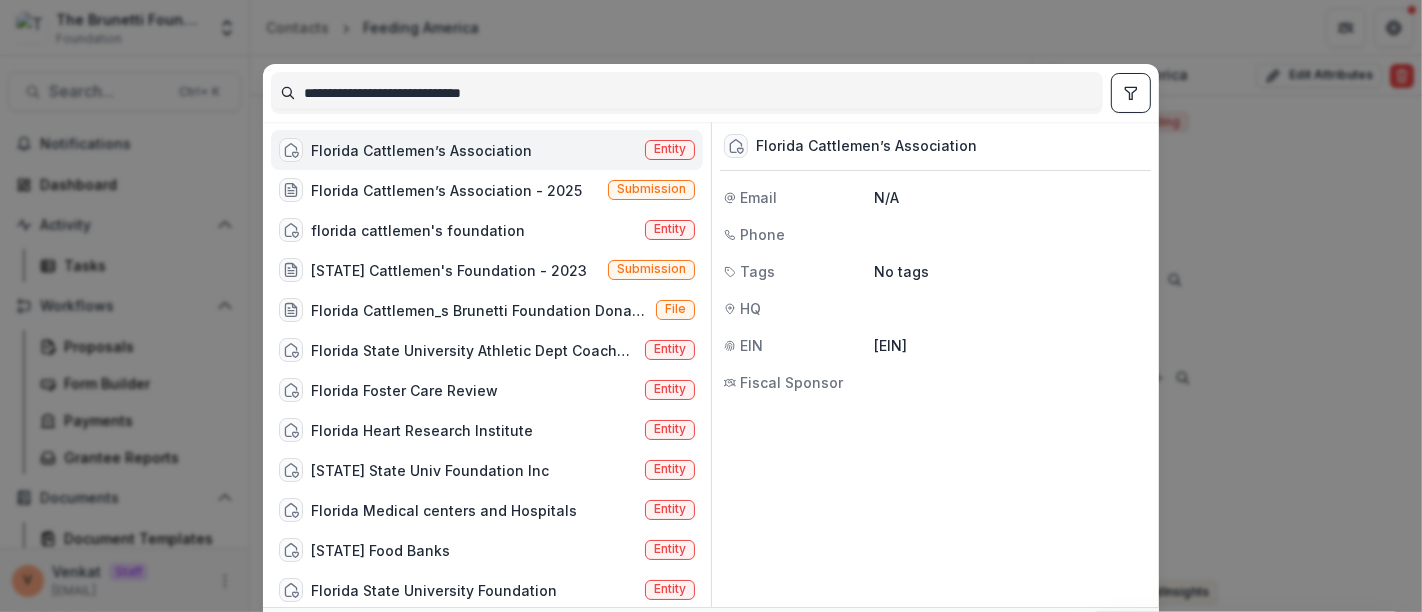 type on "**********" 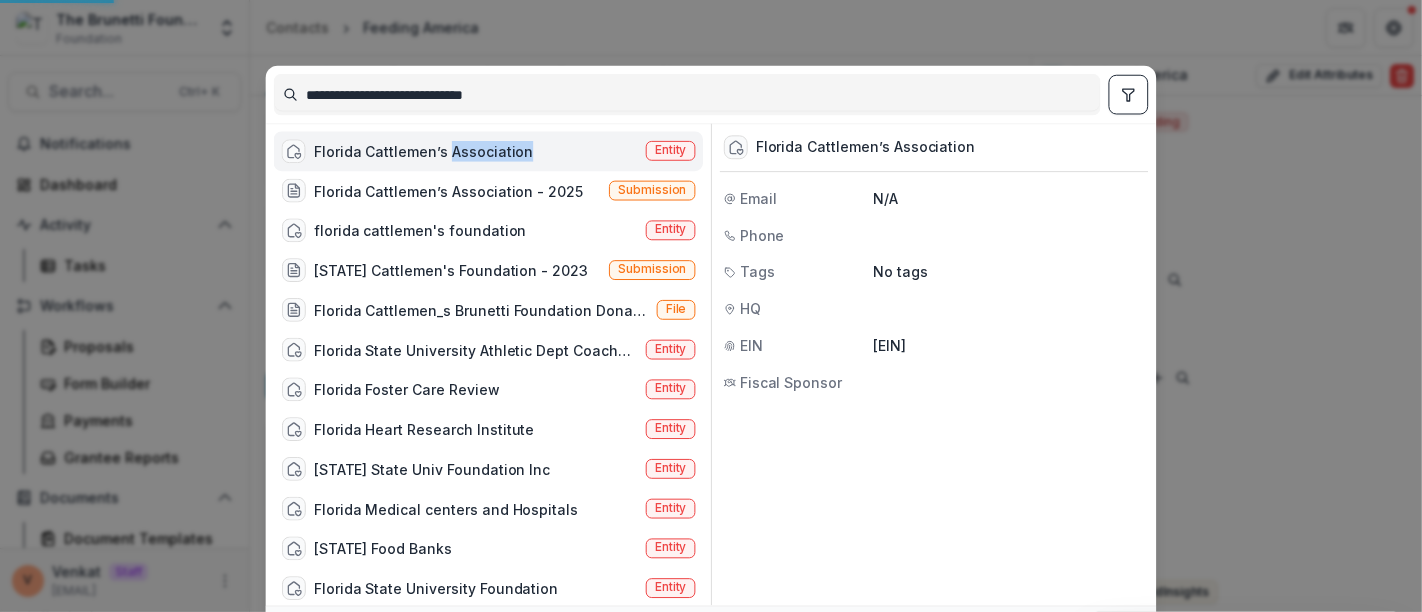 click on "Florida Cattlemen’s Association" at bounding box center (423, 151) 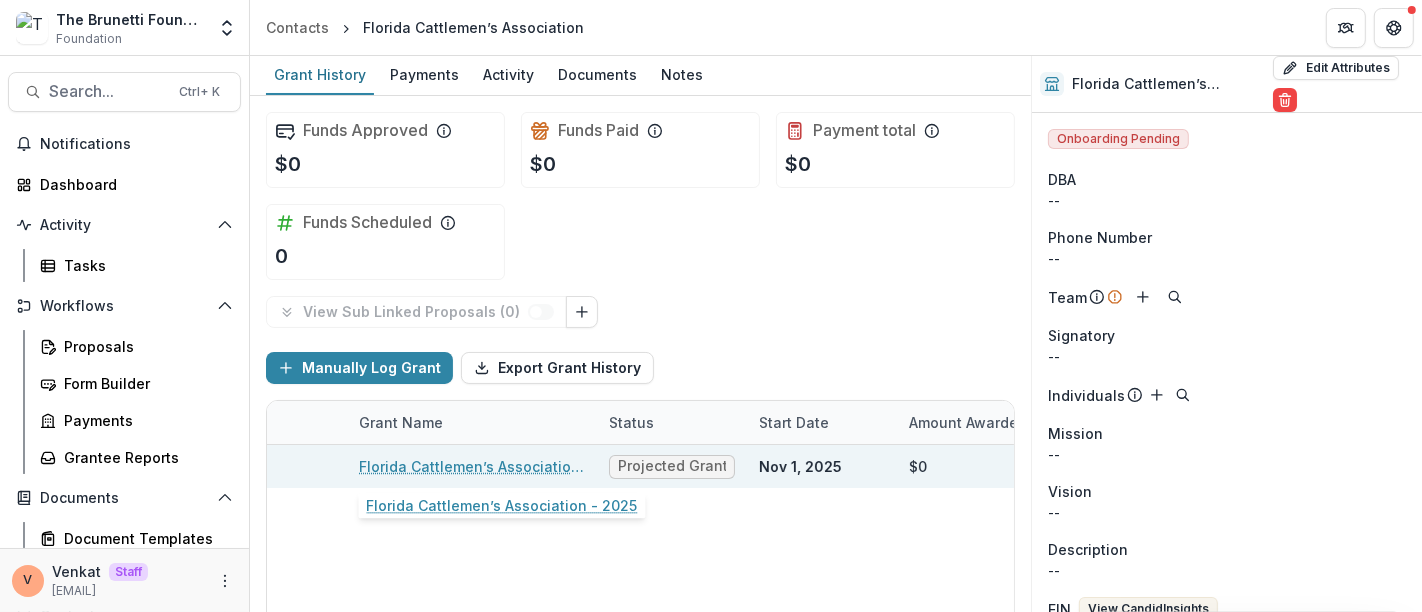 click on "Florida Cattlemen’s Association - 2025" at bounding box center (472, 466) 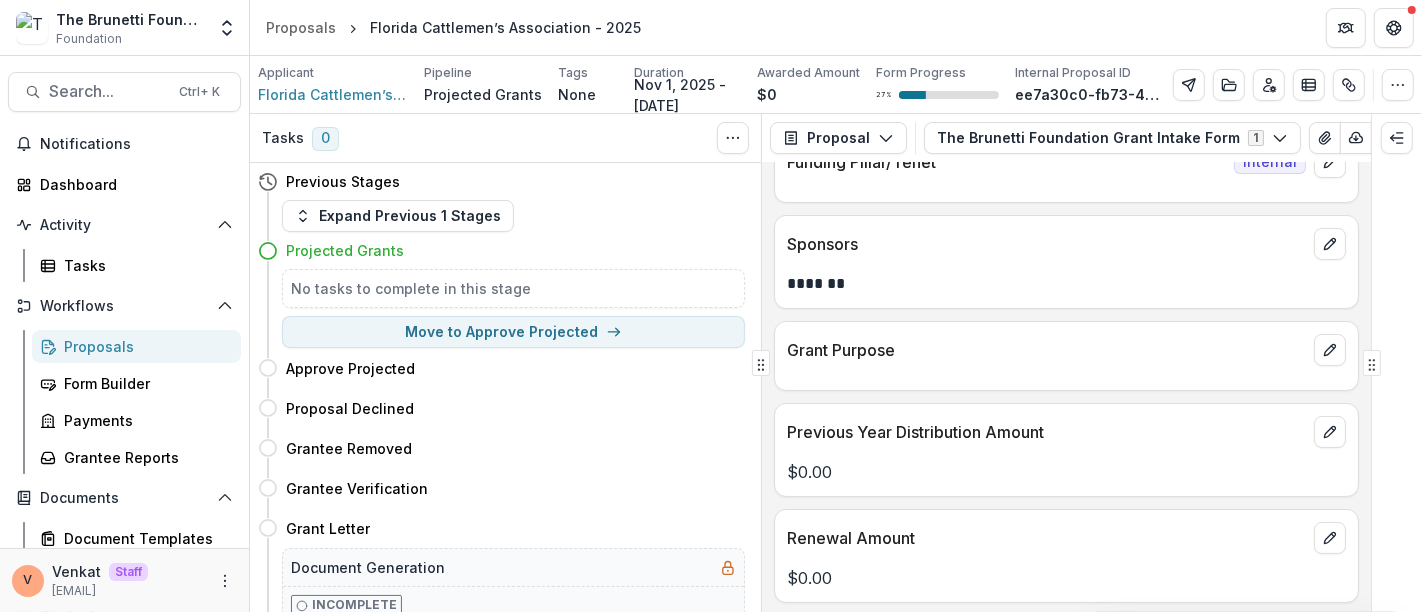 scroll, scrollTop: 222, scrollLeft: 0, axis: vertical 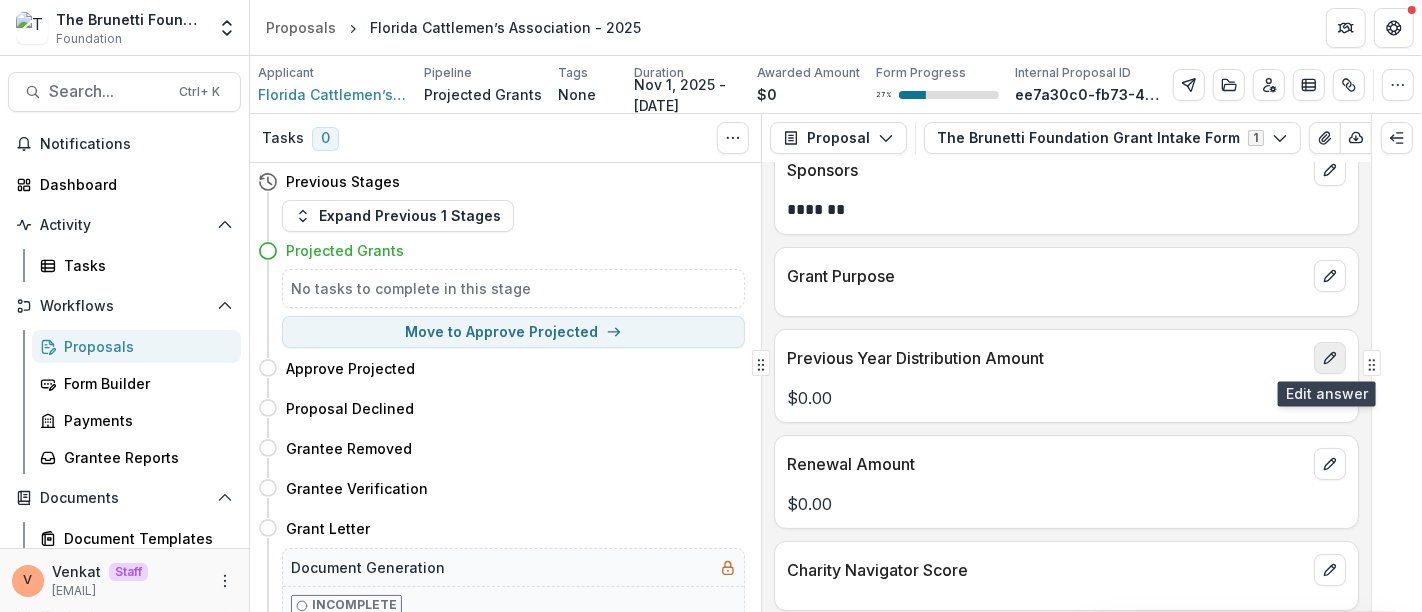 click 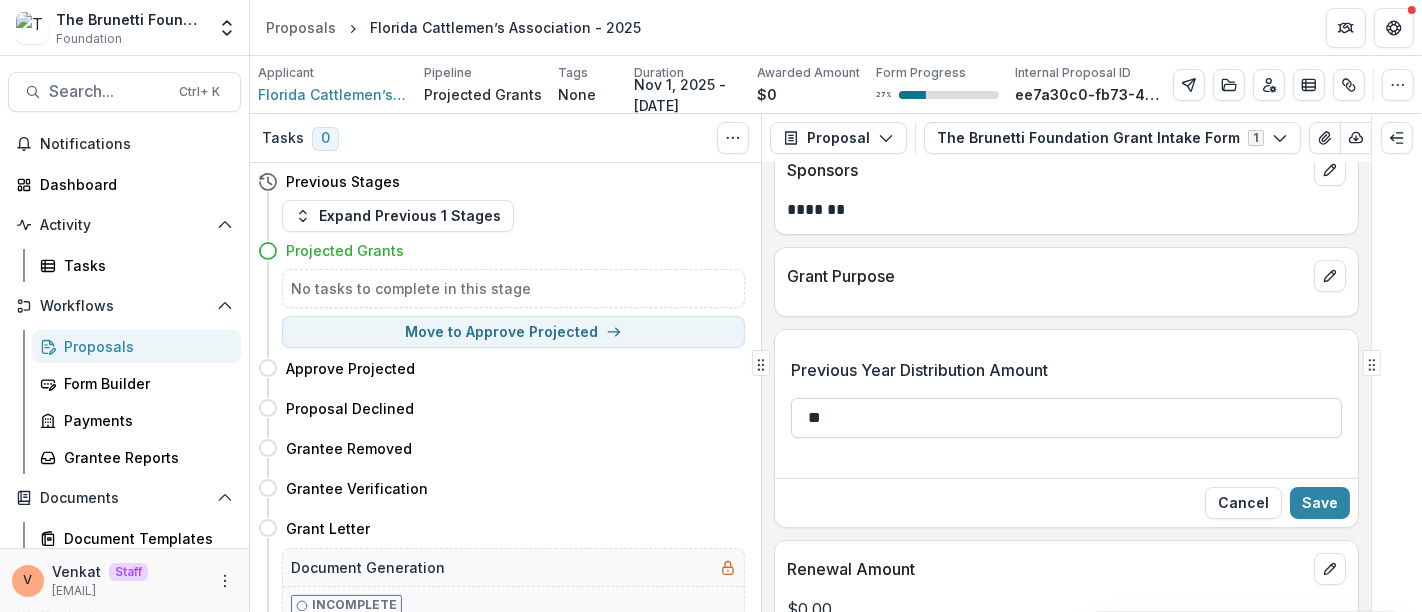 click on "**" at bounding box center [1066, 418] 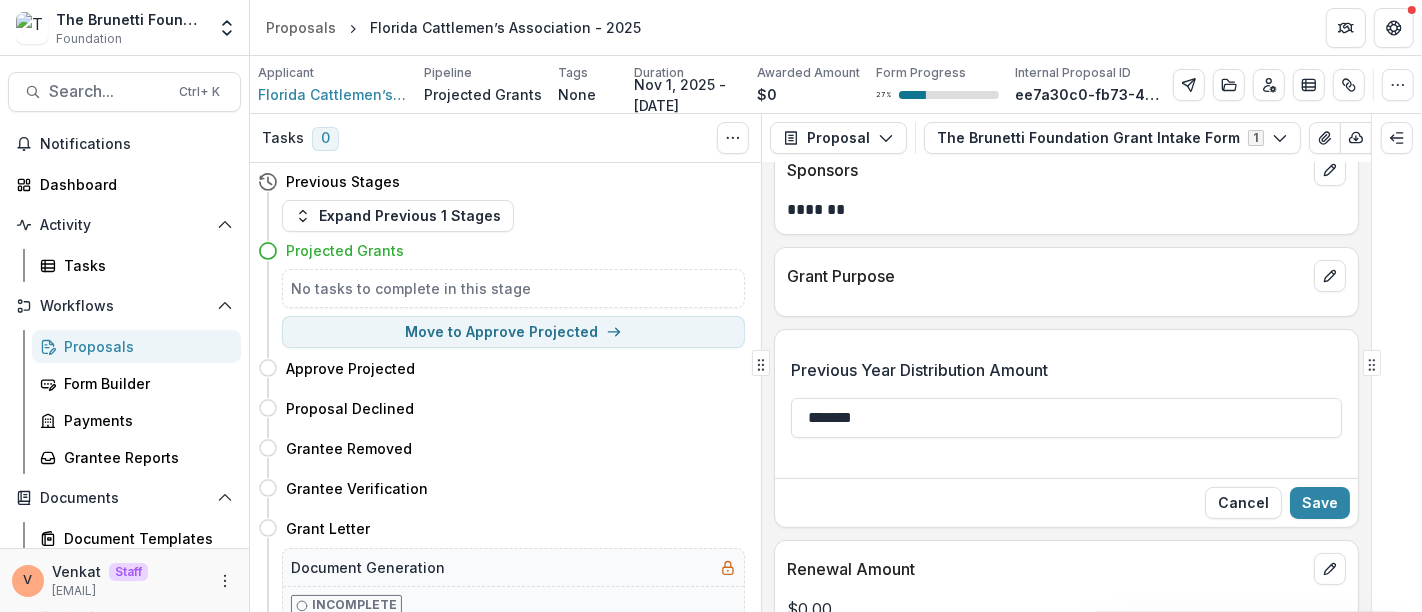 type on "*******" 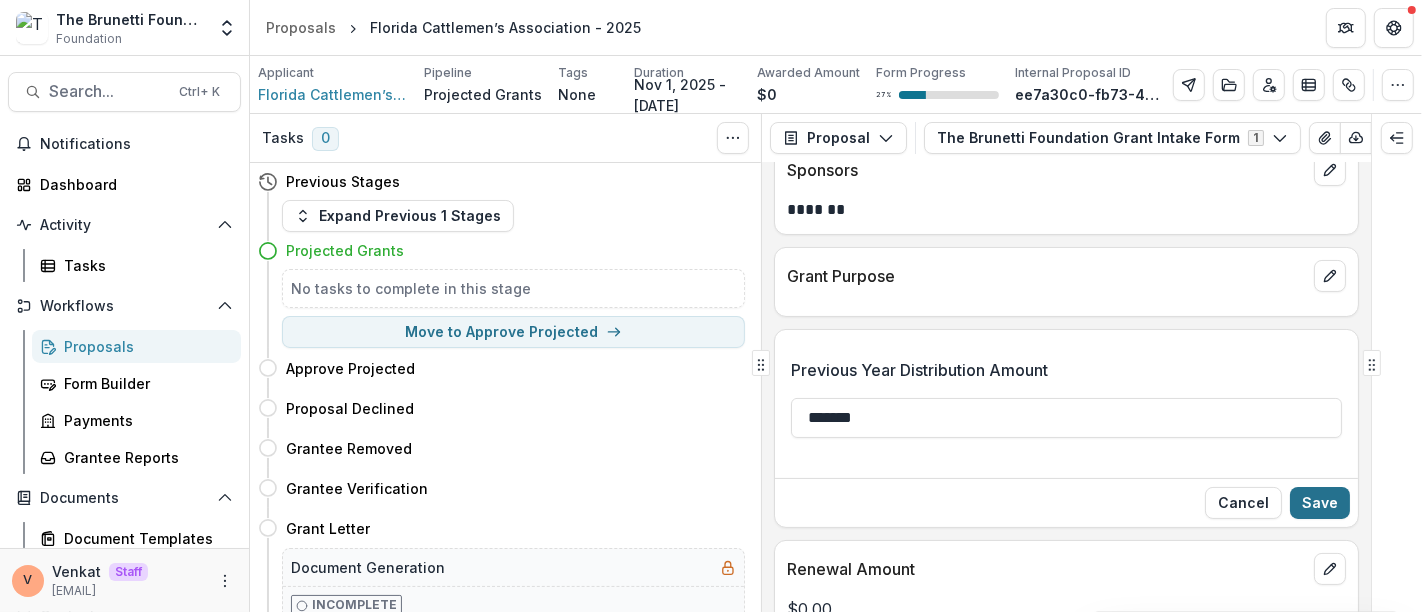 click on "Save" at bounding box center [1320, 503] 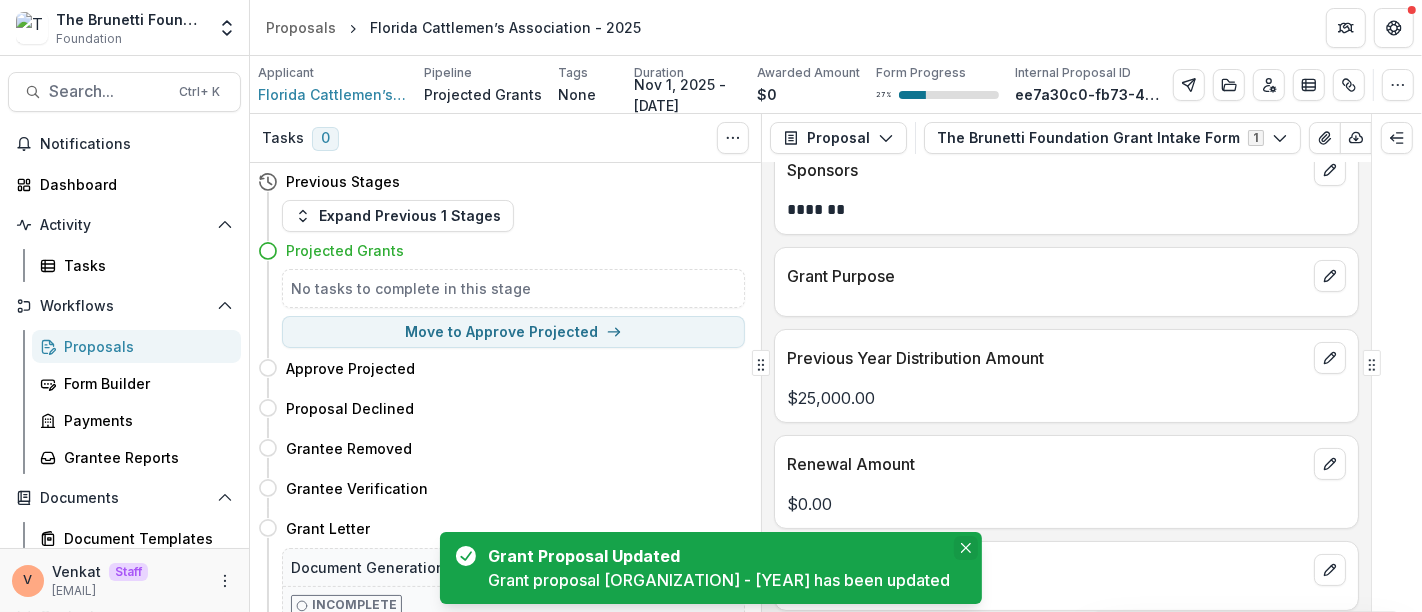 click 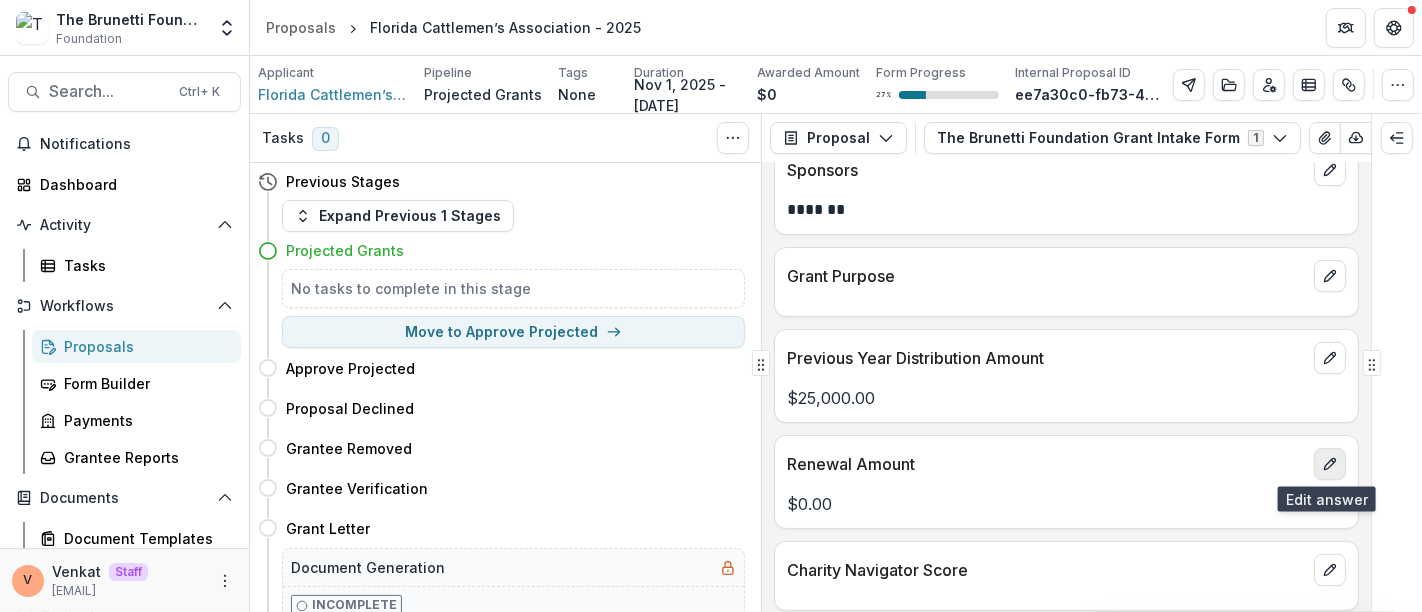 click 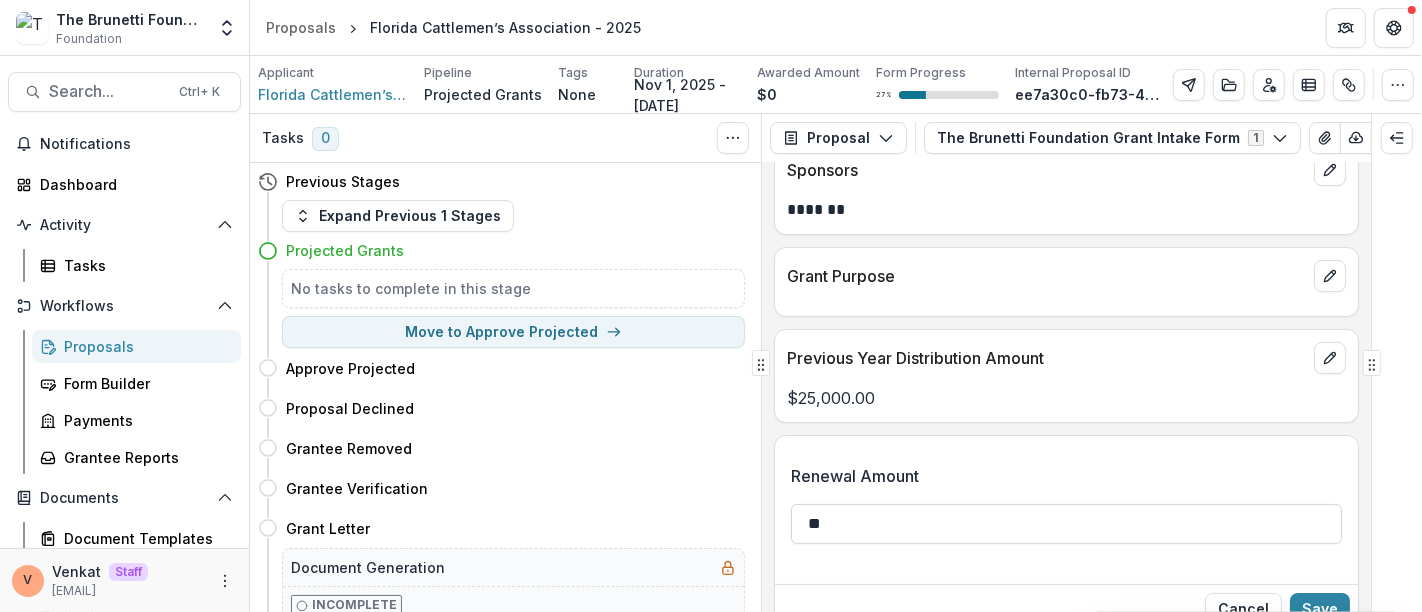 click on "**" at bounding box center [1066, 524] 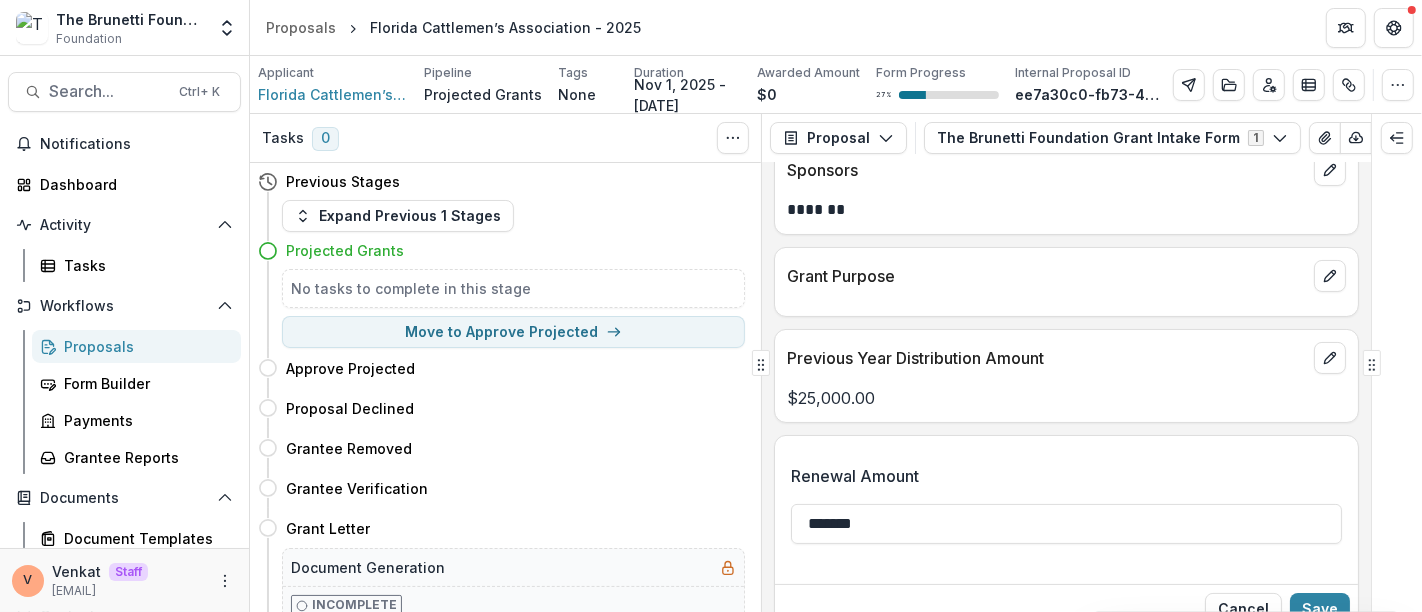 type on "*******" 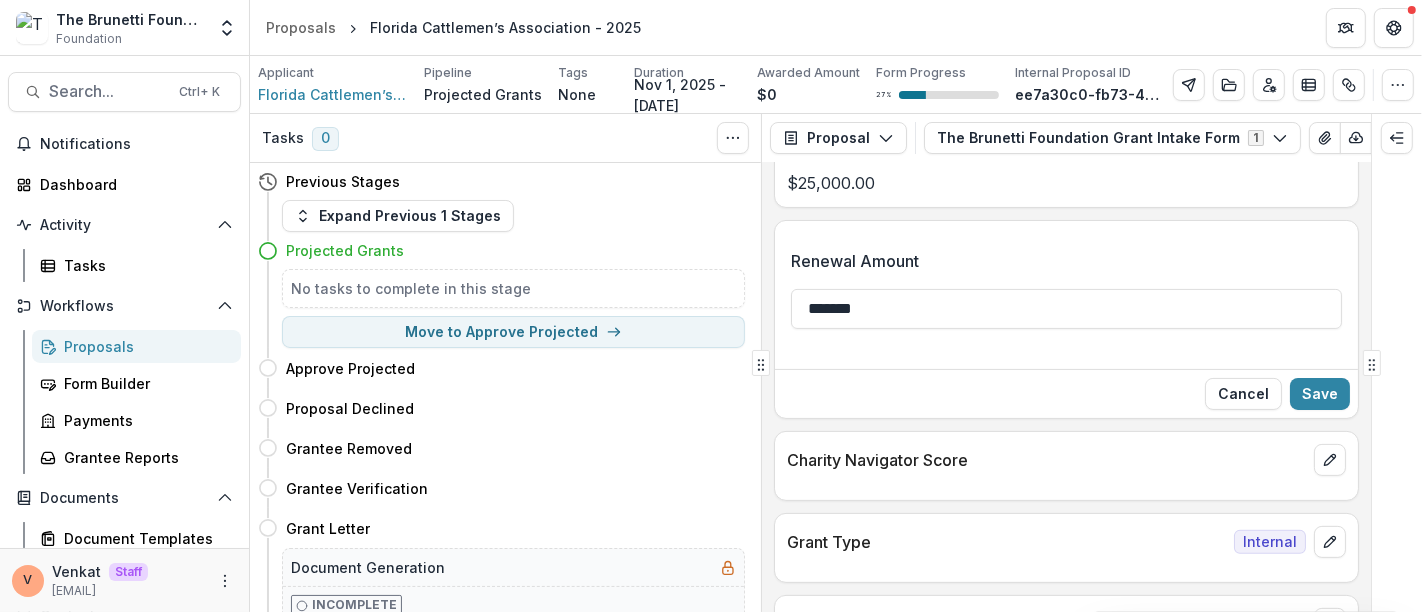 scroll, scrollTop: 444, scrollLeft: 0, axis: vertical 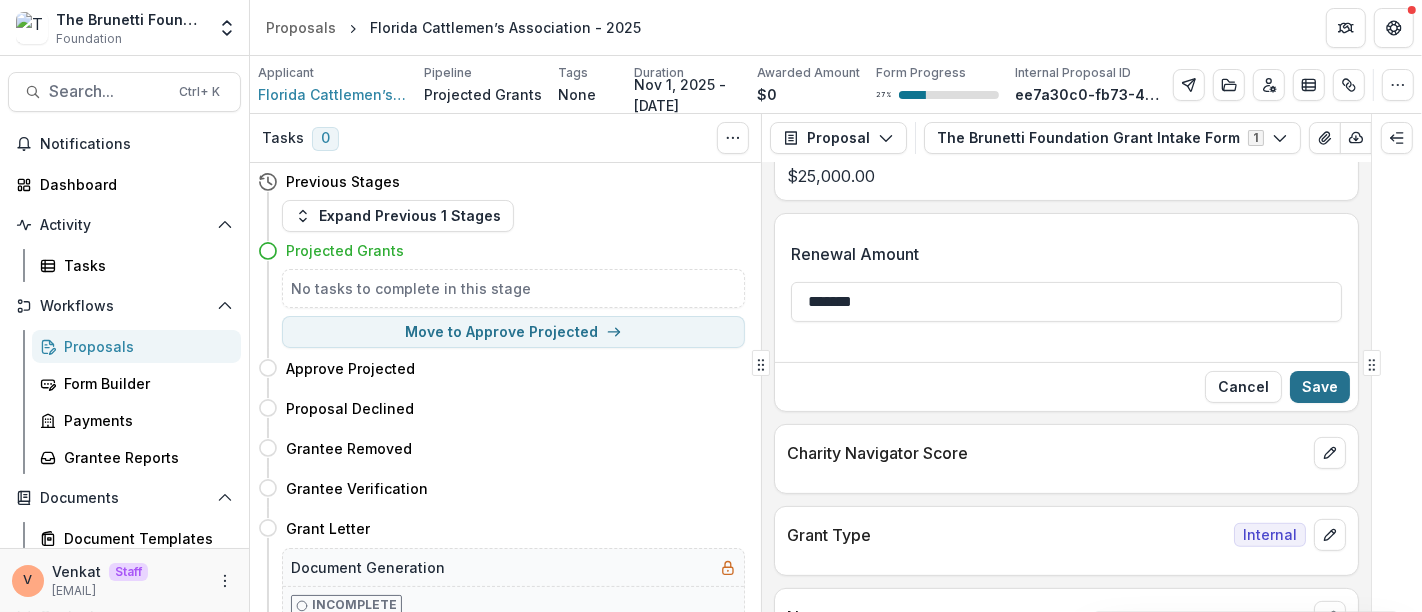 click on "Save" at bounding box center (1320, 387) 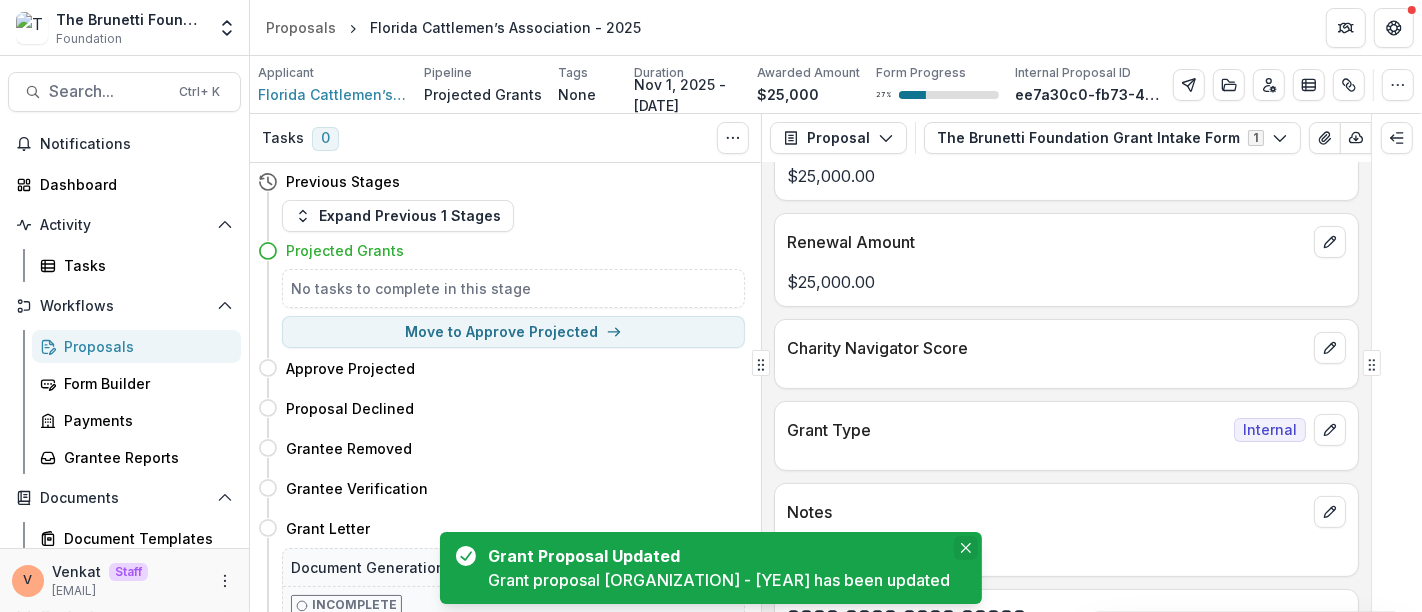 click 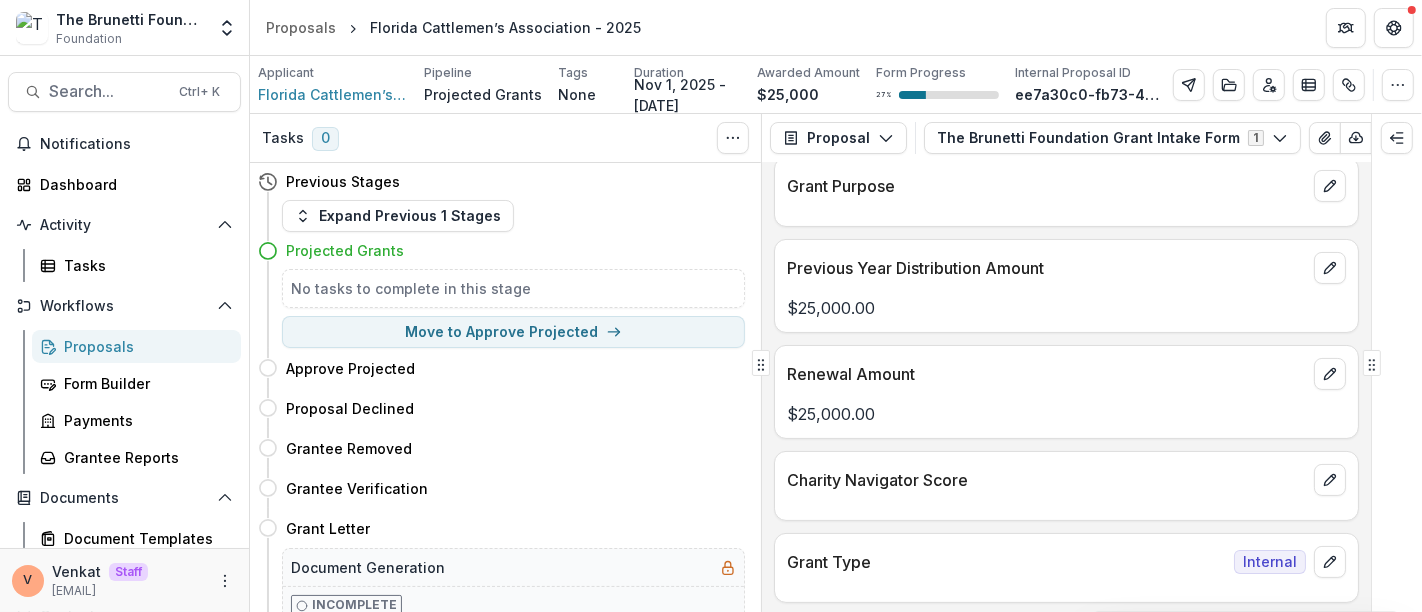 scroll, scrollTop: 333, scrollLeft: 0, axis: vertical 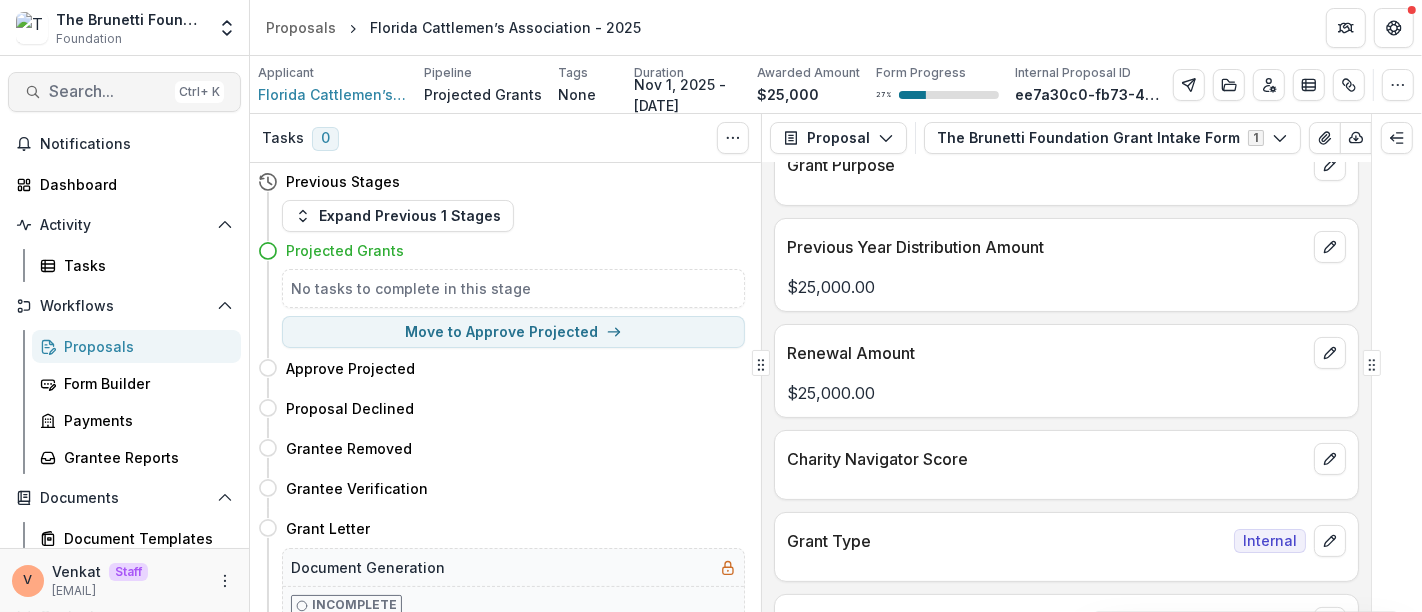 click on "Search..." at bounding box center [108, 91] 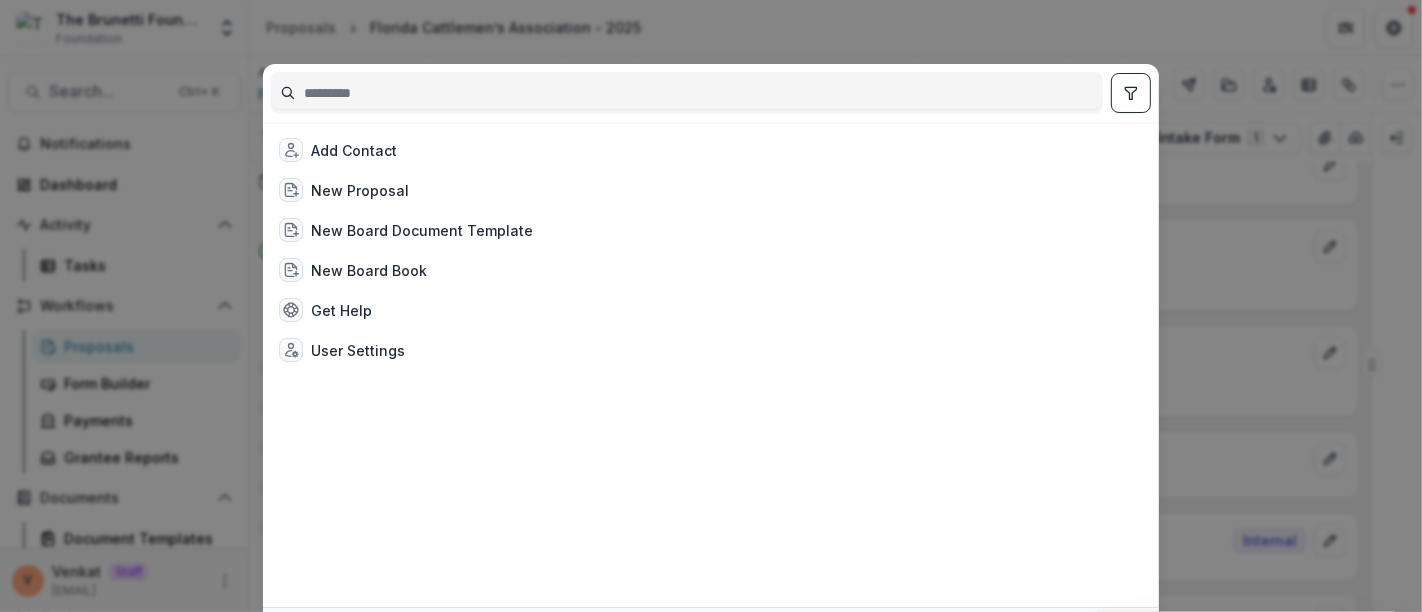 click at bounding box center [687, 93] 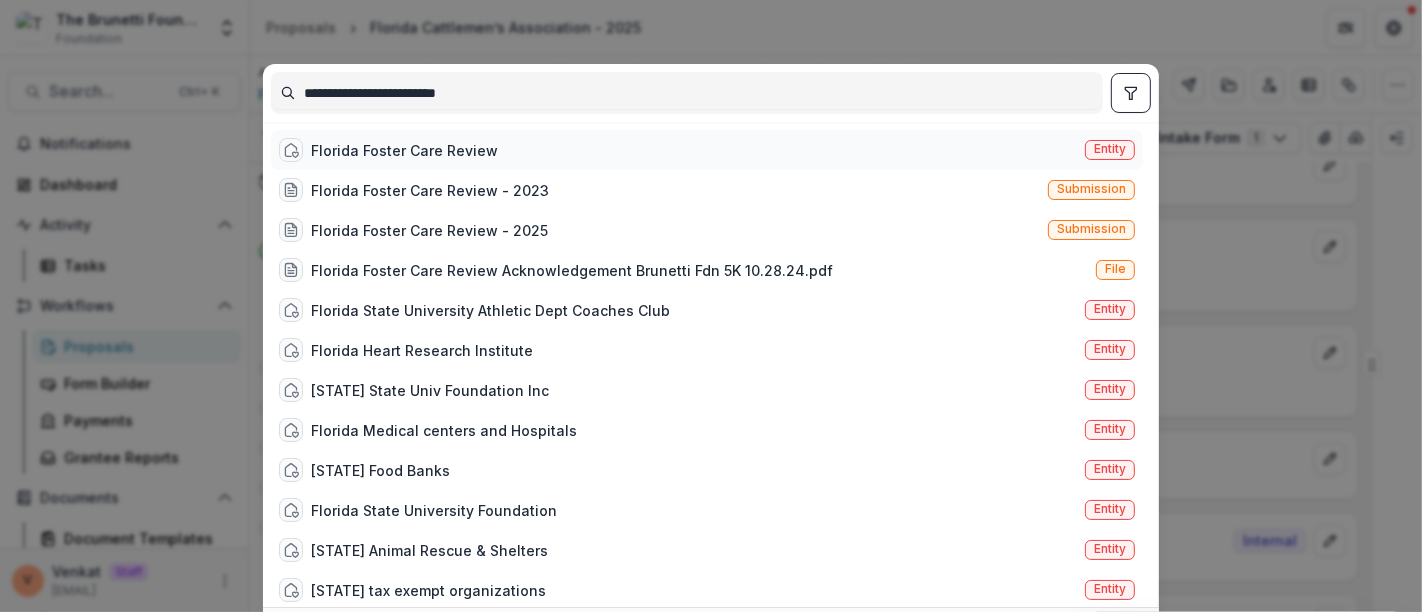 type on "**********" 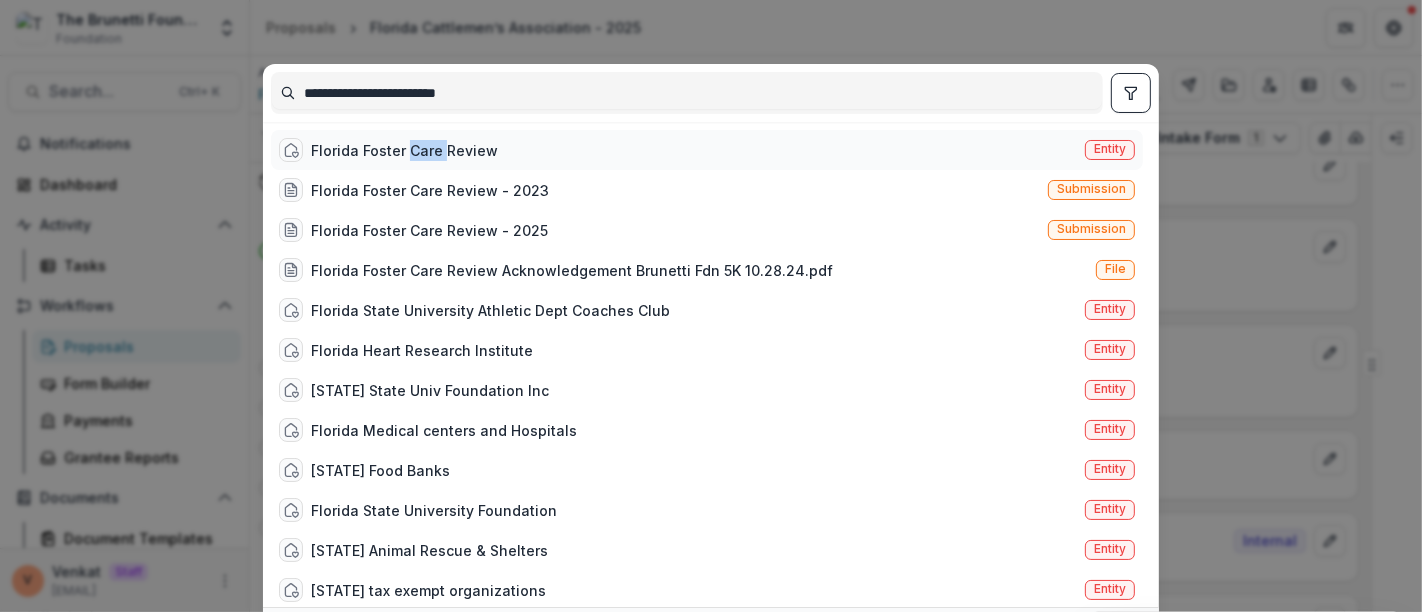 click on "Florida Foster Care Review" at bounding box center [404, 150] 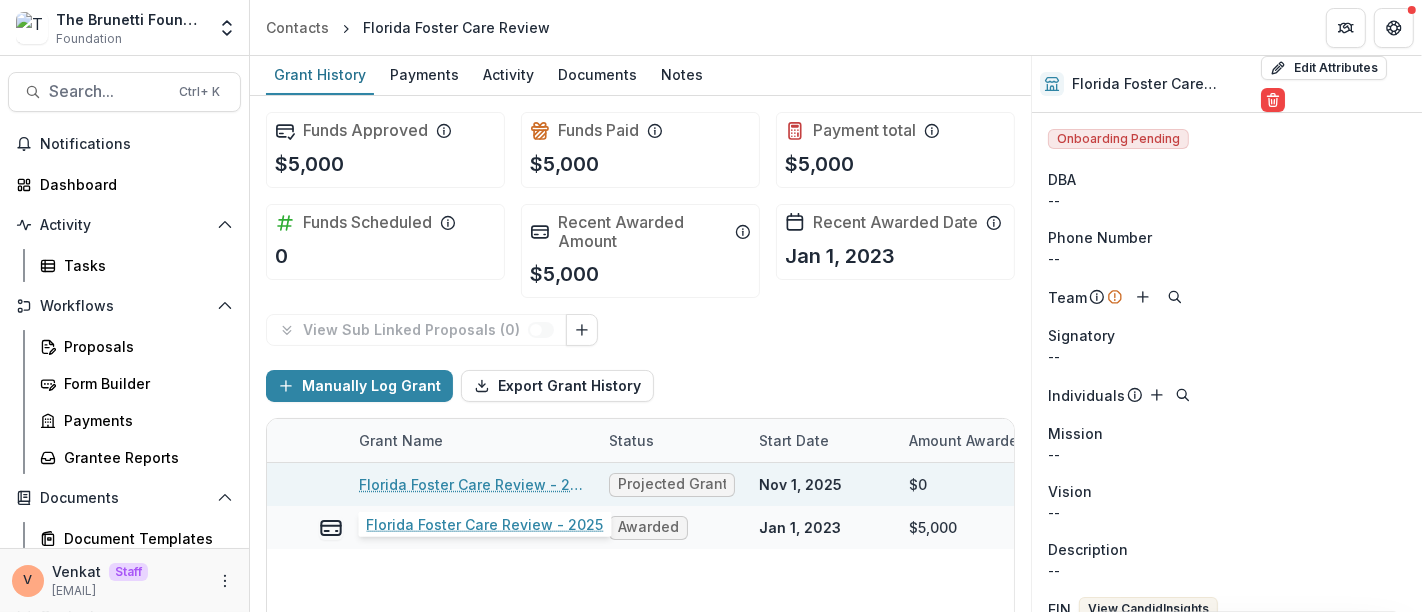 click on "Florida Foster Care Review - 2025" at bounding box center (472, 484) 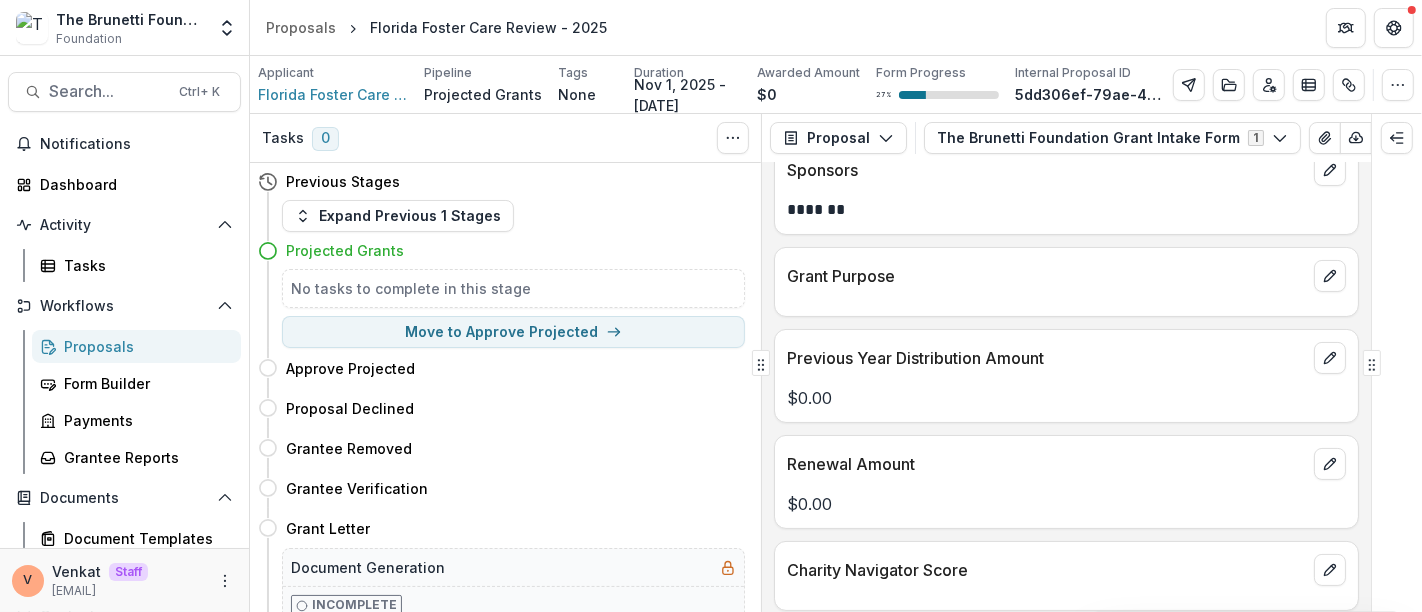 scroll, scrollTop: 333, scrollLeft: 0, axis: vertical 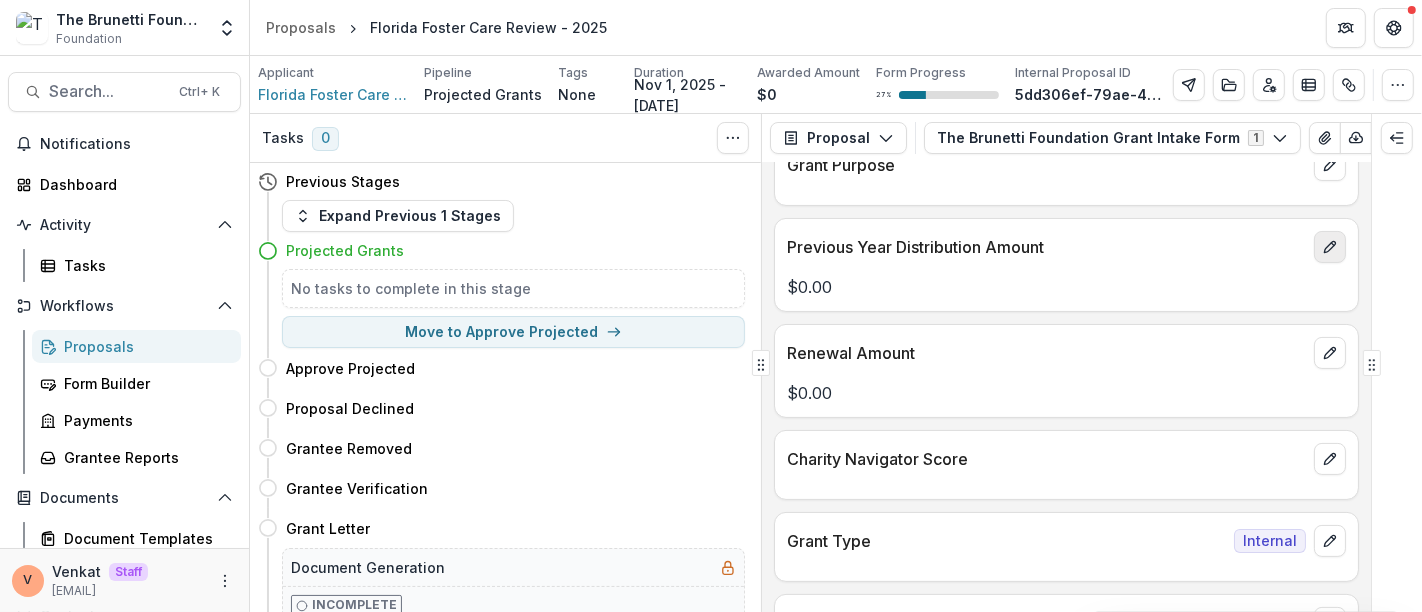 click 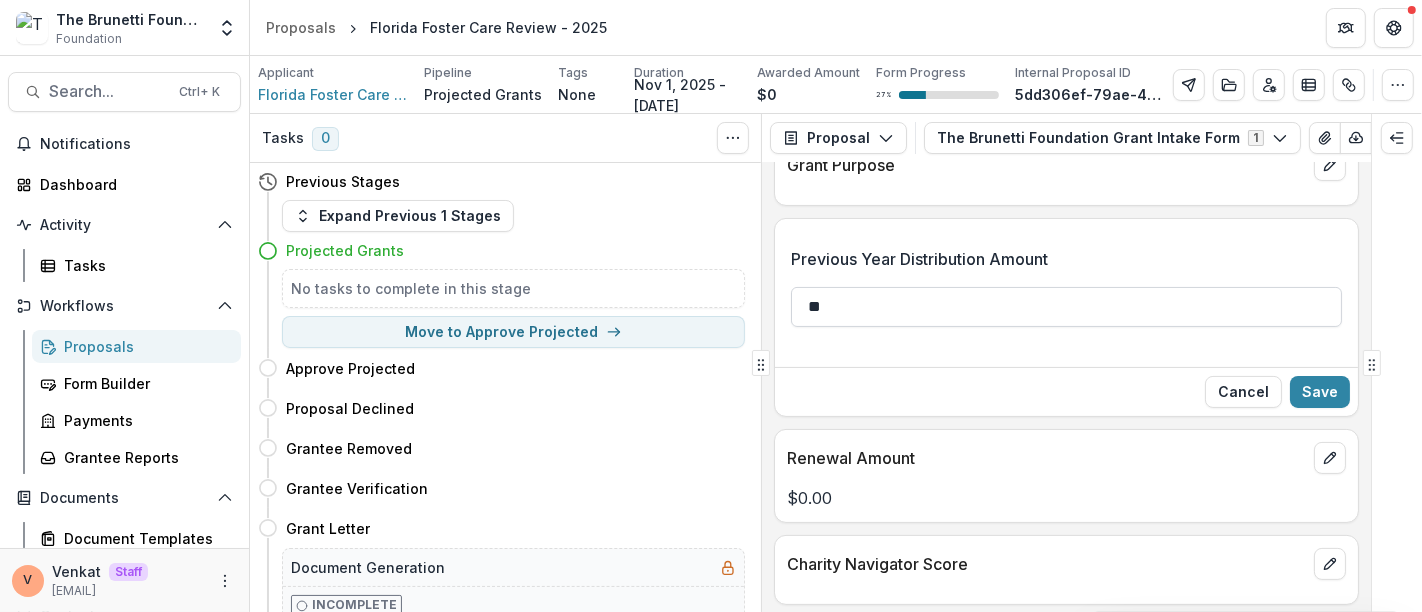 click on "**" at bounding box center (1066, 307) 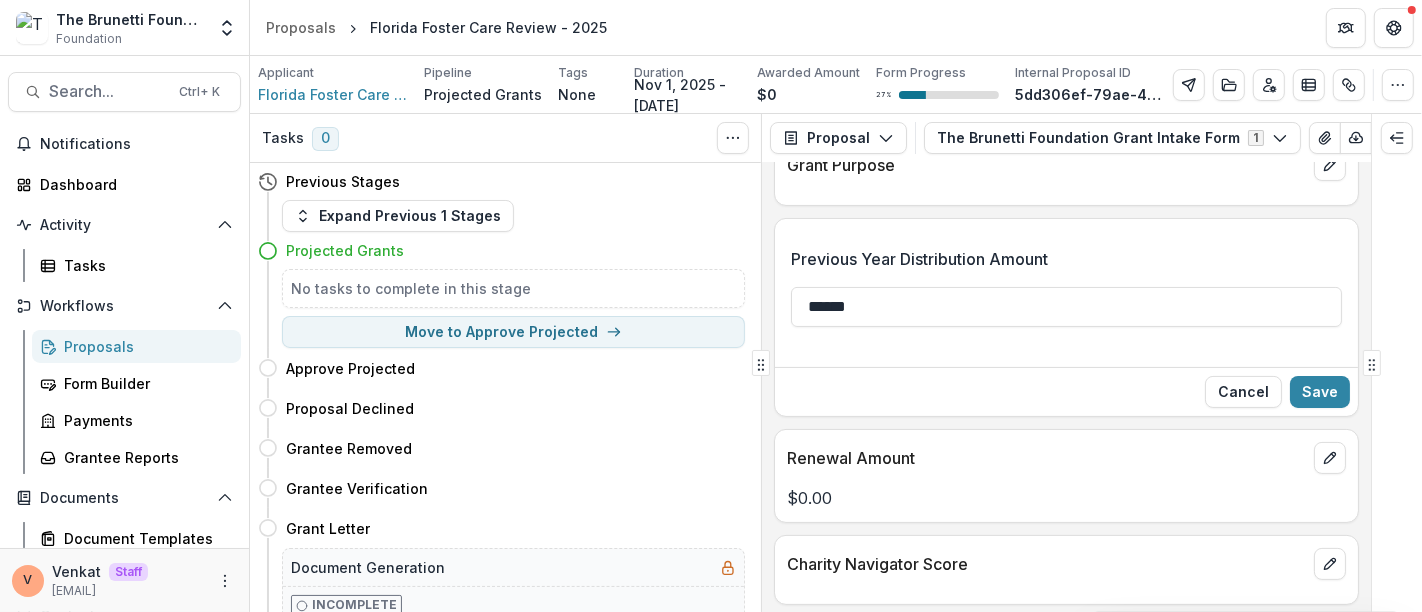 type on "******" 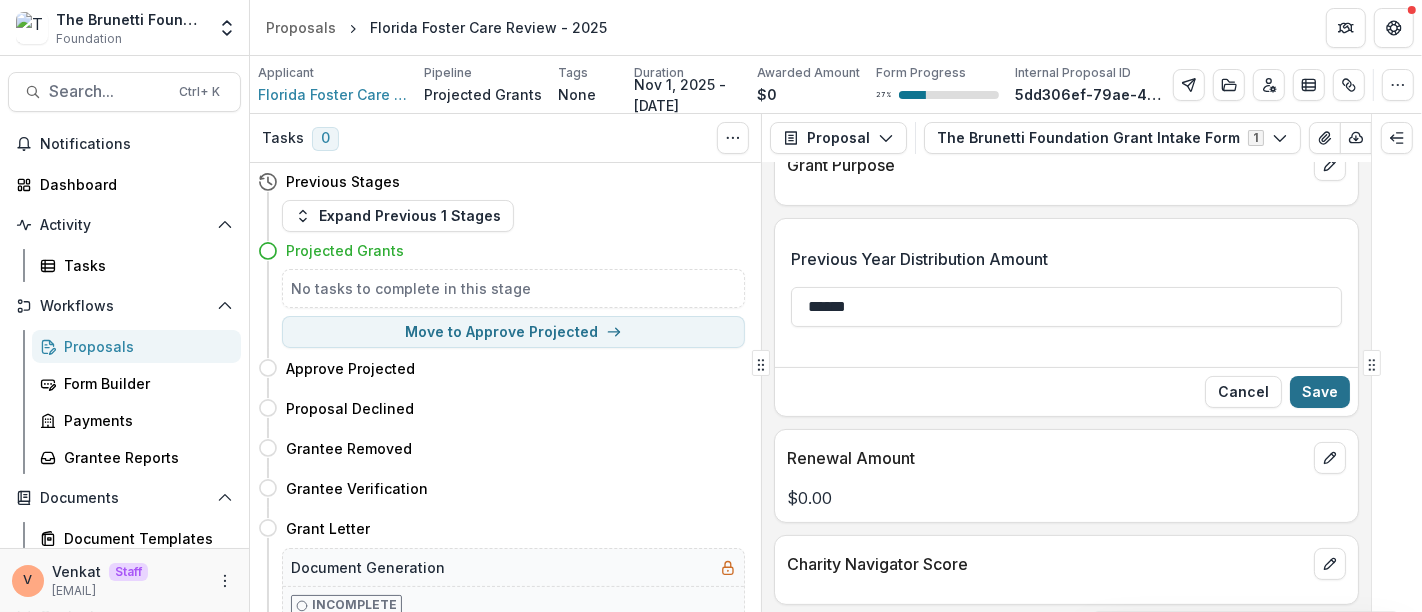 click on "Save" at bounding box center (1320, 392) 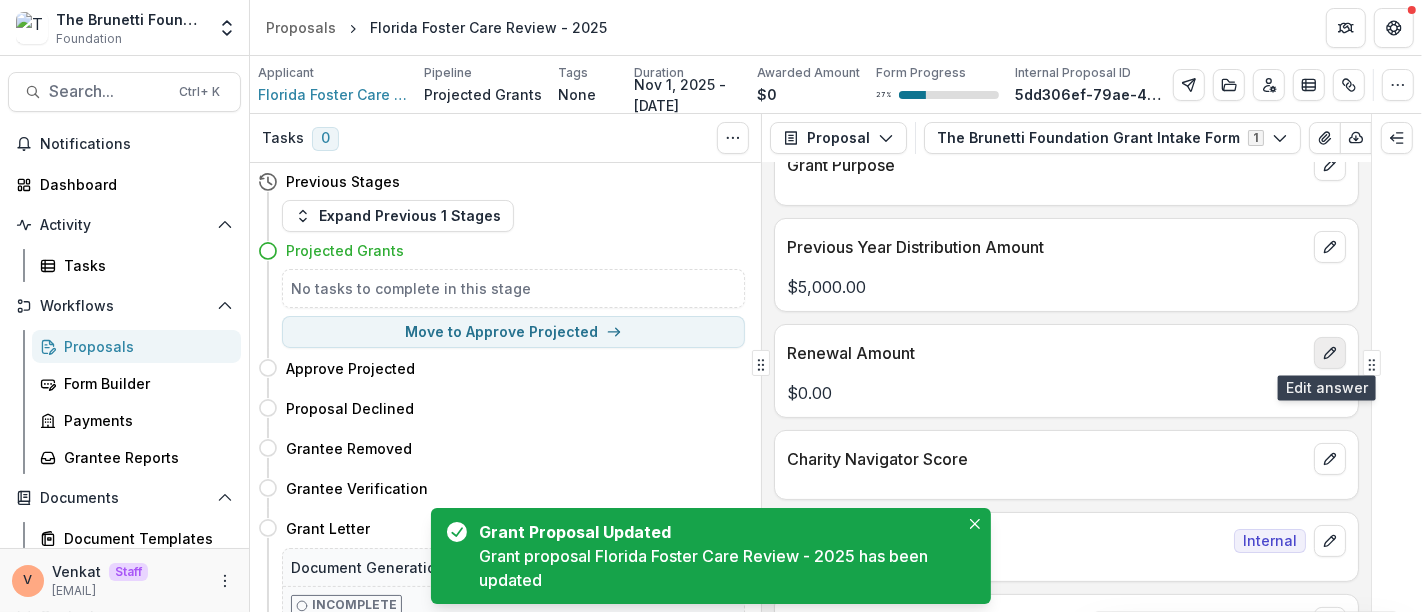 click 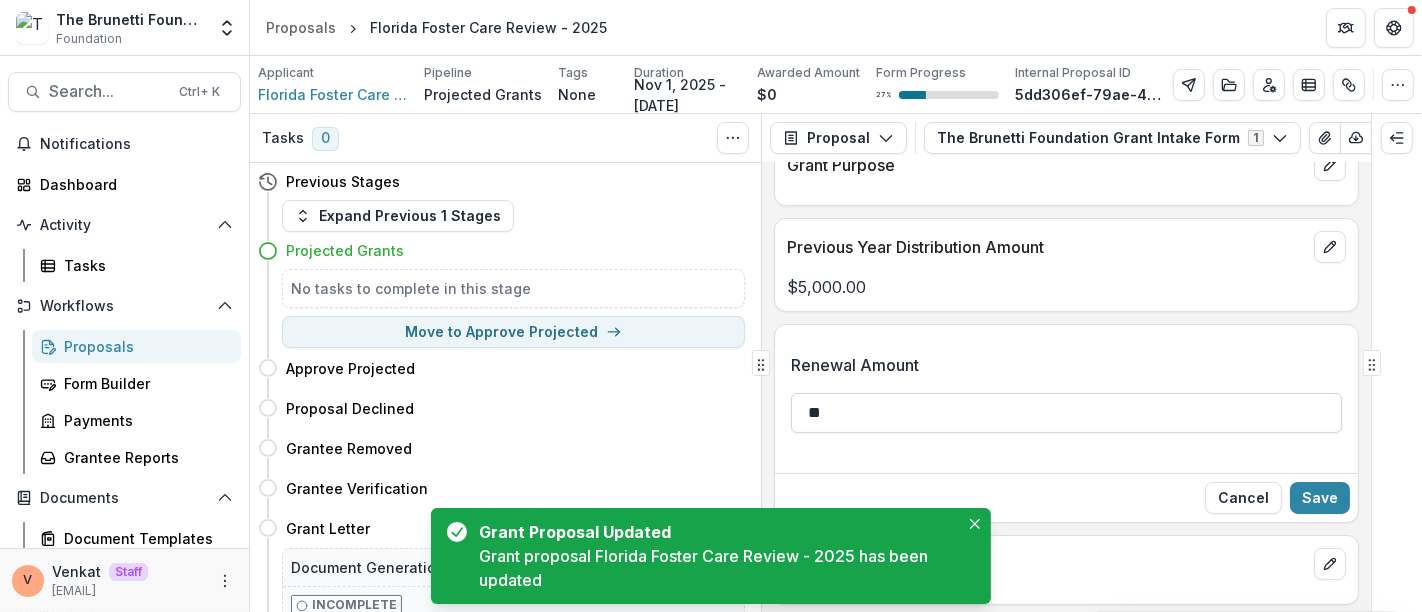 click on "**" at bounding box center (1066, 413) 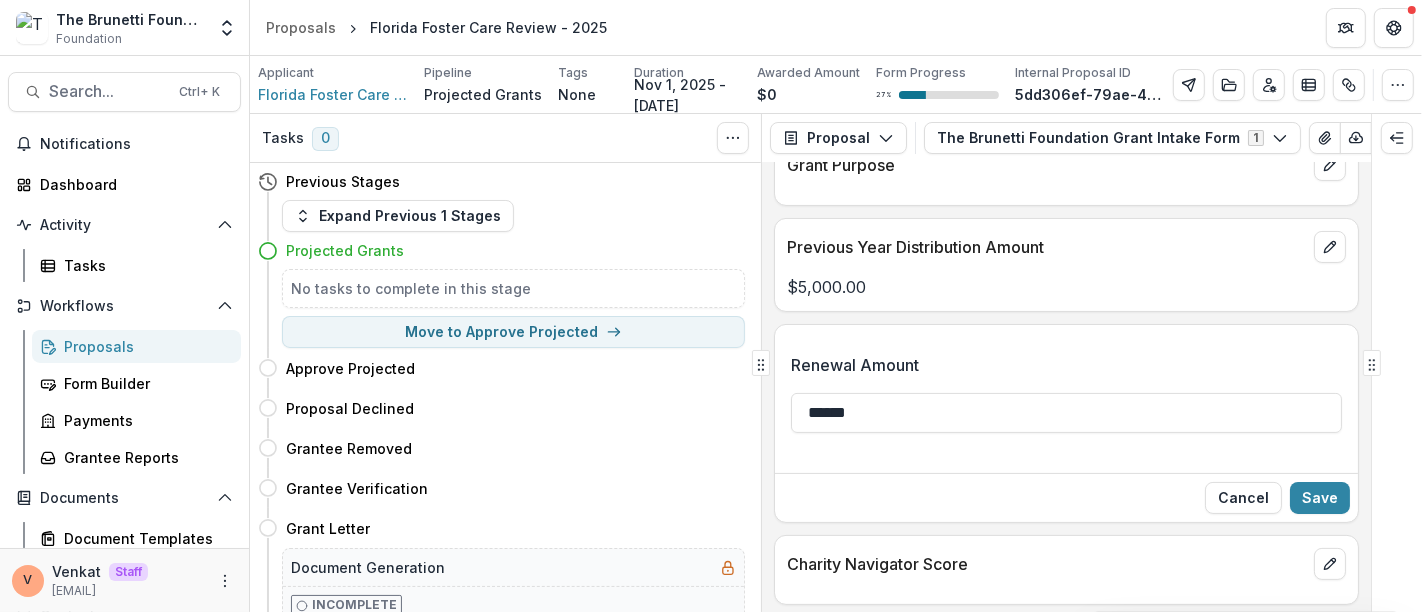 type on "******" 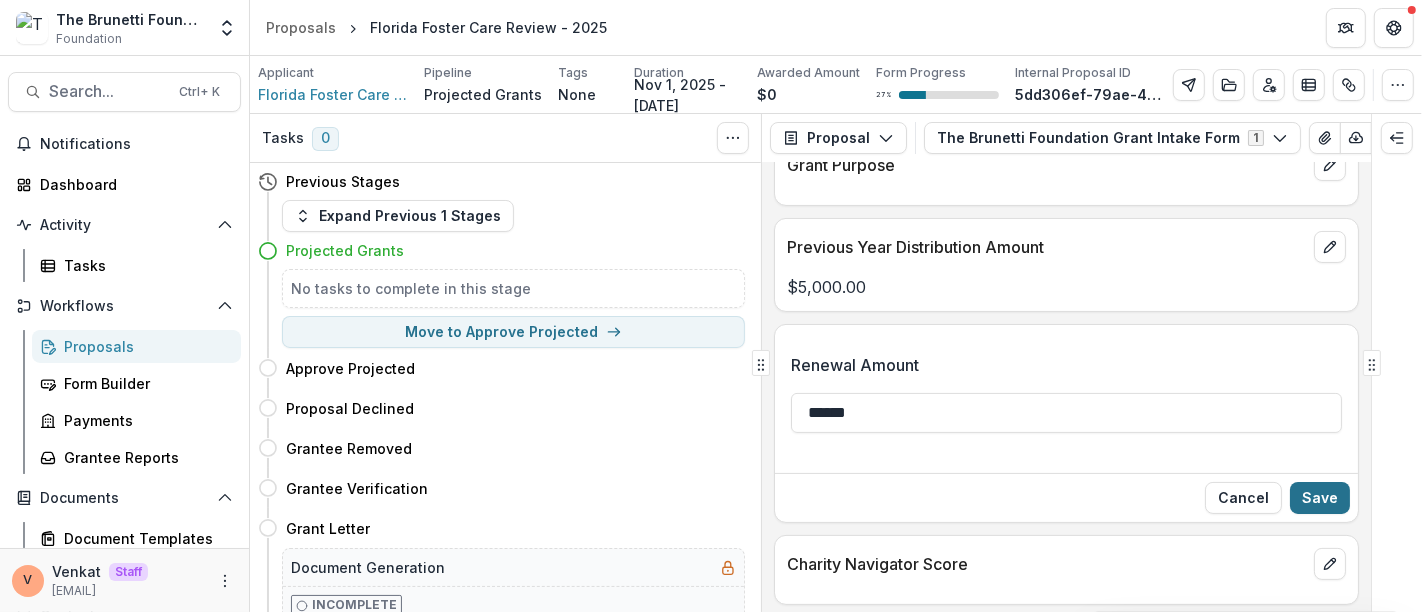 click on "Save" at bounding box center (1320, 498) 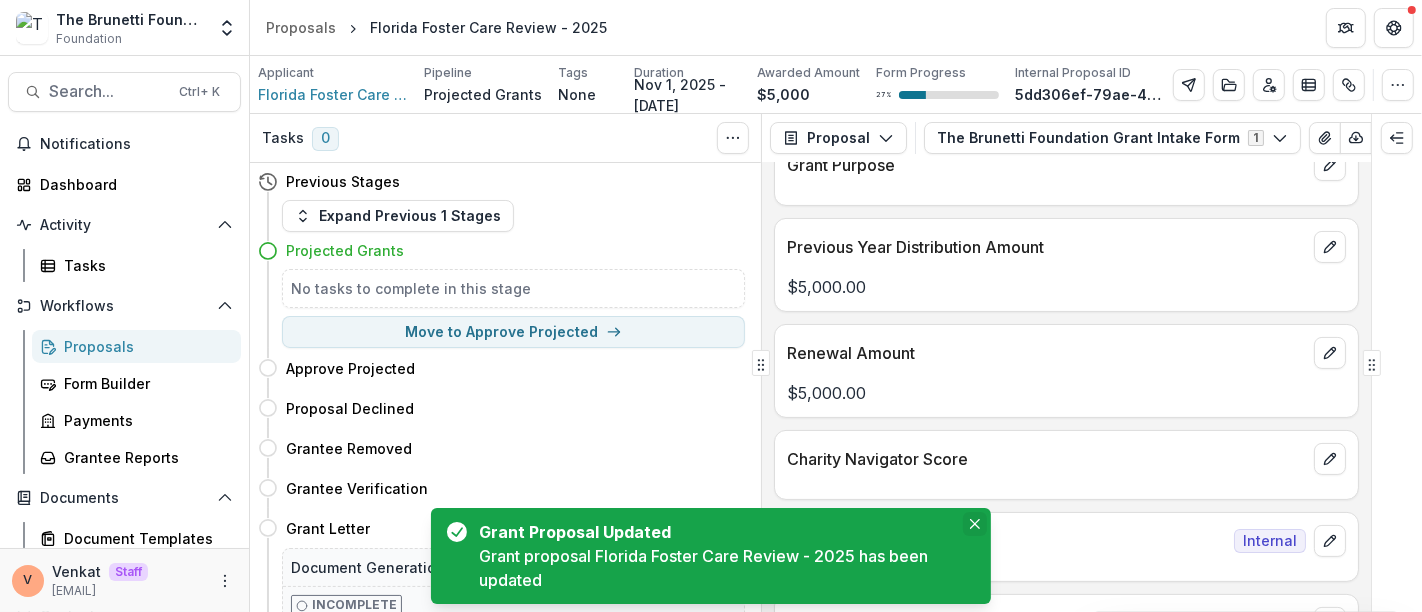 click 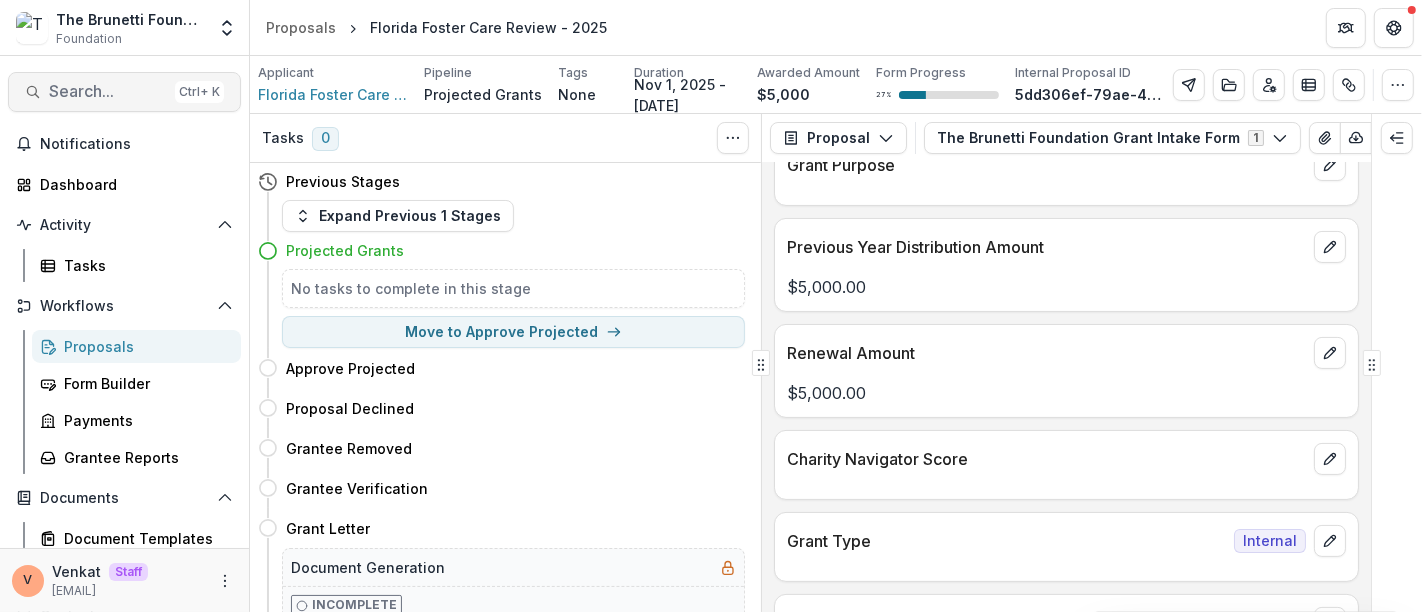 click on "Search..." at bounding box center (108, 91) 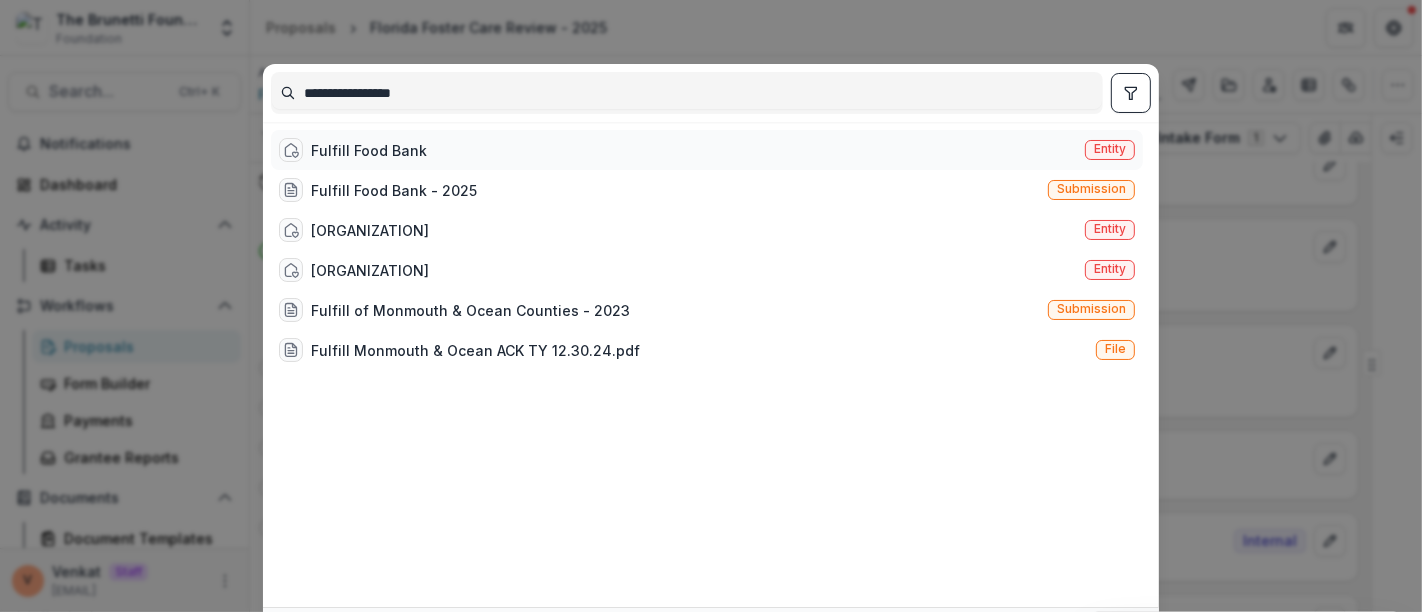 type on "**********" 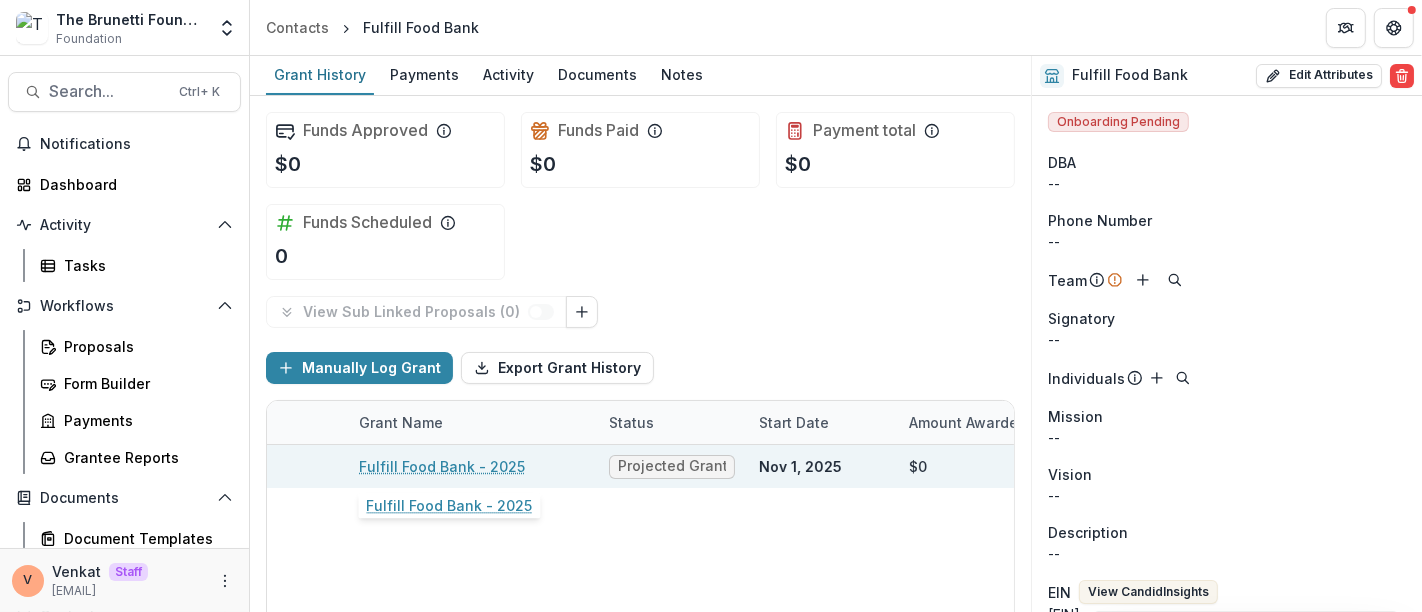 click on "Fulfill Food Bank - 2025" at bounding box center (442, 466) 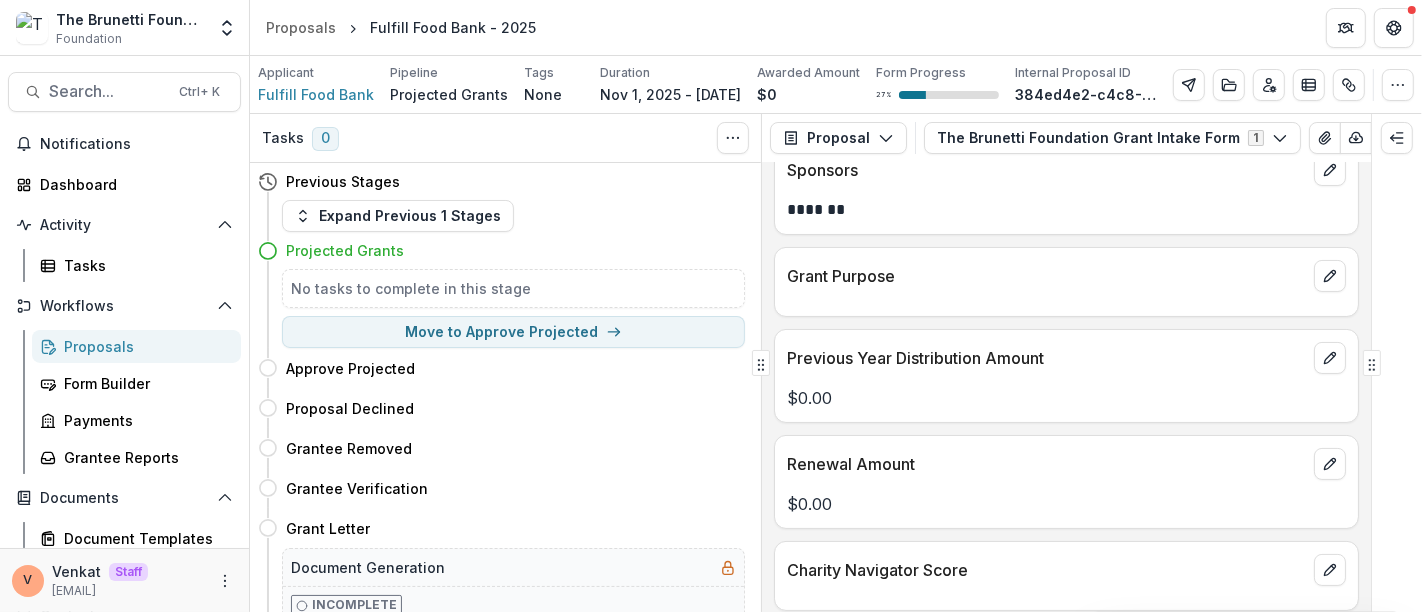 scroll, scrollTop: 333, scrollLeft: 0, axis: vertical 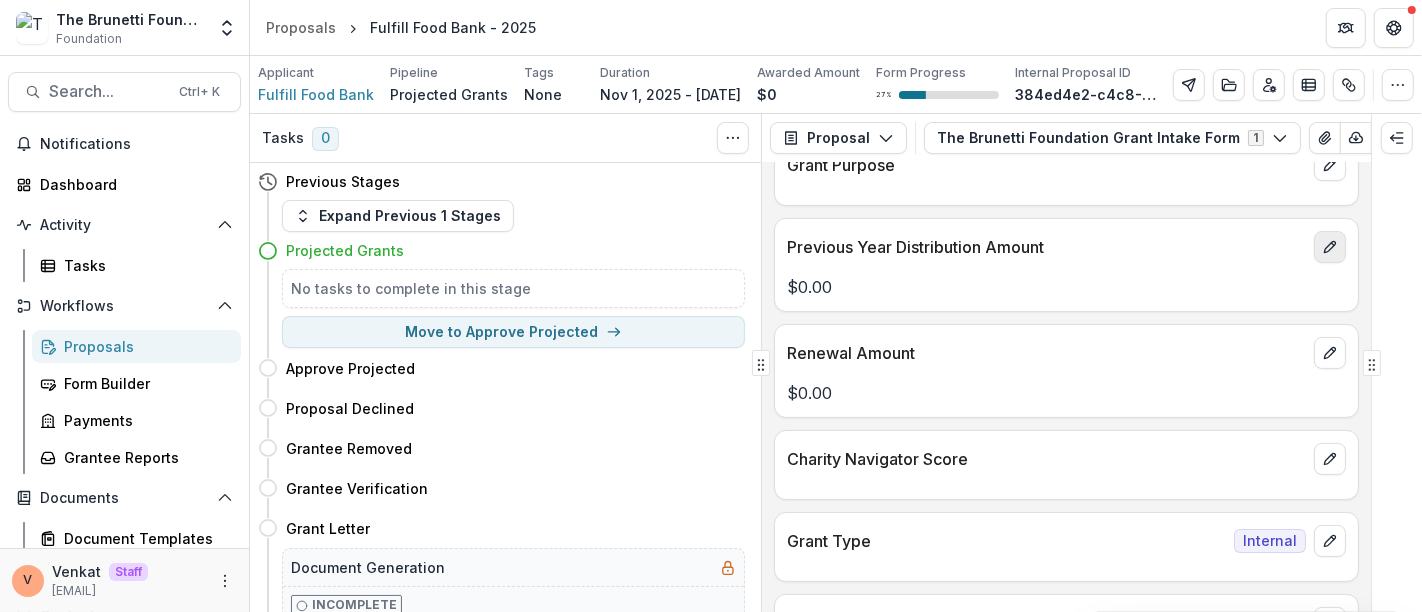 click 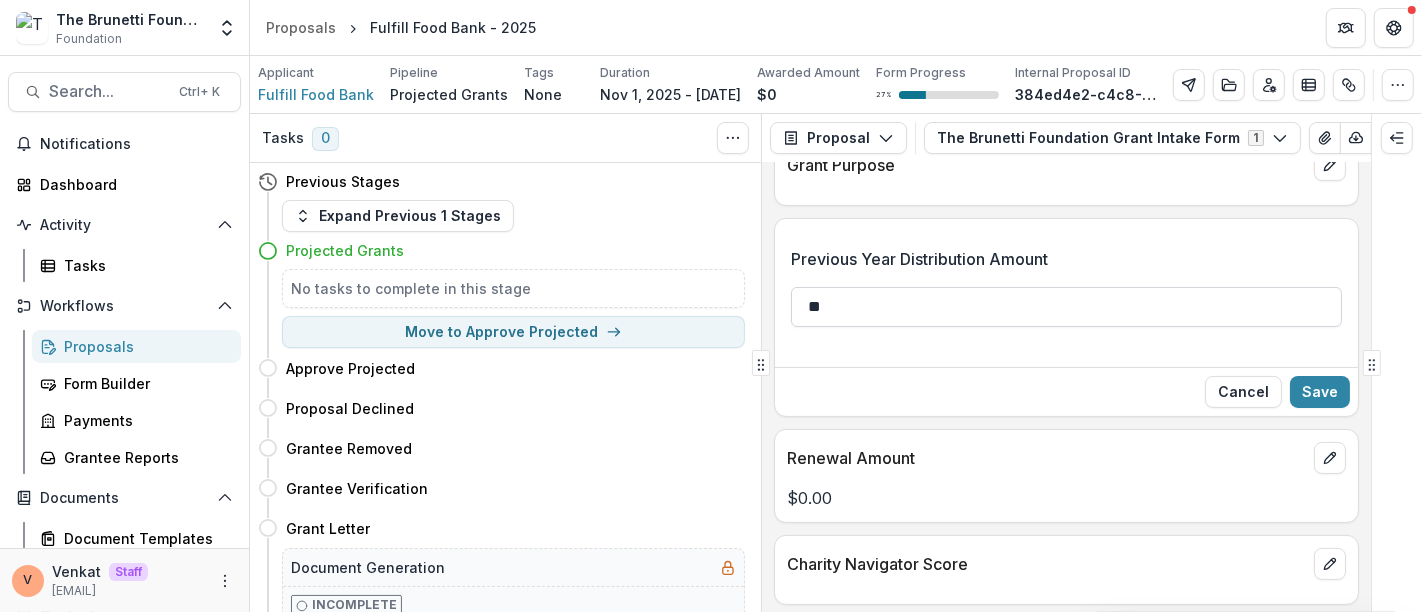 click on "**" at bounding box center (1066, 307) 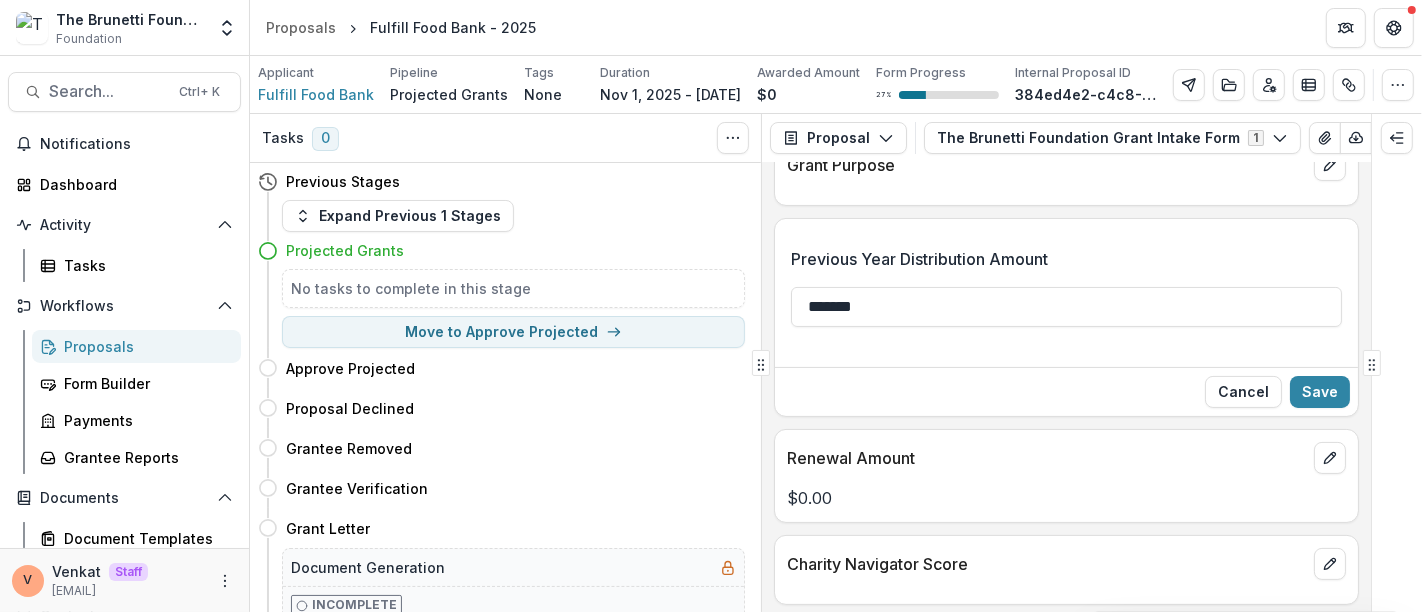 type on "*******" 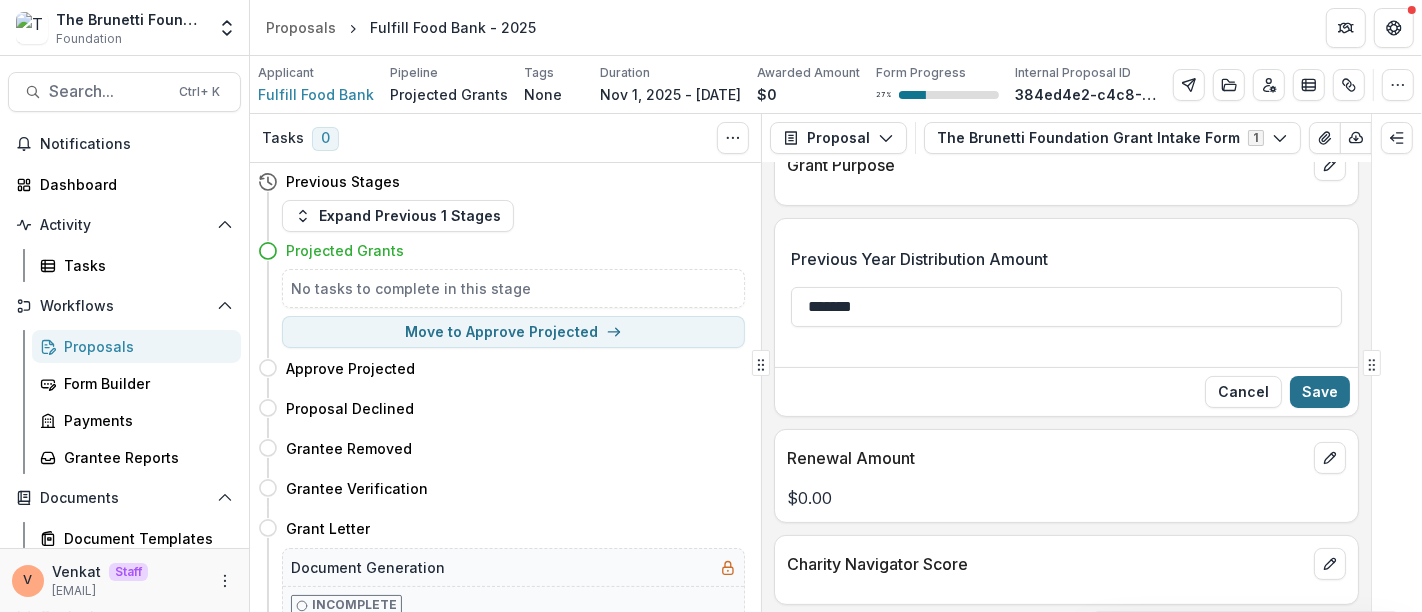 click on "Save" at bounding box center [1320, 392] 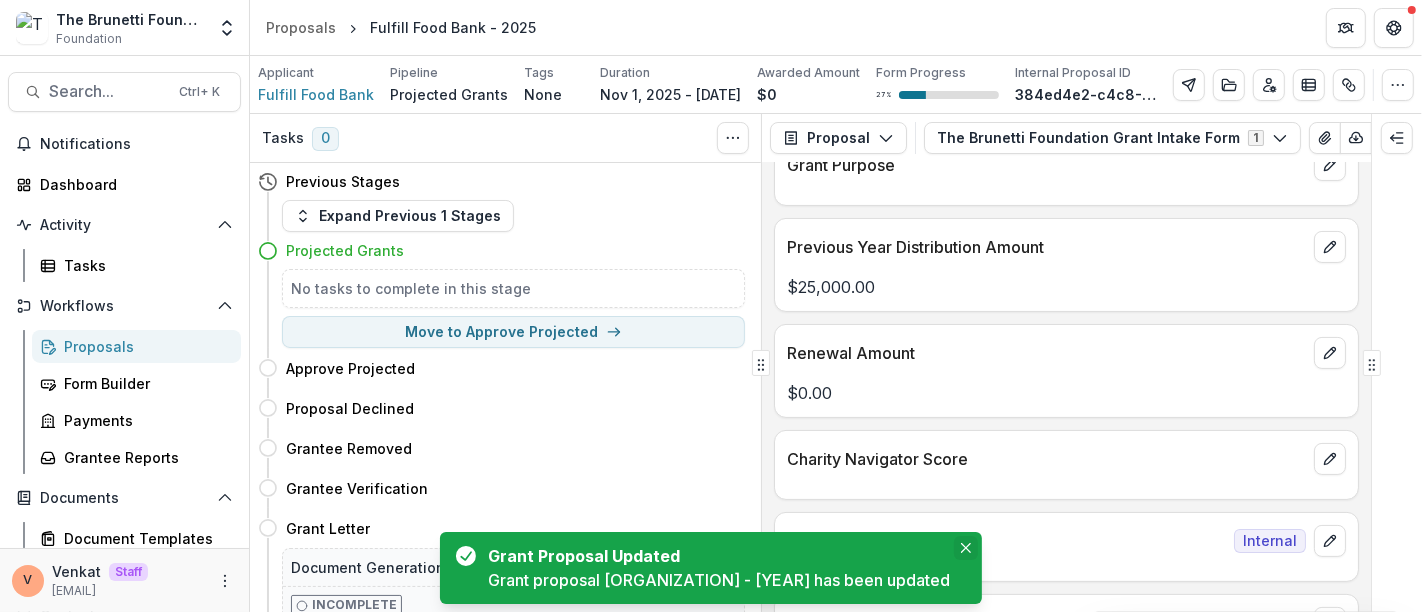 click 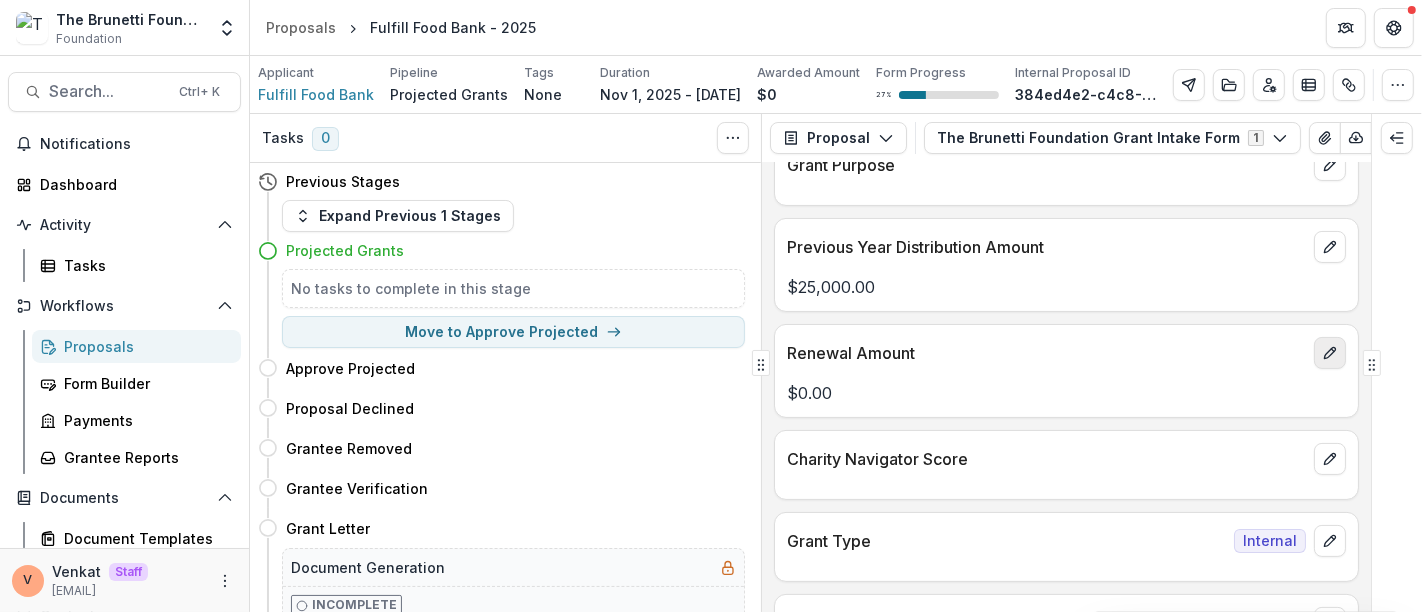click 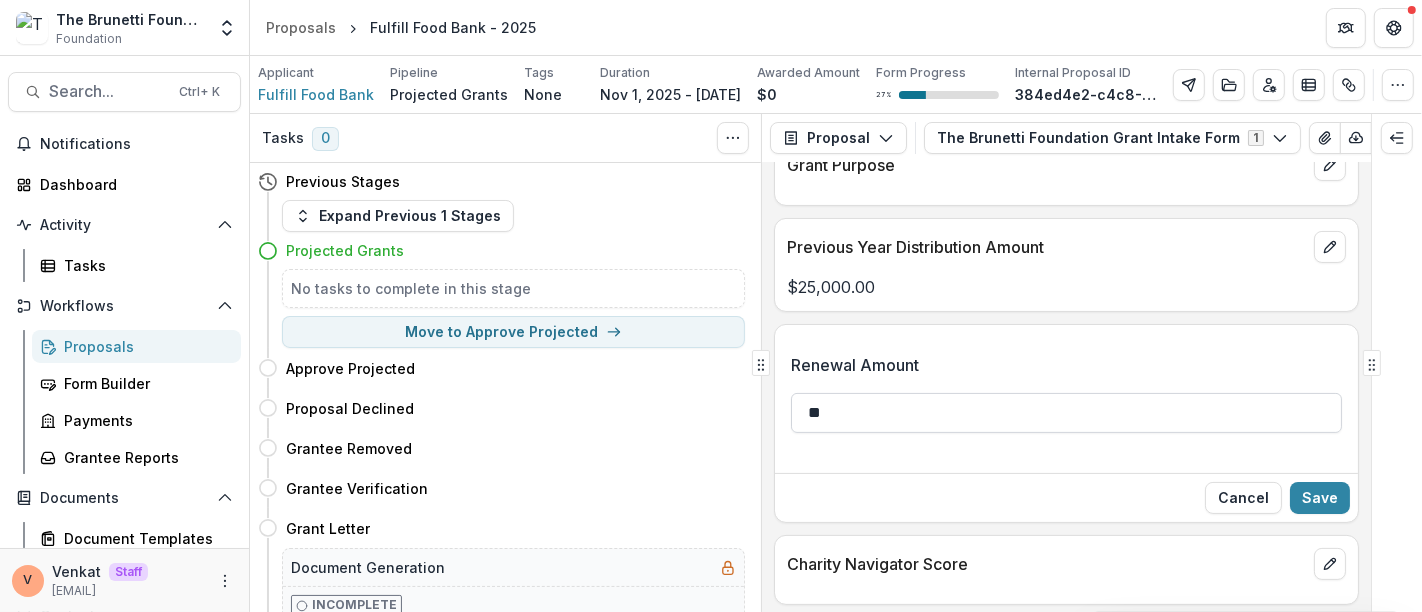 click on "**" at bounding box center [1066, 413] 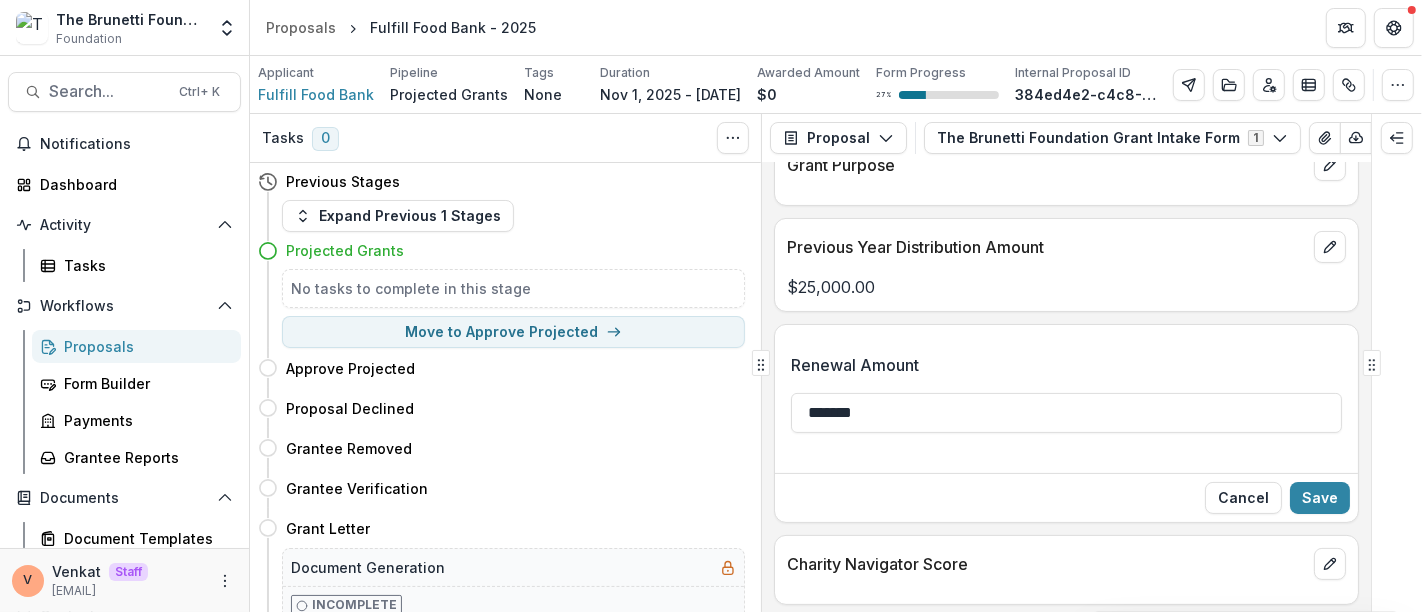 type on "*******" 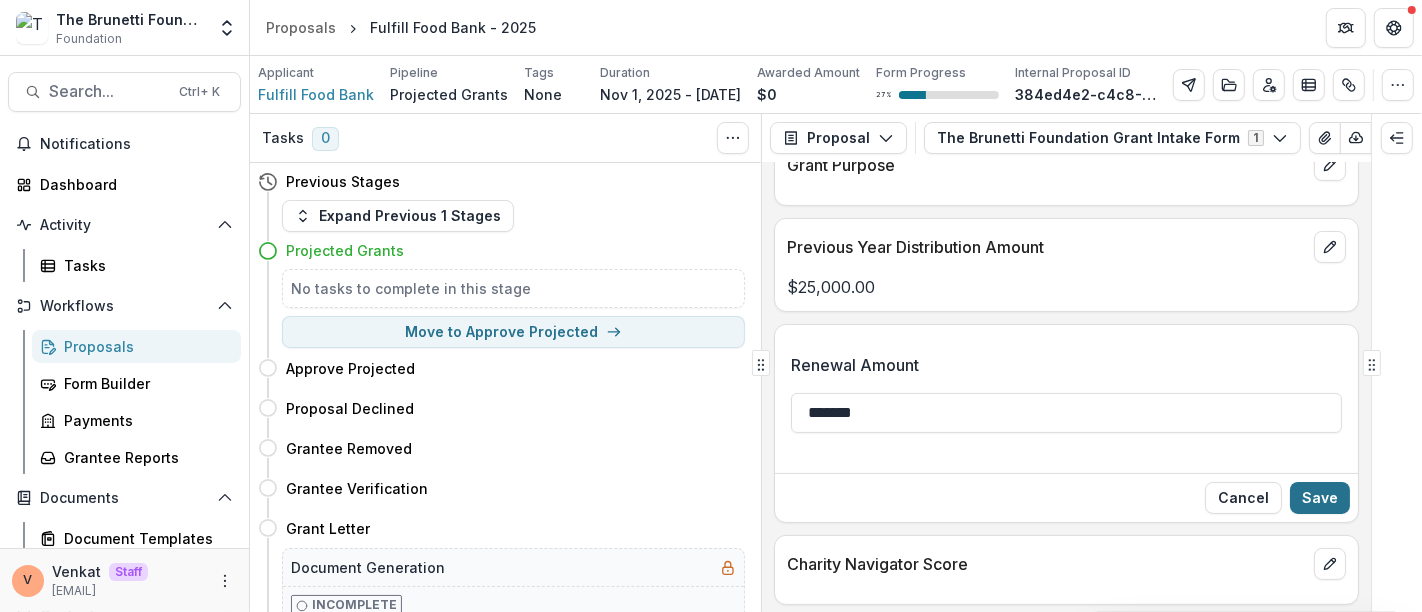 click on "Save" at bounding box center [1320, 498] 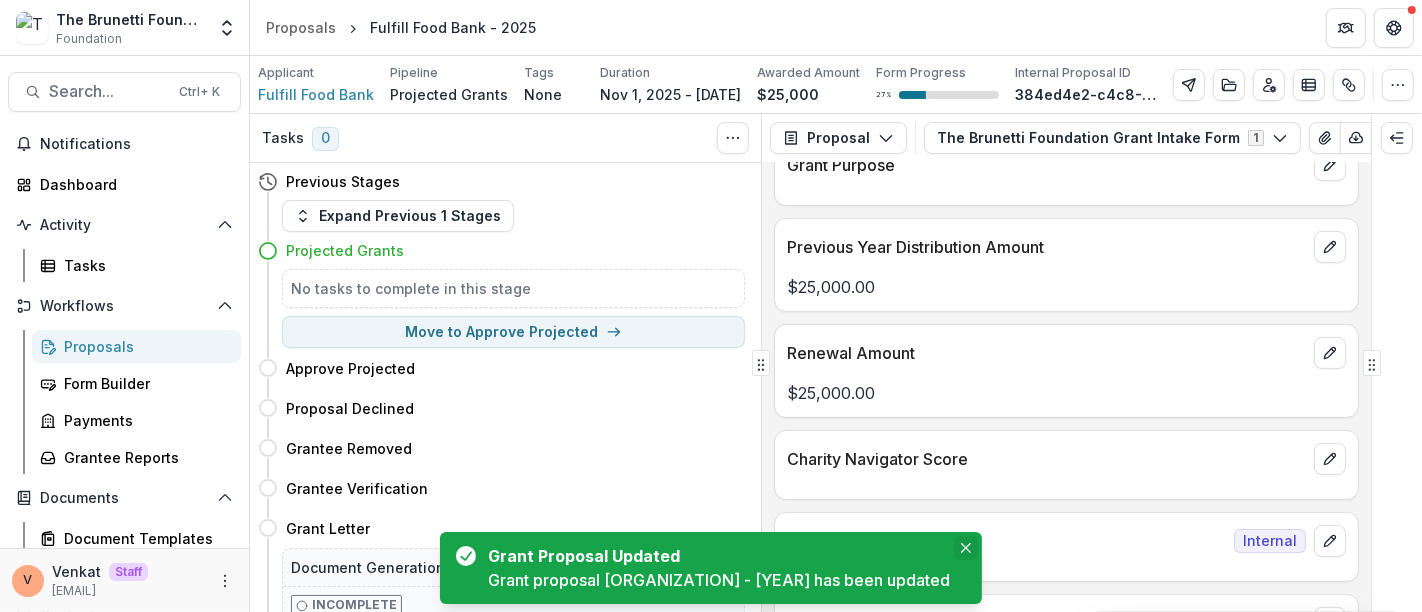 click 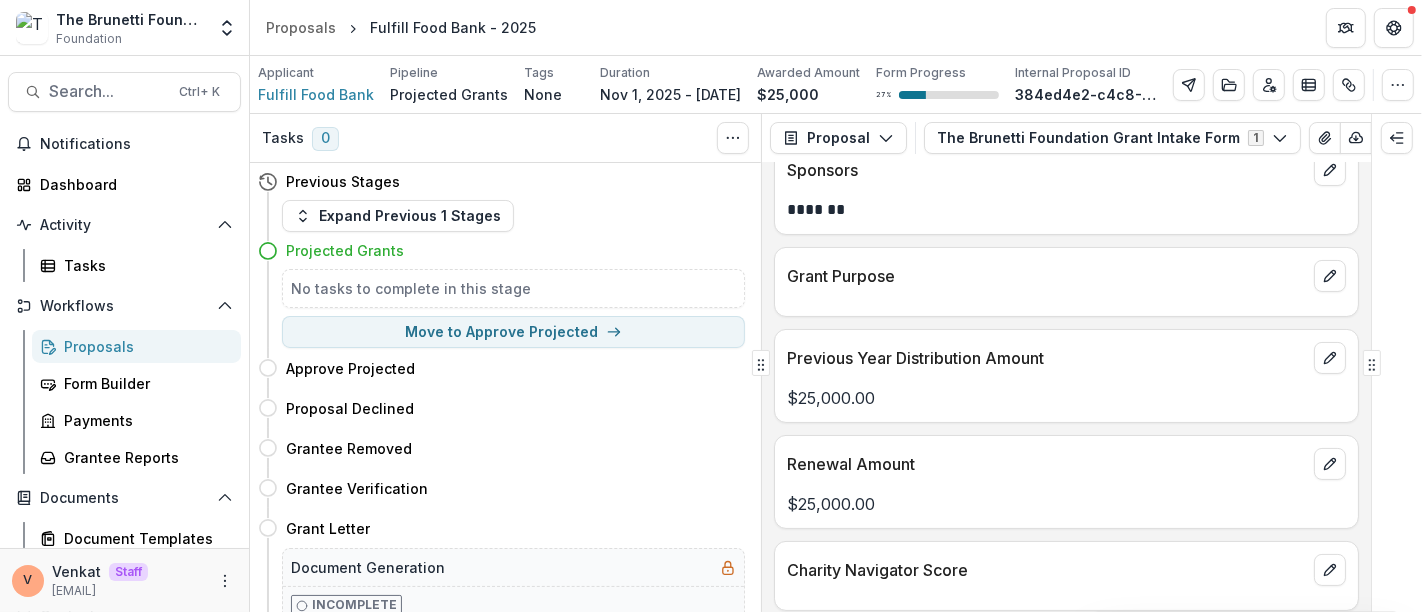 scroll, scrollTop: 333, scrollLeft: 0, axis: vertical 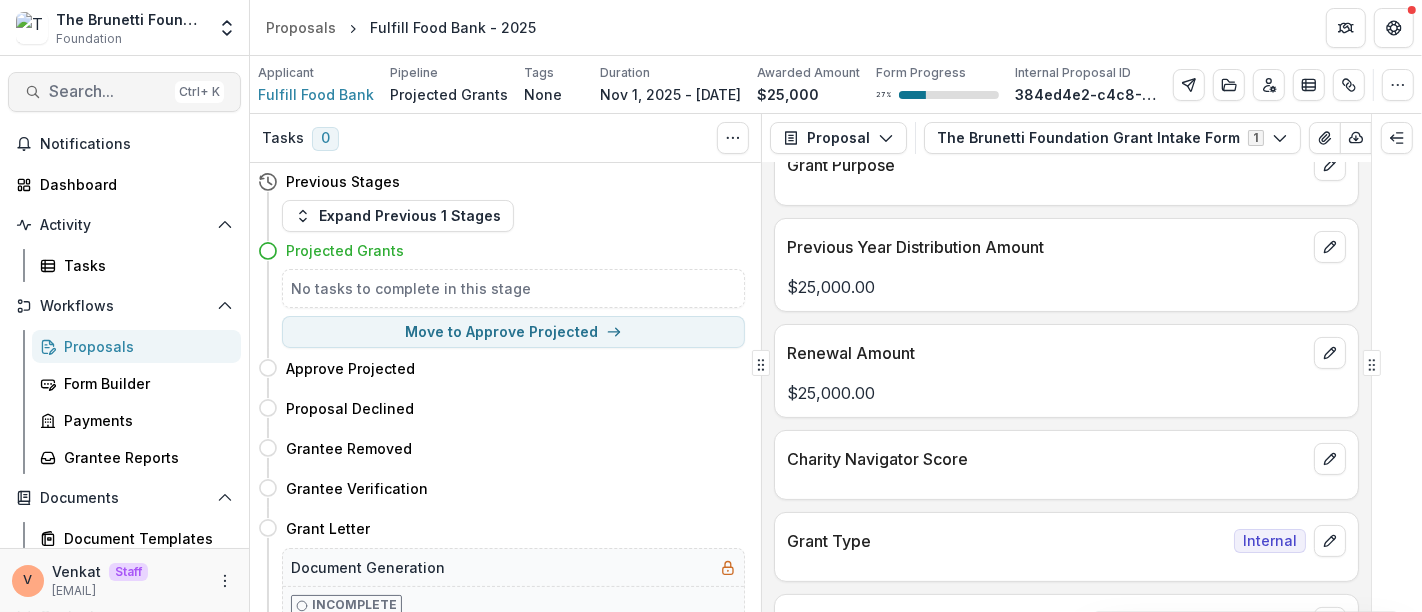click on "Search..." at bounding box center (108, 91) 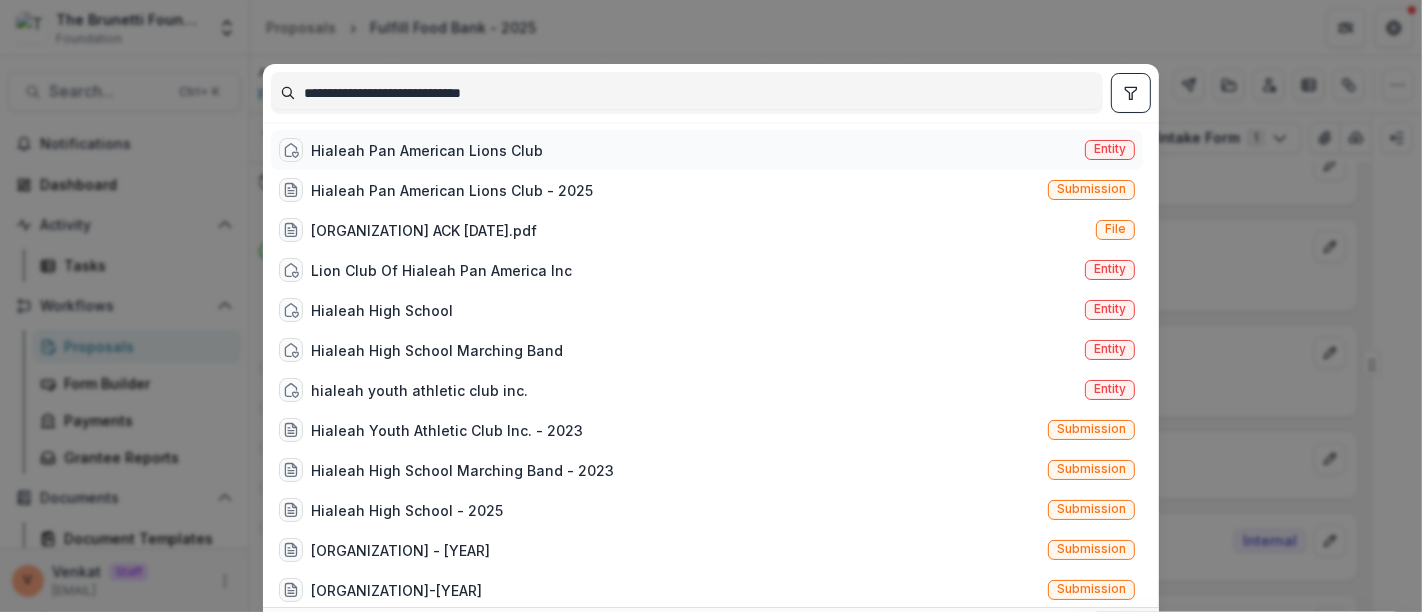 type on "**********" 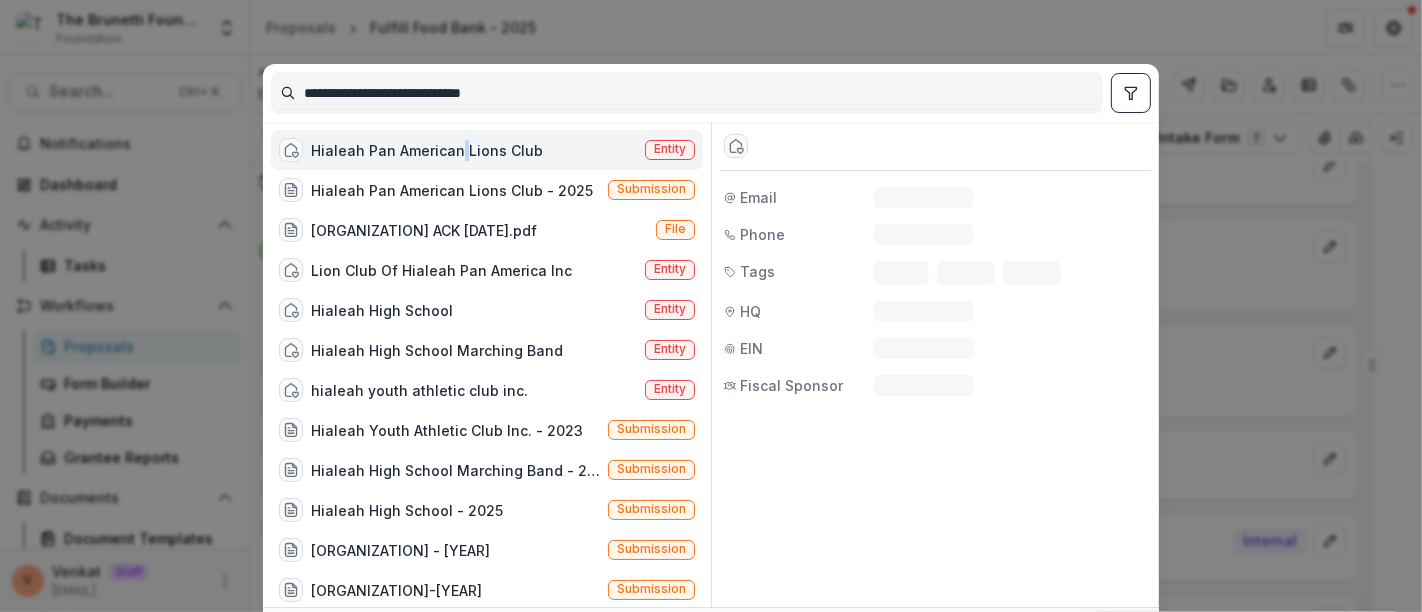 click on "Hialeah Pan American Lions Club" at bounding box center (427, 150) 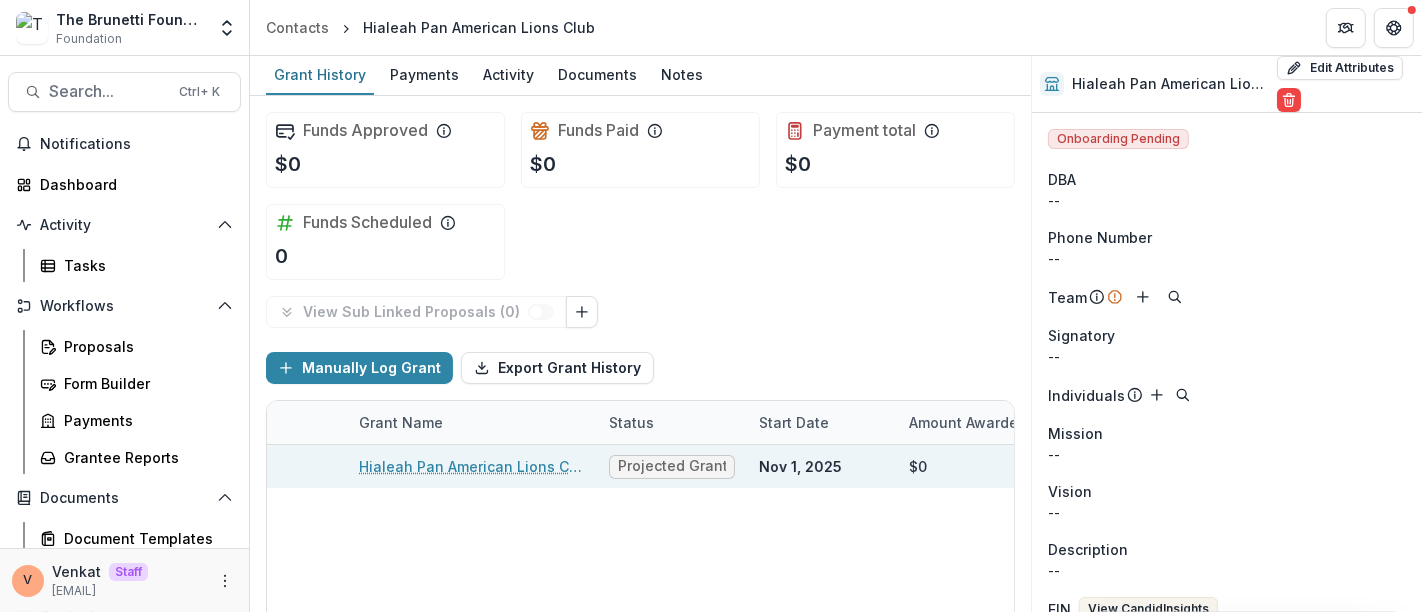click on "Hialeah Pan American Lions Club - 2025" at bounding box center (472, 466) 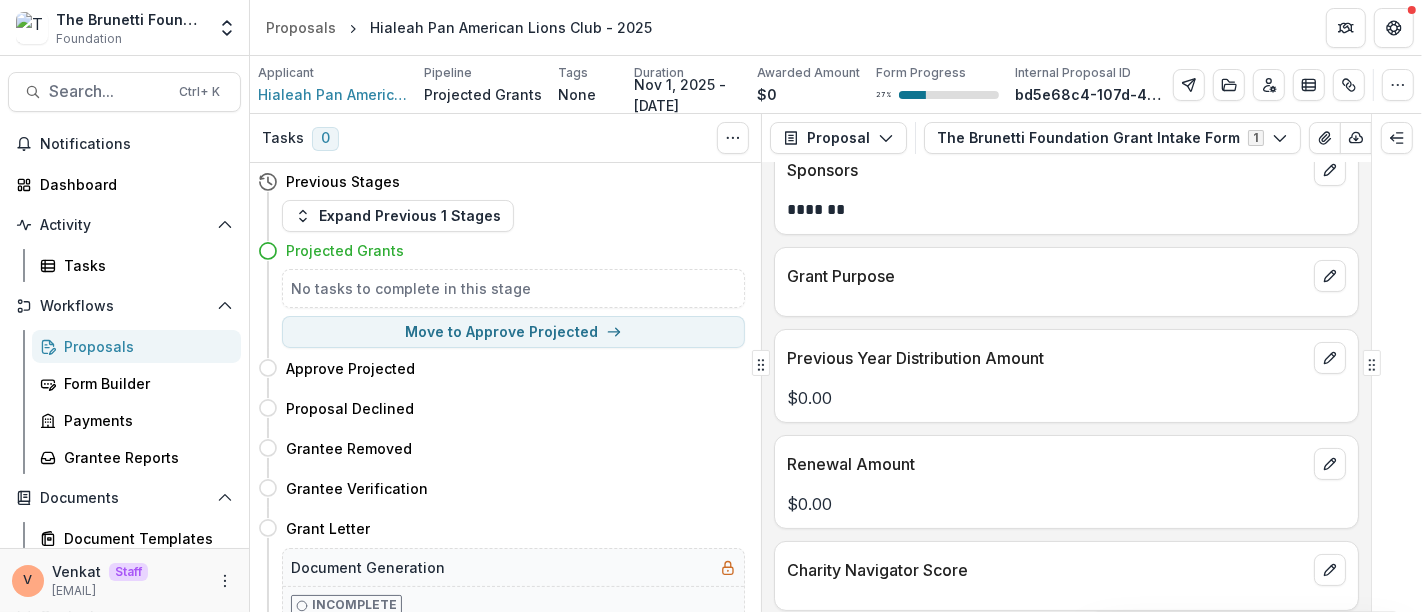 scroll, scrollTop: 333, scrollLeft: 0, axis: vertical 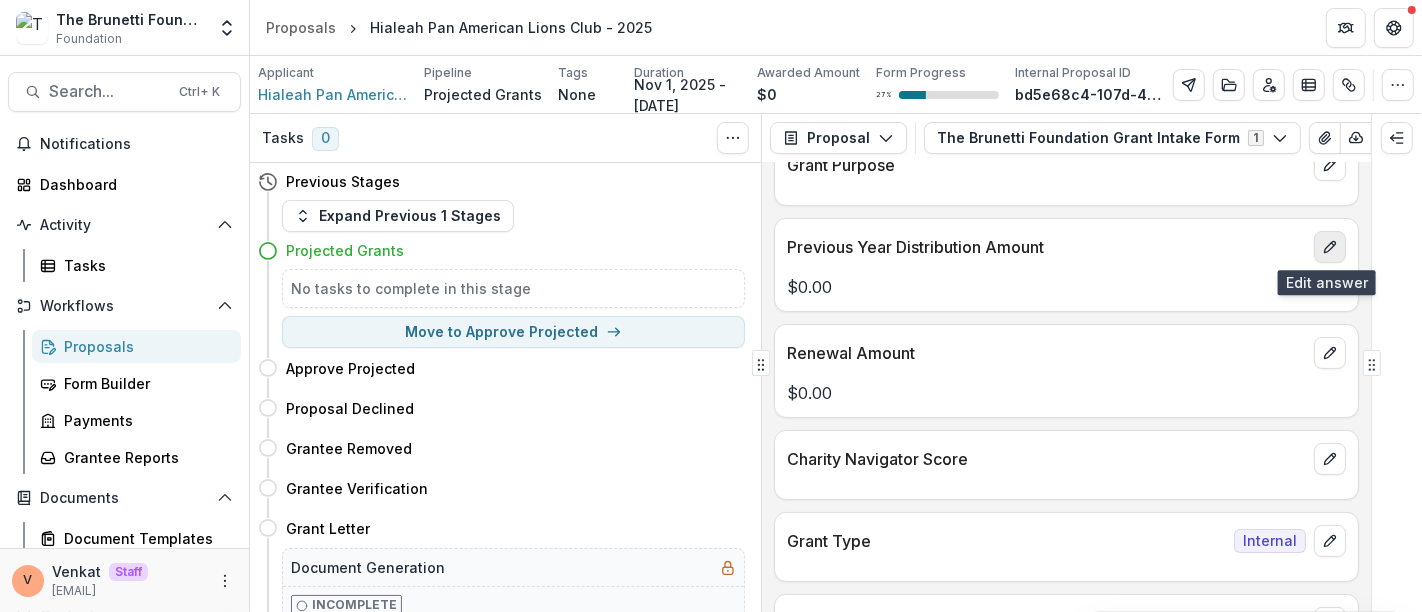 click 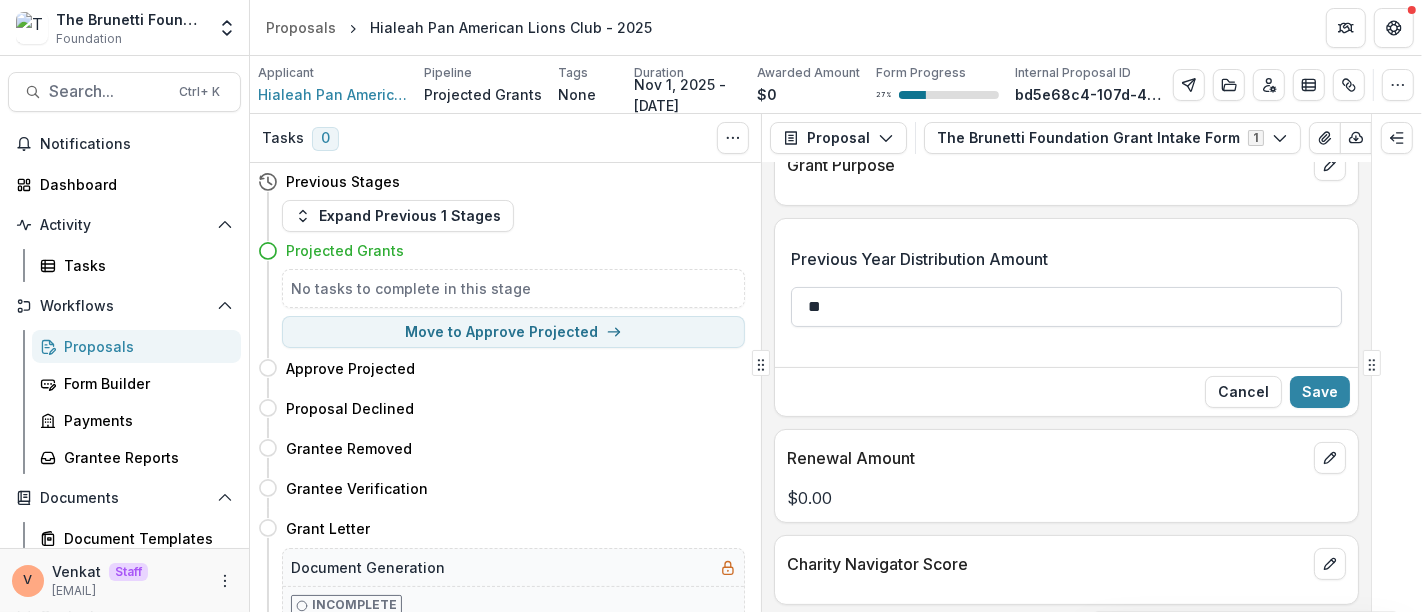 click on "**" at bounding box center [1066, 307] 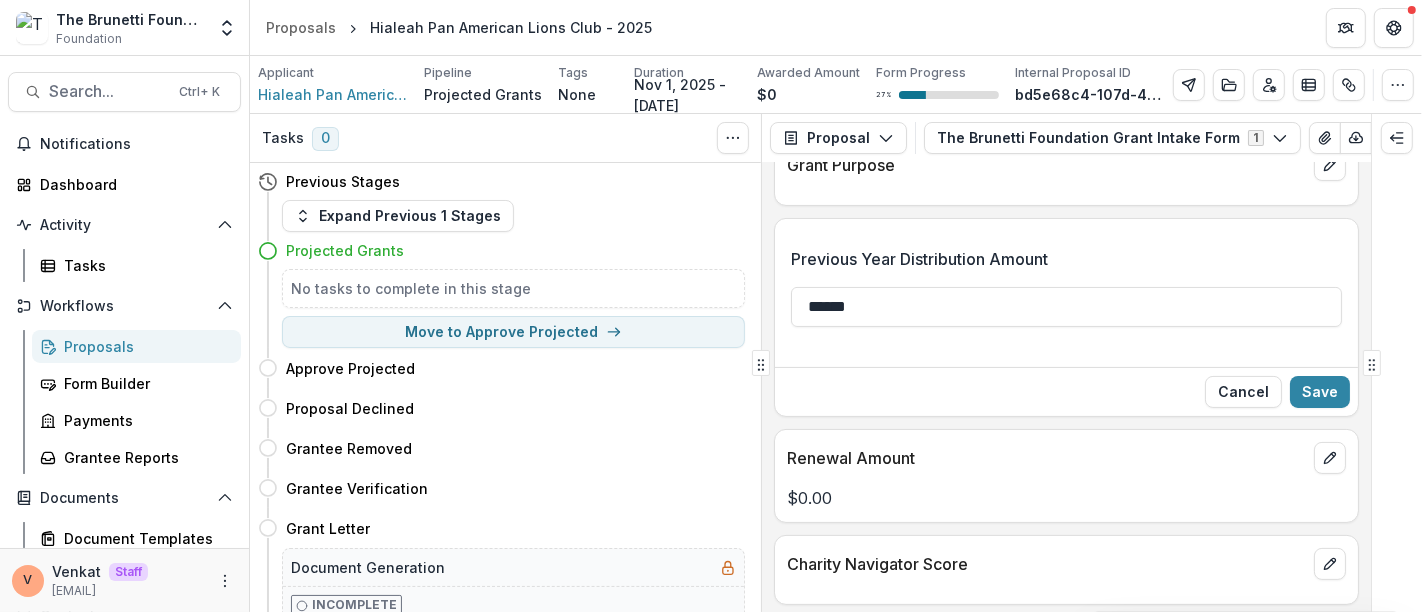 type on "******" 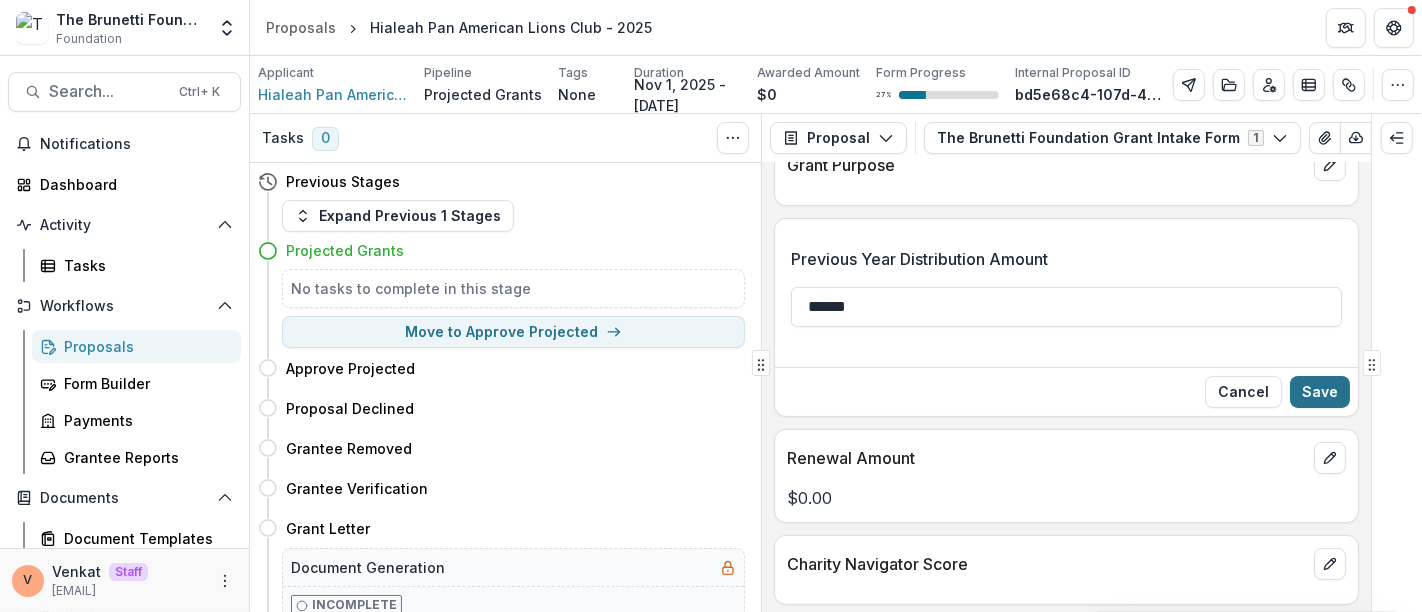 click on "Save" at bounding box center [1320, 392] 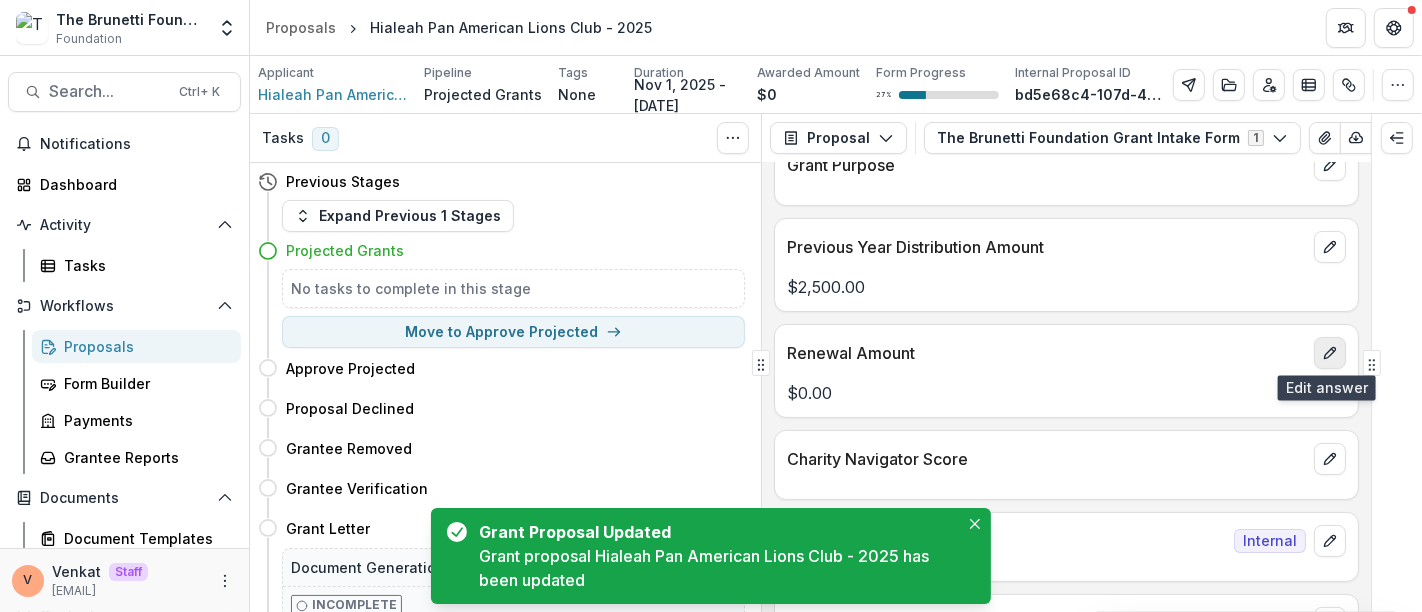 click 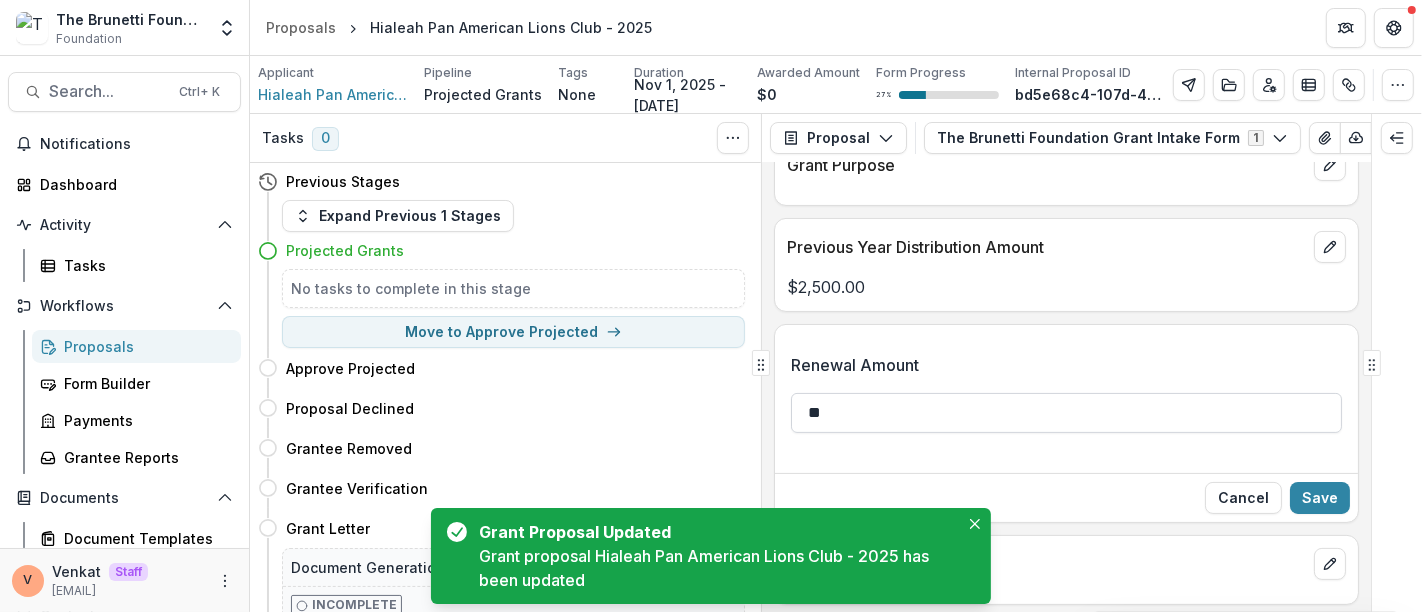 click on "**" at bounding box center [1066, 413] 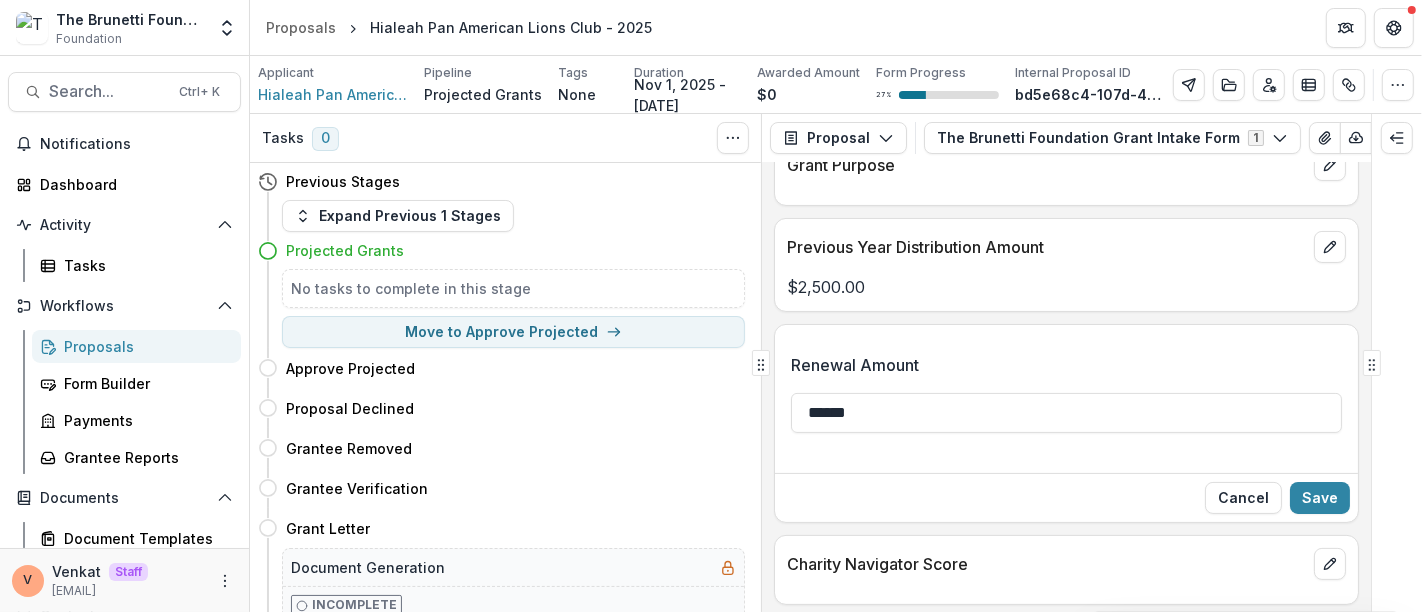 type on "******" 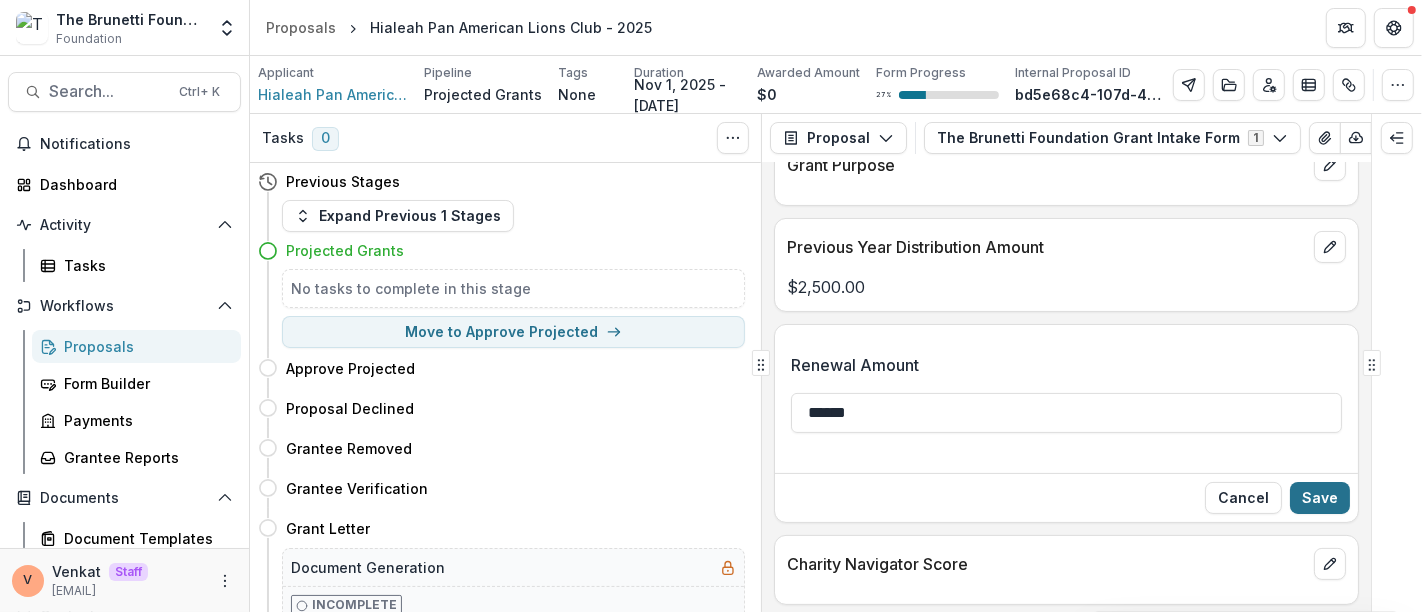 click on "Save" at bounding box center (1320, 498) 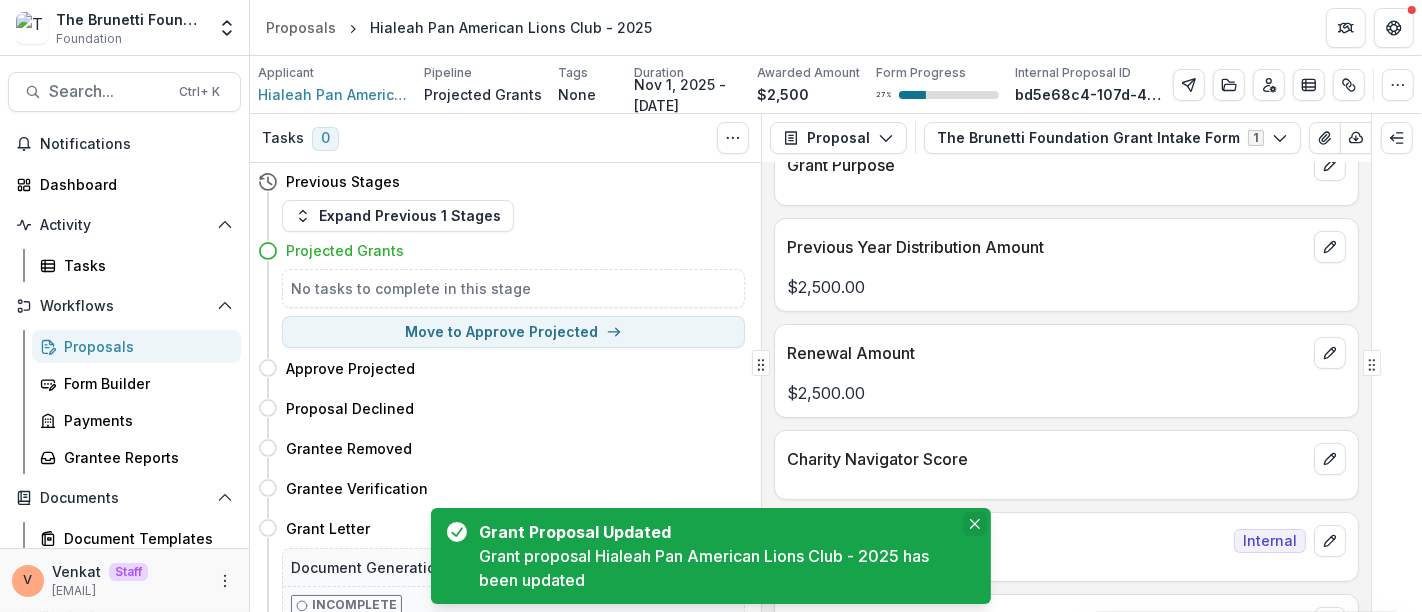 click 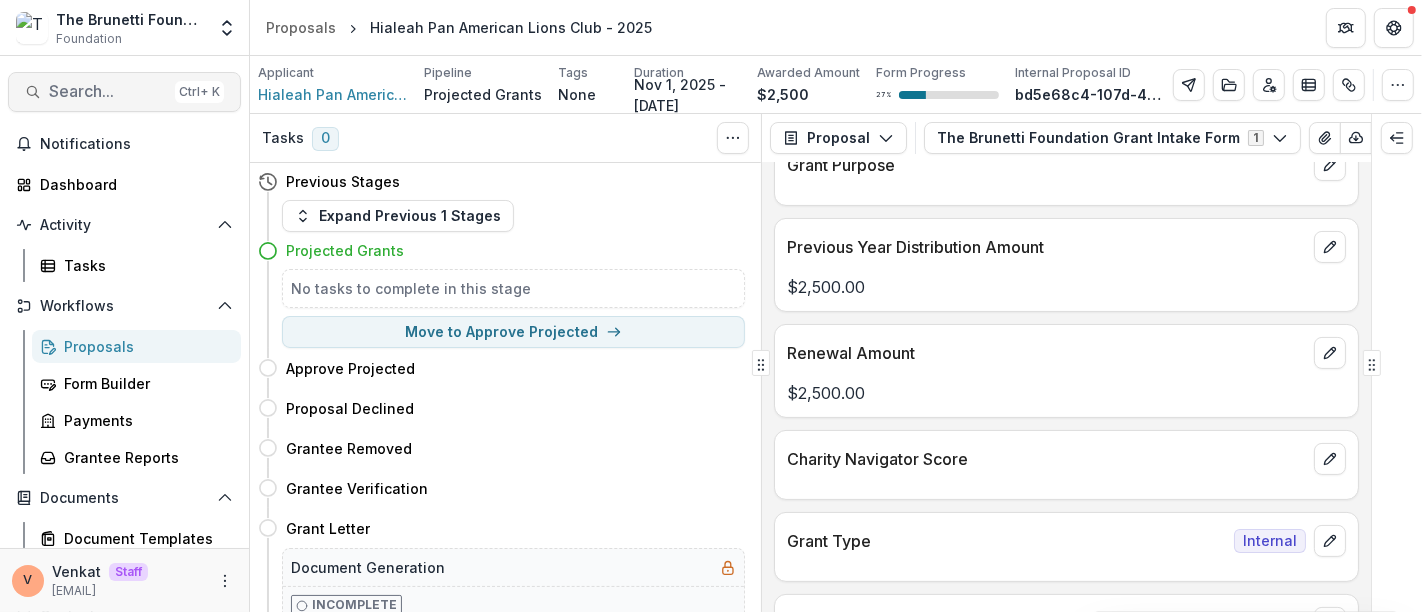 click on "Search..." at bounding box center [108, 91] 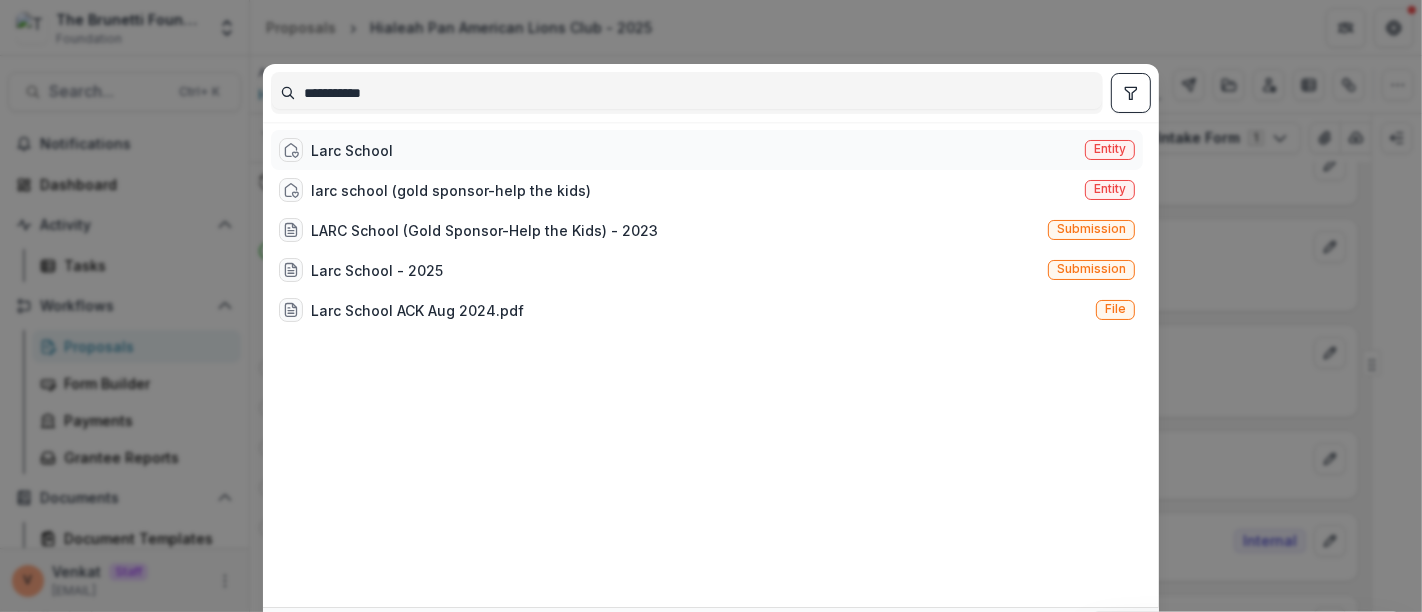type on "**********" 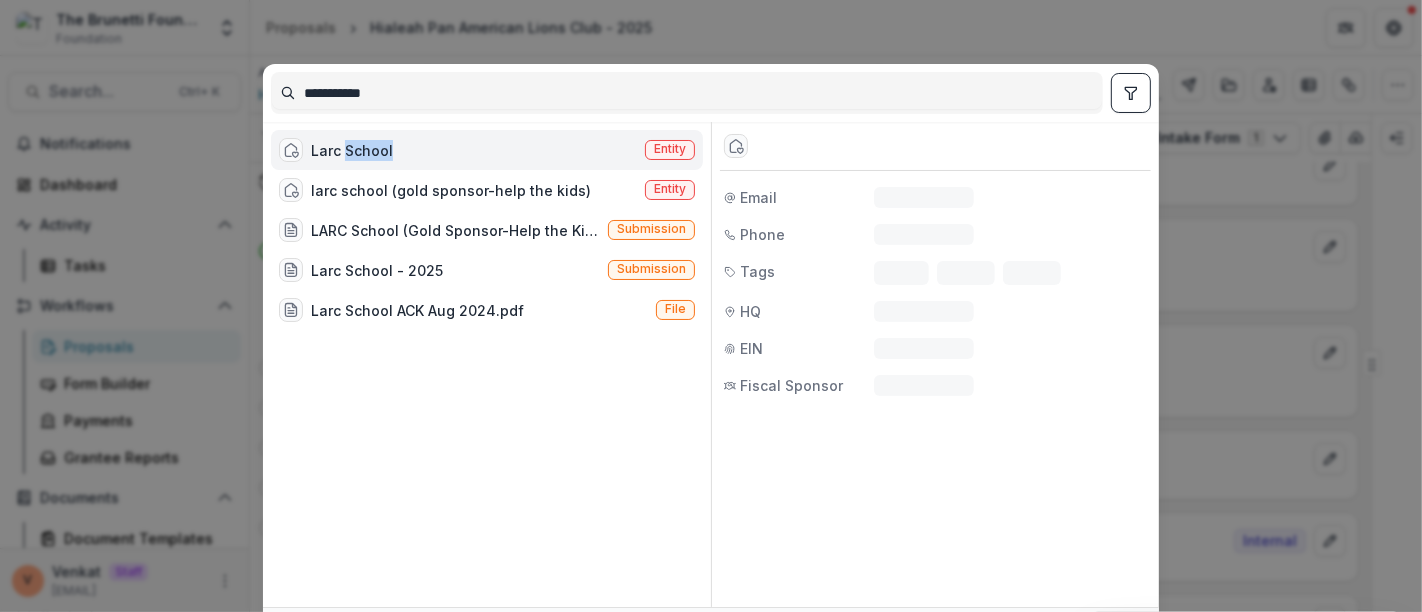 click on "Larc School" at bounding box center [352, 150] 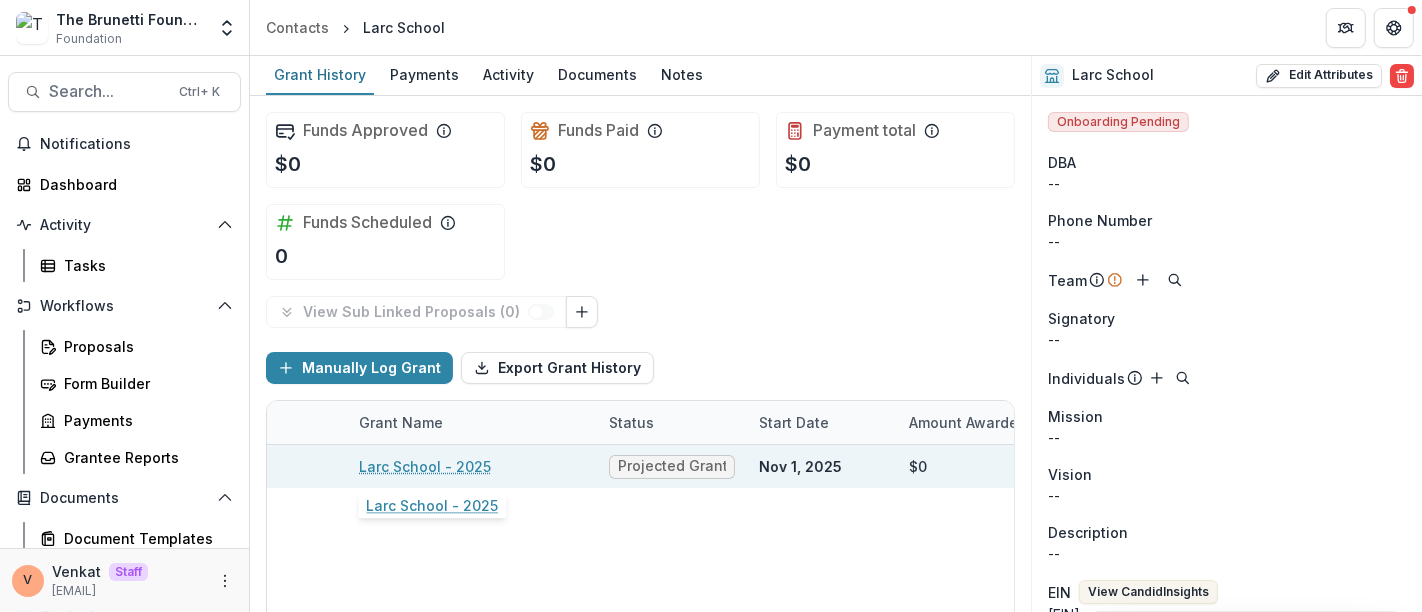 click on "Larc School - 2025" at bounding box center (425, 466) 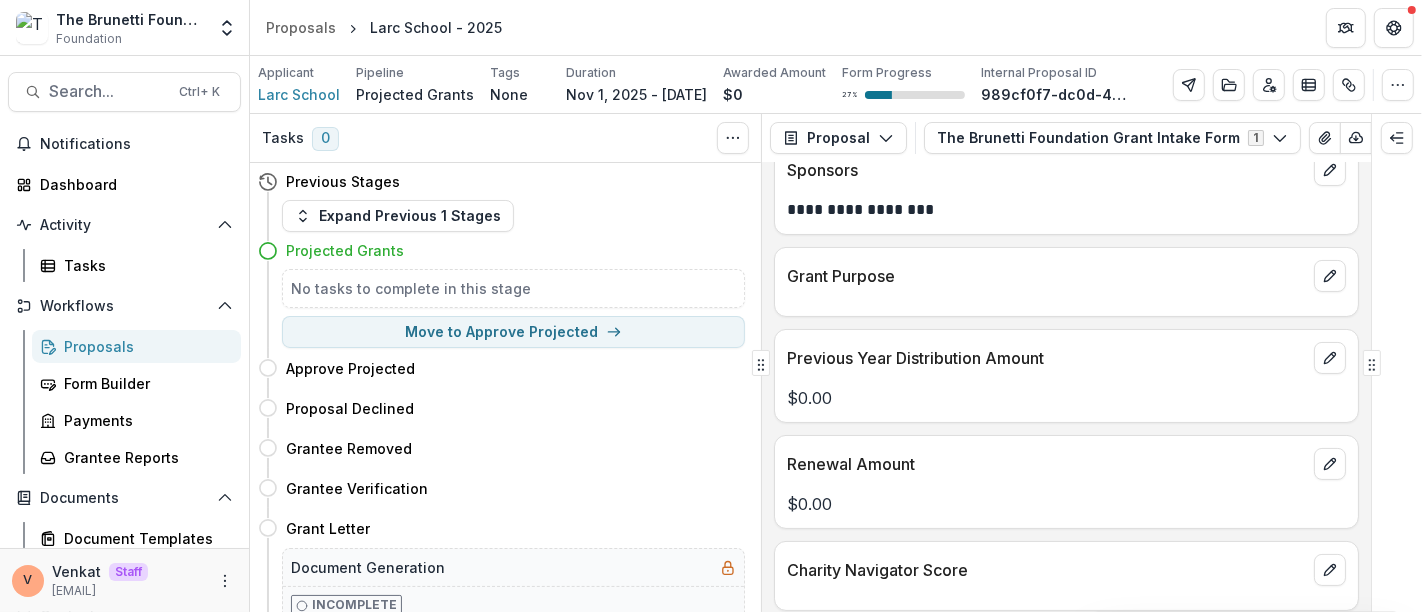 scroll, scrollTop: 333, scrollLeft: 0, axis: vertical 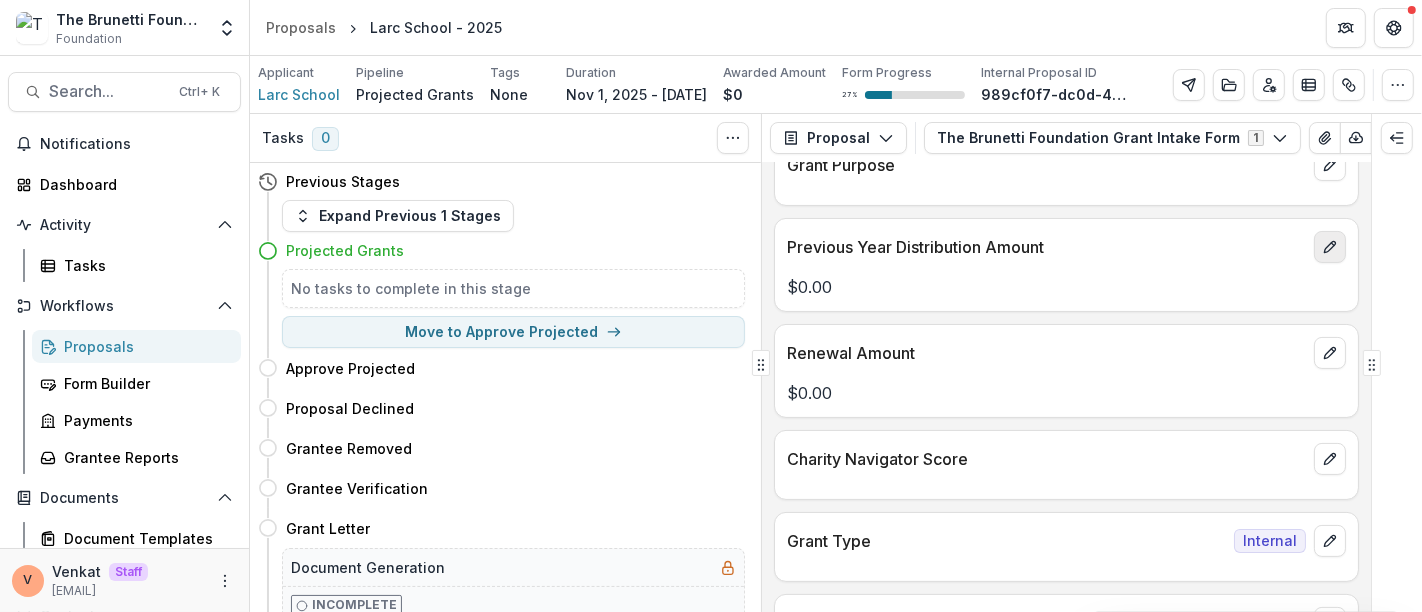 click 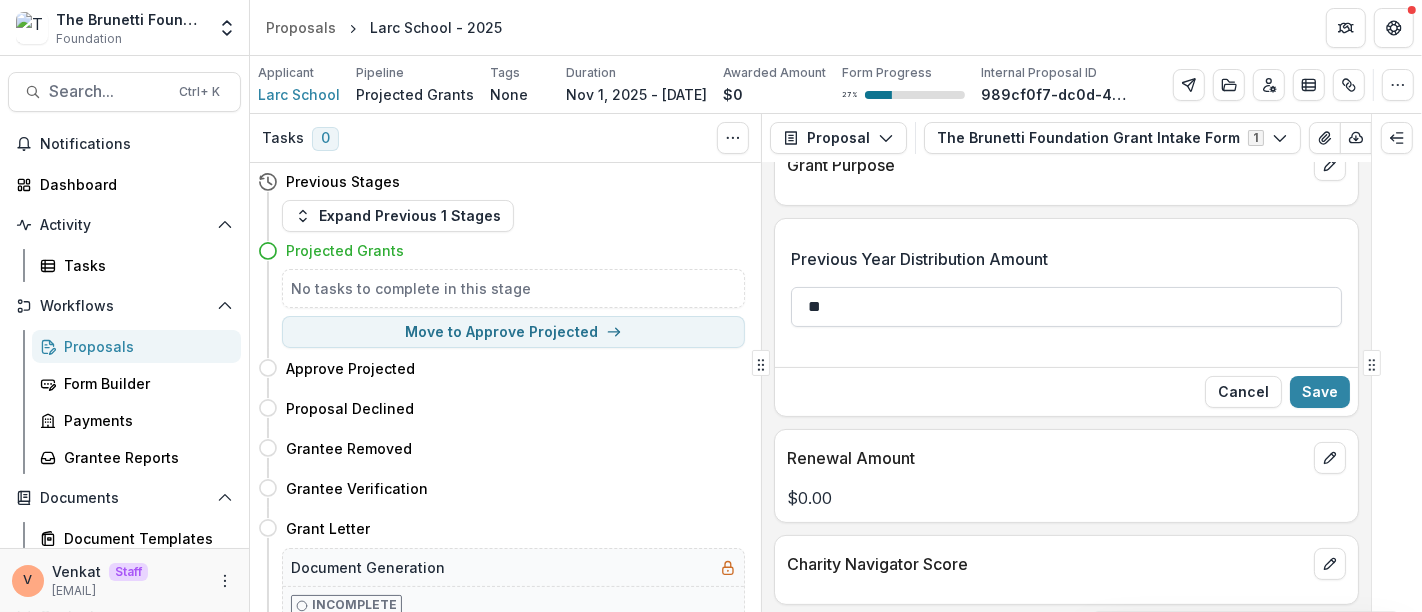 click on "**" at bounding box center [1066, 307] 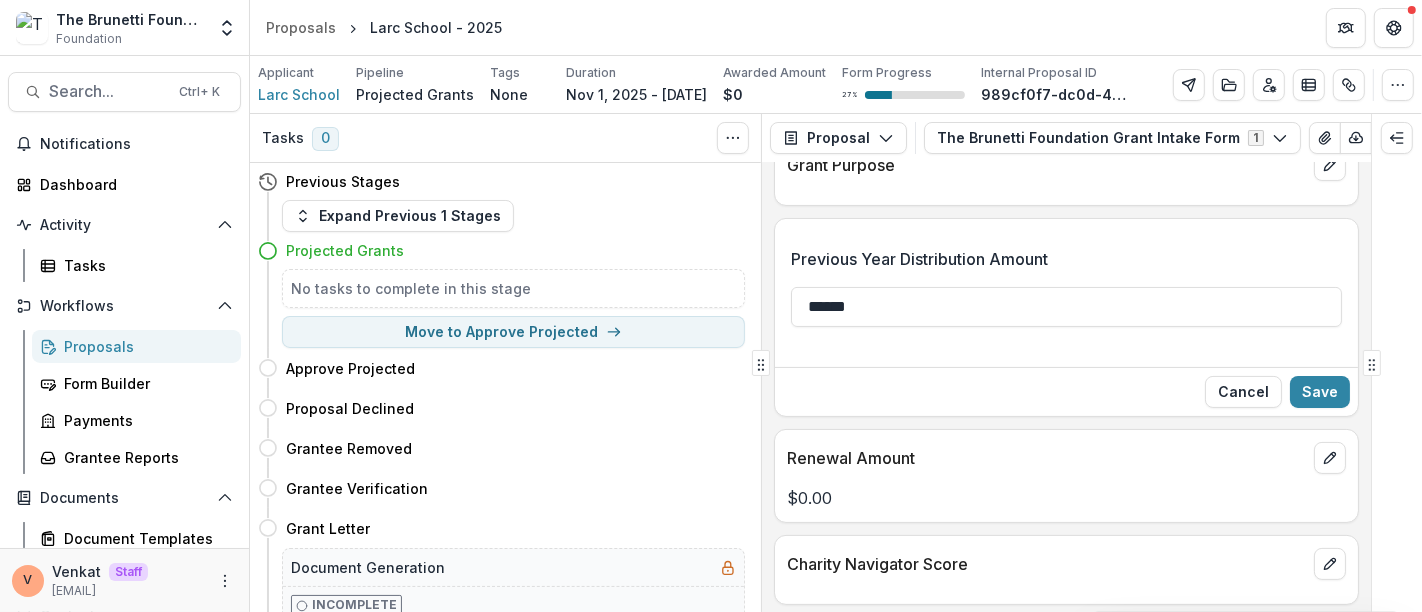 type on "******" 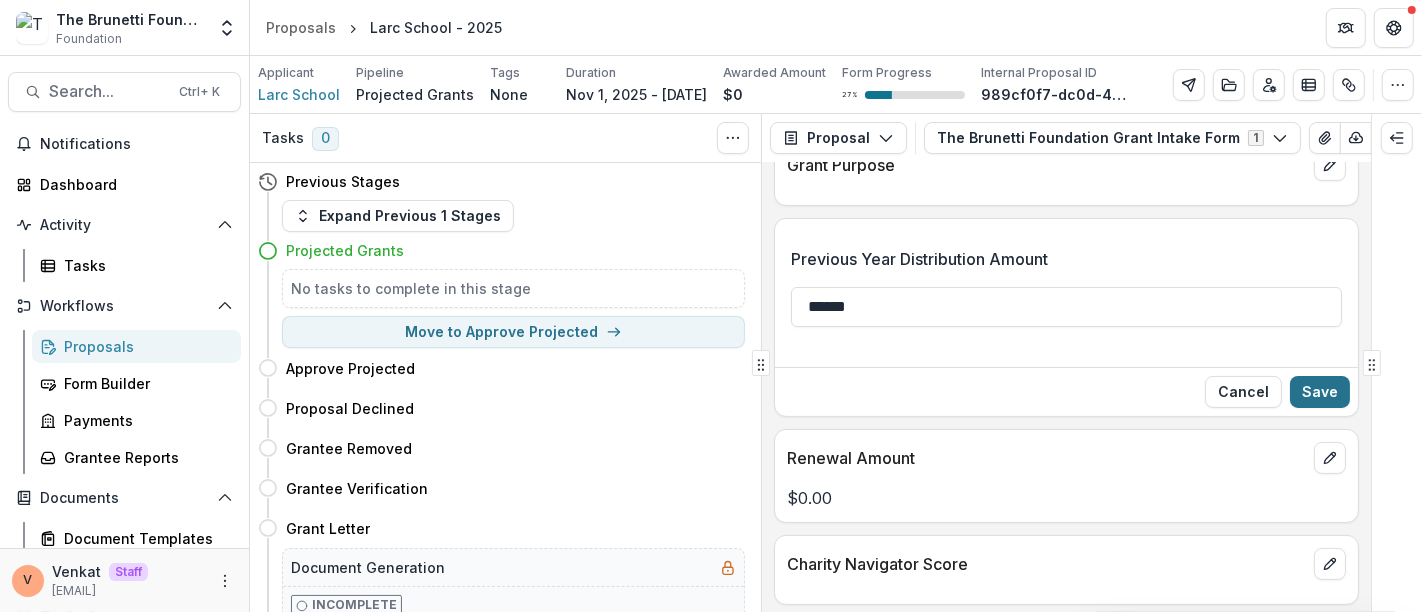 click on "Save" at bounding box center [1320, 392] 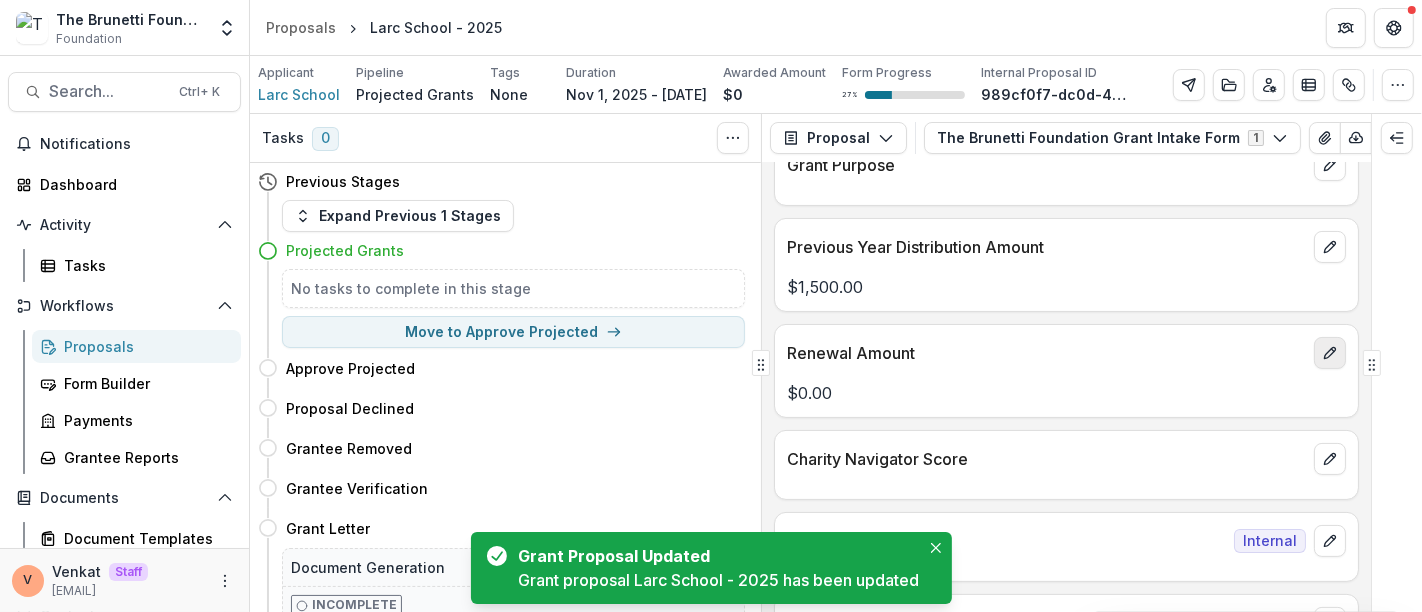 click 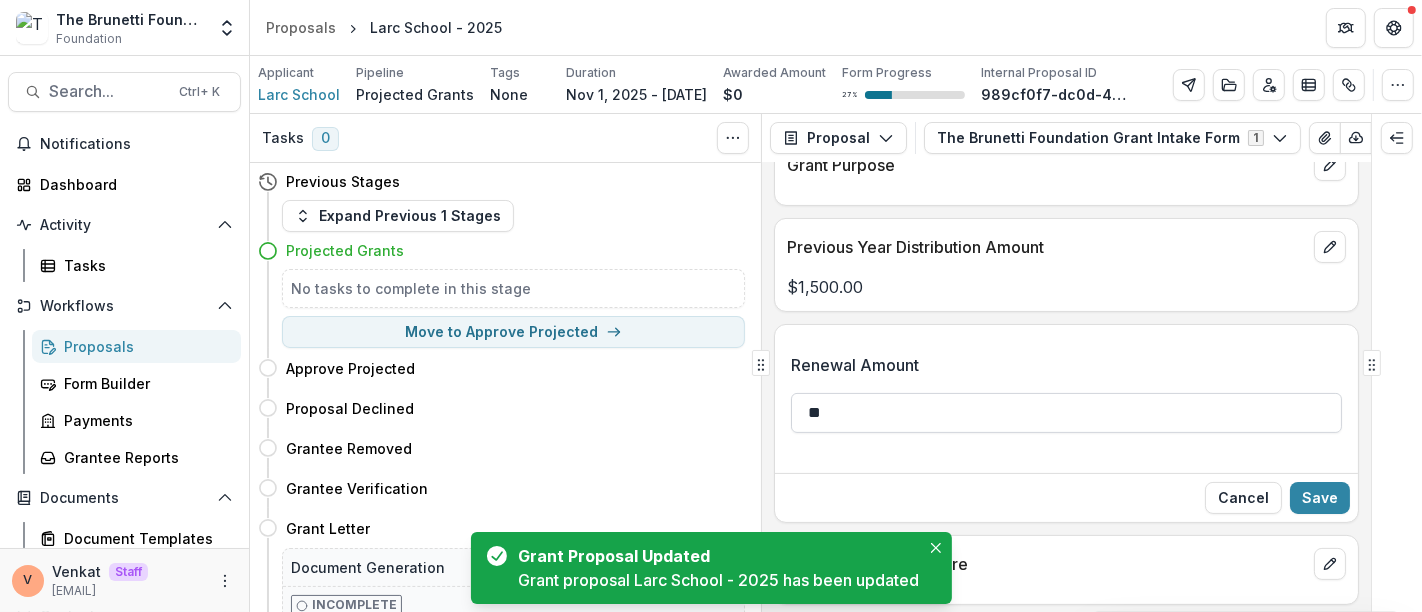 click on "**" at bounding box center (1066, 413) 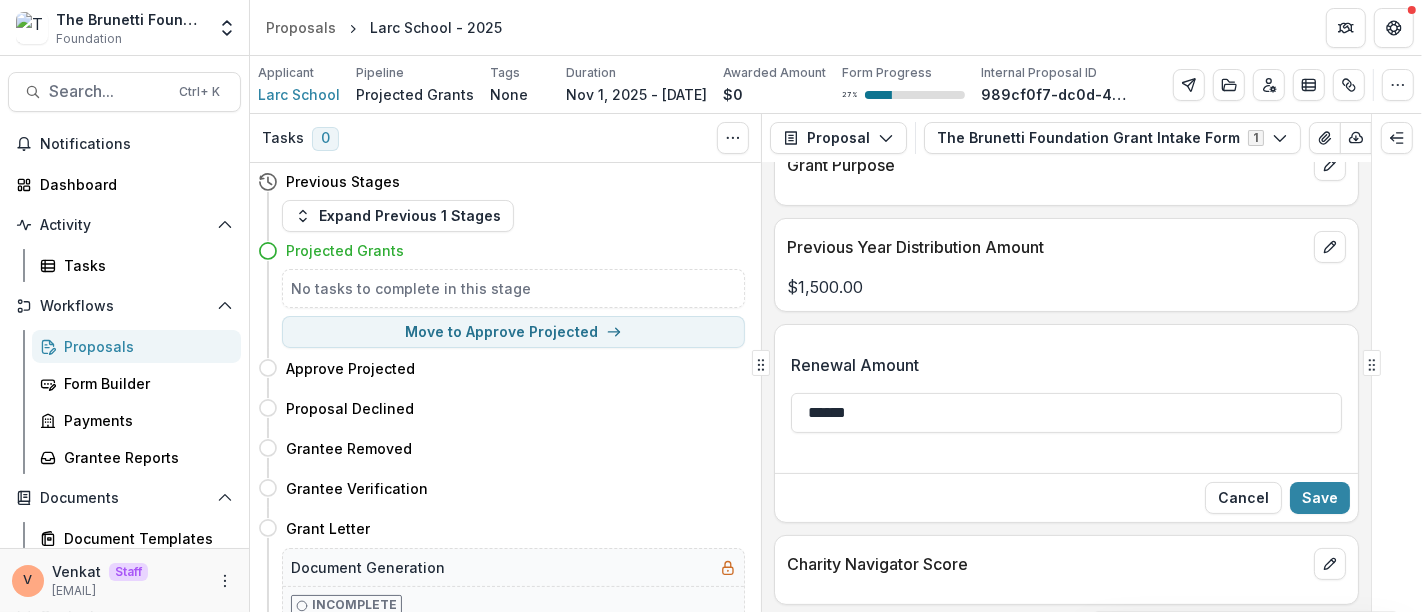 type on "******" 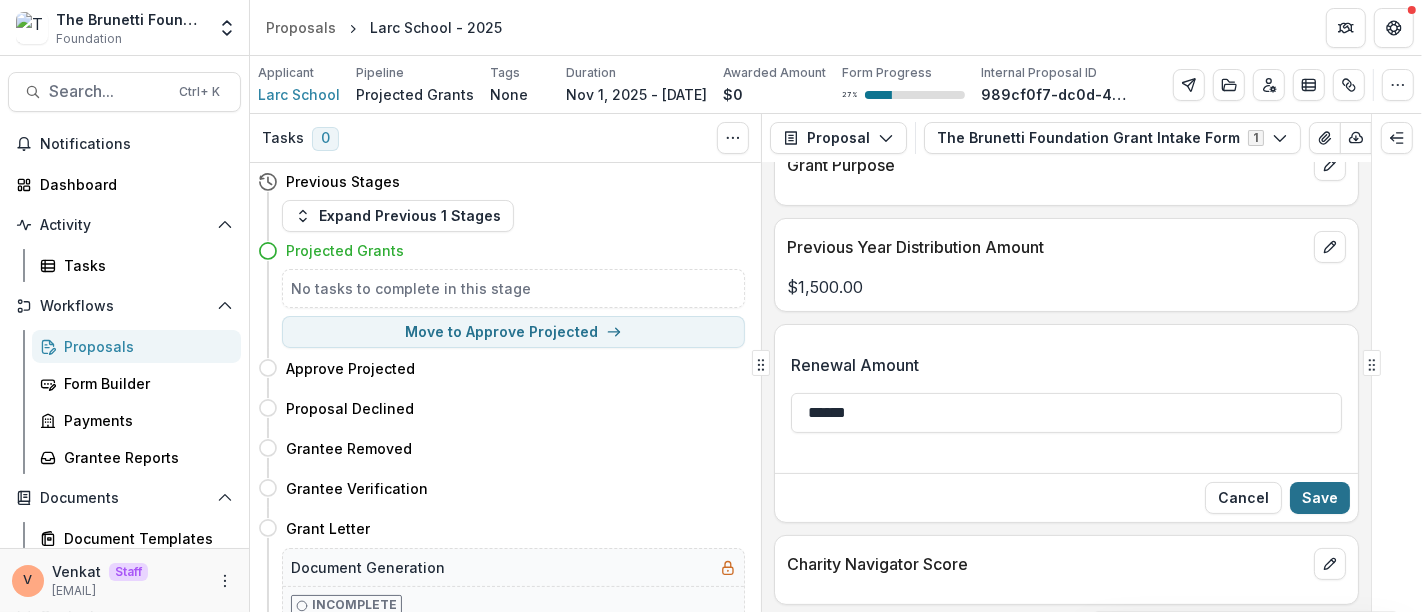click on "Save" at bounding box center (1320, 498) 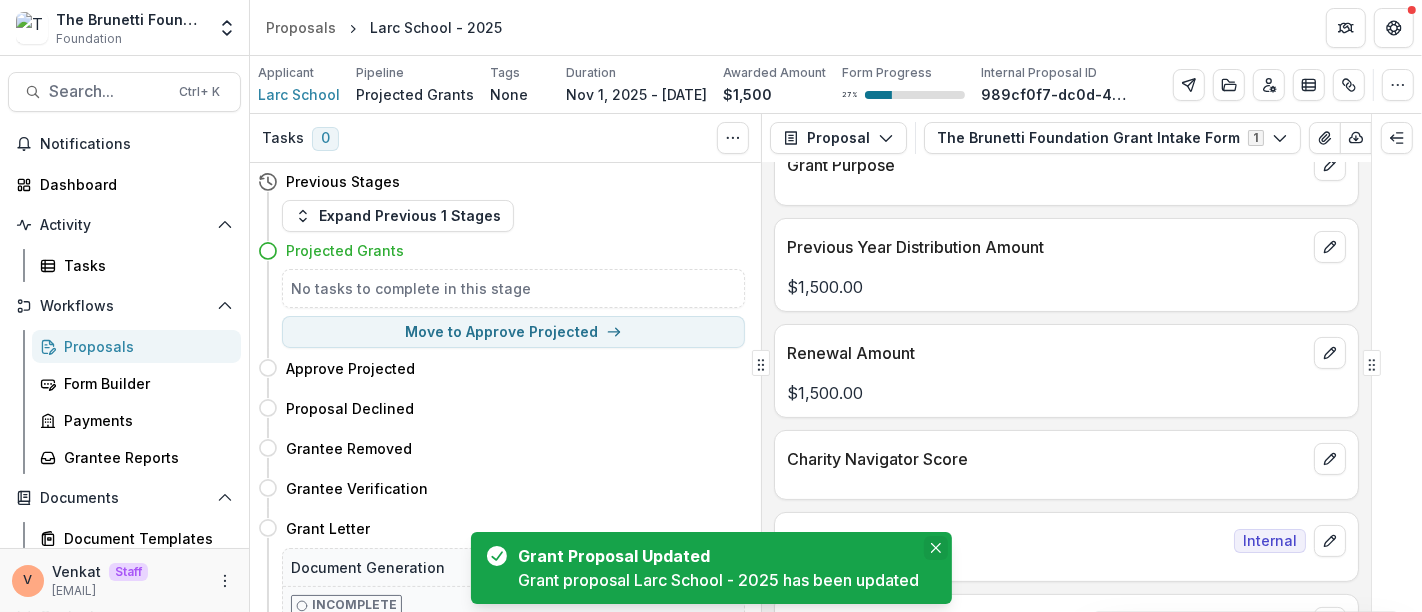 click at bounding box center (936, 548) 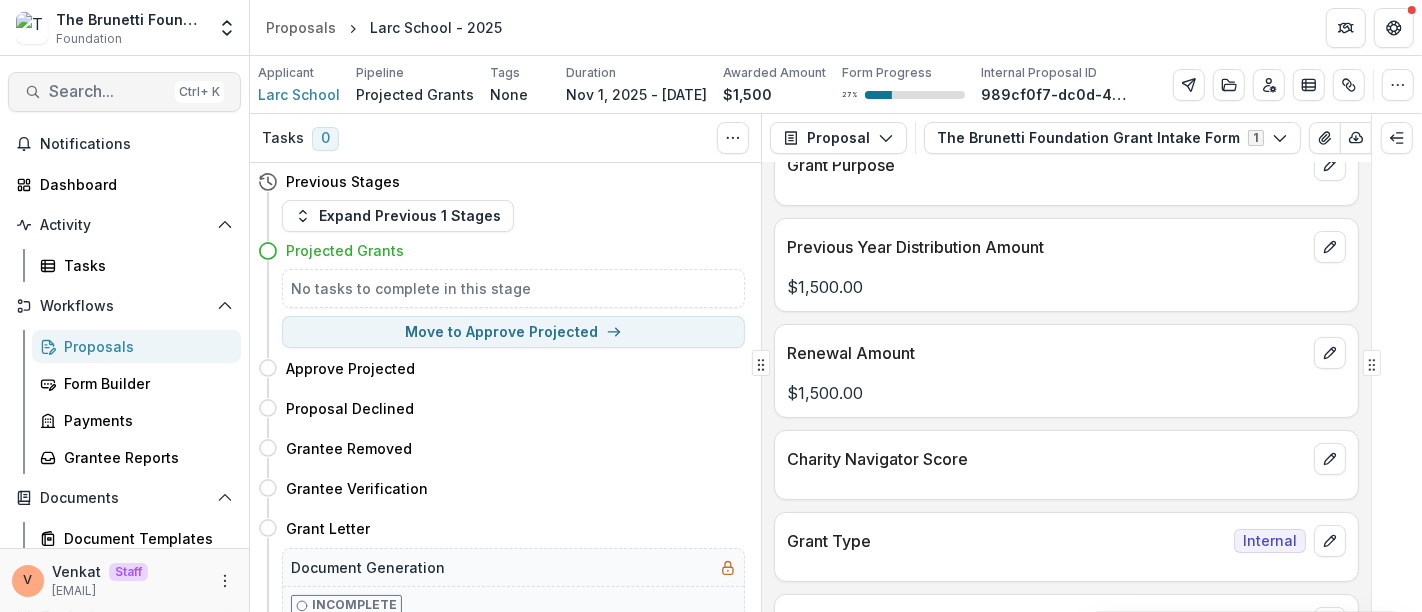 click on "Search..." at bounding box center (108, 91) 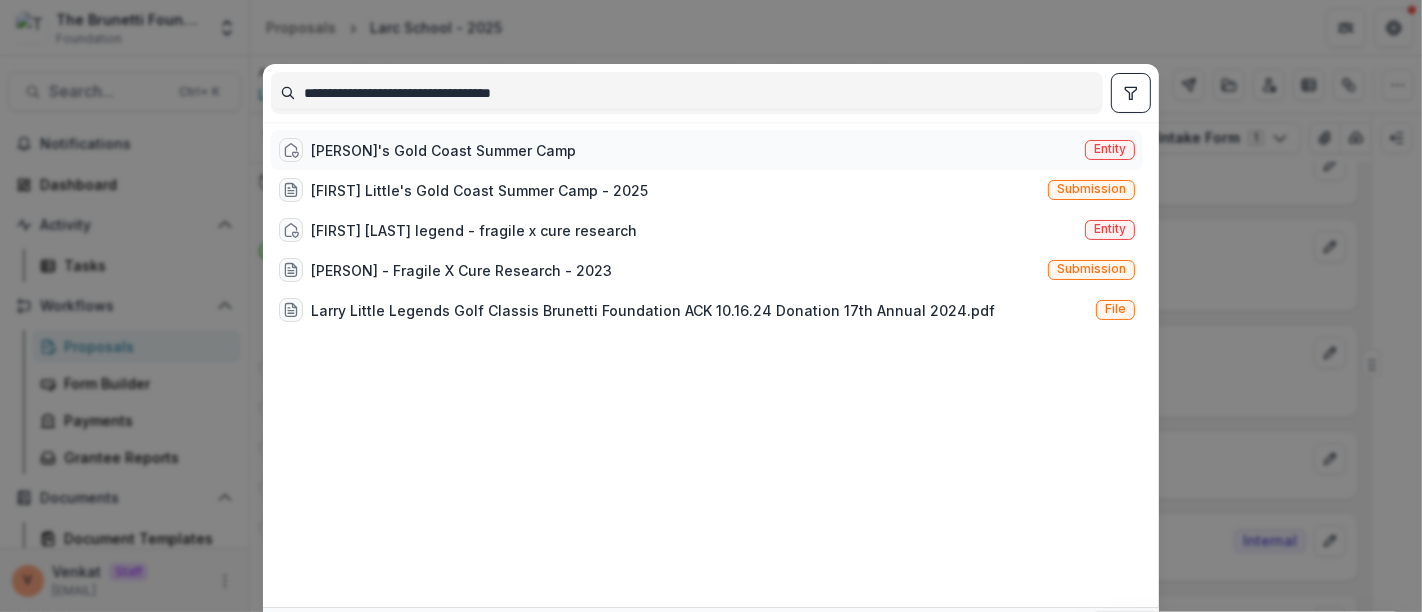 type on "**********" 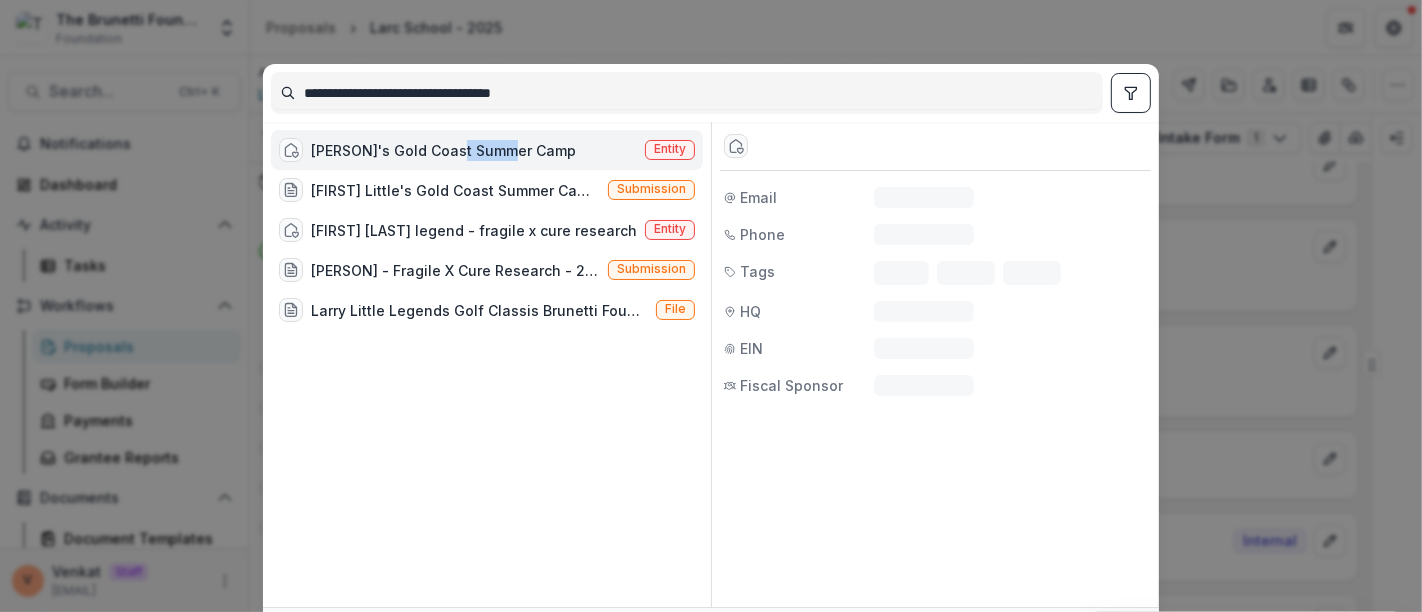 click on "Larry Little's Gold Coast Summer Camp" at bounding box center [443, 150] 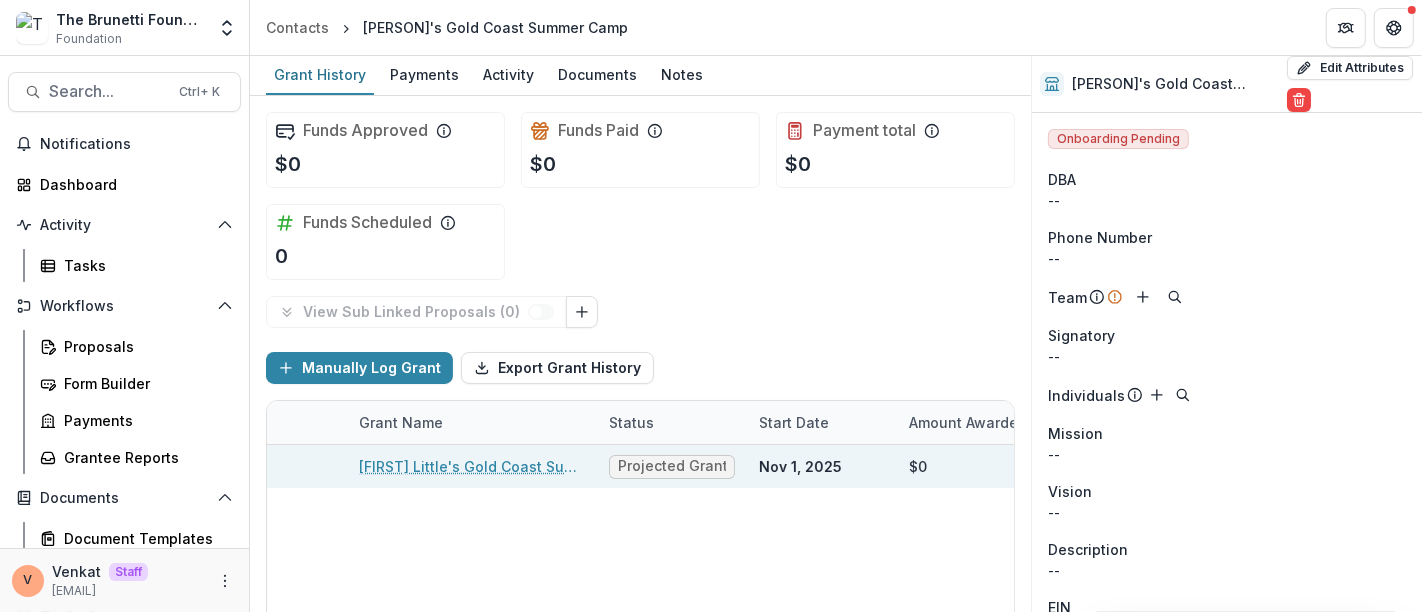click on "Larry Little's Gold Coast Summer Camp - 2025" at bounding box center [472, 466] 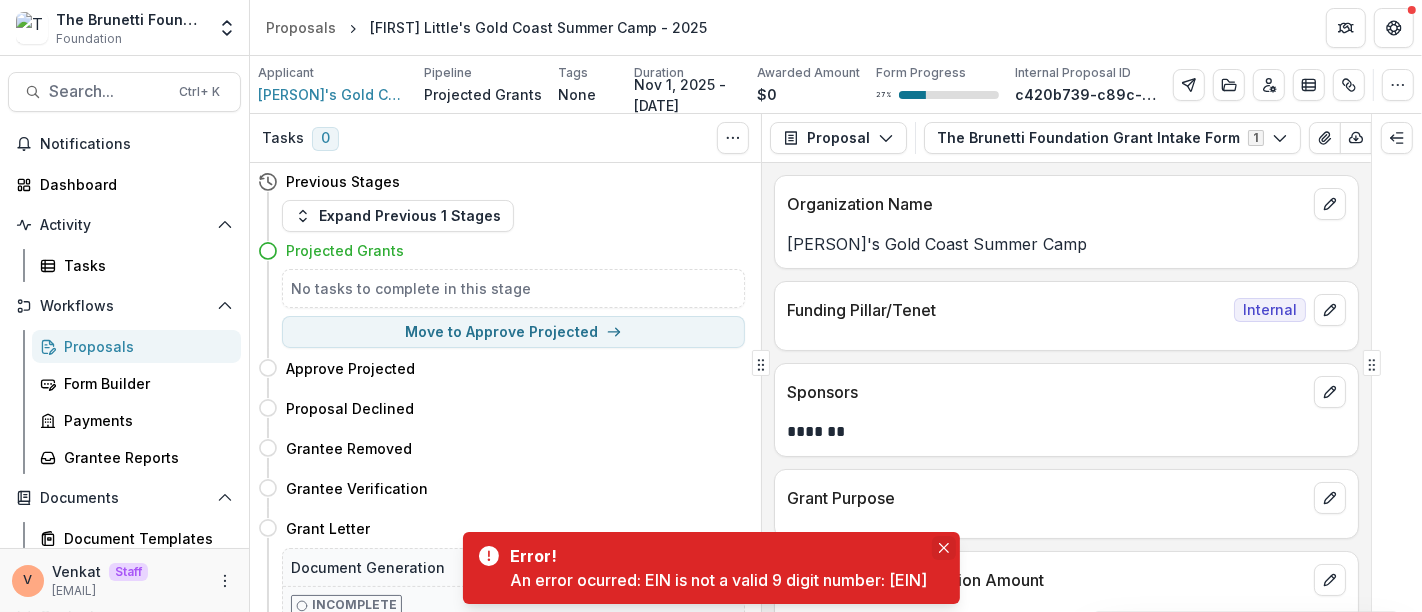 click at bounding box center (944, 548) 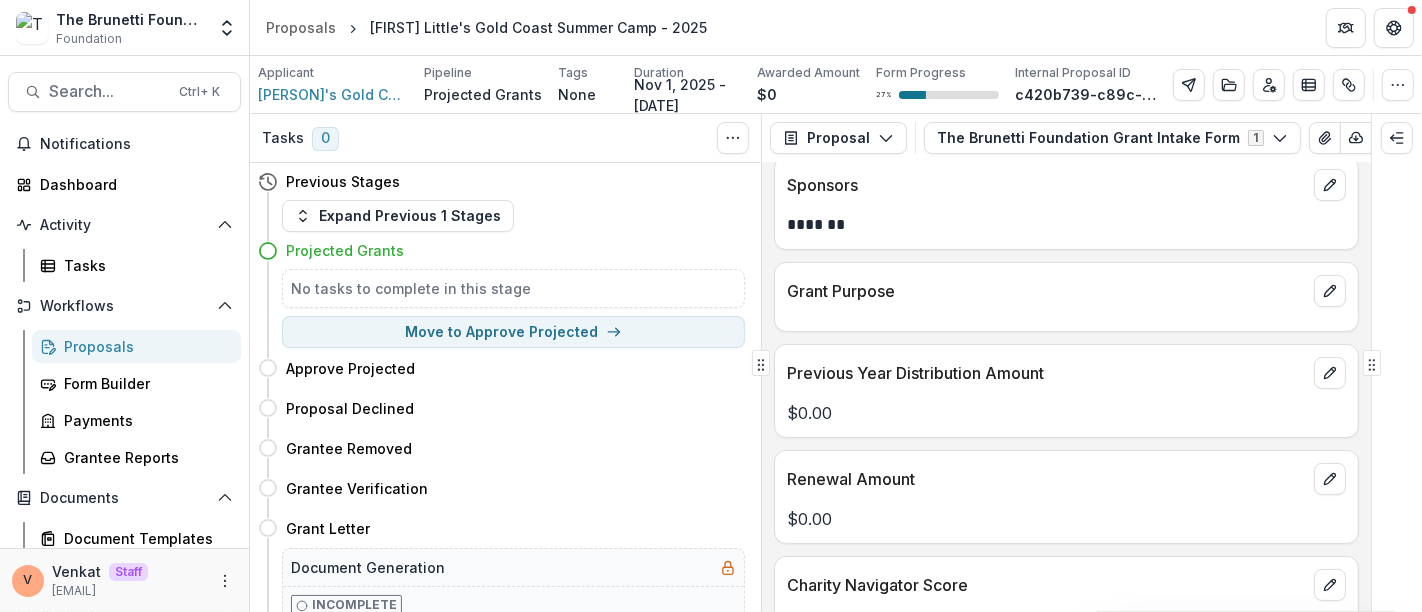 scroll, scrollTop: 222, scrollLeft: 0, axis: vertical 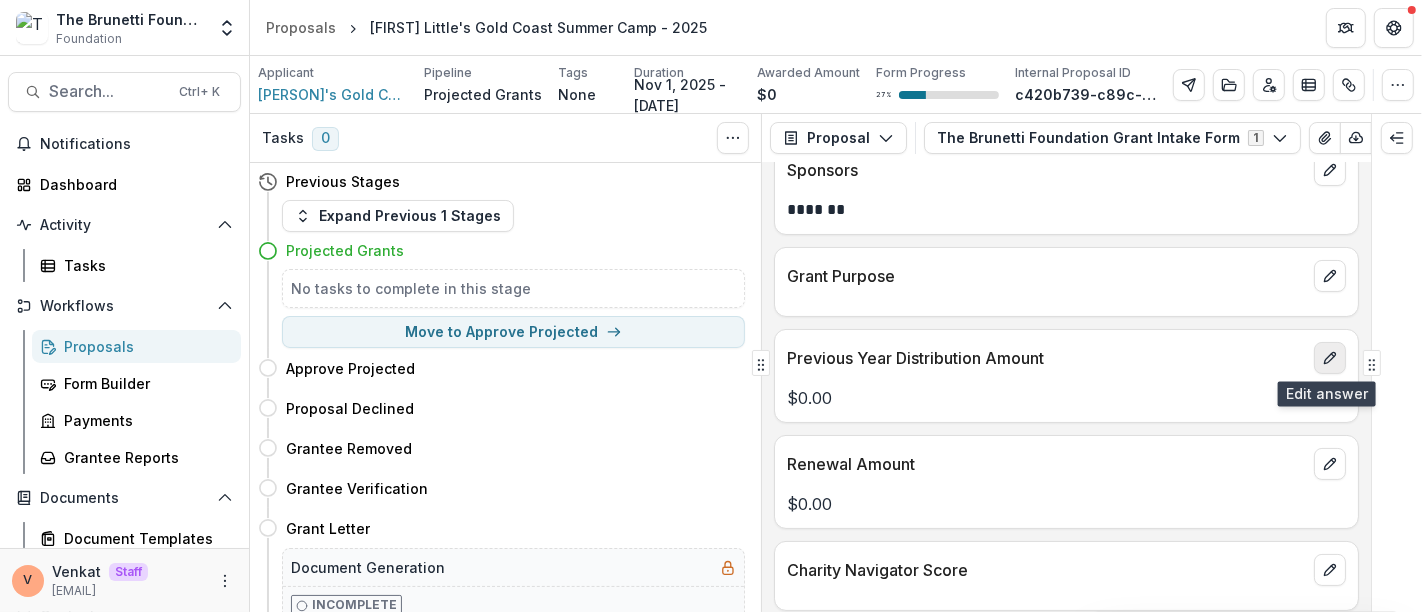 click 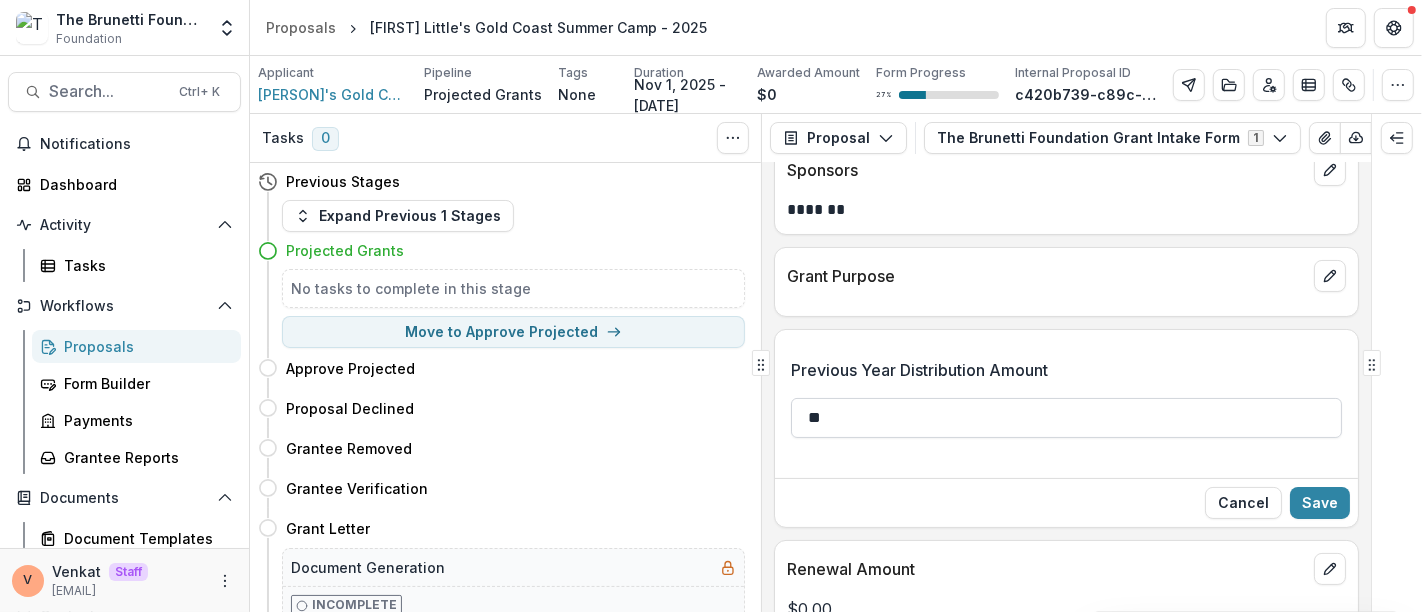 click on "**" at bounding box center (1066, 418) 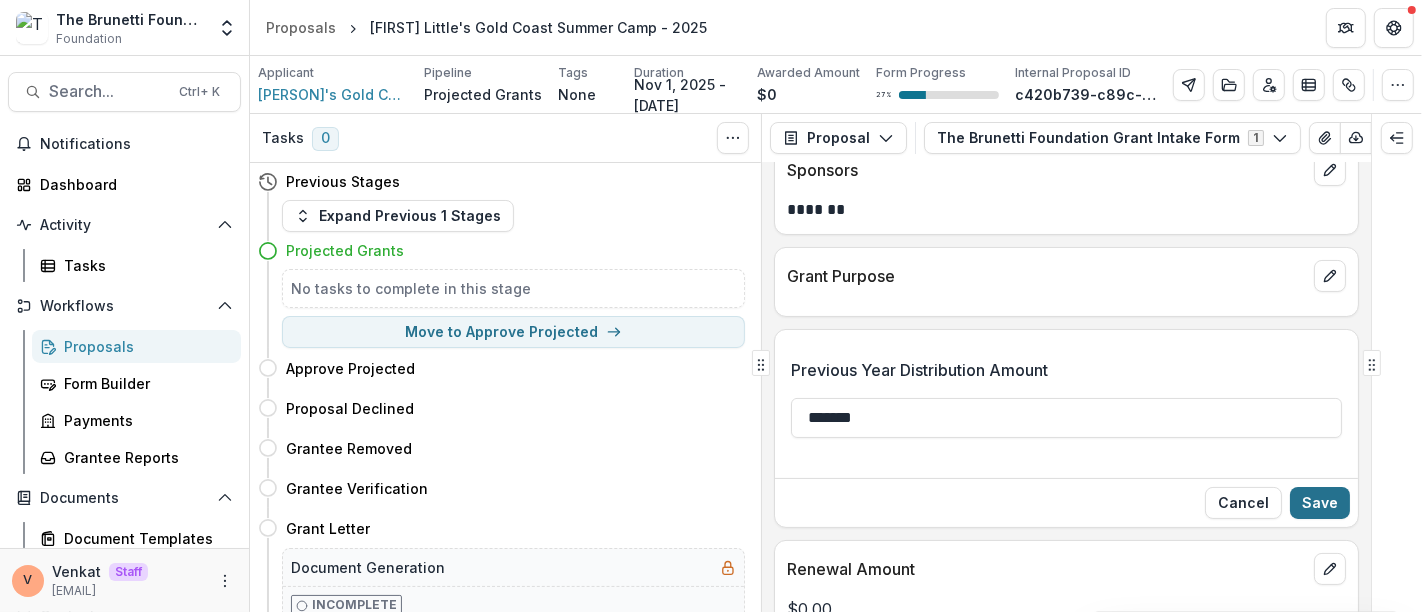 type on "*******" 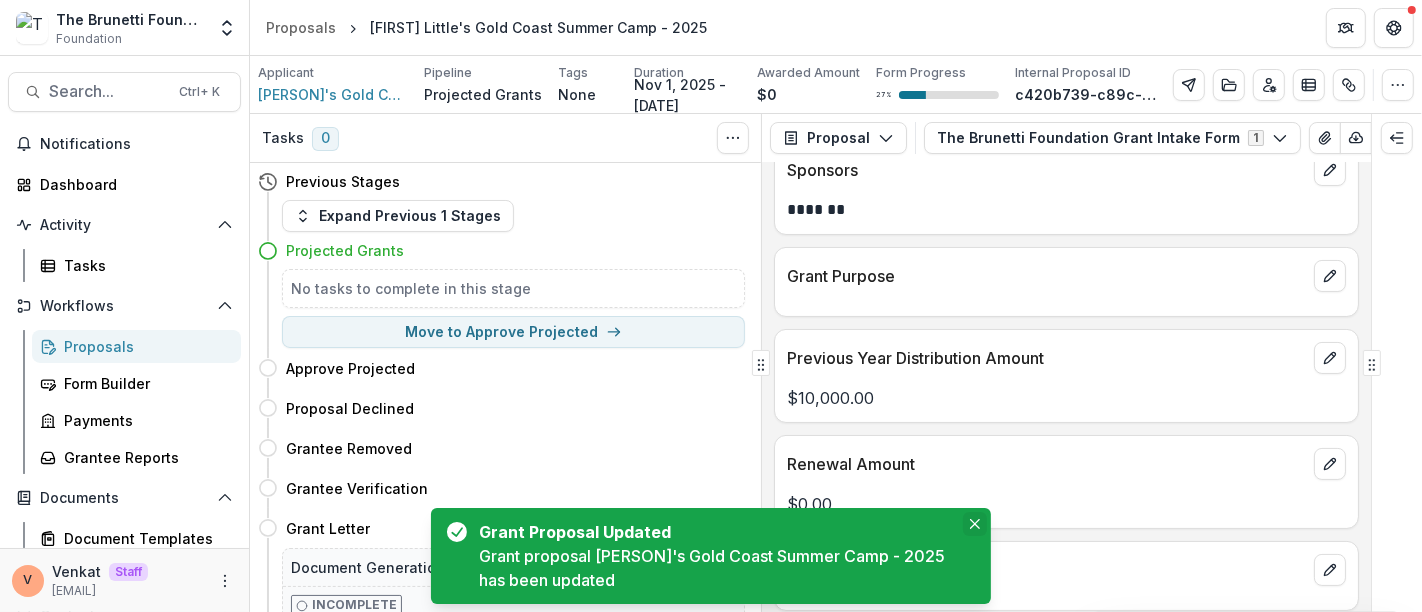 click 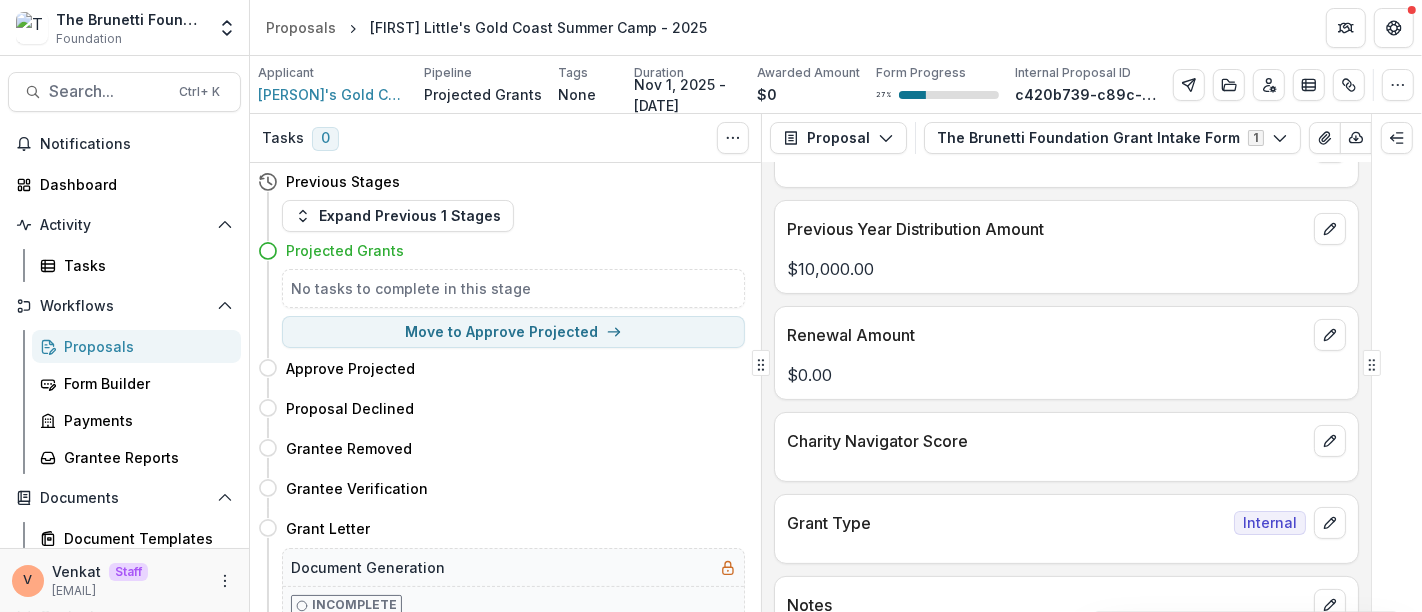 scroll, scrollTop: 444, scrollLeft: 0, axis: vertical 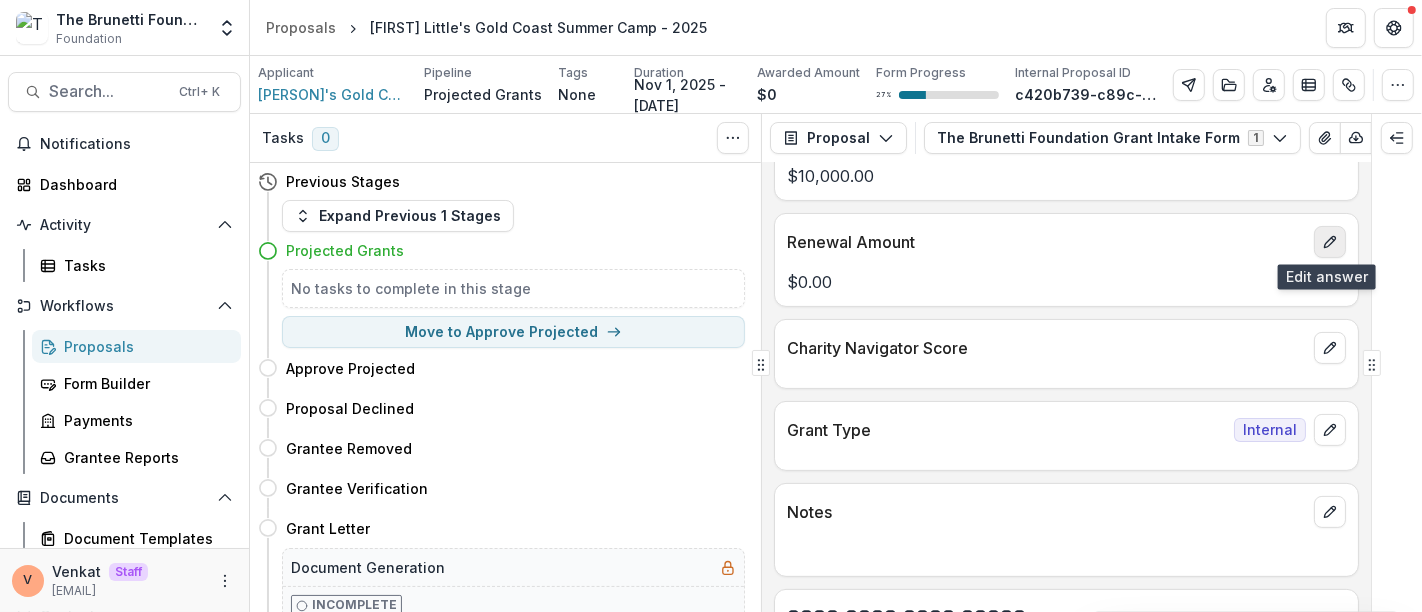click 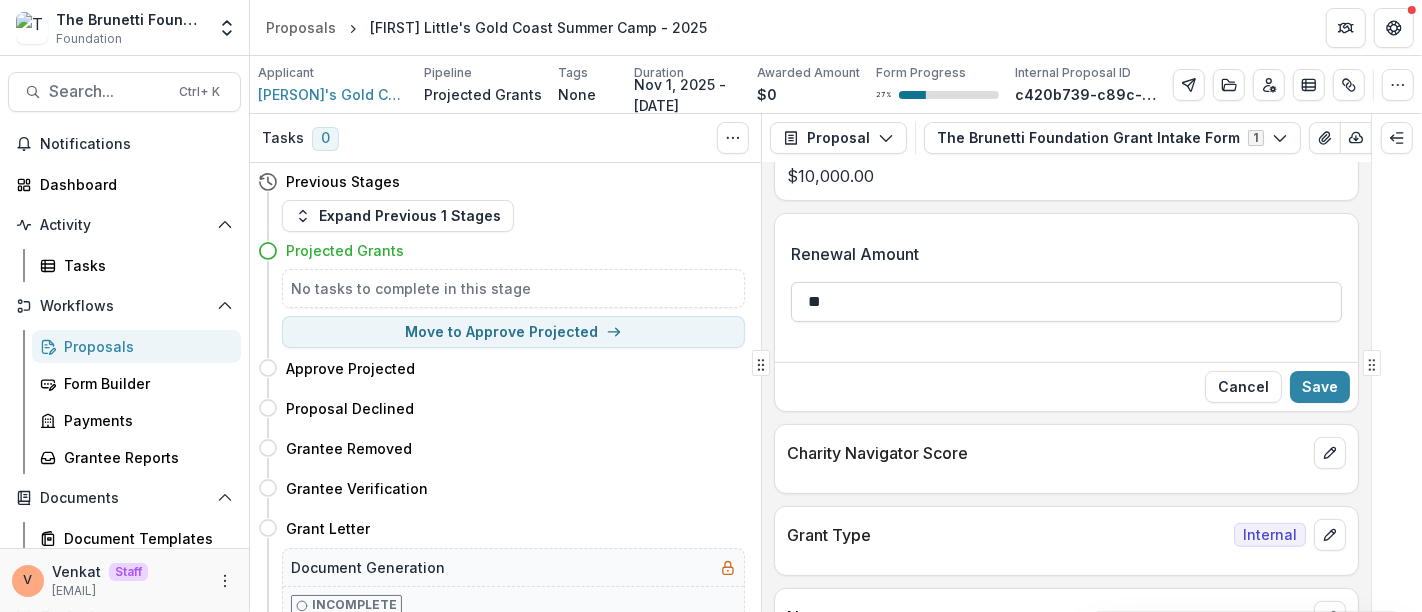 click on "**" at bounding box center (1066, 302) 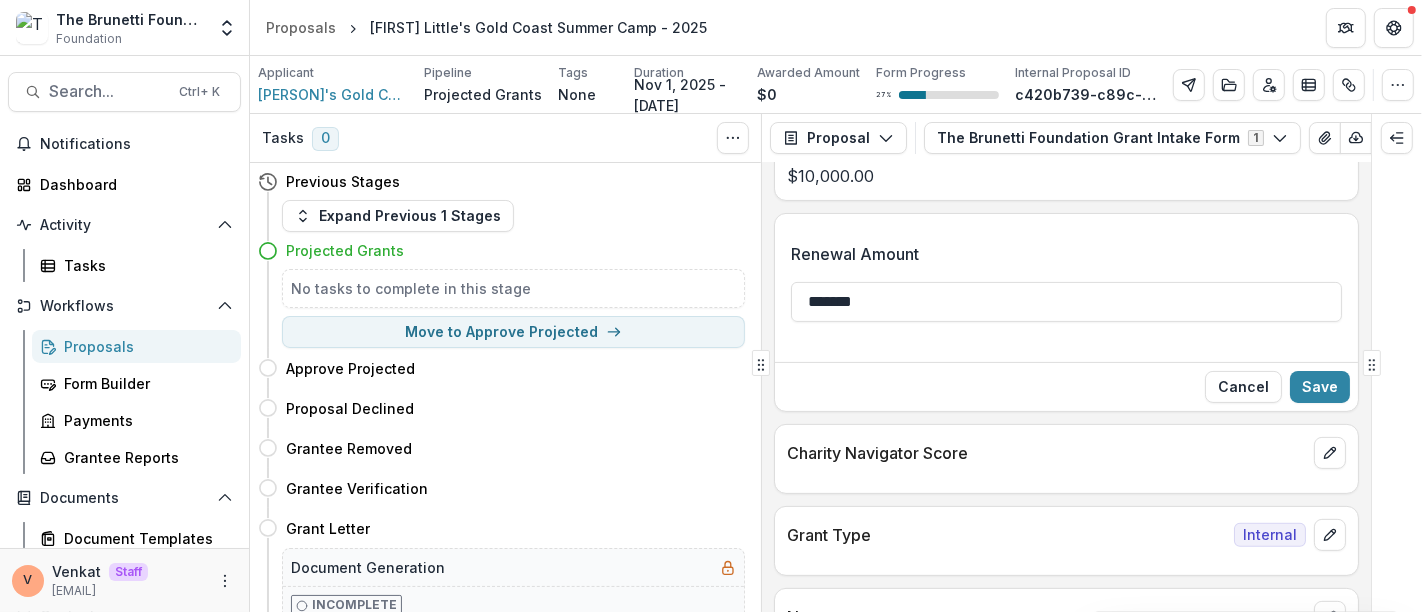 type on "*******" 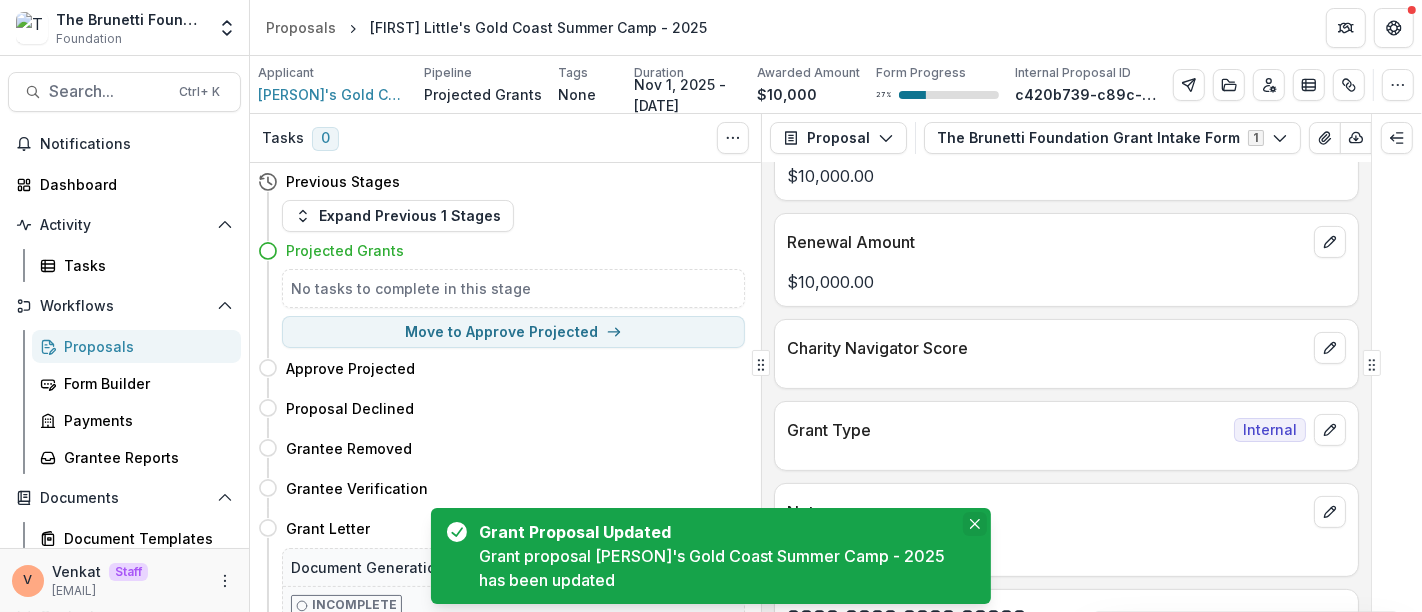 click 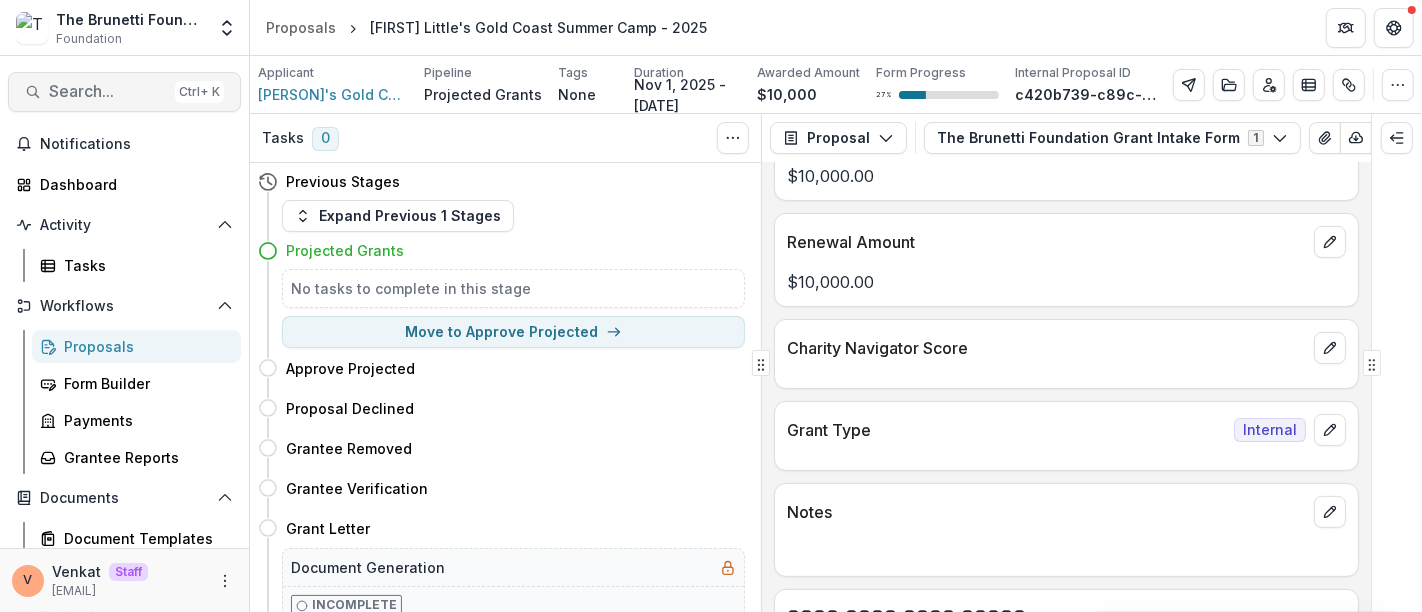click on "Search..." at bounding box center [108, 91] 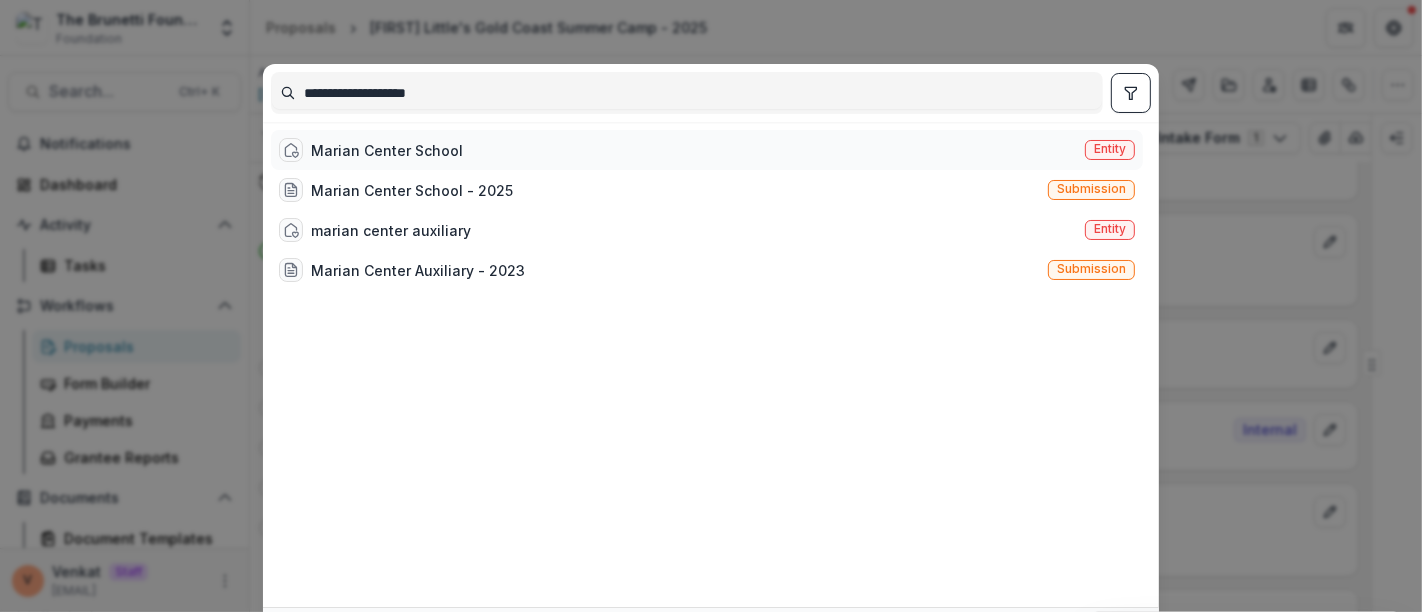 type on "**********" 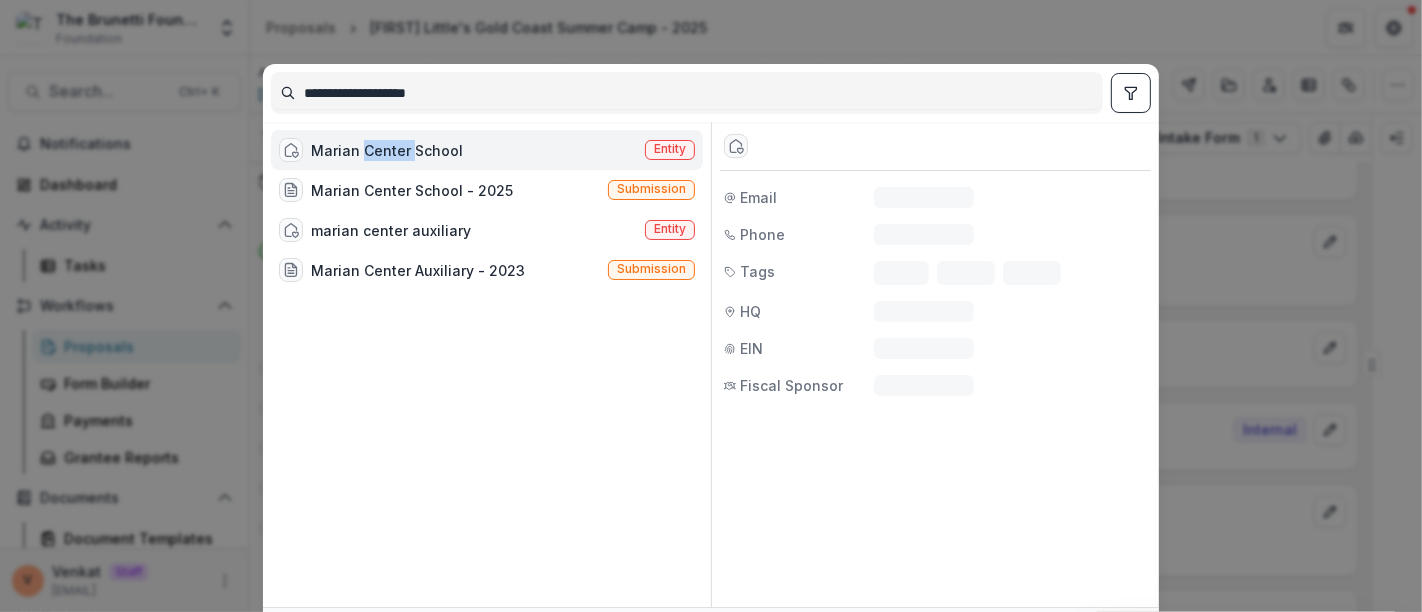 click on "Marian Center School" at bounding box center (387, 150) 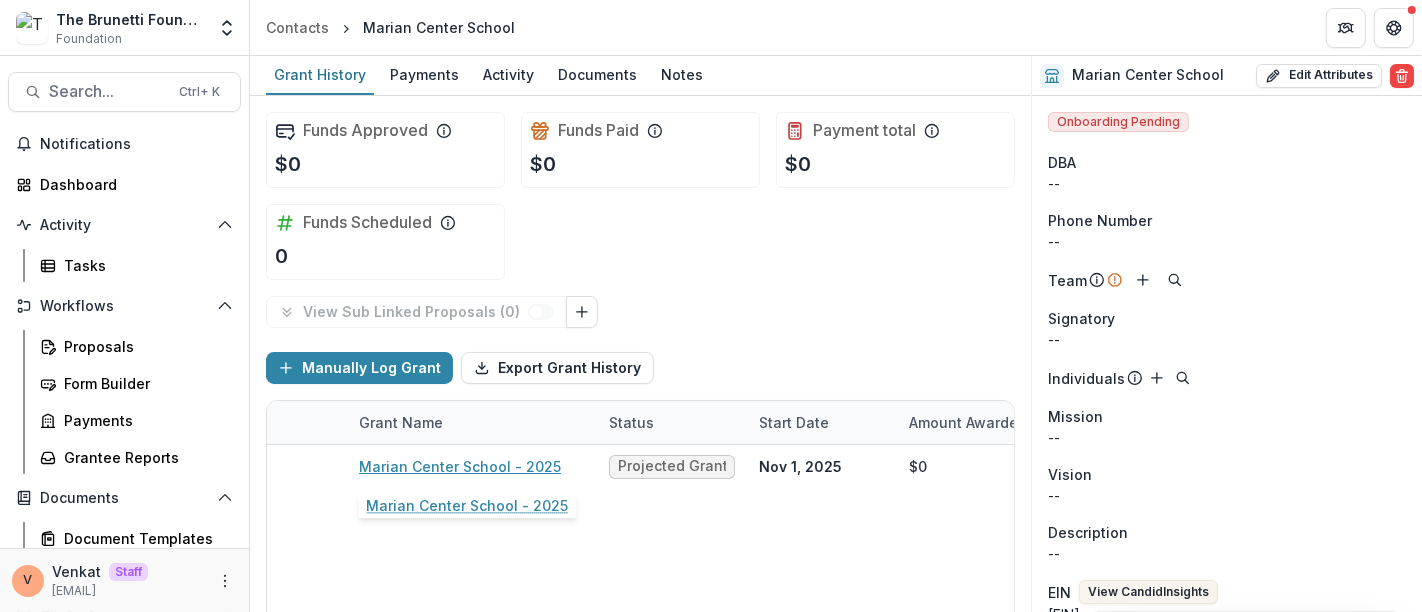 click on "Marian Center School - 2025" at bounding box center (460, 466) 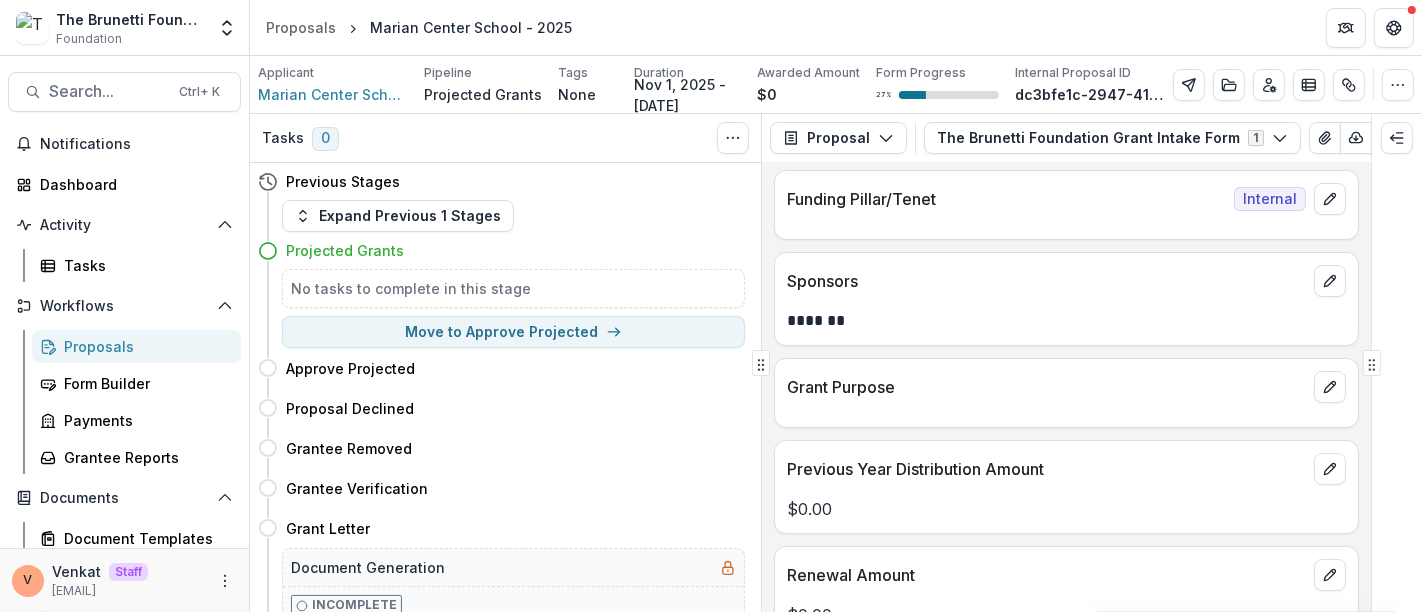 scroll, scrollTop: 222, scrollLeft: 0, axis: vertical 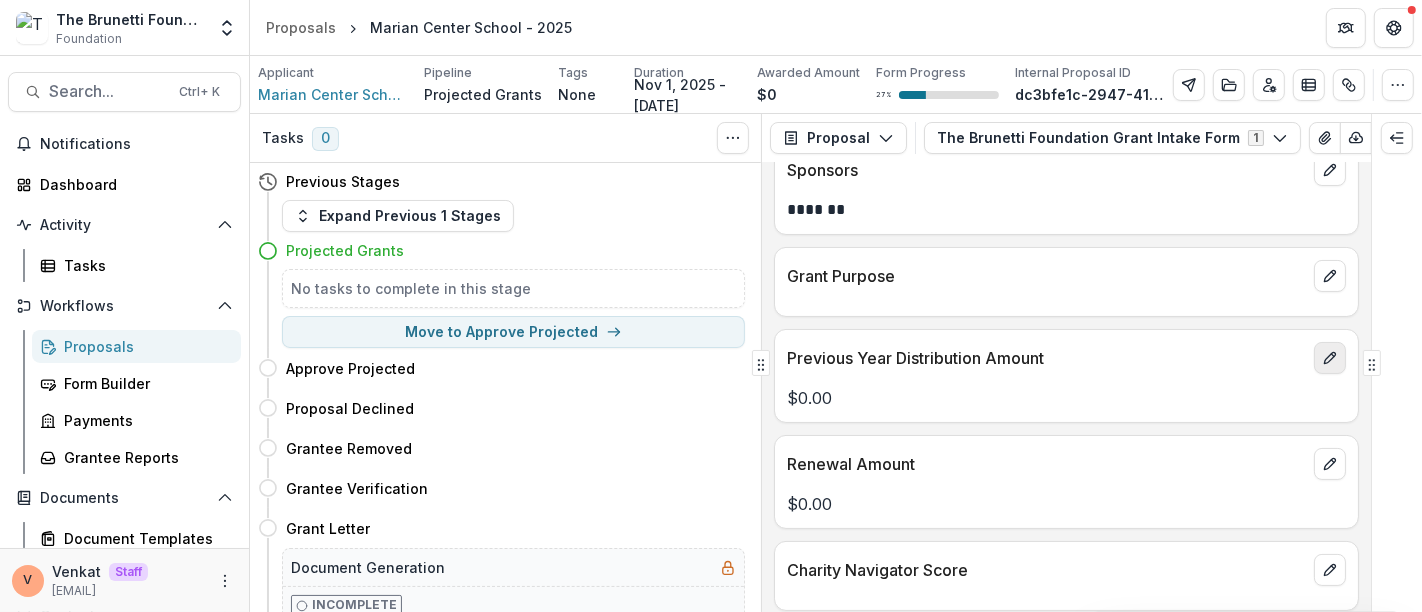 click 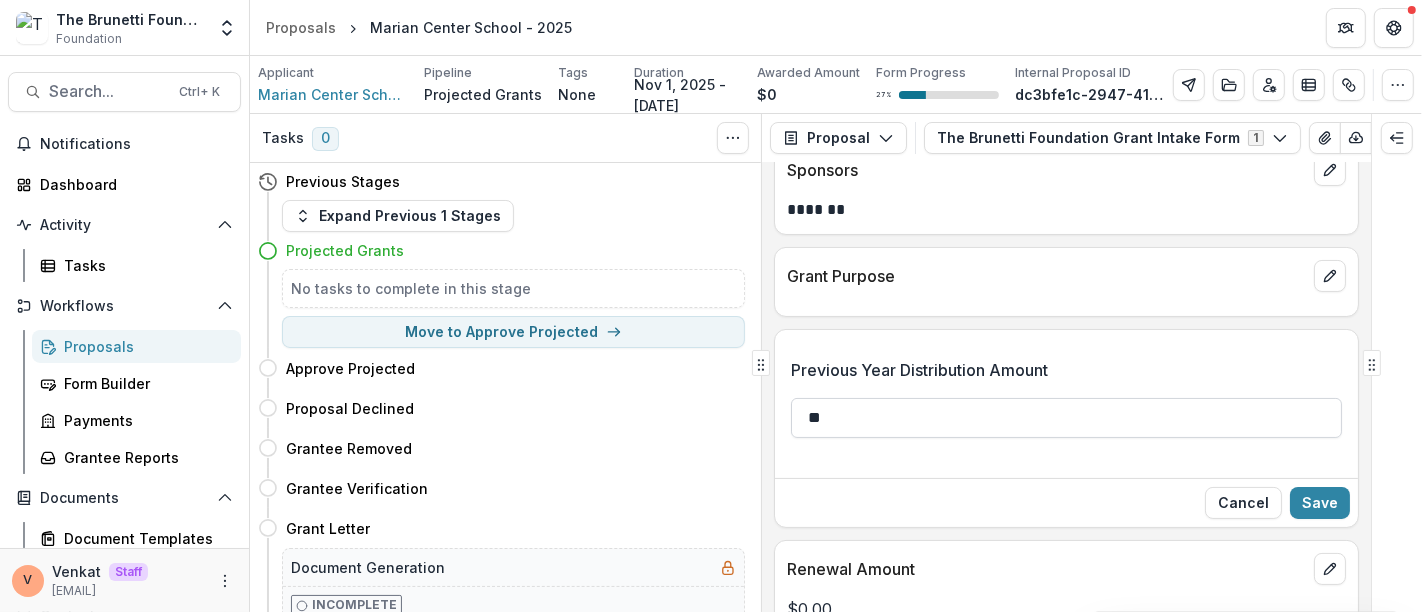 click on "**" at bounding box center [1066, 418] 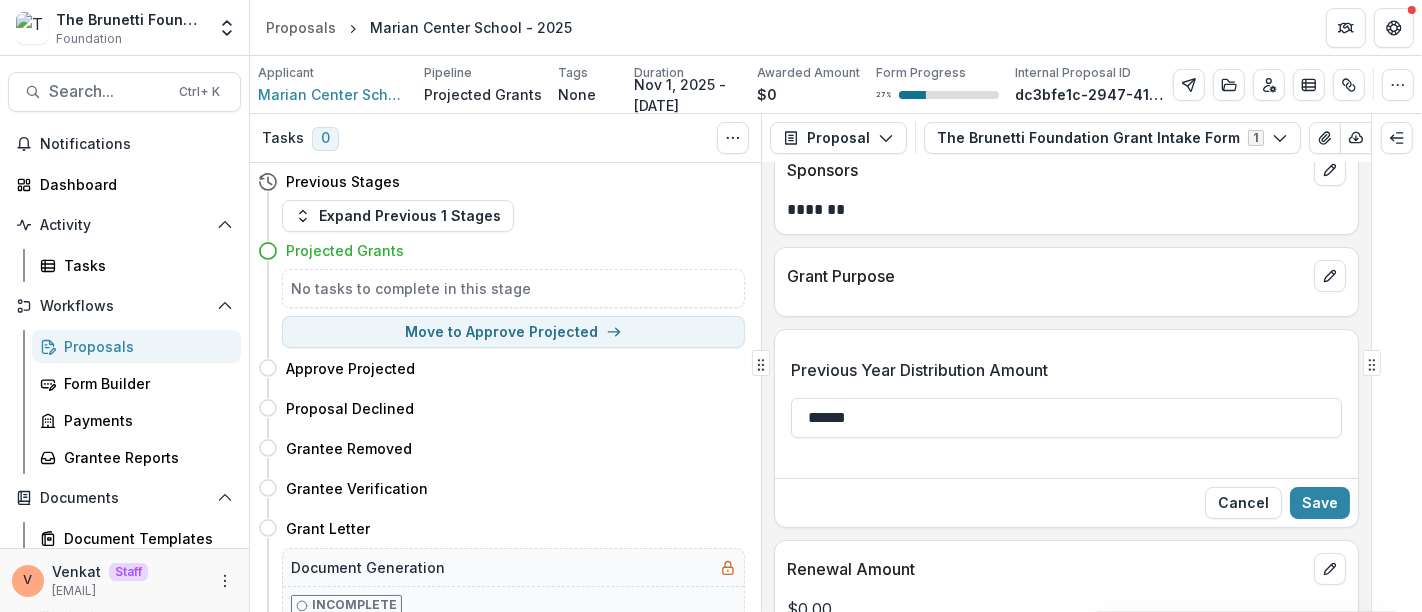 type on "******" 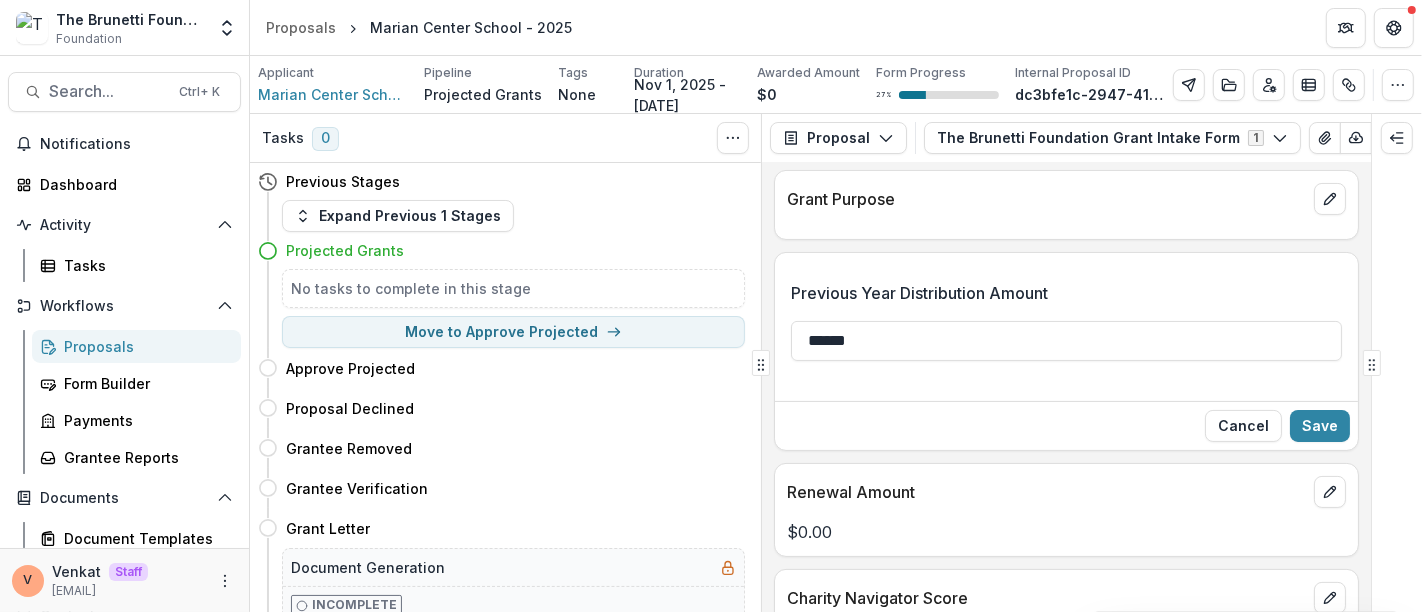 scroll, scrollTop: 333, scrollLeft: 0, axis: vertical 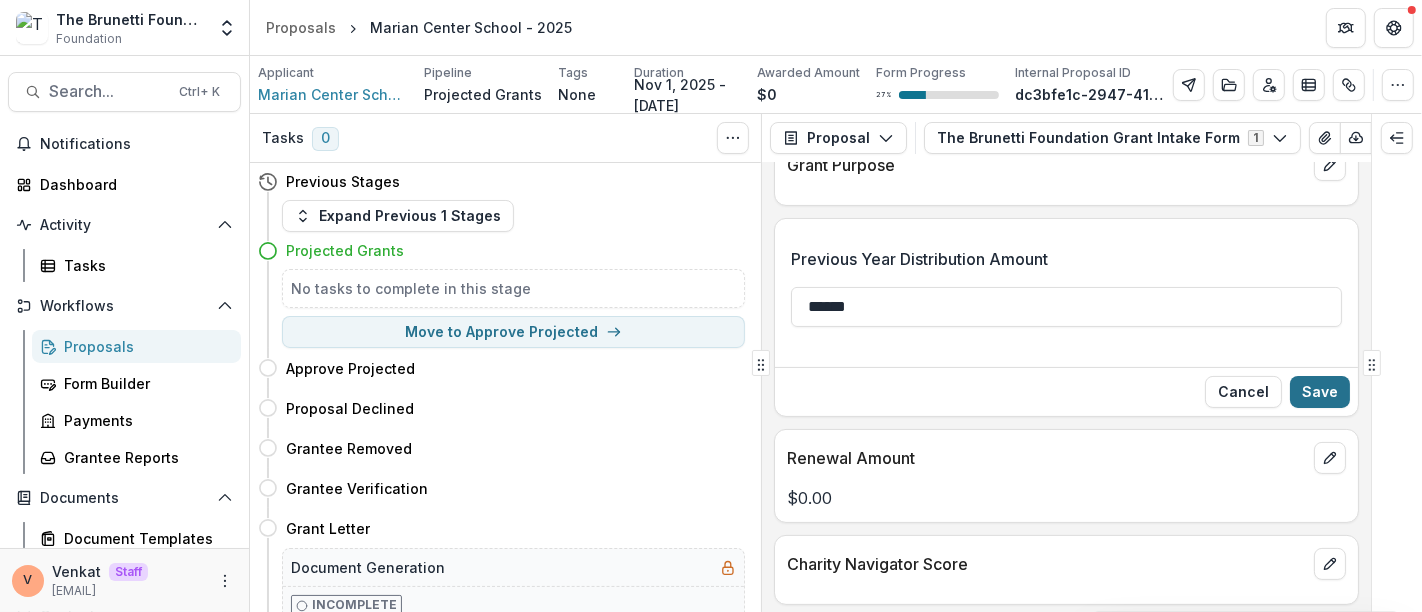 click on "Save" at bounding box center (1320, 392) 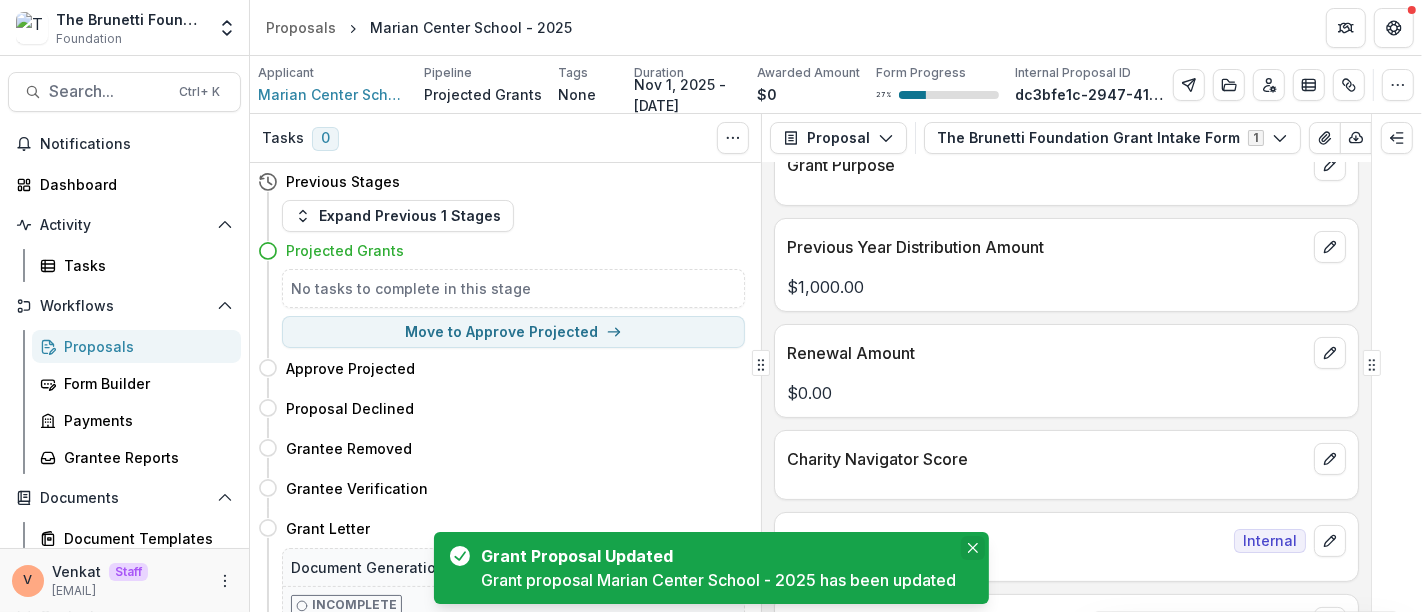 click 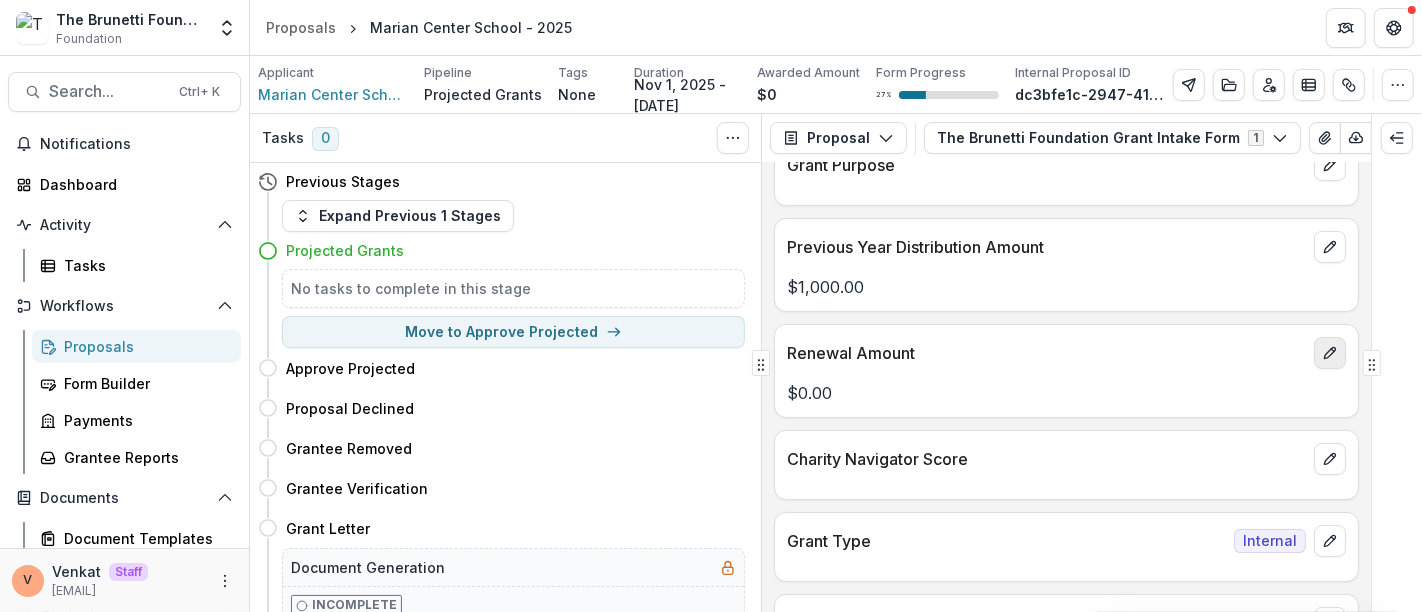 click 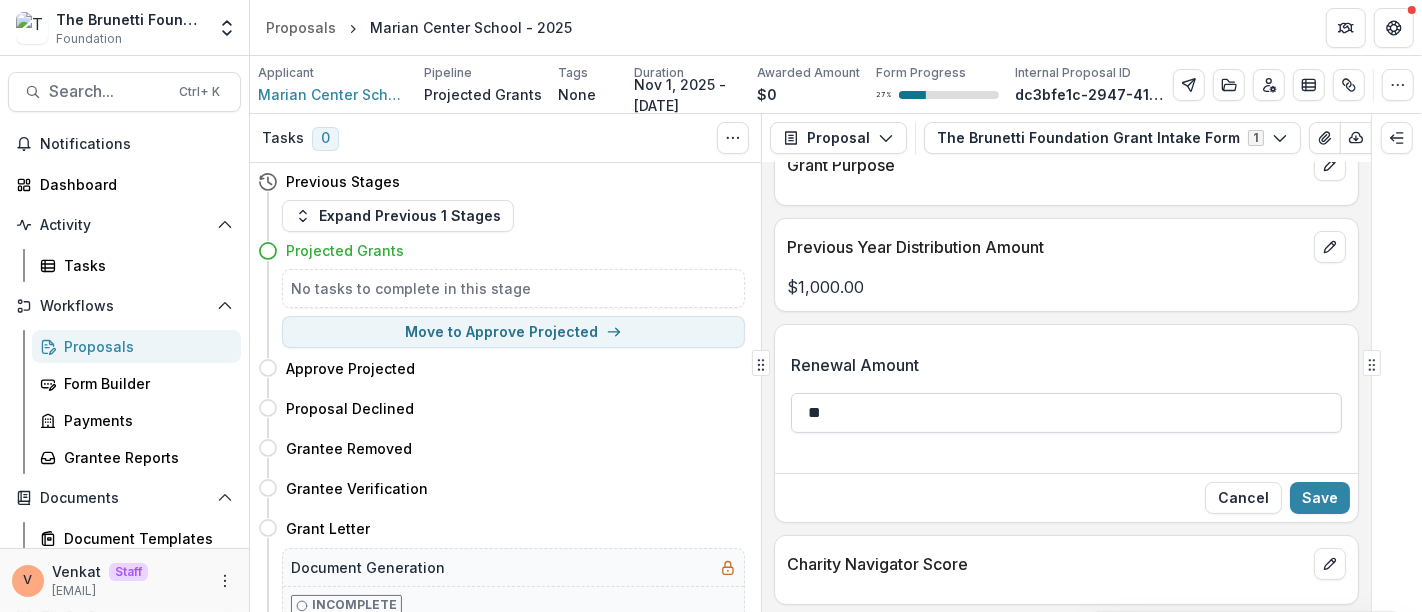 click on "**" at bounding box center [1066, 413] 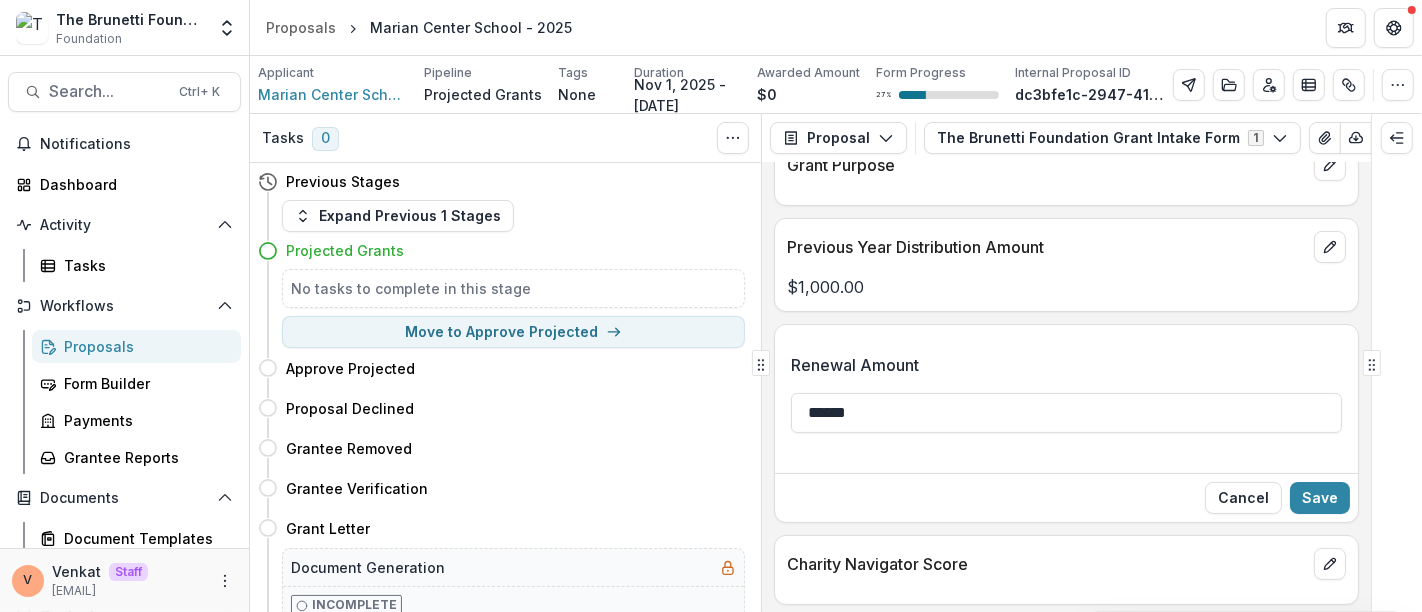 type on "******" 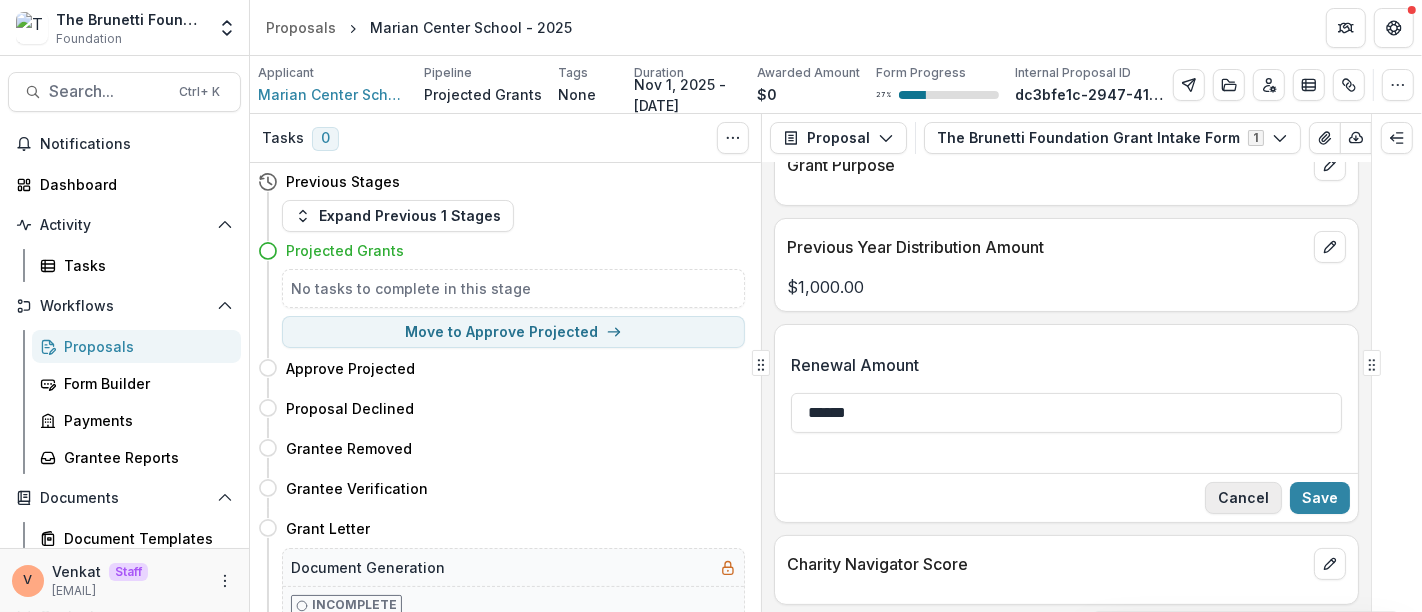 drag, startPoint x: 1305, startPoint y: 494, endPoint x: 1267, endPoint y: 497, distance: 38.118237 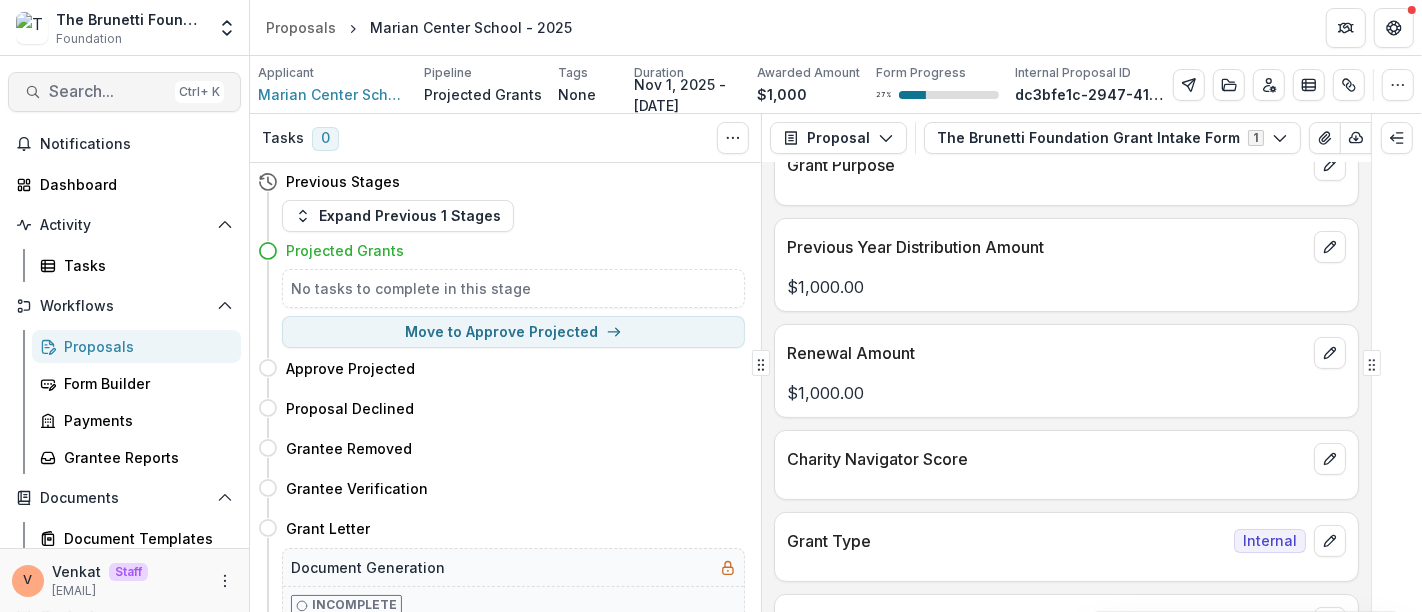click on "Search... Ctrl  + K" at bounding box center (124, 92) 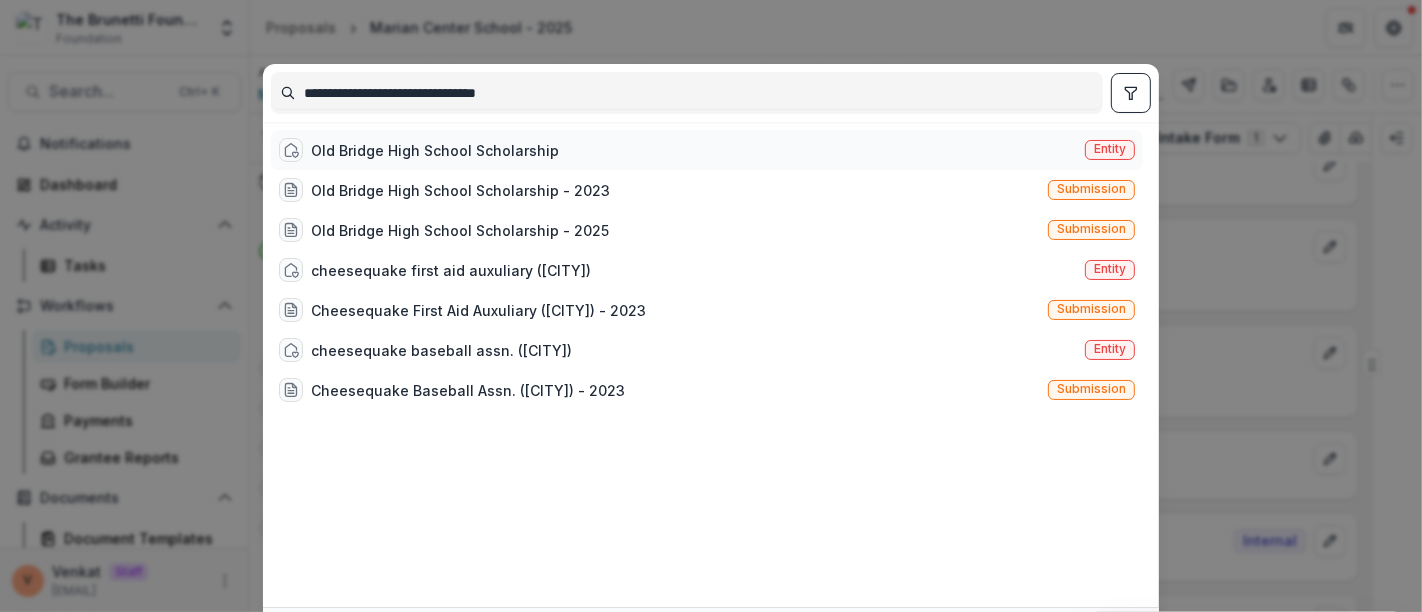 type on "**********" 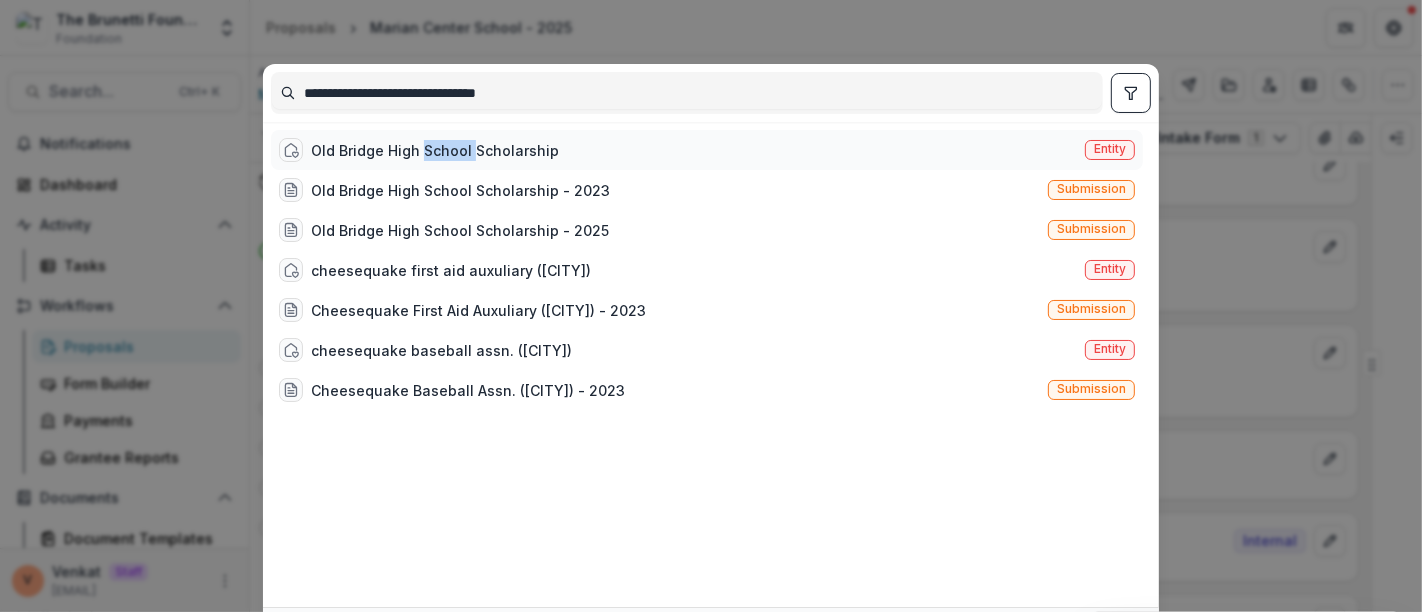 click on "Old Bridge High School Scholarship" at bounding box center [435, 150] 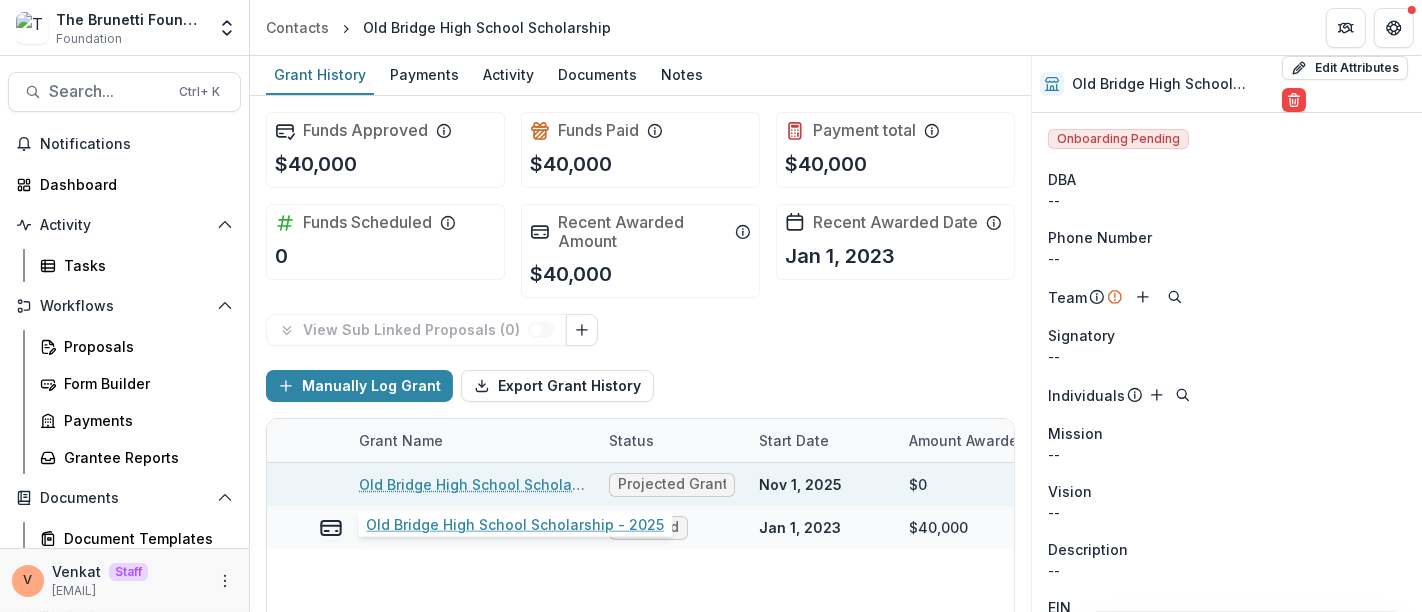 click on "Old Bridge High School Scholarship - 2025" at bounding box center (472, 484) 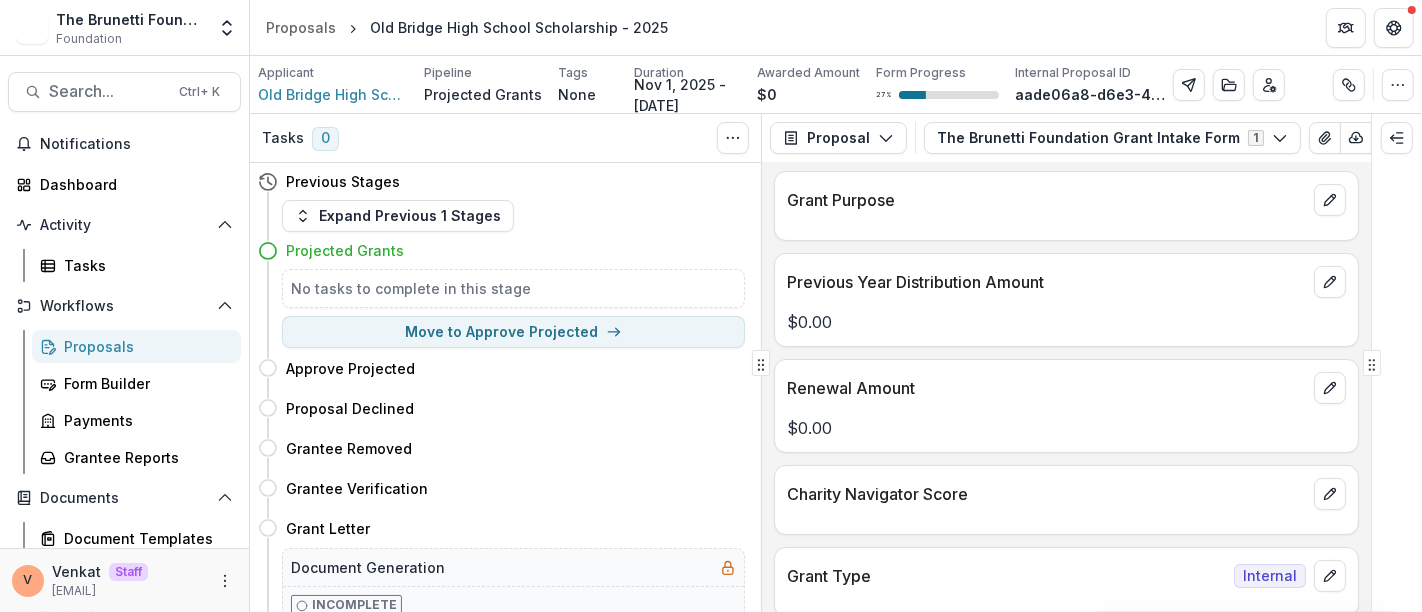 scroll, scrollTop: 333, scrollLeft: 0, axis: vertical 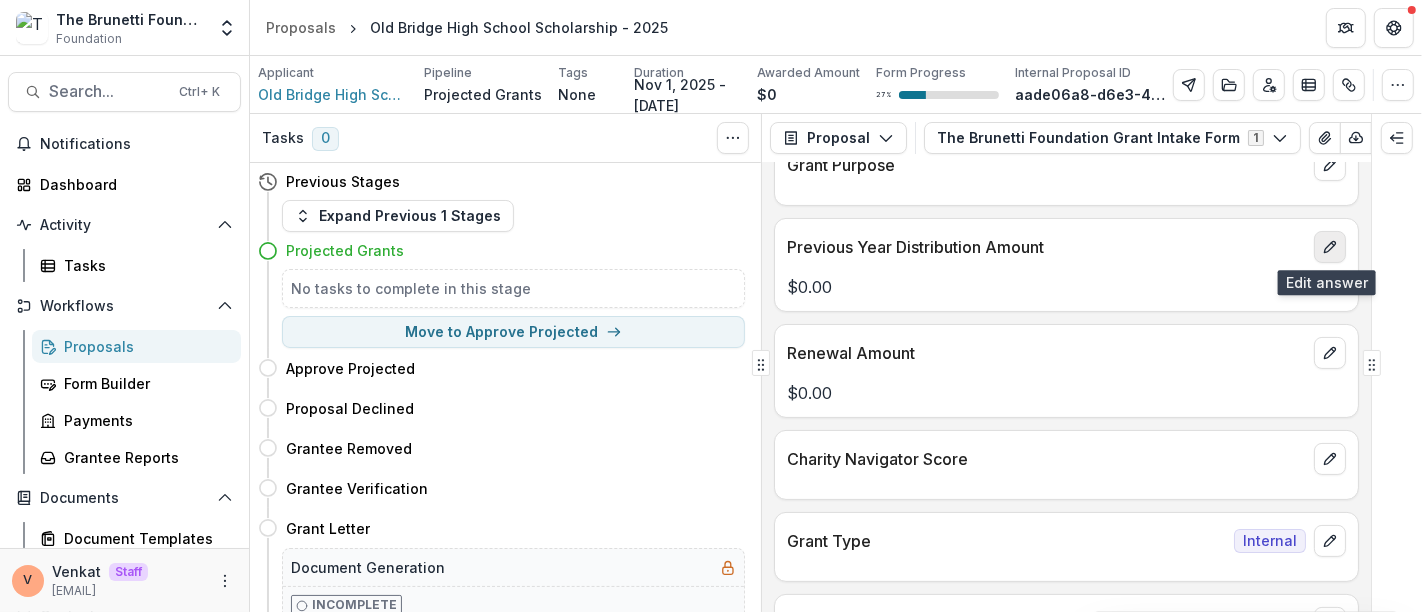 click 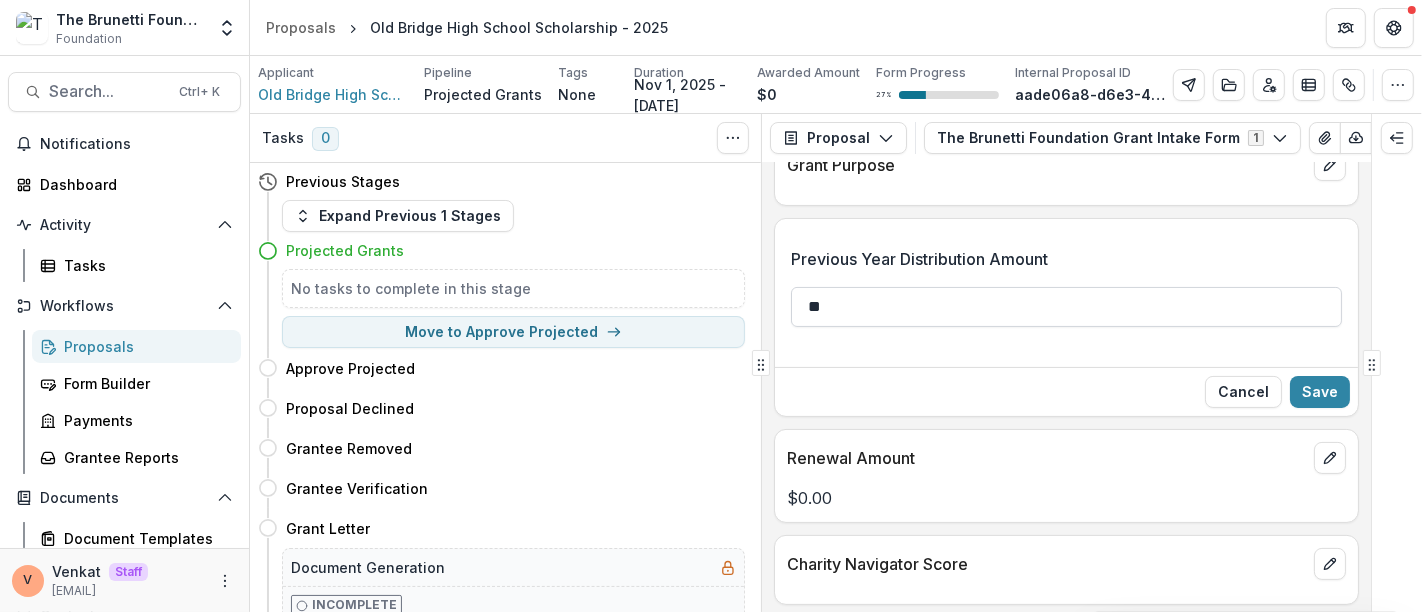 click on "**" at bounding box center [1066, 307] 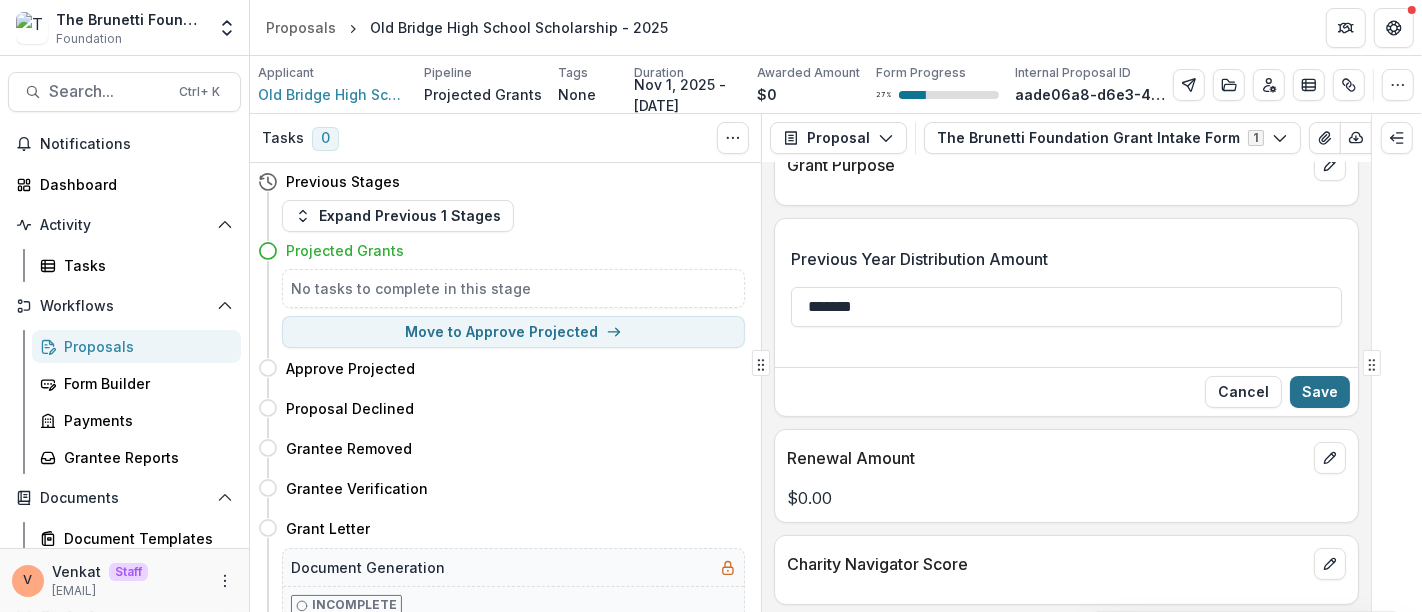 type on "*******" 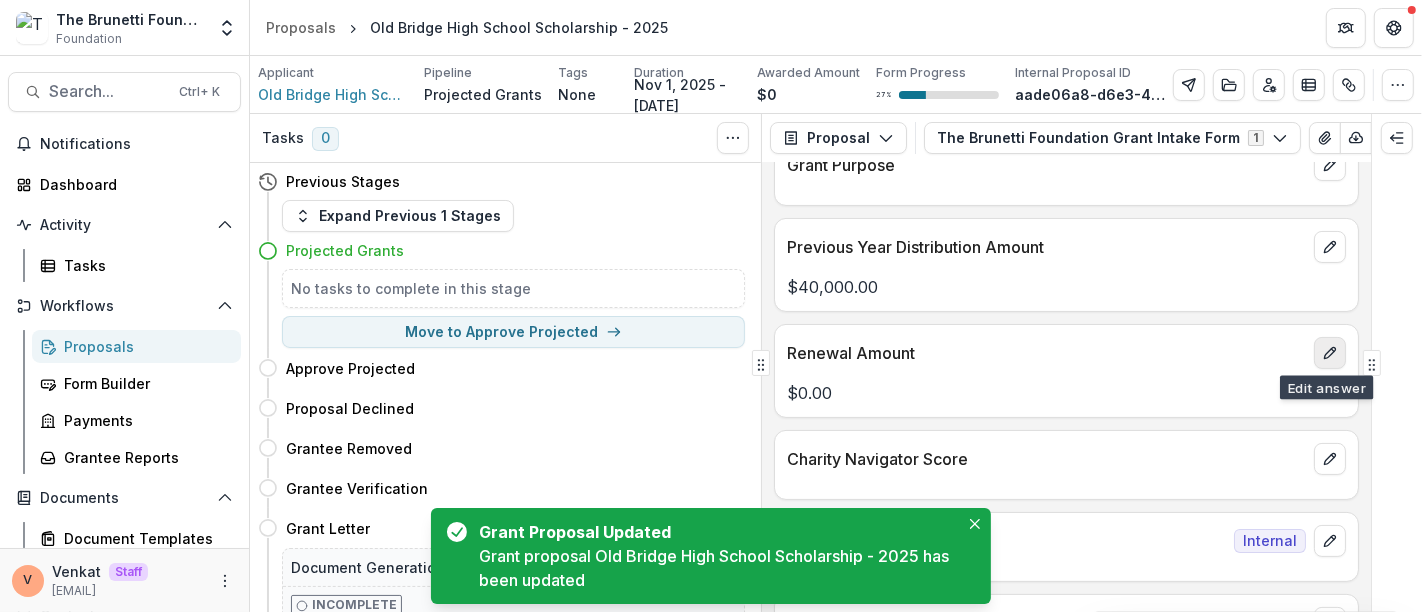 click 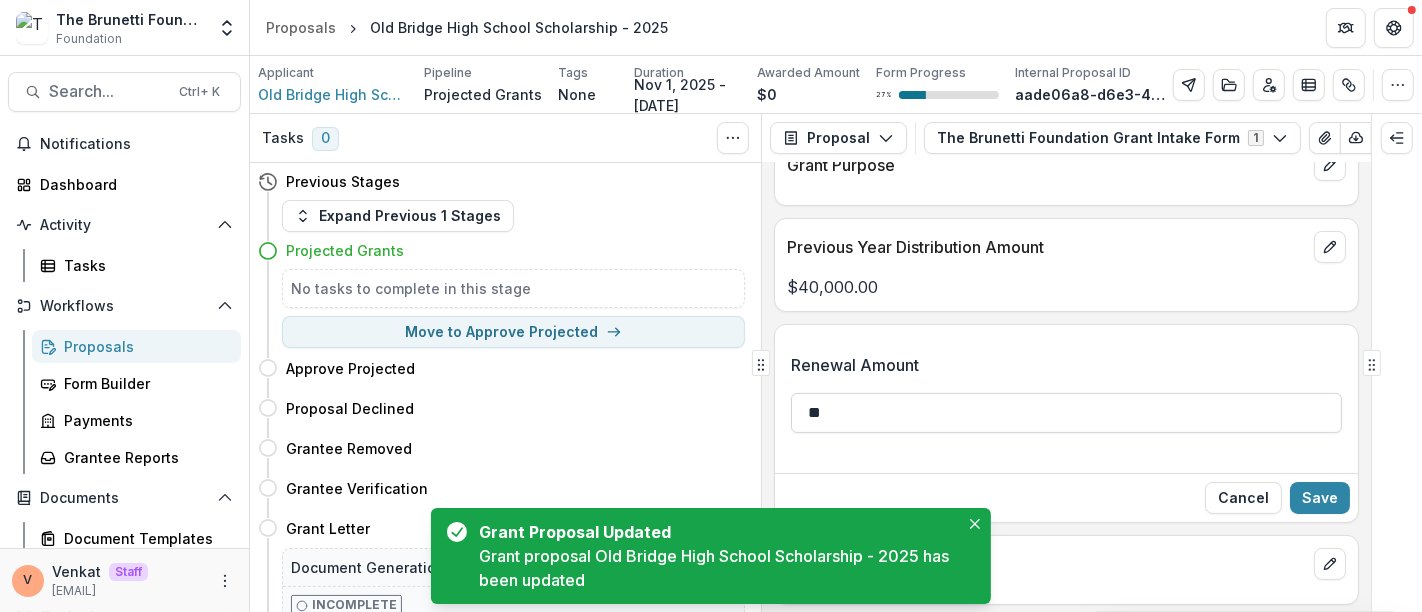 click on "**" at bounding box center (1066, 413) 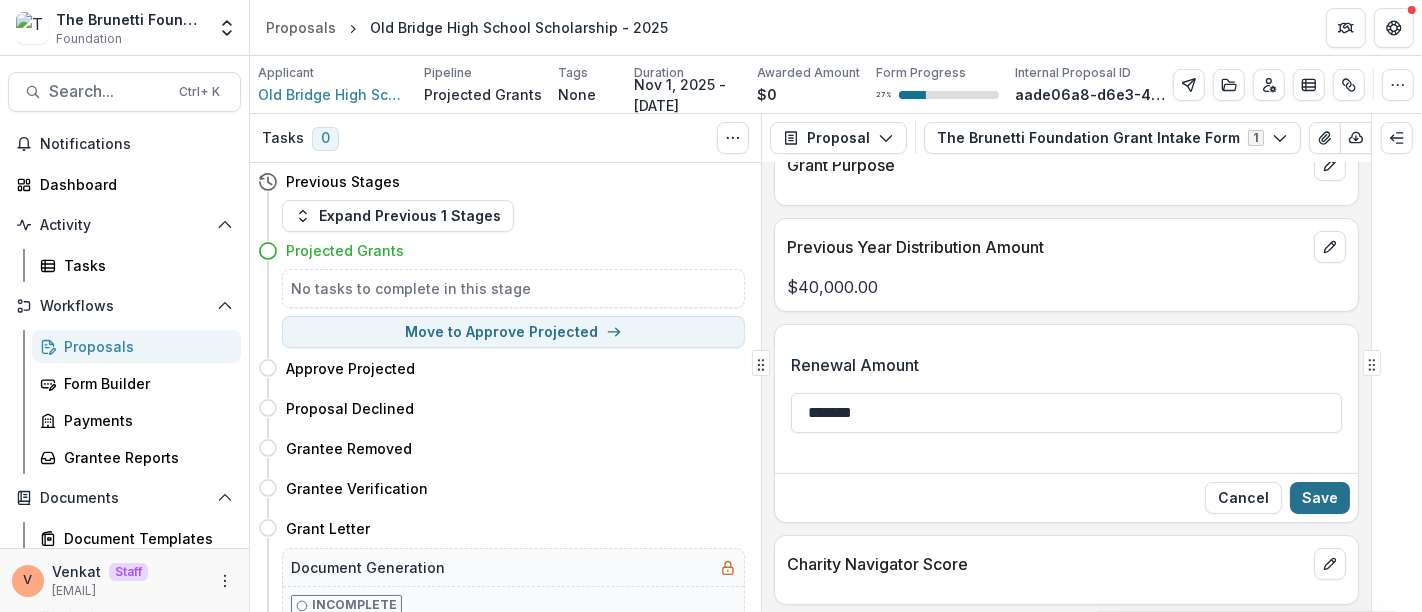 type on "*******" 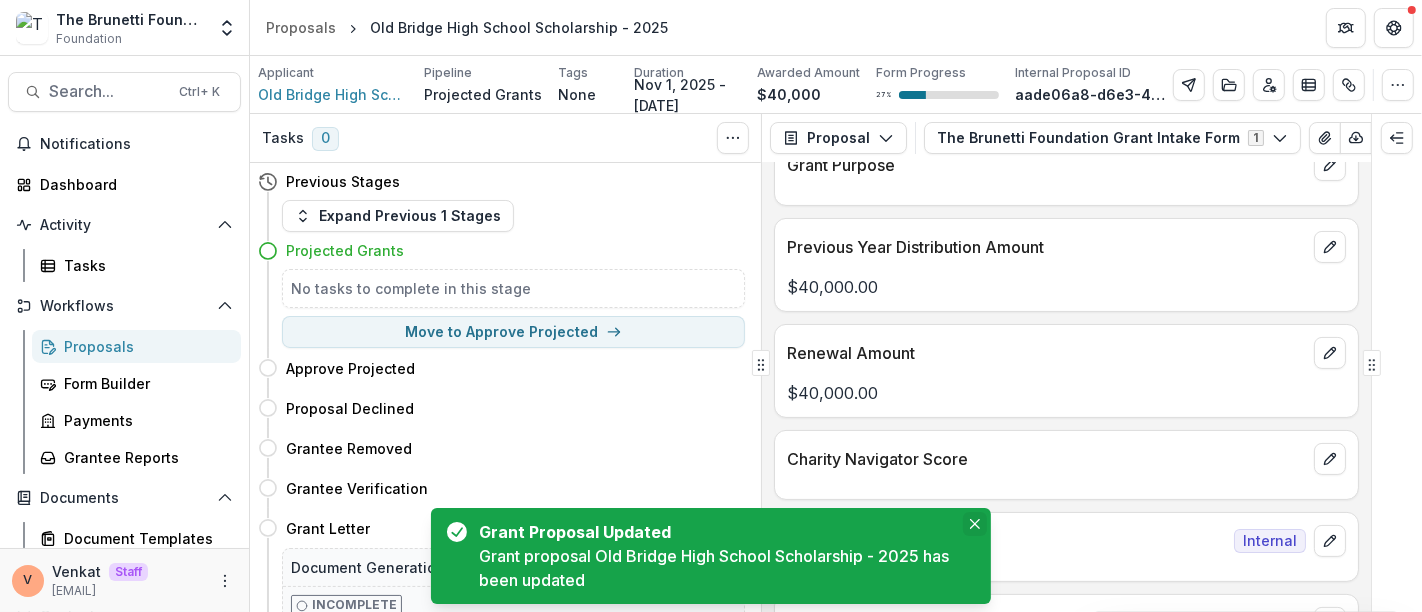 click at bounding box center [975, 524] 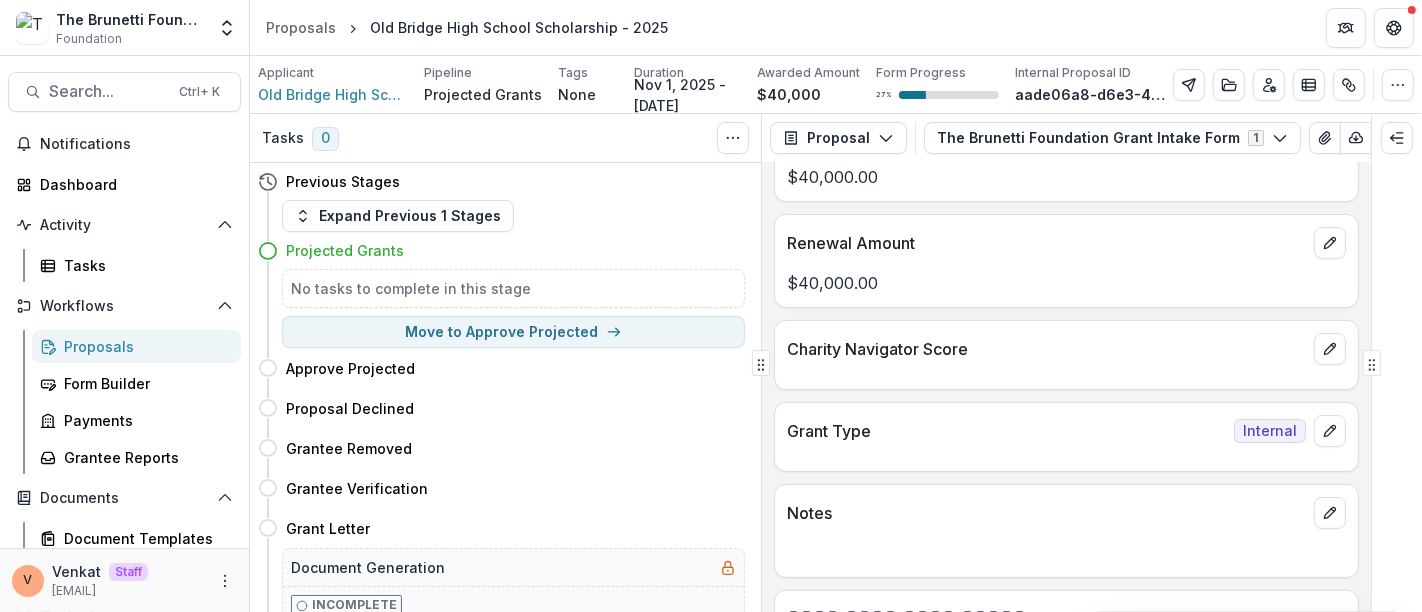 scroll, scrollTop: 333, scrollLeft: 0, axis: vertical 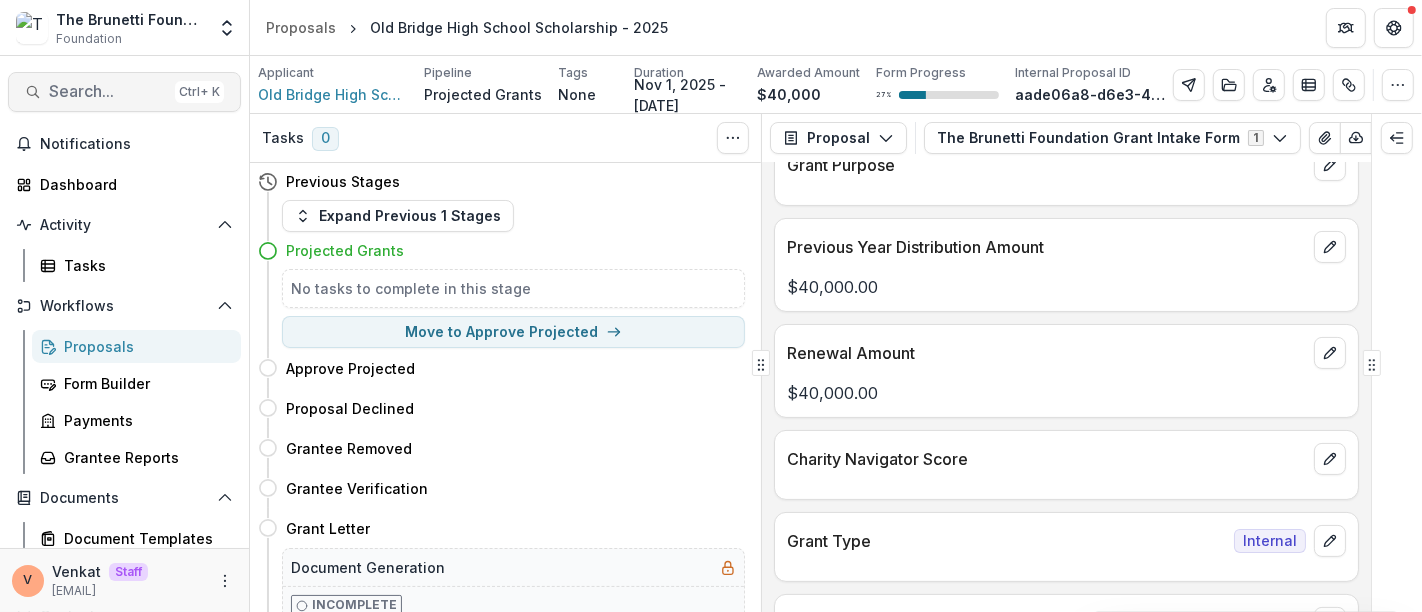 click on "Search..." at bounding box center (108, 91) 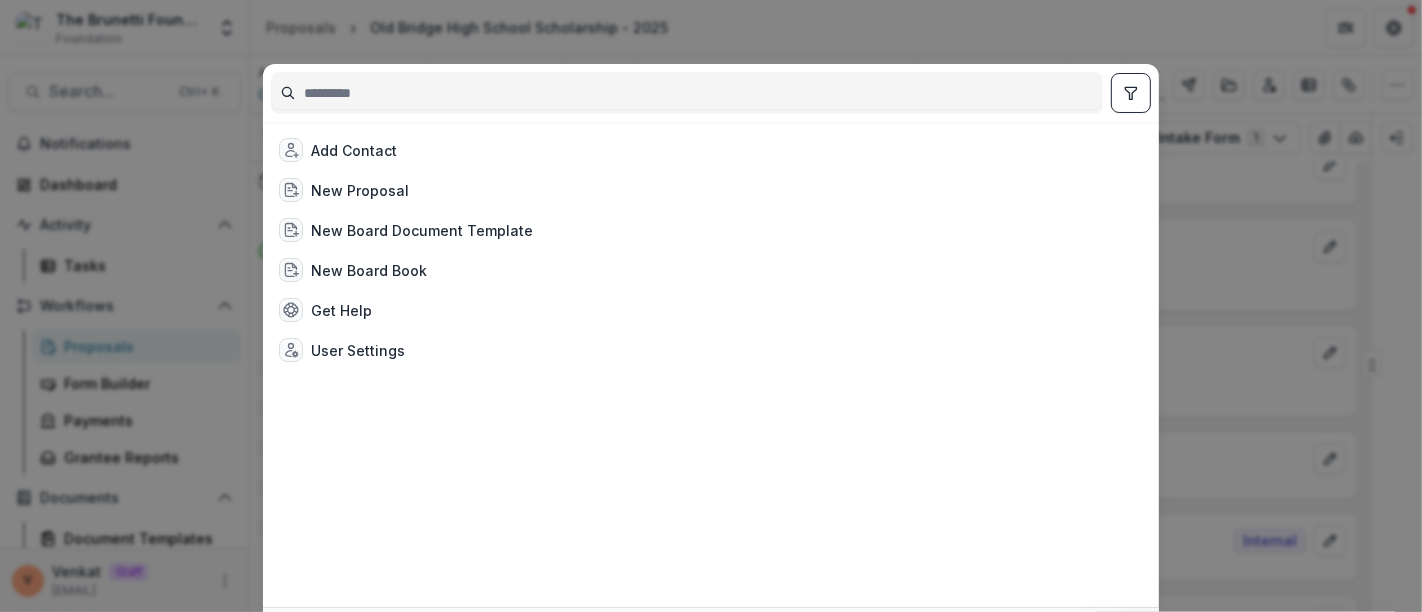 click at bounding box center [687, 93] 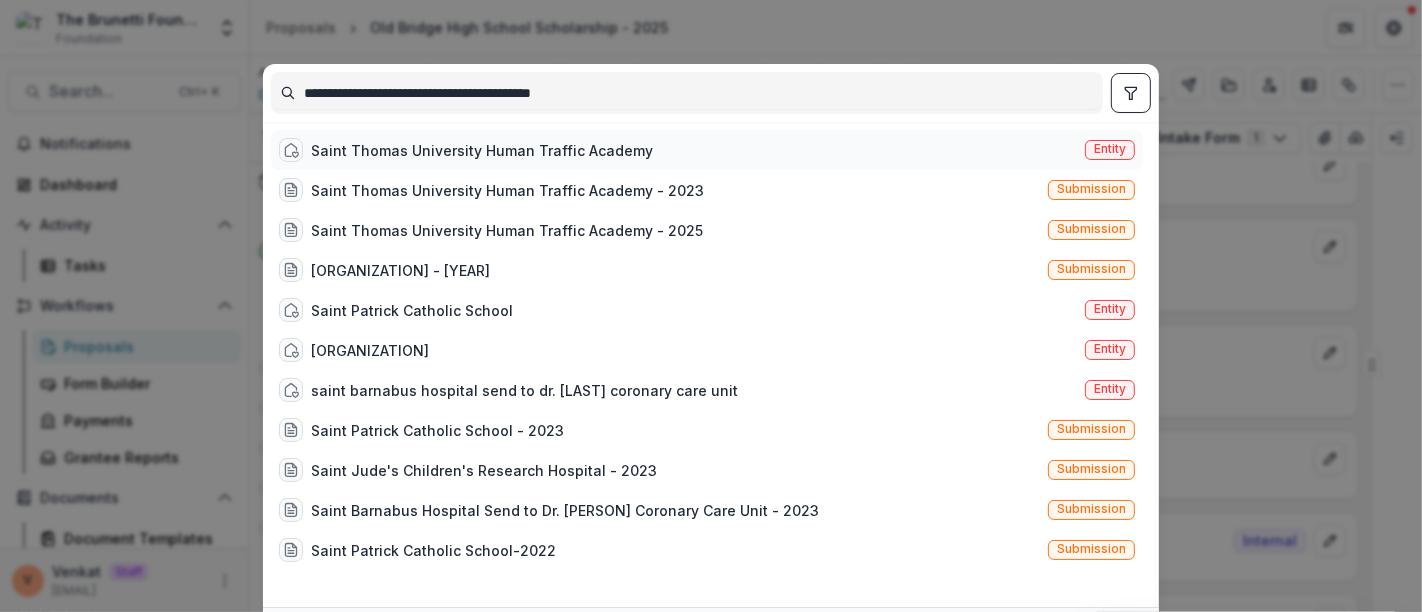 type on "**********" 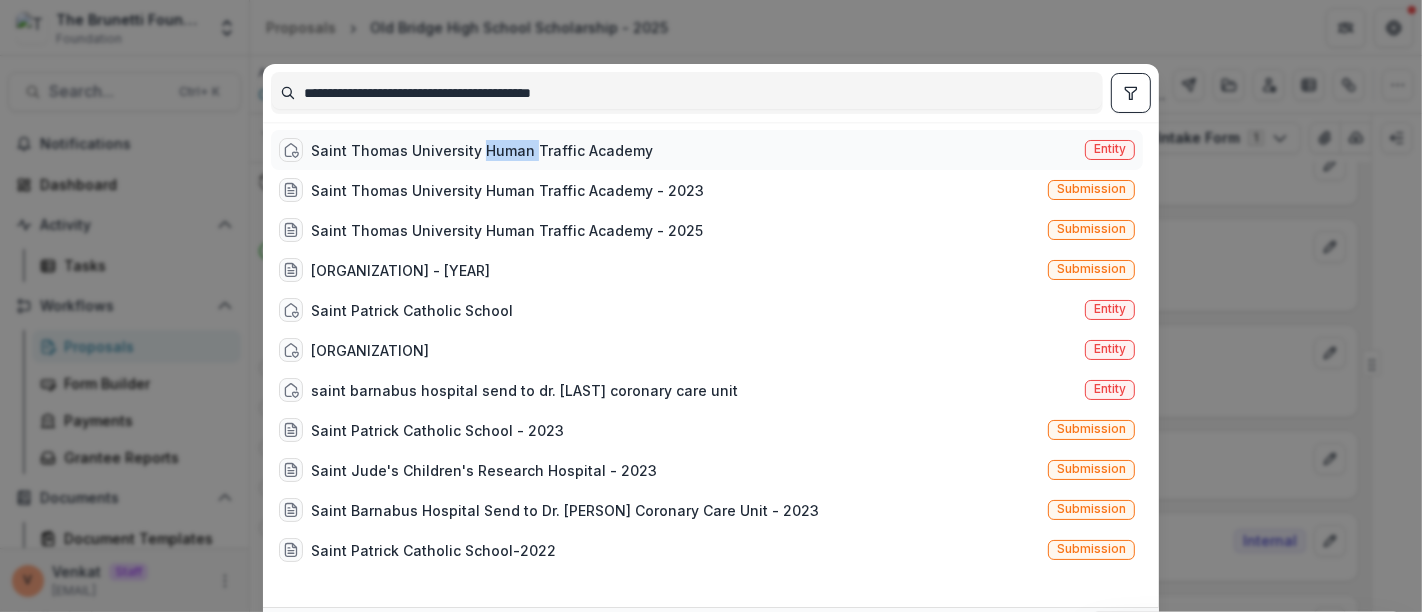 click on "Saint Thomas University Human Traffic Academy" at bounding box center (482, 150) 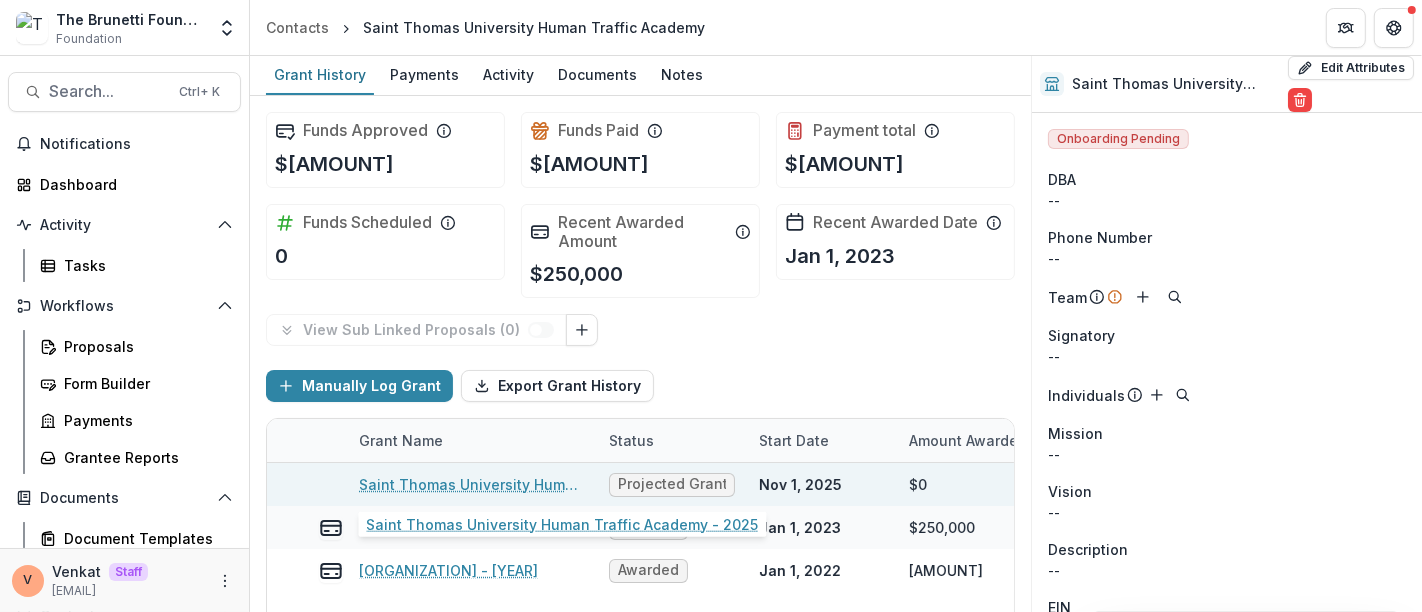 click on "Saint Thomas University Human Traffic Academy - 2025" at bounding box center [472, 484] 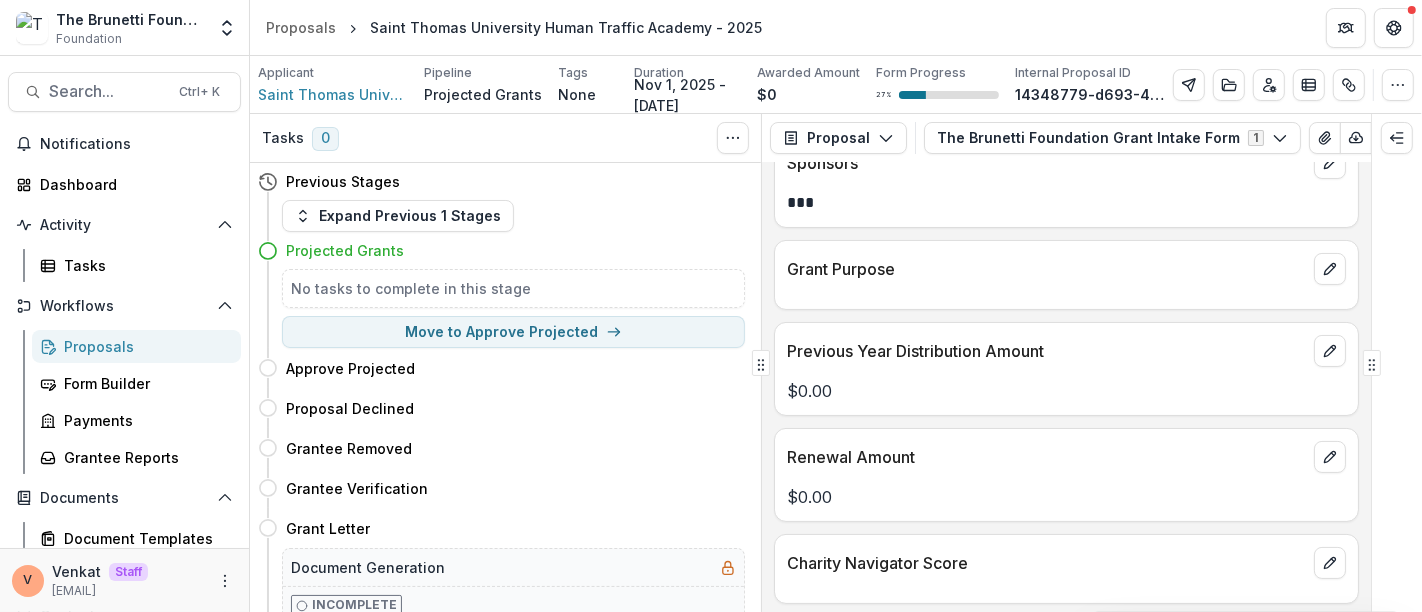 scroll, scrollTop: 333, scrollLeft: 0, axis: vertical 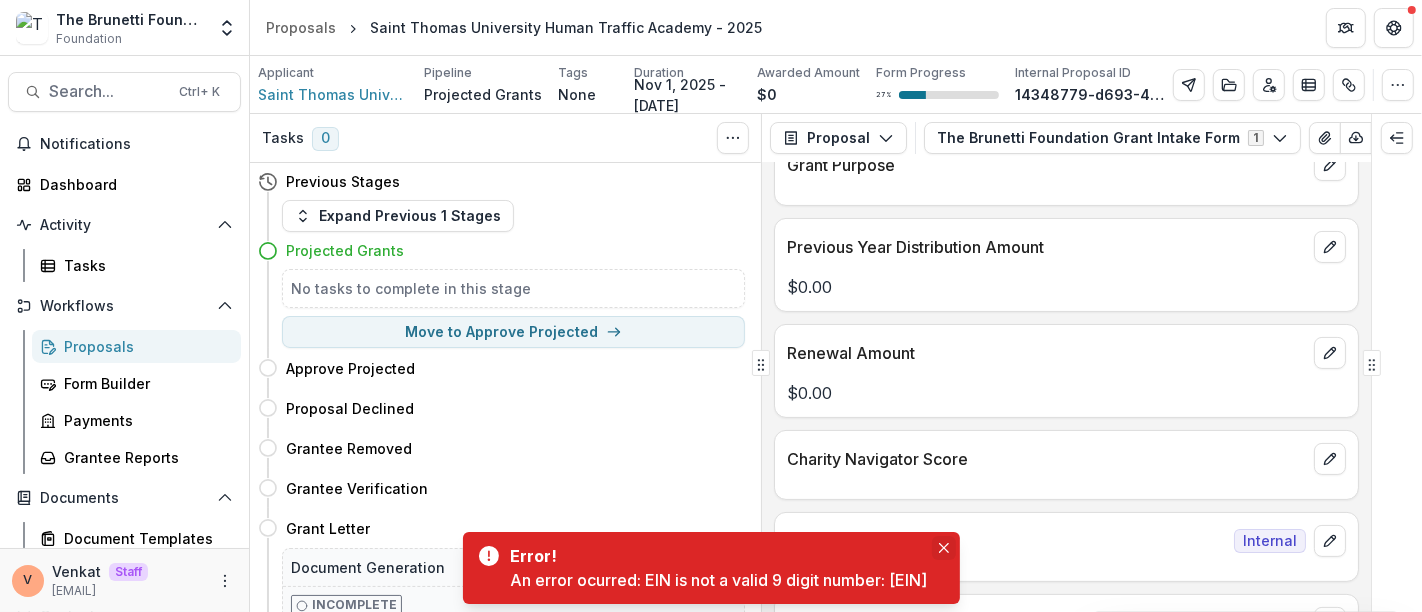 click 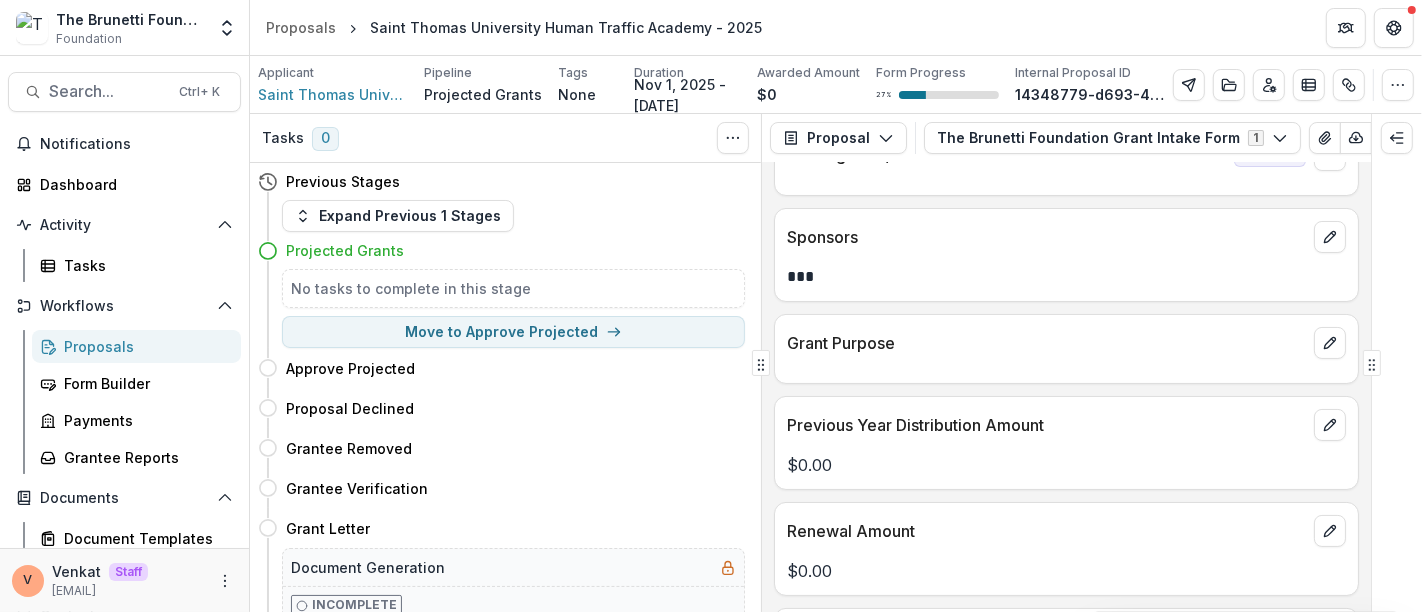 scroll, scrollTop: 222, scrollLeft: 0, axis: vertical 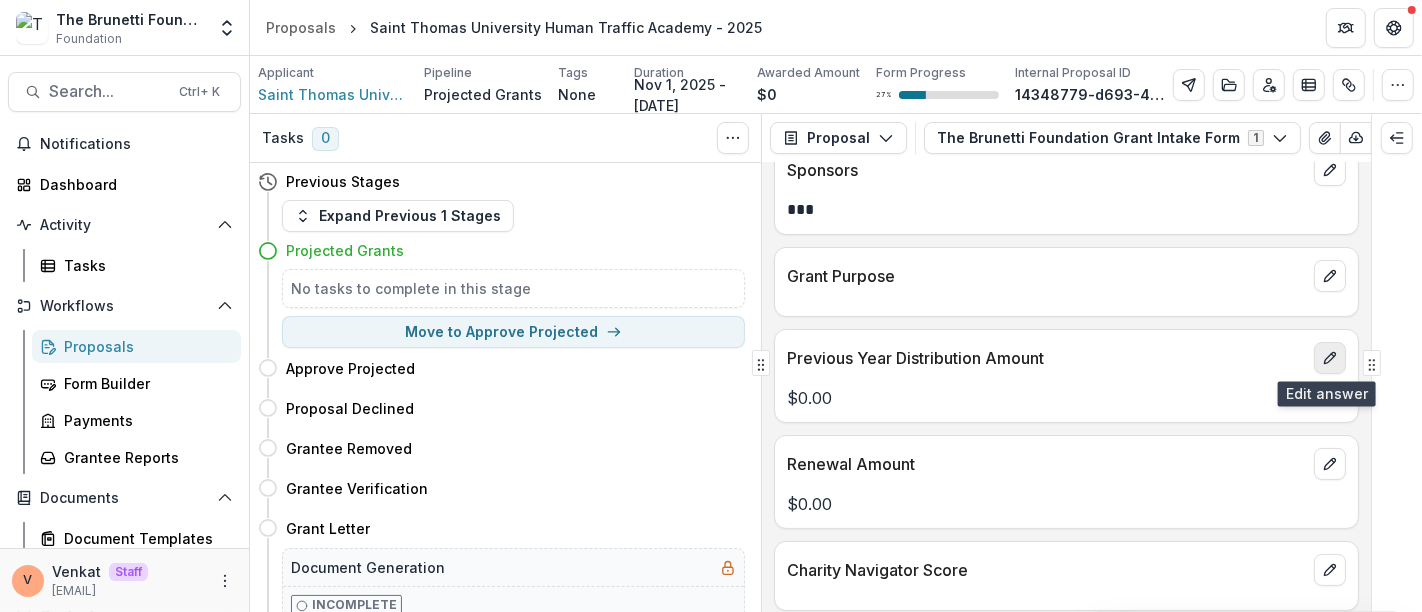 click 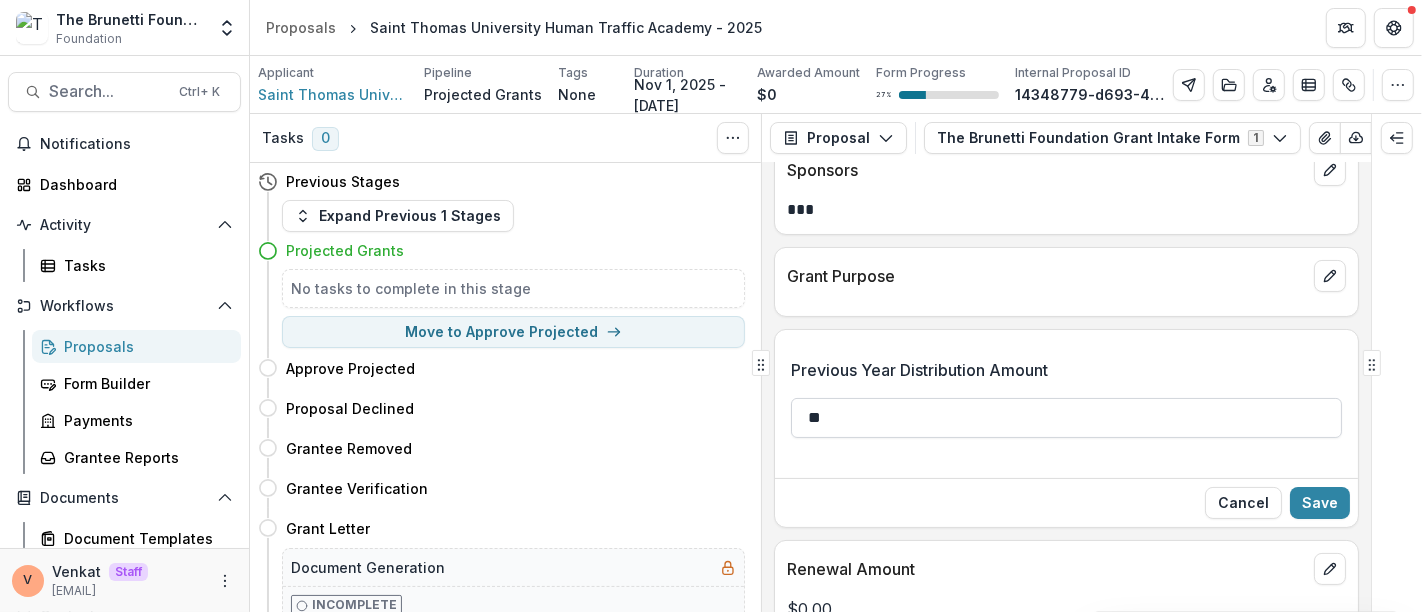 click on "**" at bounding box center [1066, 418] 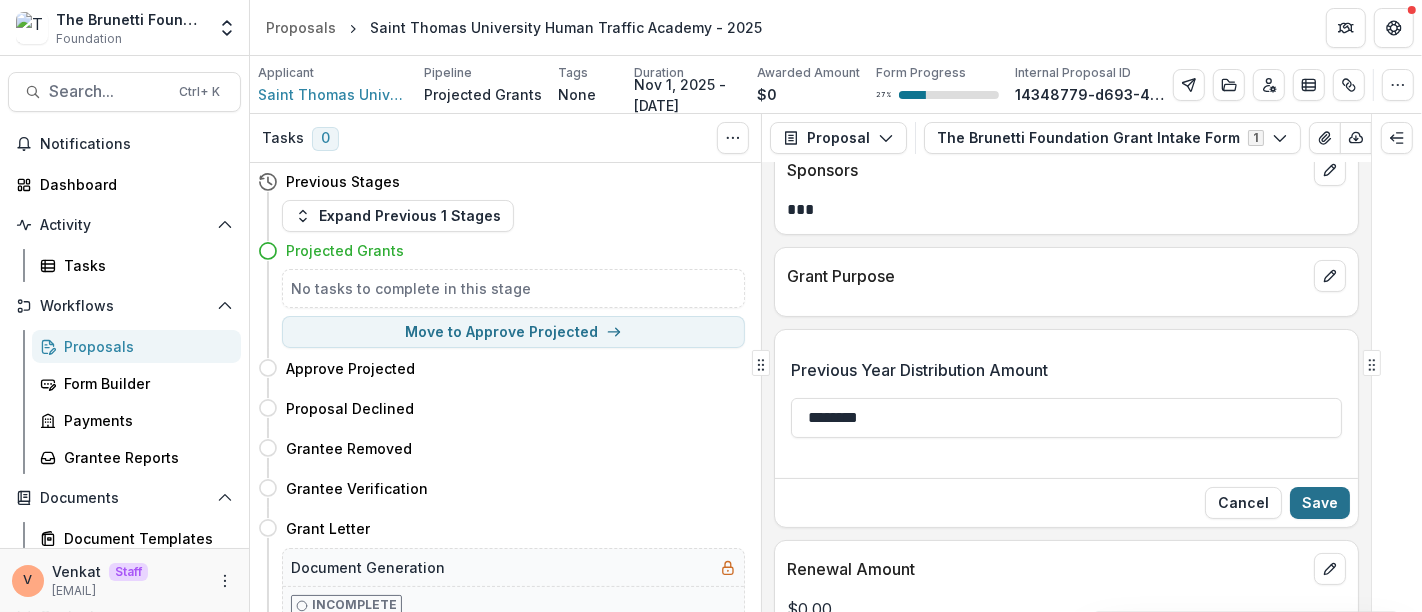 type on "********" 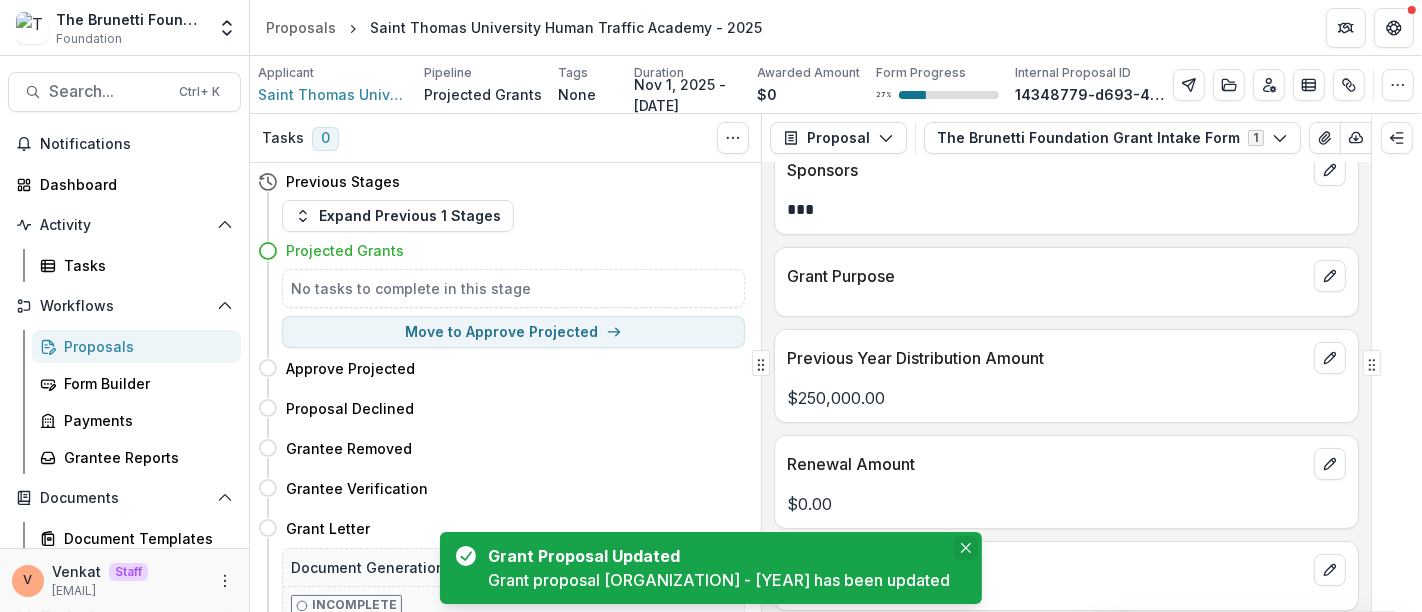 click 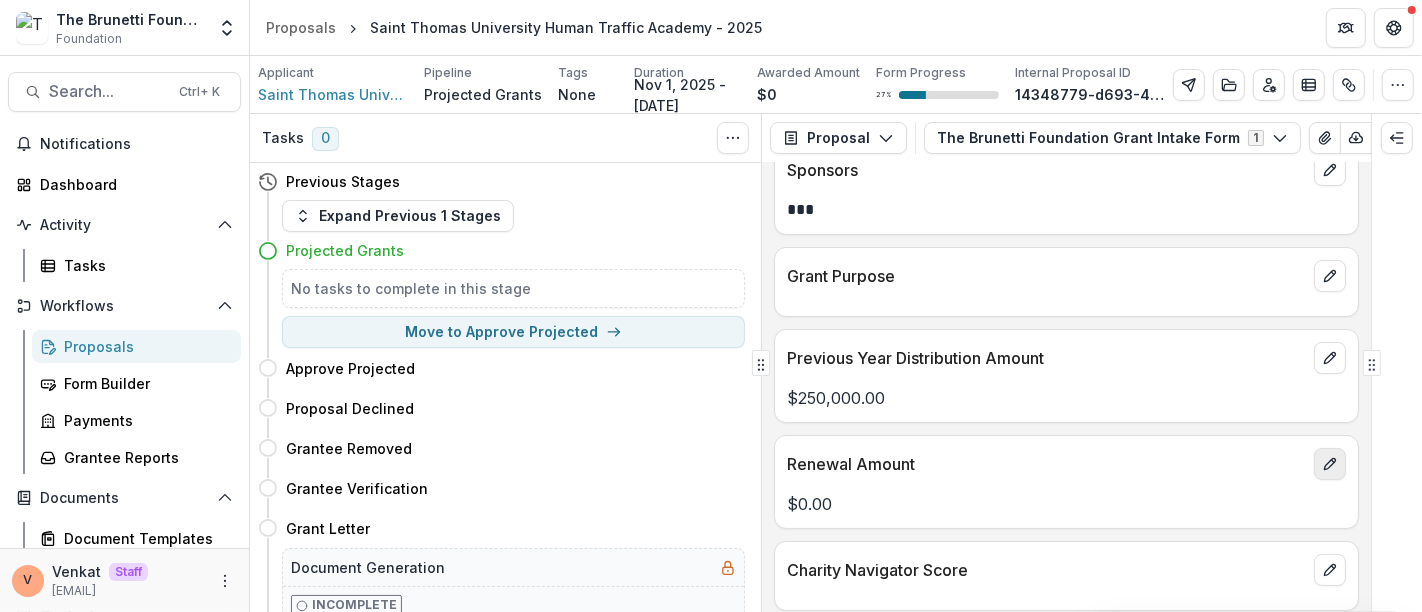 click 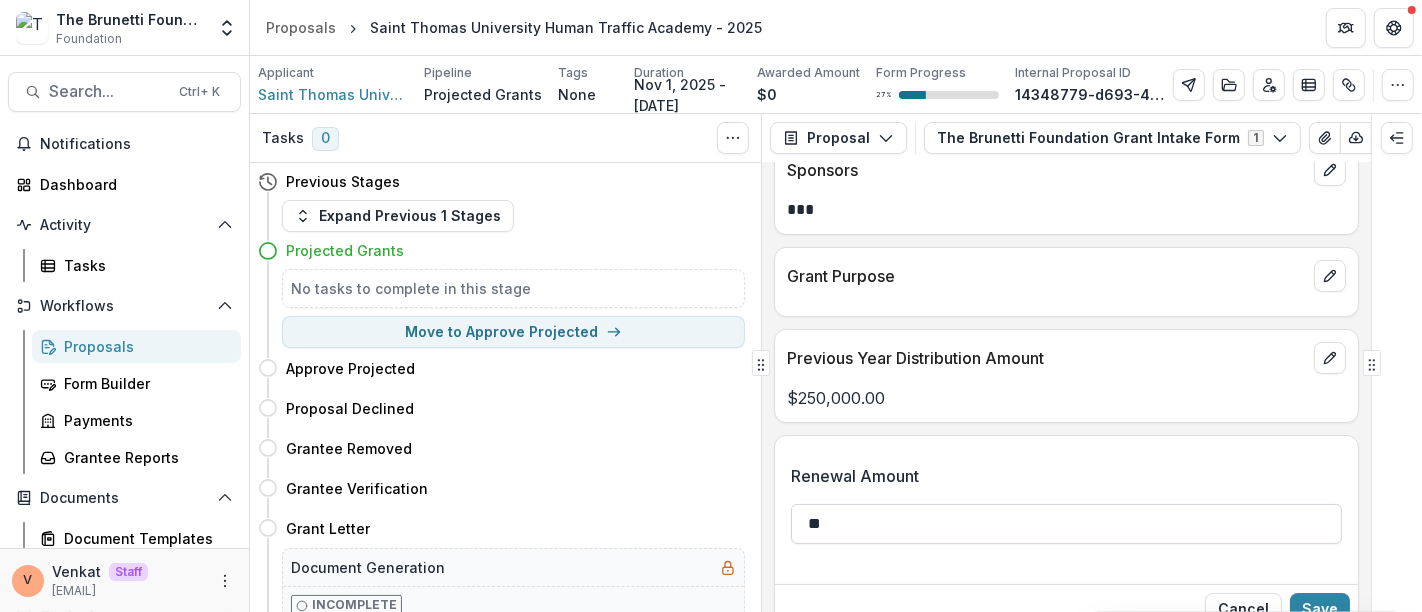 click on "**" at bounding box center [1066, 524] 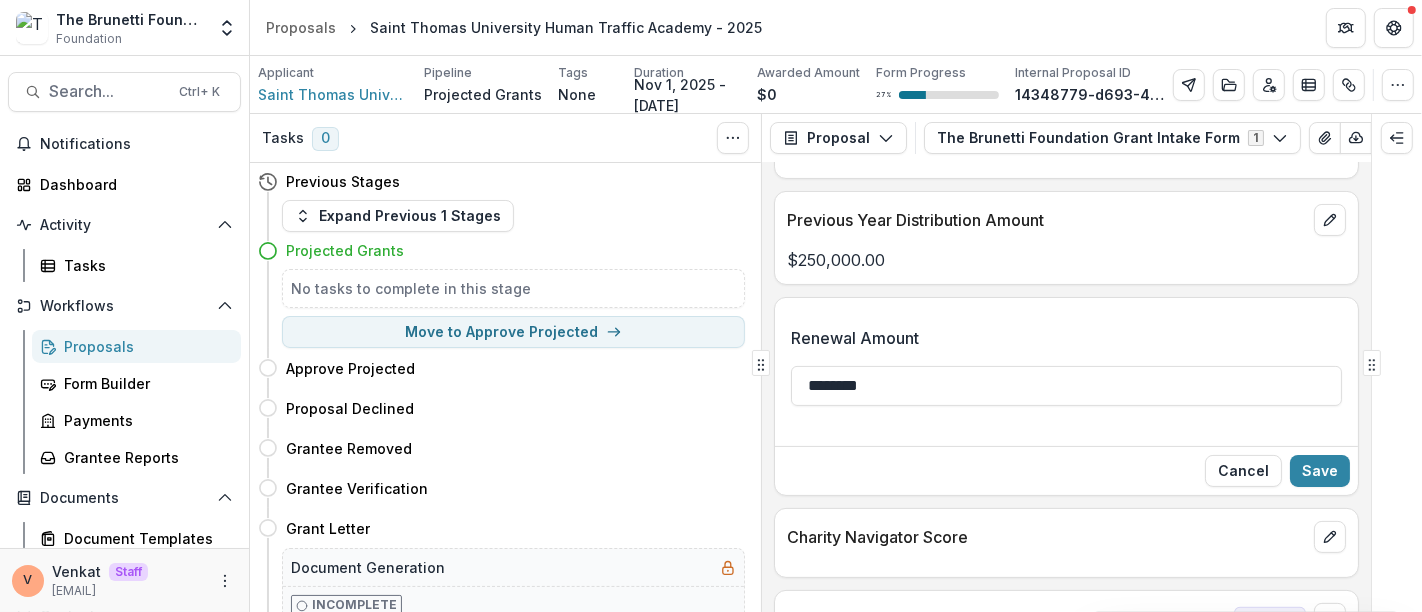 scroll, scrollTop: 444, scrollLeft: 0, axis: vertical 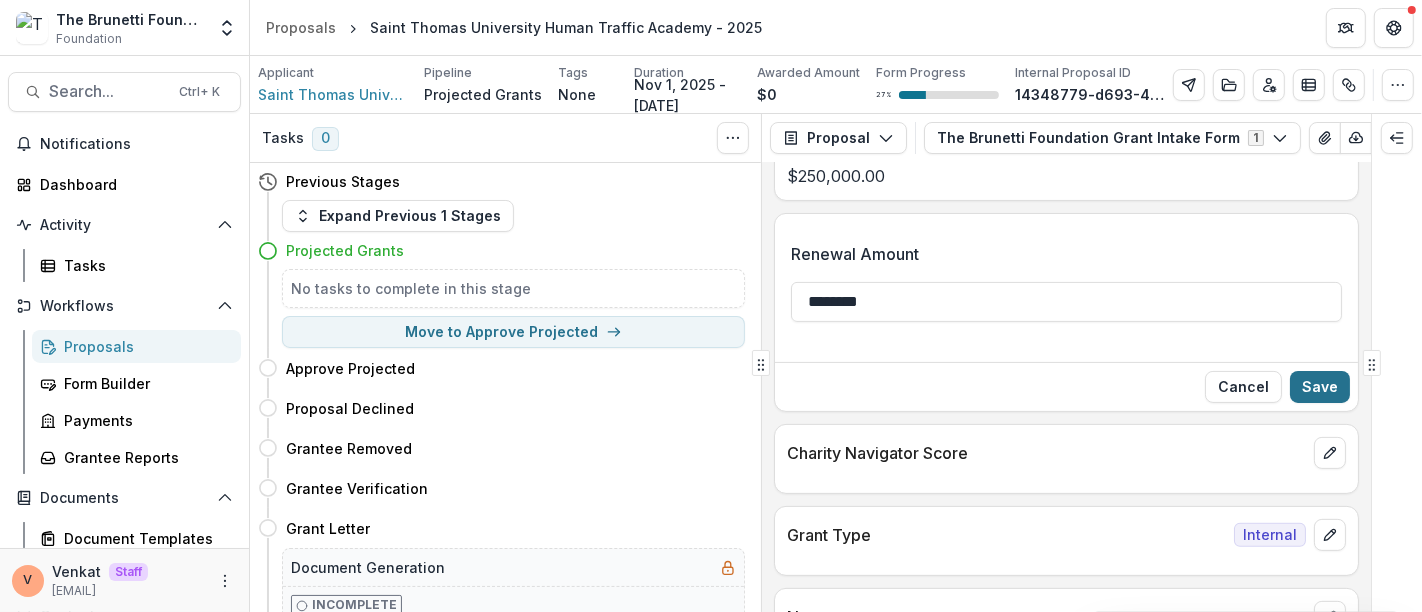 type on "********" 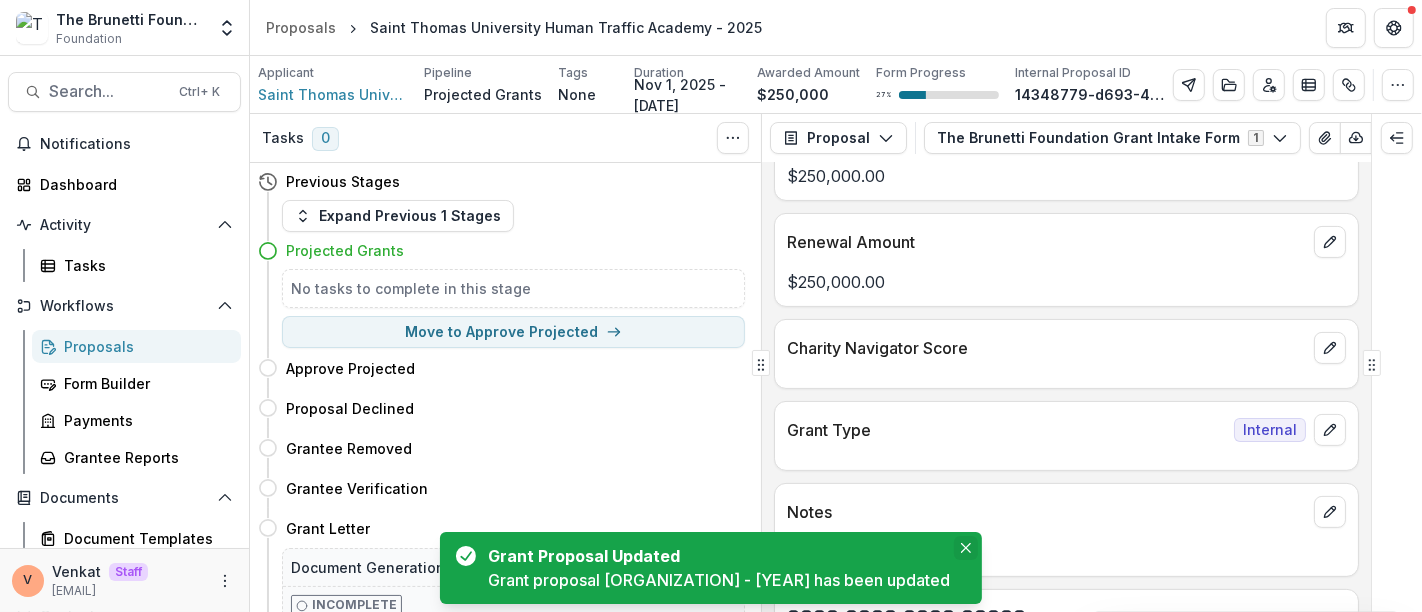 click 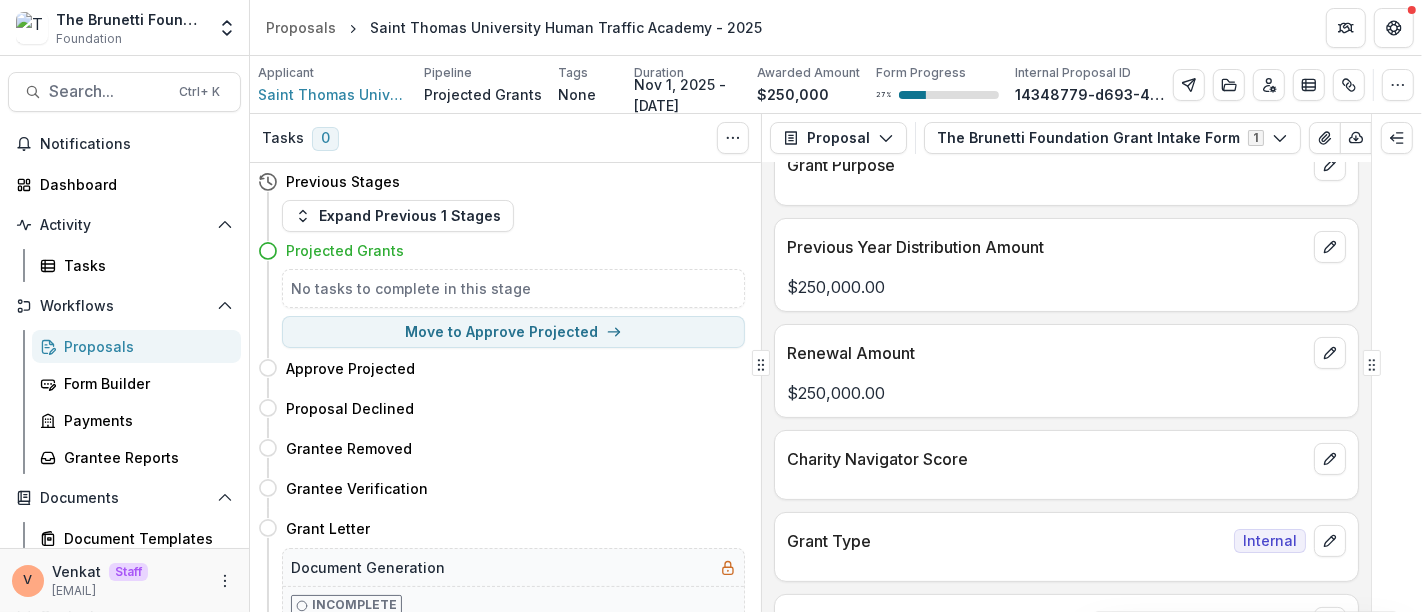 scroll, scrollTop: 222, scrollLeft: 0, axis: vertical 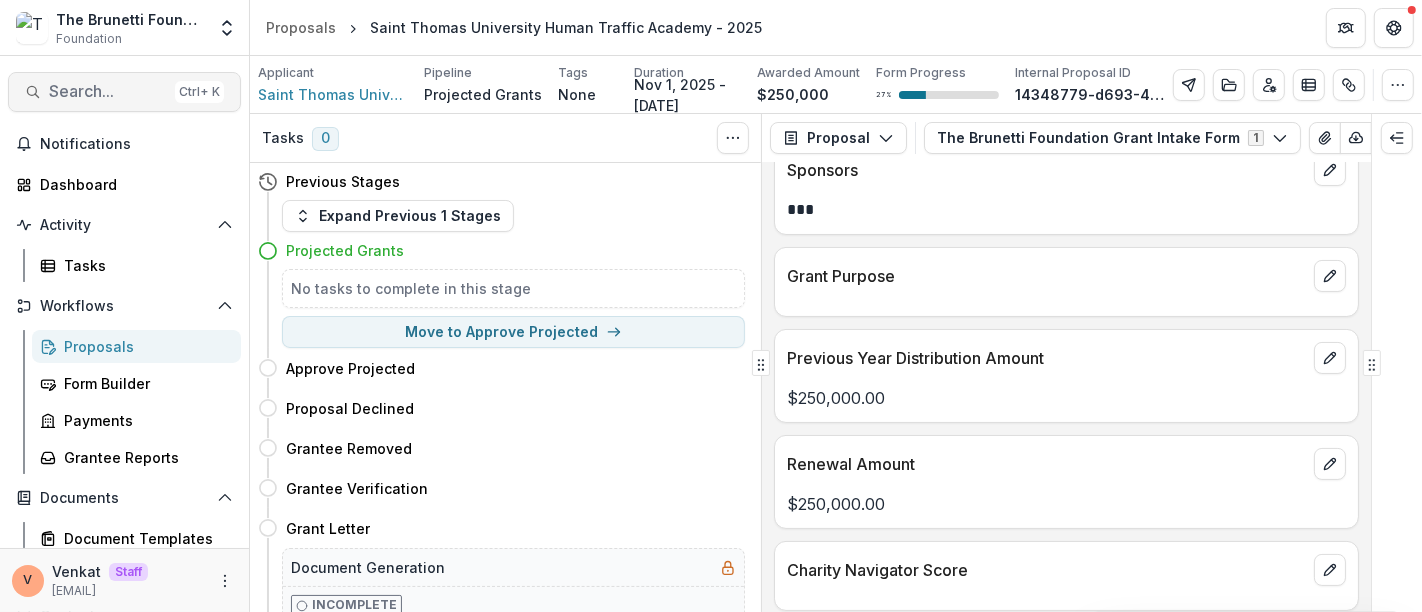 click on "Search..." at bounding box center (108, 91) 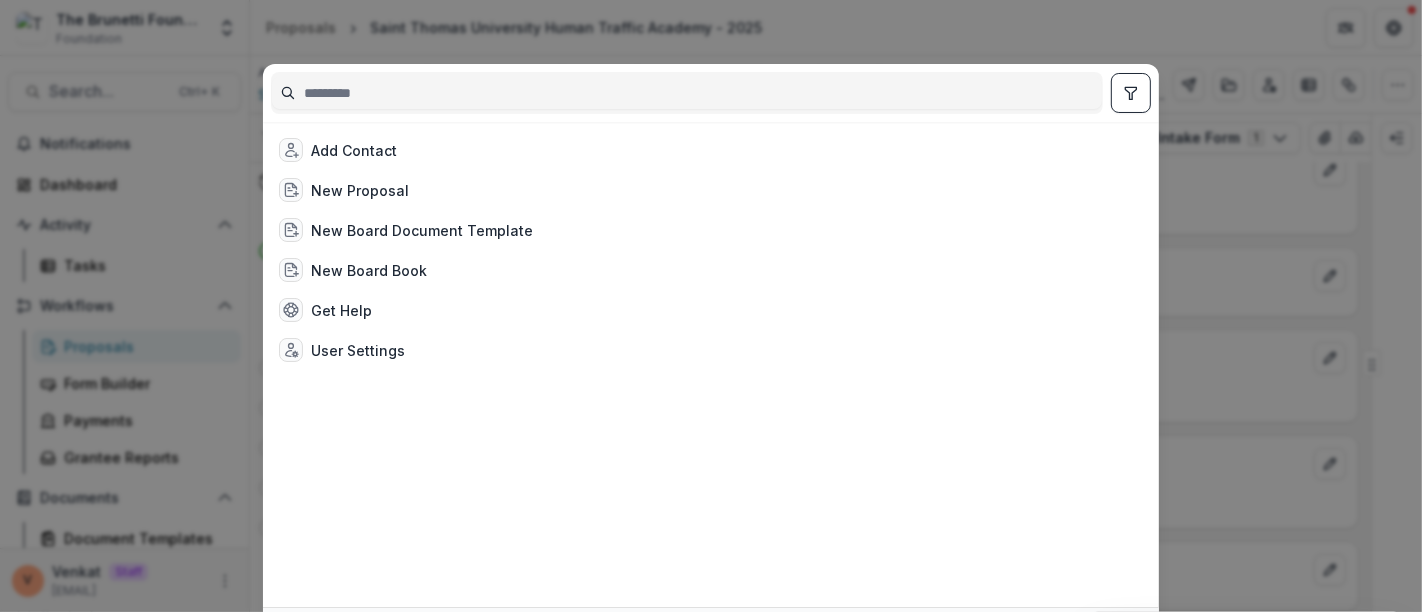 click at bounding box center [687, 93] 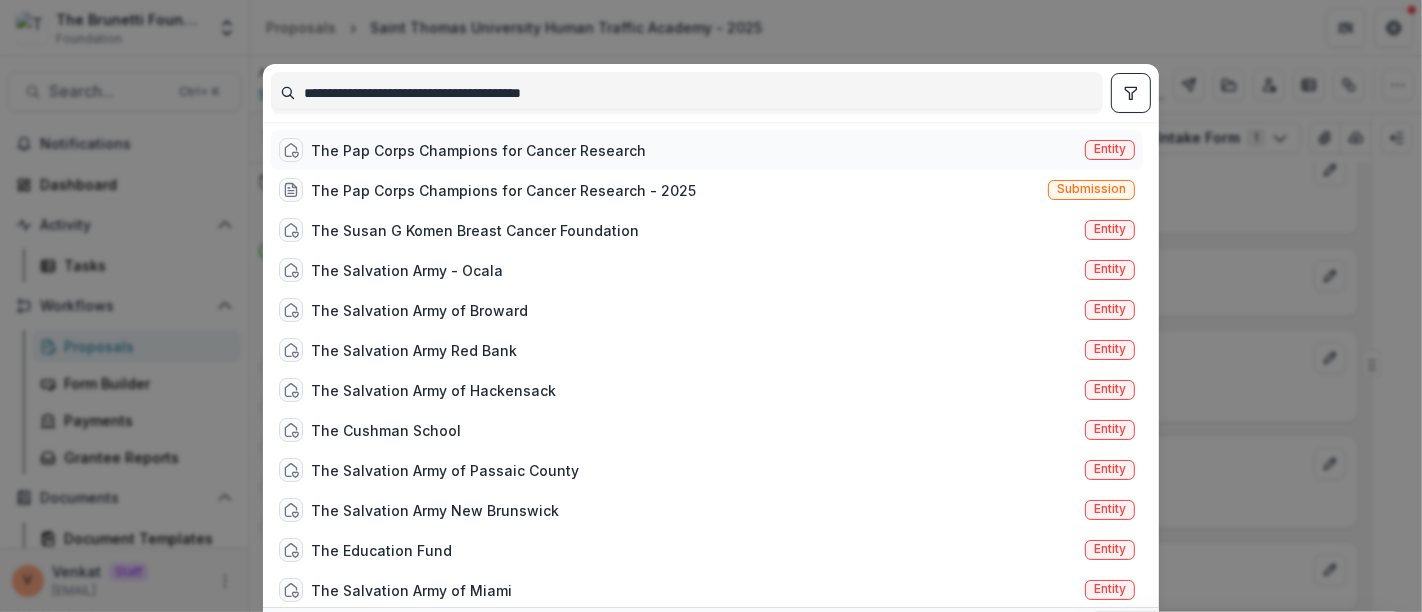 type on "**********" 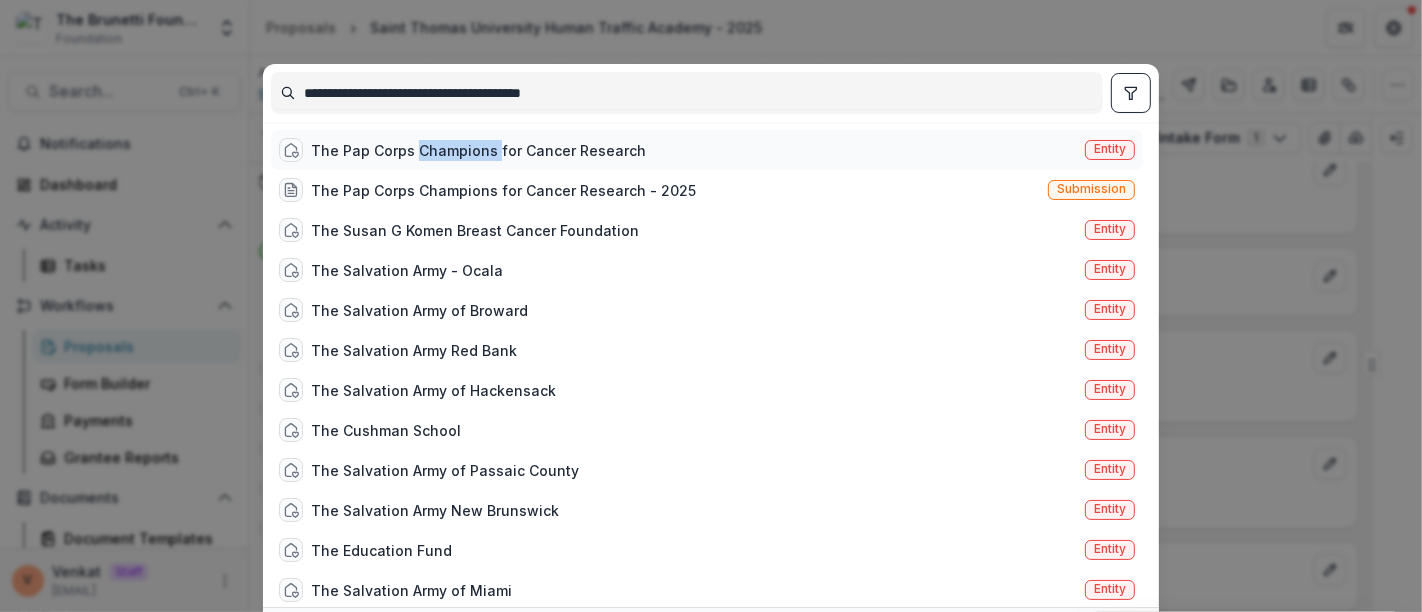 click on "The Pap Corps Champions for Cancer Research" at bounding box center (478, 150) 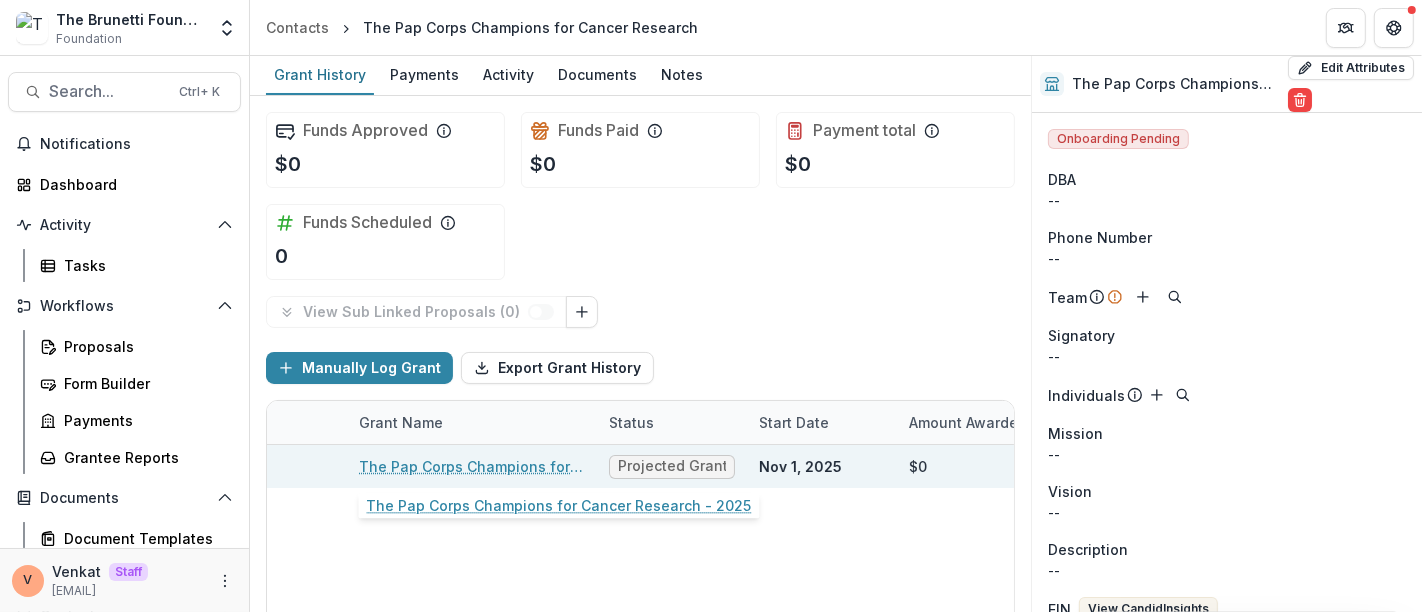 click on "The Pap Corps Champions for Cancer Research - 2025" at bounding box center (472, 466) 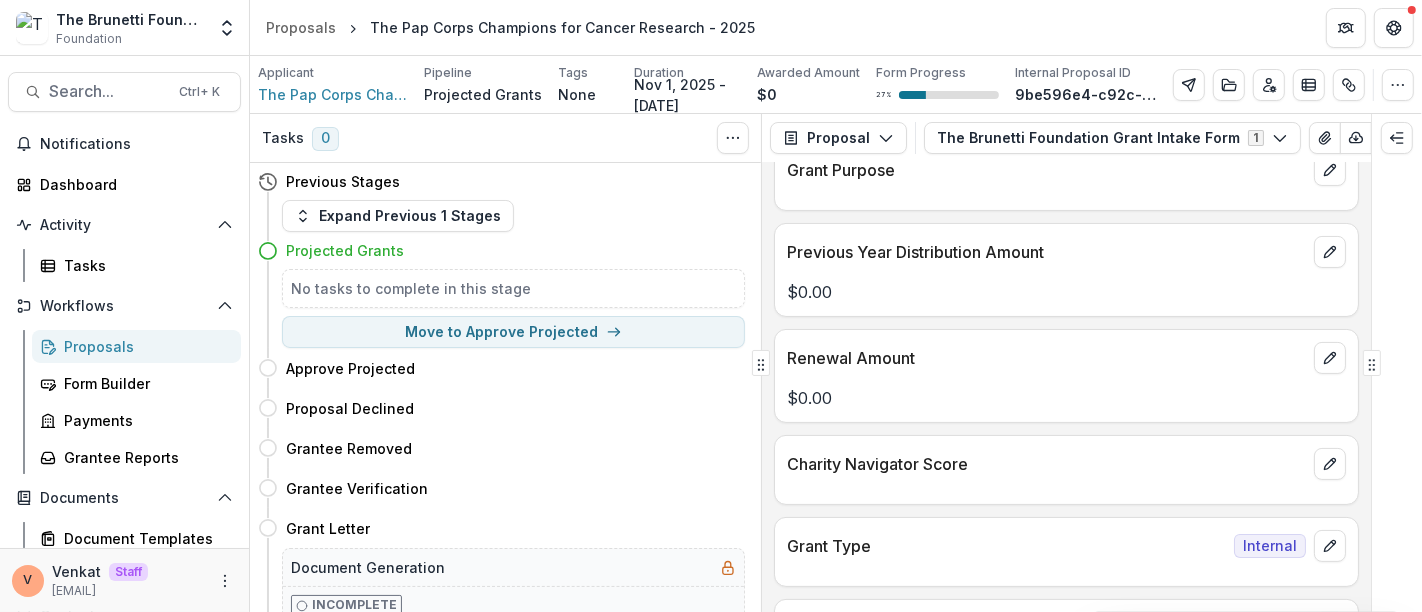 scroll, scrollTop: 222, scrollLeft: 0, axis: vertical 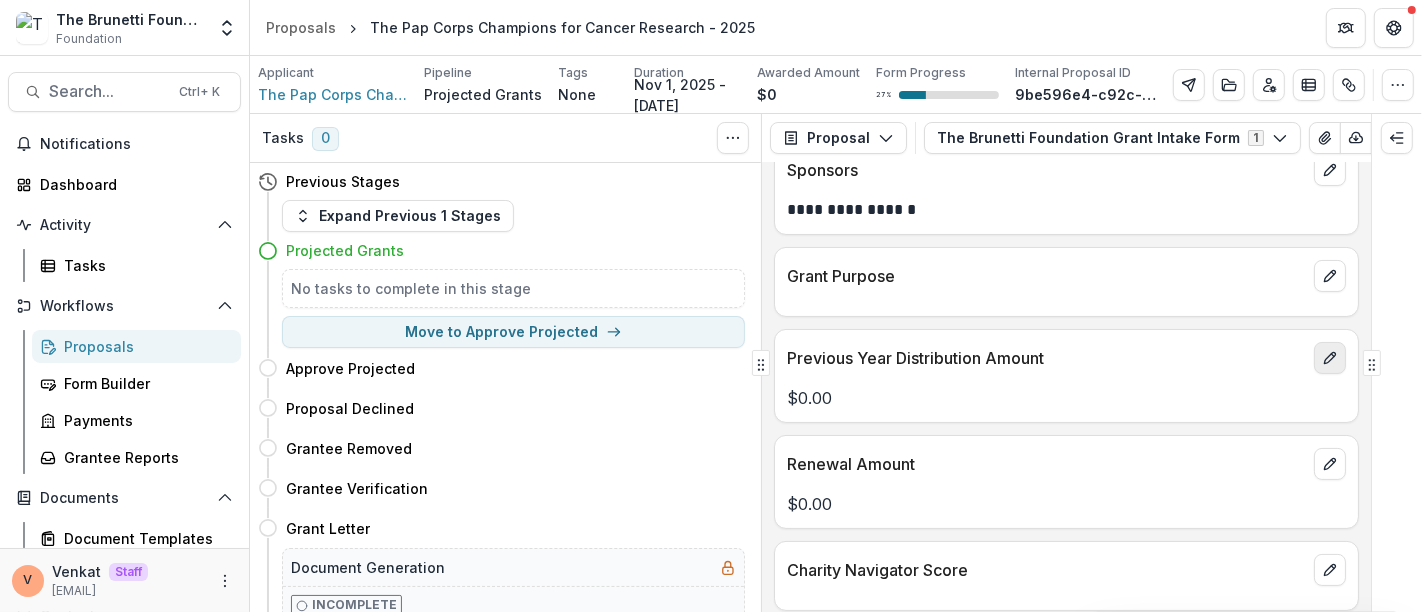click at bounding box center (1330, 358) 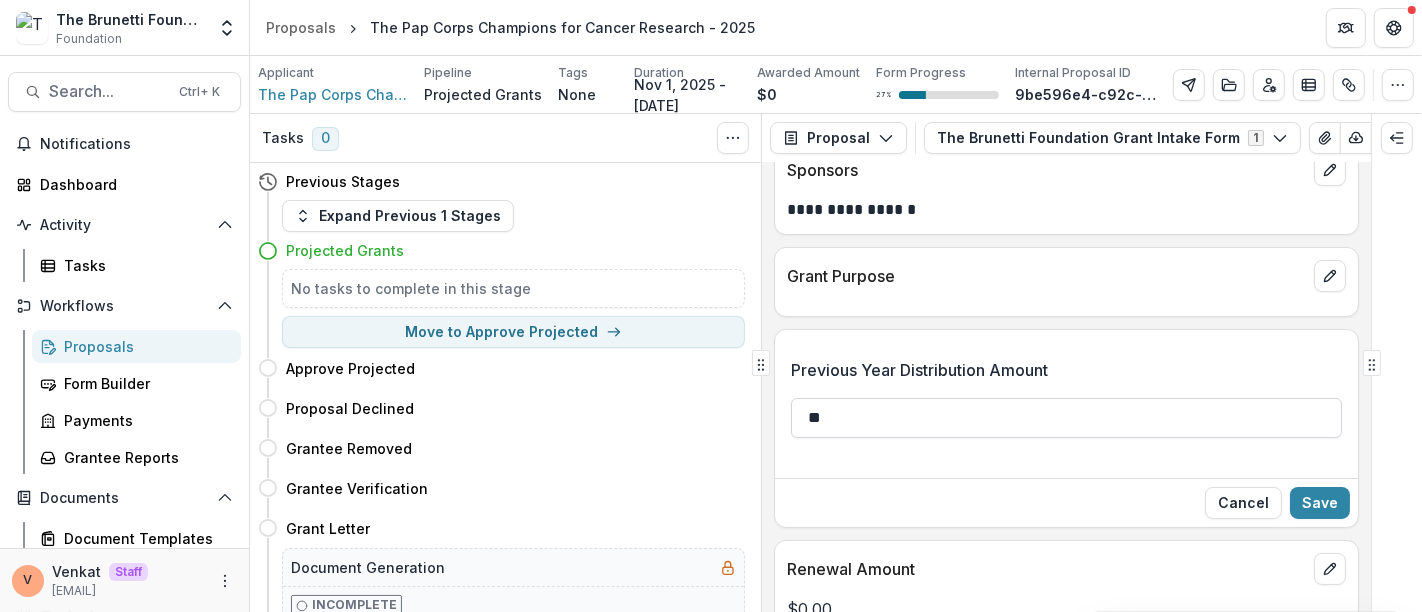 click on "**" at bounding box center [1066, 418] 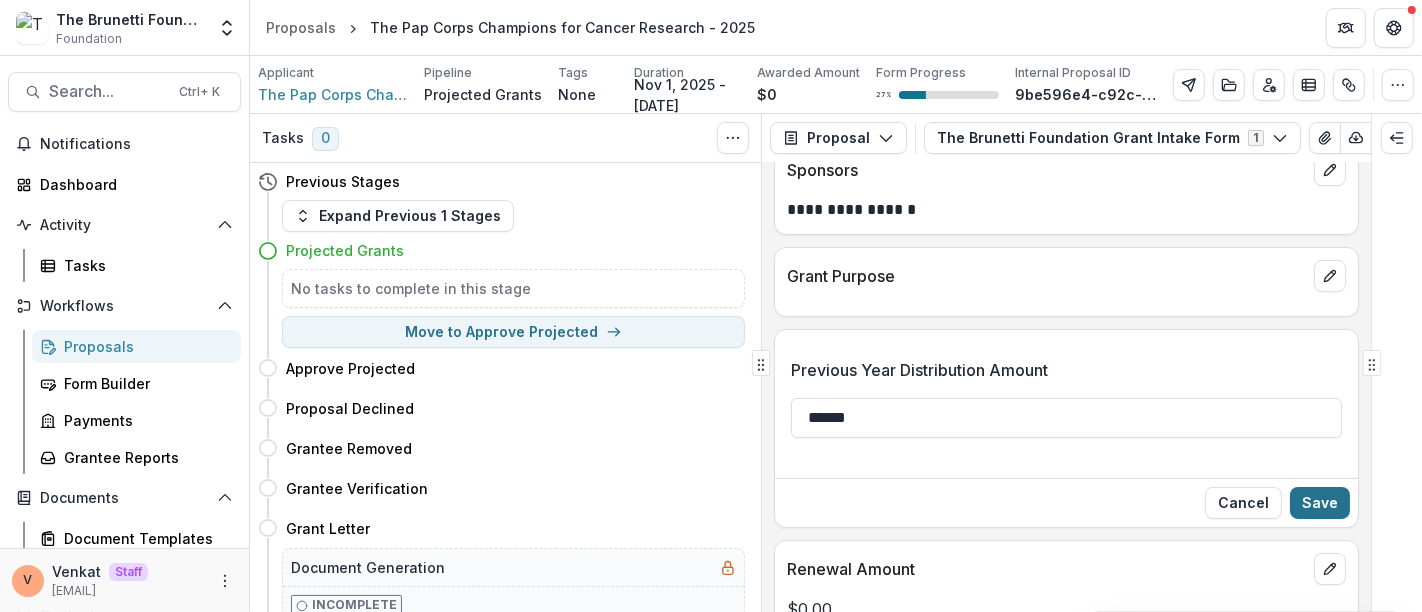 type on "******" 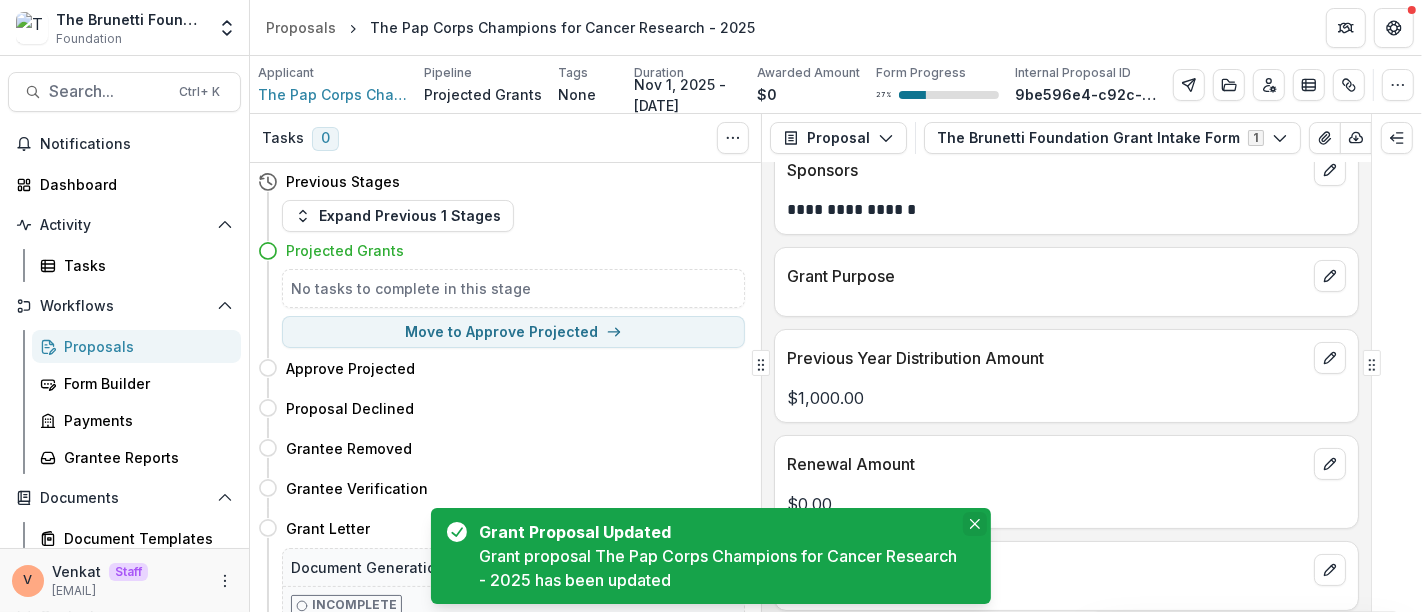 click 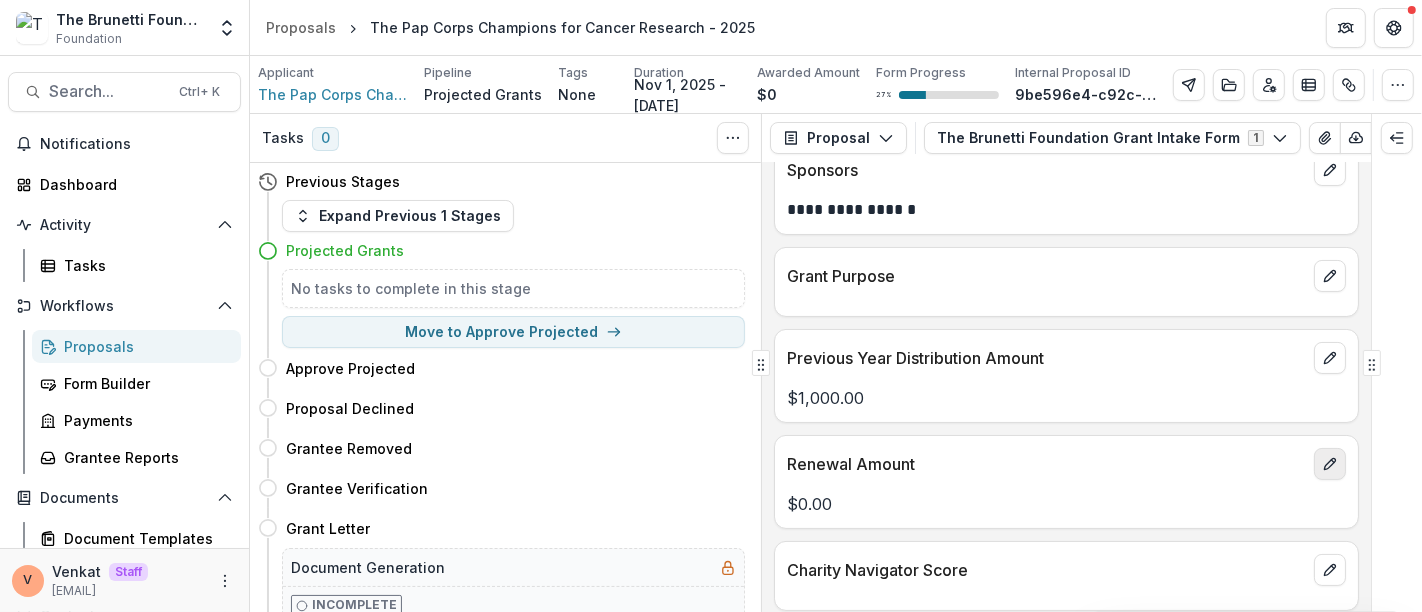 click at bounding box center [1330, 464] 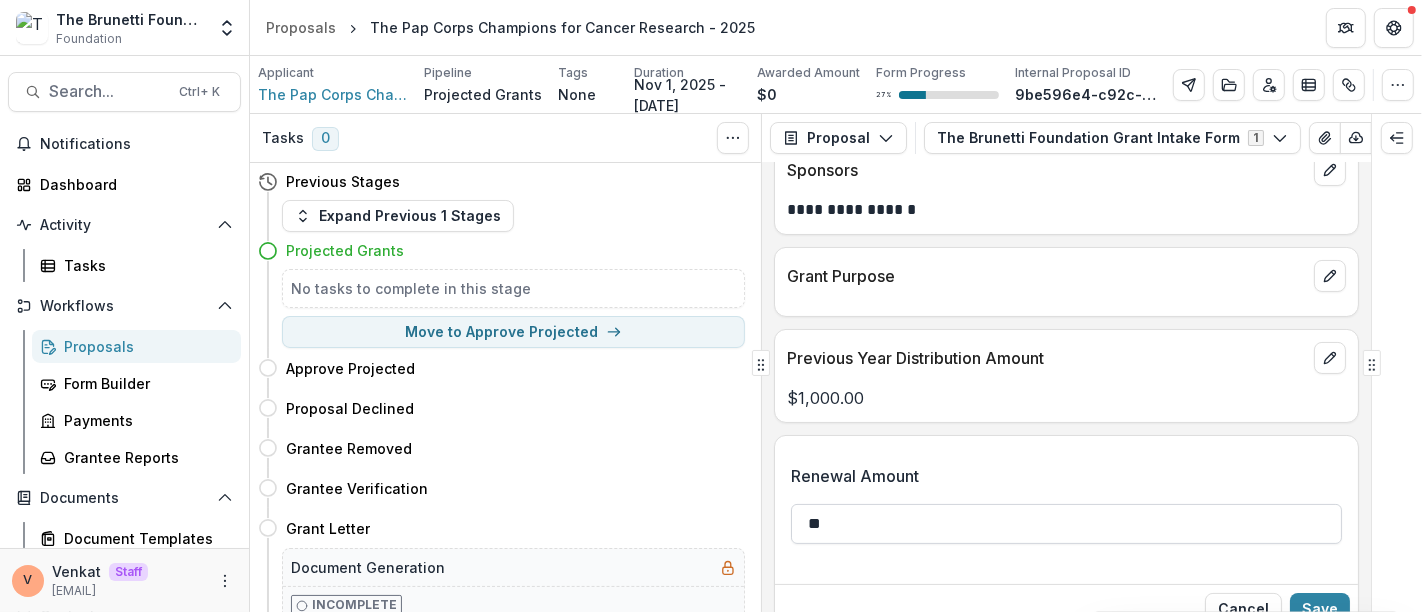 click on "**" at bounding box center (1066, 524) 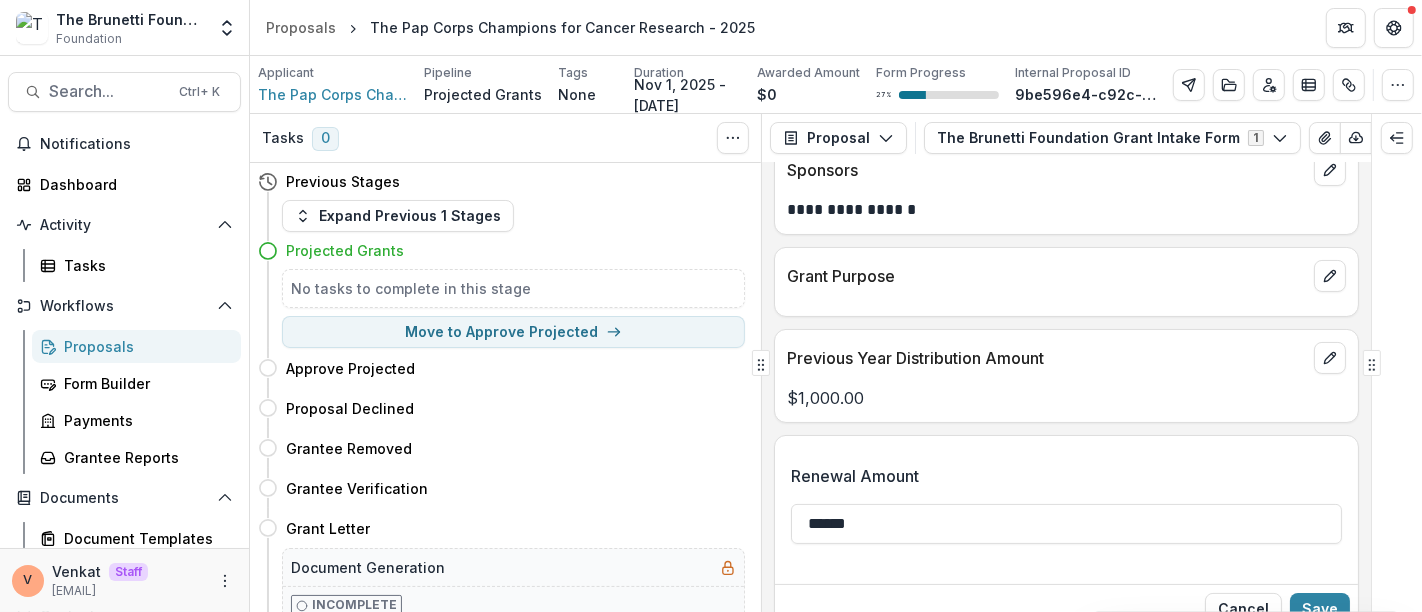 type on "******" 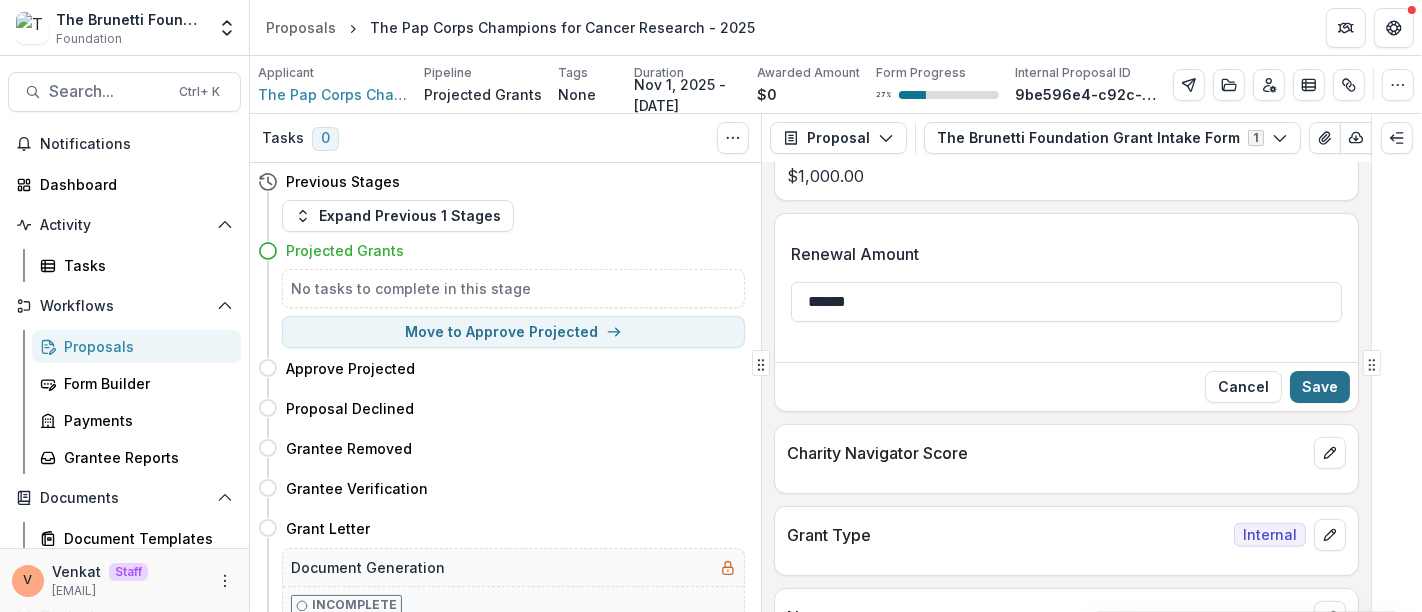 click on "Save" at bounding box center (1320, 387) 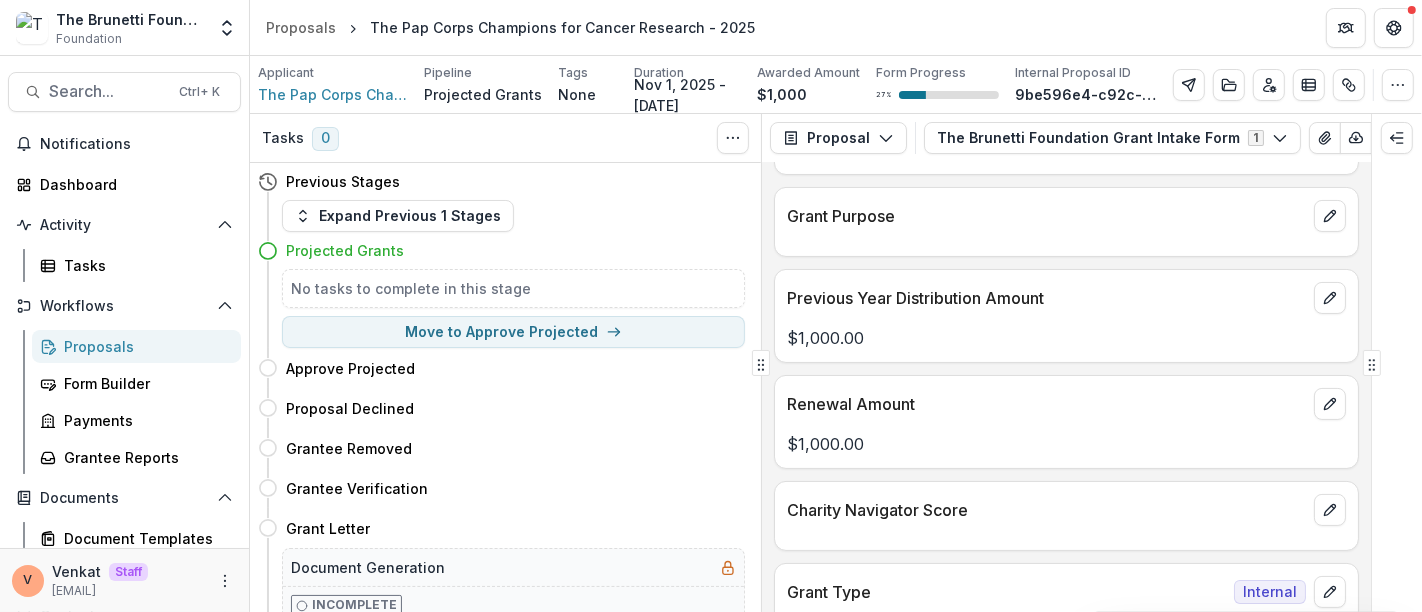 scroll, scrollTop: 271, scrollLeft: 0, axis: vertical 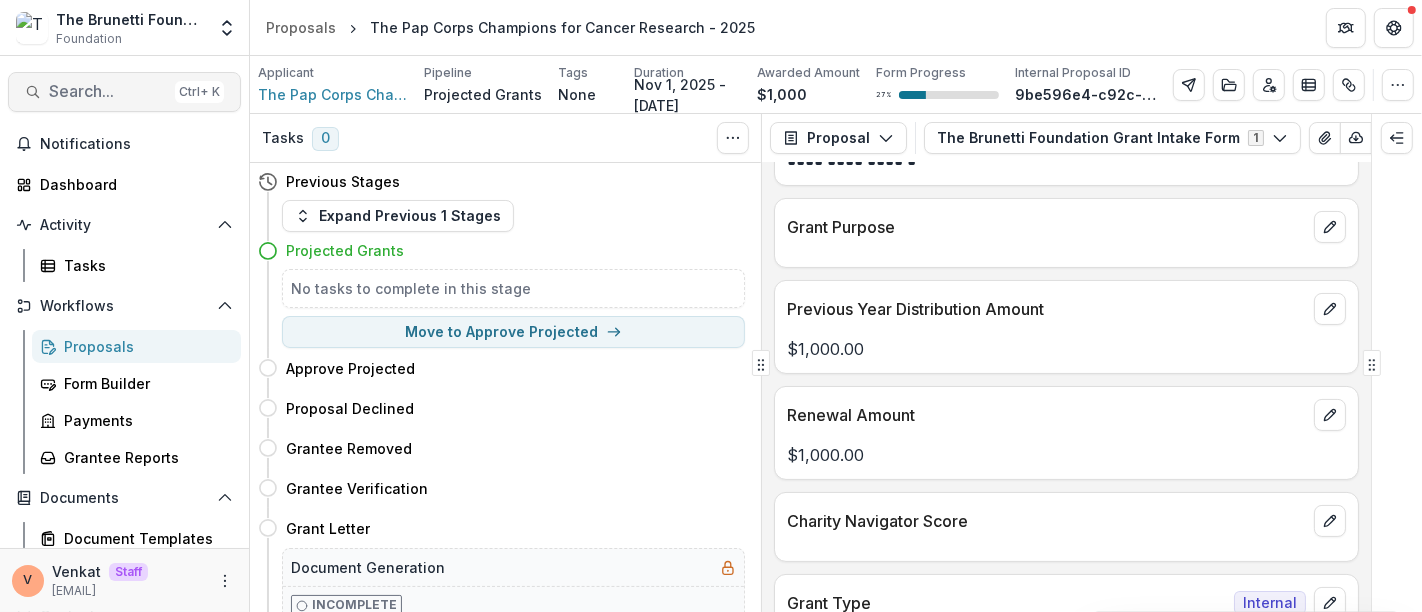 click on "Search..." at bounding box center [108, 91] 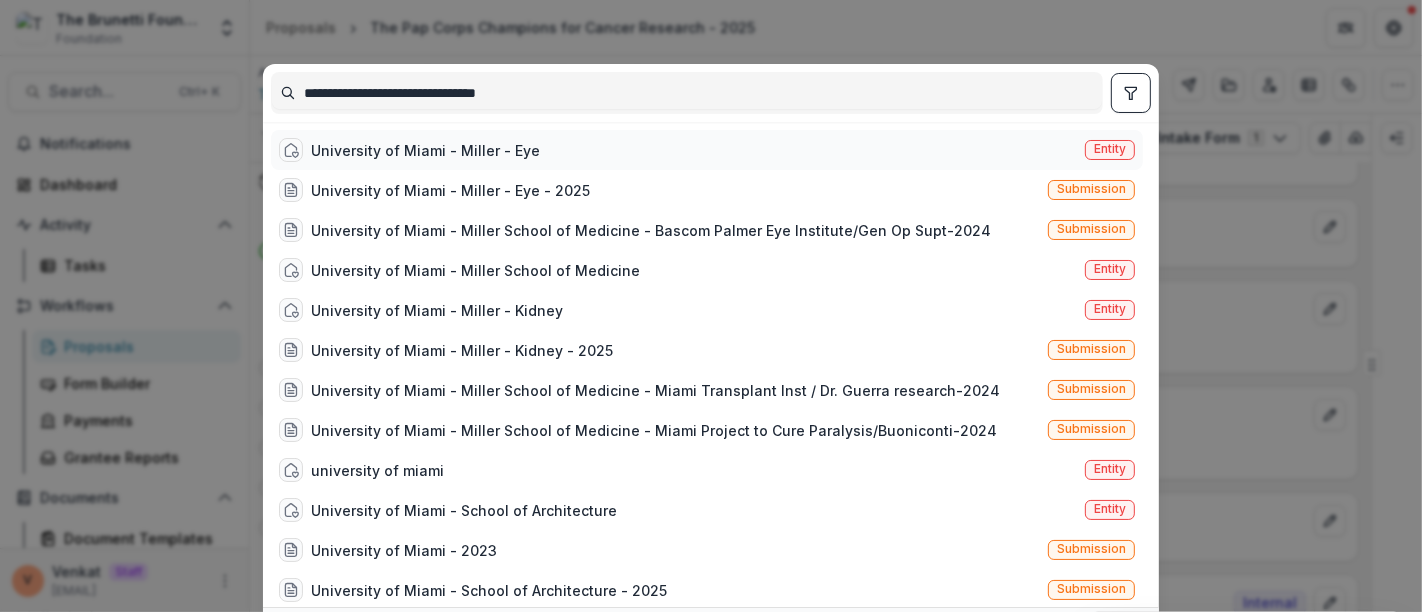 type on "**********" 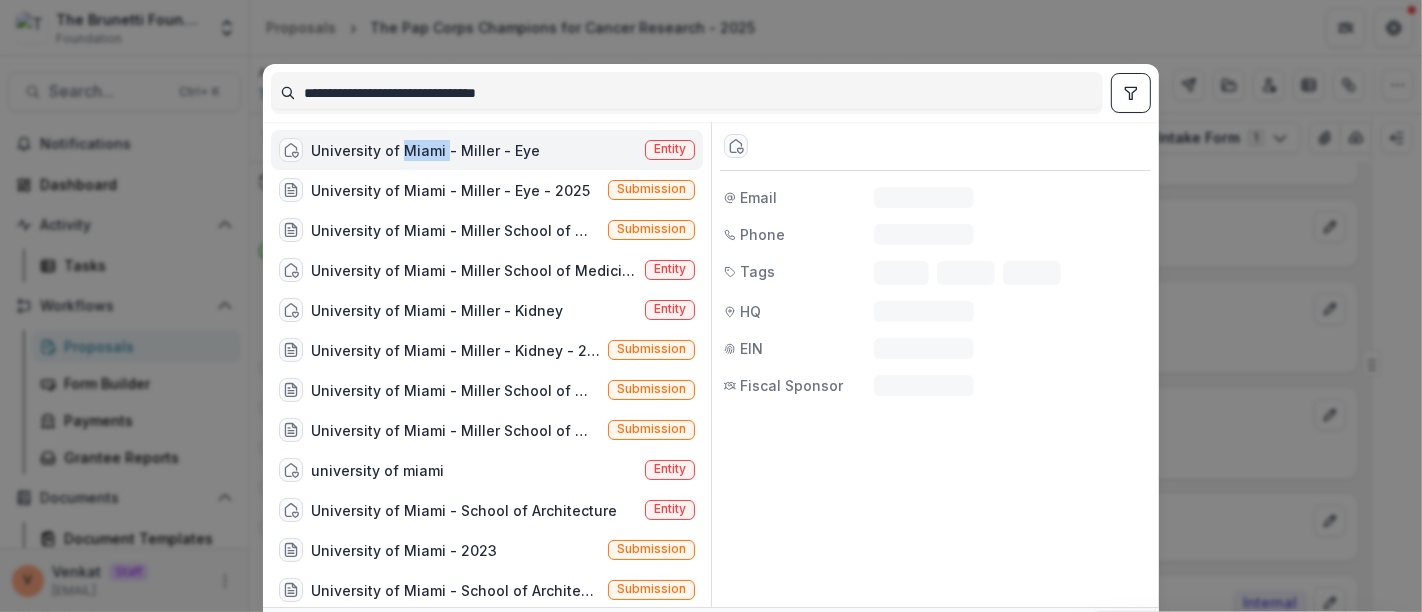 click on "University of Miami - Miller - Eye" at bounding box center [425, 150] 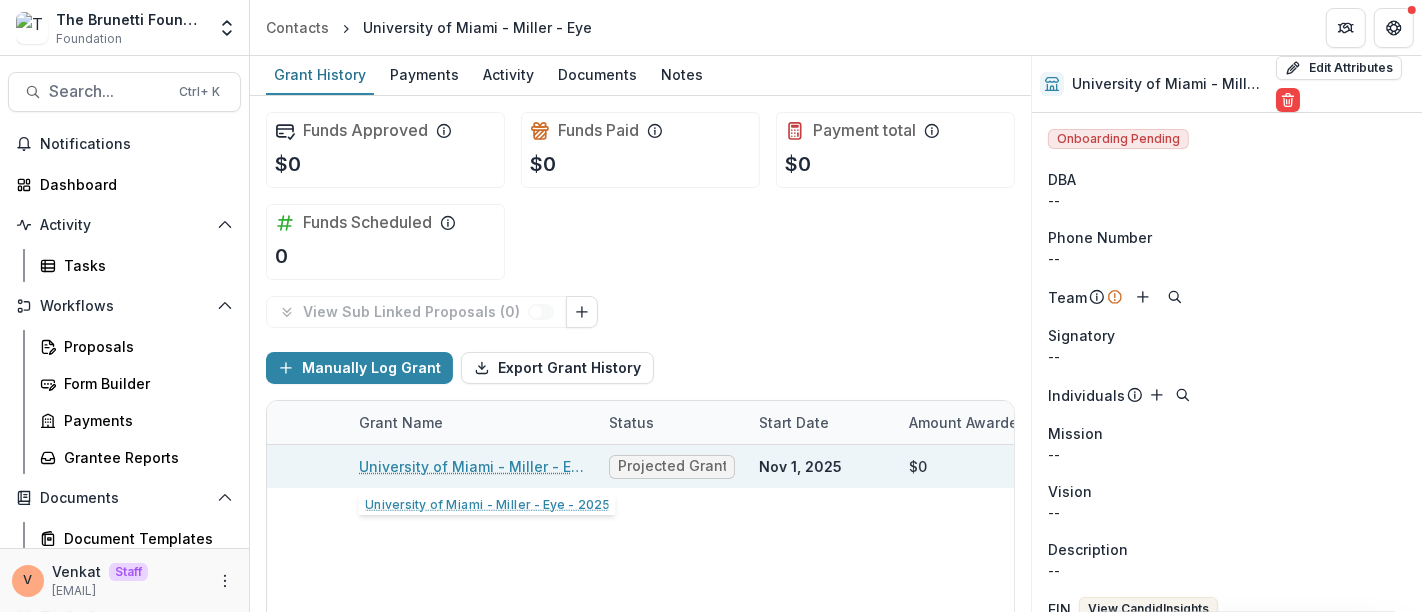 click on "University of Miami - Miller - Eye - 2025" at bounding box center [472, 466] 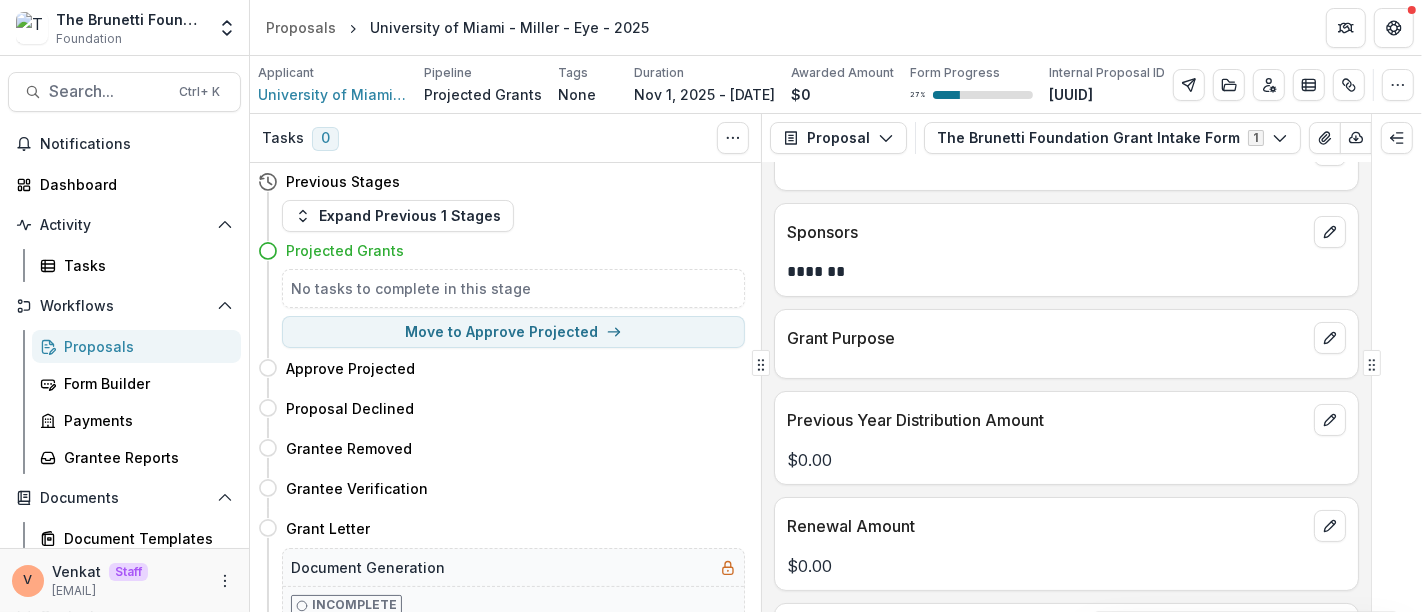 scroll, scrollTop: 222, scrollLeft: 0, axis: vertical 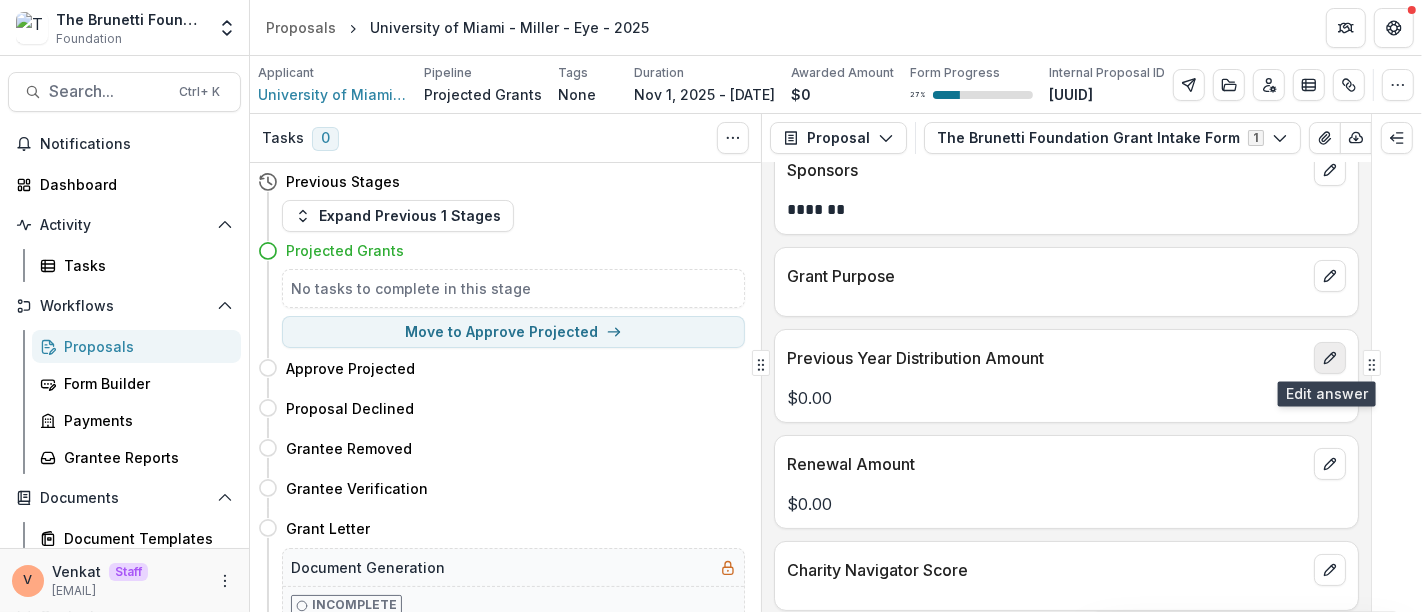 click 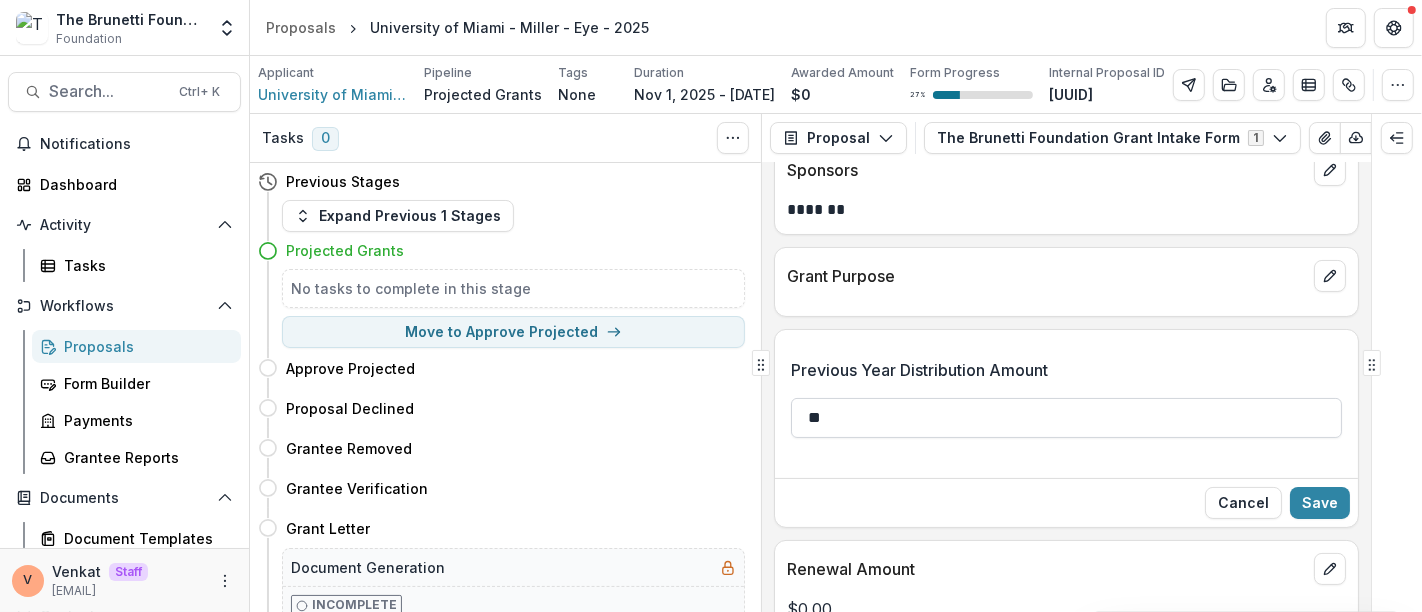 click on "**" at bounding box center [1066, 418] 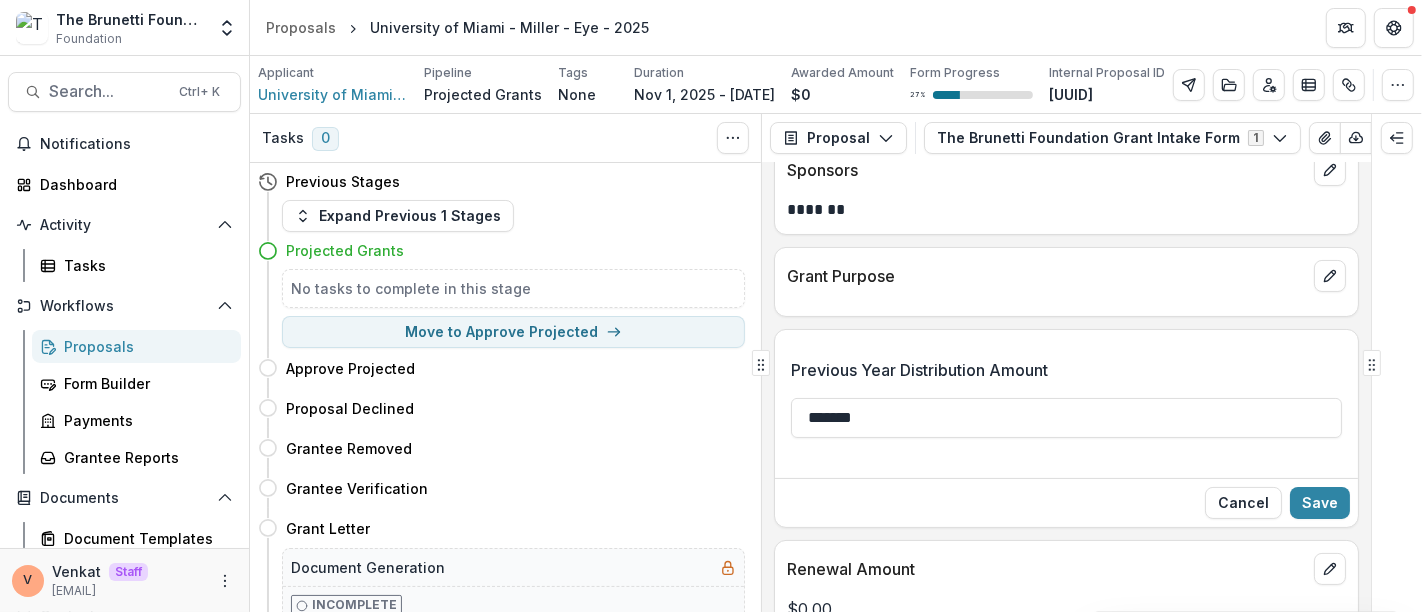 type on "*******" 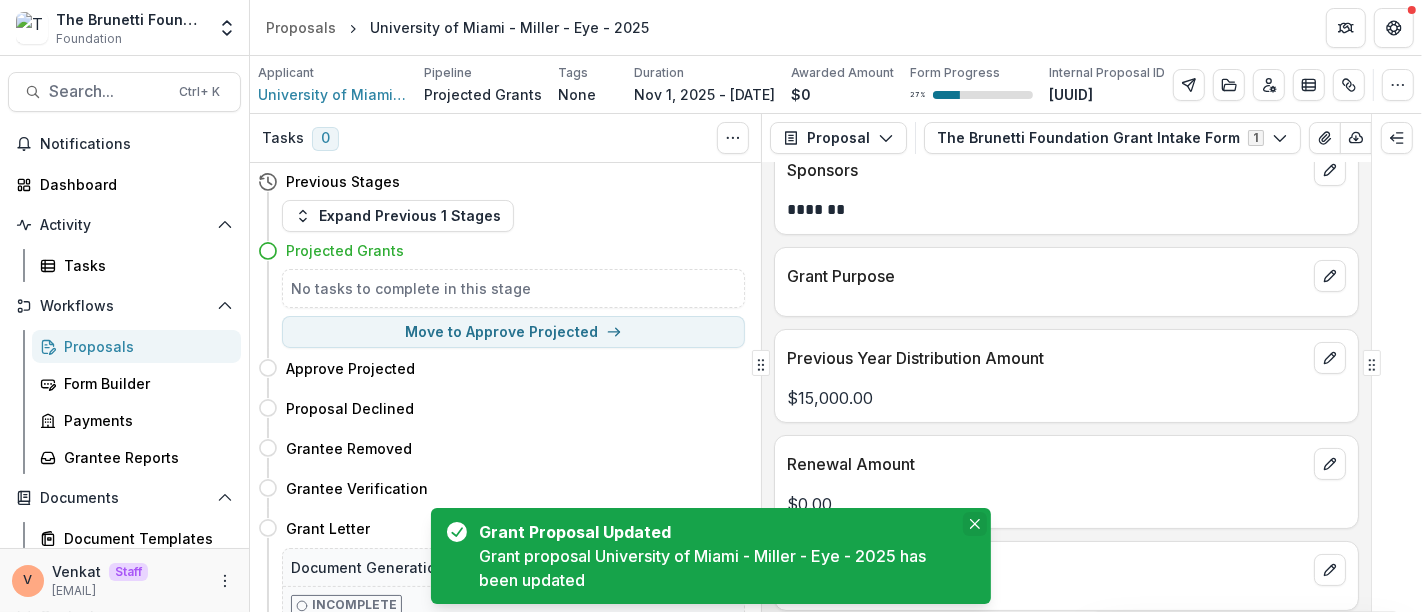 click 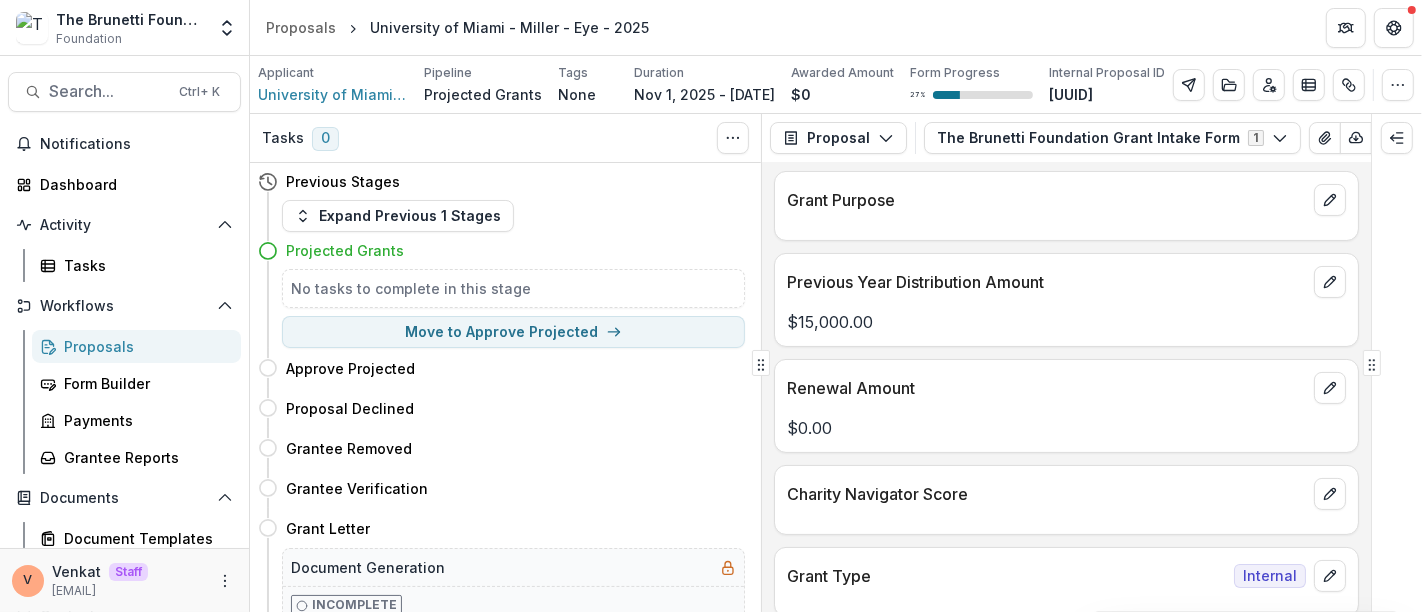 scroll, scrollTop: 333, scrollLeft: 0, axis: vertical 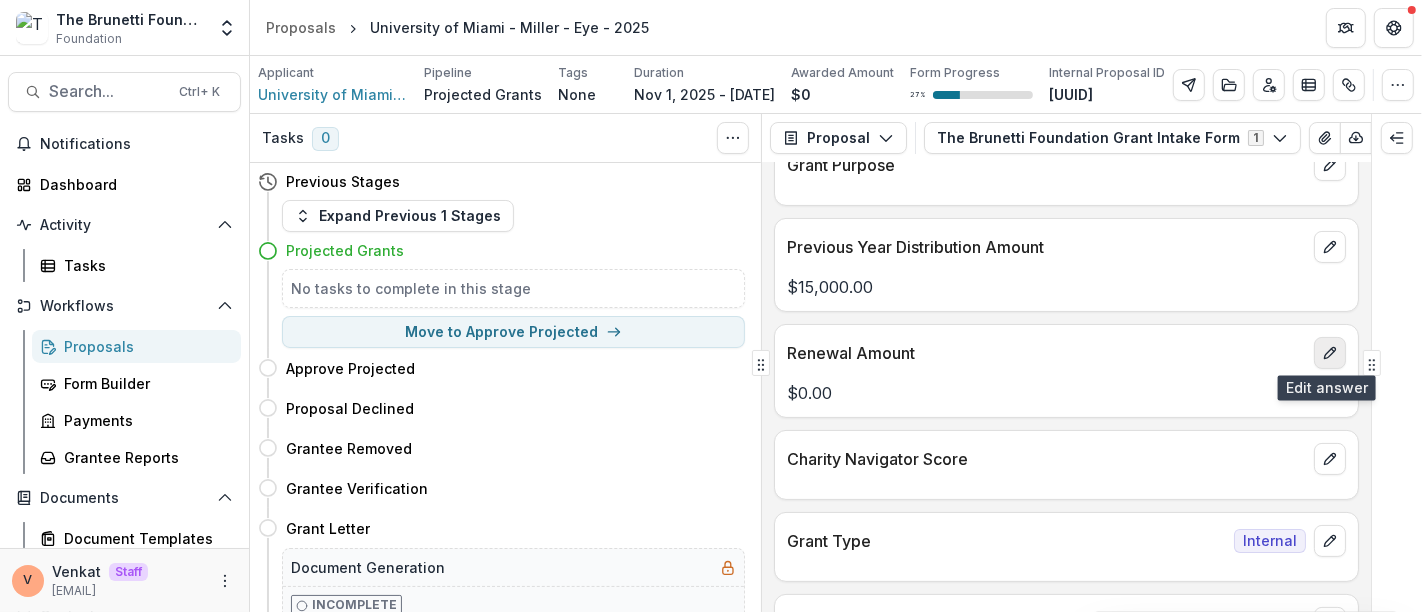 click 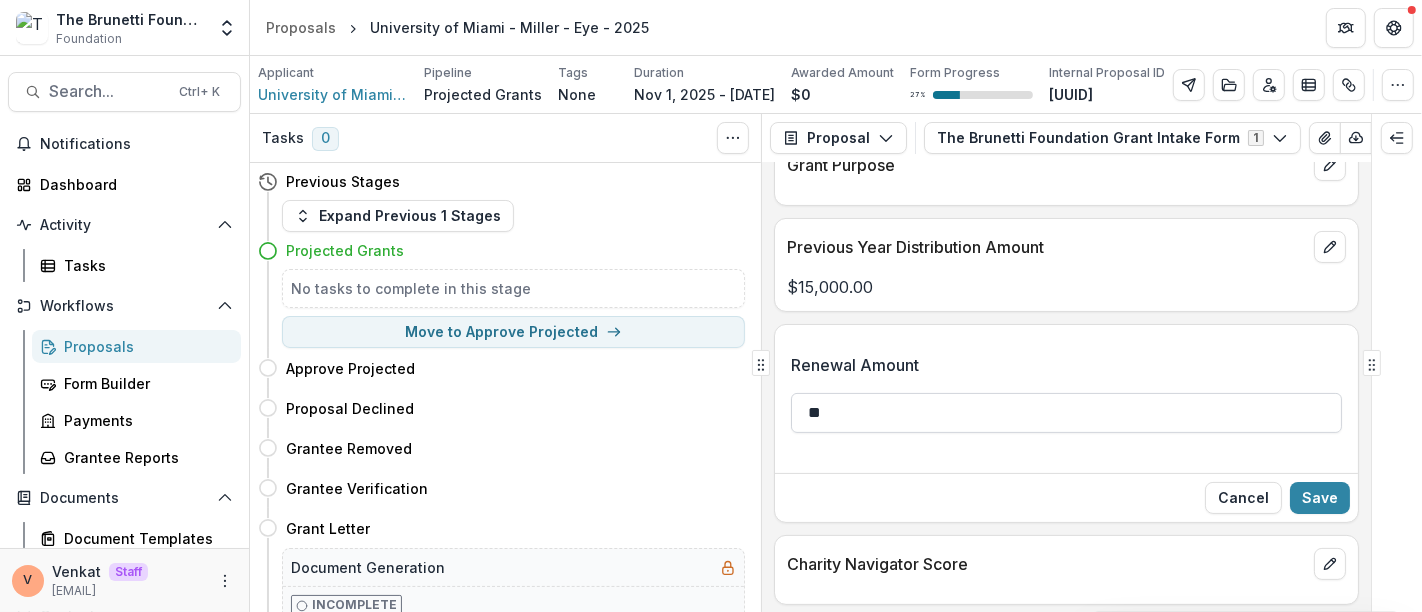 click on "**" at bounding box center [1066, 413] 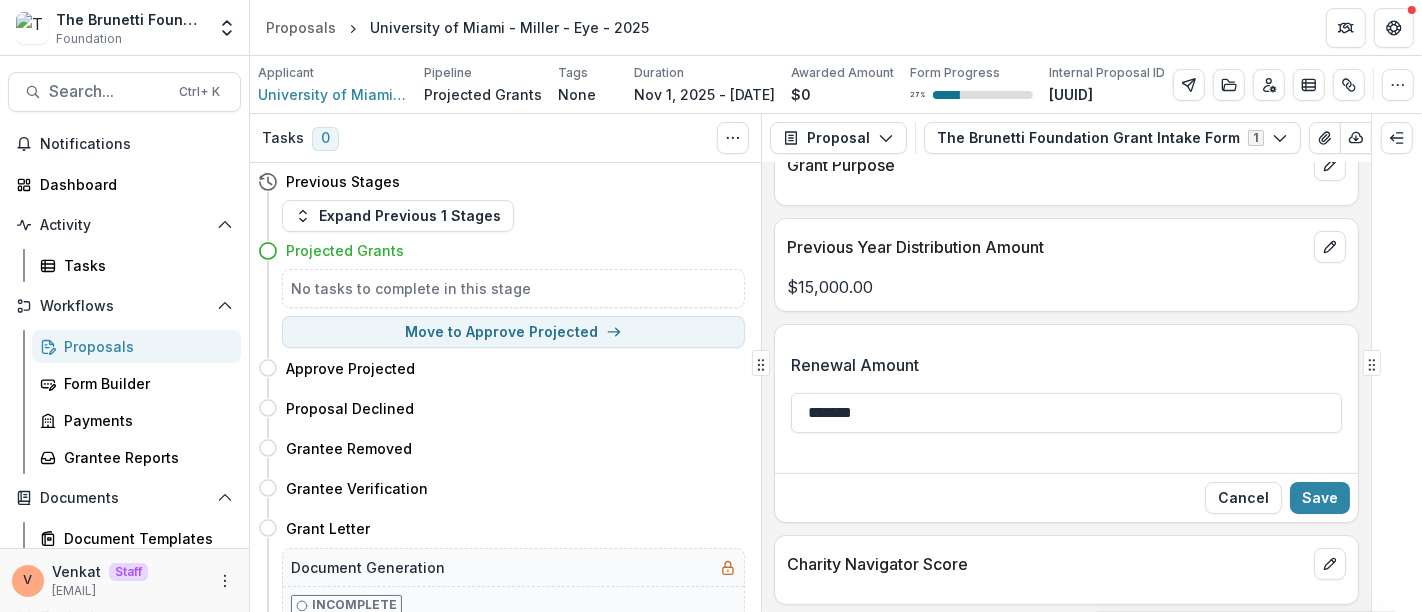 type on "*******" 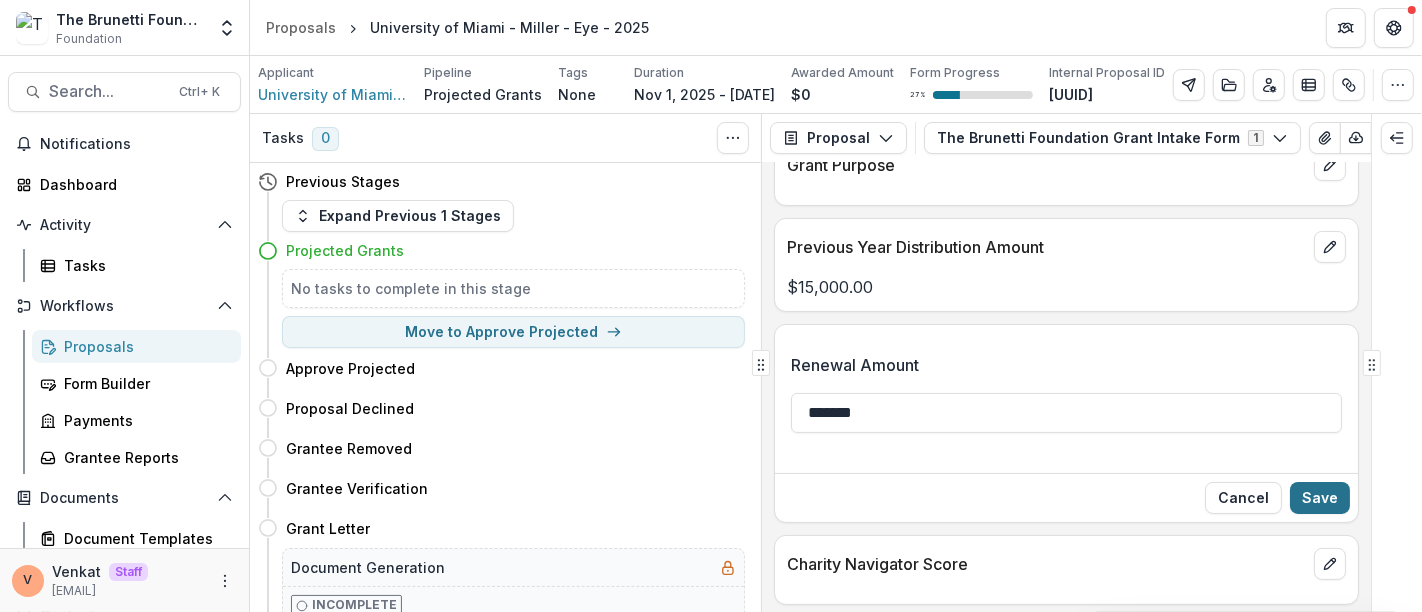 click on "Save" at bounding box center [1320, 498] 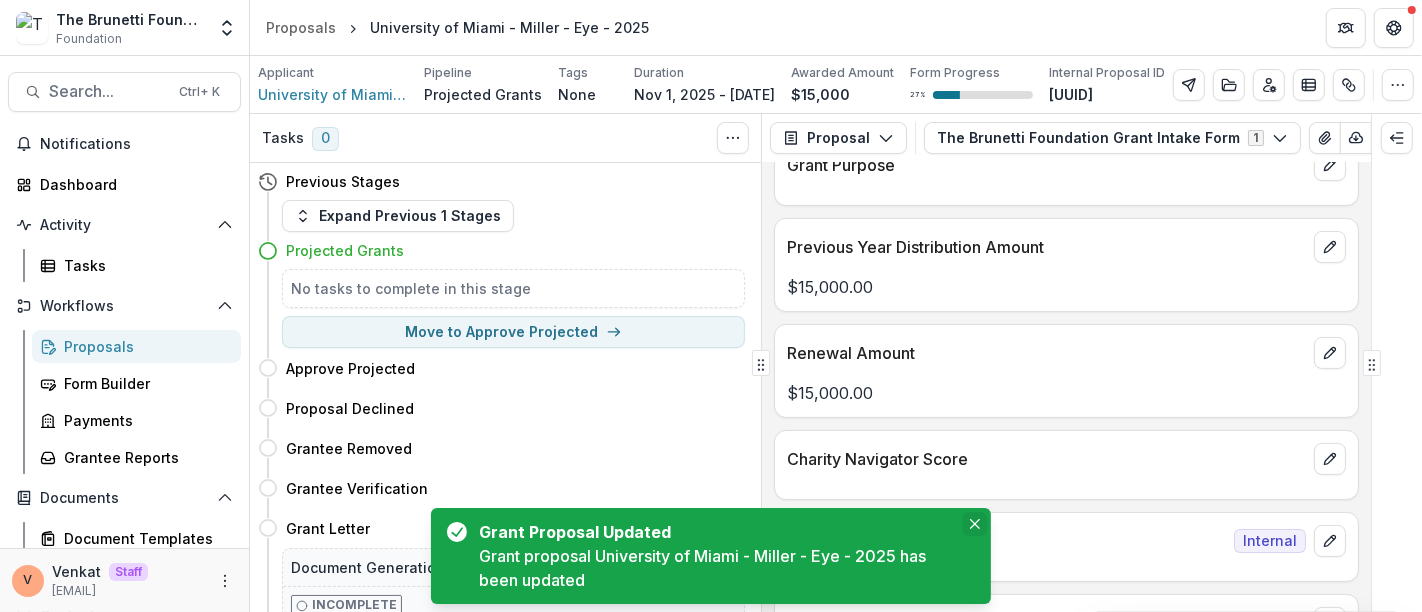 click 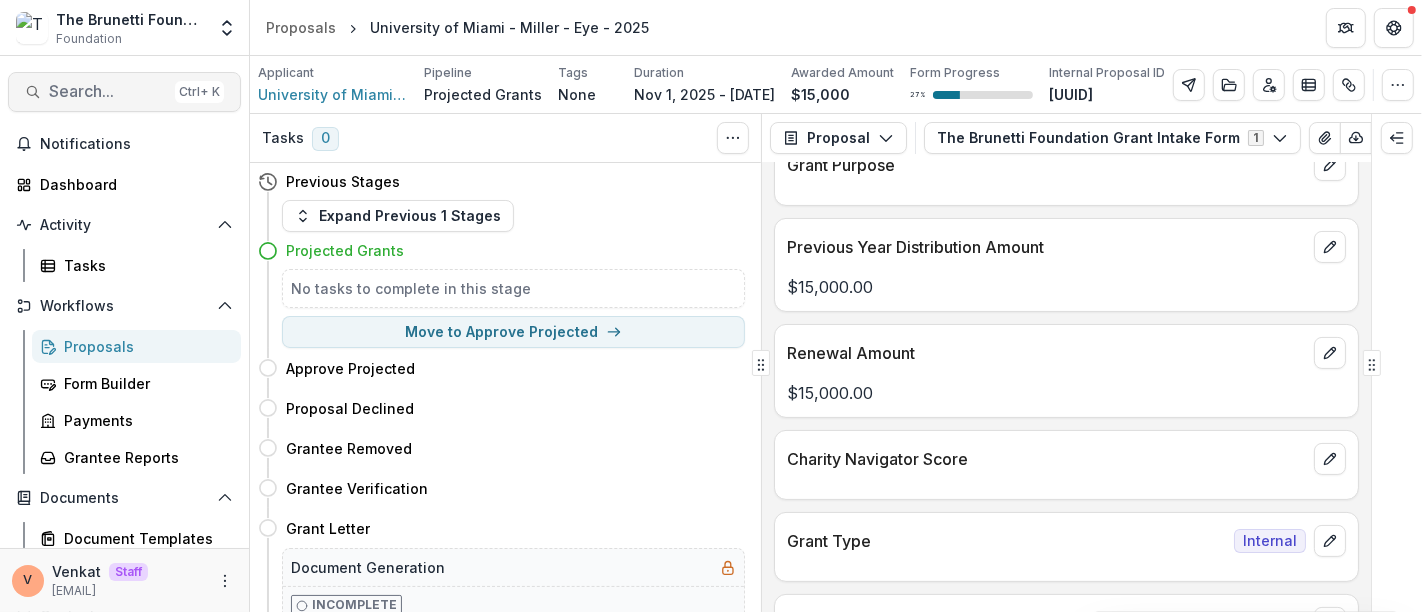 click on "Search..." at bounding box center [108, 91] 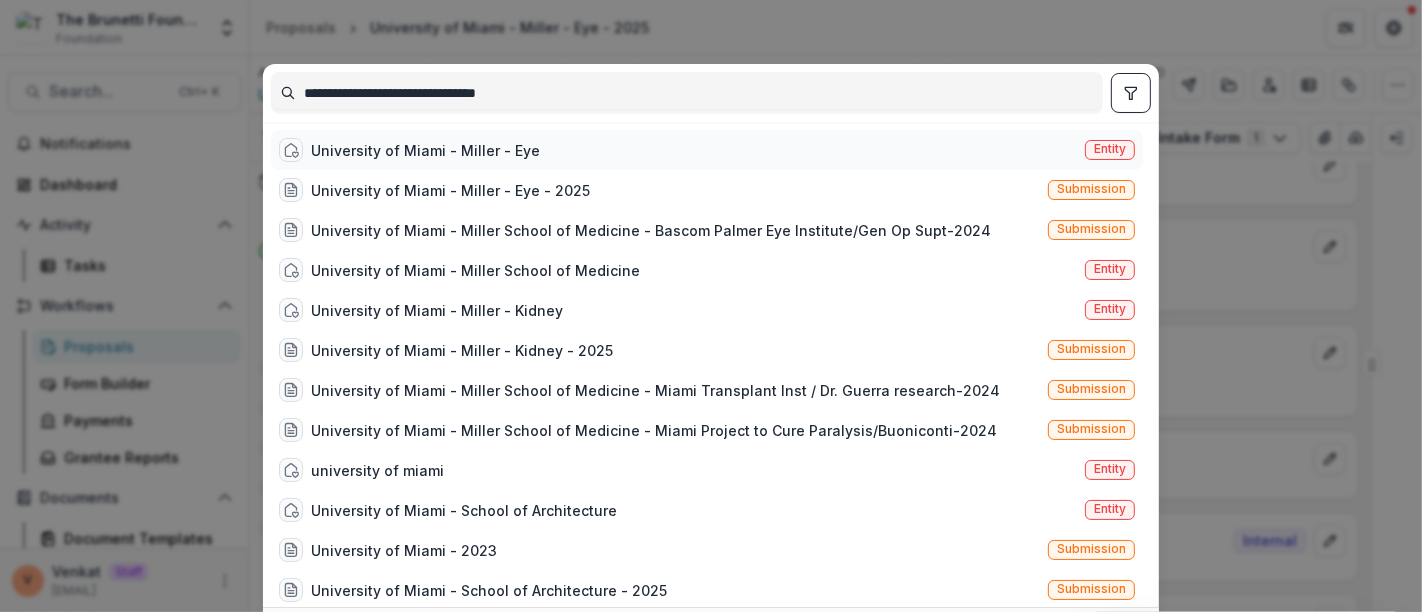 type on "**********" 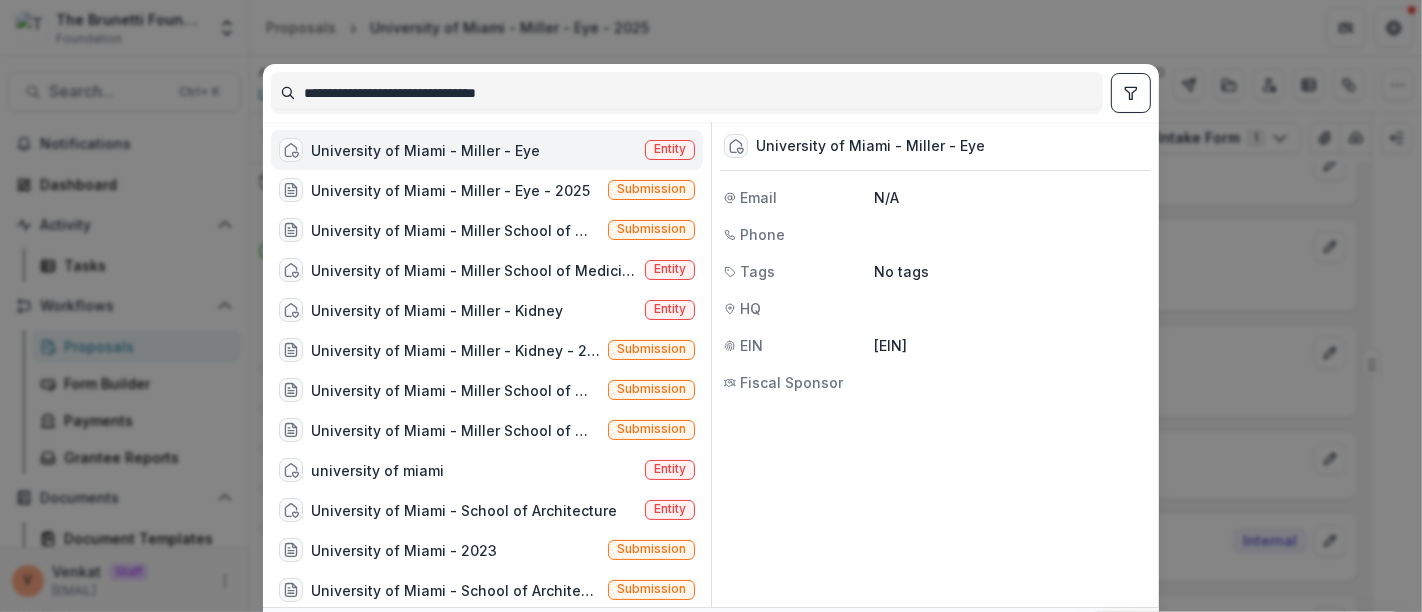 click on "University of Miami - Miller - Eye" at bounding box center (425, 150) 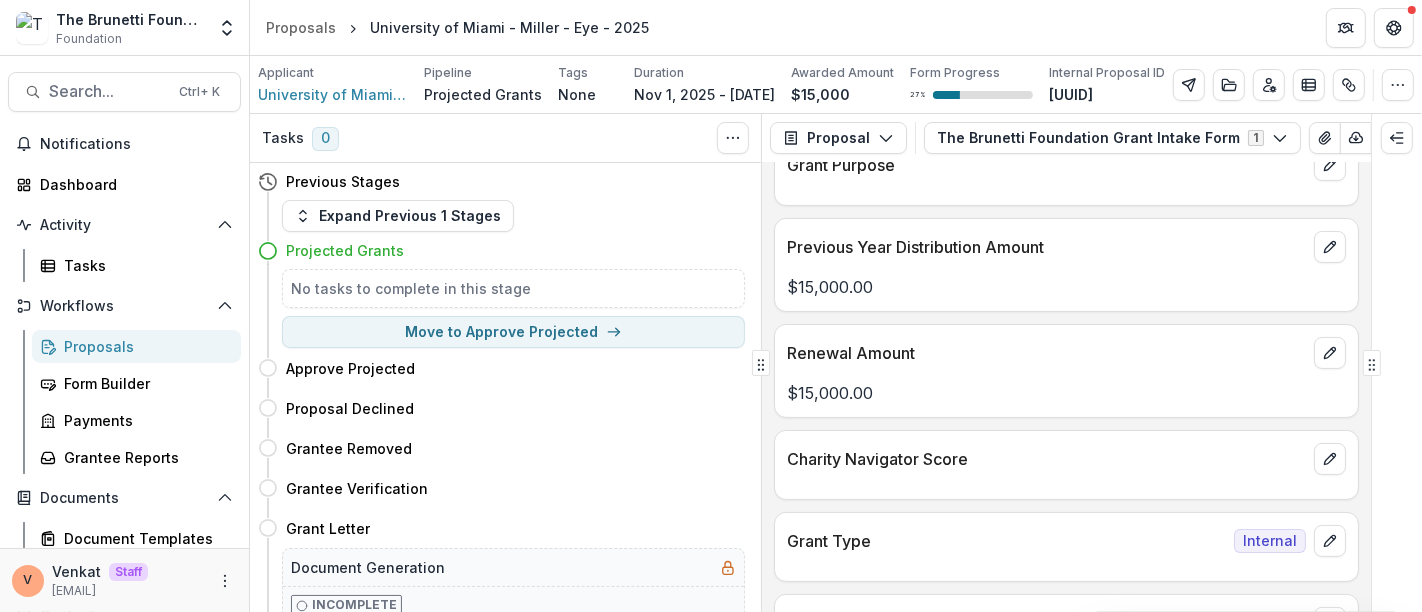 click on "University of Miami - Miller - Eye" at bounding box center (410, 150) 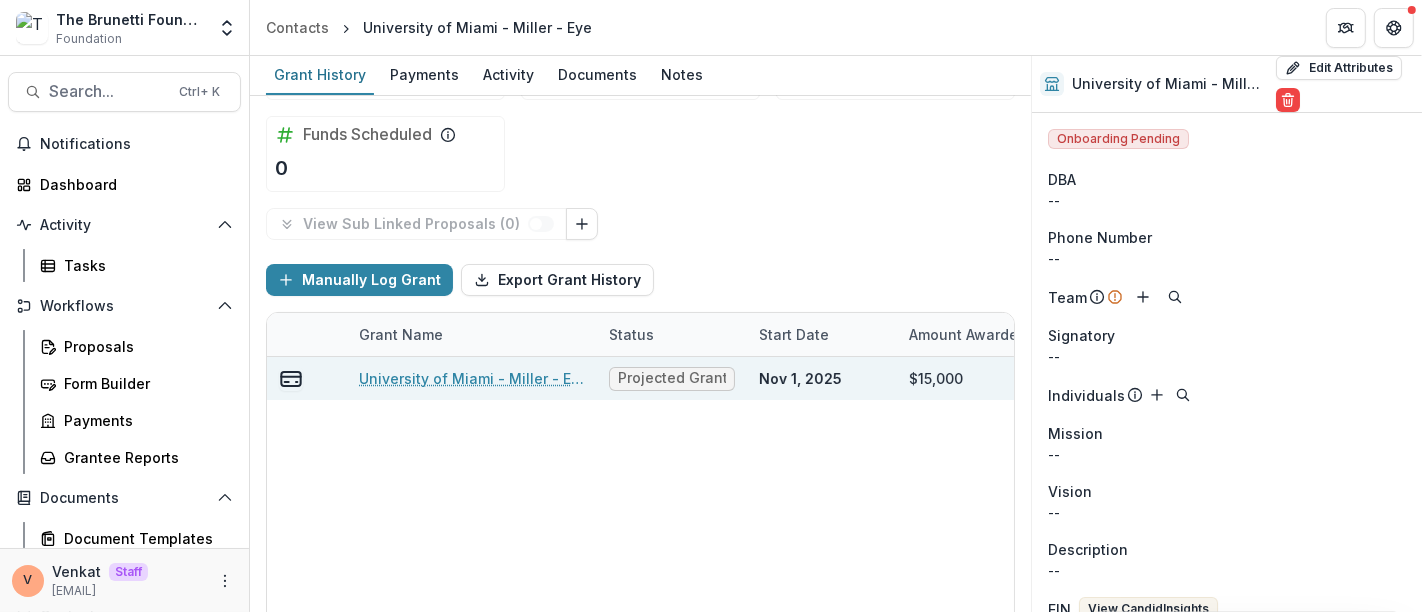scroll, scrollTop: 188, scrollLeft: 0, axis: vertical 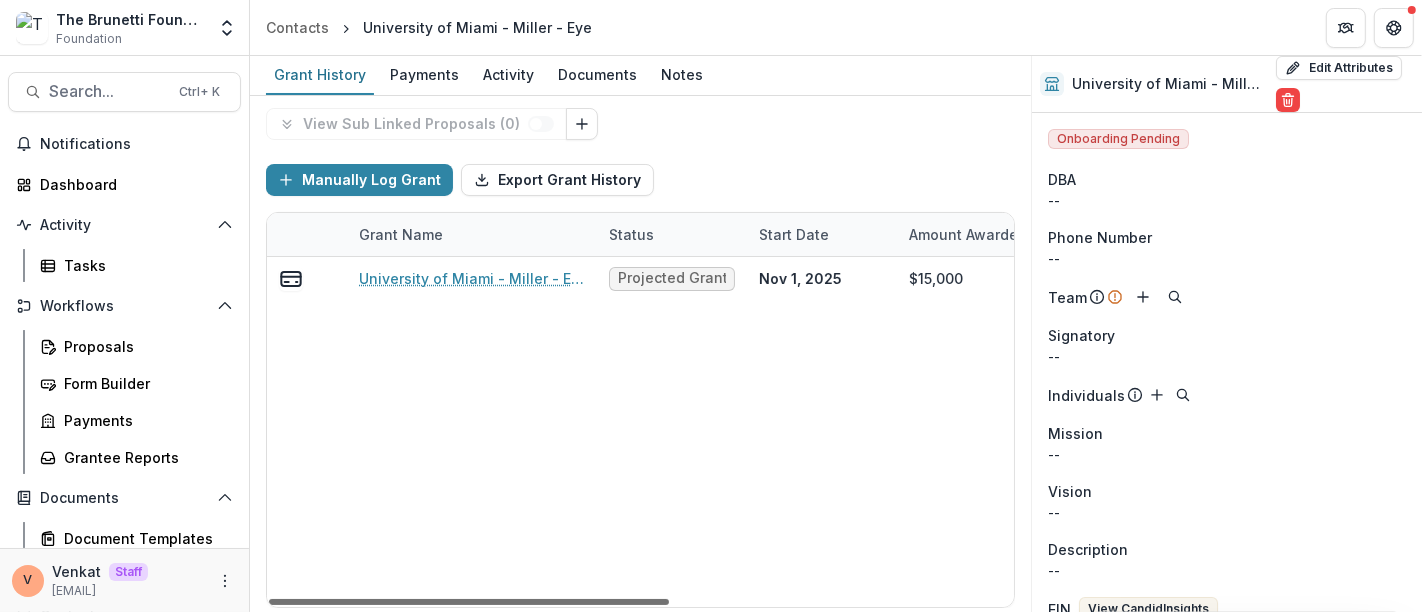 drag, startPoint x: 588, startPoint y: 598, endPoint x: 529, endPoint y: 592, distance: 59.3043 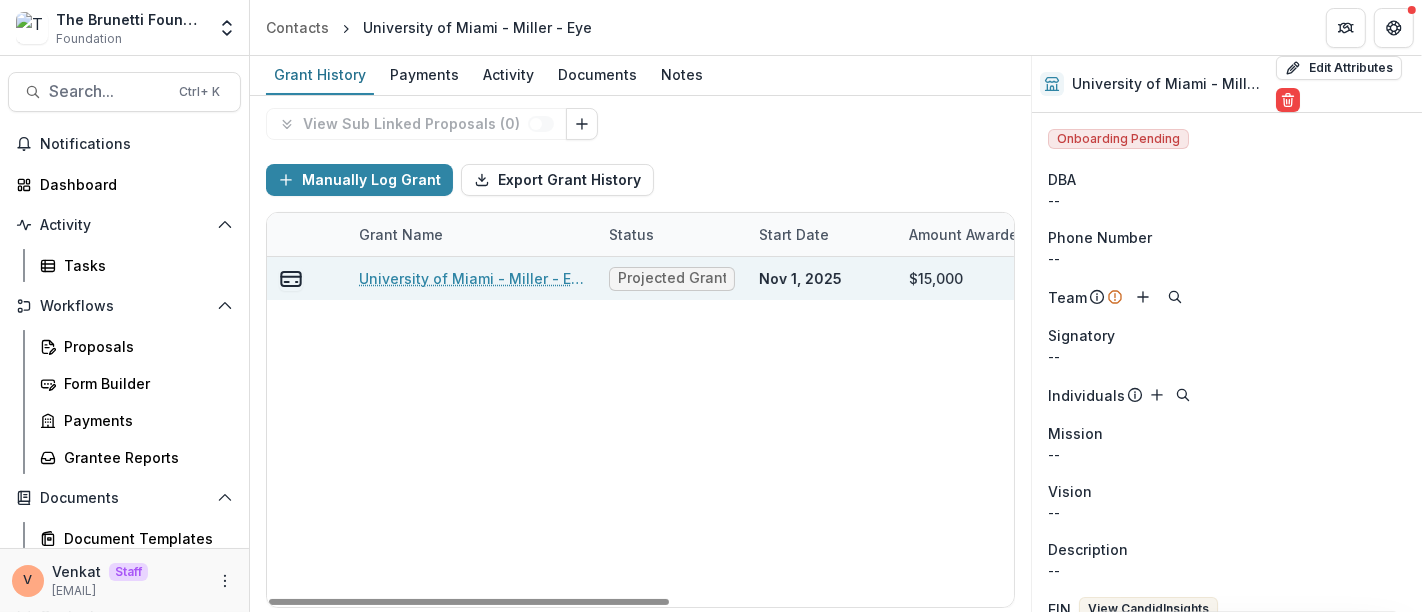 click on "University of Miami - Miller - Eye - 2025" at bounding box center [472, 278] 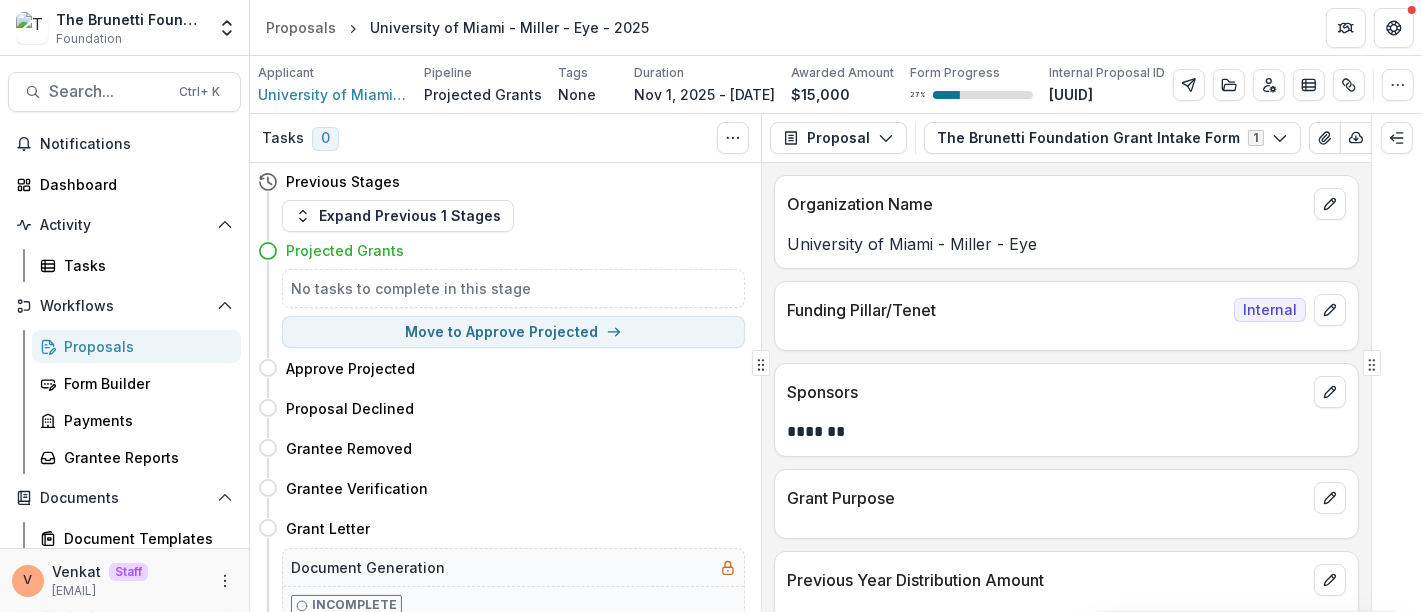 scroll, scrollTop: 222, scrollLeft: 0, axis: vertical 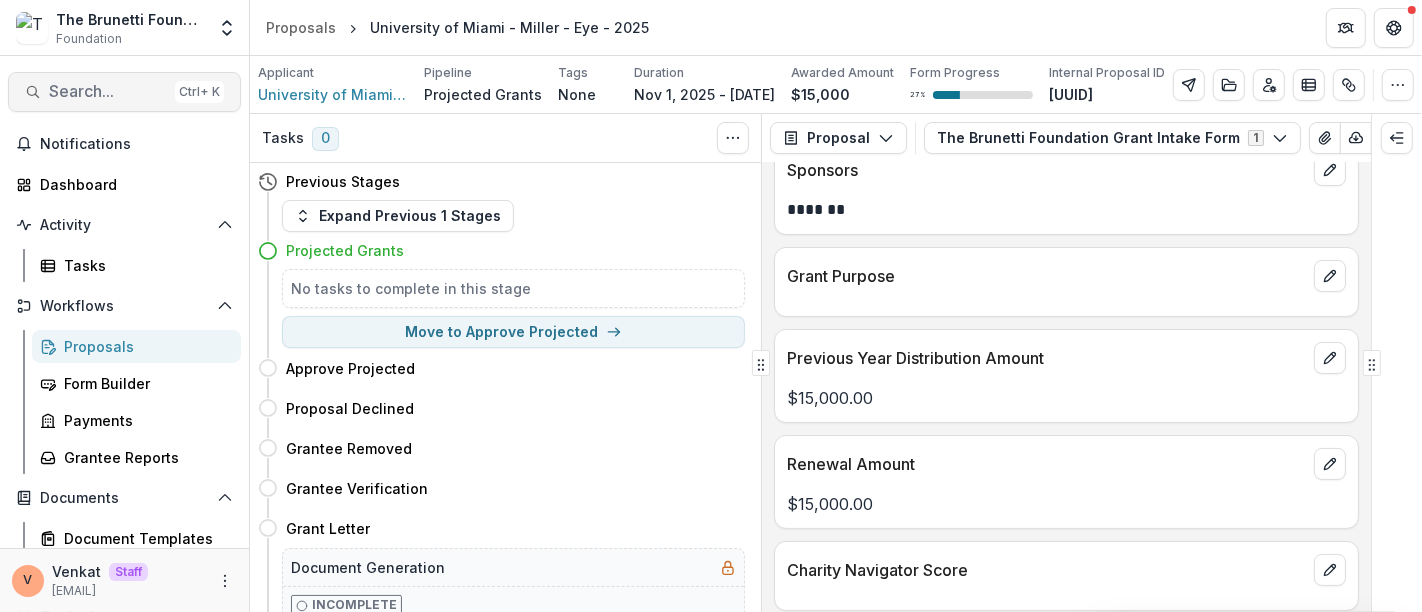 click on "Search..." at bounding box center [108, 91] 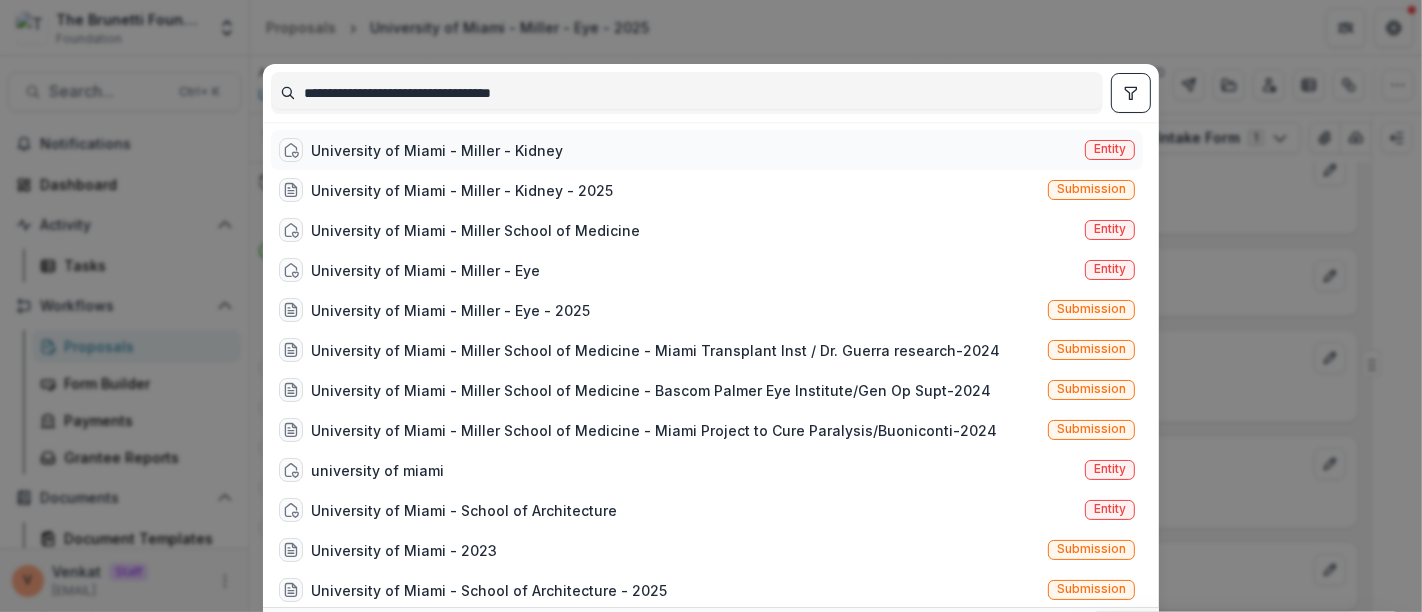 type on "**********" 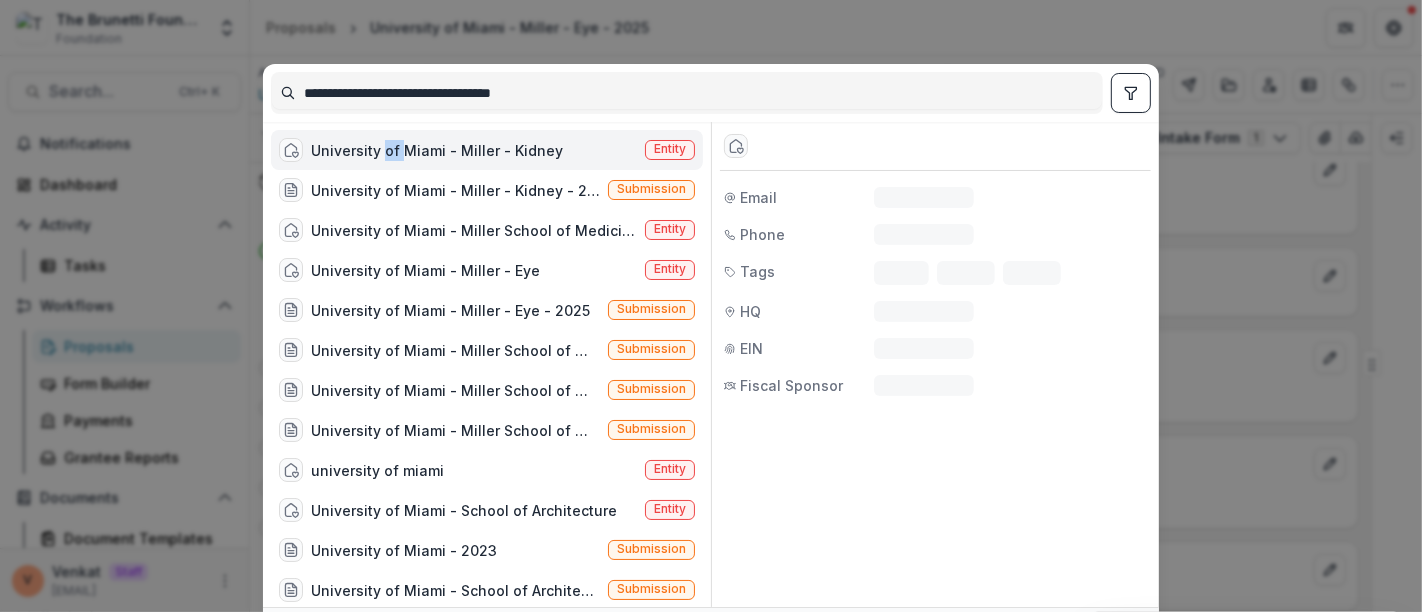click on "University of Miami - Miller - Kidney" at bounding box center [437, 150] 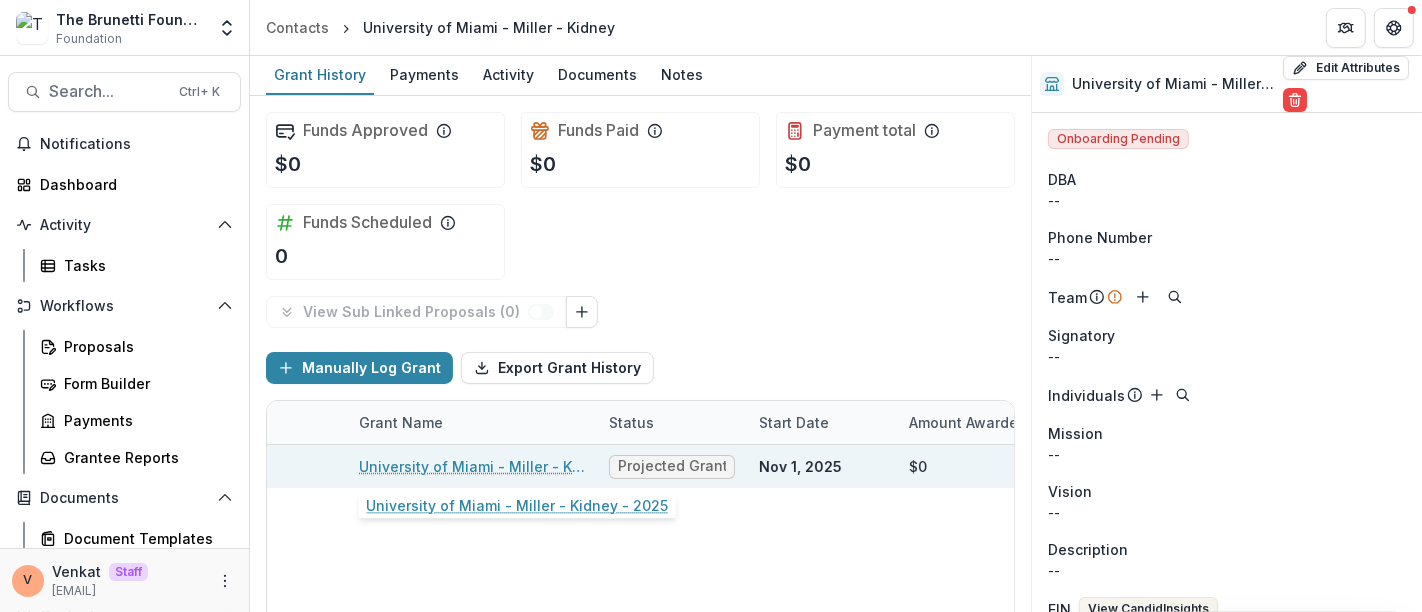 click on "University of Miami - Miller - Kidney - 2025" at bounding box center [472, 466] 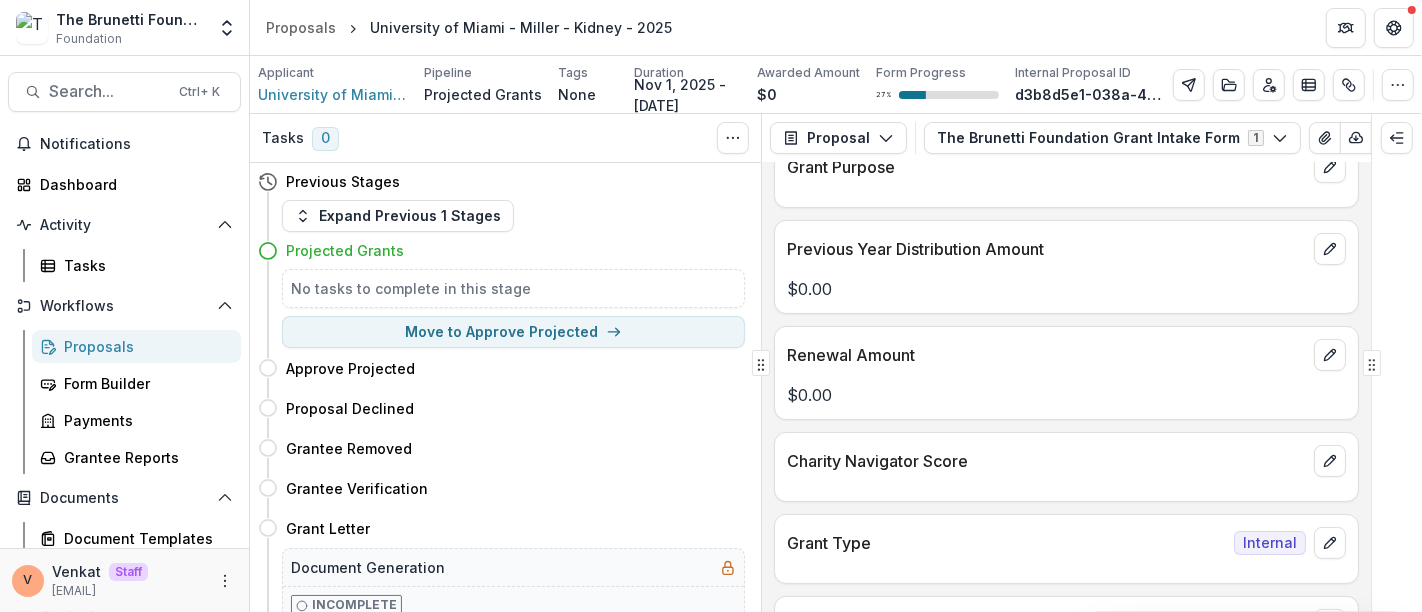 scroll, scrollTop: 333, scrollLeft: 0, axis: vertical 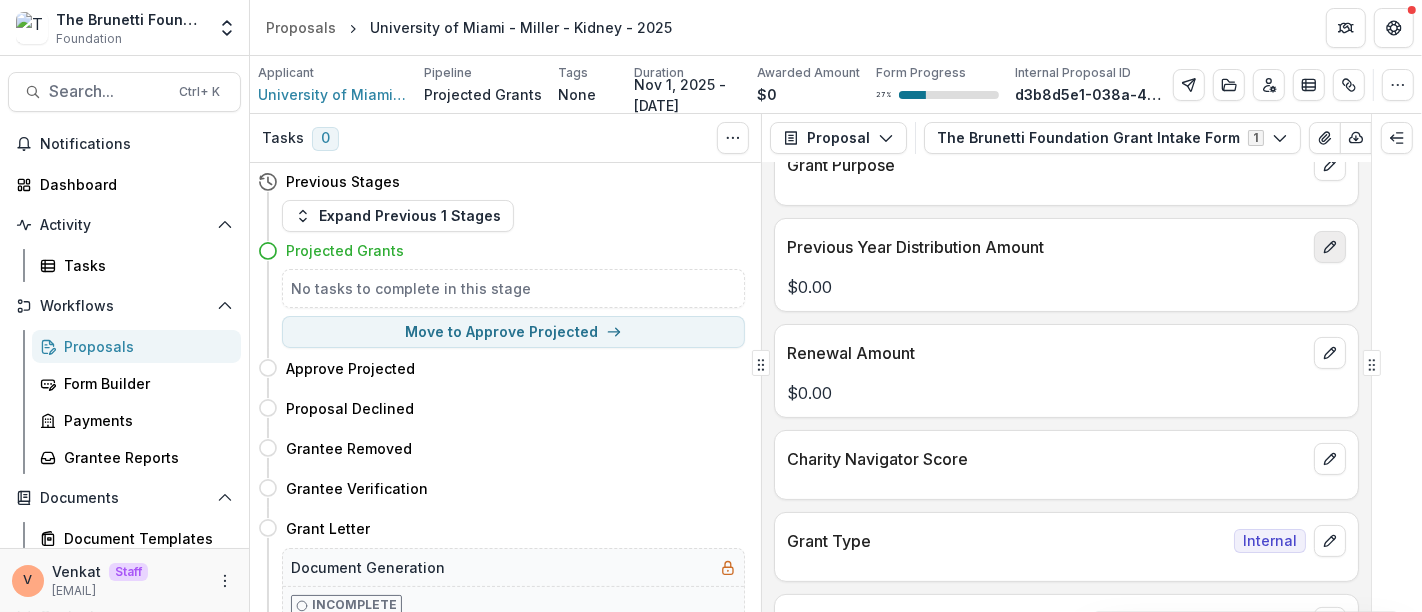 click 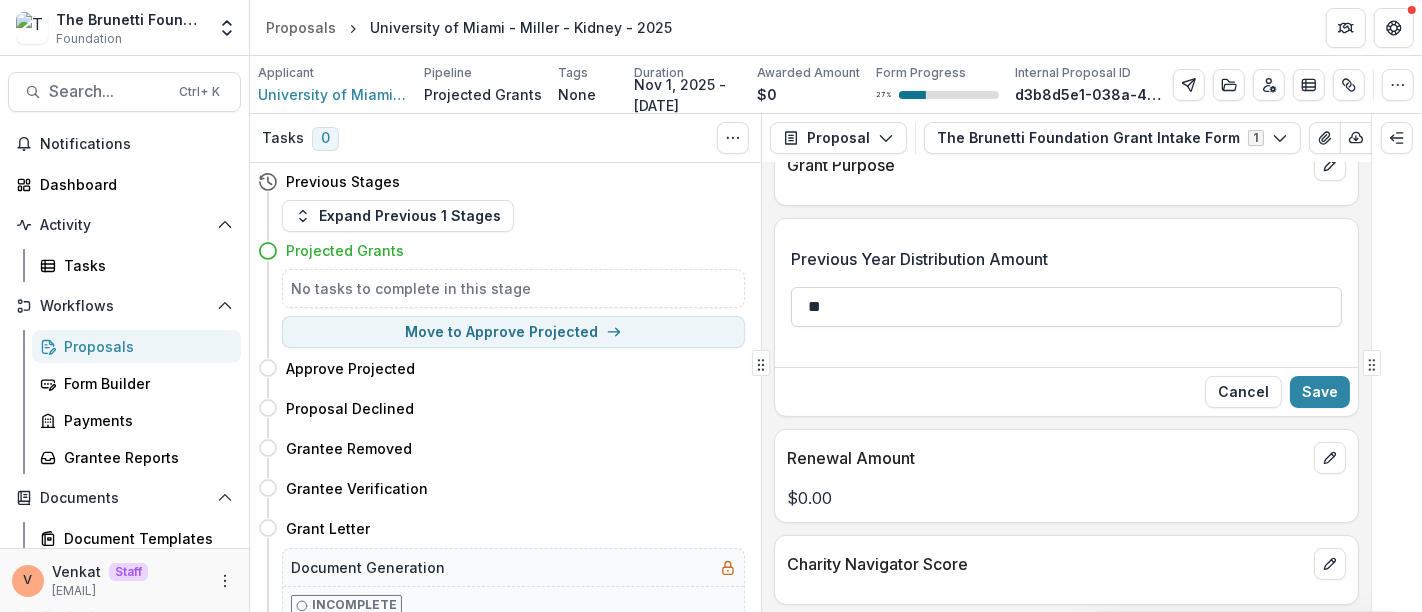 click on "**" at bounding box center (1066, 307) 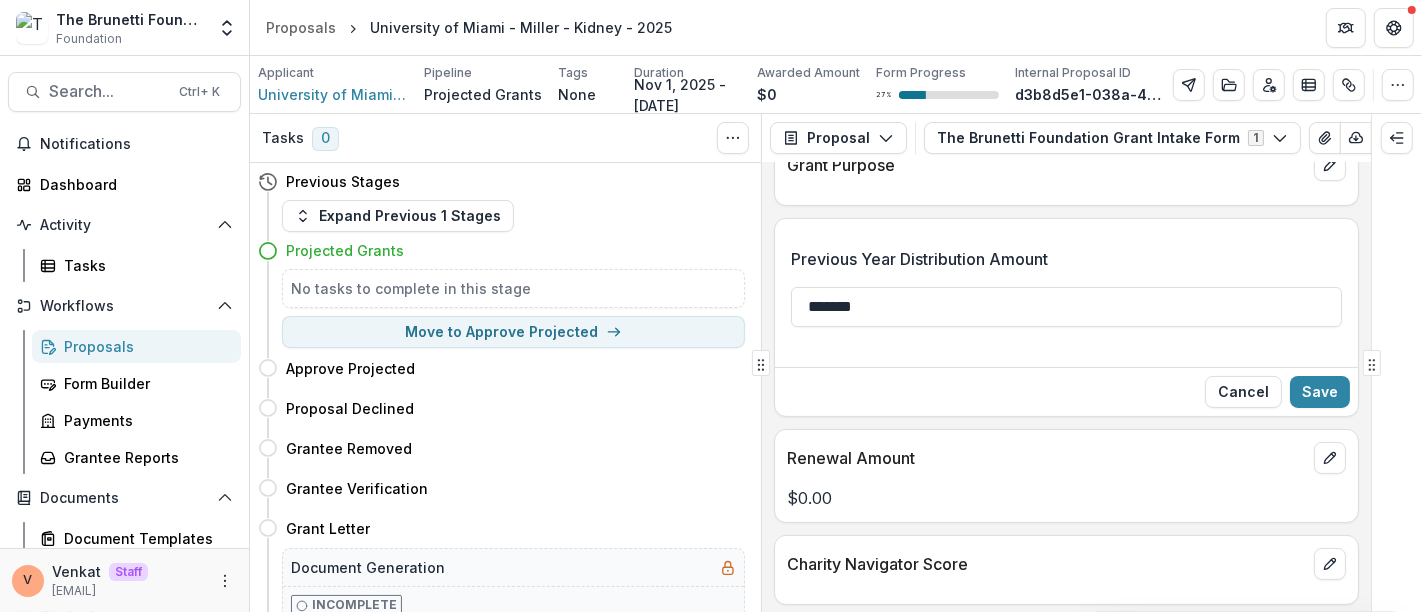 type on "*******" 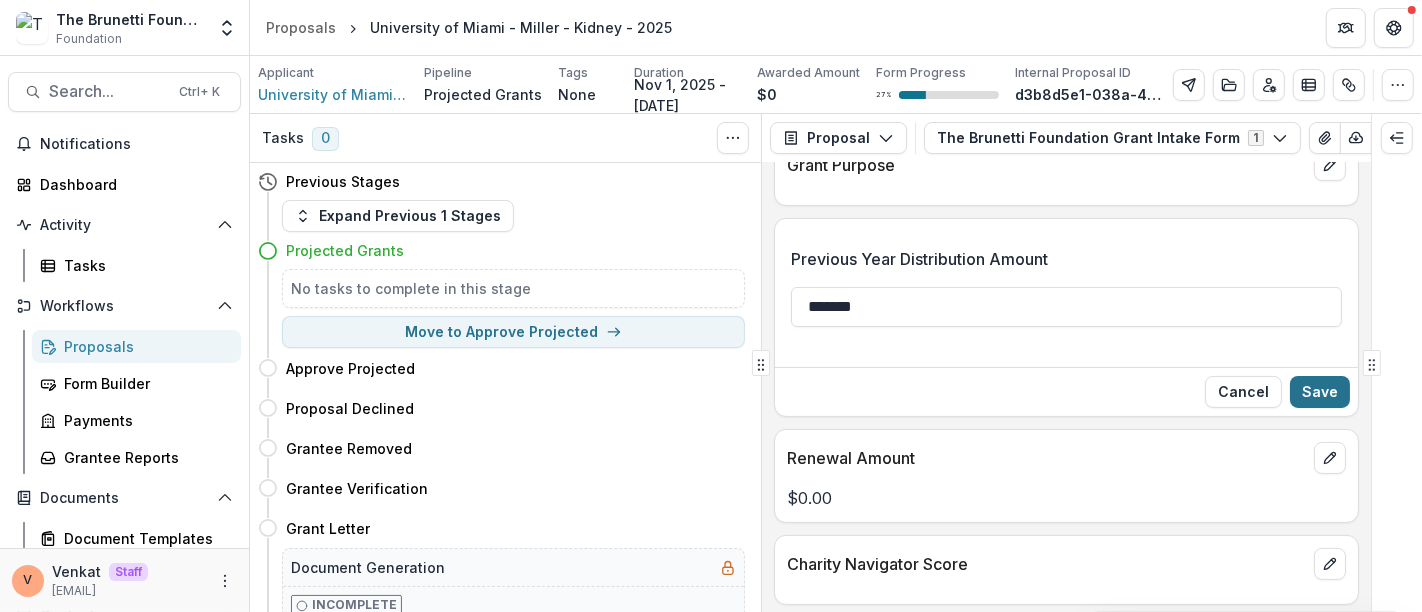 click on "Save" at bounding box center [1320, 392] 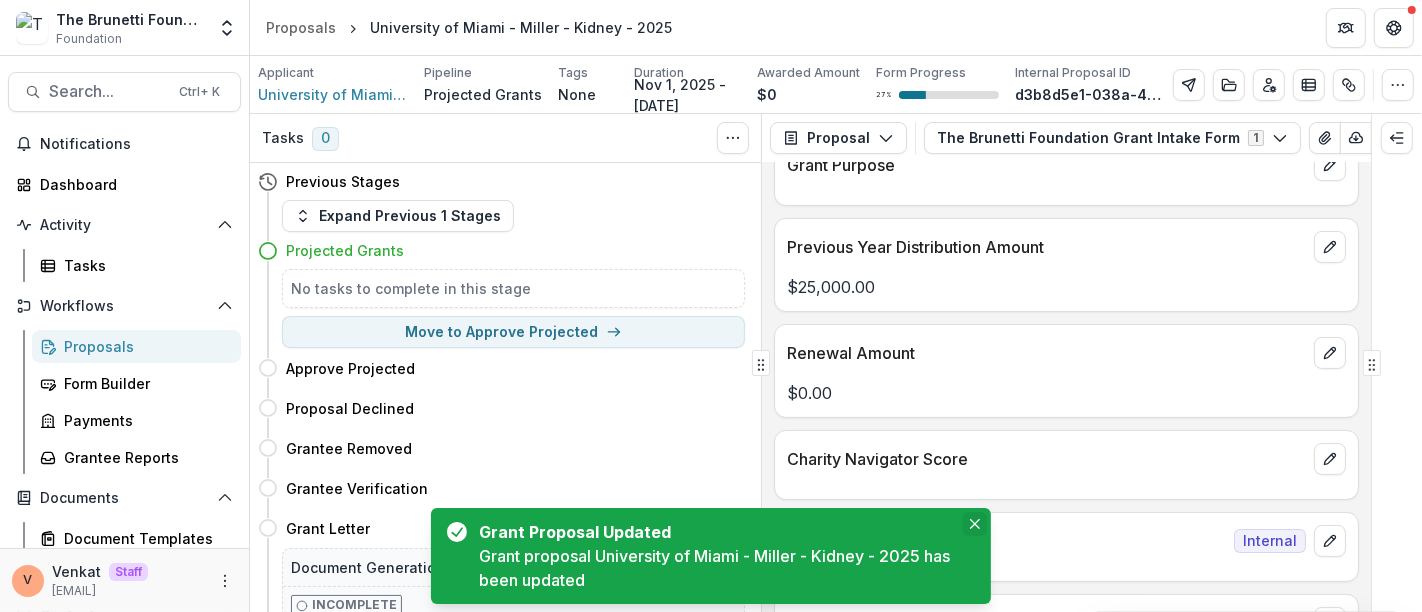 click 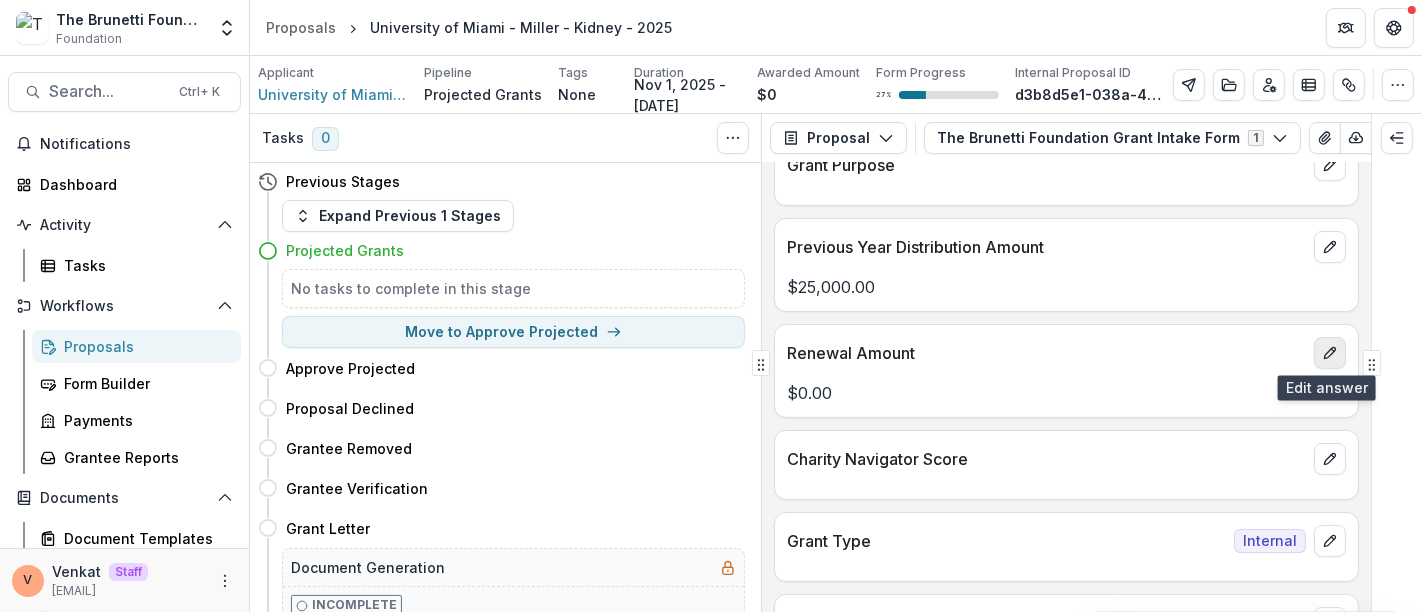 click at bounding box center (1330, 353) 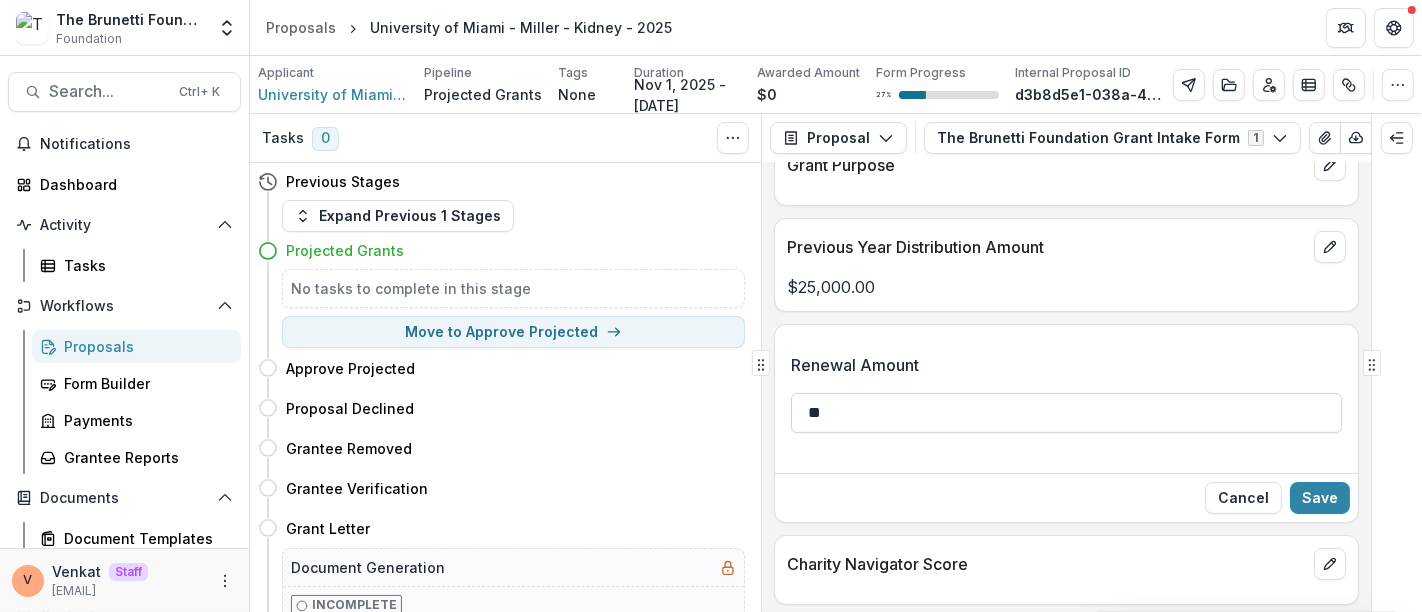 drag, startPoint x: 985, startPoint y: 384, endPoint x: 978, endPoint y: 392, distance: 10.630146 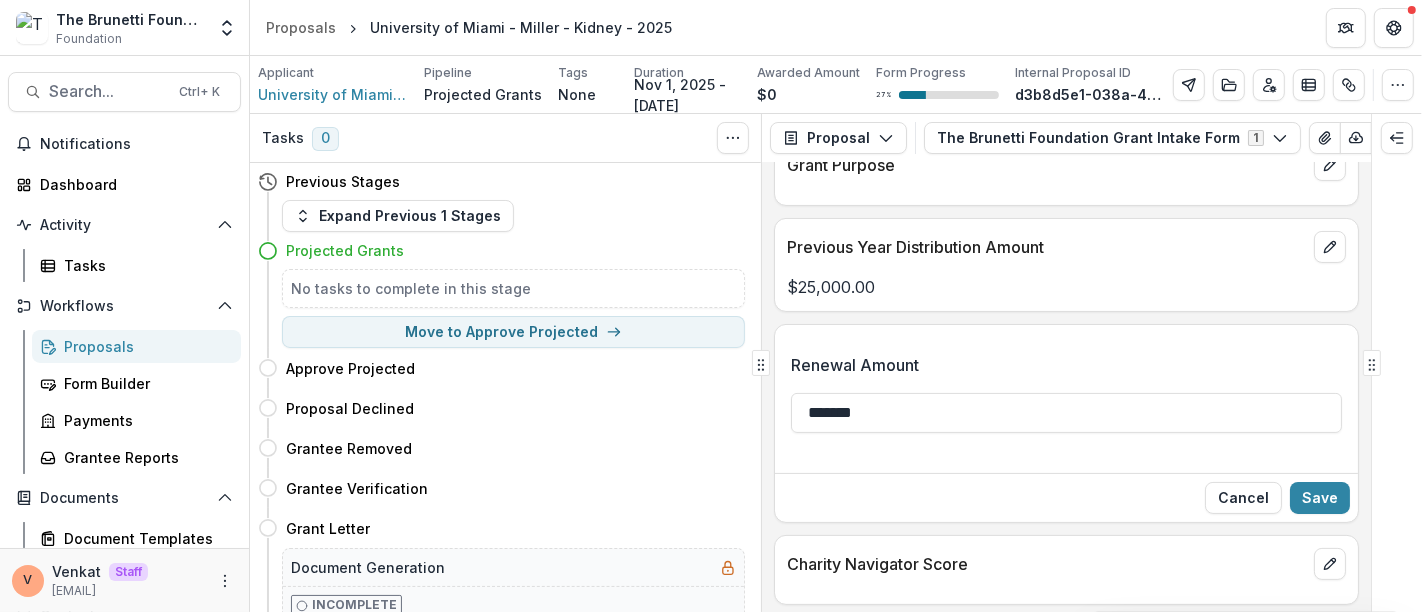 type on "*******" 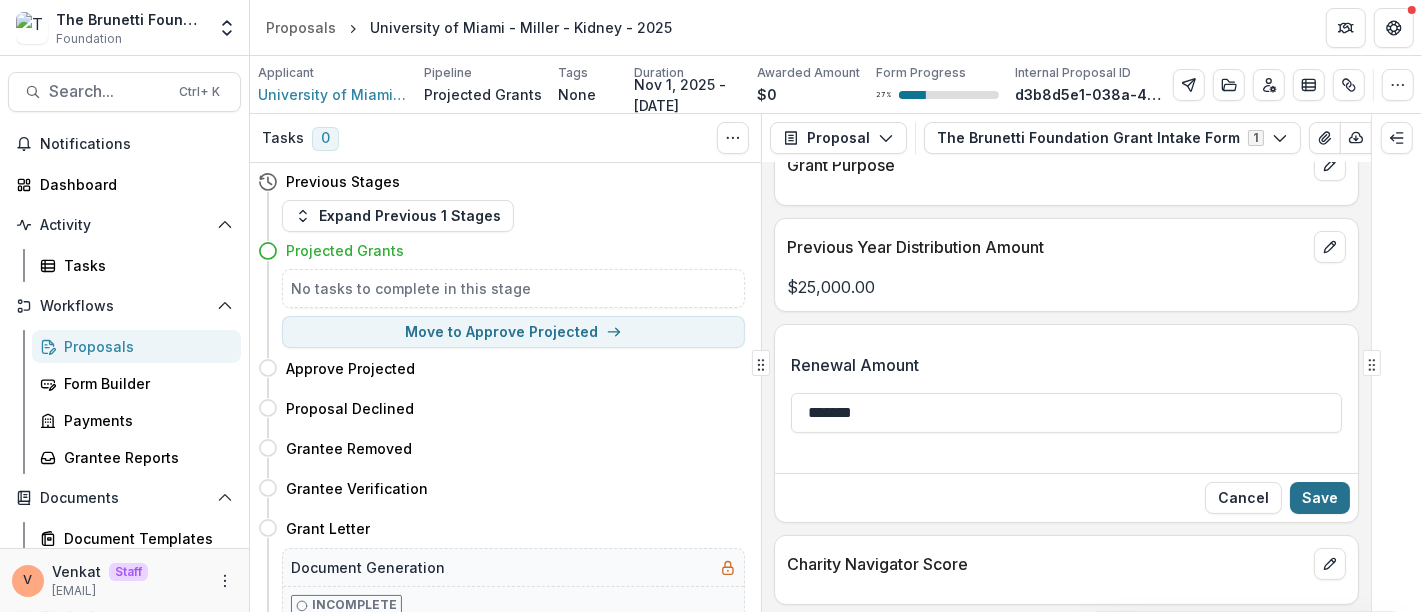 click on "Save" at bounding box center (1320, 498) 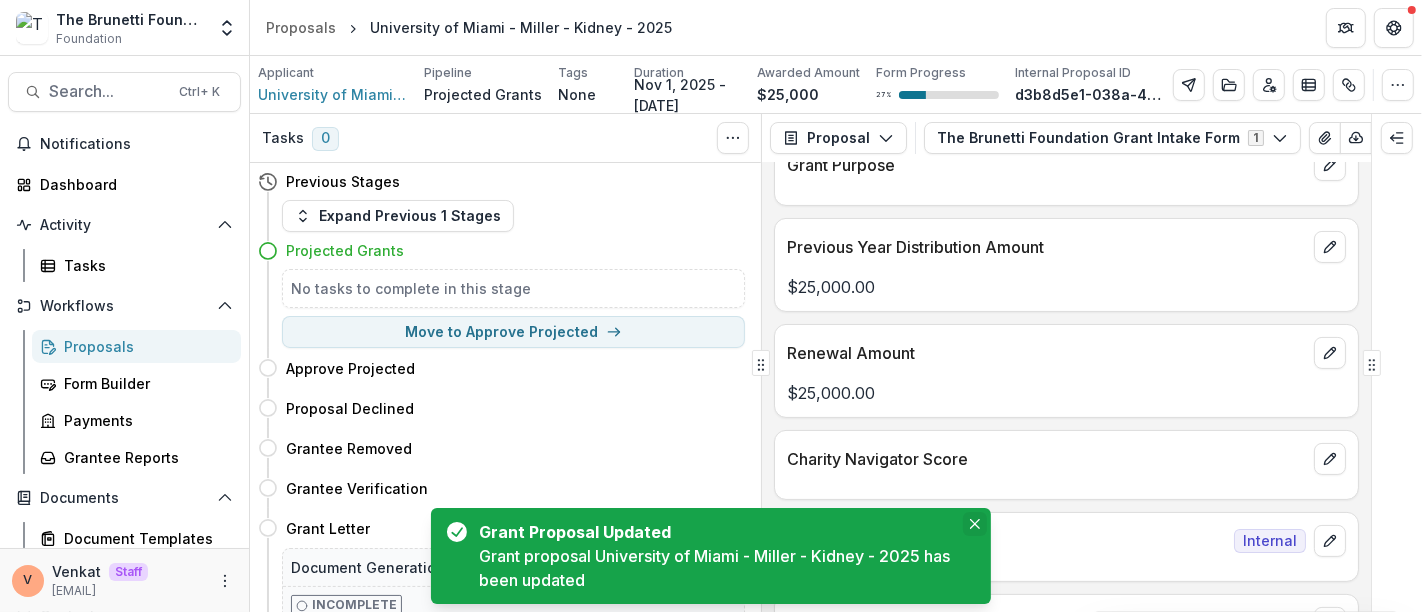 click 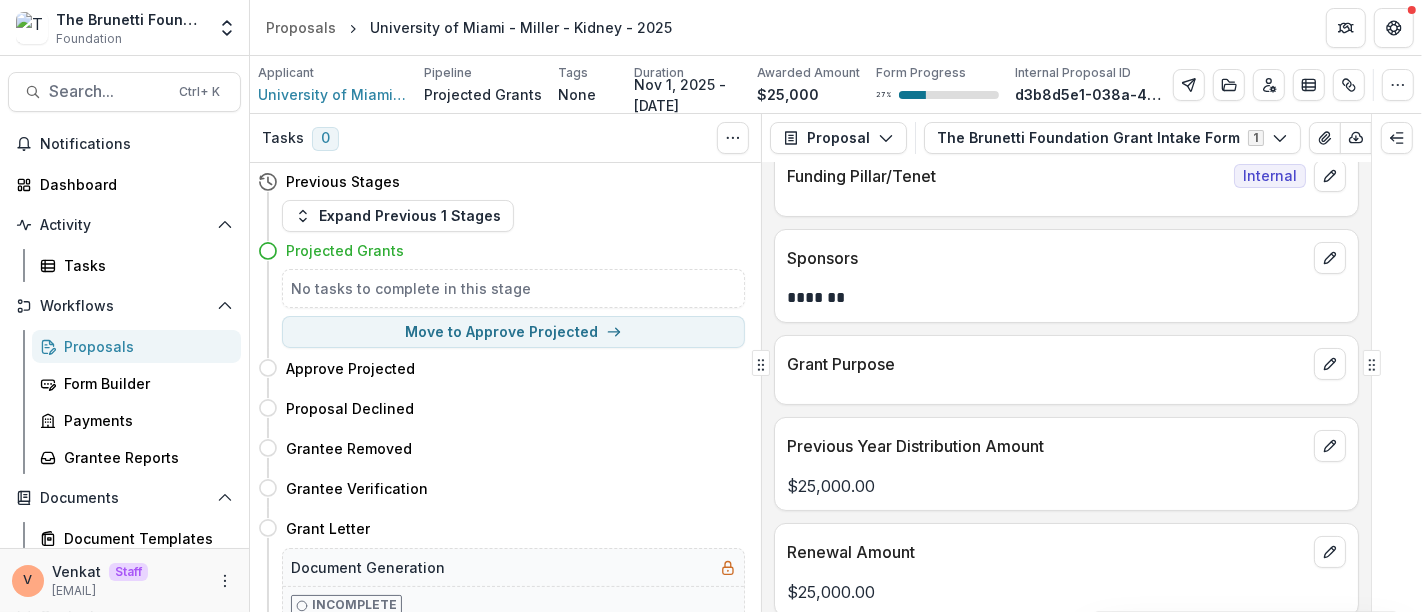 scroll, scrollTop: 0, scrollLeft: 0, axis: both 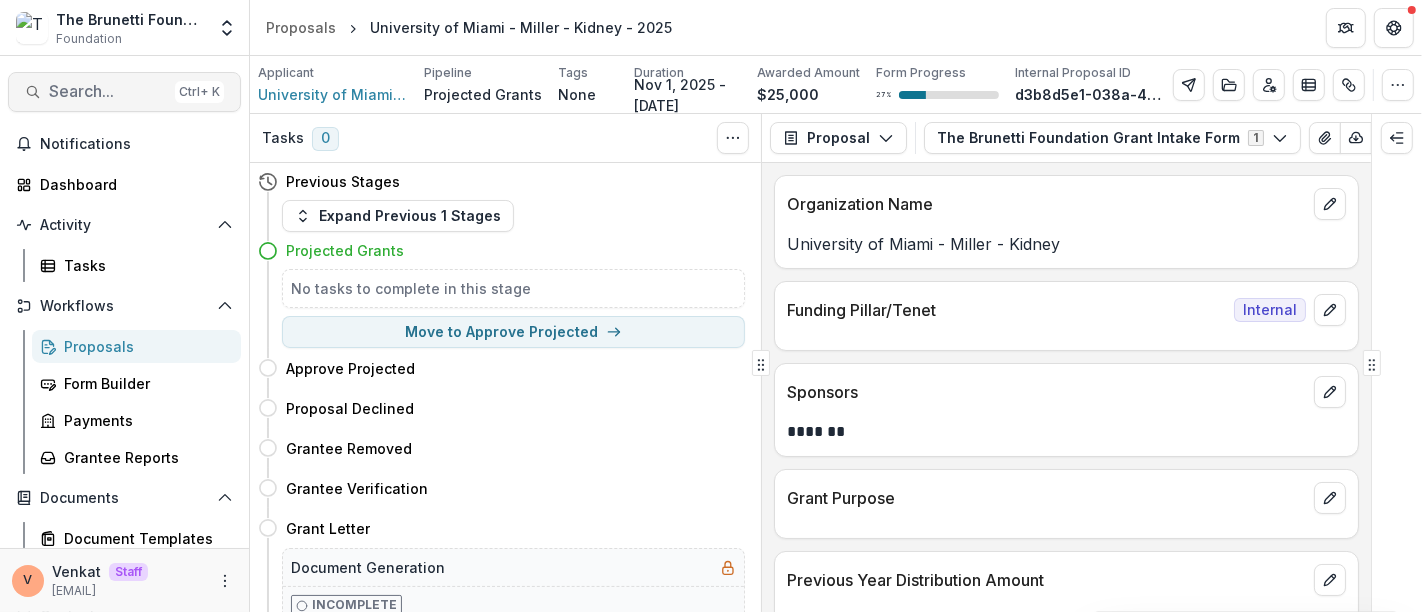 click on "Search..." at bounding box center (108, 91) 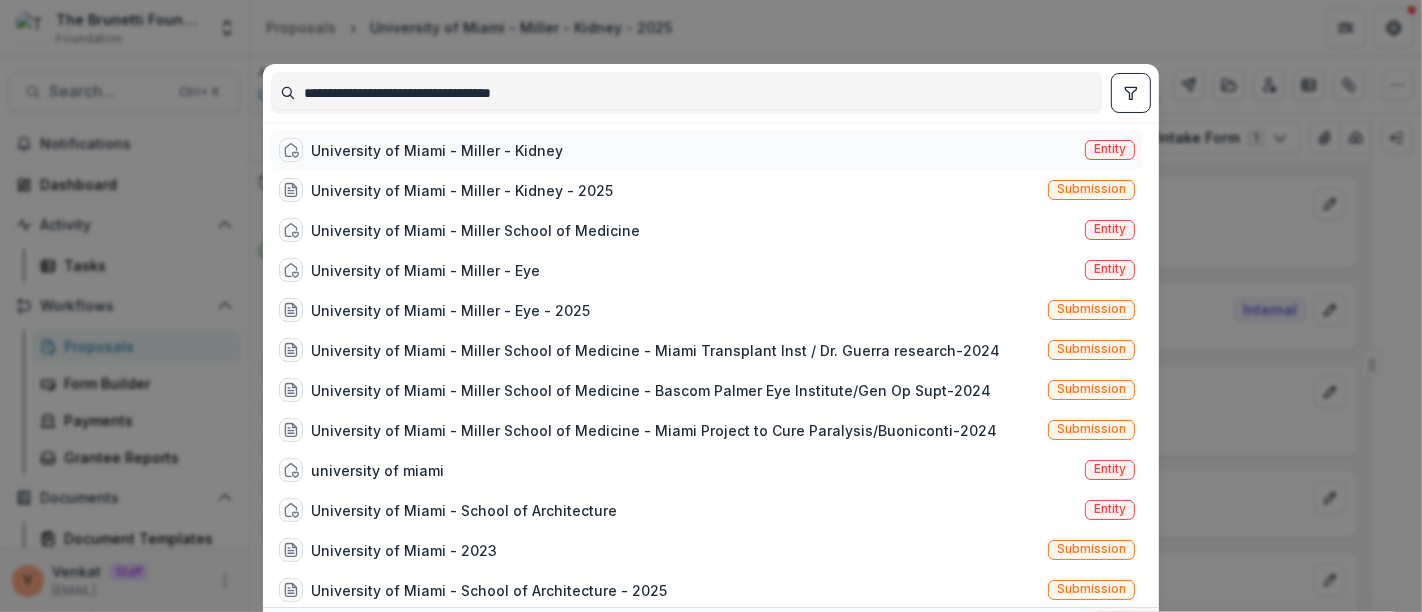 type on "**********" 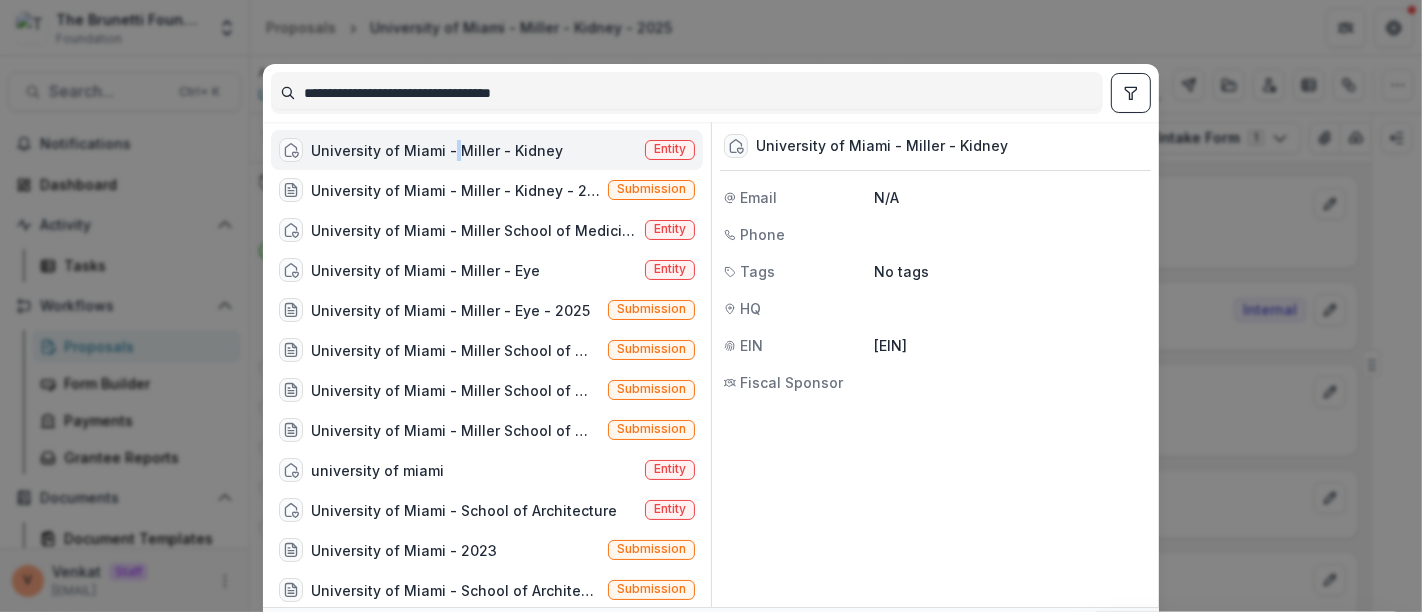 click on "University of Miami - Miller - Kidney" at bounding box center (437, 150) 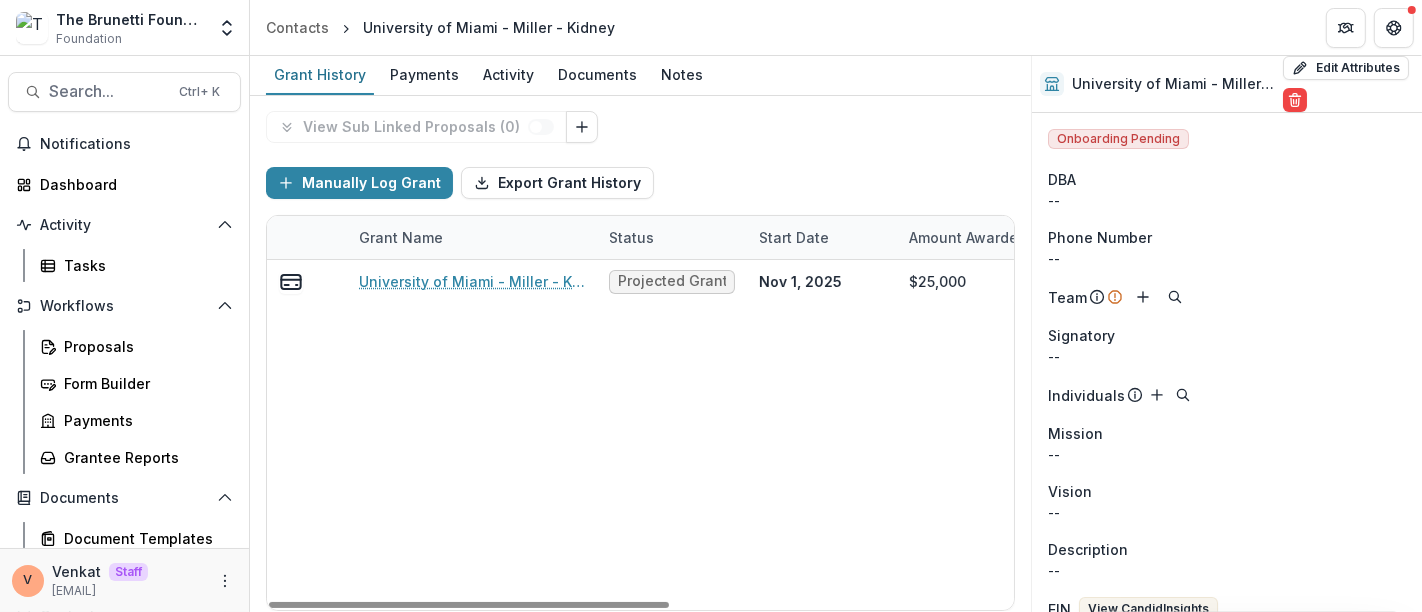 scroll, scrollTop: 188, scrollLeft: 0, axis: vertical 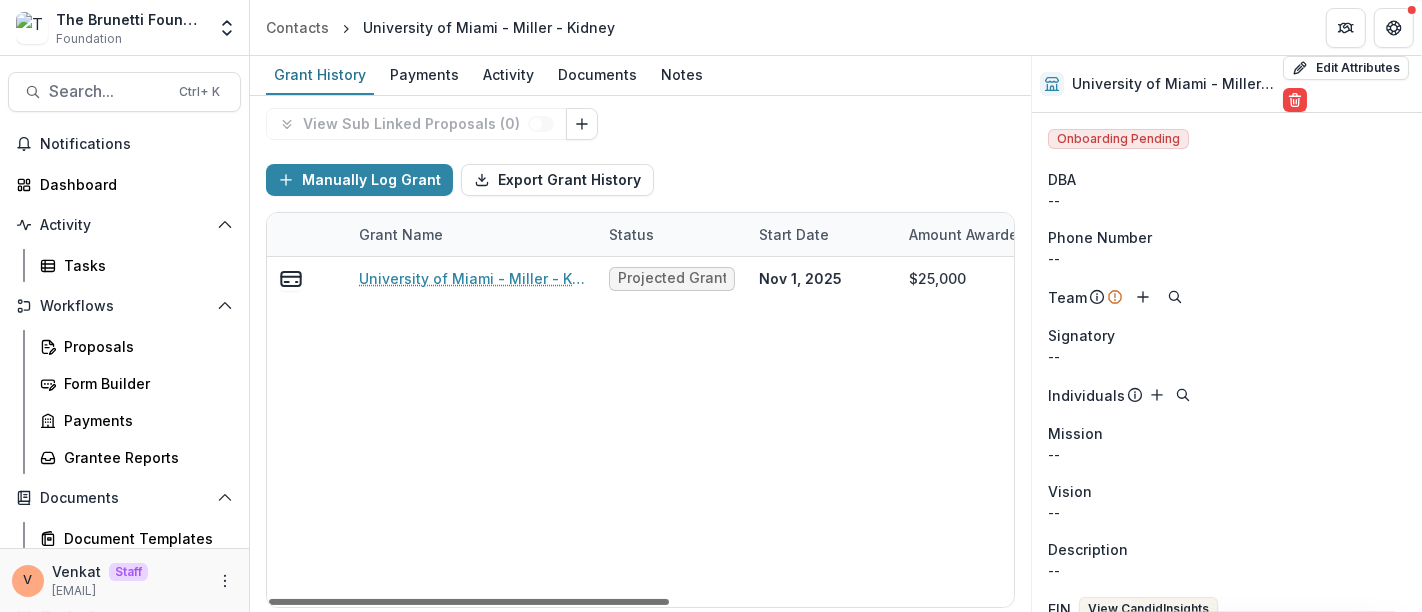 drag, startPoint x: 621, startPoint y: 598, endPoint x: 574, endPoint y: 586, distance: 48.507732 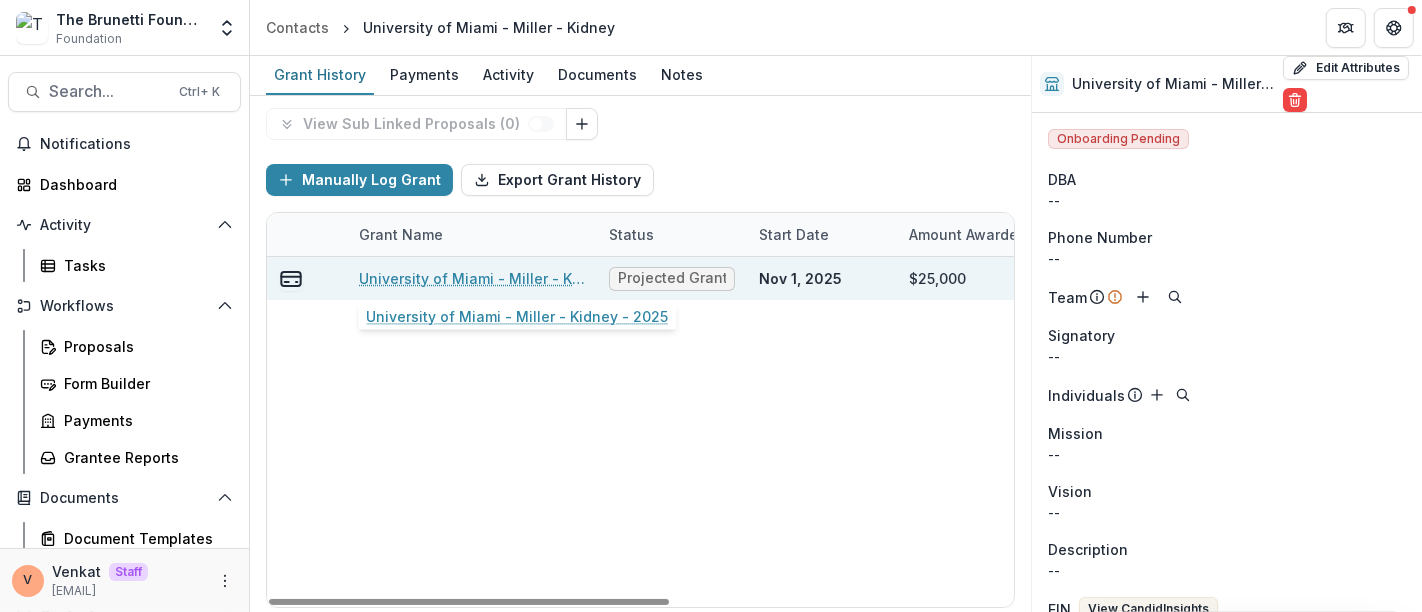 click on "University of Miami - Miller - Kidney - 2025" at bounding box center (472, 278) 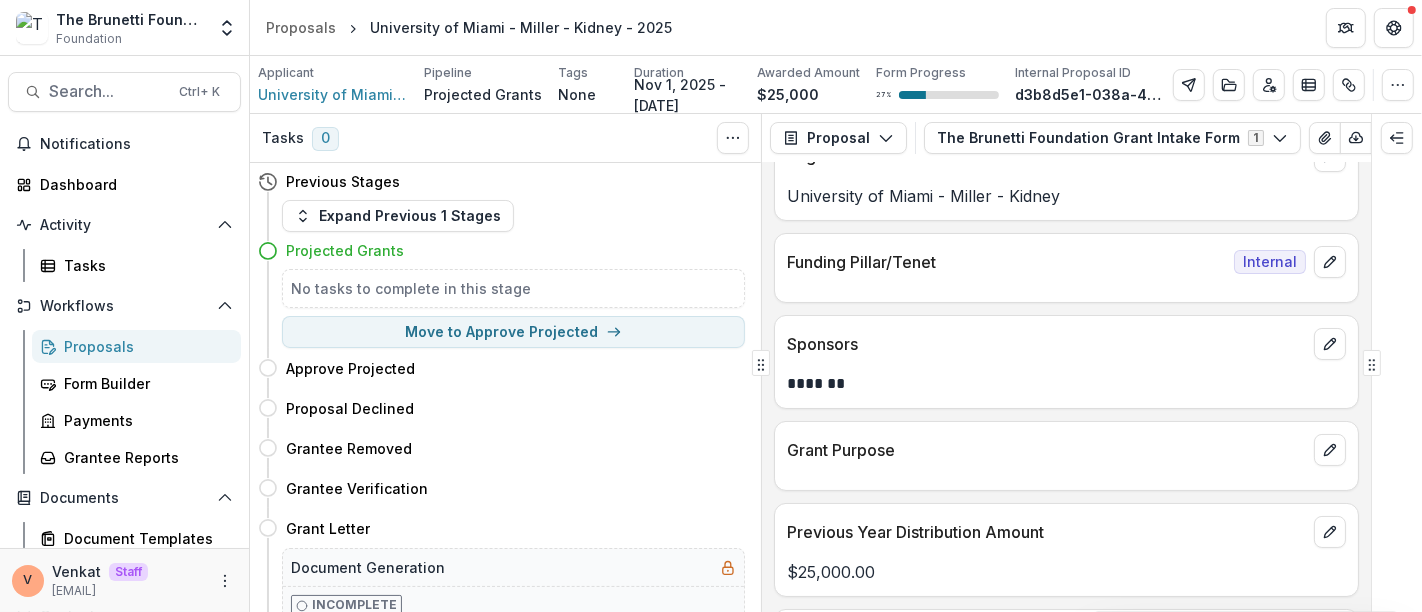 scroll, scrollTop: 0, scrollLeft: 0, axis: both 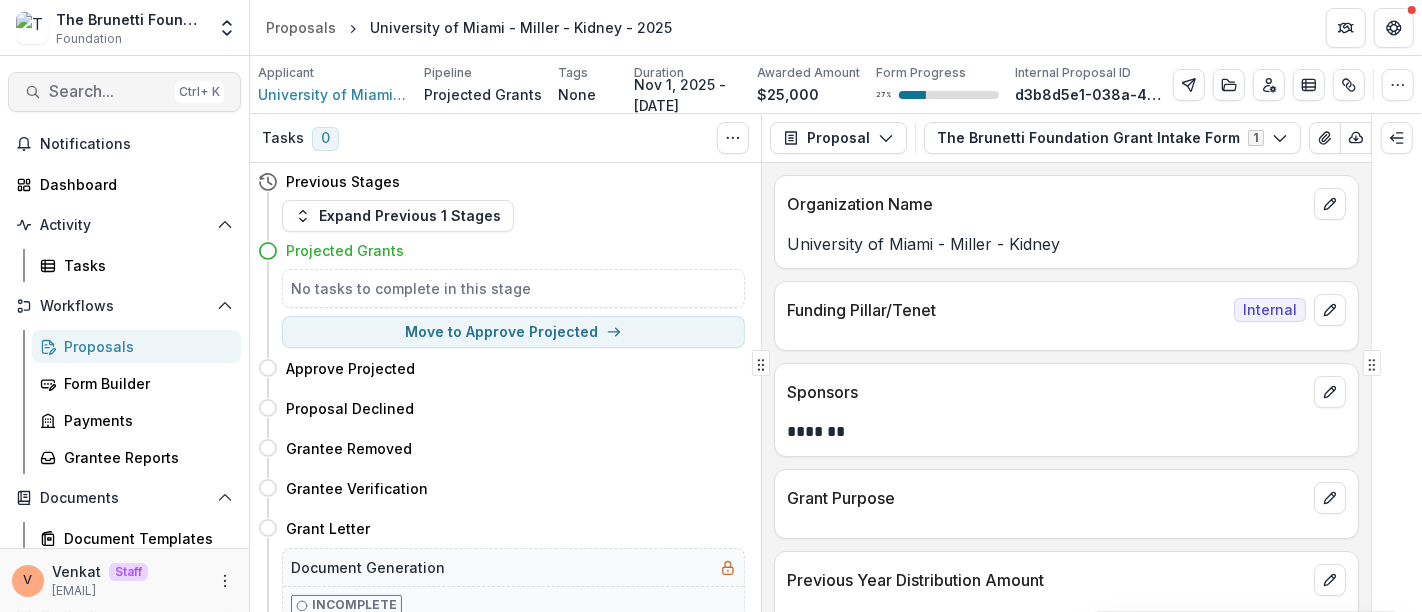 click on "Search..." at bounding box center (108, 91) 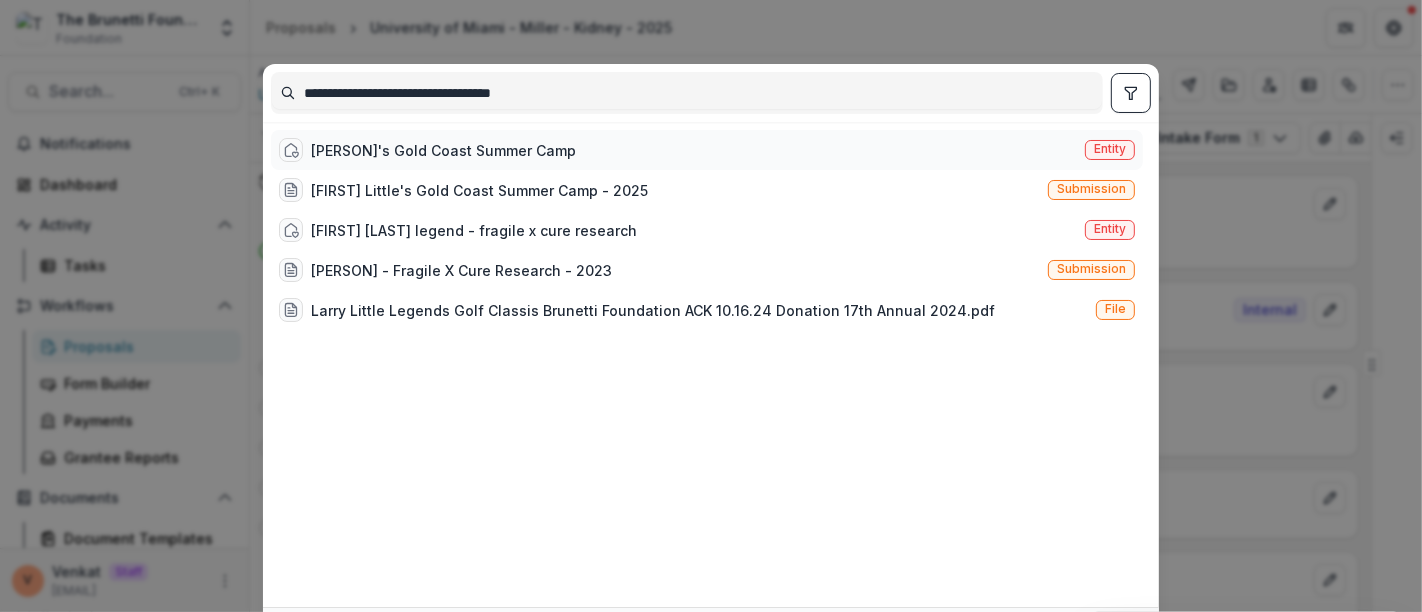 type on "**********" 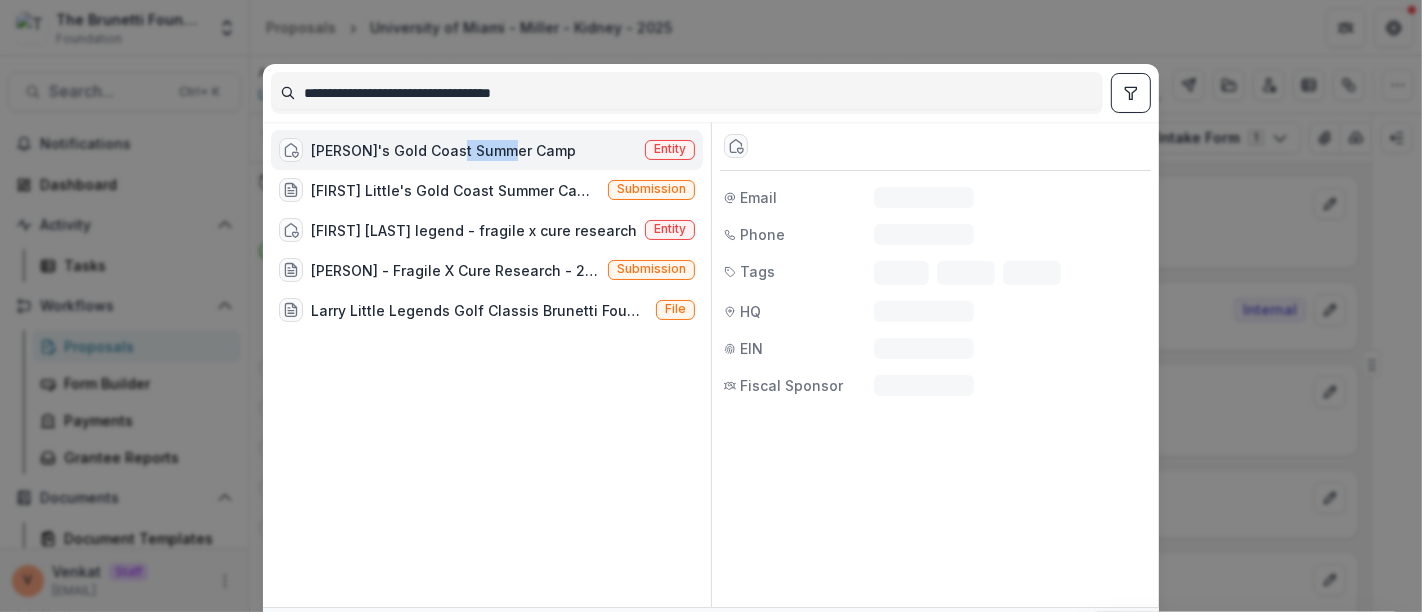 click on "Larry Little's Gold Coast Summer Camp" at bounding box center (443, 150) 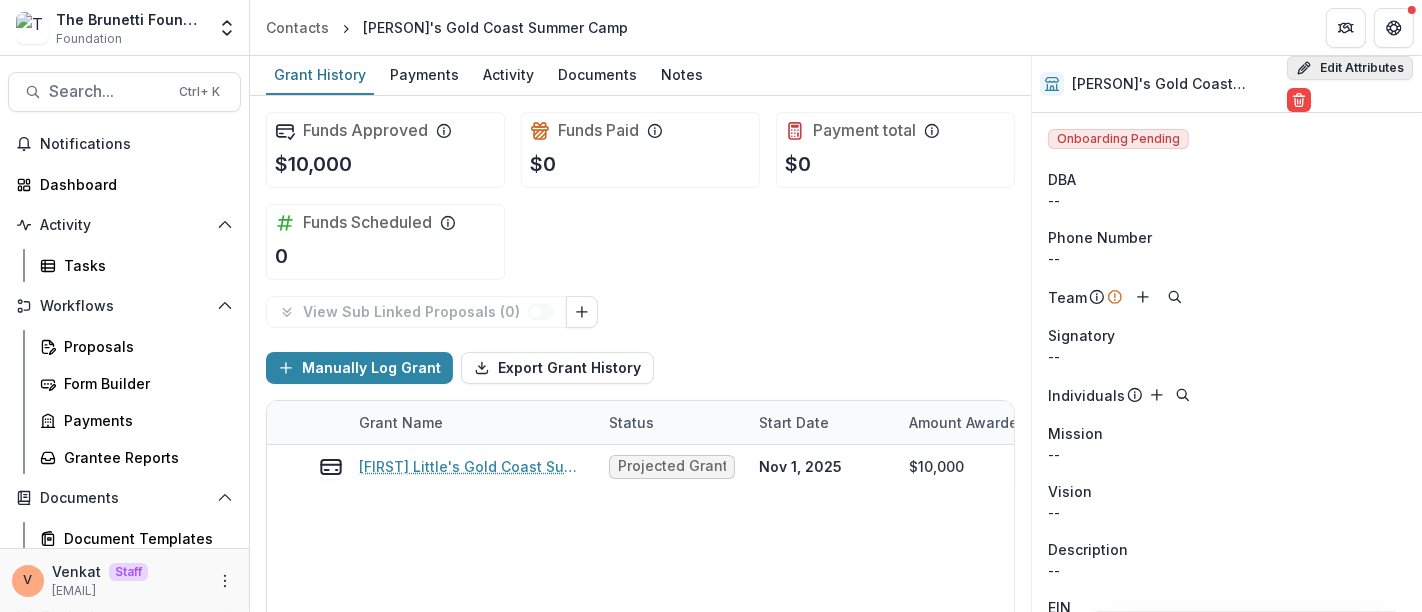 click on "Edit Attributes" at bounding box center (1350, 68) 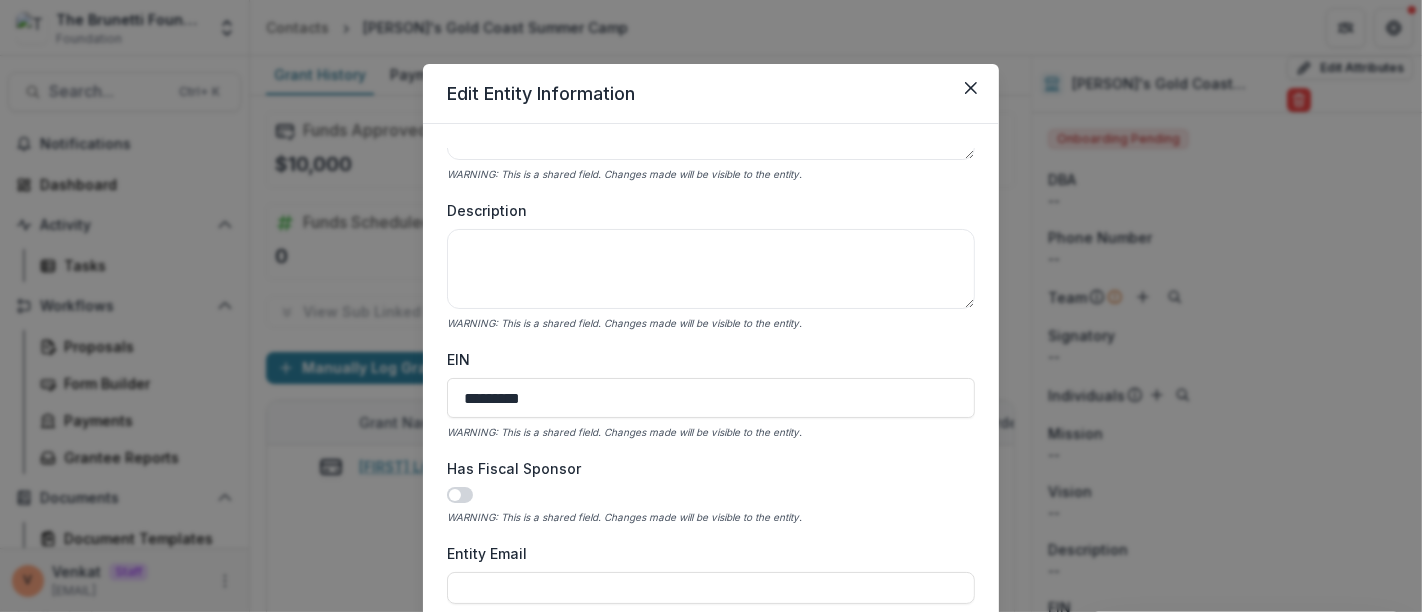 scroll, scrollTop: 666, scrollLeft: 0, axis: vertical 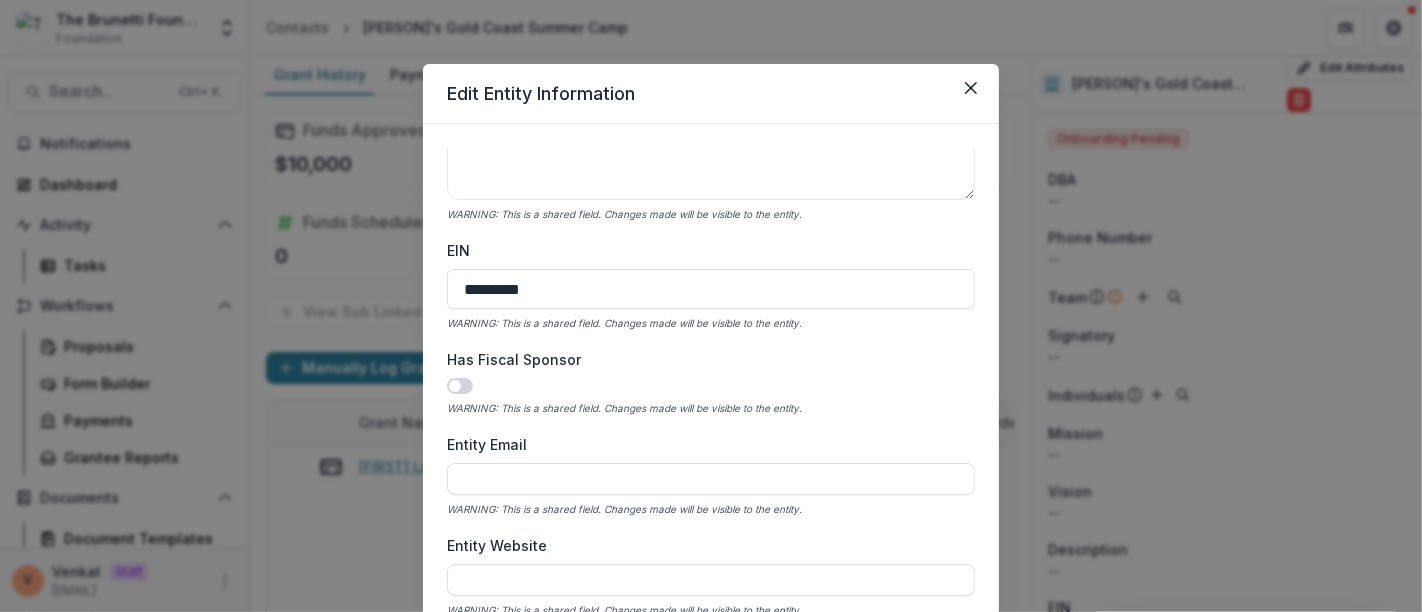 type 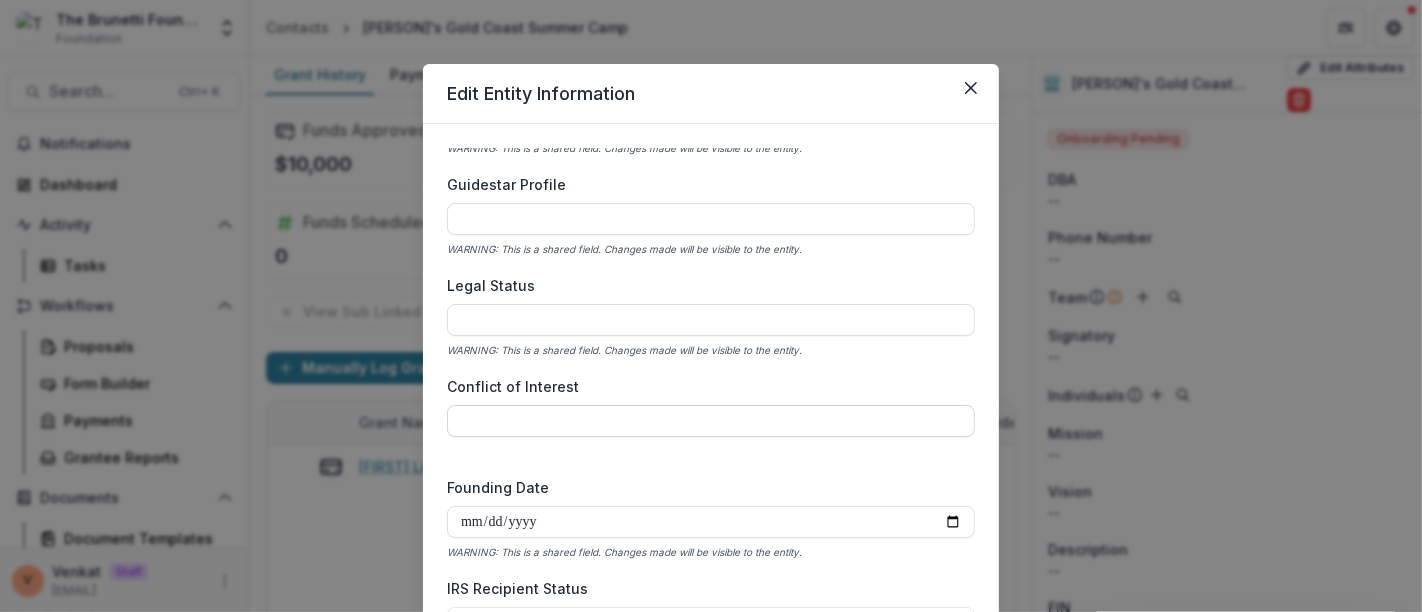 scroll, scrollTop: 2936, scrollLeft: 0, axis: vertical 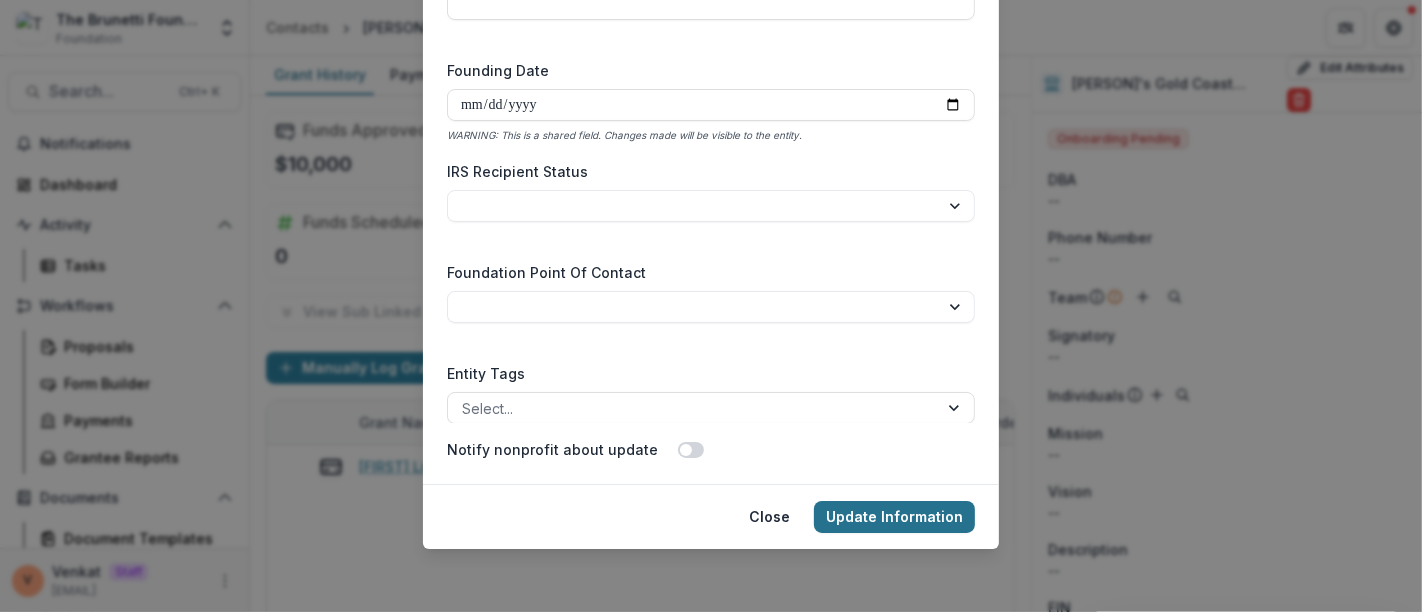 type on "**********" 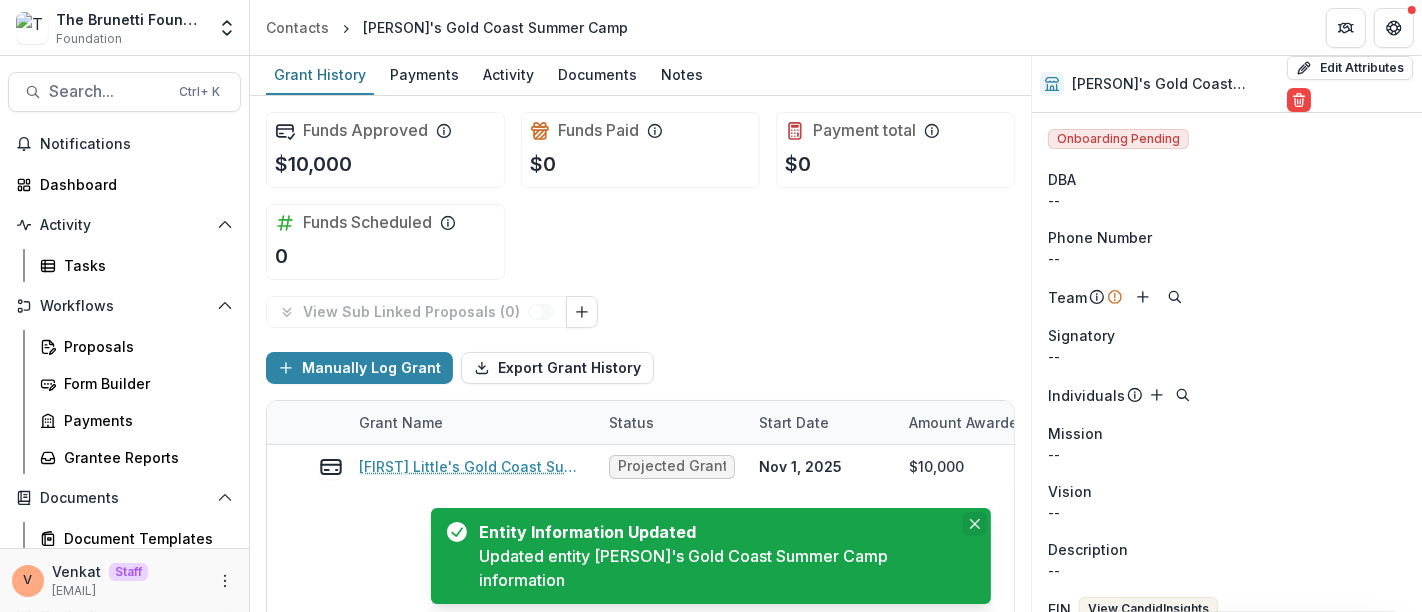 click 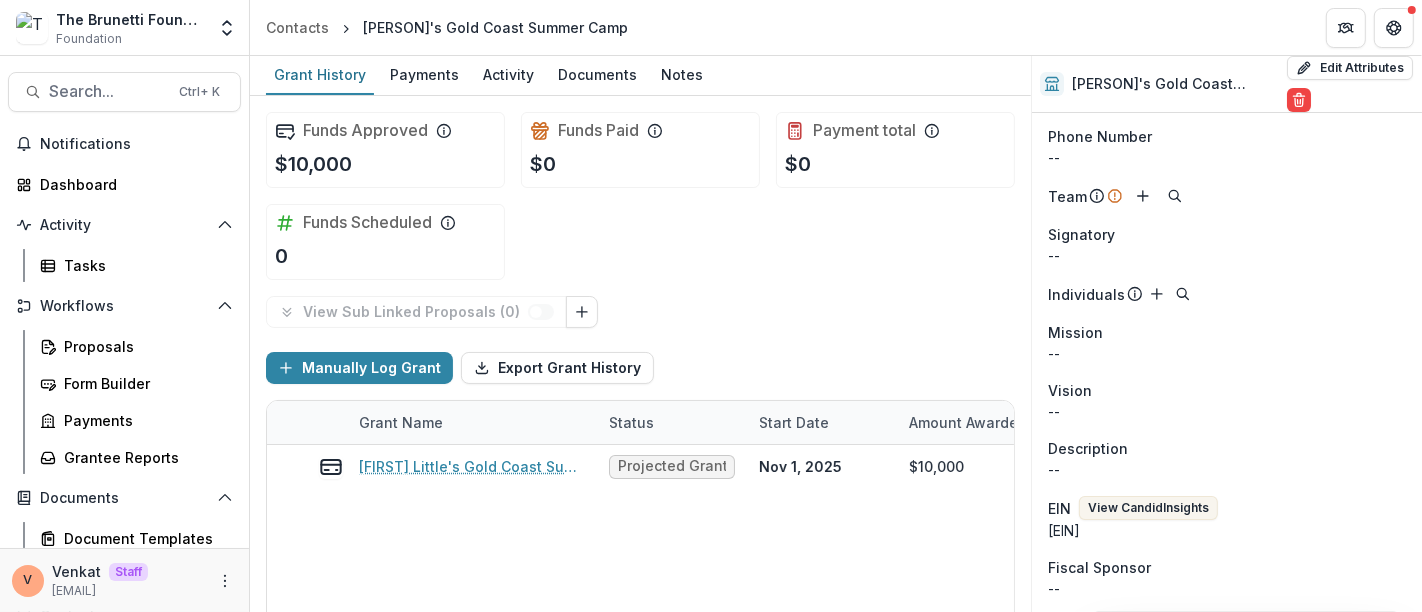 scroll, scrollTop: 222, scrollLeft: 0, axis: vertical 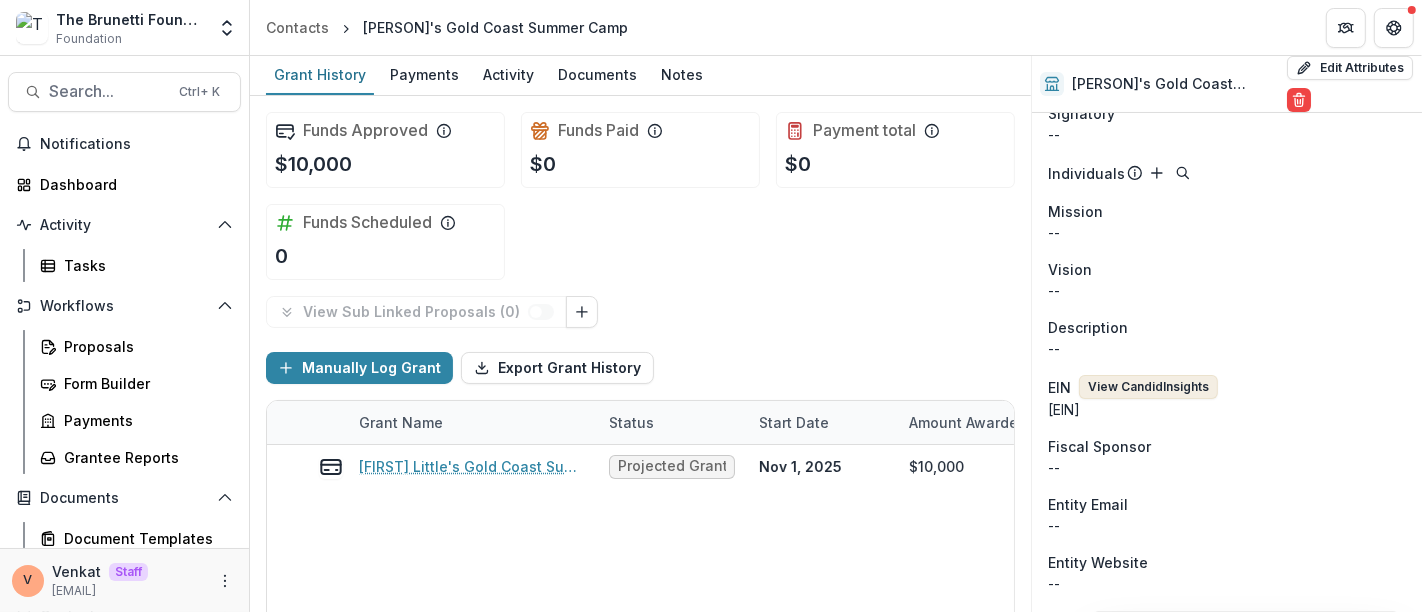 click on "View Candid  Insights" at bounding box center (1148, 387) 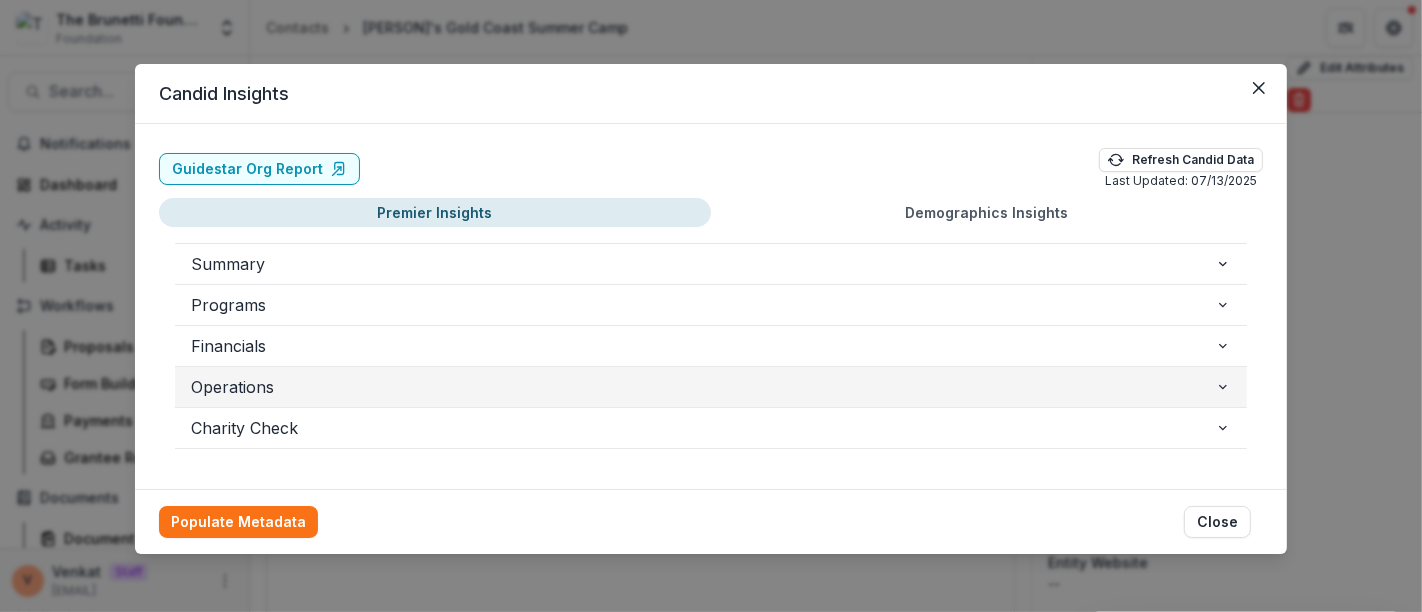 scroll, scrollTop: 2, scrollLeft: 0, axis: vertical 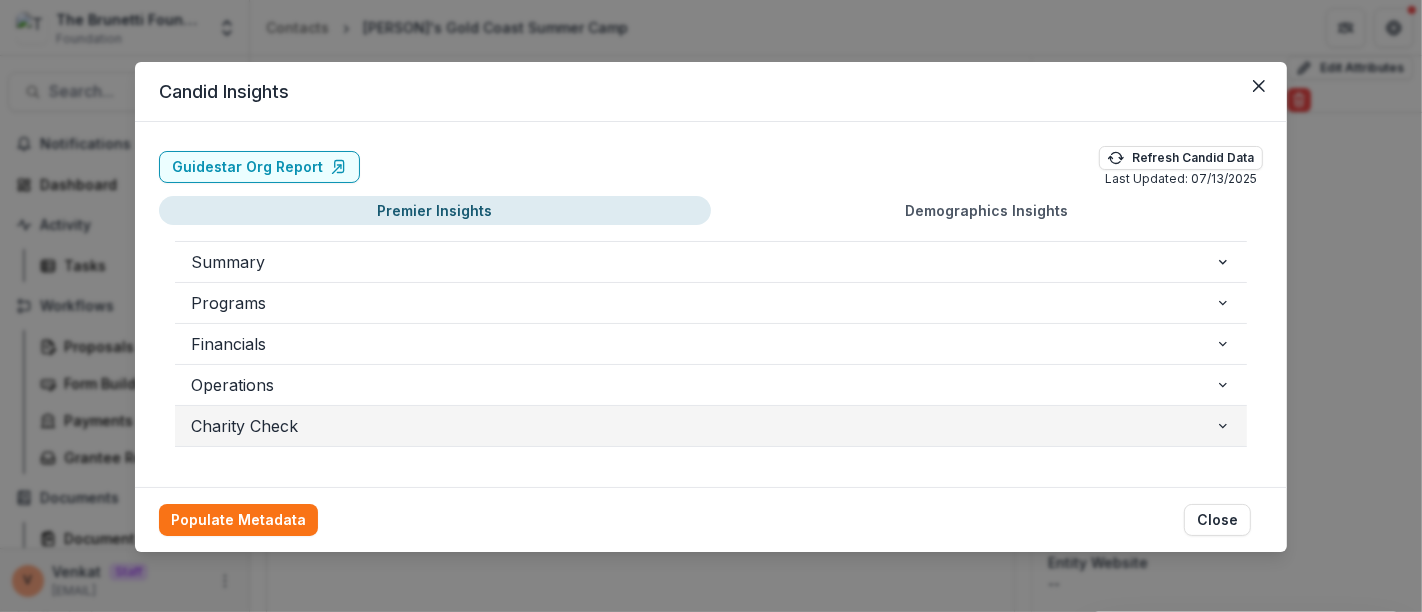 click on "Charity Check" at bounding box center [703, 426] 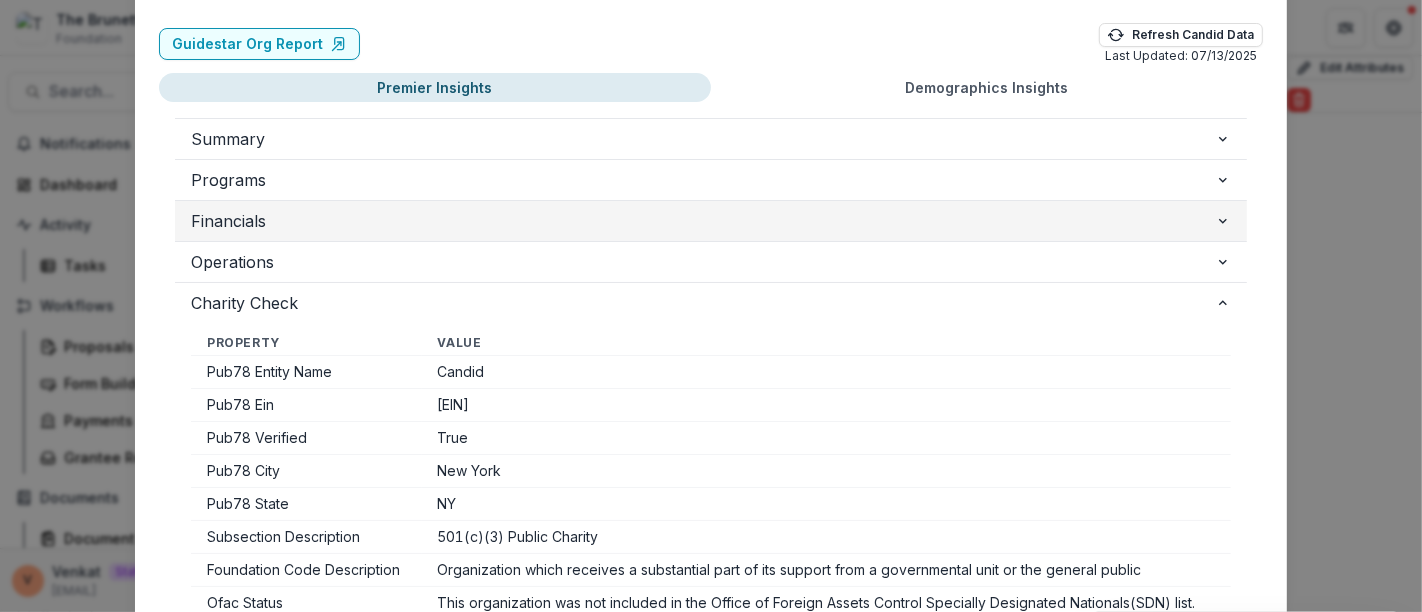 scroll, scrollTop: 0, scrollLeft: 0, axis: both 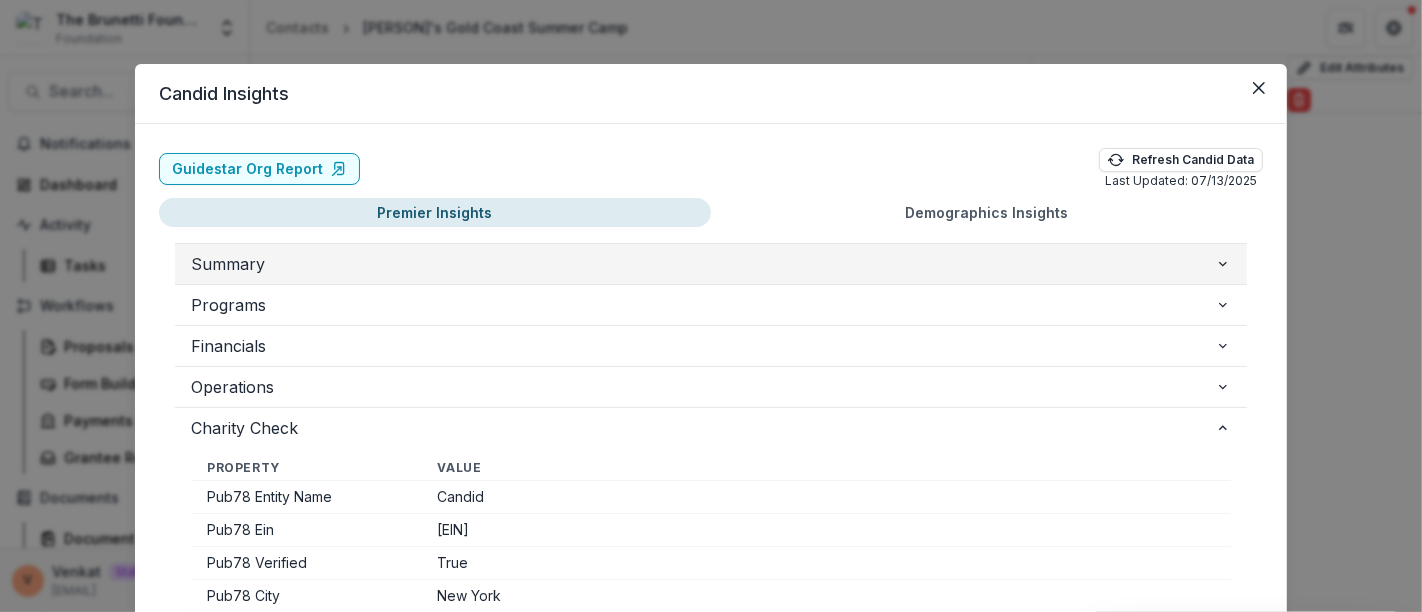 click on "Summary" at bounding box center (703, 264) 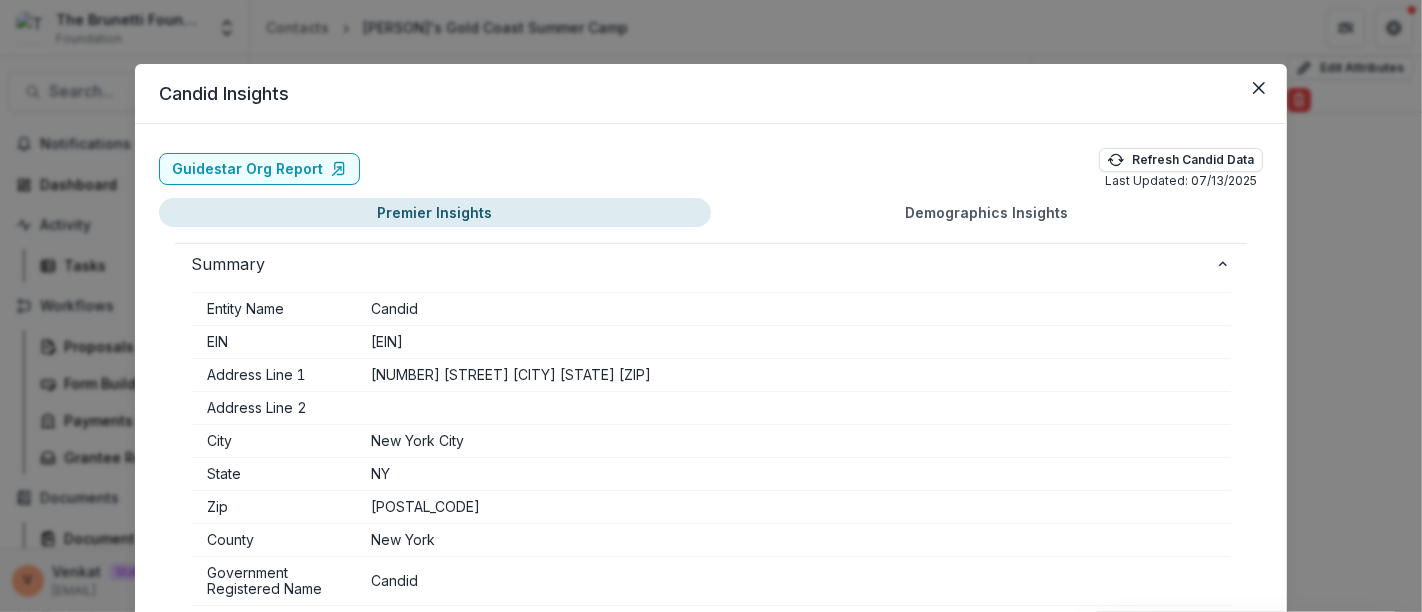 scroll, scrollTop: 0, scrollLeft: 0, axis: both 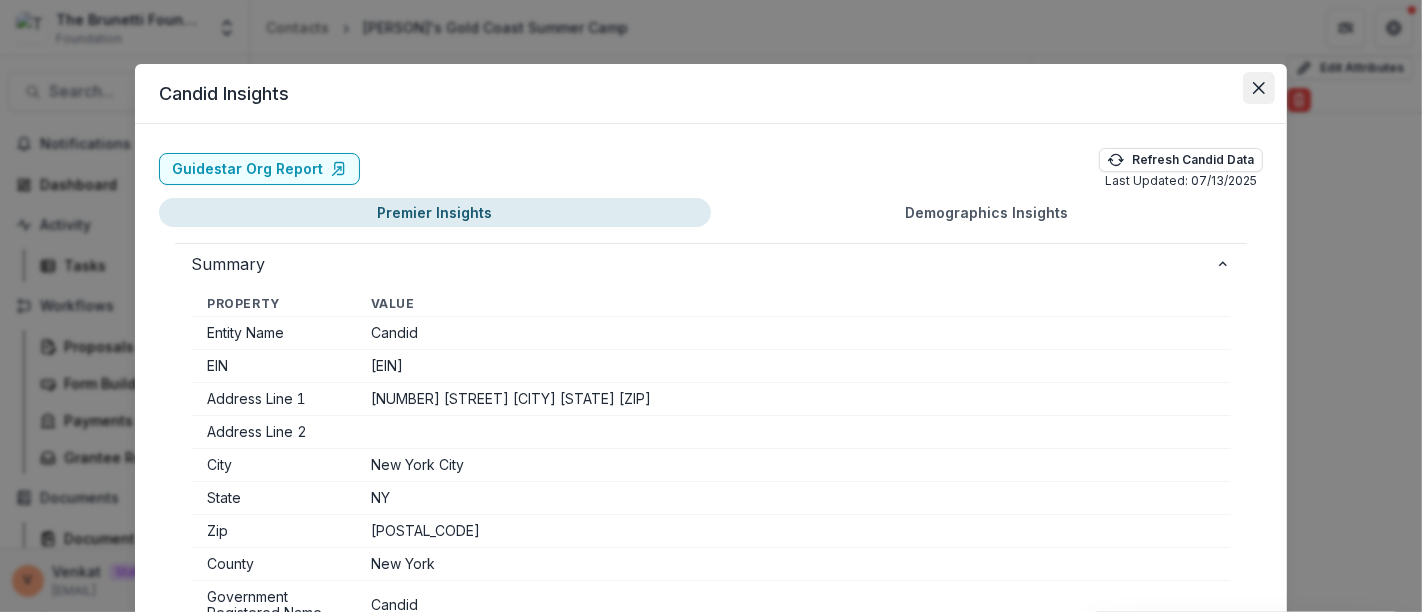 click at bounding box center (1259, 88) 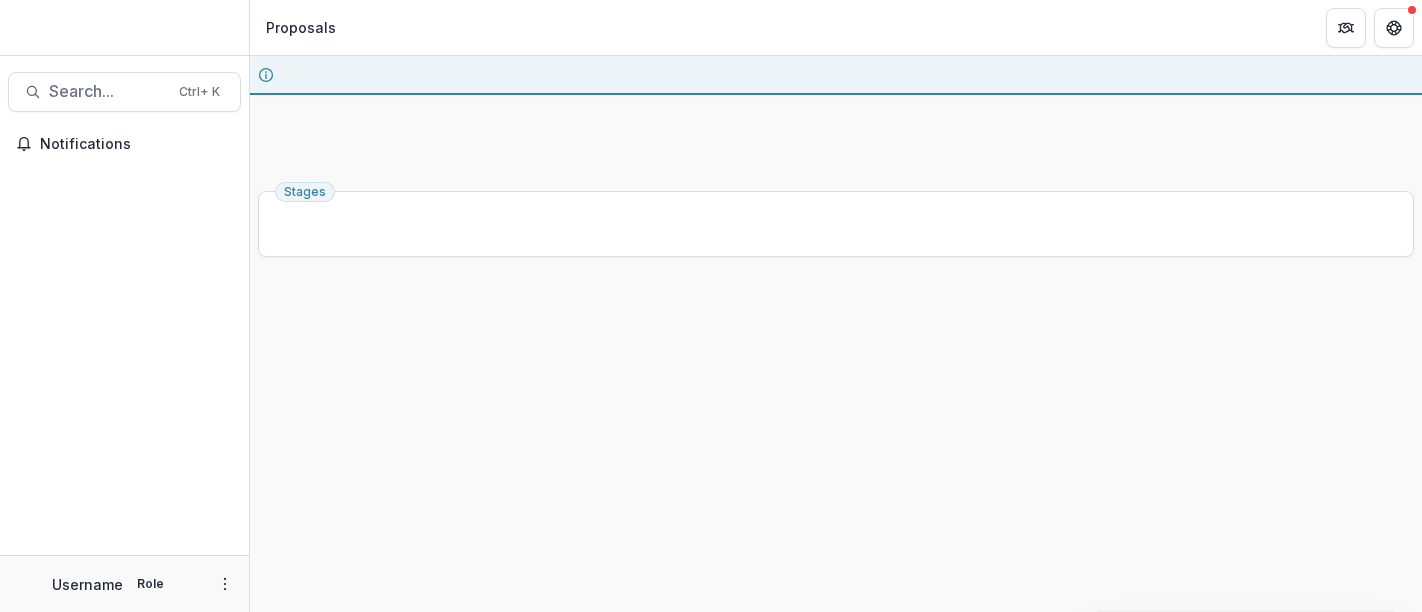 scroll, scrollTop: 0, scrollLeft: 0, axis: both 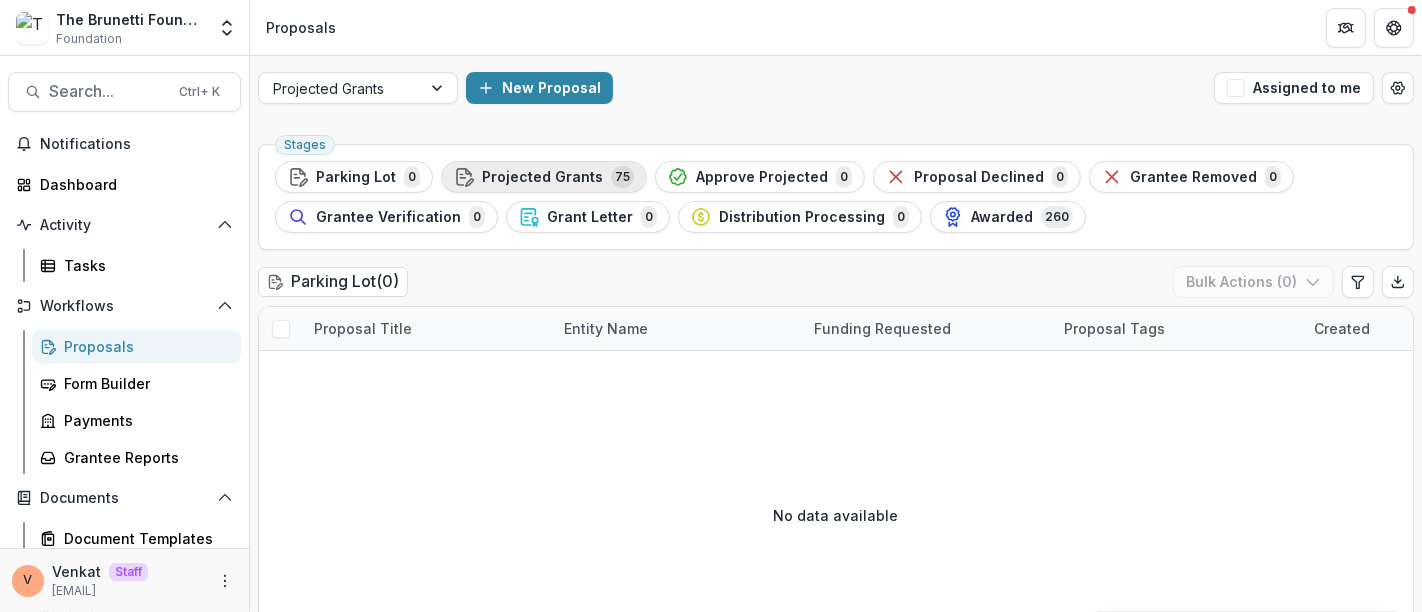 click on "Projected Grants" at bounding box center (542, 177) 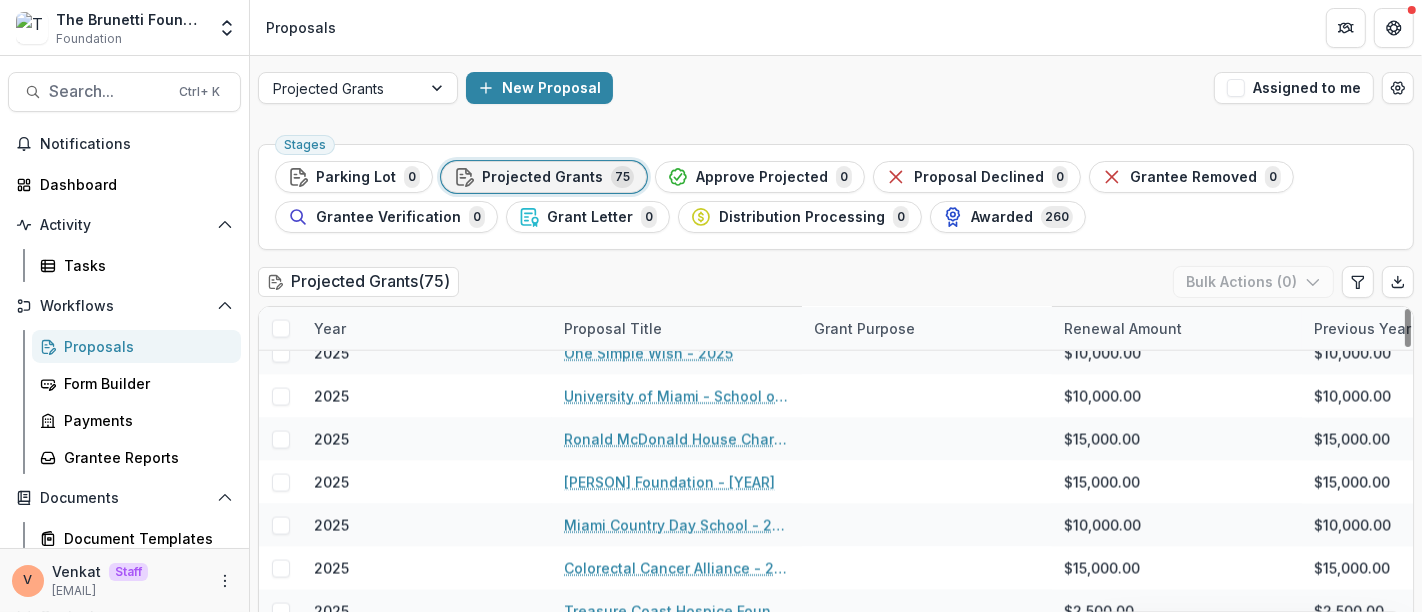 scroll, scrollTop: 2910, scrollLeft: 0, axis: vertical 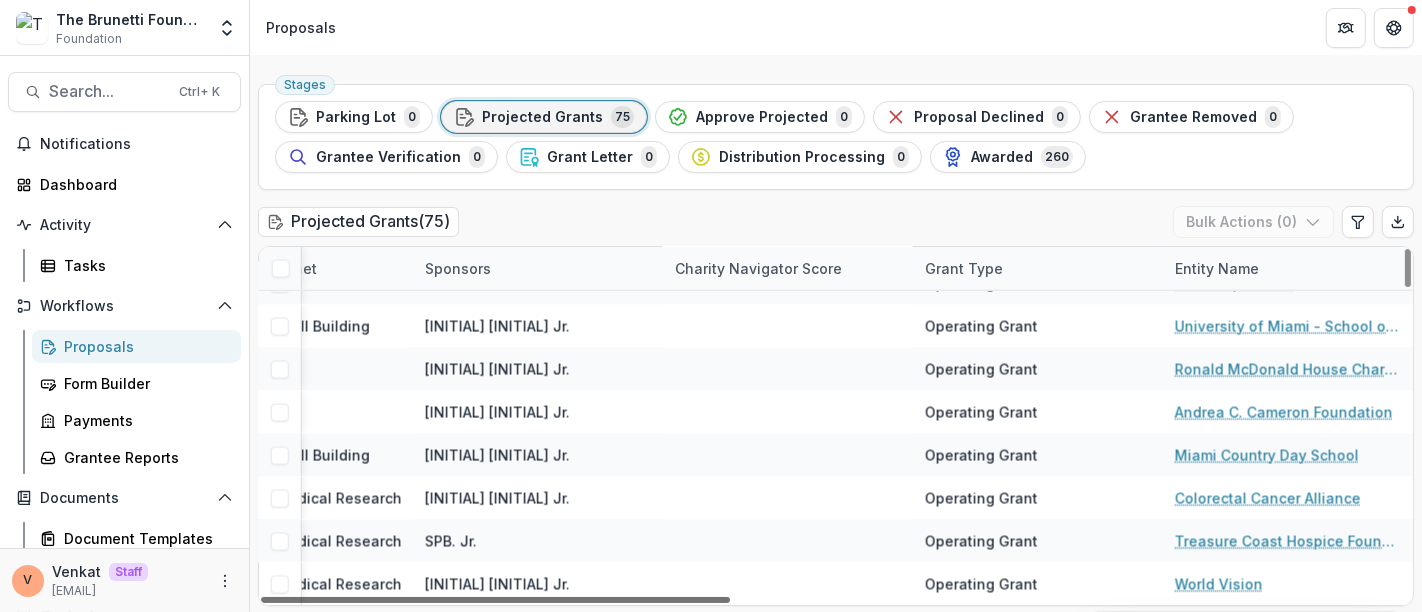 drag, startPoint x: 677, startPoint y: 599, endPoint x: 1403, endPoint y: 585, distance: 726.13495 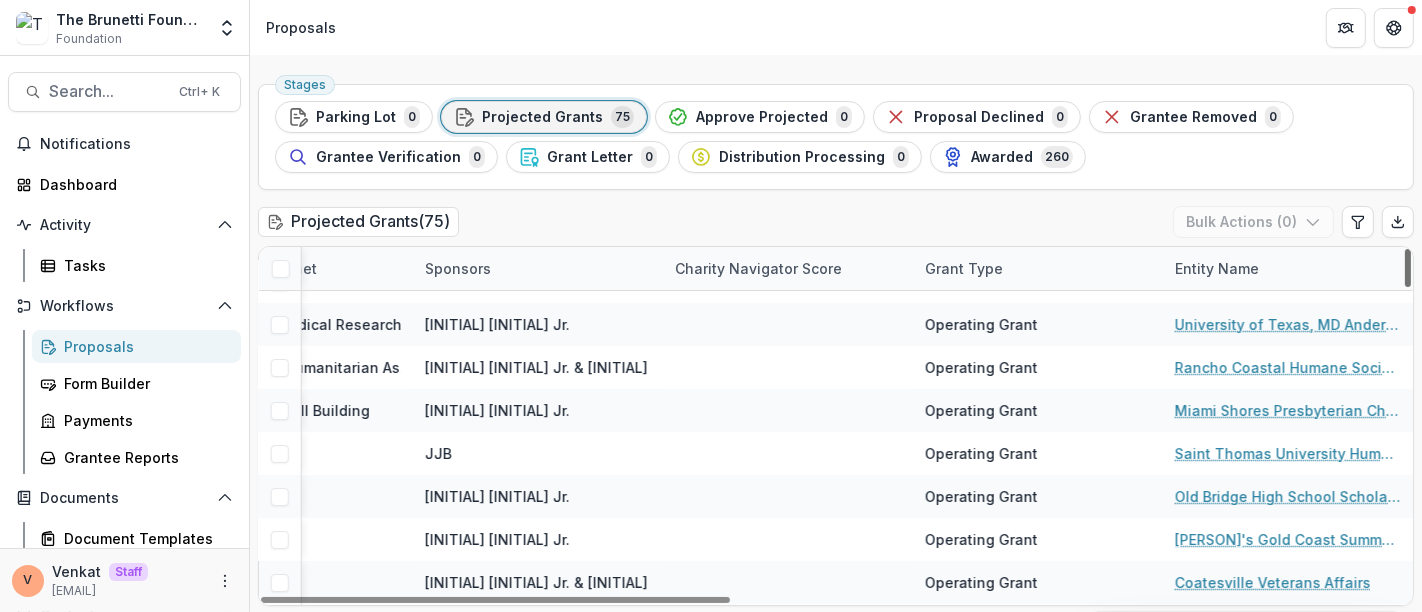 scroll, scrollTop: 0, scrollLeft: 1644, axis: horizontal 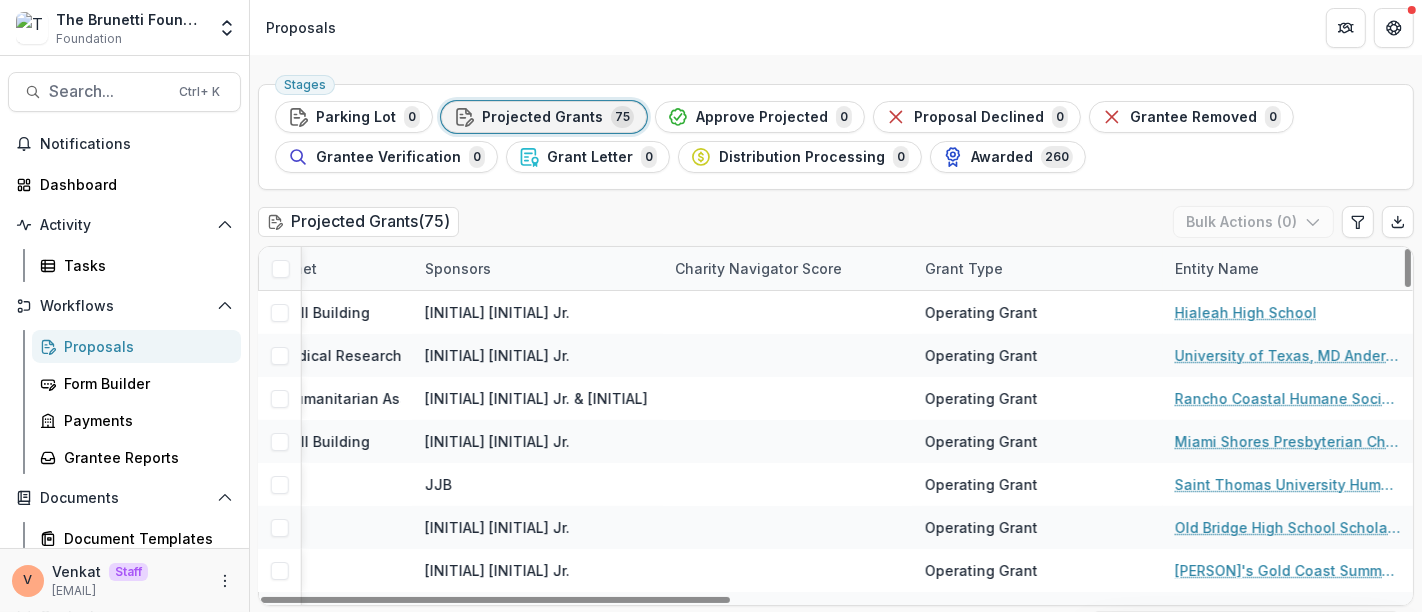 drag, startPoint x: 1405, startPoint y: 574, endPoint x: 1417, endPoint y: 247, distance: 327.22012 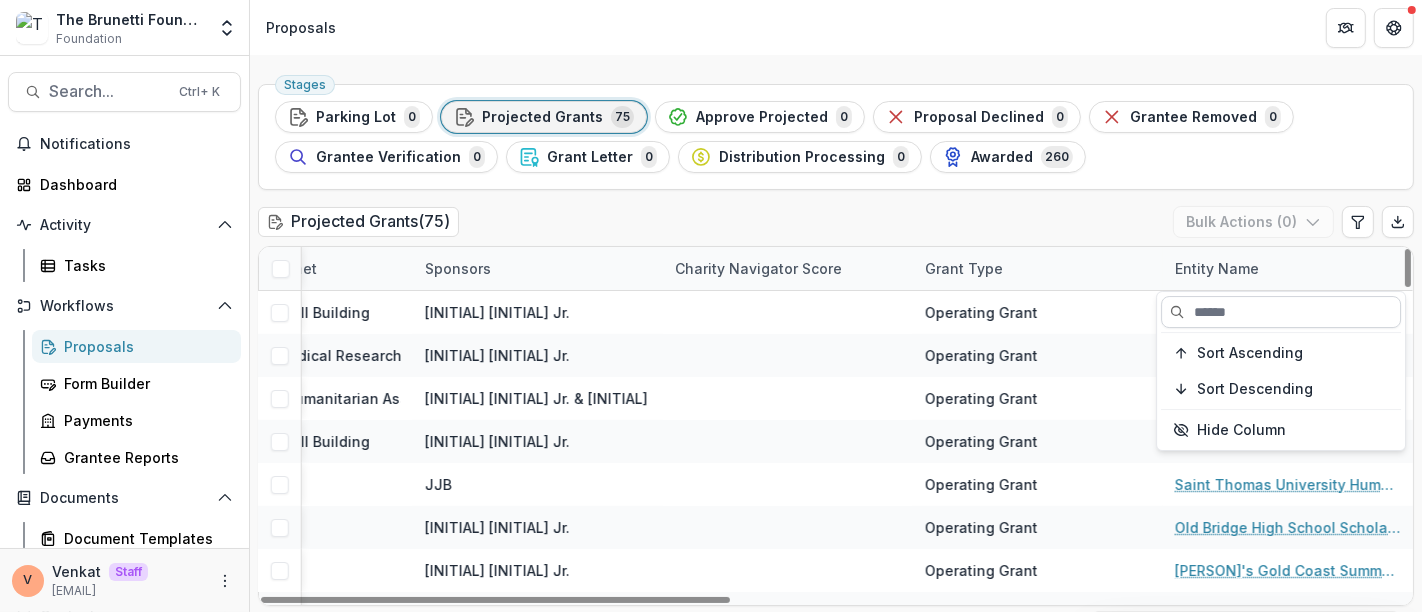 click at bounding box center (1281, 312) 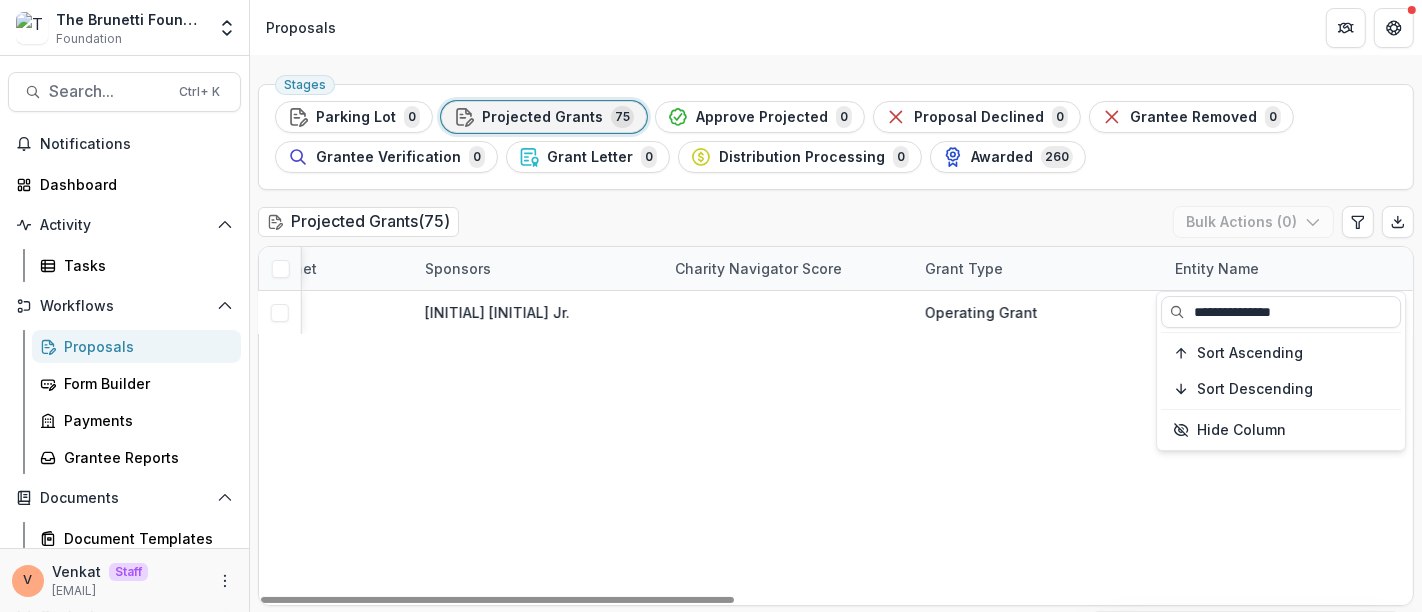 type on "**********" 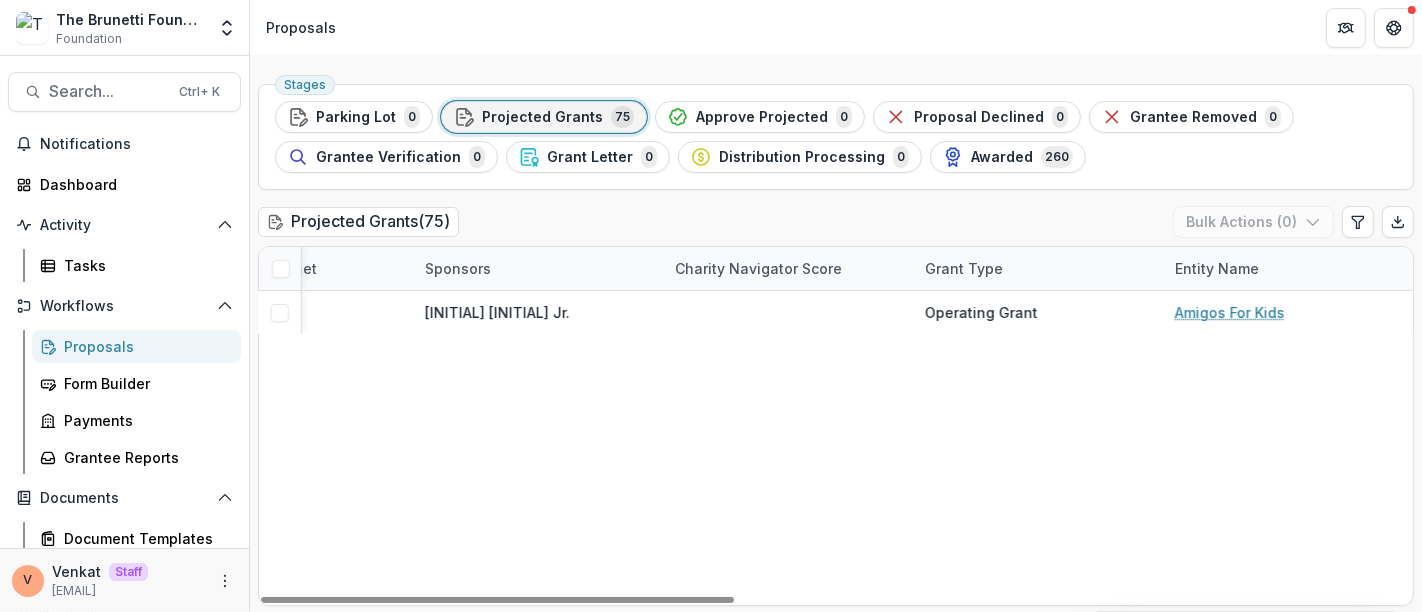 click on "[ORGANIZATION] - [YEAR] [AMOUNT] [AMOUNT] PASSED JJB Jr. Operating Grant [ORGANIZATION]" at bounding box center (16, 448) 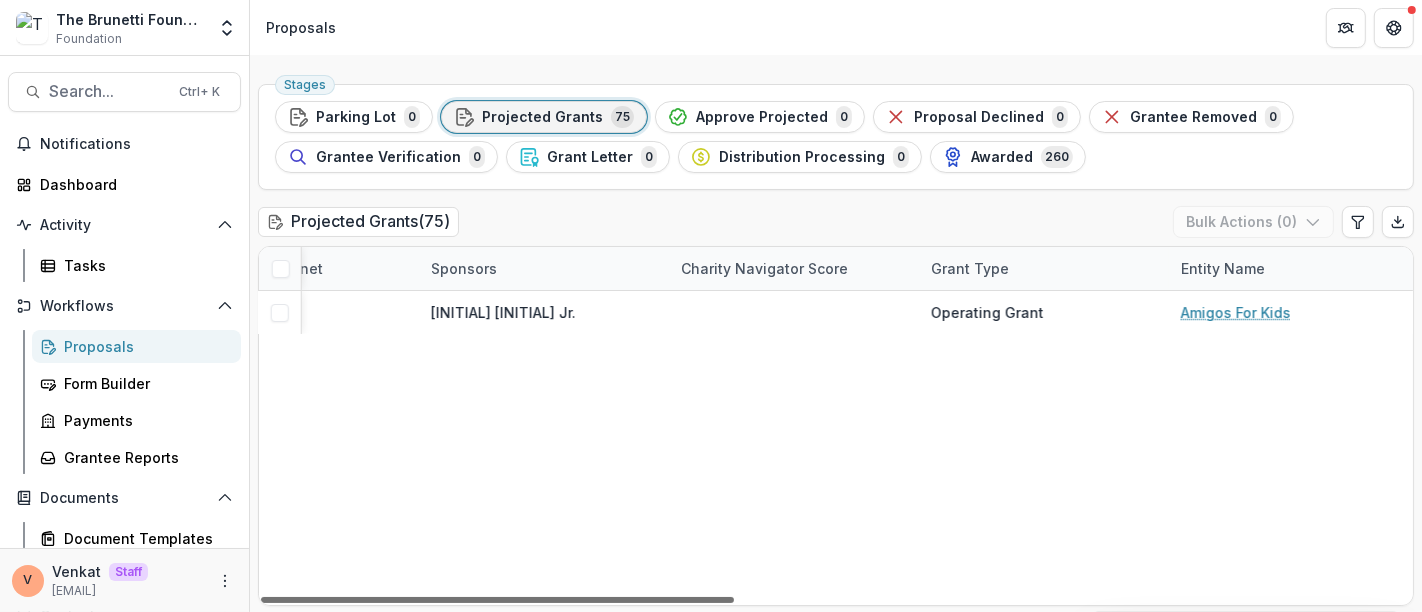 scroll, scrollTop: 0, scrollLeft: 1644, axis: horizontal 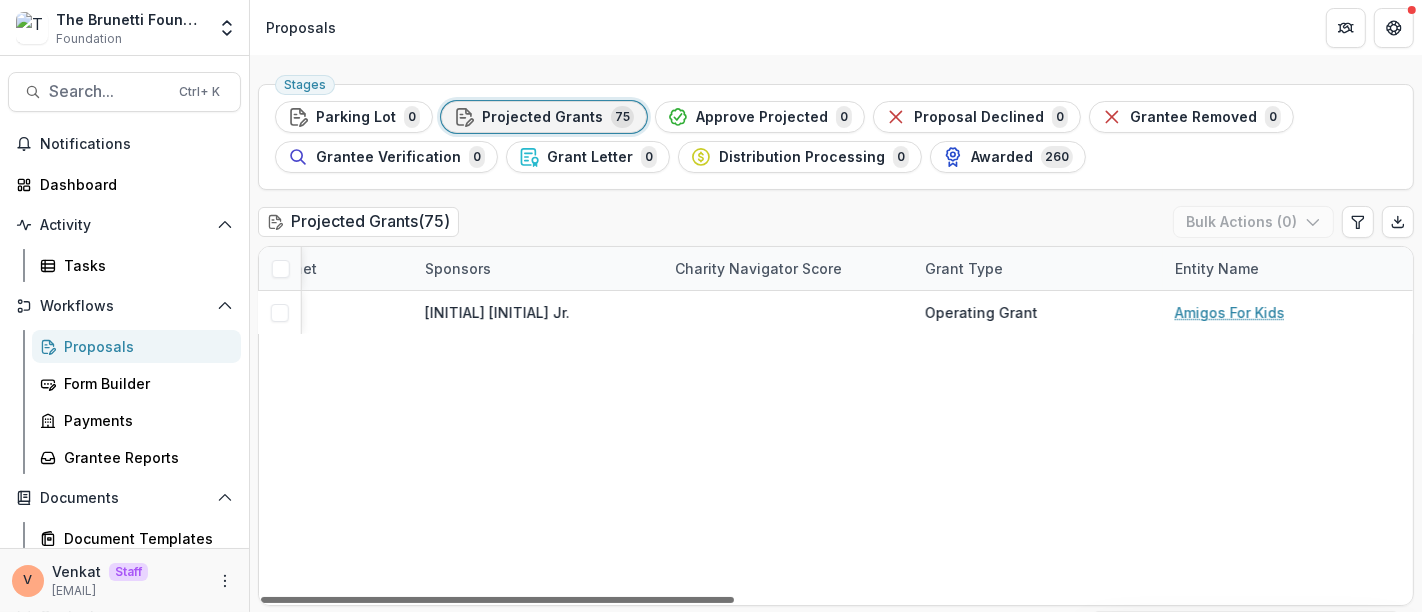 drag, startPoint x: 1102, startPoint y: 599, endPoint x: 1235, endPoint y: 565, distance: 137.2771 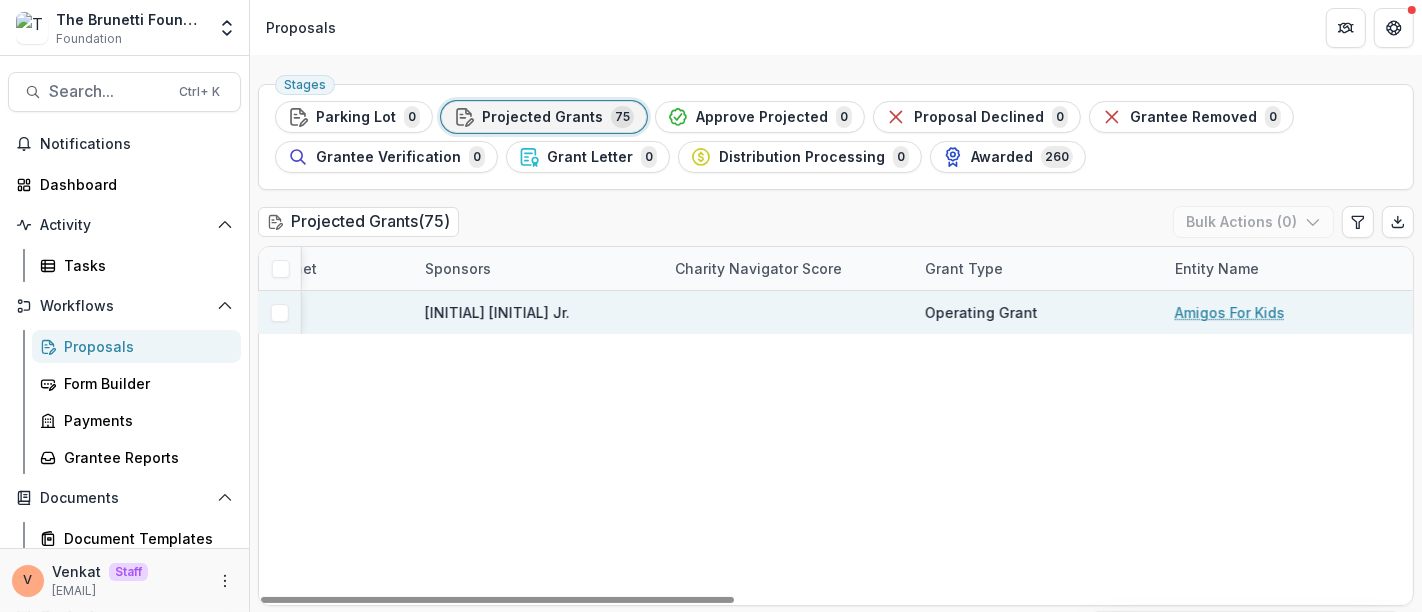 click on "Amigos For Kids" at bounding box center [1230, 312] 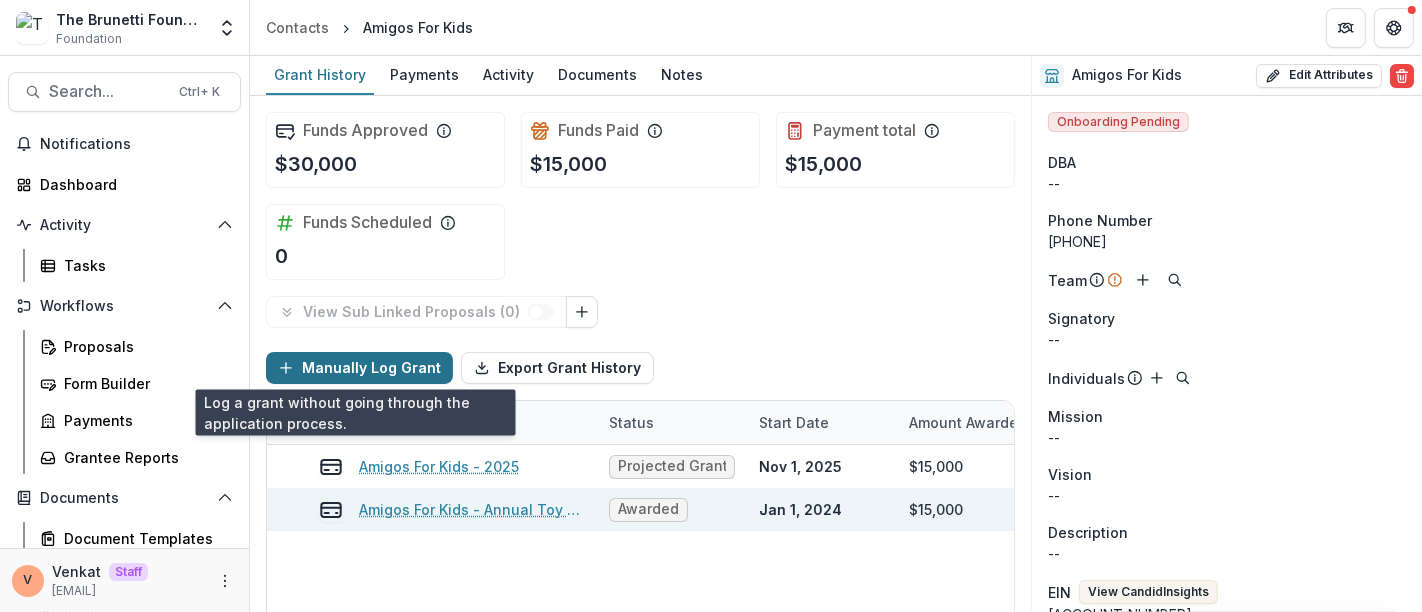 click on "Manually Log Grant" at bounding box center (359, 368) 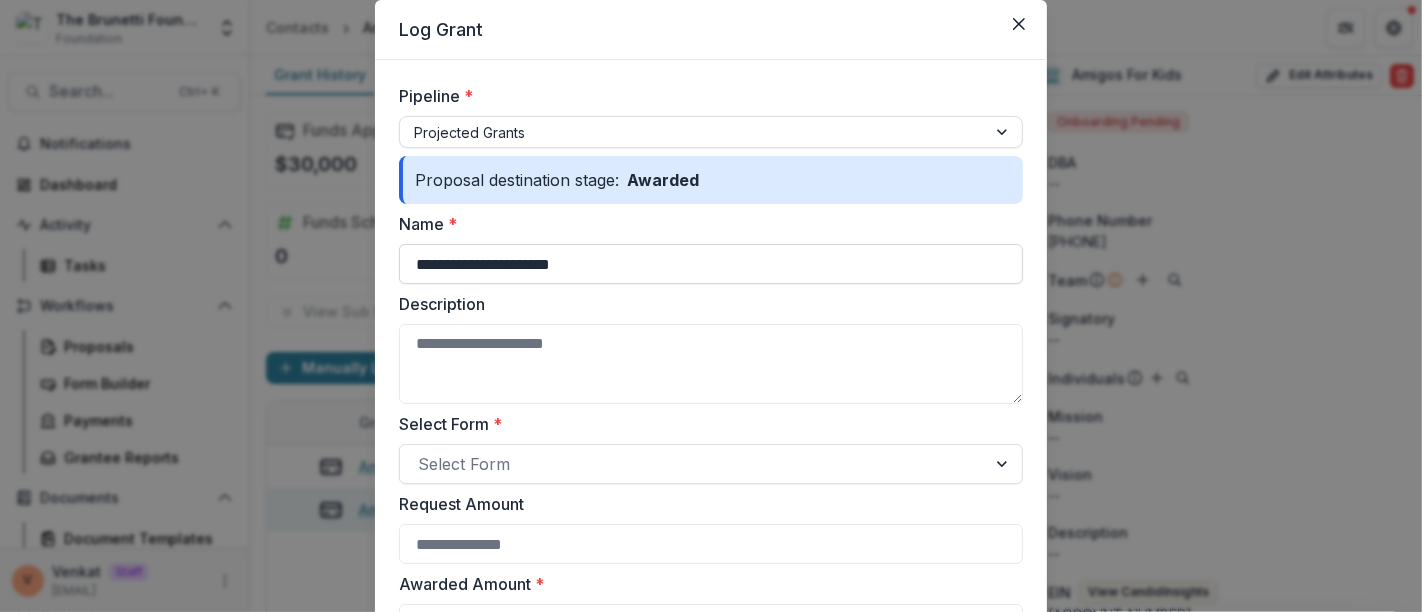 scroll, scrollTop: 111, scrollLeft: 0, axis: vertical 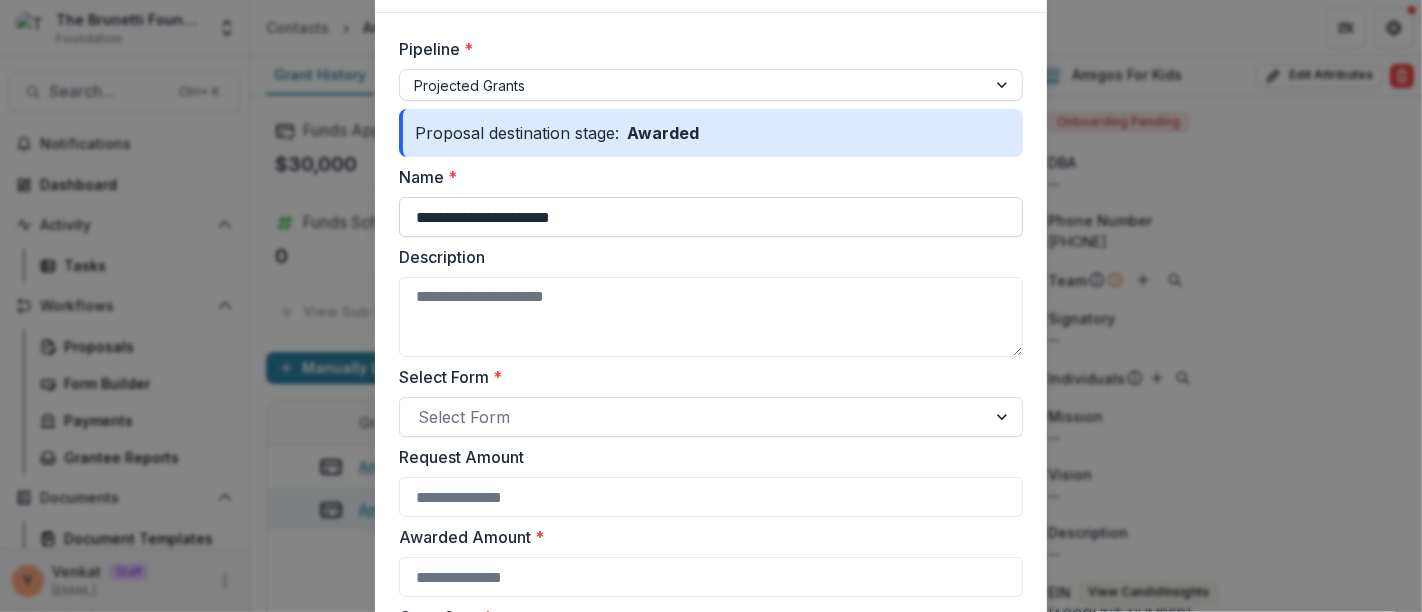 type 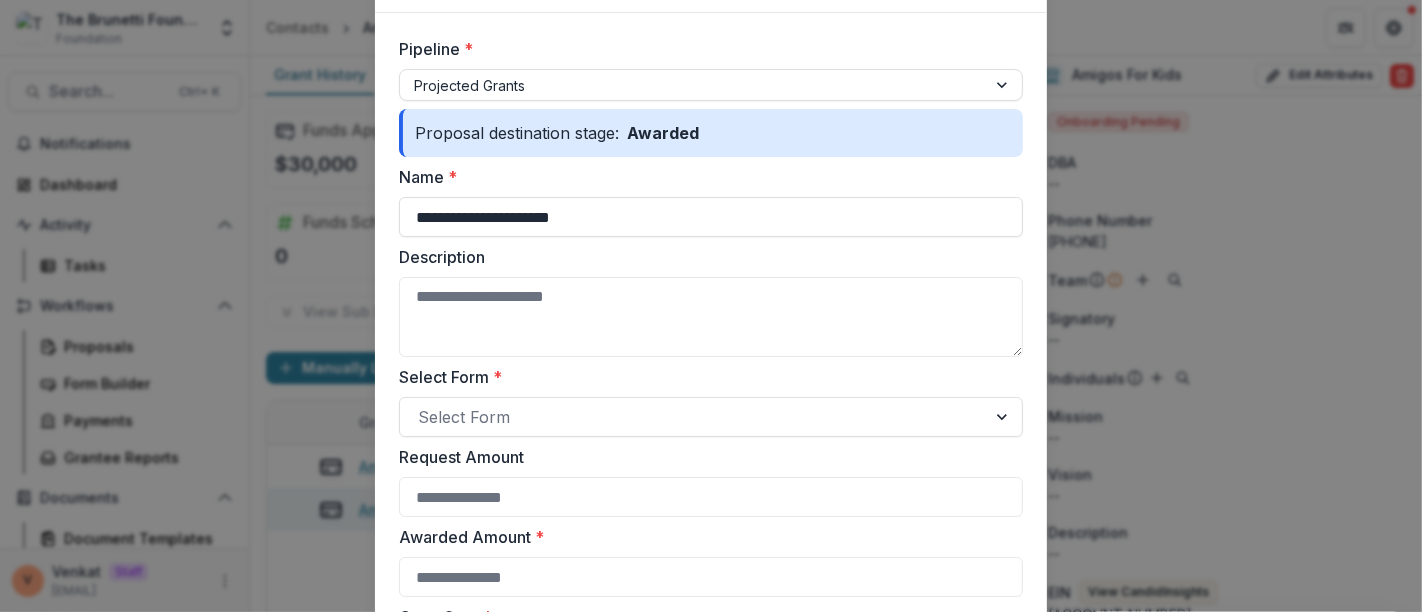 drag, startPoint x: 368, startPoint y: 219, endPoint x: 300, endPoint y: 219, distance: 68 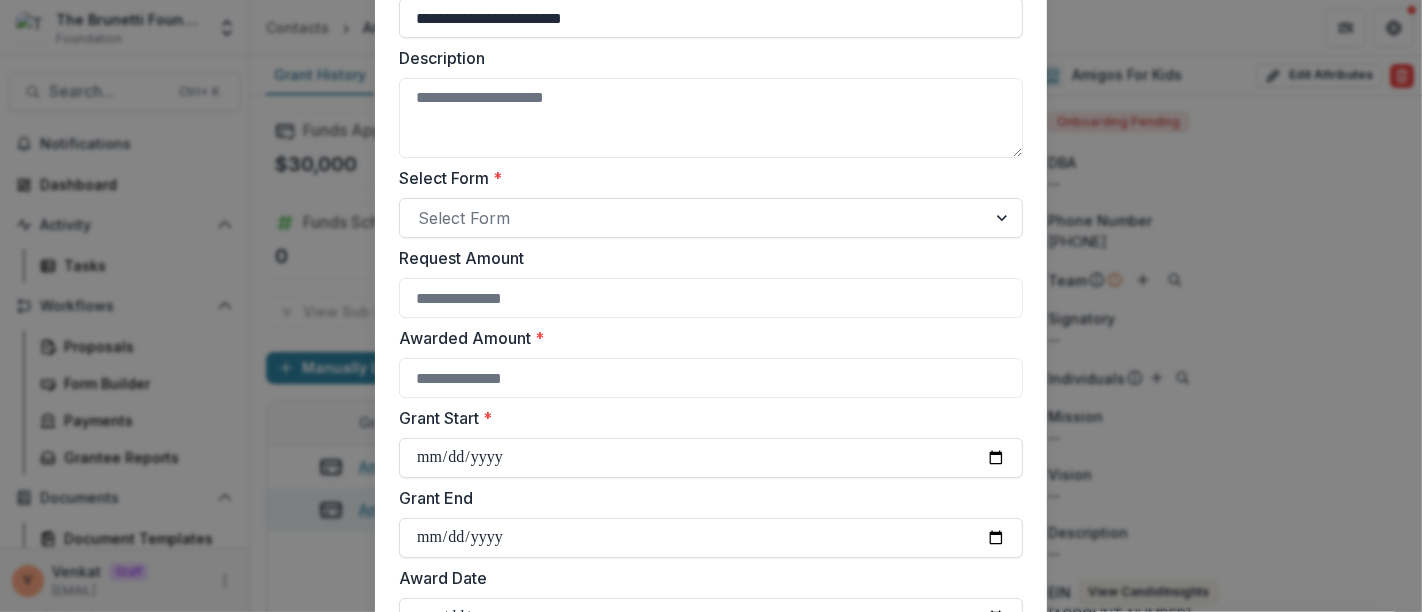 scroll, scrollTop: 333, scrollLeft: 0, axis: vertical 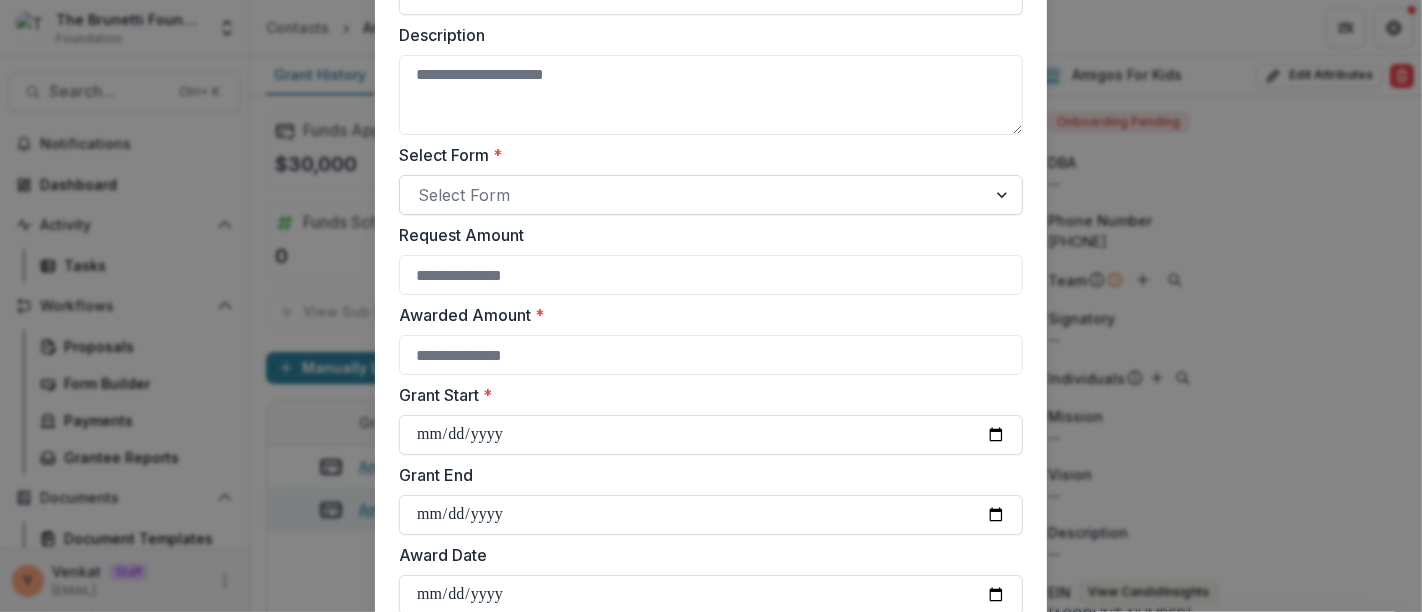 type on "**********" 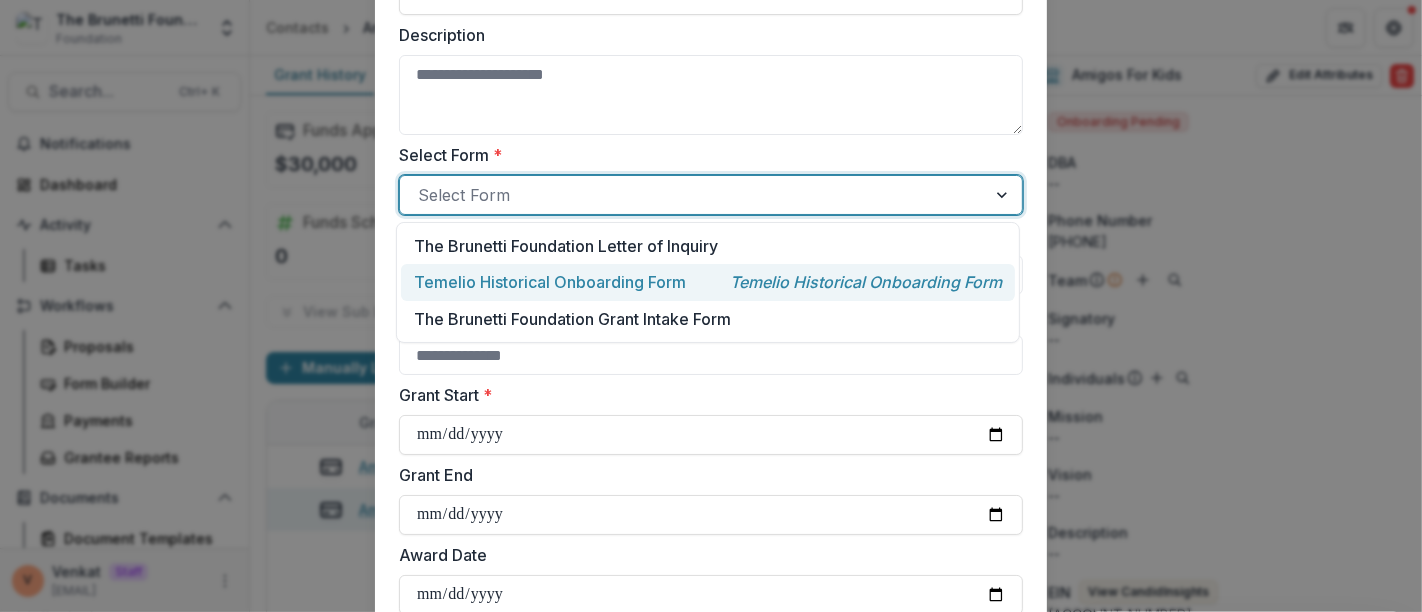 click on "Temelio Historical Onboarding Form" at bounding box center (550, 282) 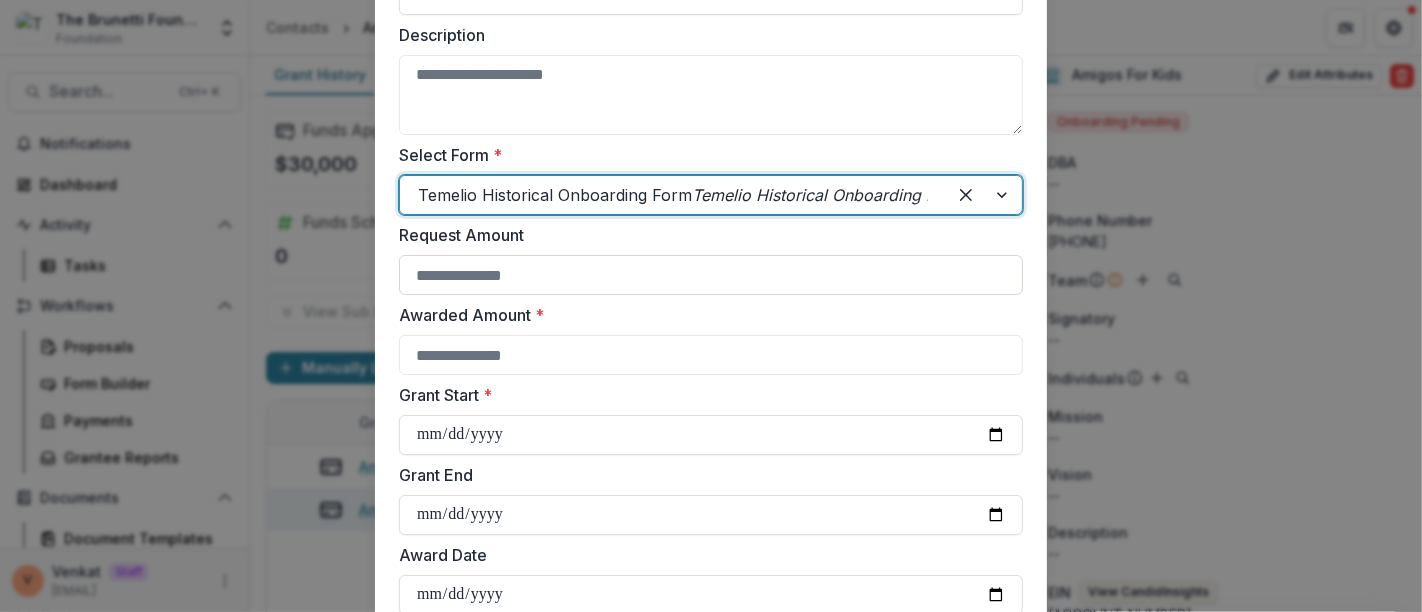 scroll, scrollTop: 444, scrollLeft: 0, axis: vertical 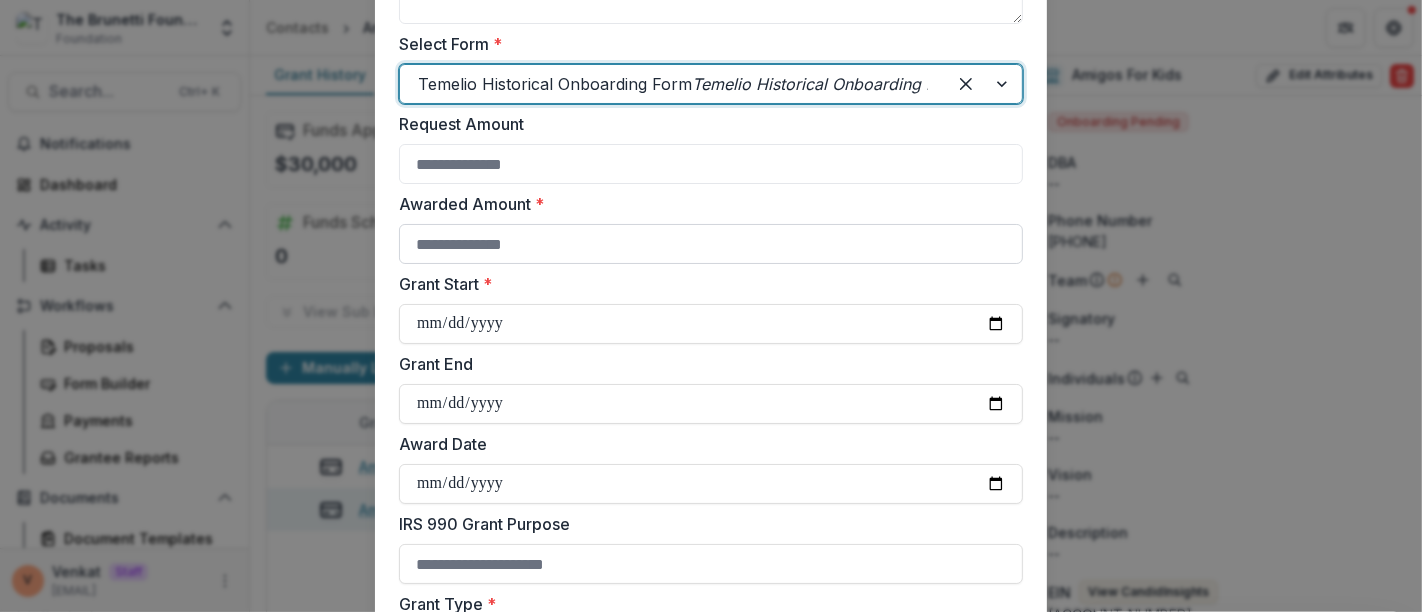 click on "Awarded Amount *" at bounding box center (711, 244) 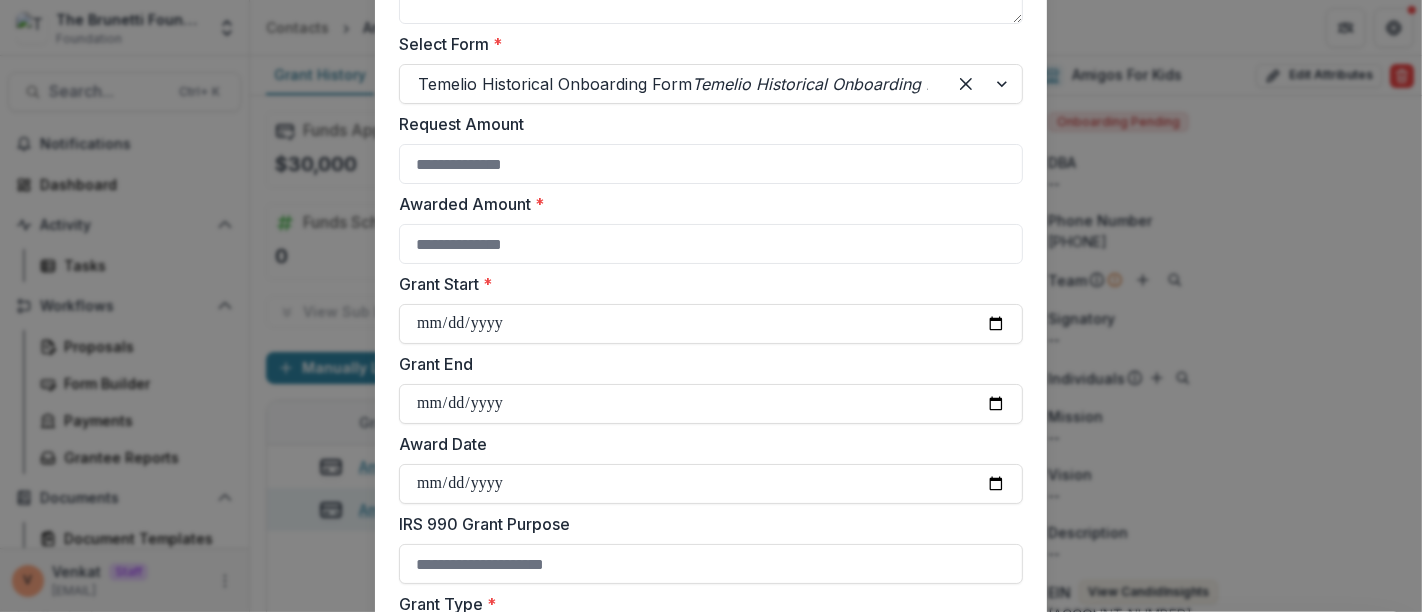 scroll, scrollTop: 0, scrollLeft: 0, axis: both 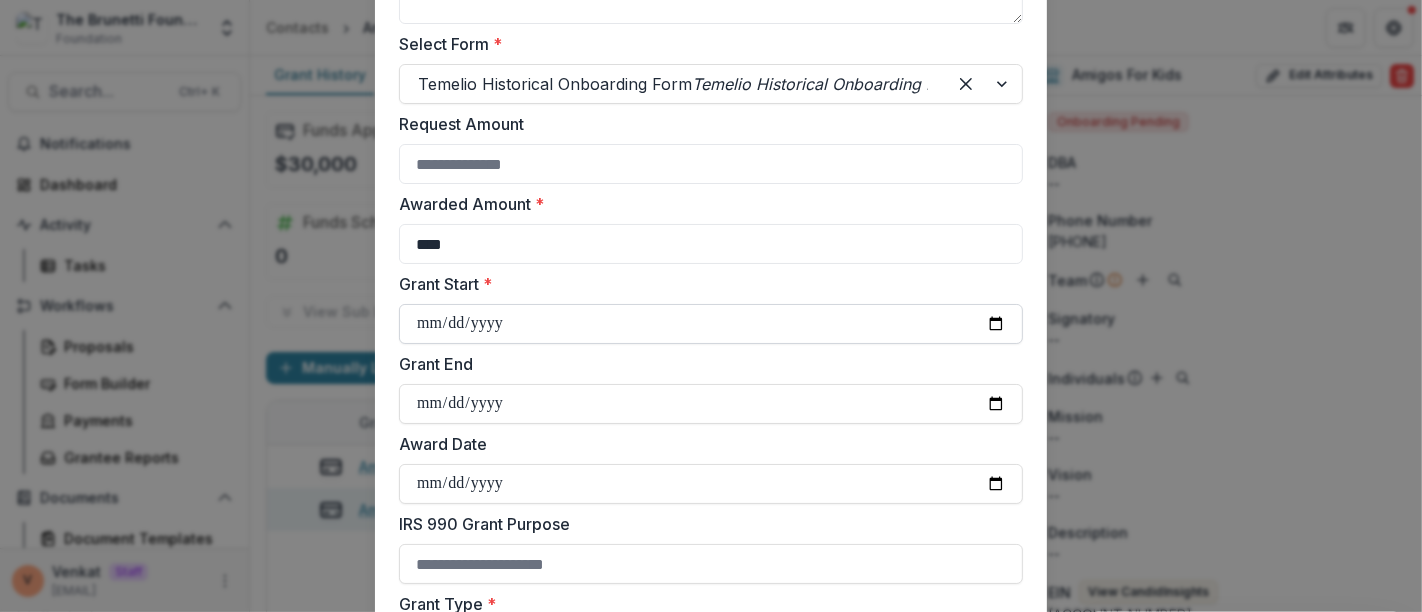 type on "****" 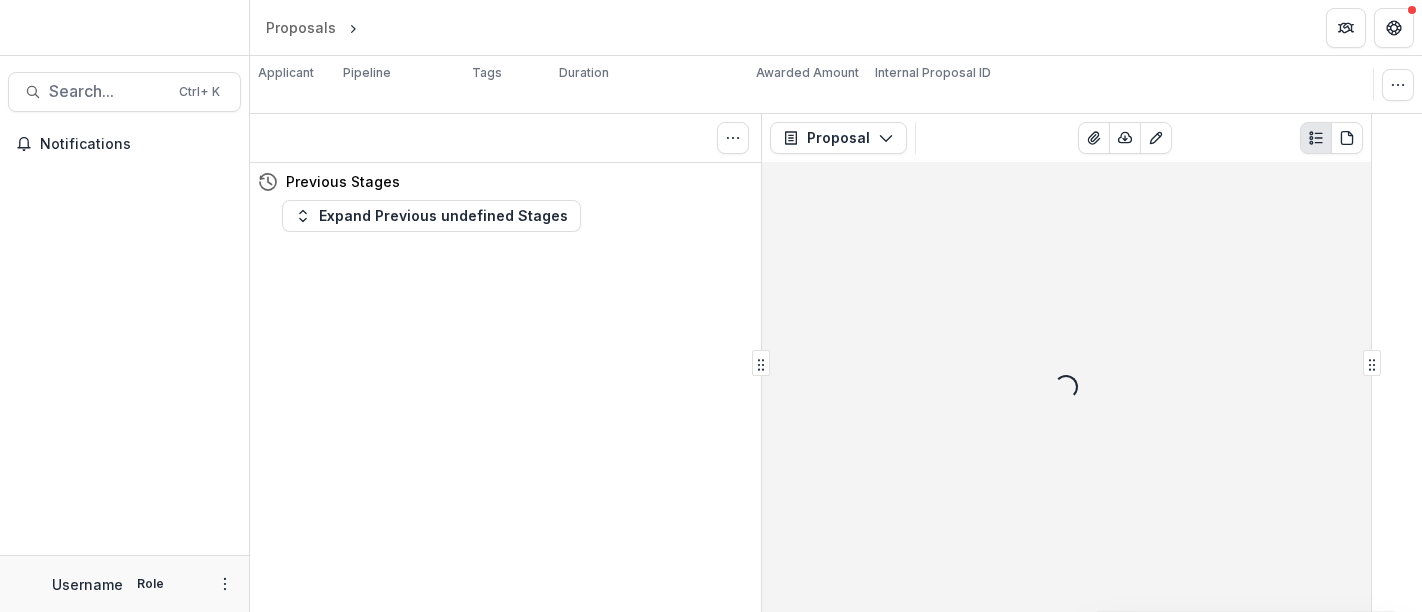 scroll, scrollTop: 0, scrollLeft: 0, axis: both 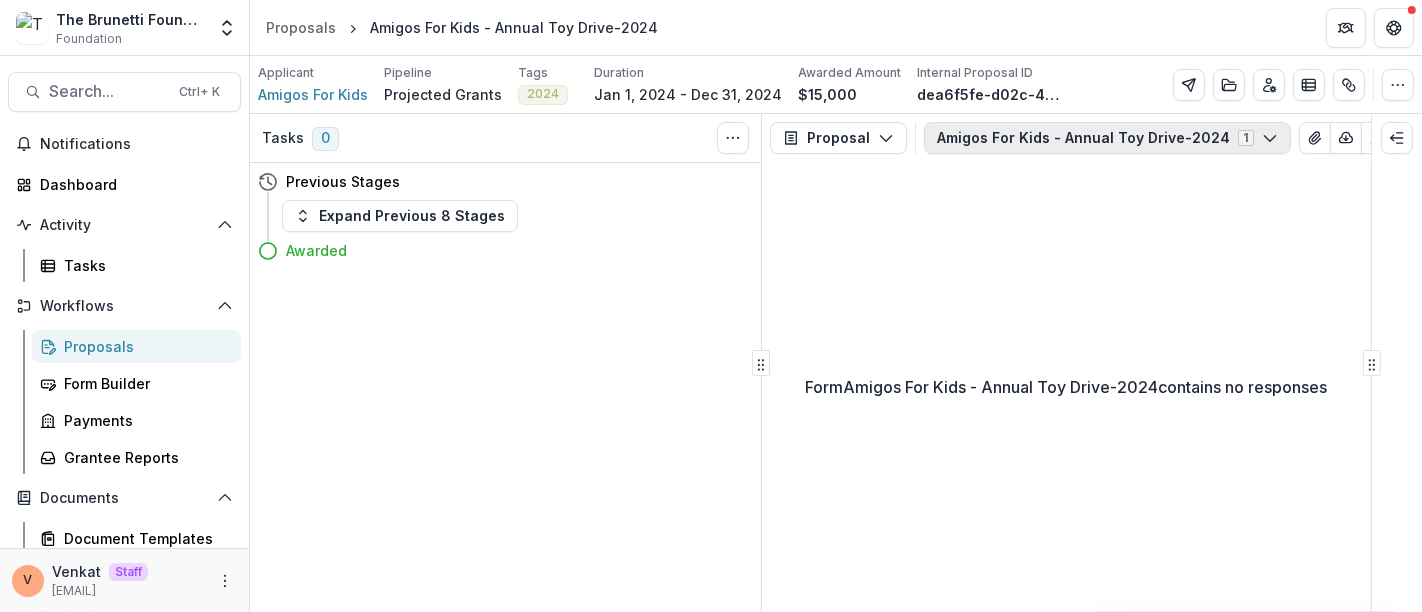 click 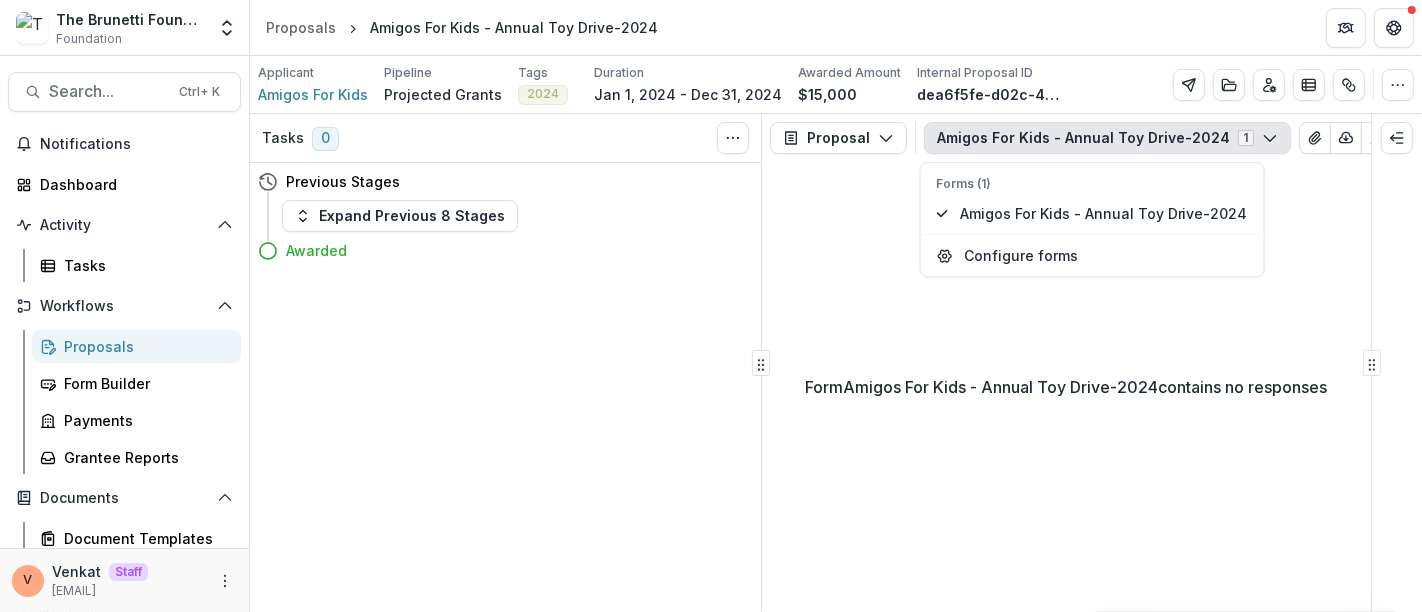 click 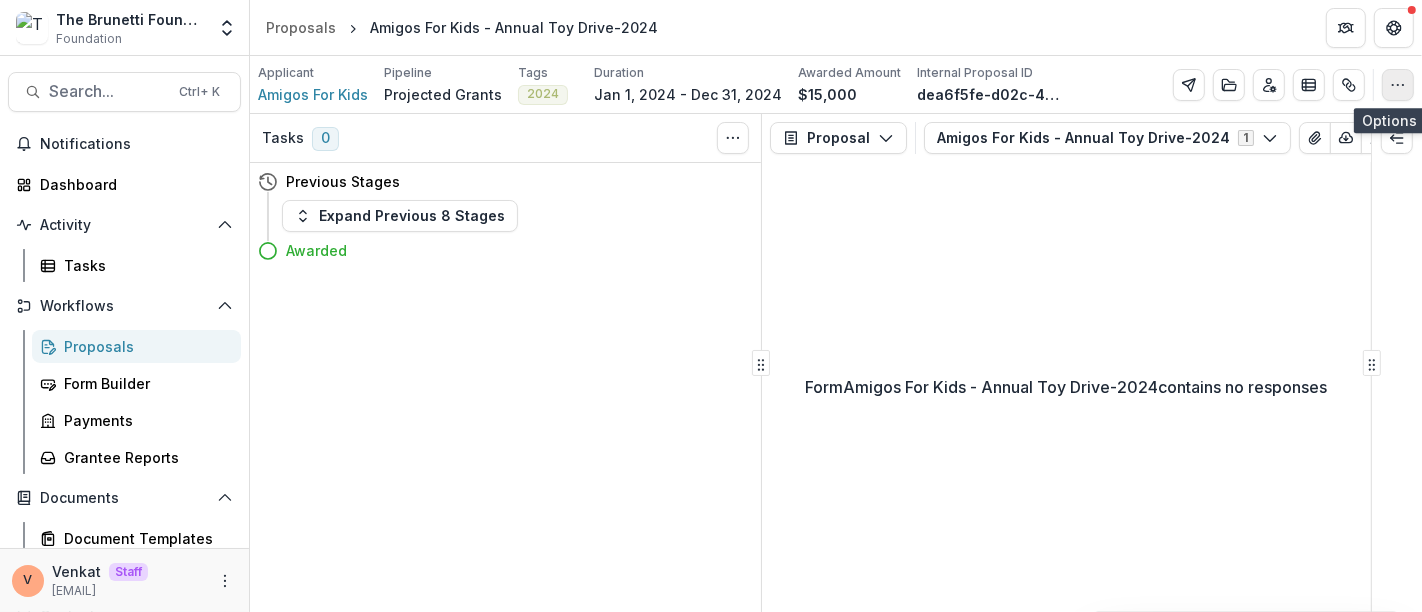 click 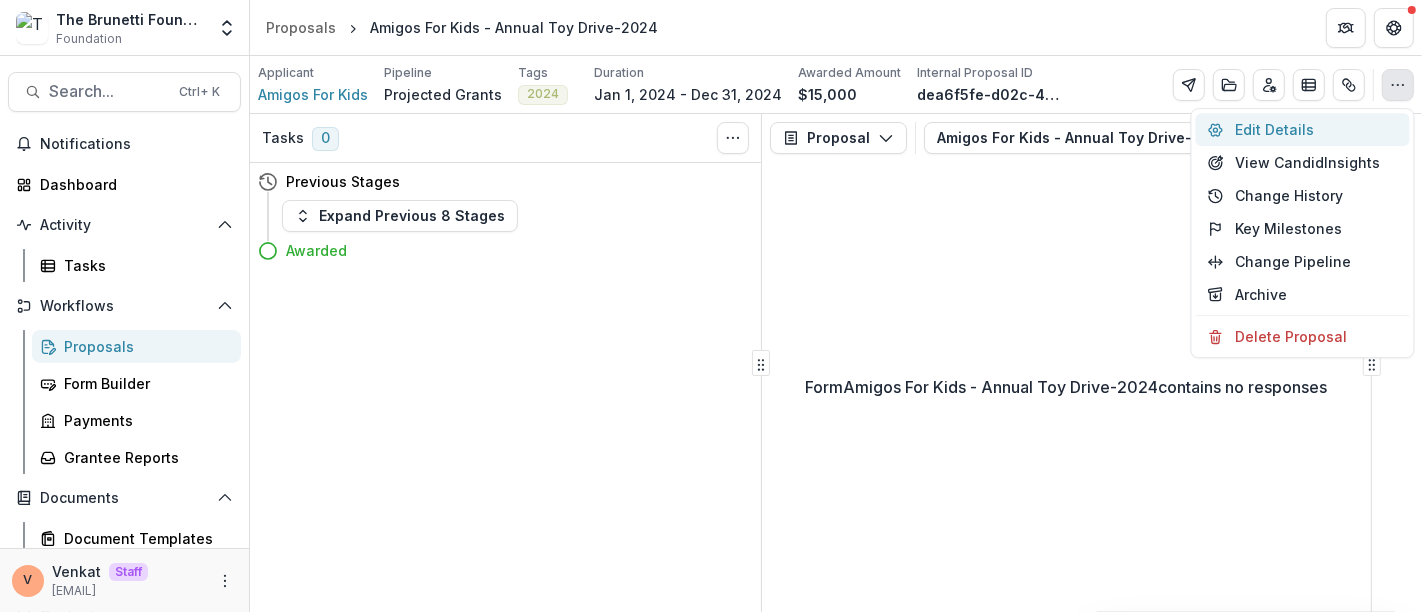 click on "Edit Details" at bounding box center (1303, 129) 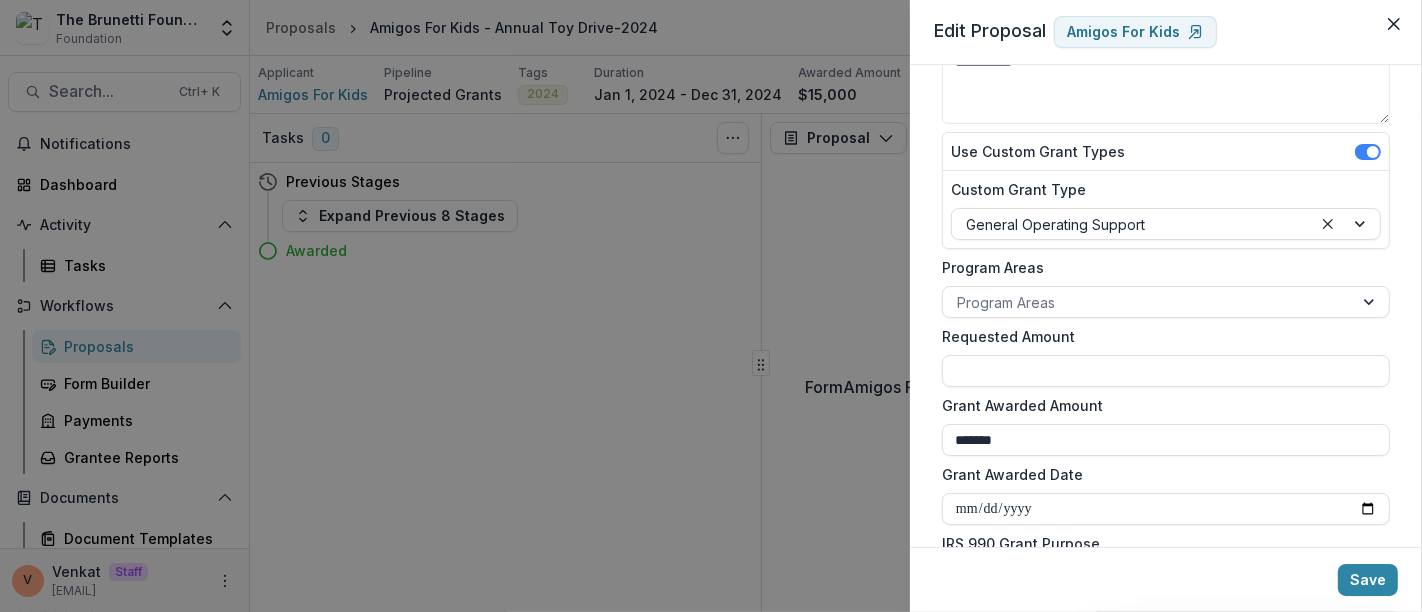scroll, scrollTop: 0, scrollLeft: 0, axis: both 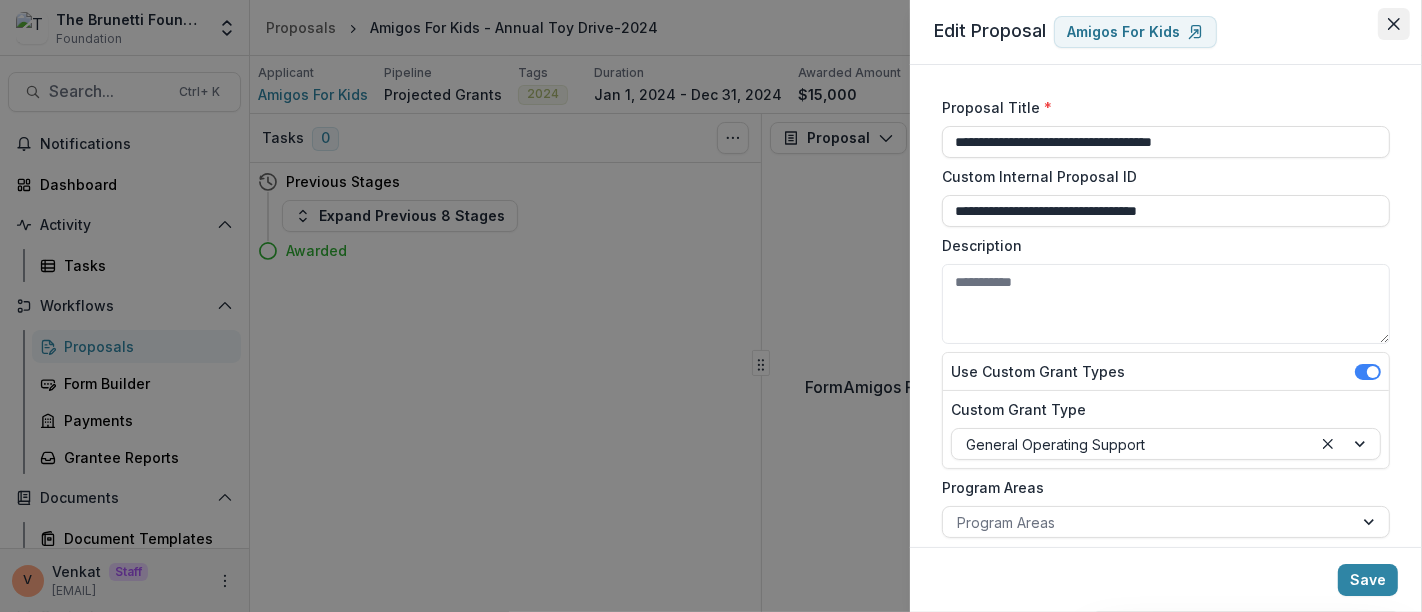 click 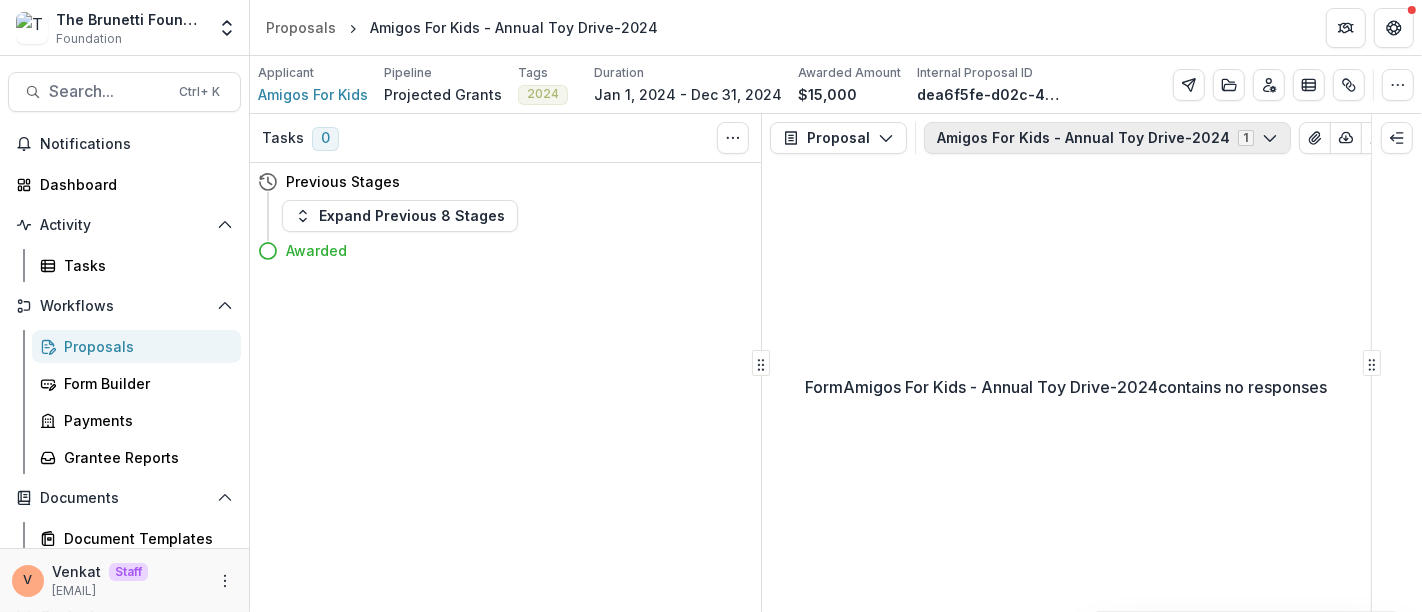 click on "Amigos For Kids - Annual Toy Drive-2024 1" at bounding box center (1107, 138) 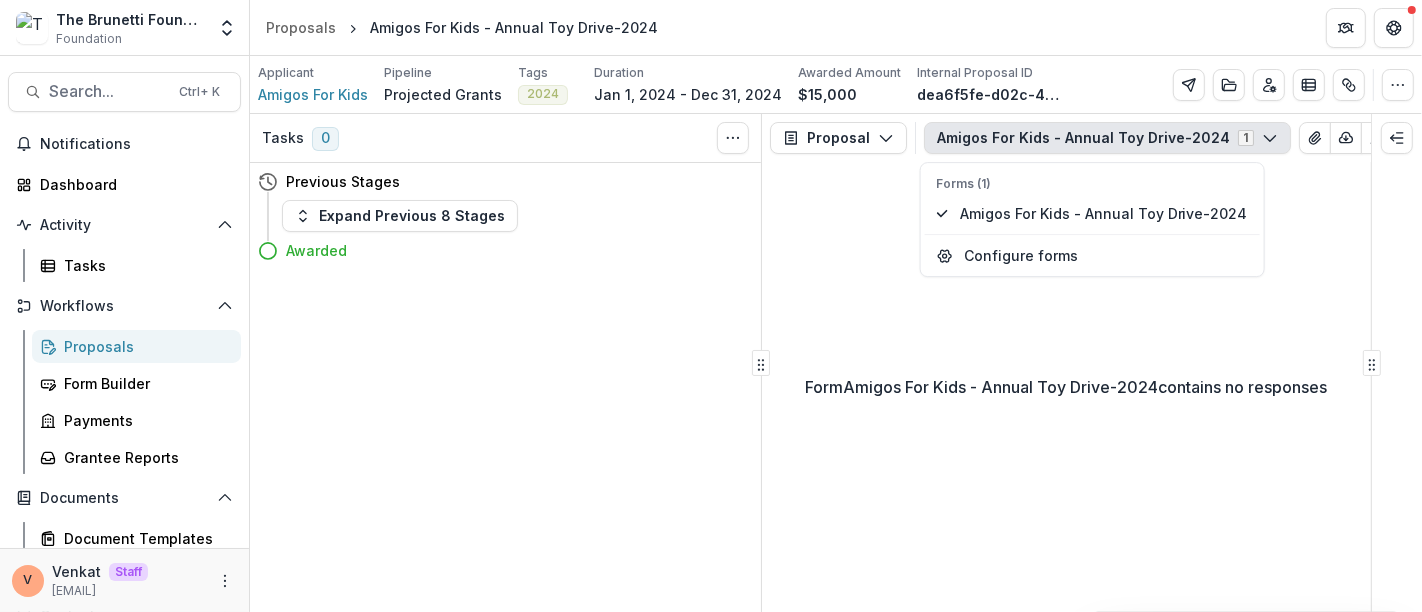 click on "Amigos For Kids - Annual Toy Drive-2024 1" at bounding box center [1107, 138] 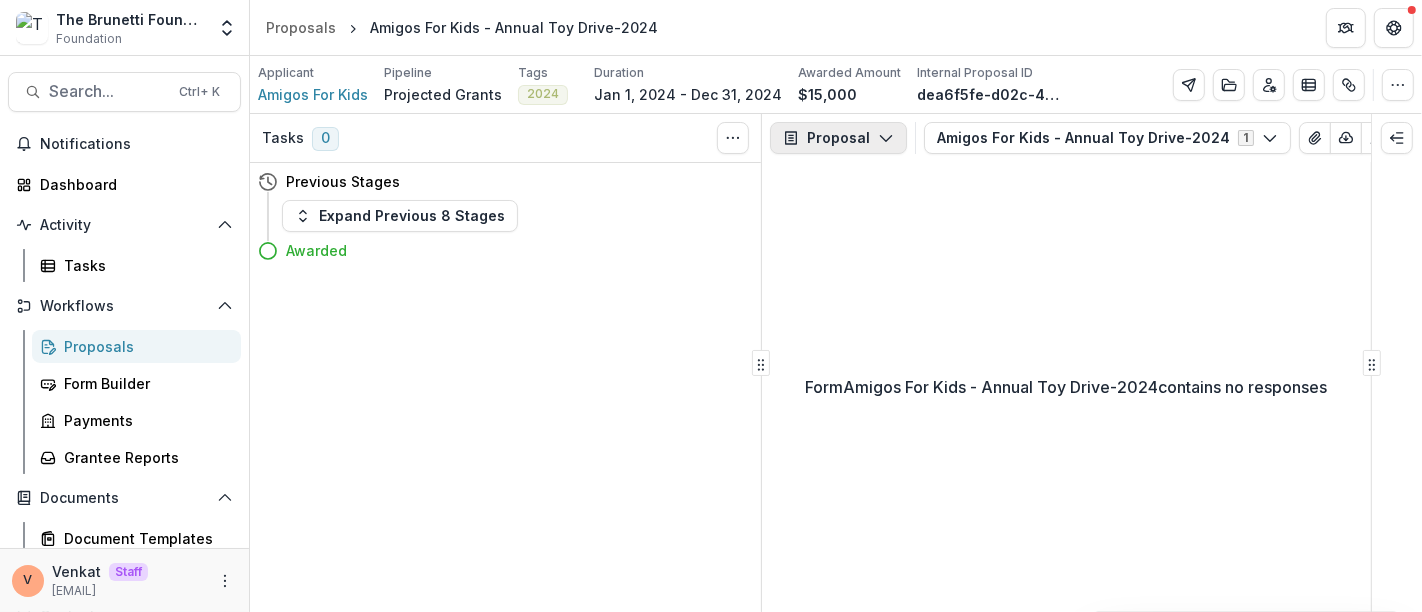 click 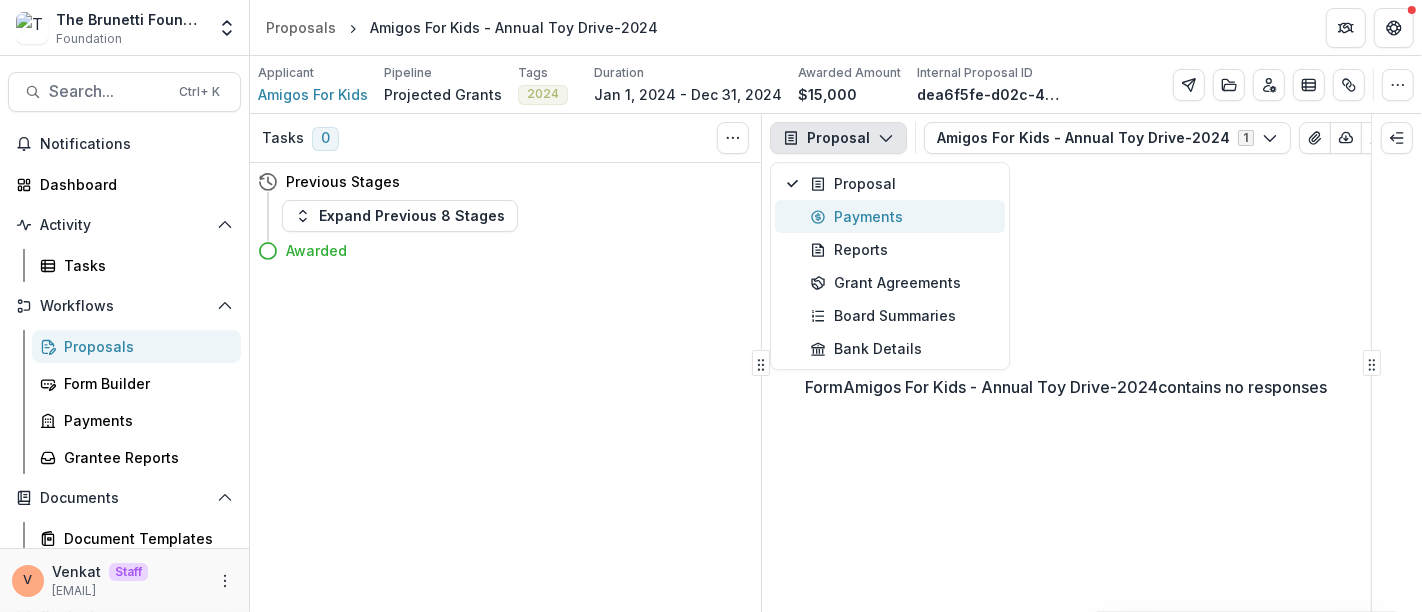 click on "Payments" at bounding box center [901, 216] 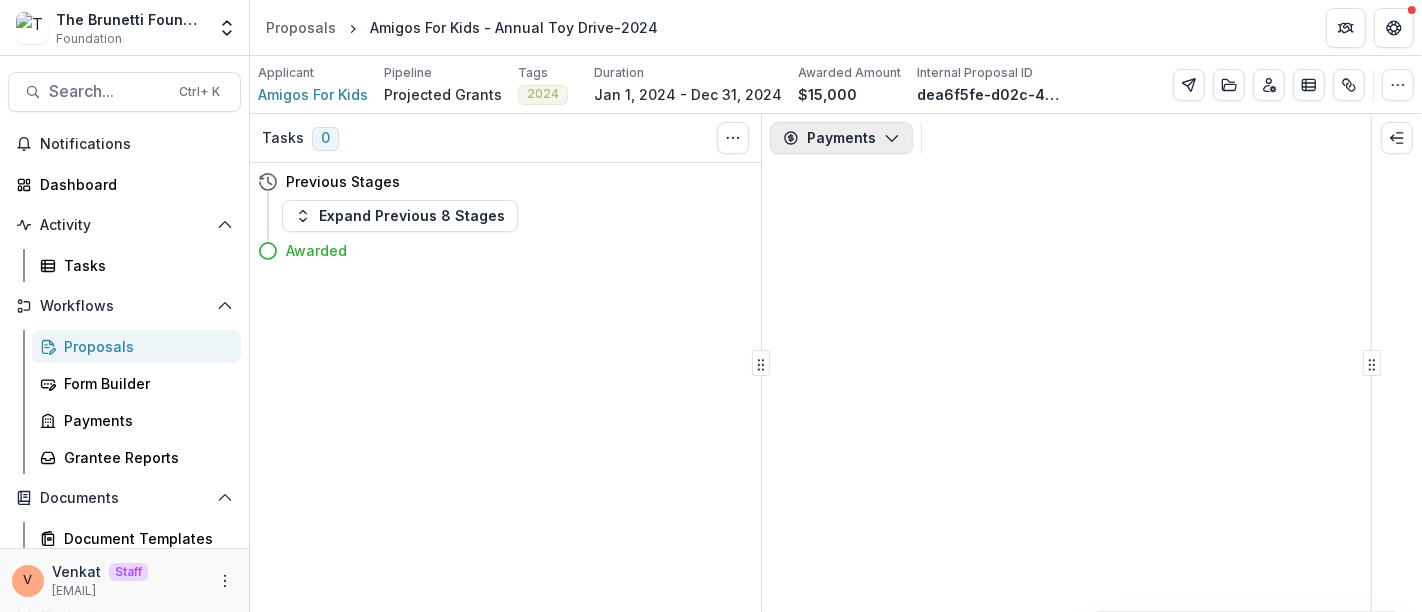 click 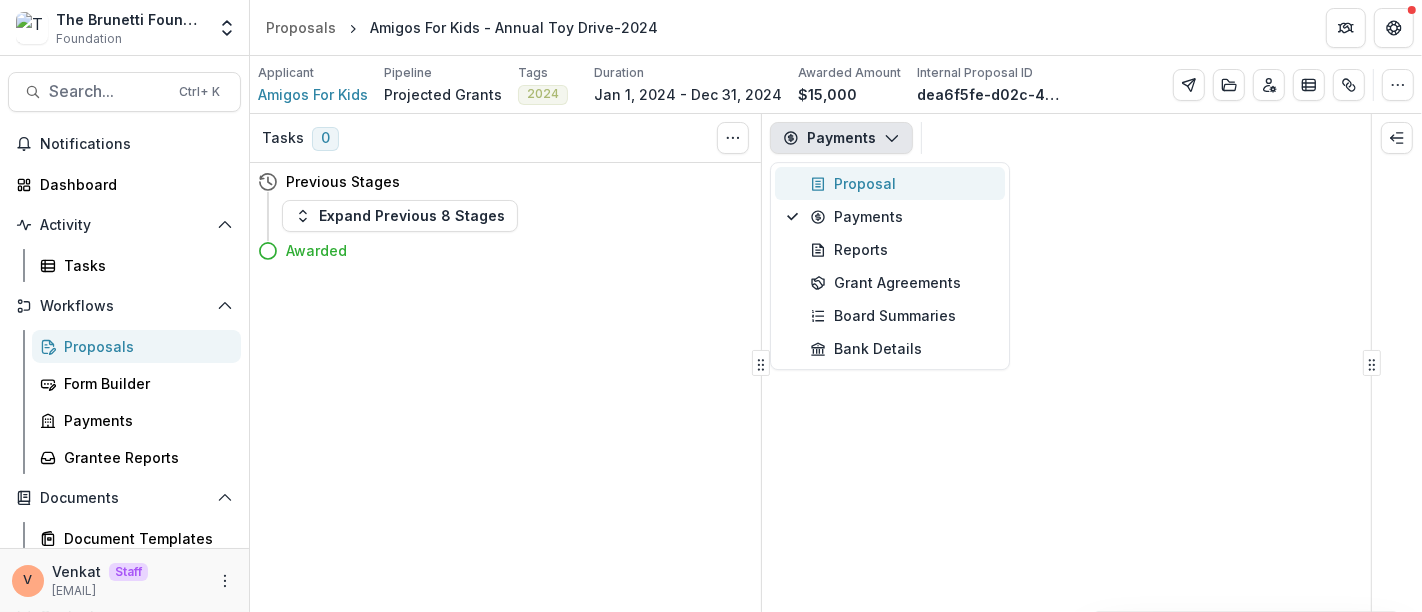 click on "Proposal" at bounding box center [901, 183] 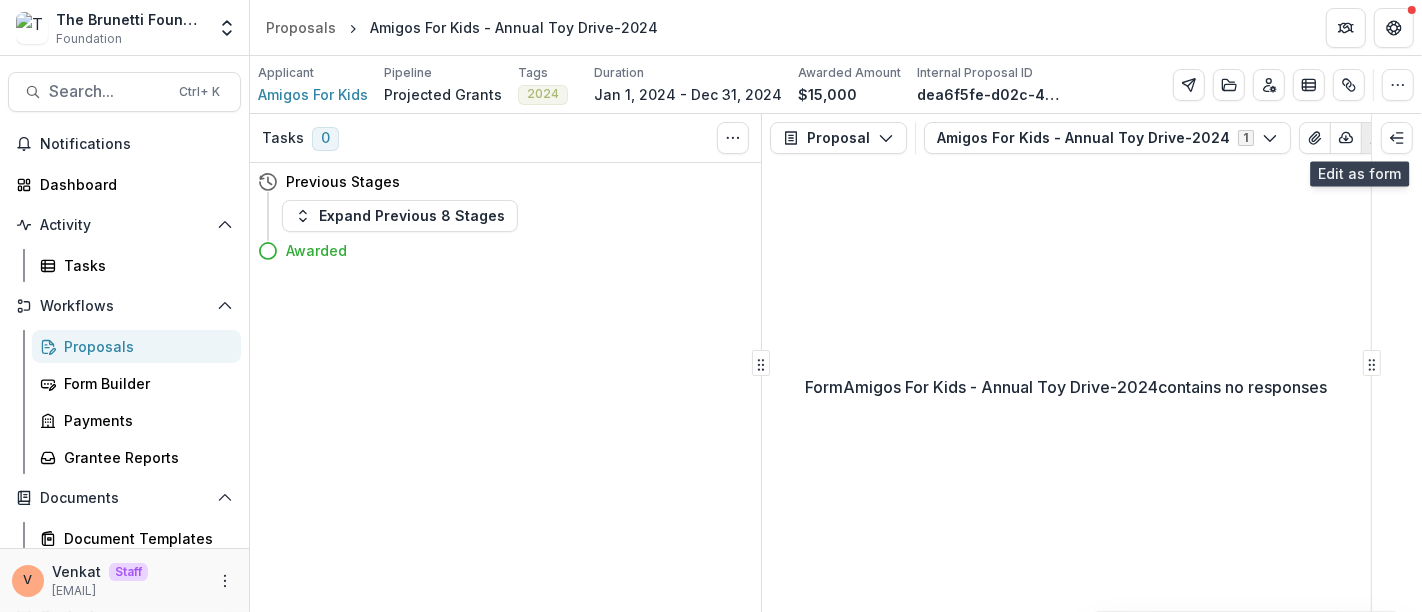 click 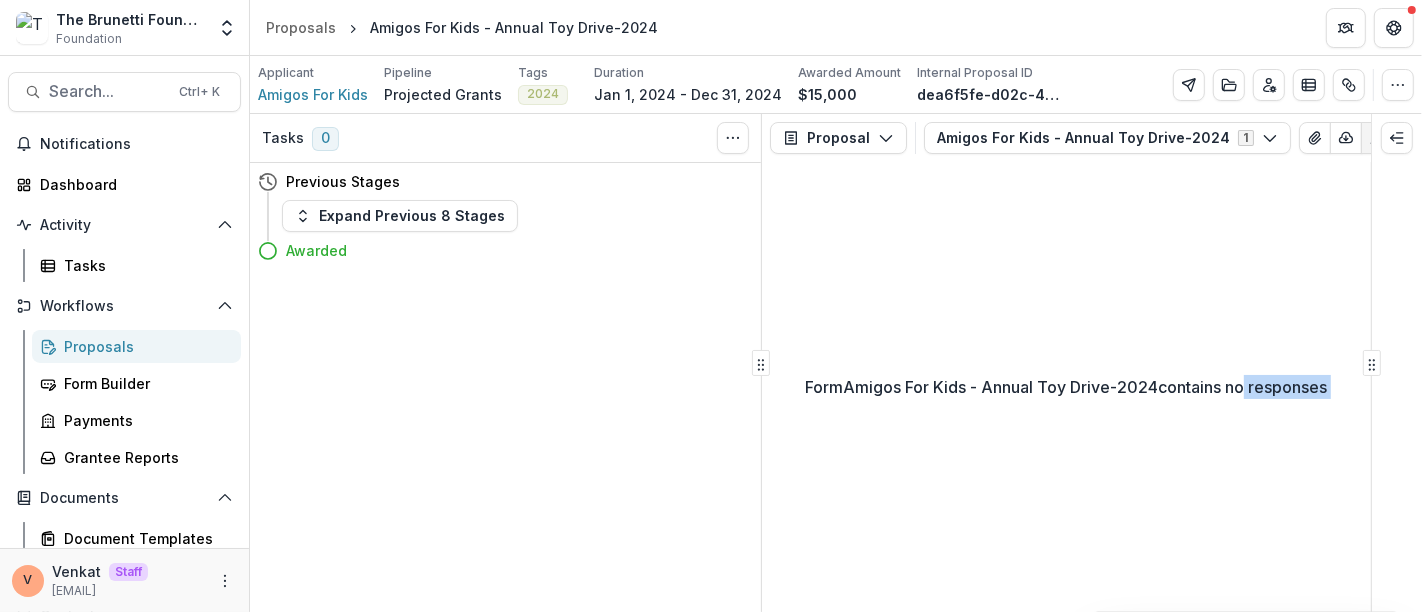 drag, startPoint x: 1243, startPoint y: 164, endPoint x: 1405, endPoint y: 162, distance: 162.01234 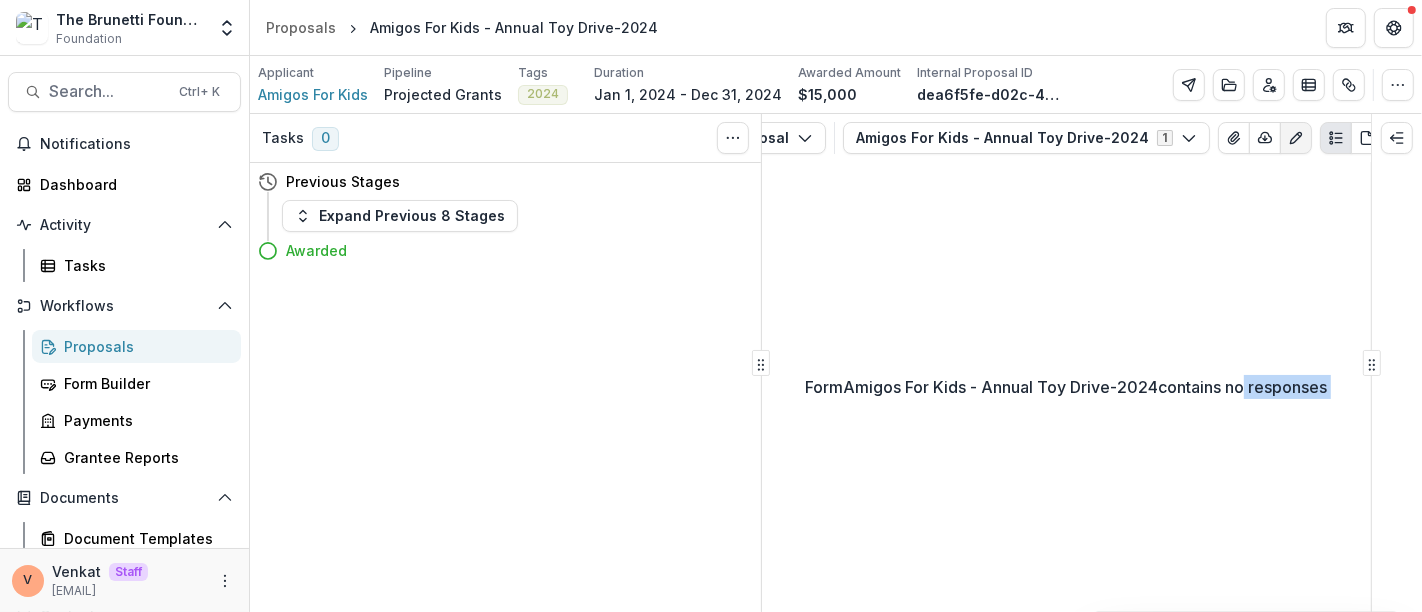 scroll, scrollTop: 0, scrollLeft: 0, axis: both 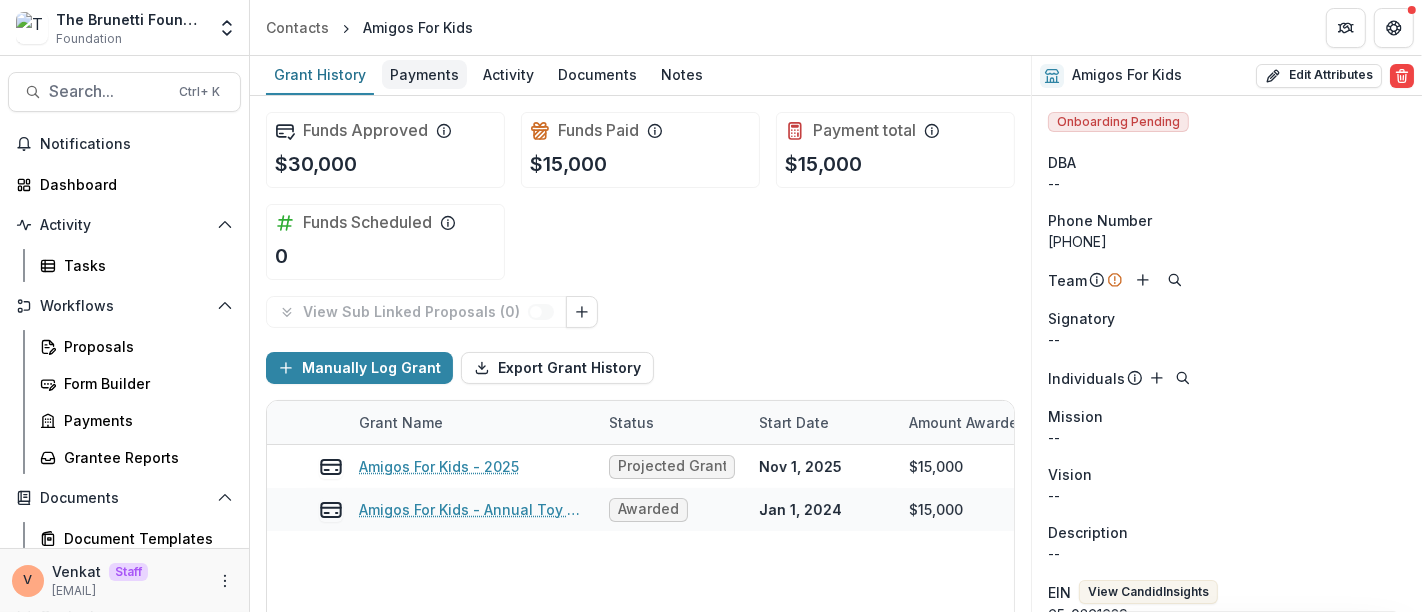 click on "Payments" at bounding box center (424, 74) 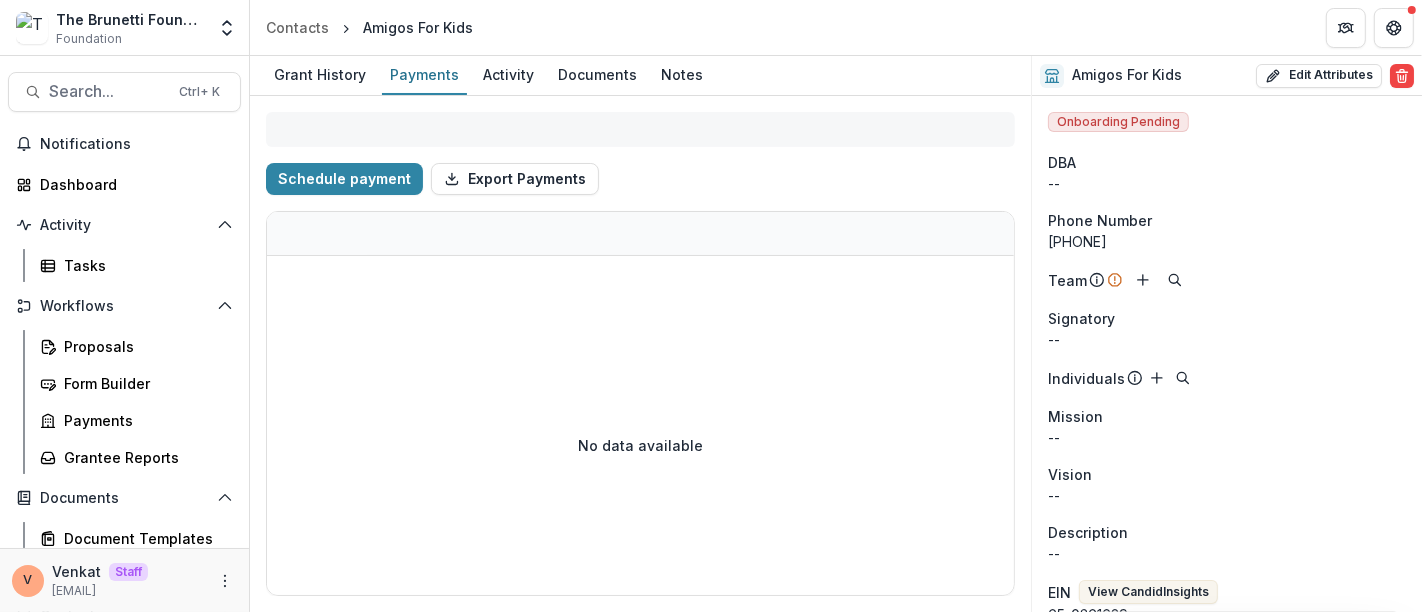 select on "****" 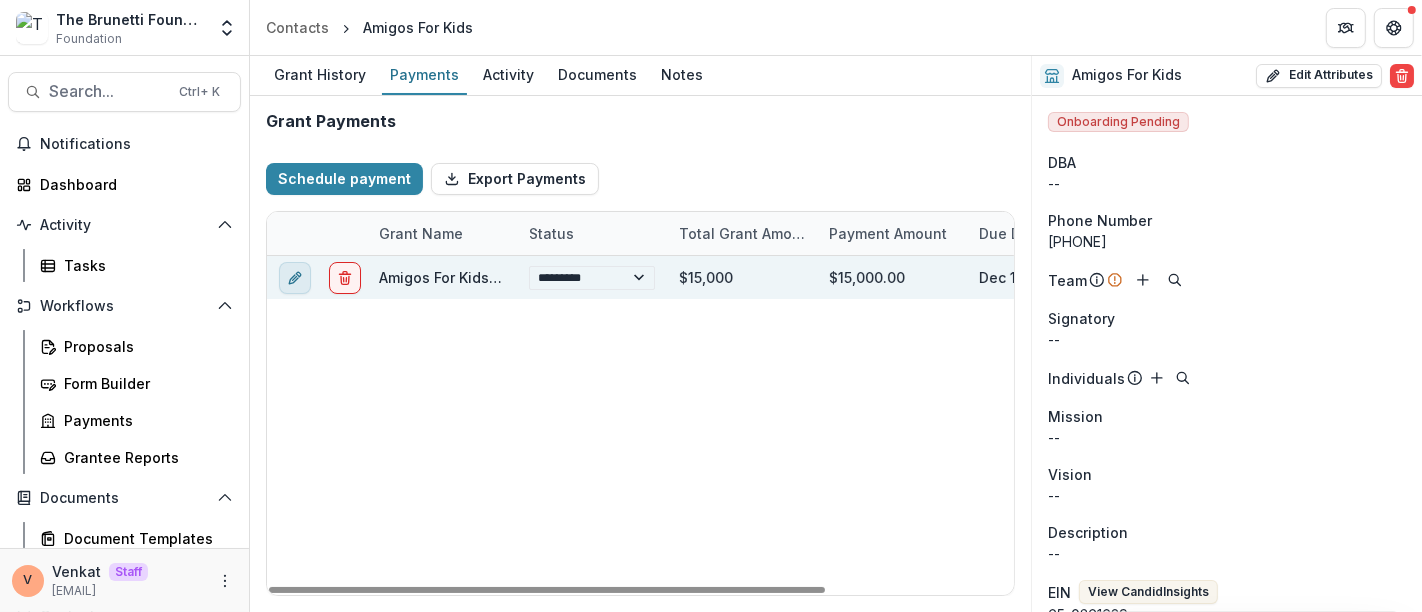 click 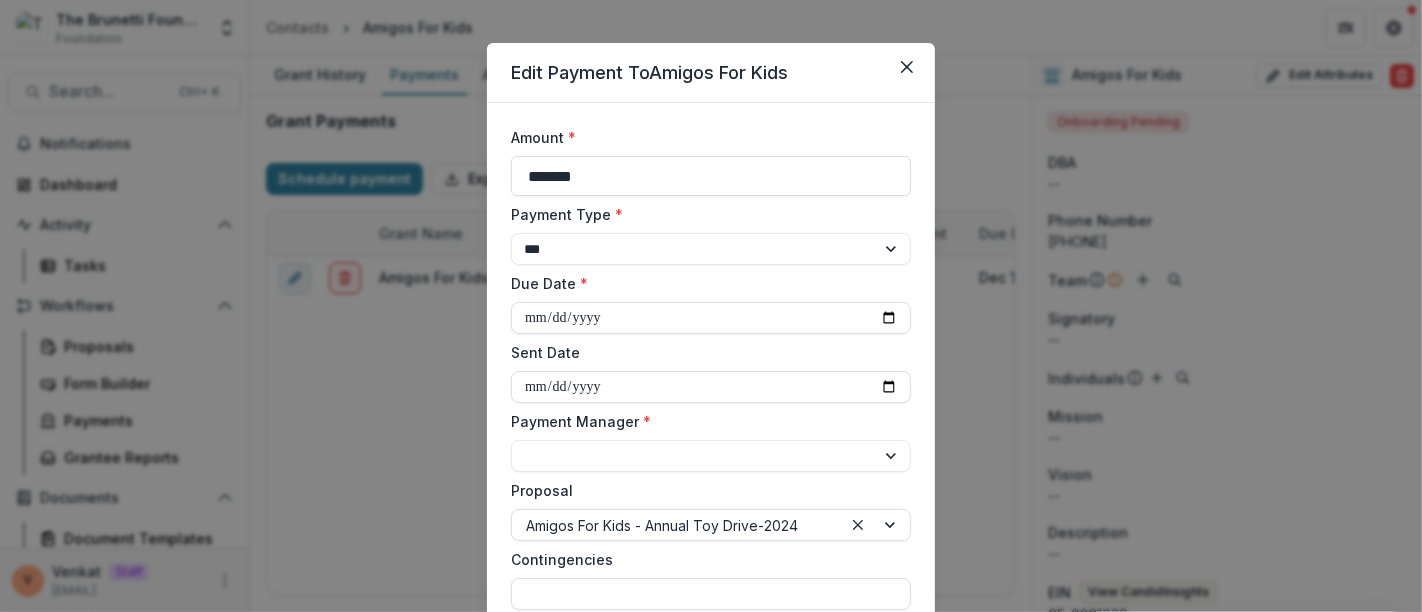 scroll, scrollTop: 0, scrollLeft: 0, axis: both 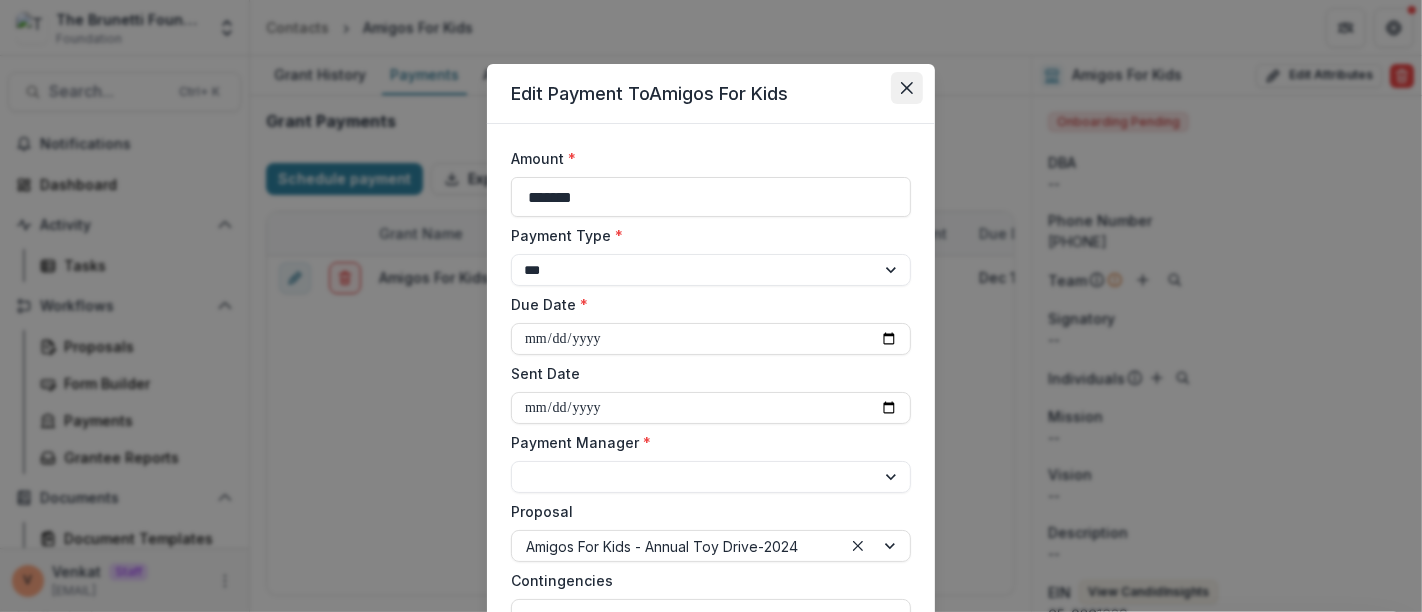 click at bounding box center (907, 88) 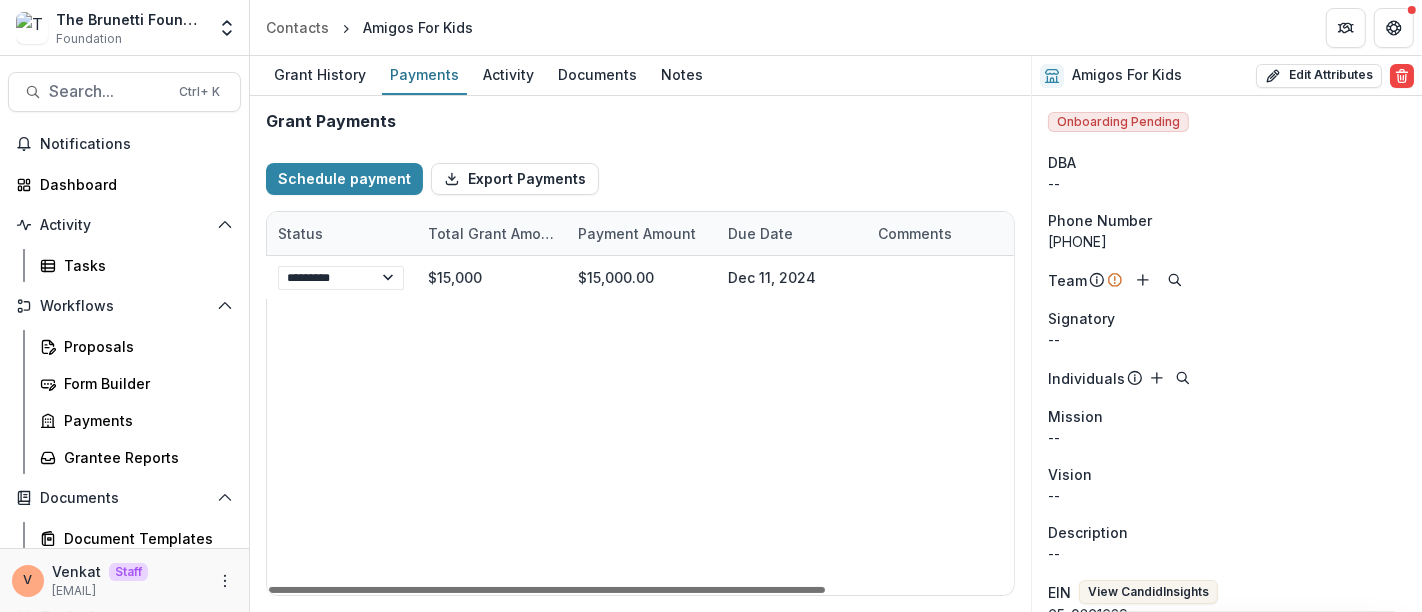 scroll, scrollTop: 0, scrollLeft: 0, axis: both 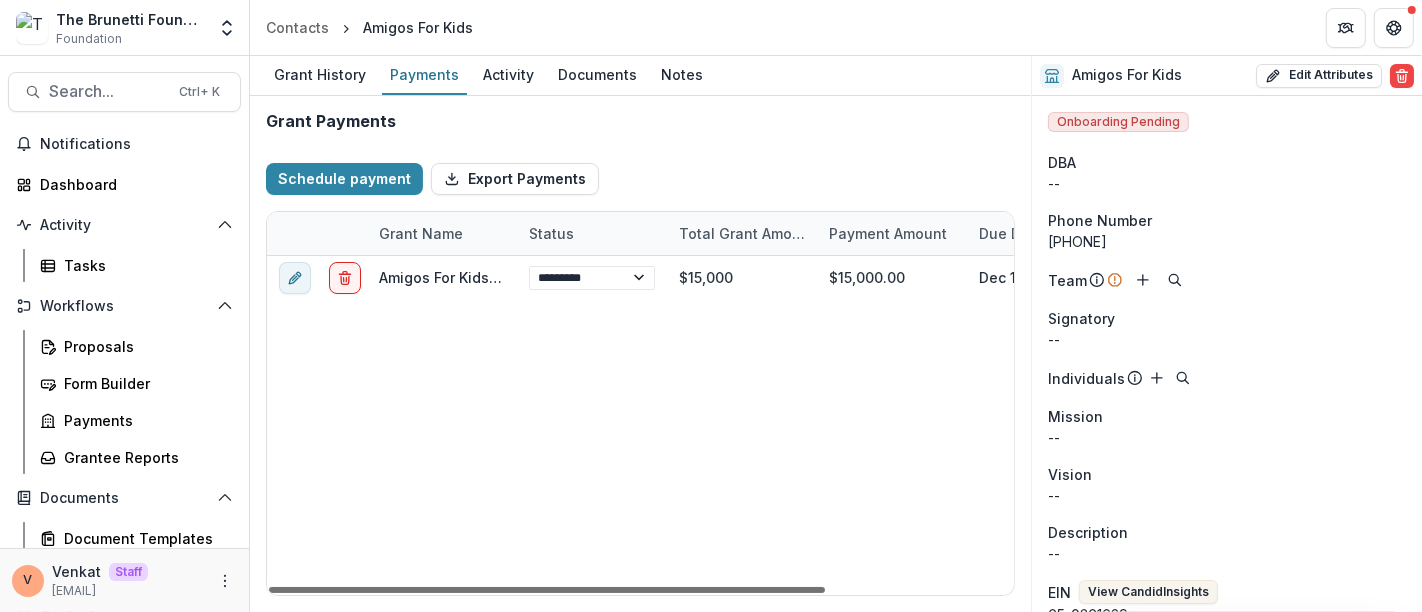 drag, startPoint x: 588, startPoint y: 590, endPoint x: 485, endPoint y: 577, distance: 103.81715 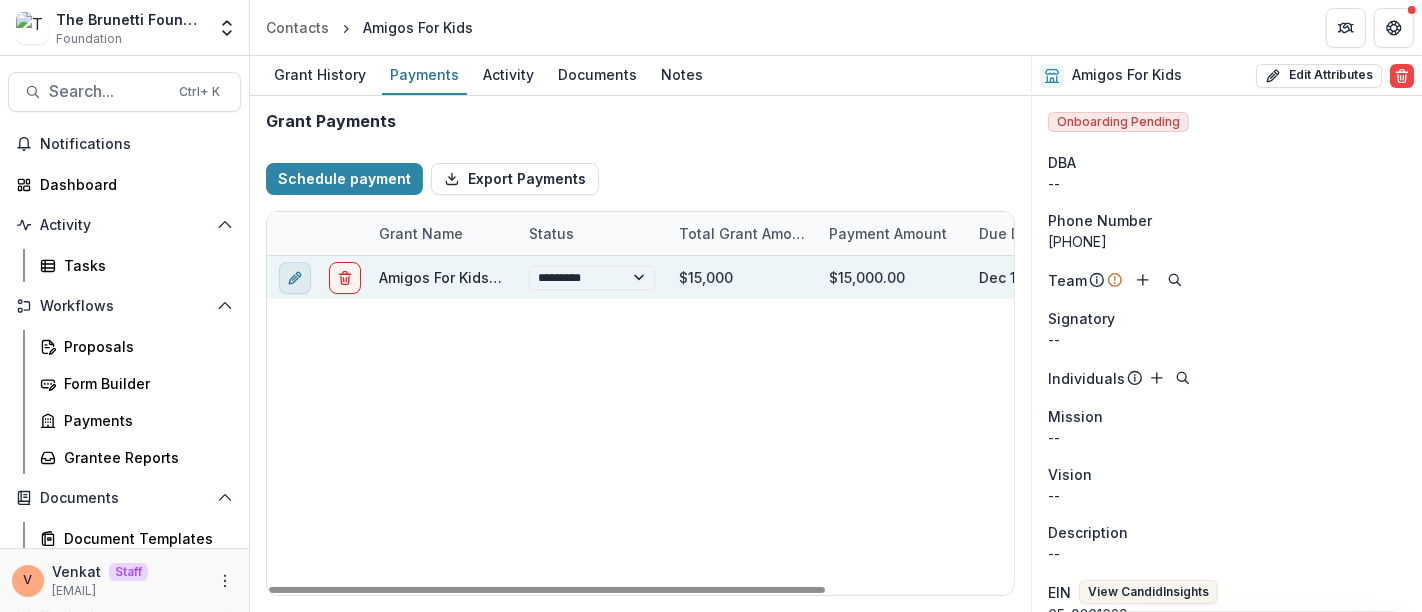 click 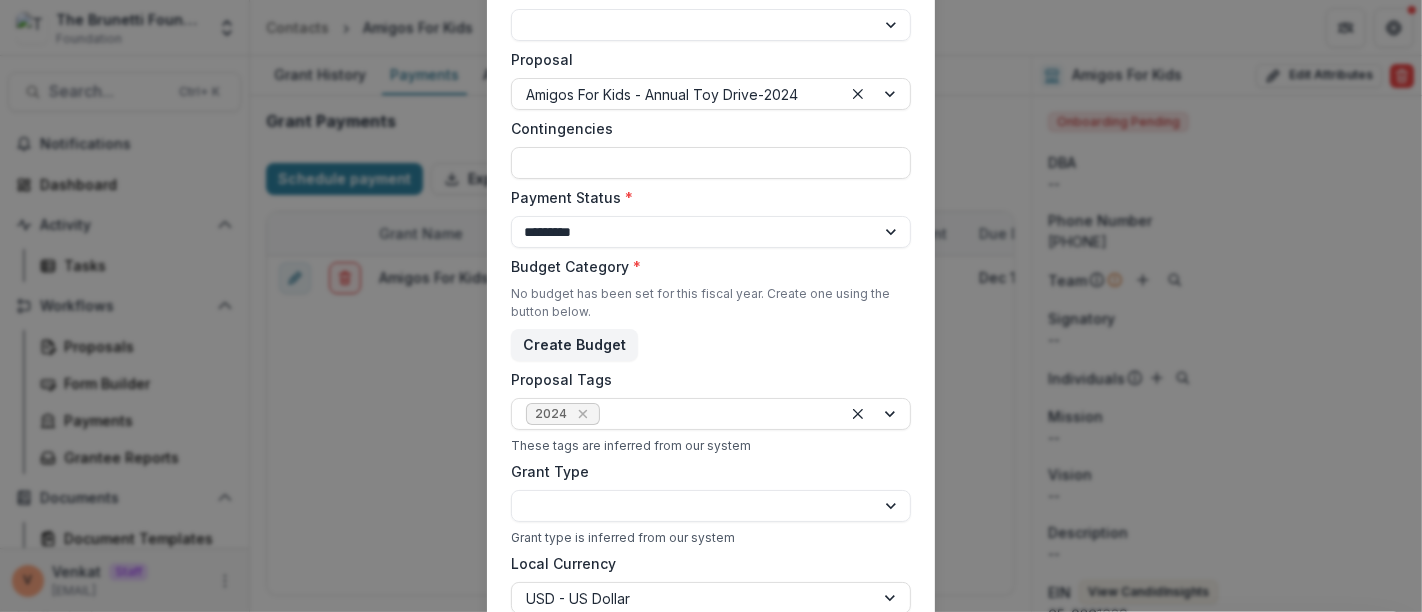 scroll, scrollTop: 444, scrollLeft: 0, axis: vertical 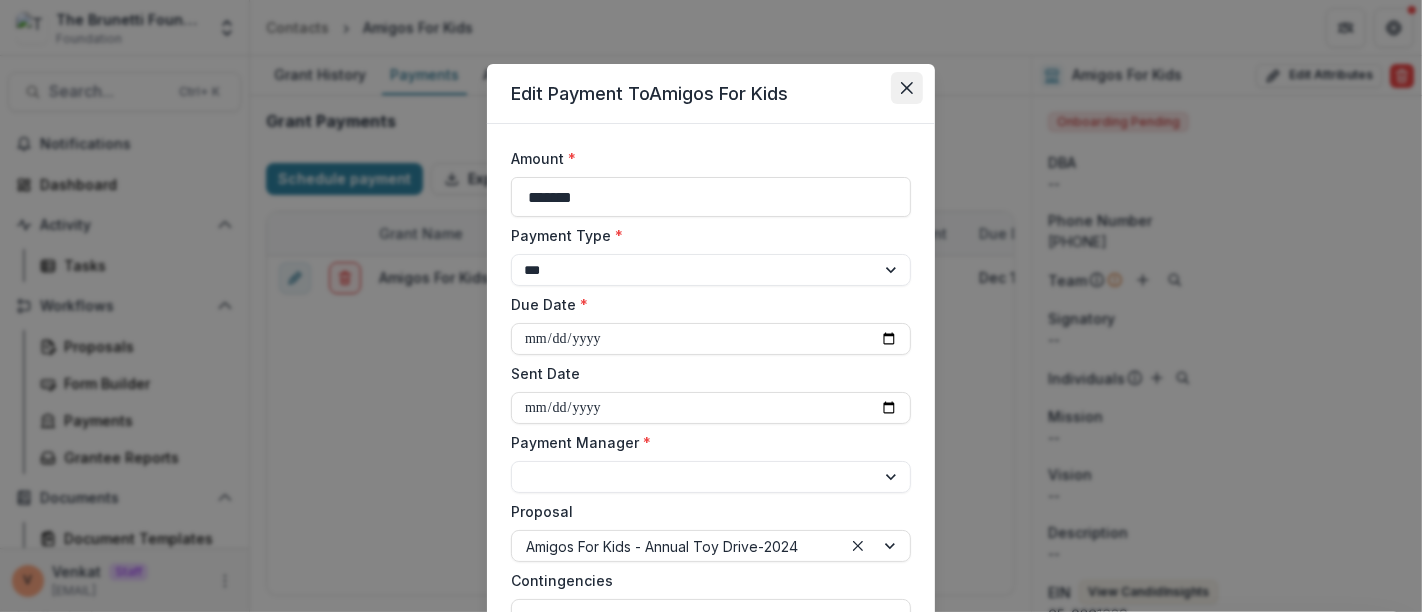 click at bounding box center (907, 88) 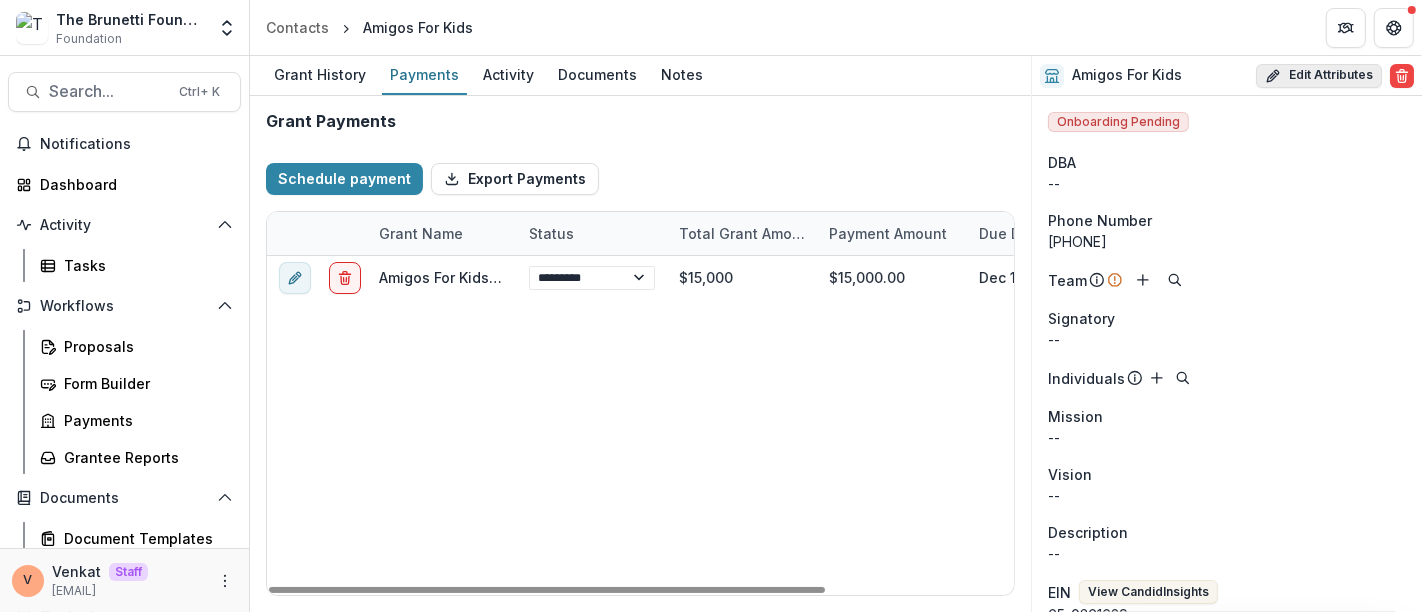 click on "Edit Attributes" at bounding box center [1319, 76] 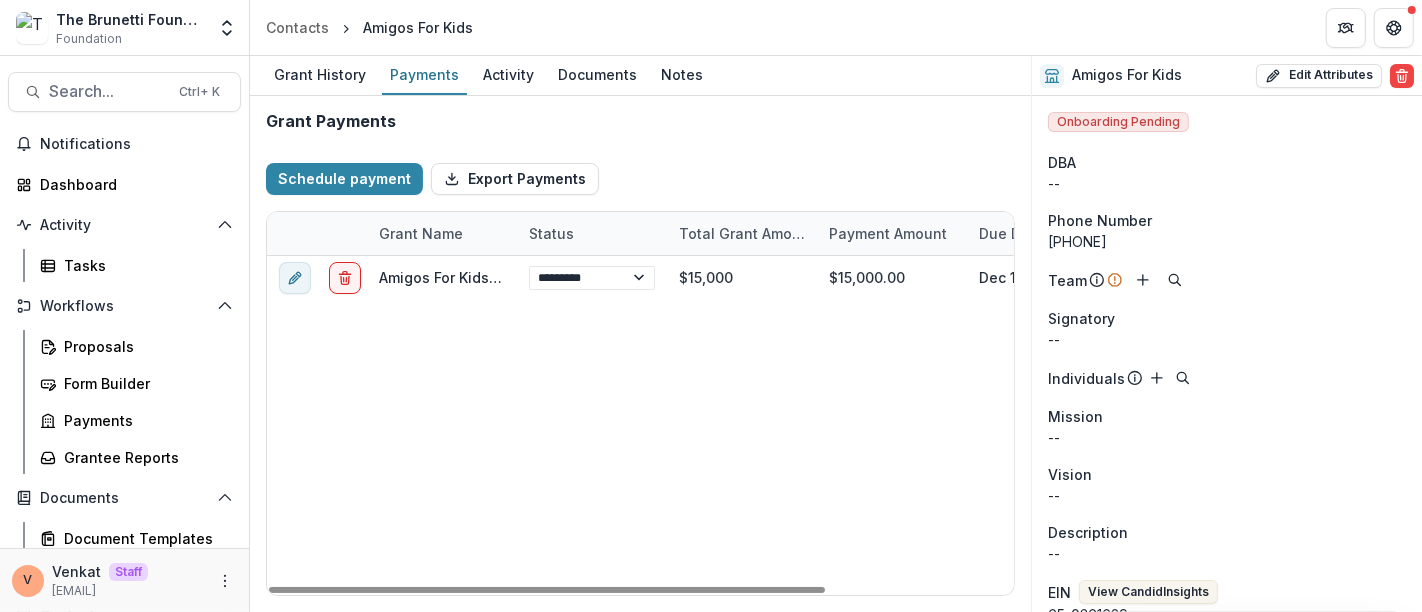 type on "**********" 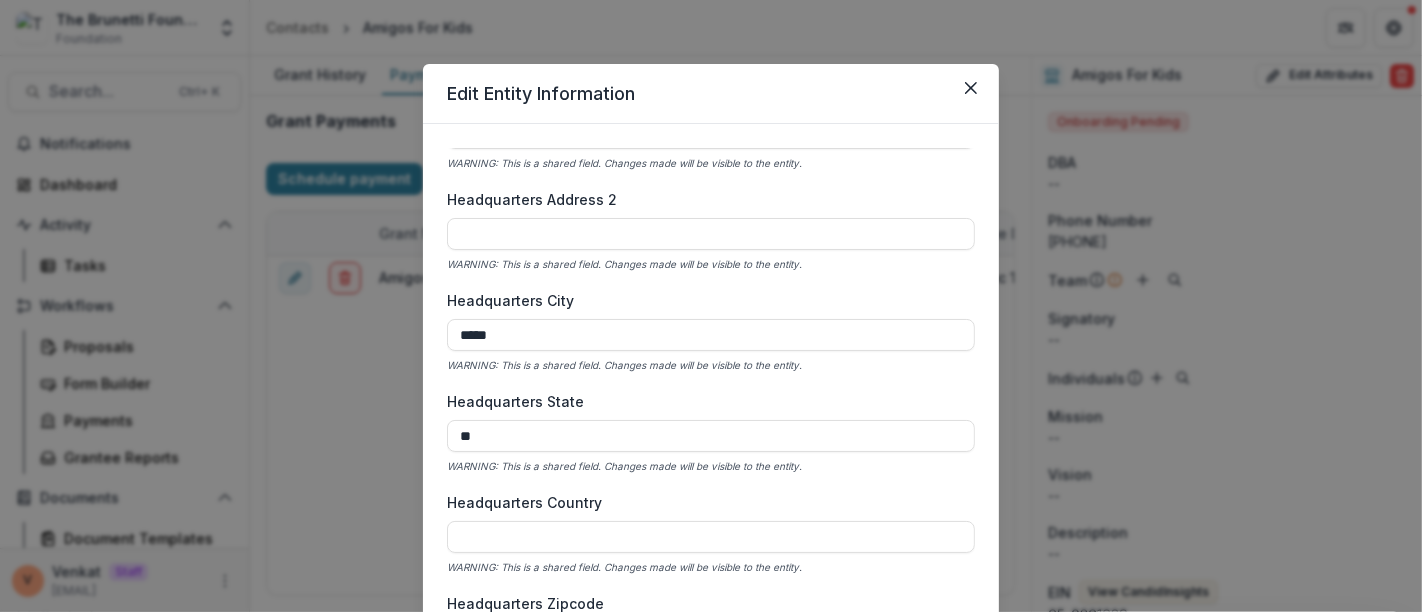 scroll, scrollTop: 1444, scrollLeft: 0, axis: vertical 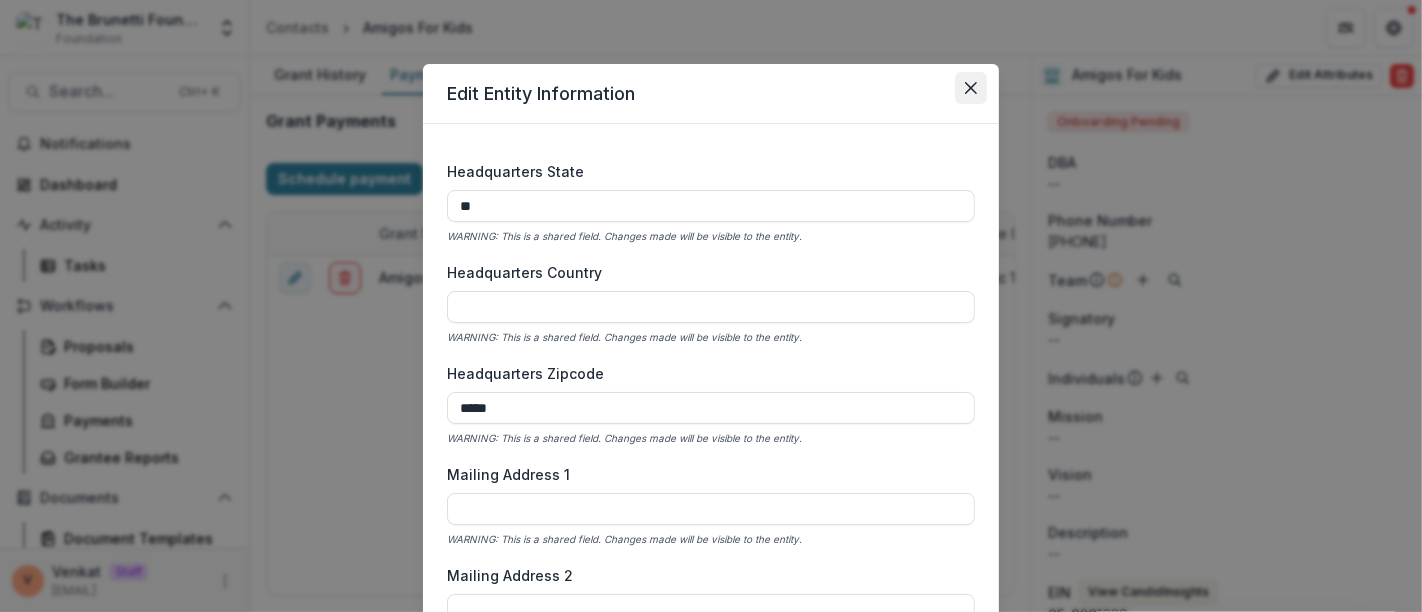 click 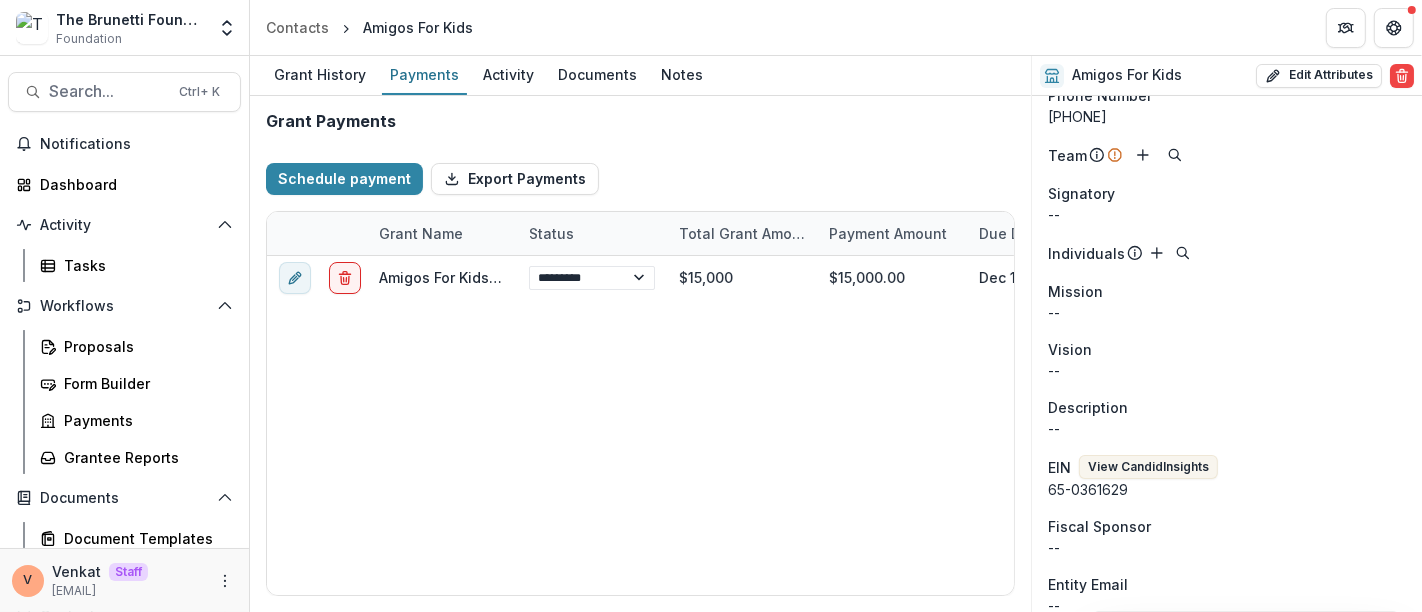 scroll, scrollTop: 0, scrollLeft: 0, axis: both 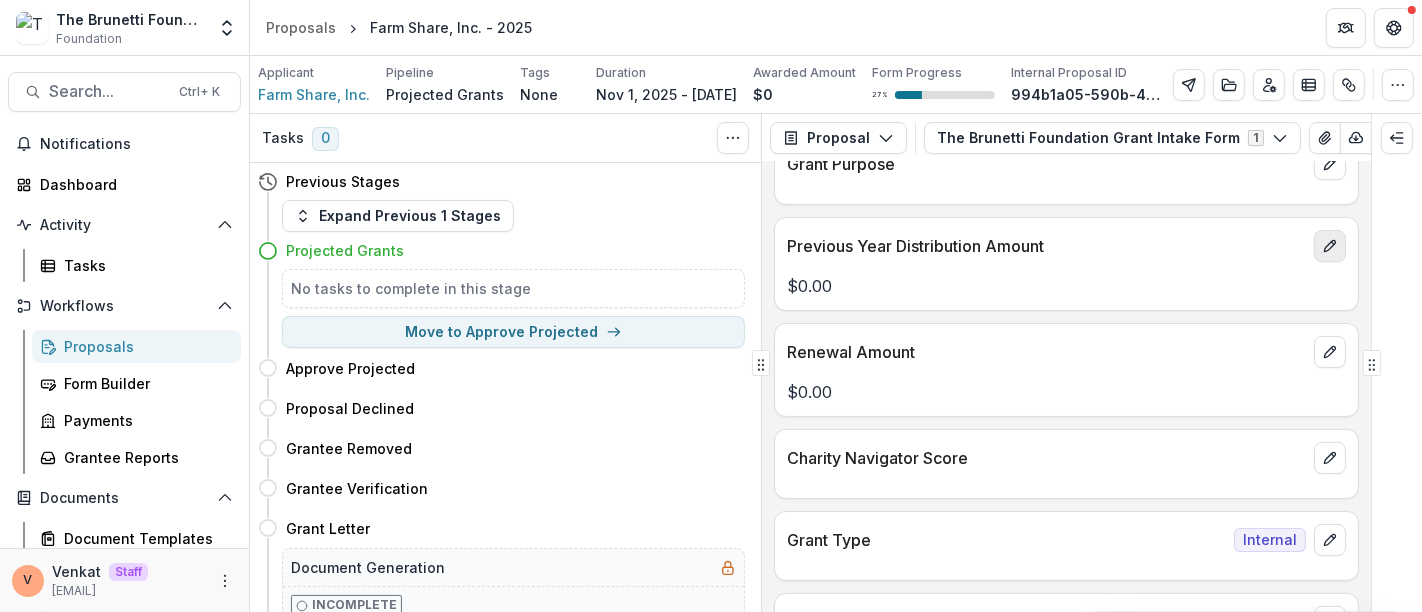 click 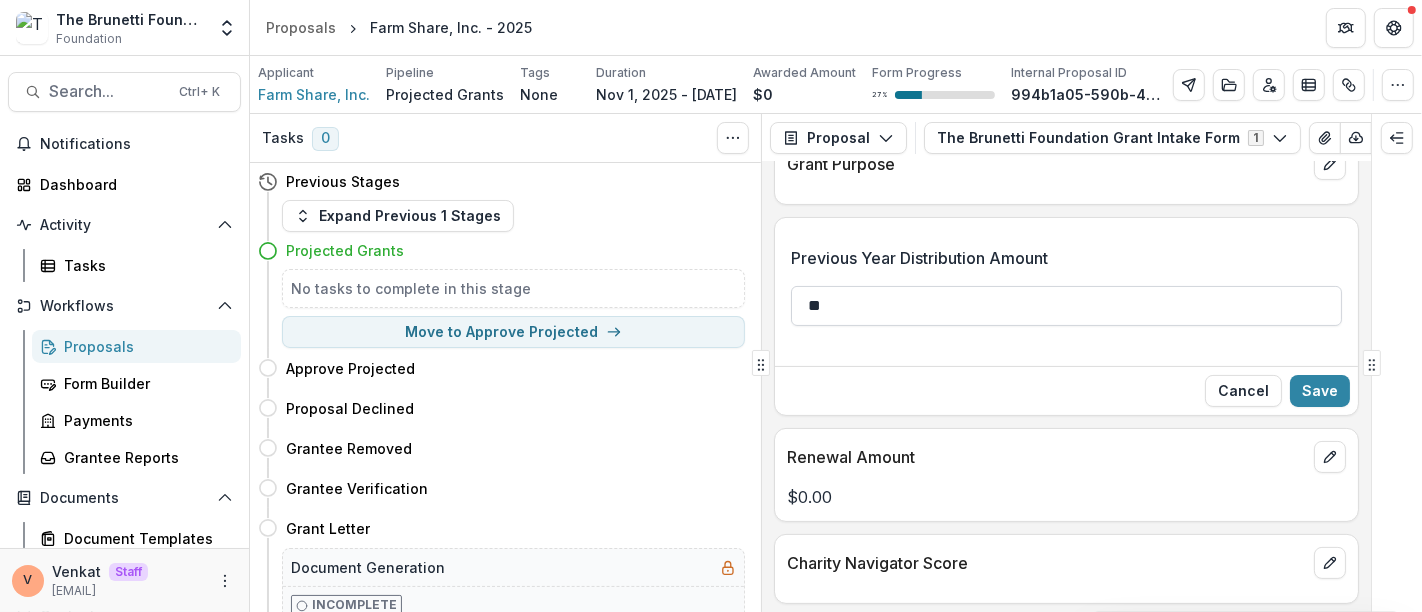 click on "**" at bounding box center (1066, 306) 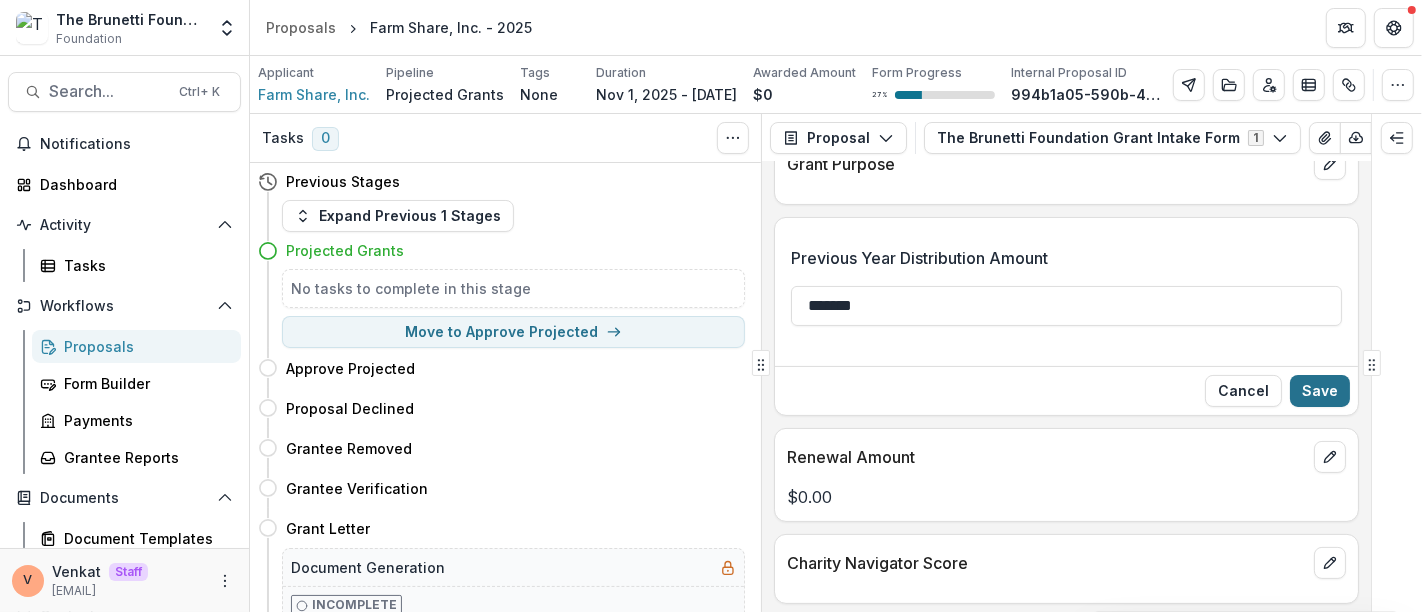 type on "*******" 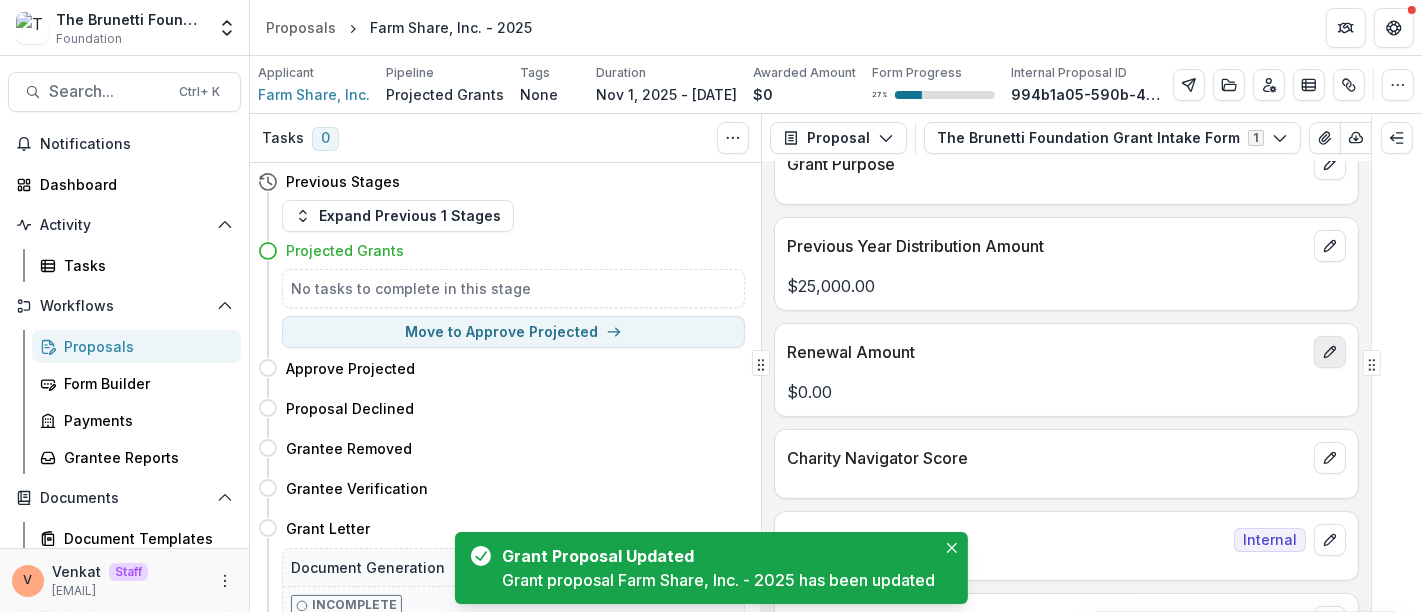 click 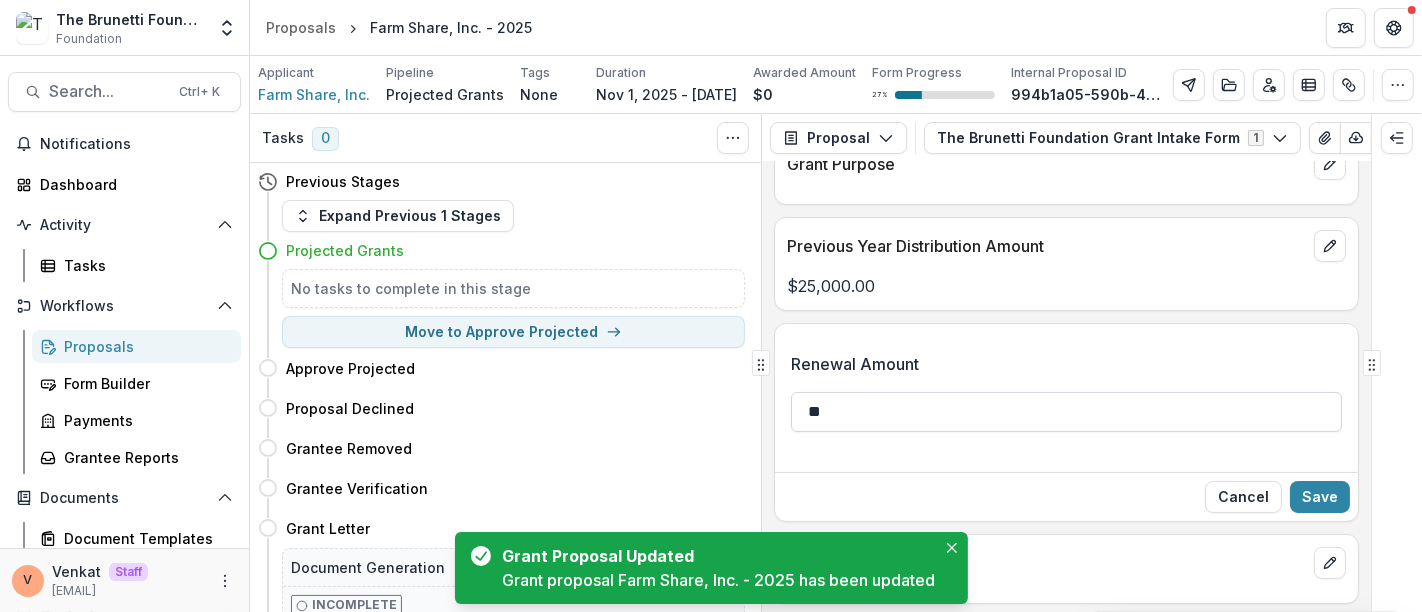 click on "**" at bounding box center (1066, 412) 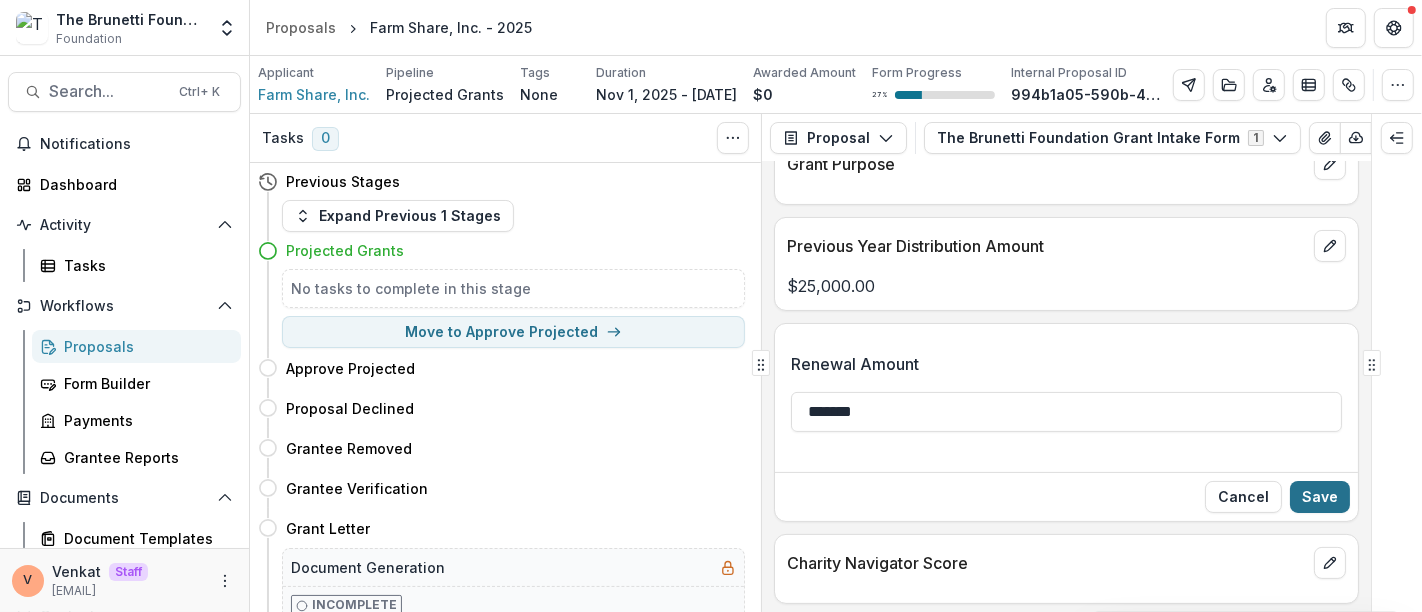 type on "*******" 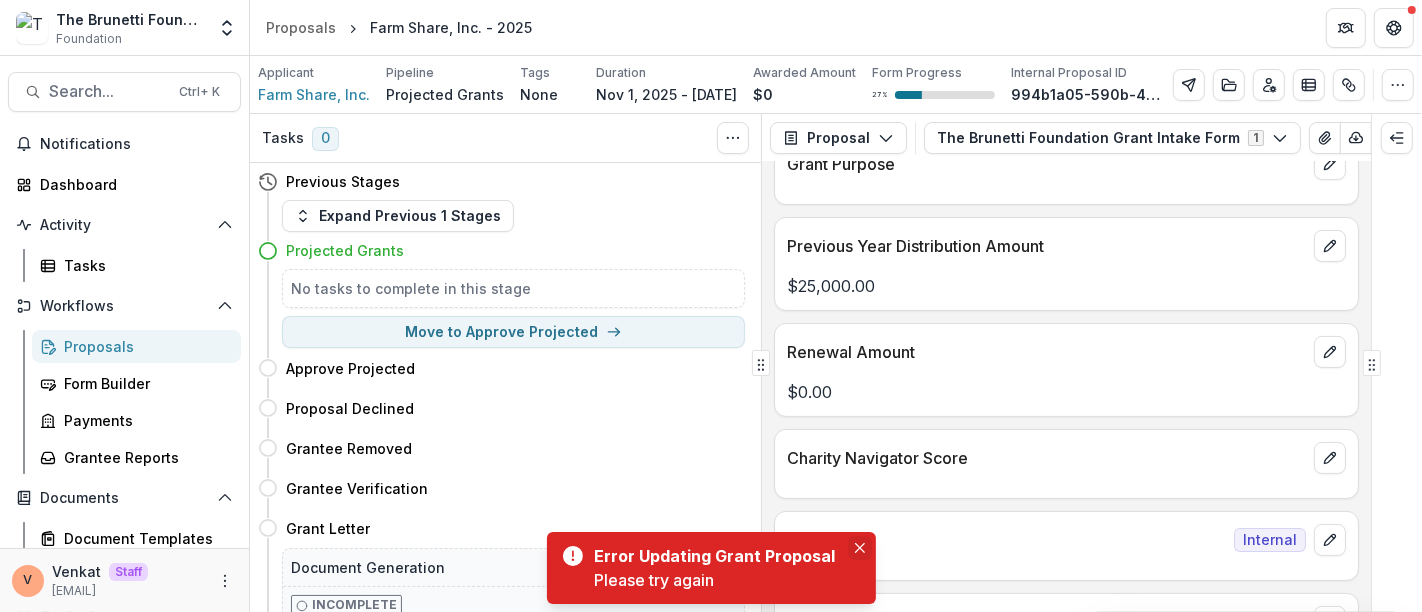 click 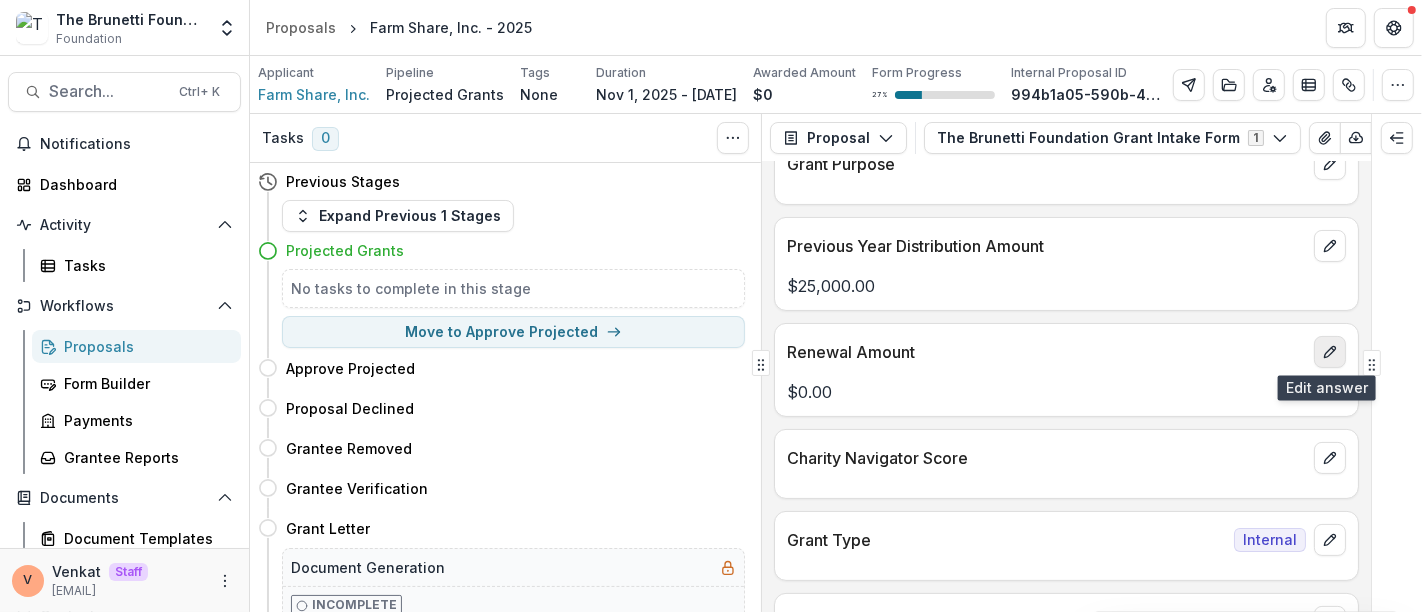 click 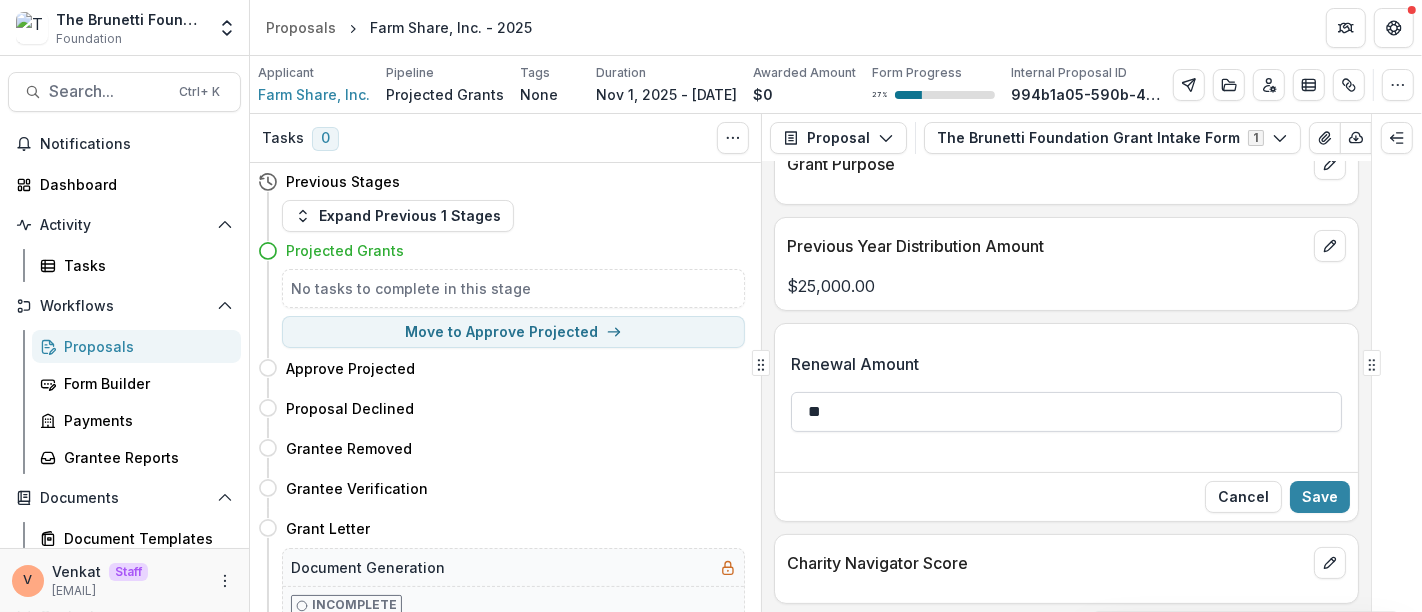 click on "**" at bounding box center [1066, 412] 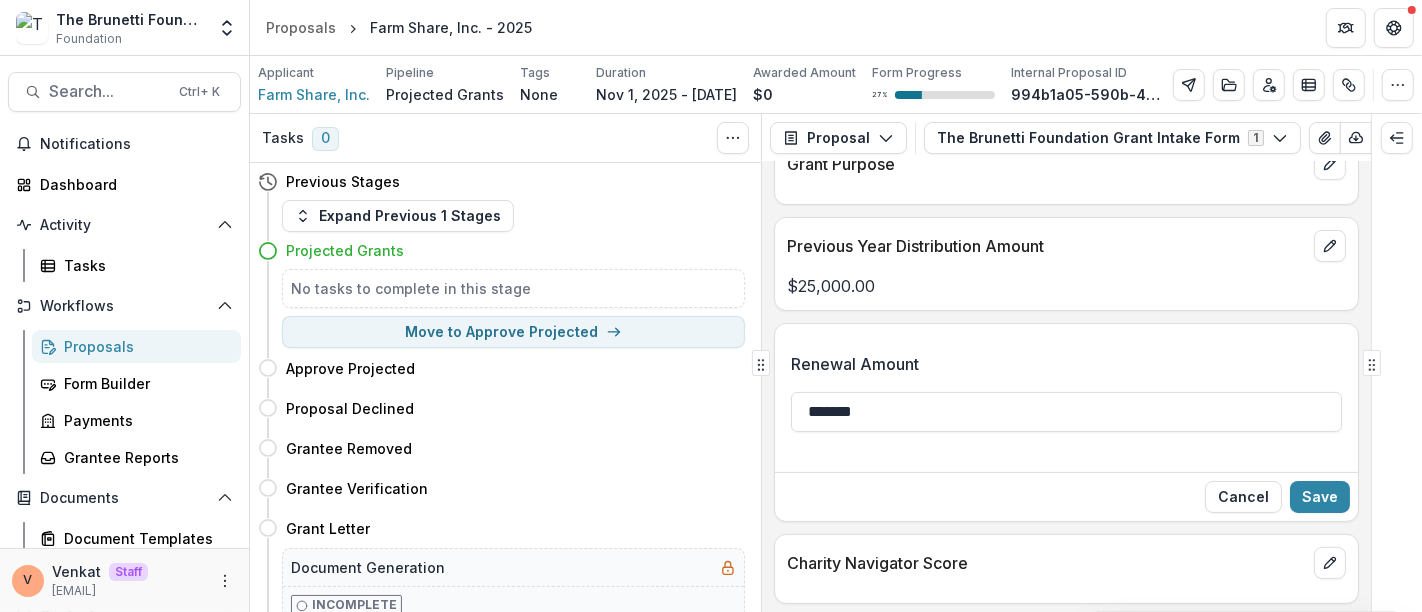 type on "*******" 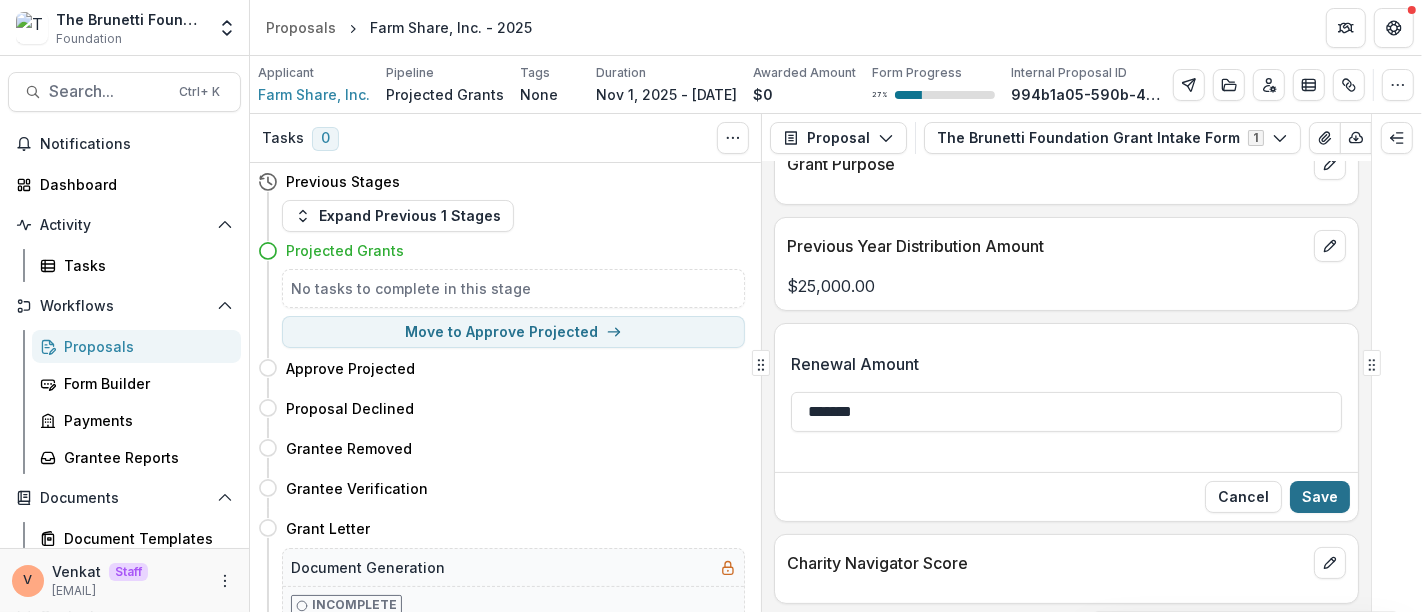click on "Save" at bounding box center (1320, 497) 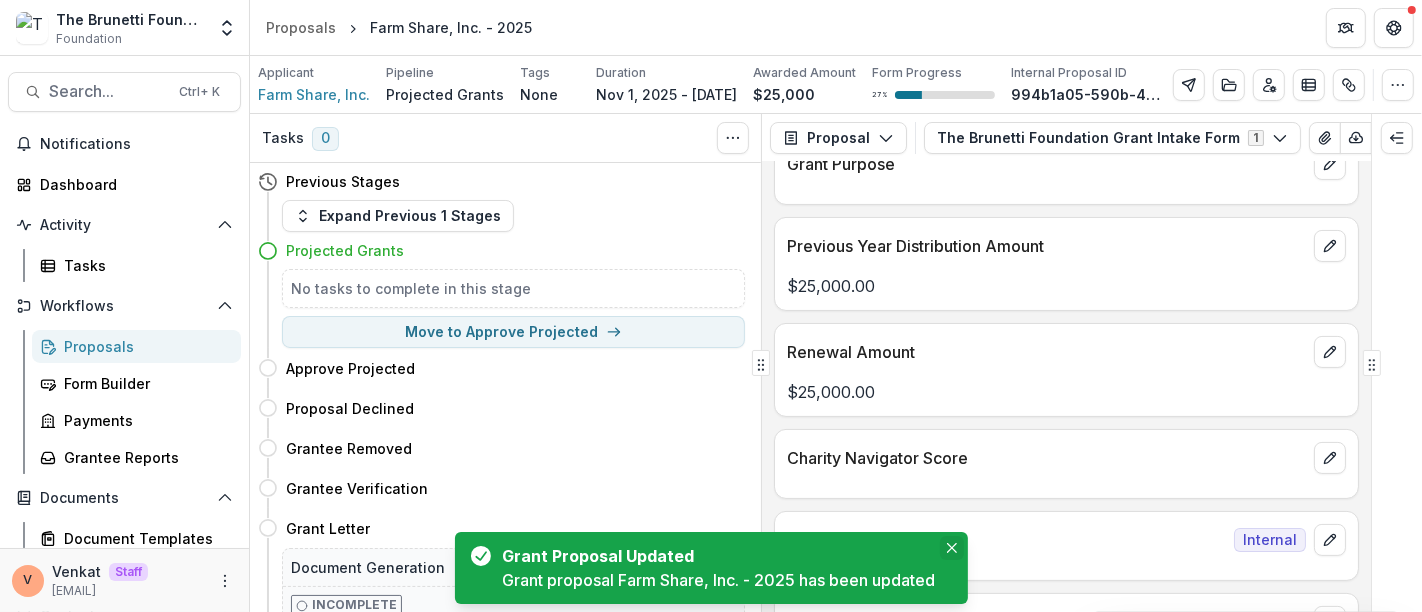 click 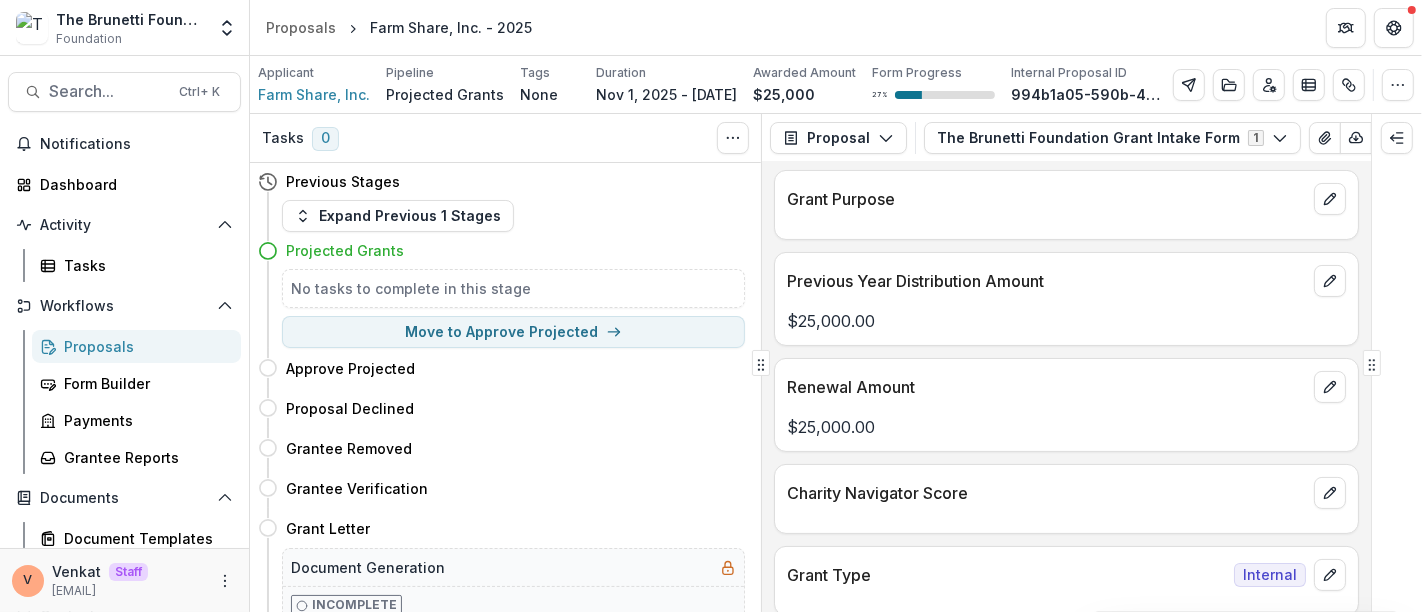 scroll, scrollTop: 333, scrollLeft: 0, axis: vertical 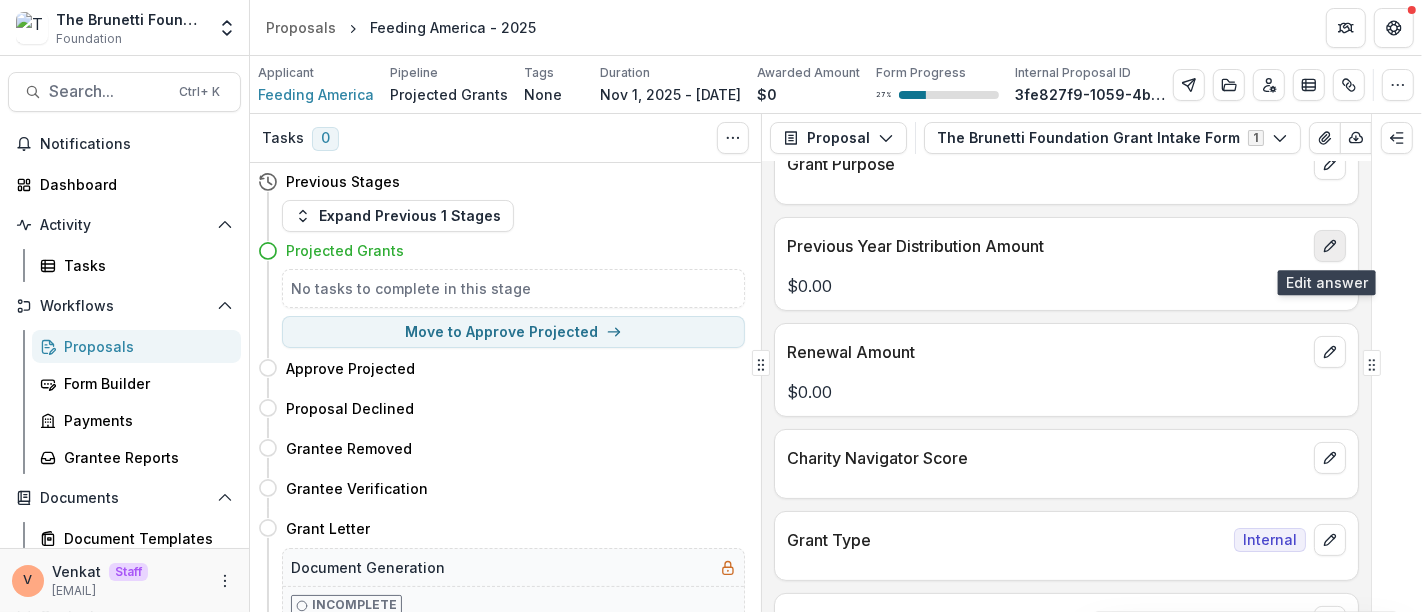 click 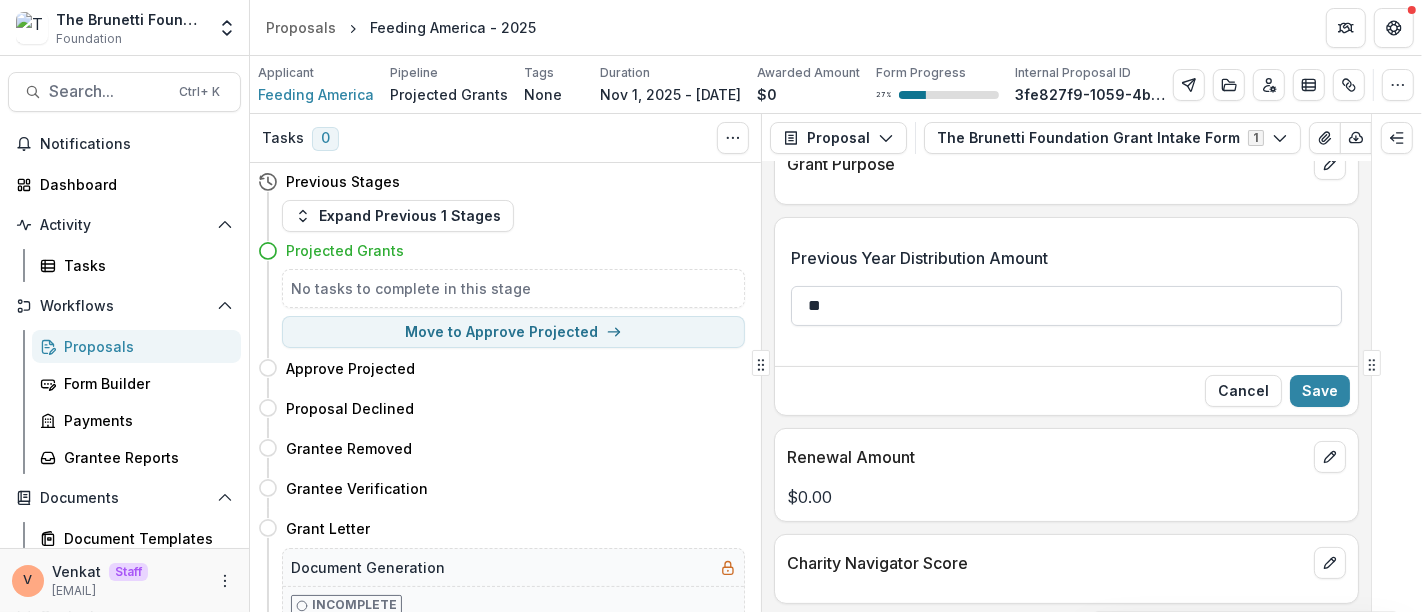 click on "**" at bounding box center [1066, 306] 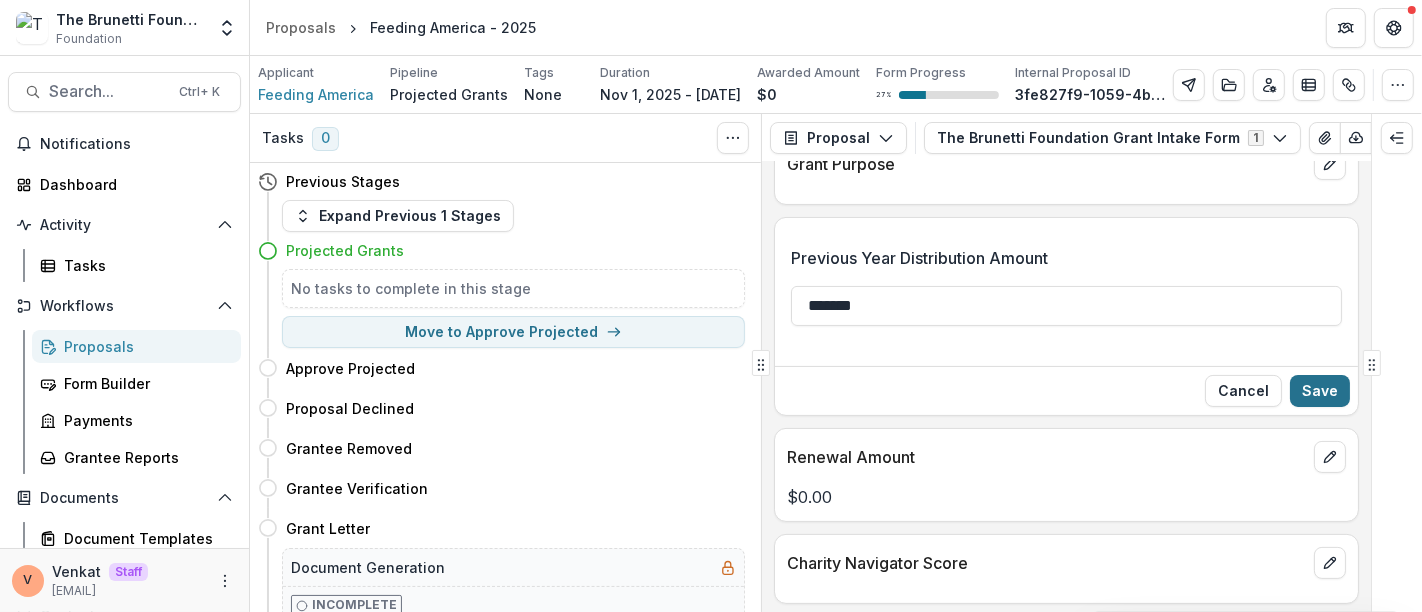 type on "*******" 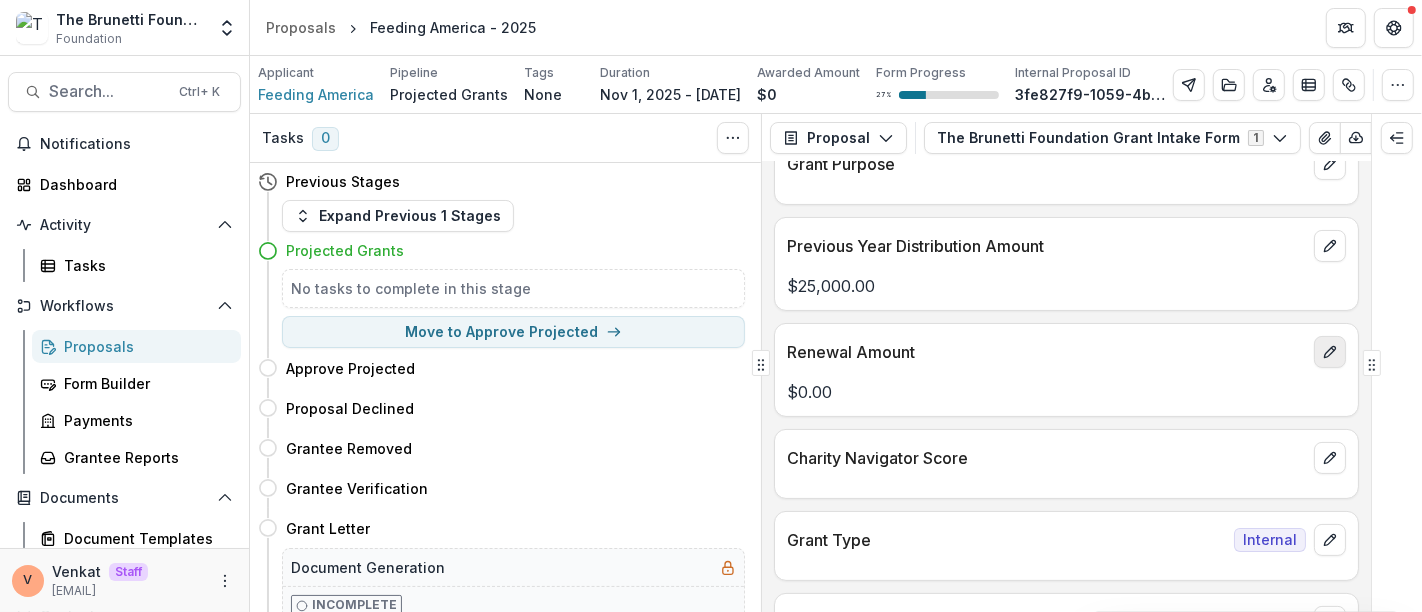 click 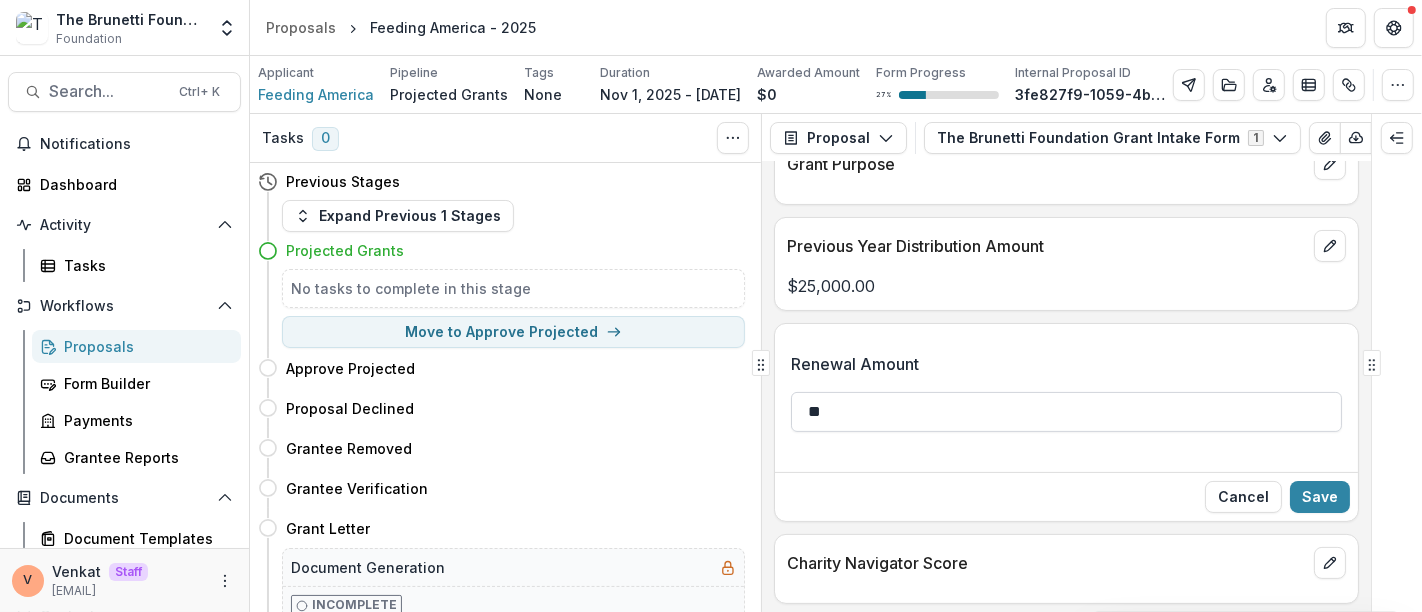 click on "**" at bounding box center [1066, 412] 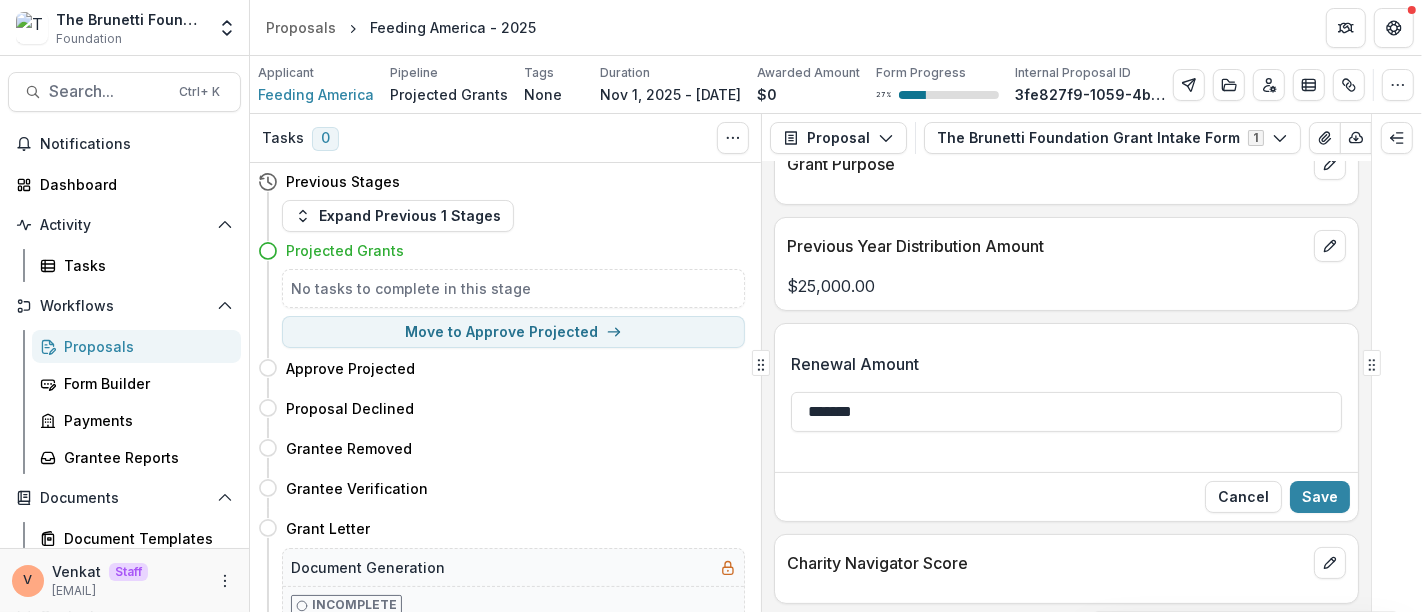 type on "*******" 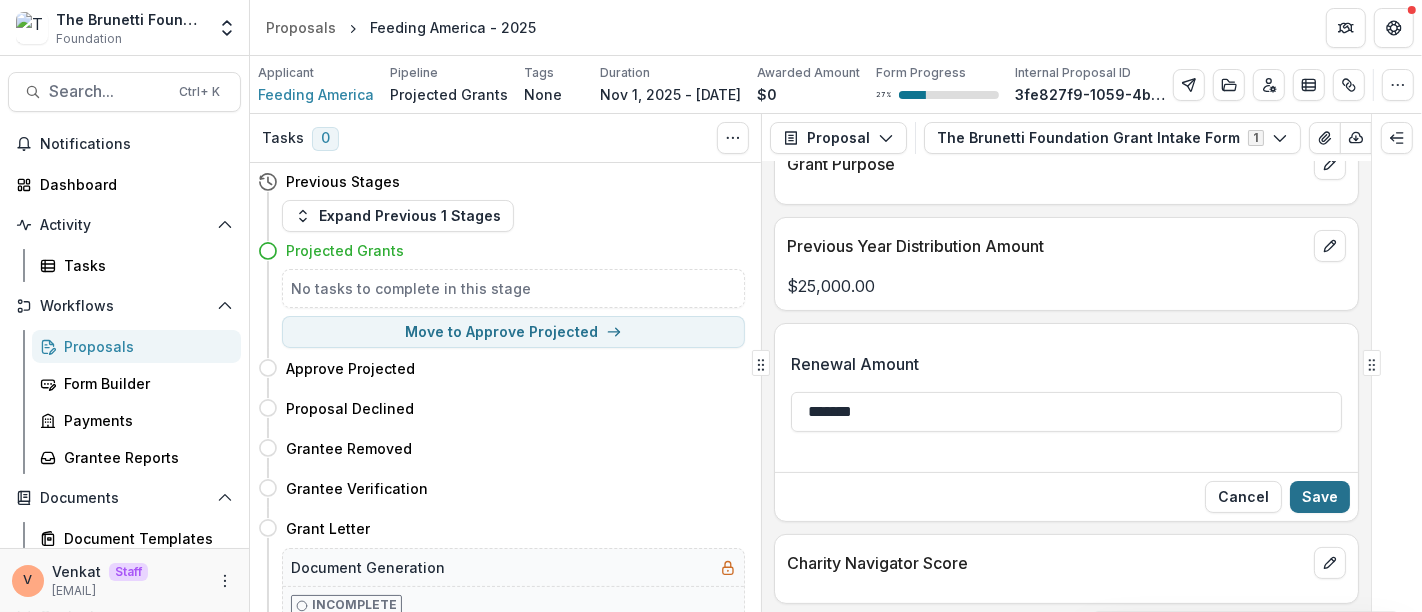 click on "Save" at bounding box center [1320, 497] 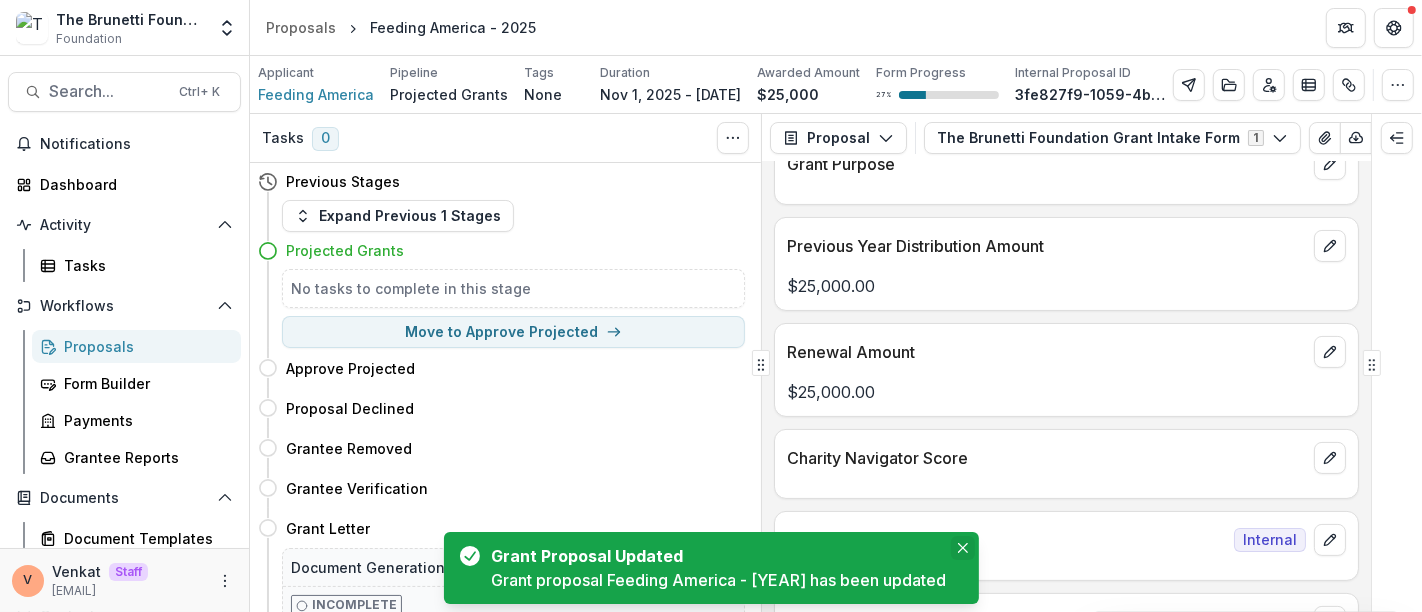 click 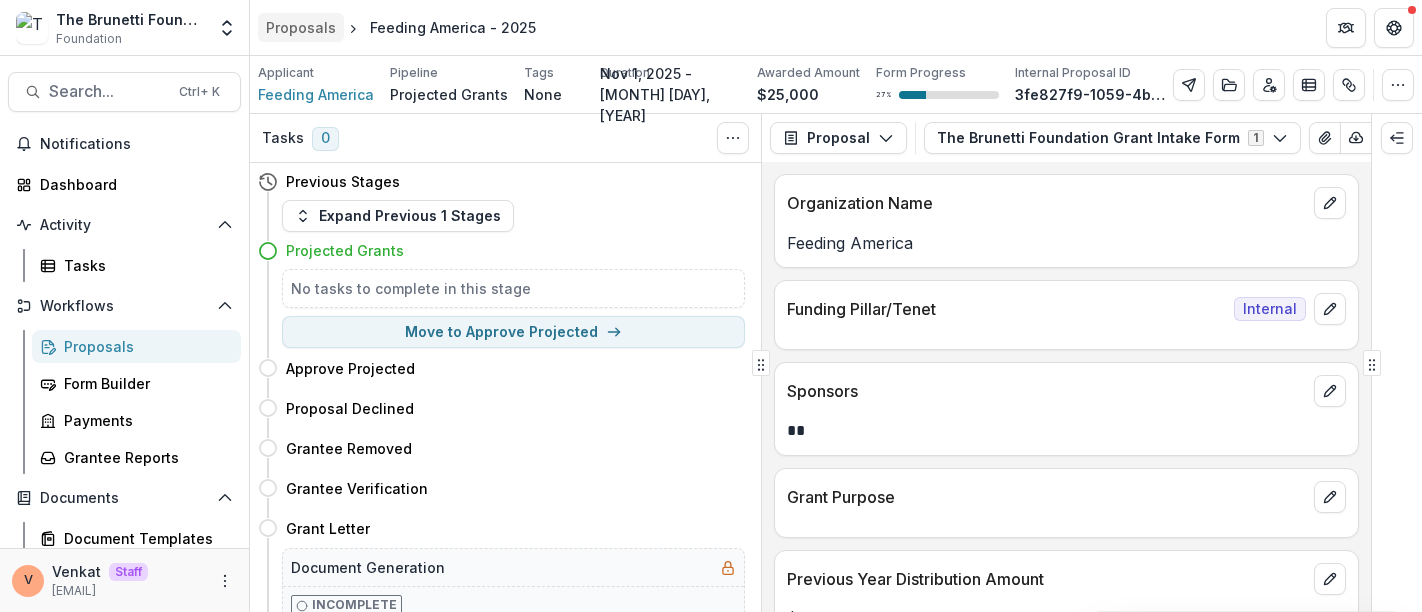 scroll, scrollTop: 0, scrollLeft: 0, axis: both 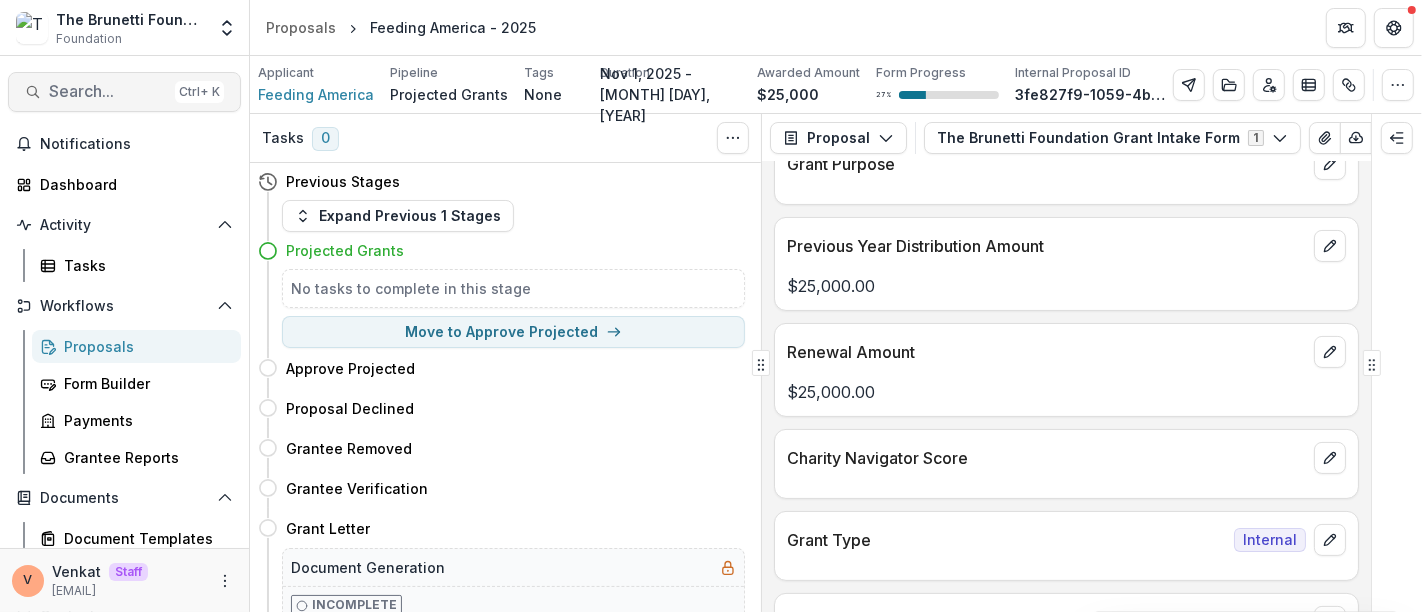 click on "Search..." at bounding box center [108, 91] 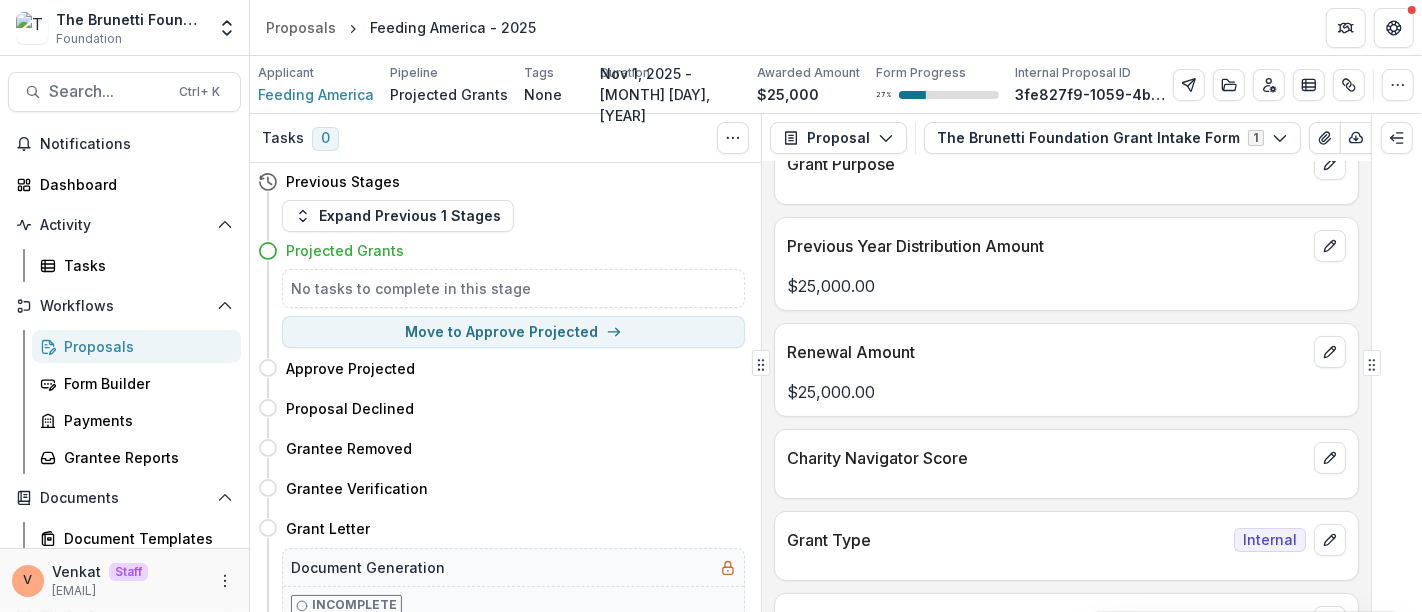 type on "**********" 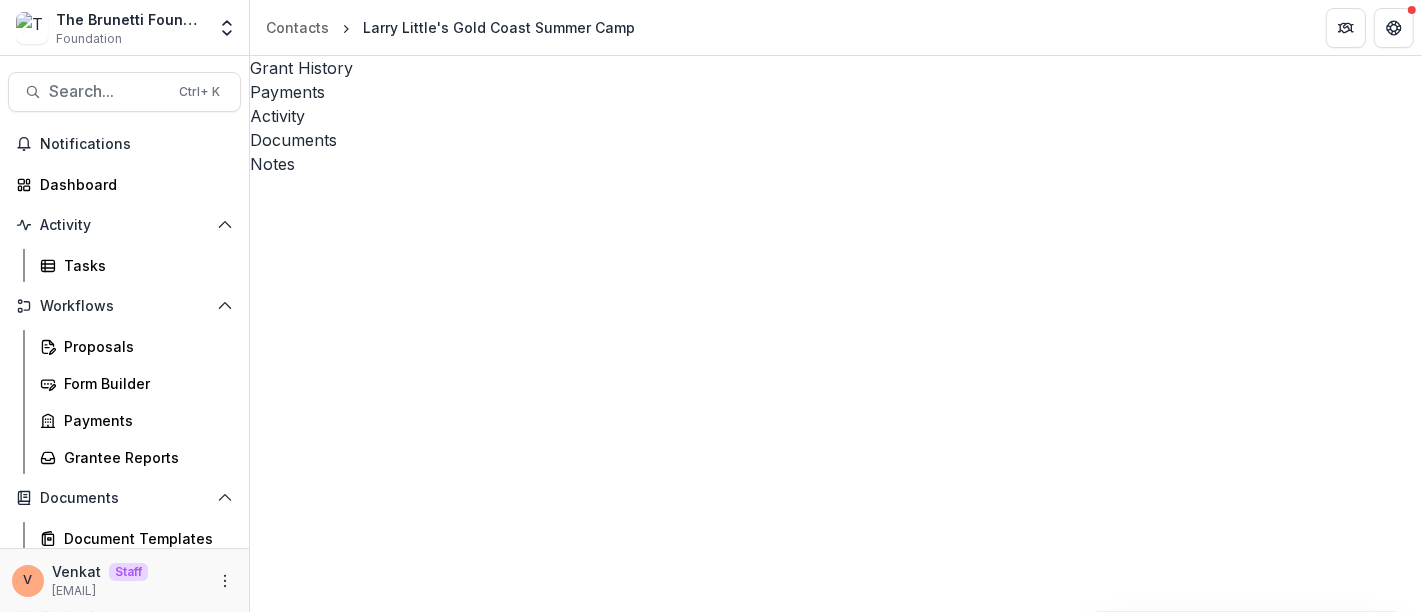 click on "Edit Attributes" at bounding box center [315, 5948] 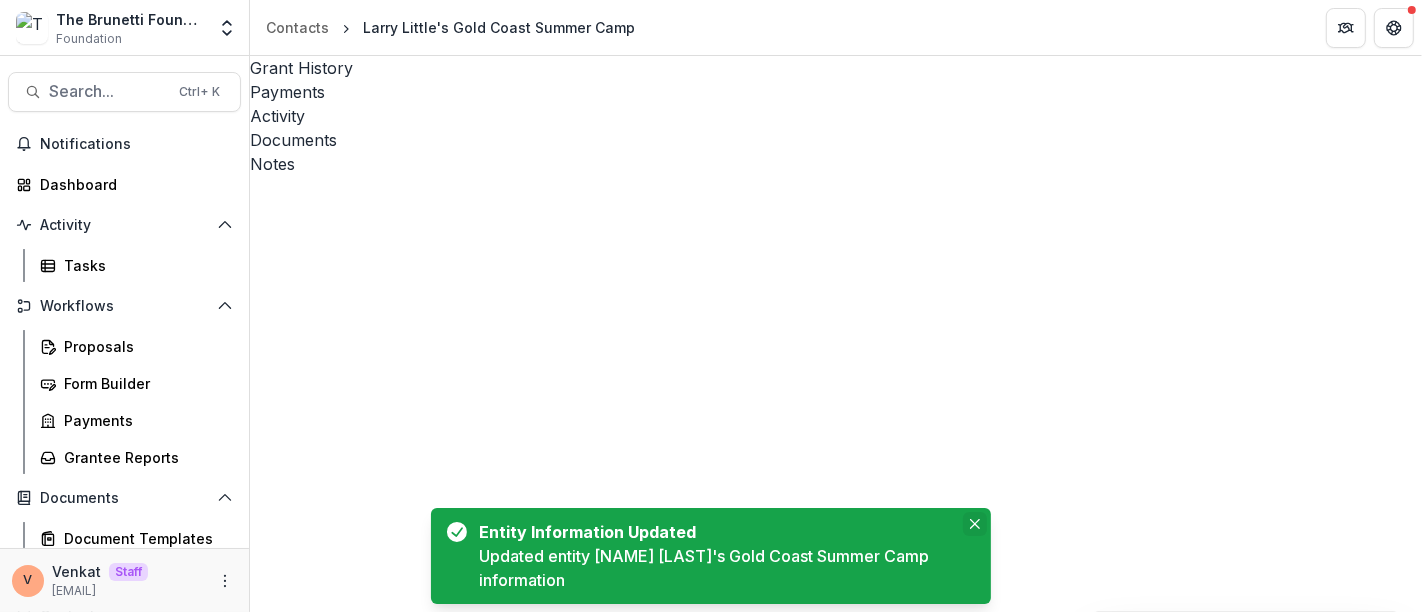 click 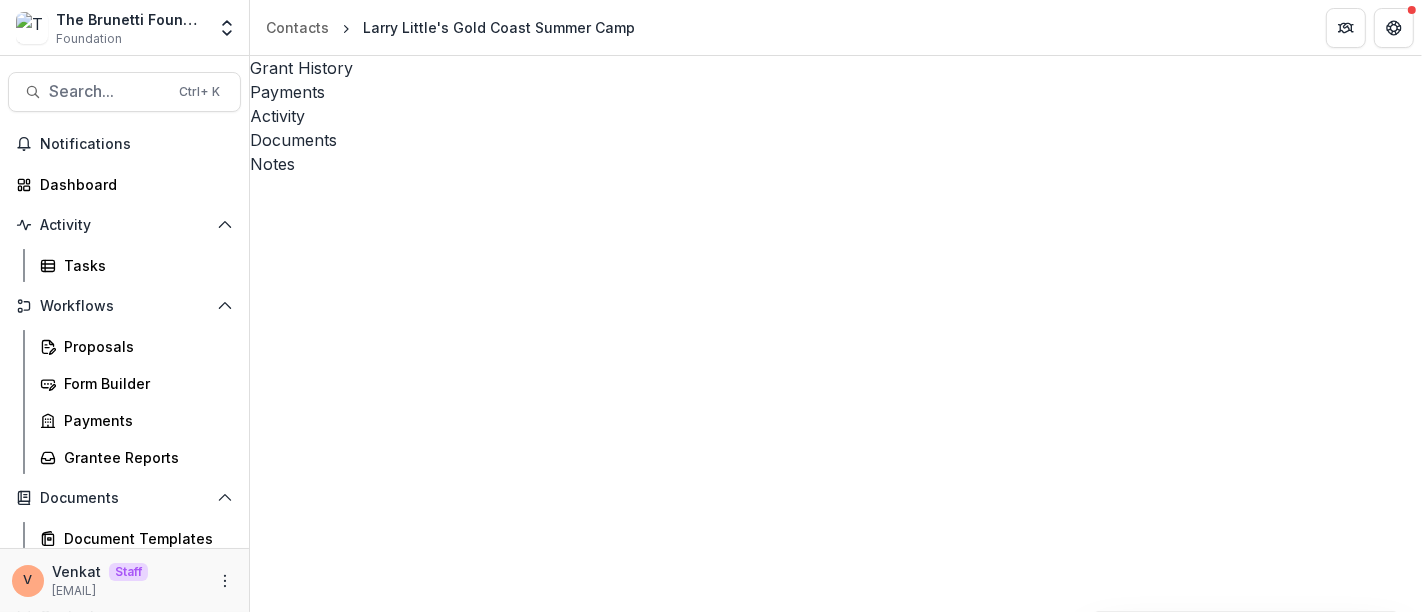 scroll, scrollTop: 444, scrollLeft: 0, axis: vertical 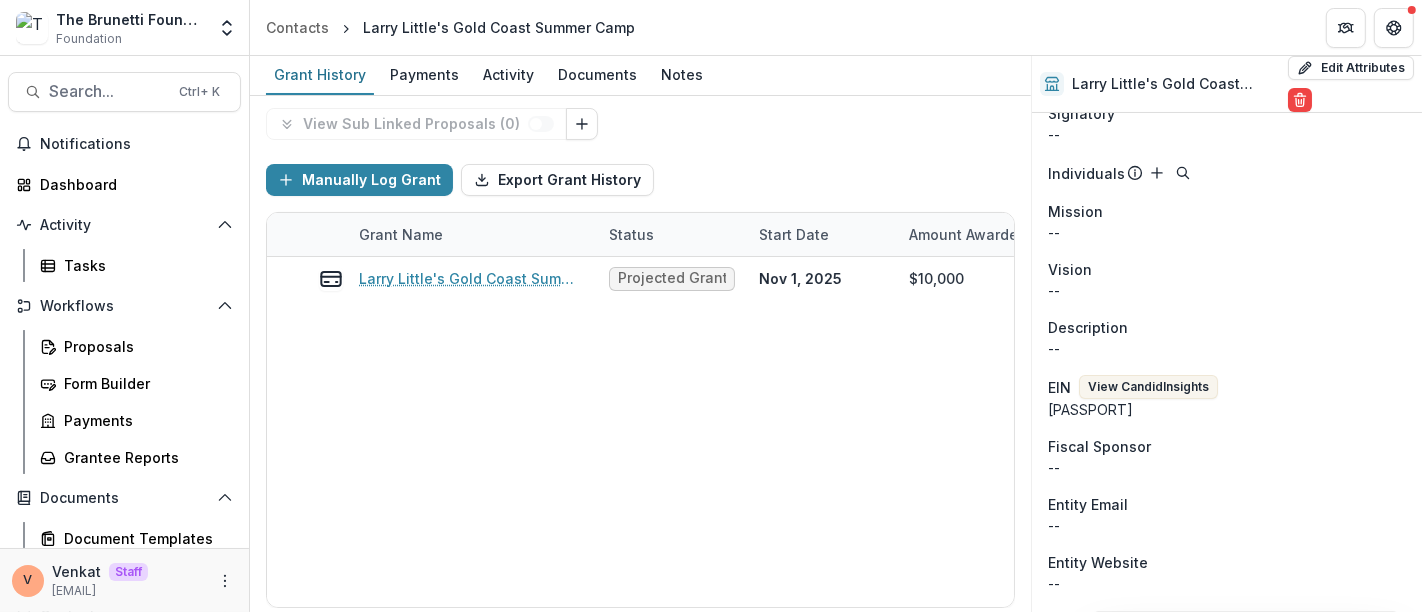 click on "View Candid  Insights" at bounding box center [1148, 387] 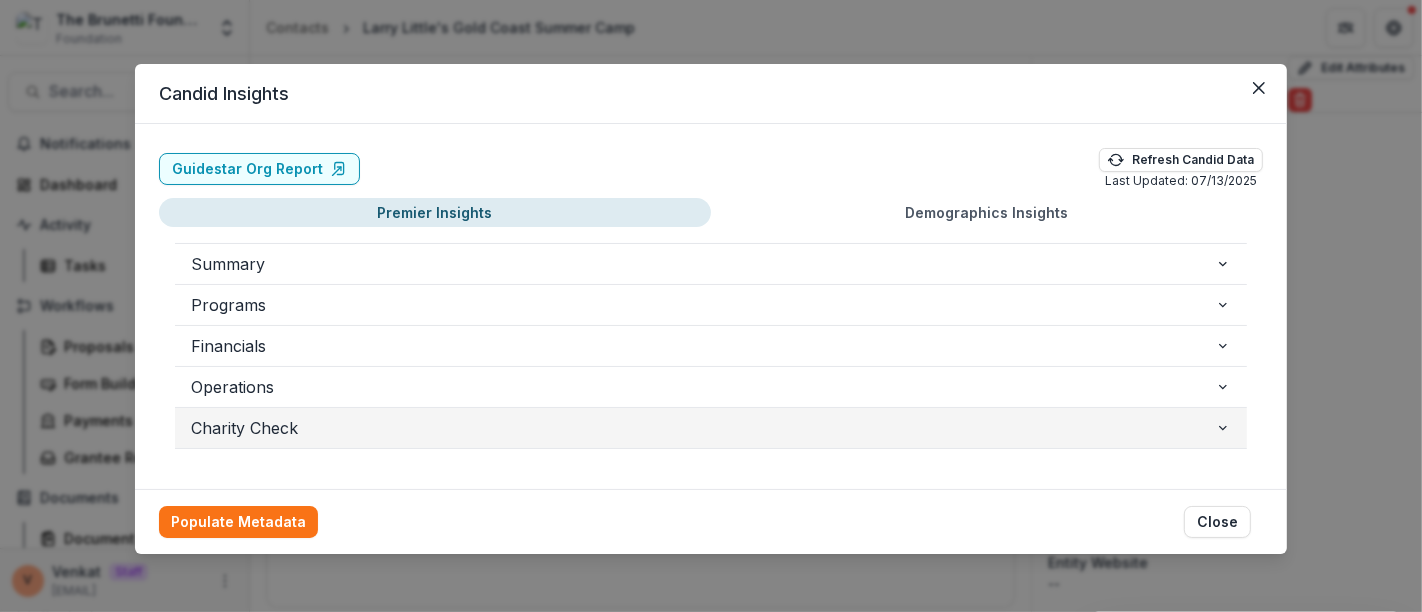 click on "Charity Check" at bounding box center (703, 428) 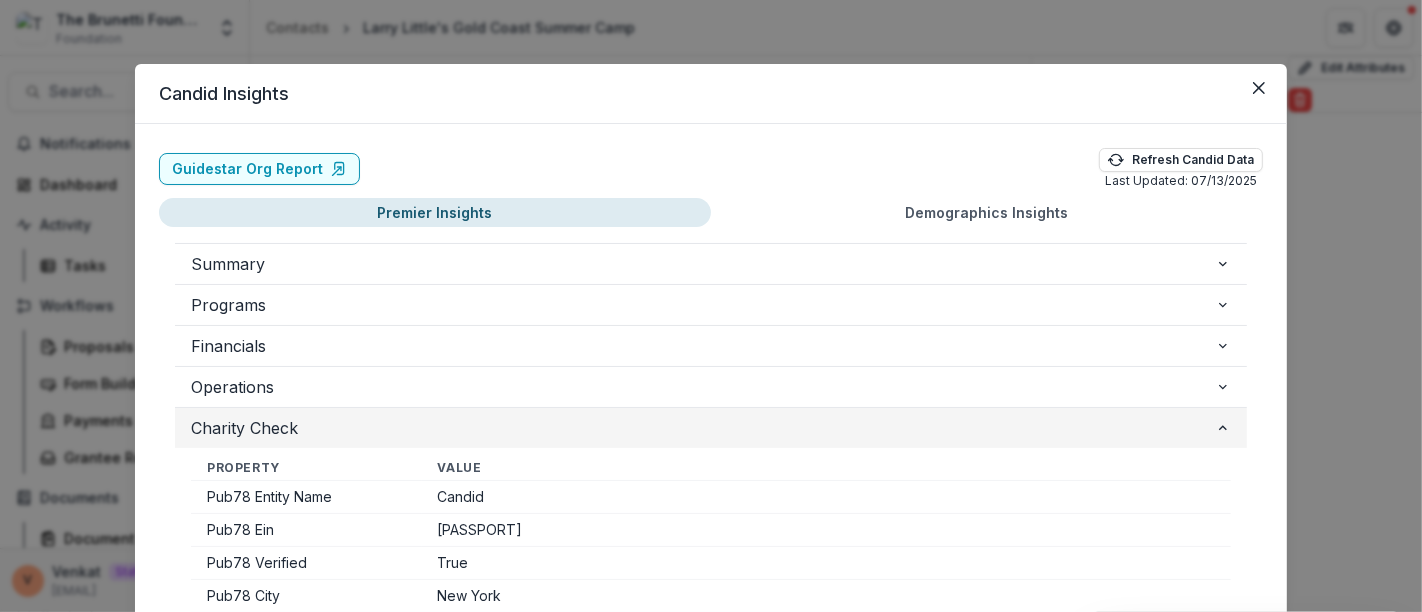 scroll, scrollTop: 111, scrollLeft: 0, axis: vertical 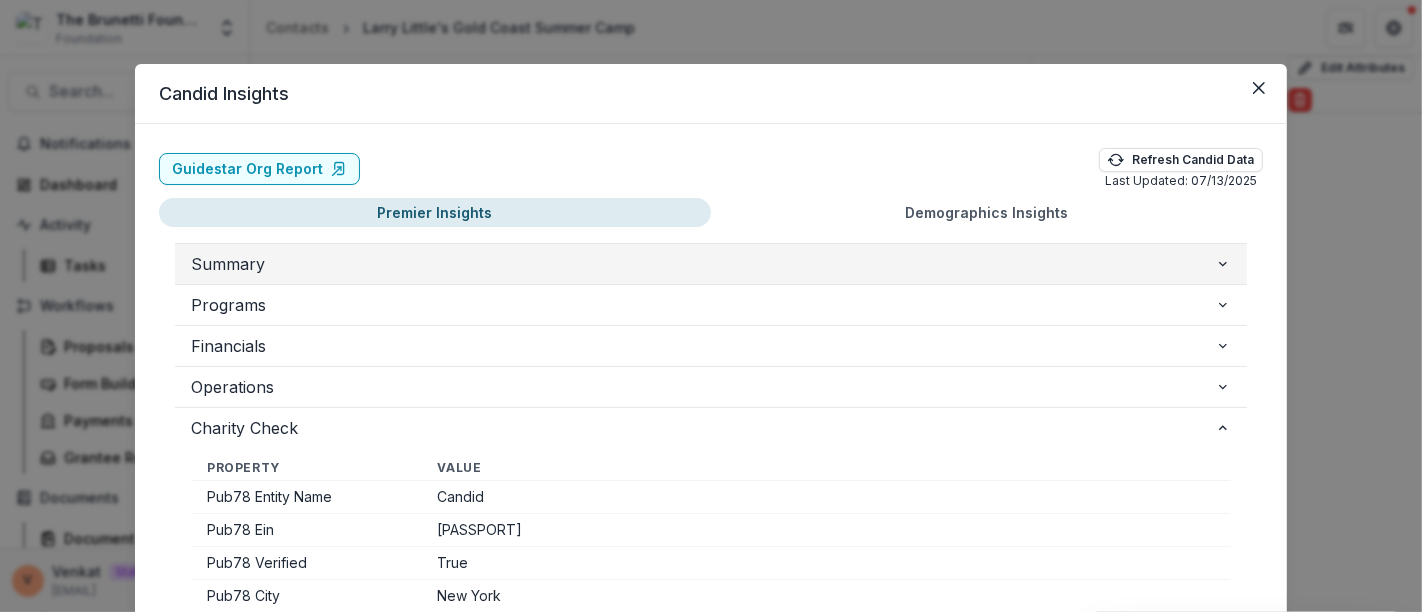 click on "Summary" at bounding box center (703, 264) 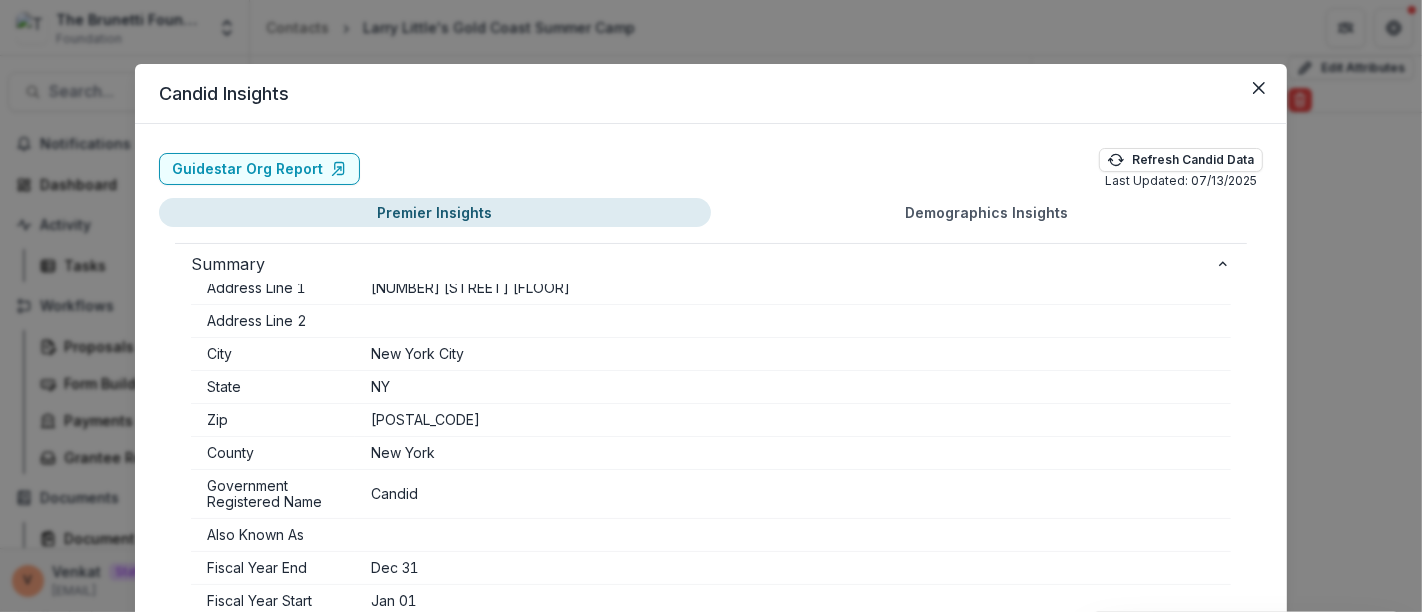 scroll, scrollTop: 0, scrollLeft: 0, axis: both 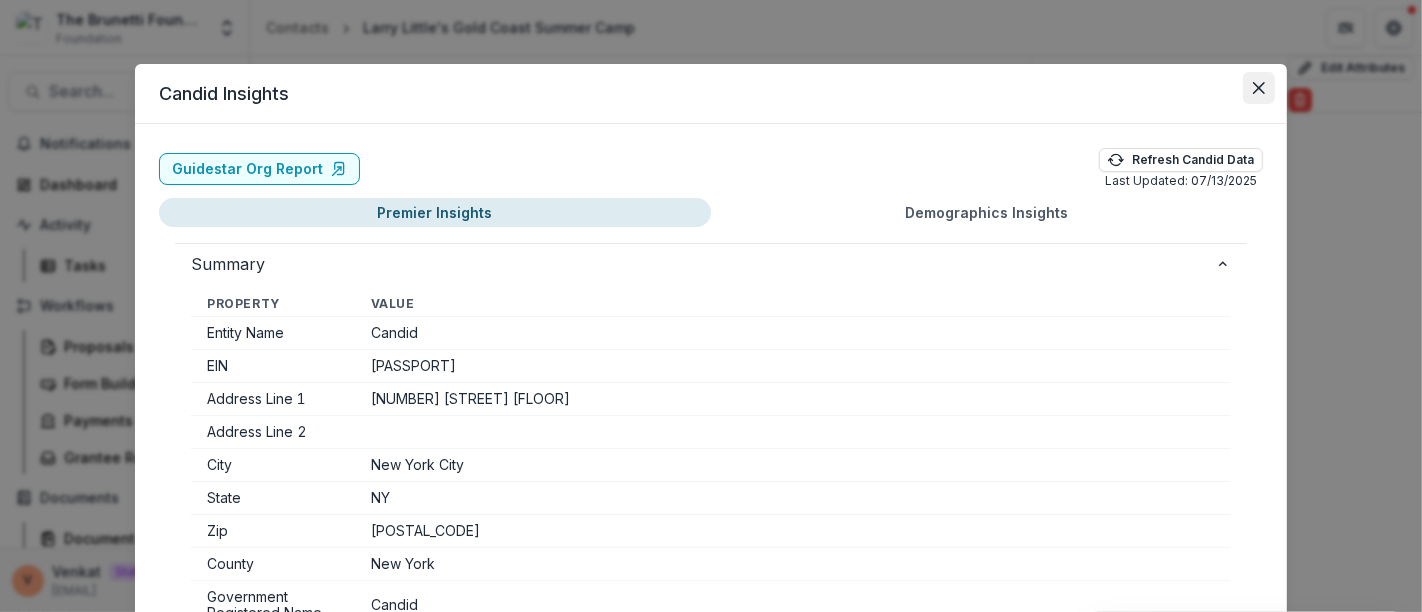 click 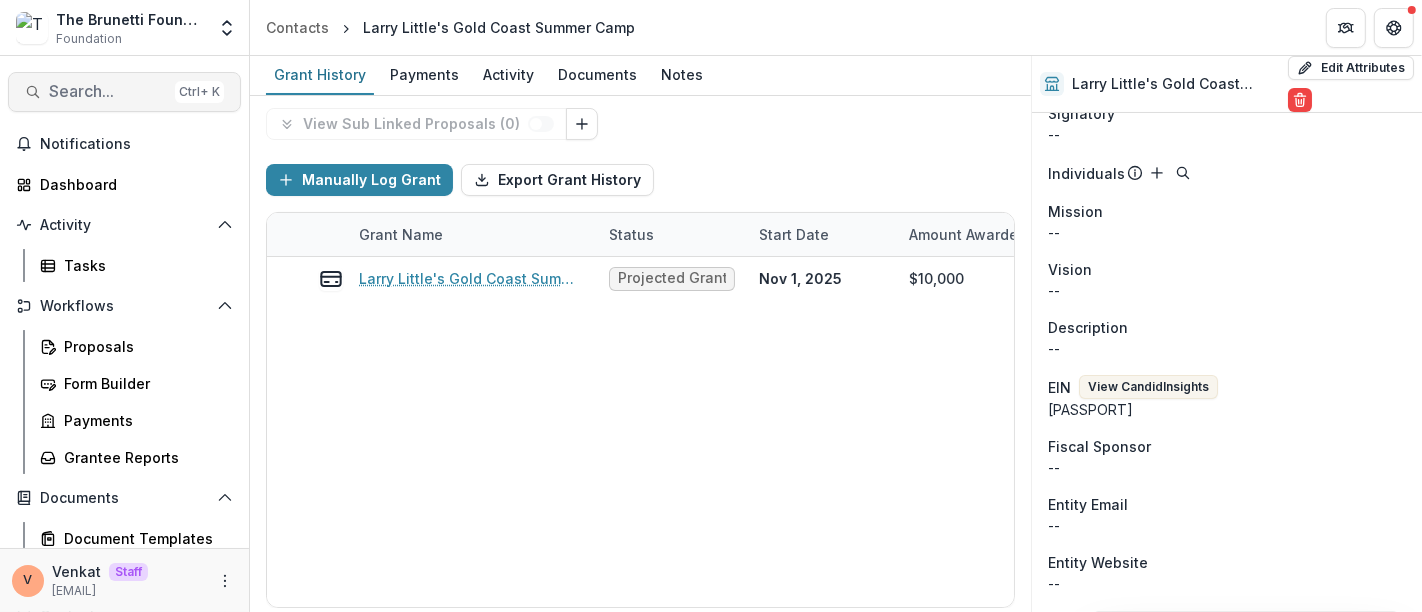 click on "Search..." at bounding box center (108, 91) 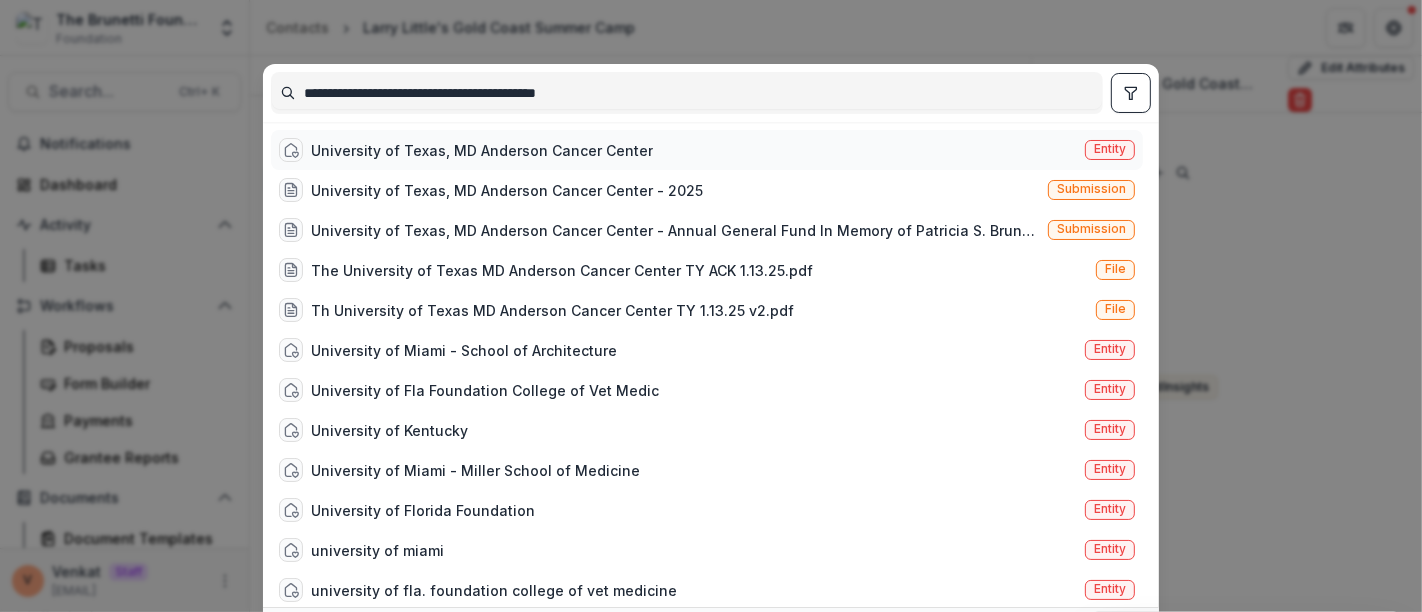 type on "**********" 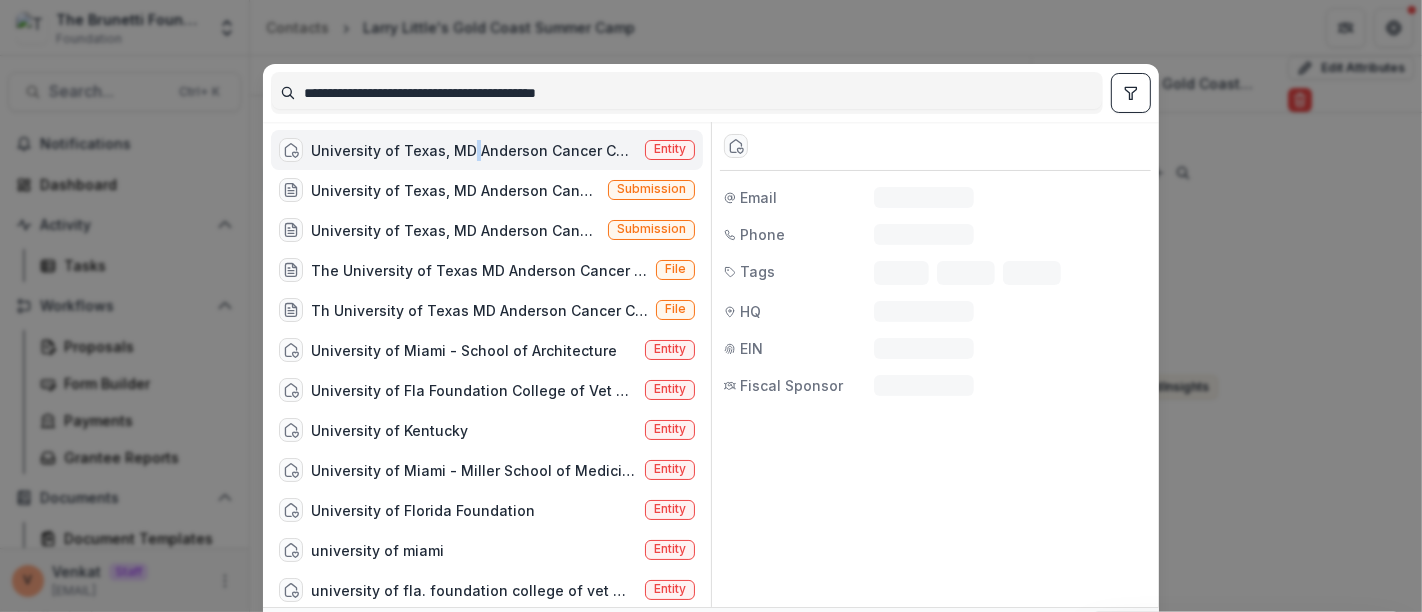 click on "University of Texas, MD Anderson Cancer Center" at bounding box center [474, 150] 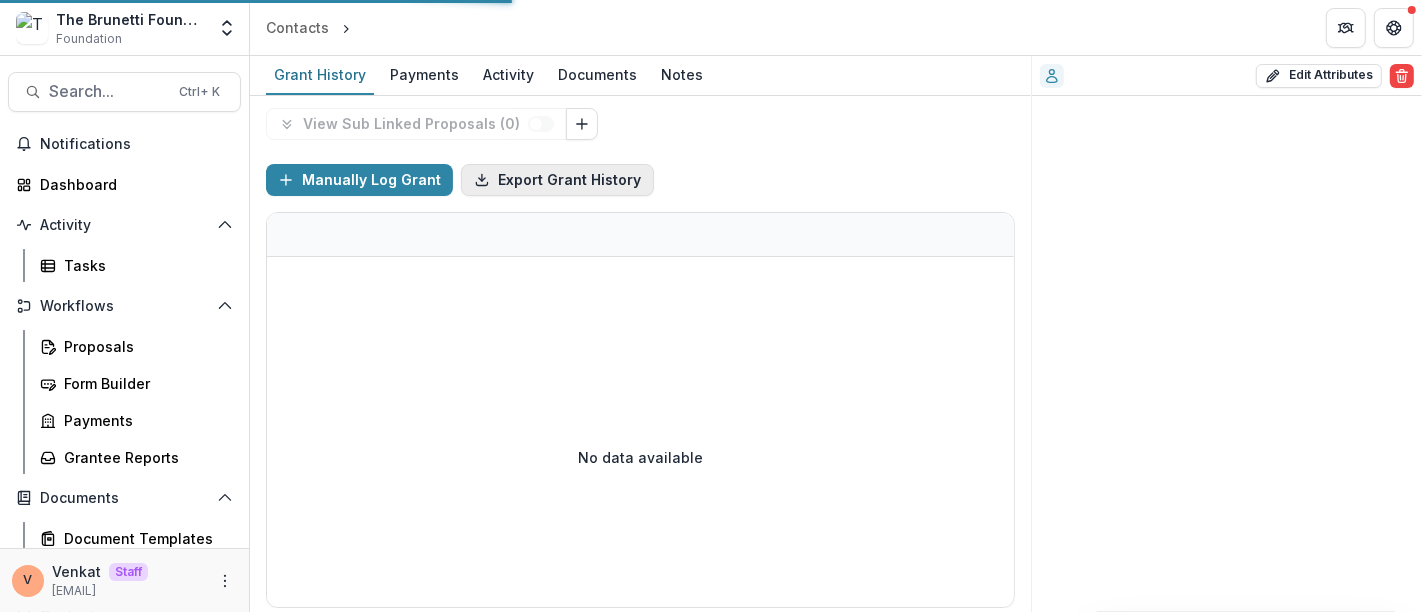 scroll, scrollTop: 0, scrollLeft: 0, axis: both 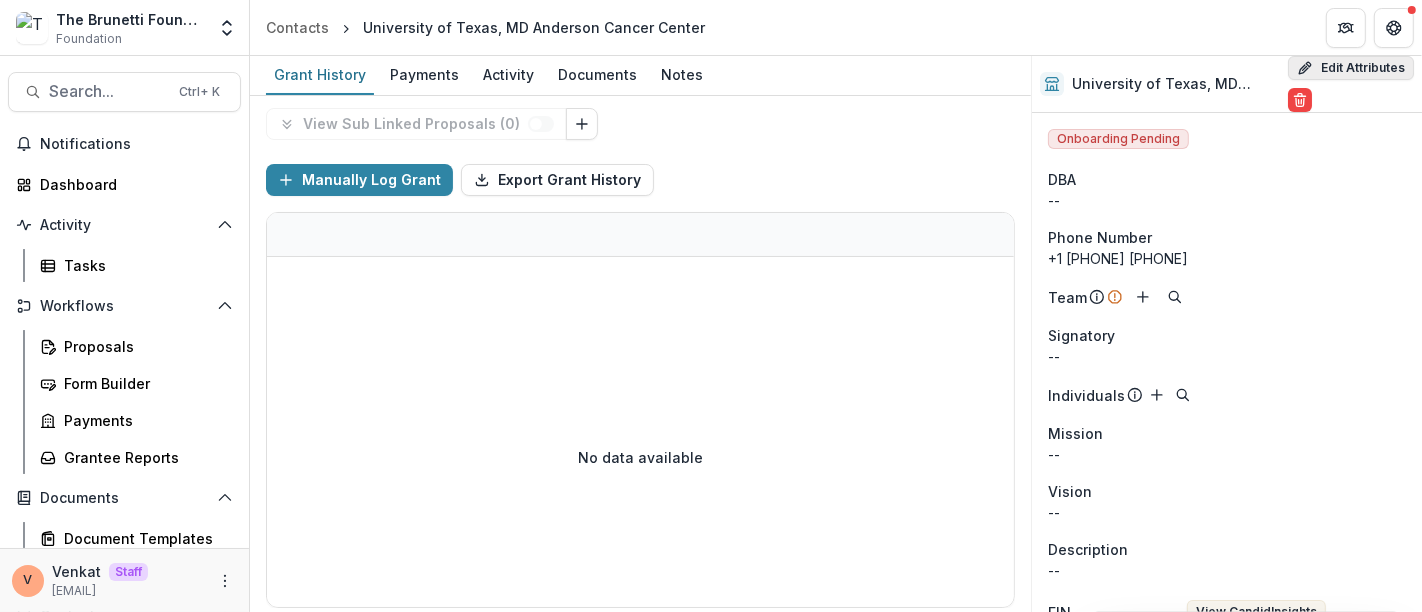 click on "Edit Attributes" at bounding box center [1351, 68] 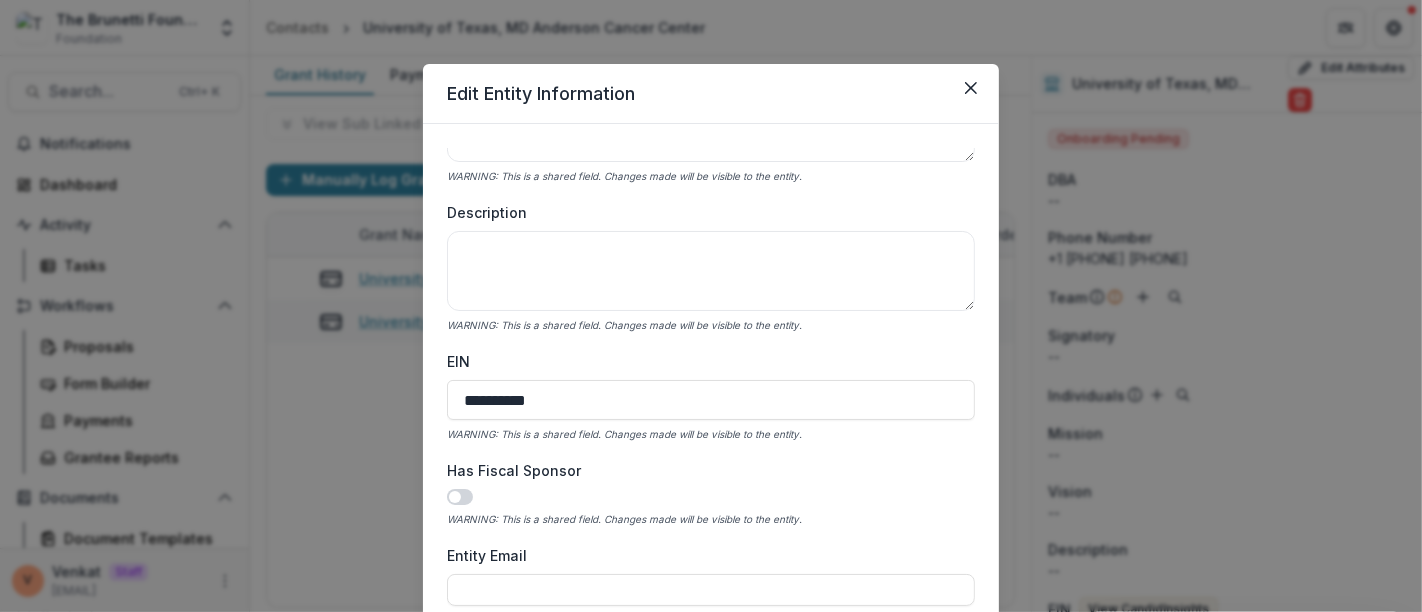 scroll, scrollTop: 666, scrollLeft: 0, axis: vertical 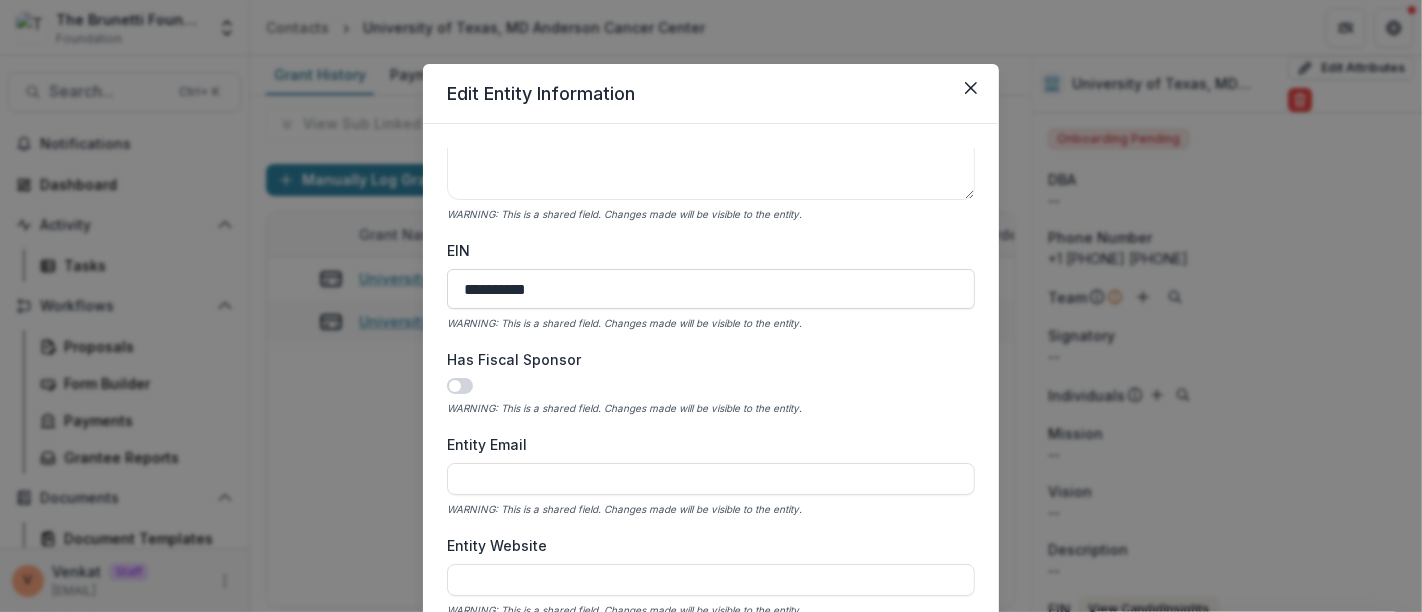 click on "**********" at bounding box center [711, 289] 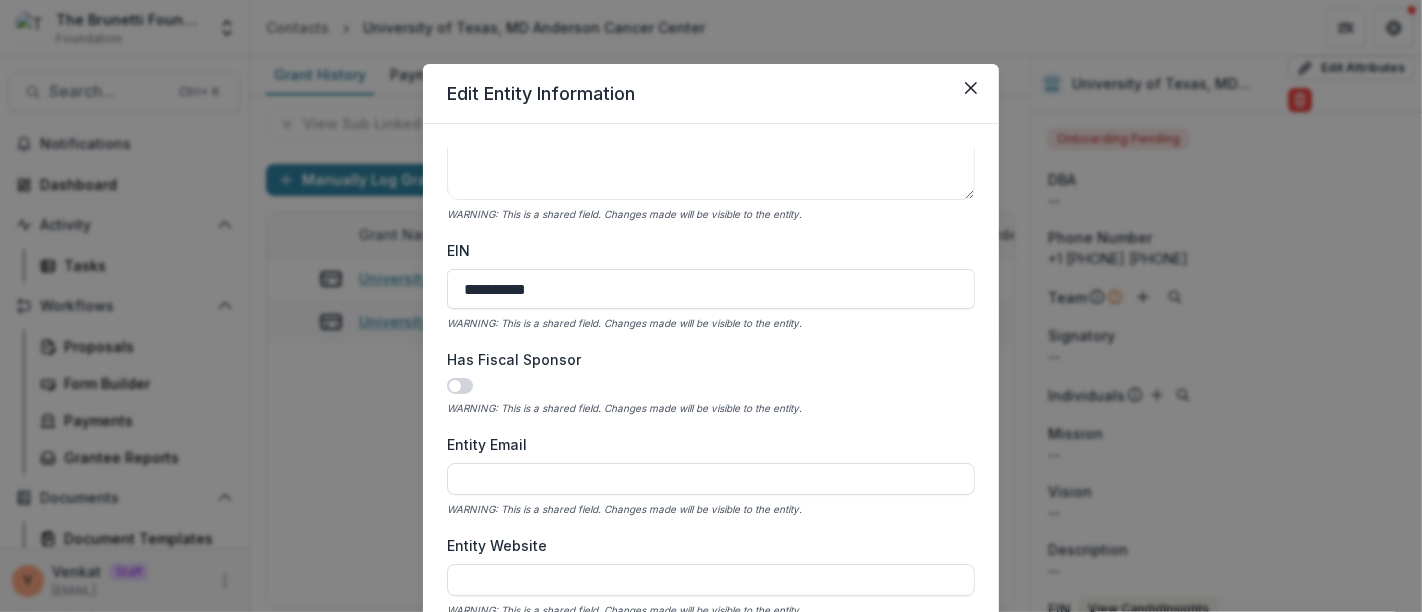 drag, startPoint x: 562, startPoint y: 289, endPoint x: 378, endPoint y: 292, distance: 184.02446 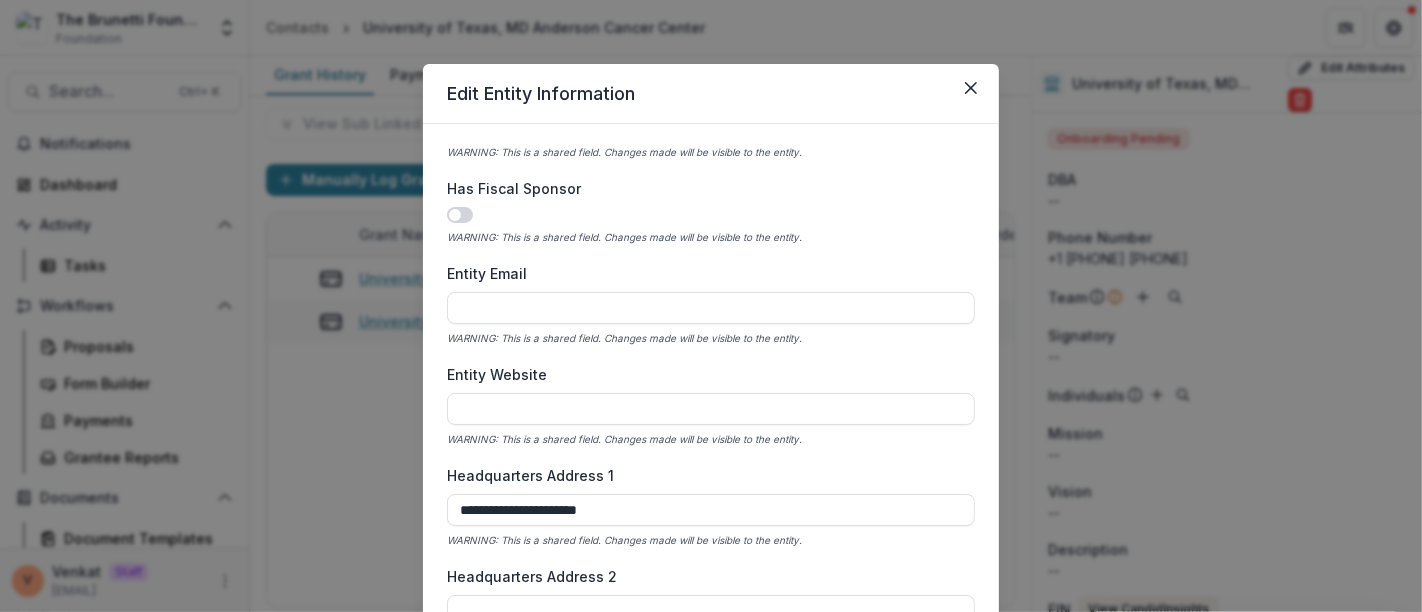scroll, scrollTop: 666, scrollLeft: 0, axis: vertical 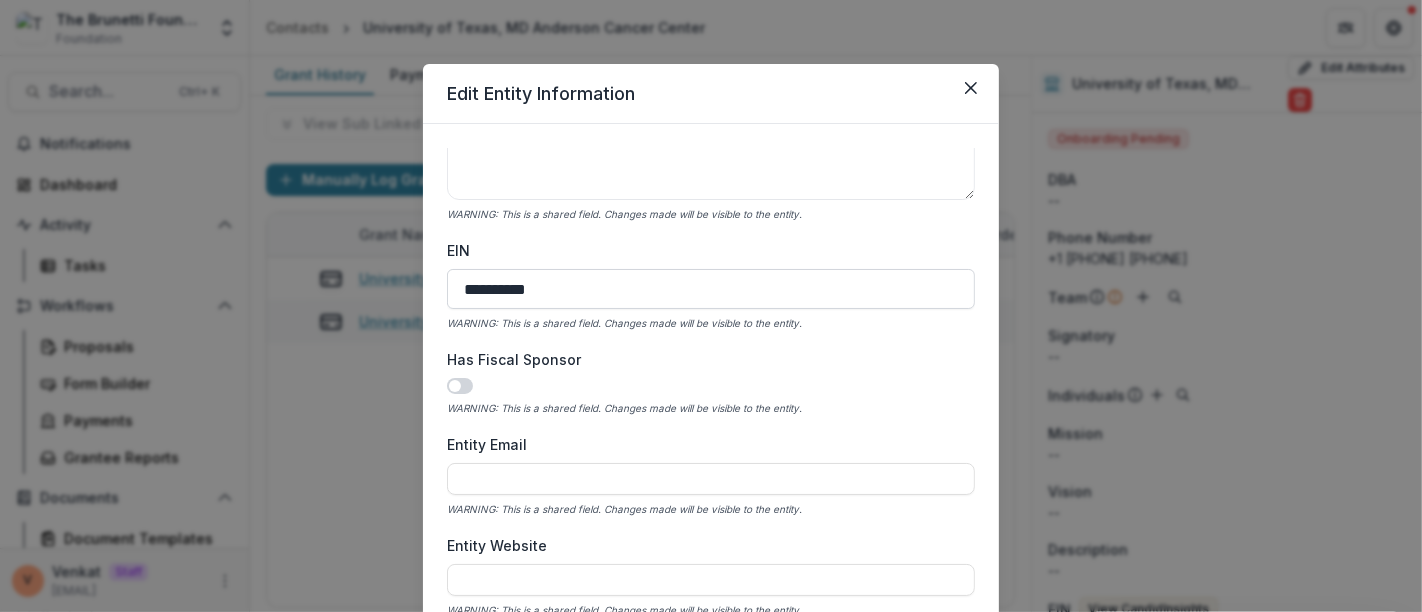 click on "**********" at bounding box center [711, 289] 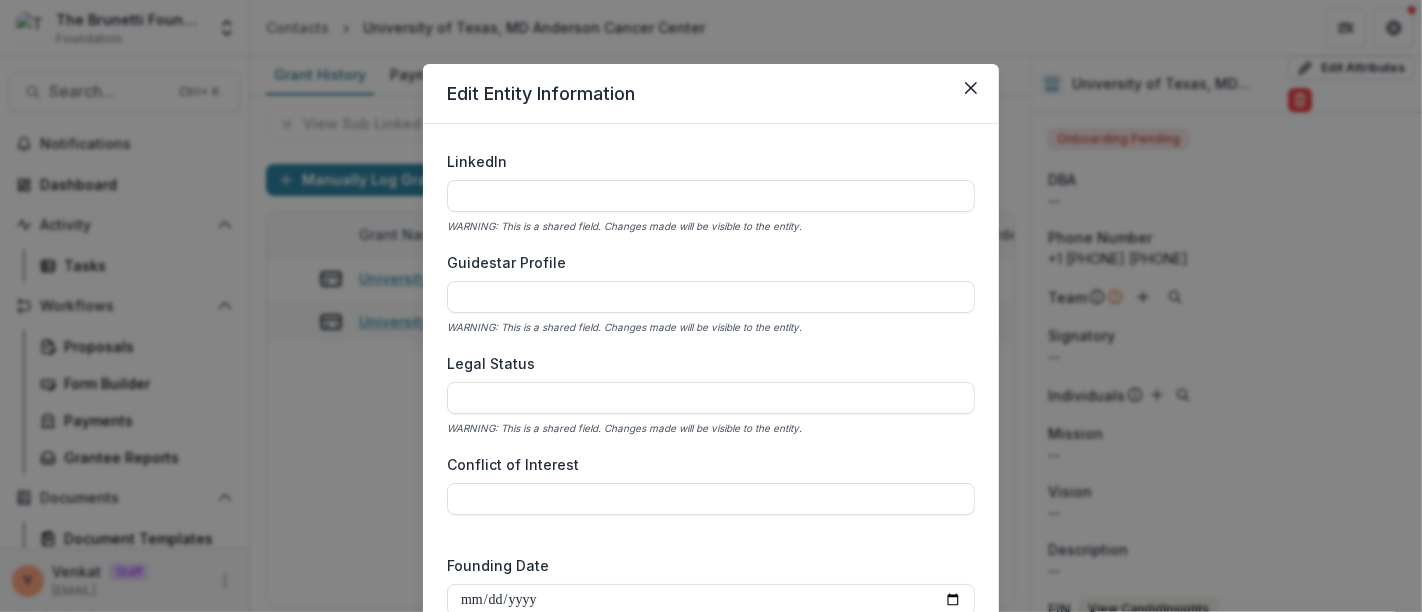 scroll, scrollTop: 2936, scrollLeft: 0, axis: vertical 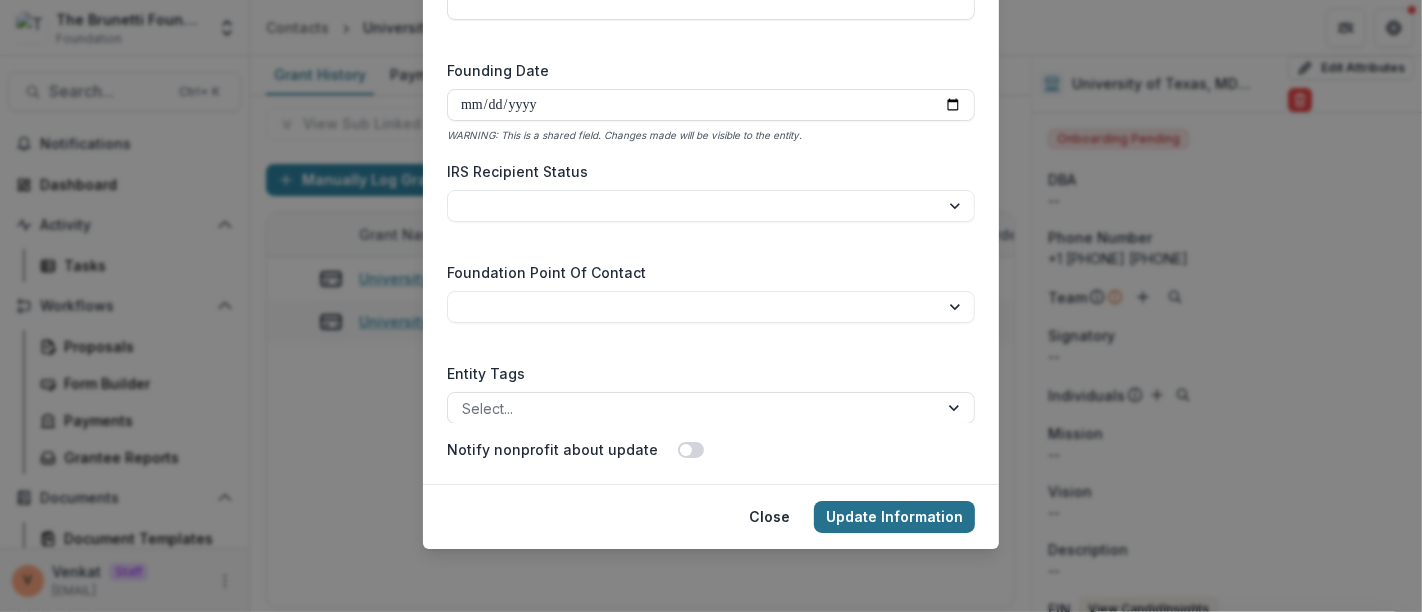 click on "Update Information" at bounding box center (894, 517) 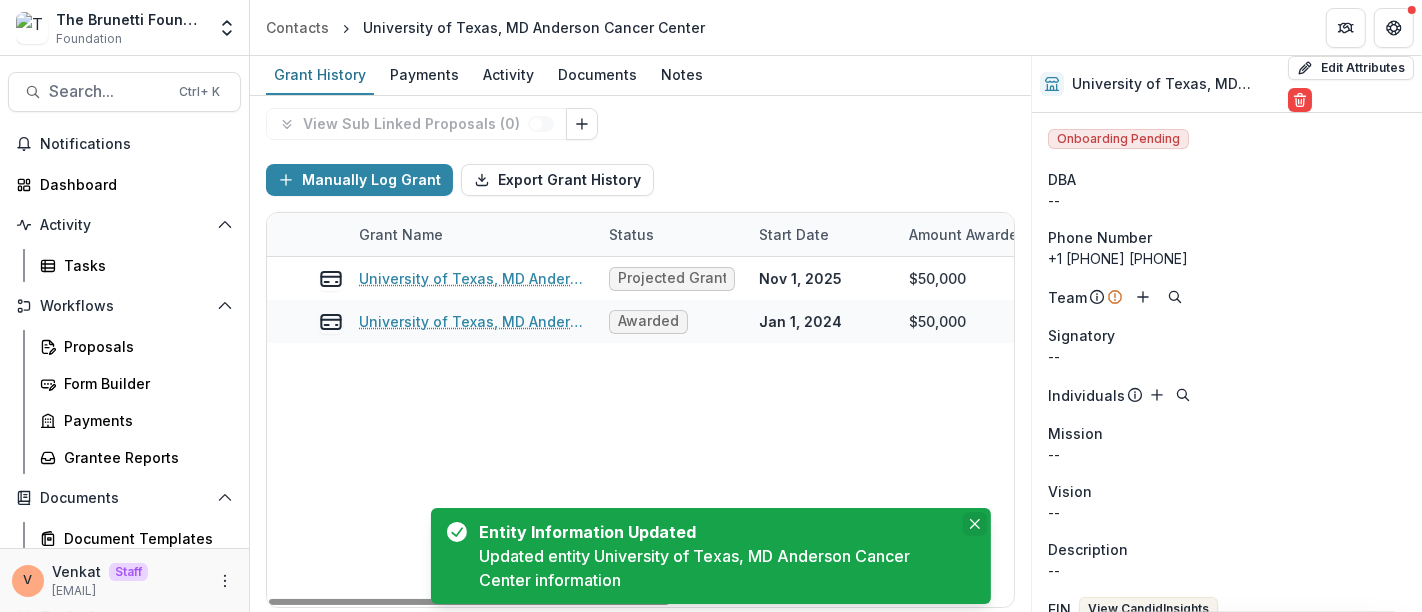 click 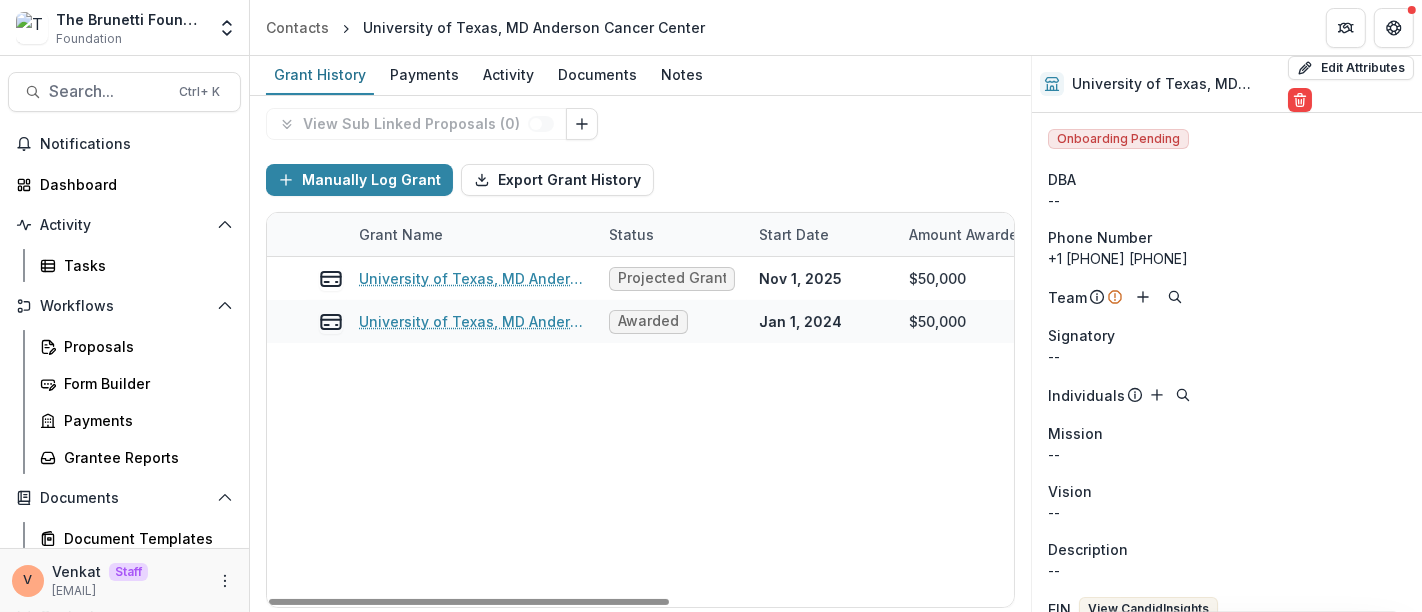 scroll, scrollTop: 222, scrollLeft: 0, axis: vertical 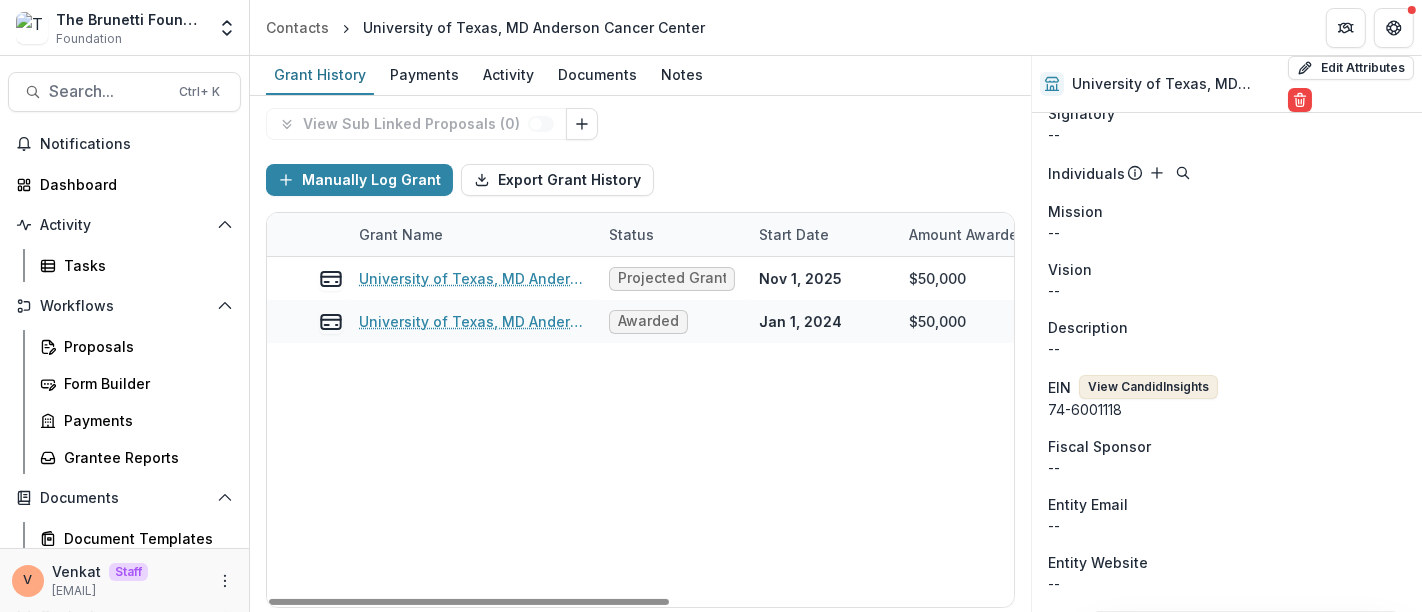 click on "View Candid  Insights" at bounding box center [1148, 387] 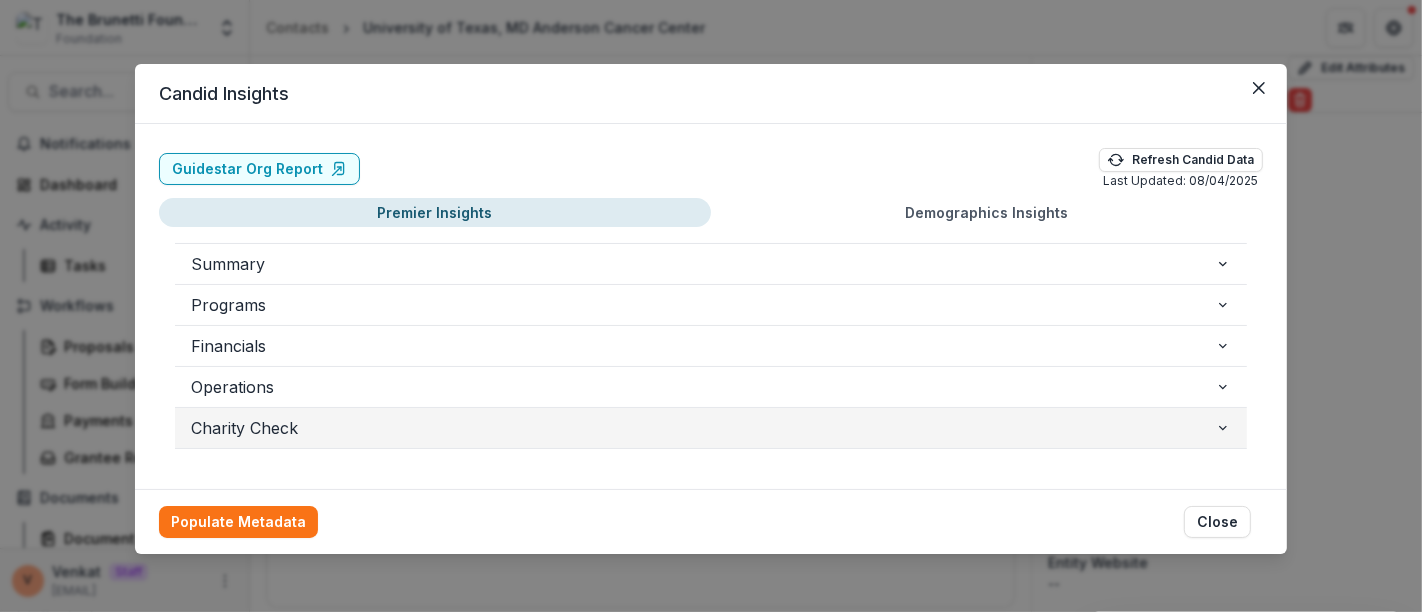click on "Charity Check" at bounding box center (703, 428) 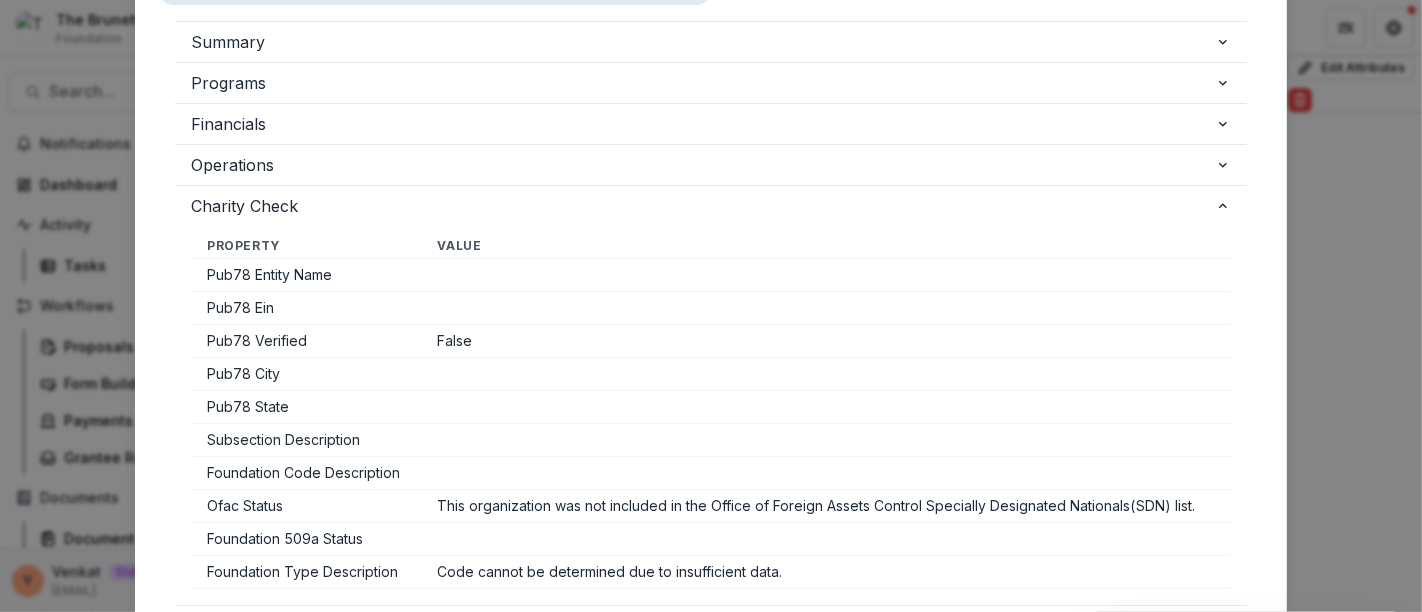 scroll, scrollTop: 111, scrollLeft: 0, axis: vertical 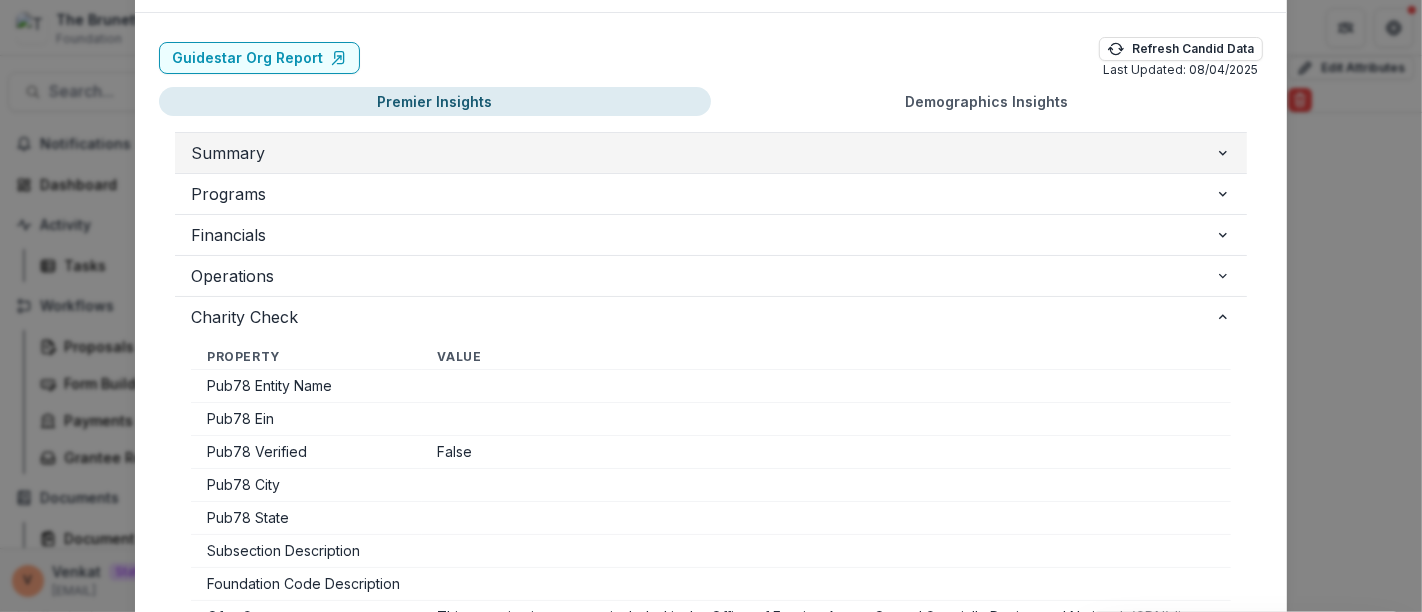click on "Summary" at bounding box center [703, 153] 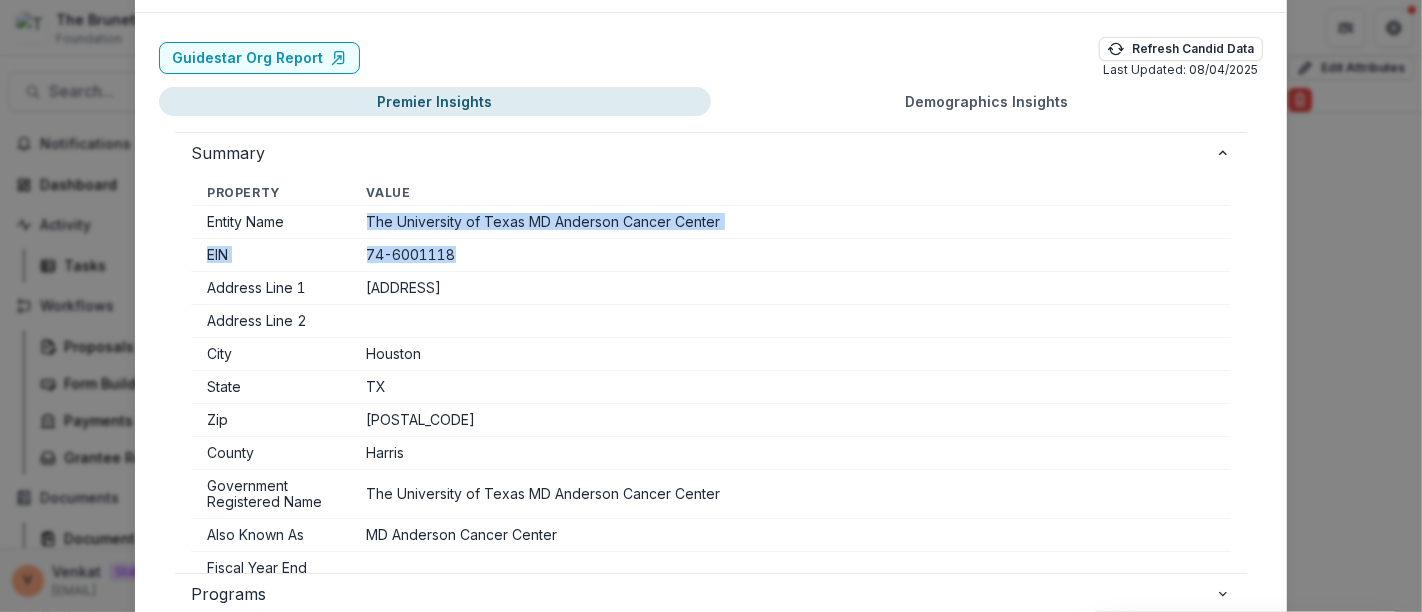 drag, startPoint x: 365, startPoint y: 224, endPoint x: 763, endPoint y: 246, distance: 398.60757 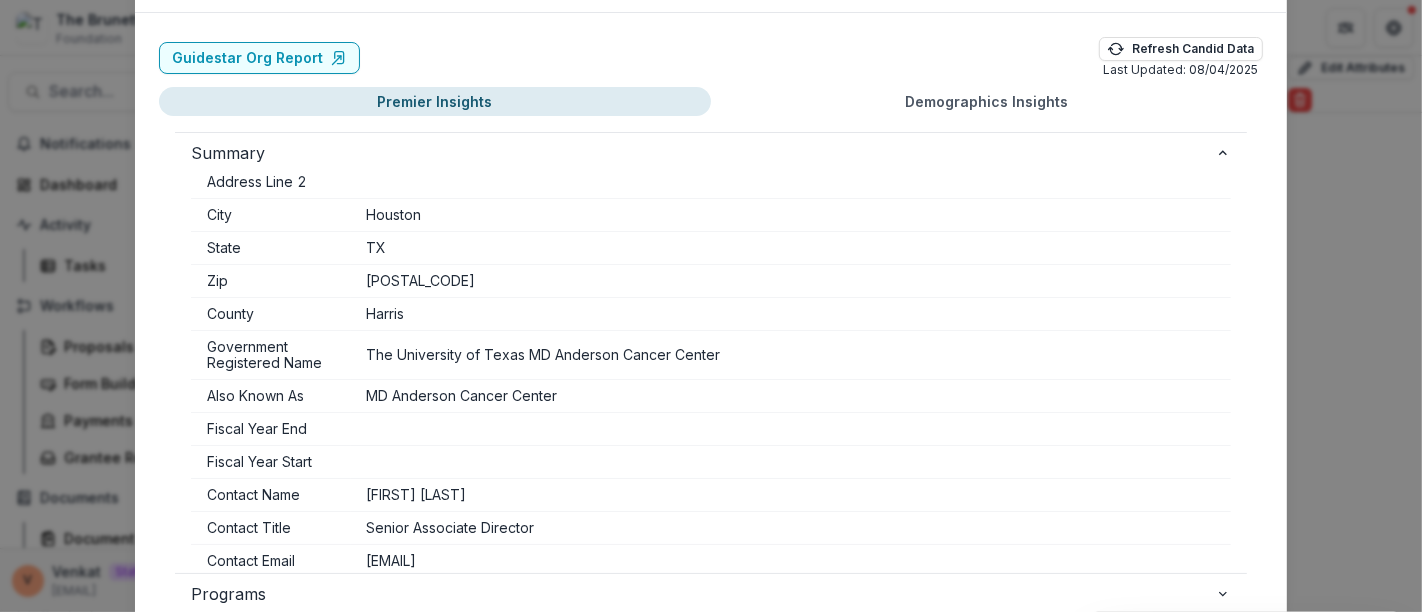 scroll, scrollTop: 0, scrollLeft: 0, axis: both 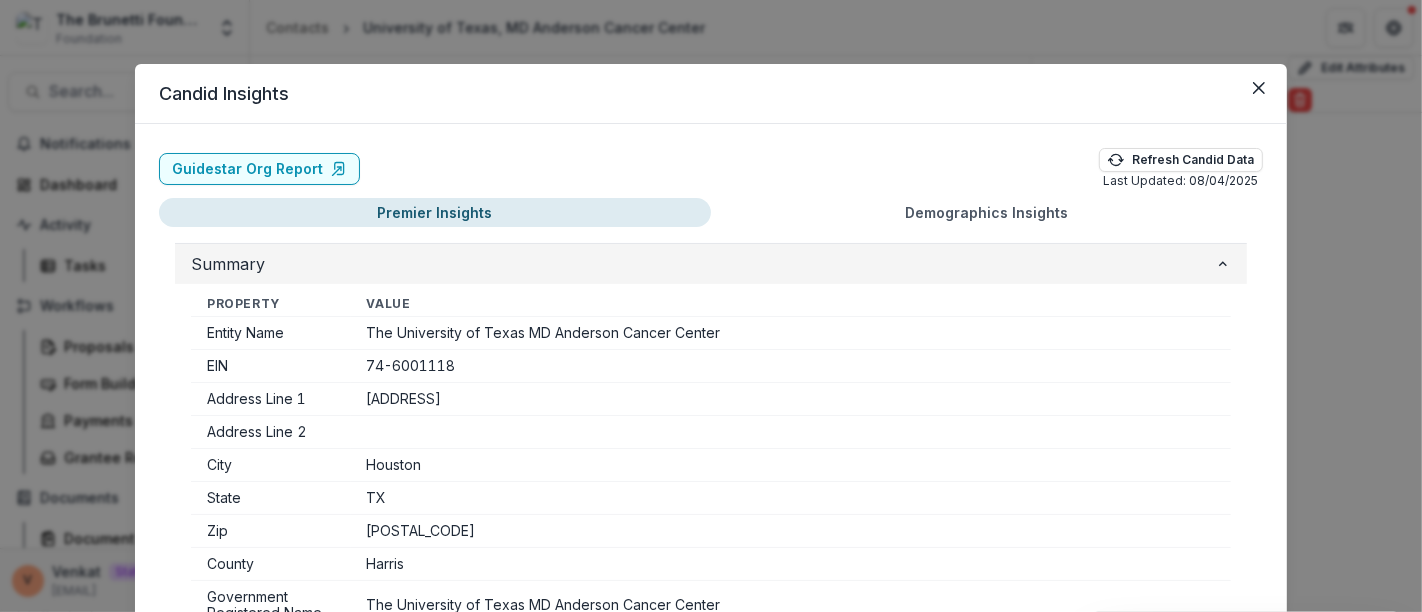 click 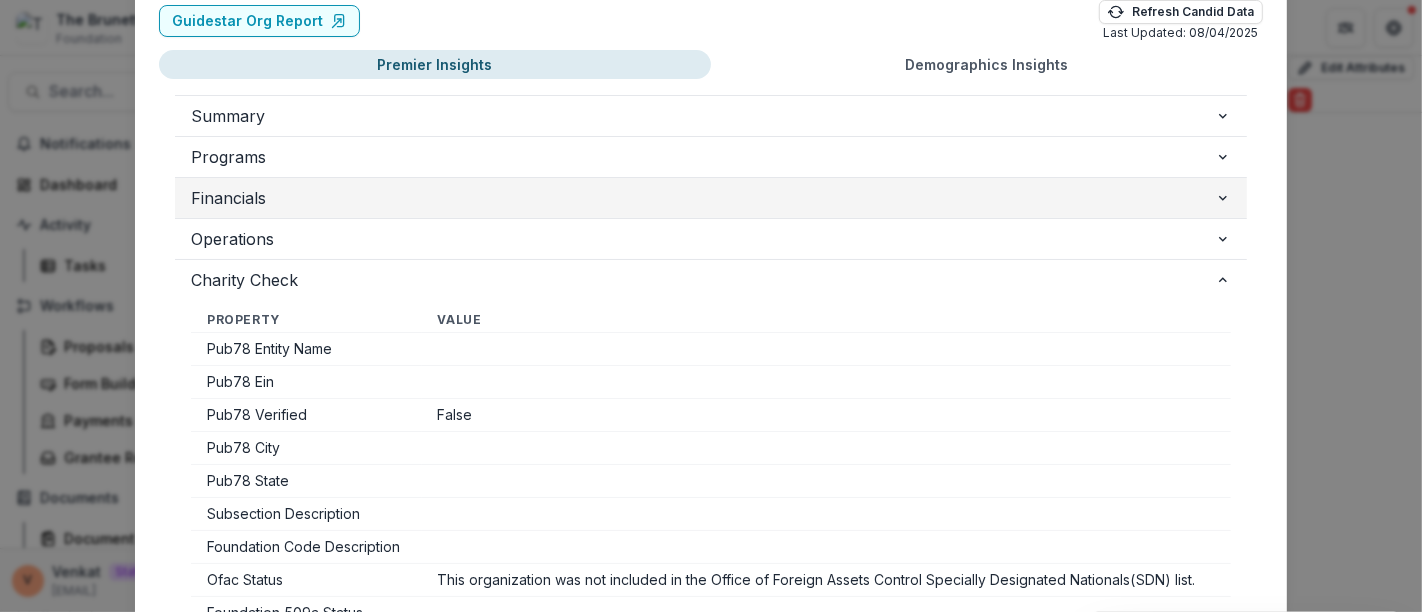 scroll, scrollTop: 222, scrollLeft: 0, axis: vertical 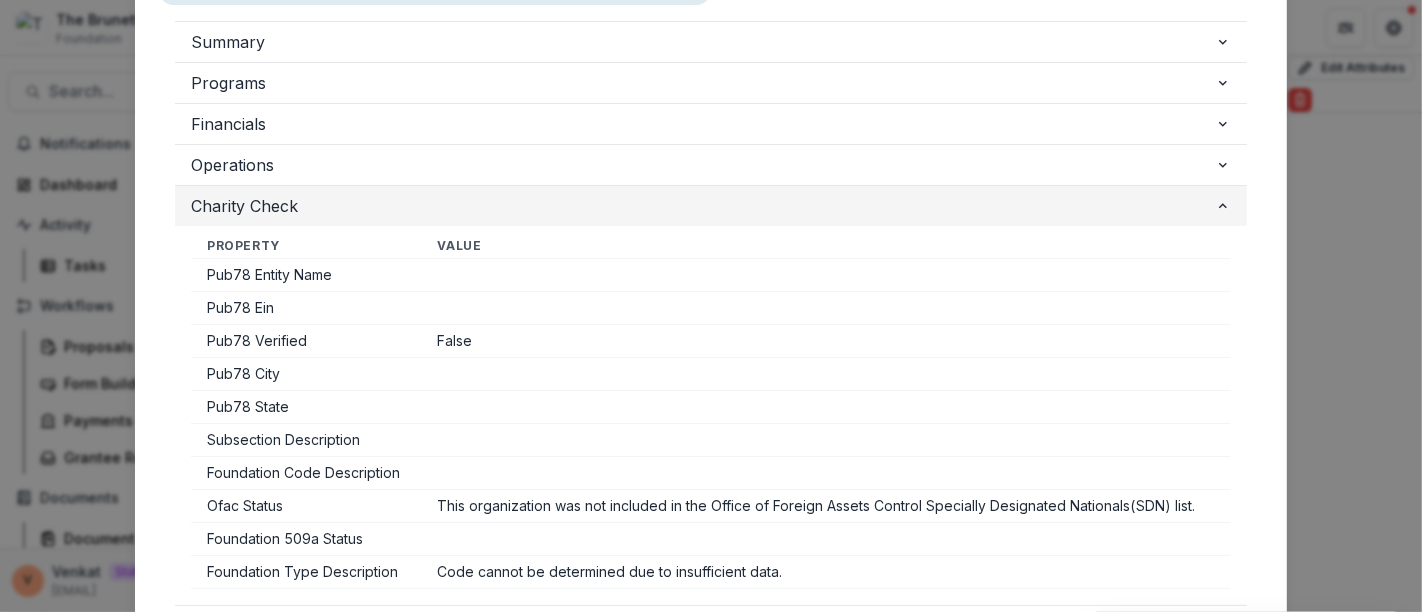 click 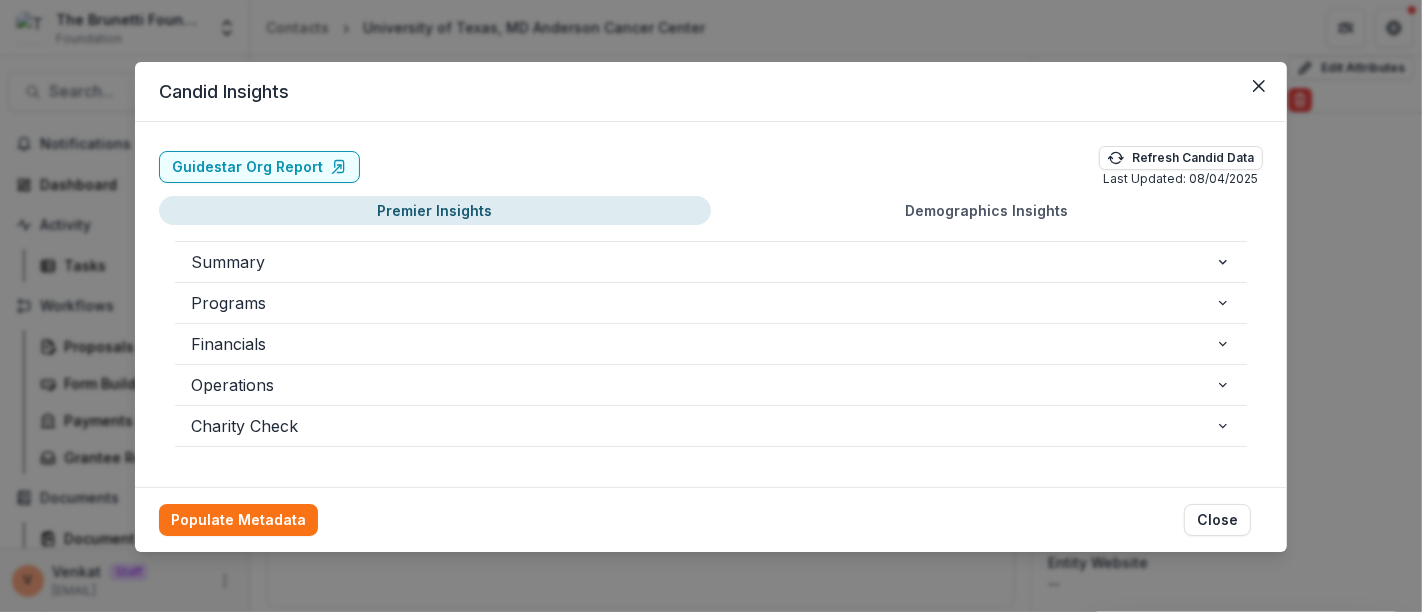 scroll, scrollTop: 0, scrollLeft: 0, axis: both 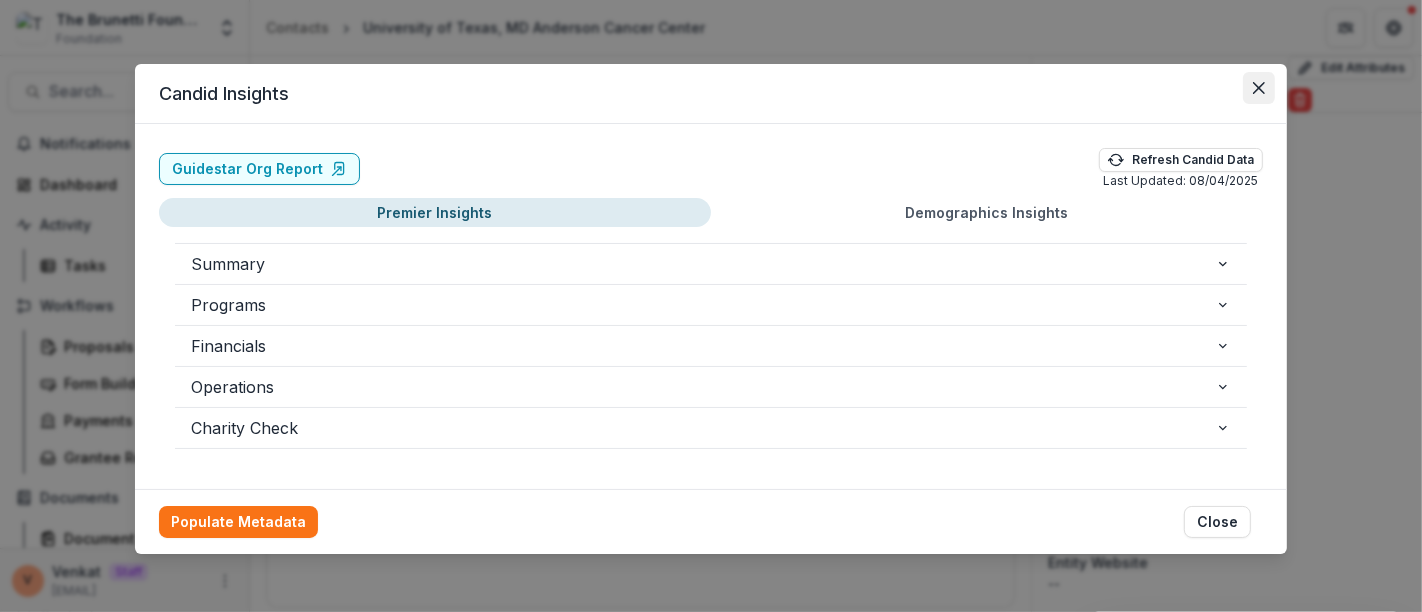 click 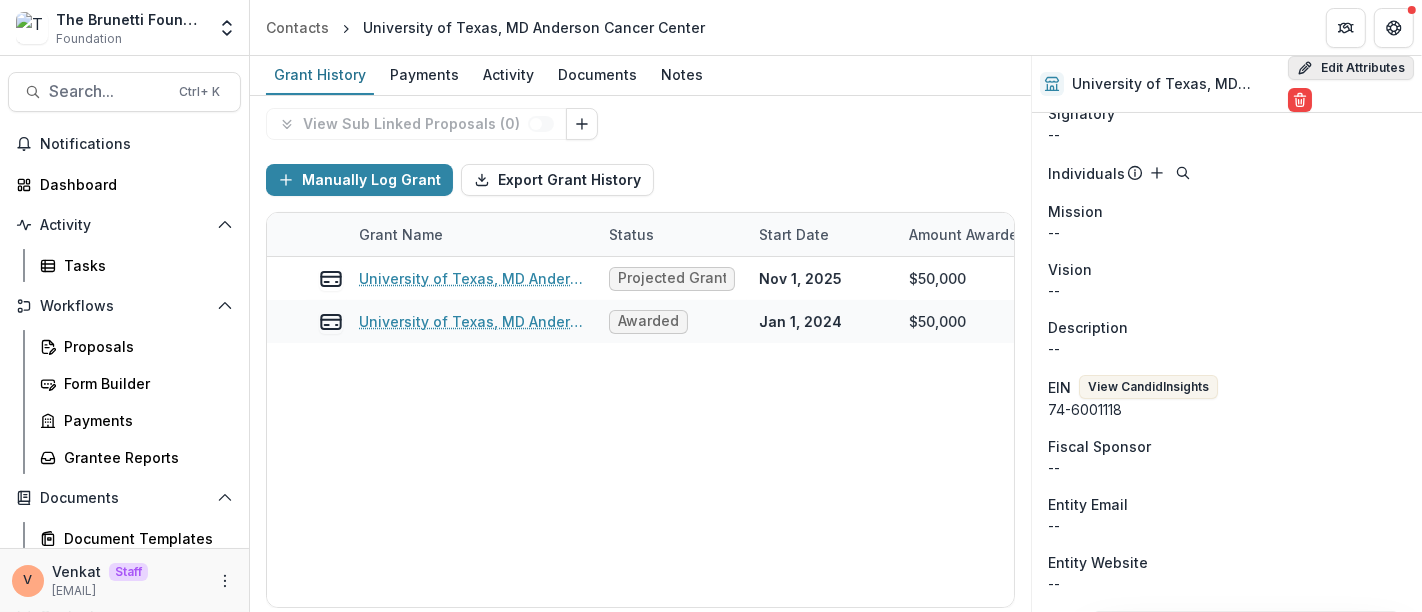 click on "Edit Attributes" at bounding box center [1351, 68] 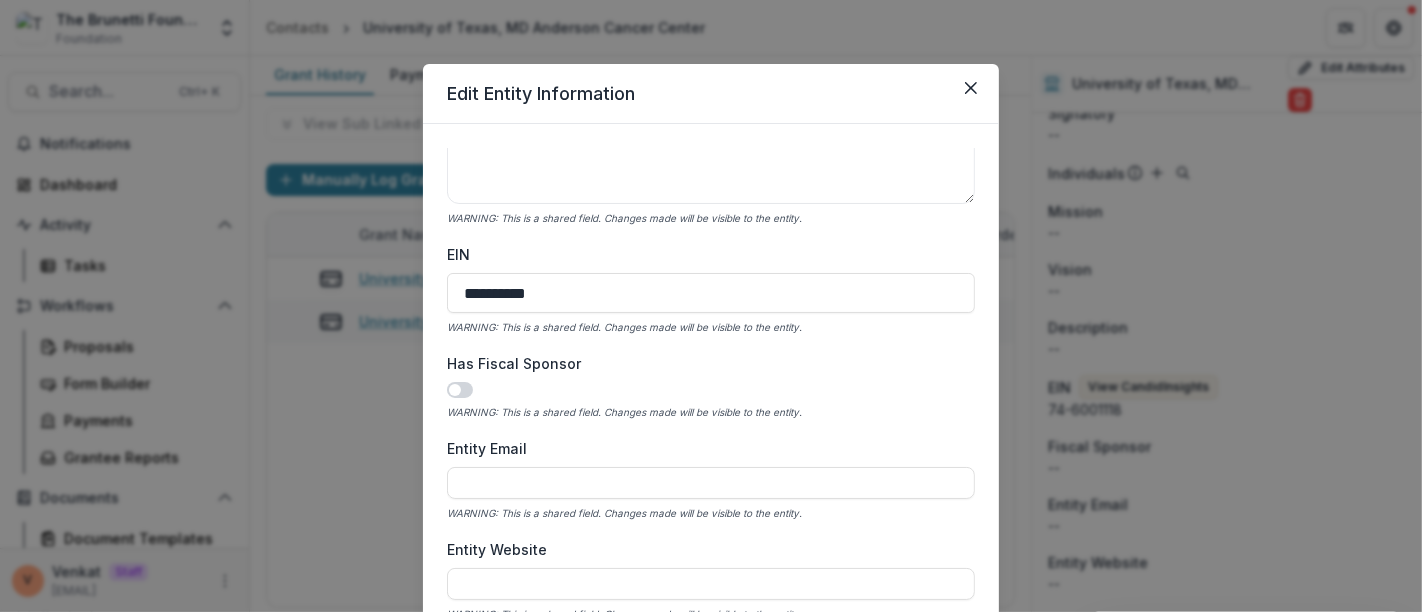 scroll, scrollTop: 666, scrollLeft: 0, axis: vertical 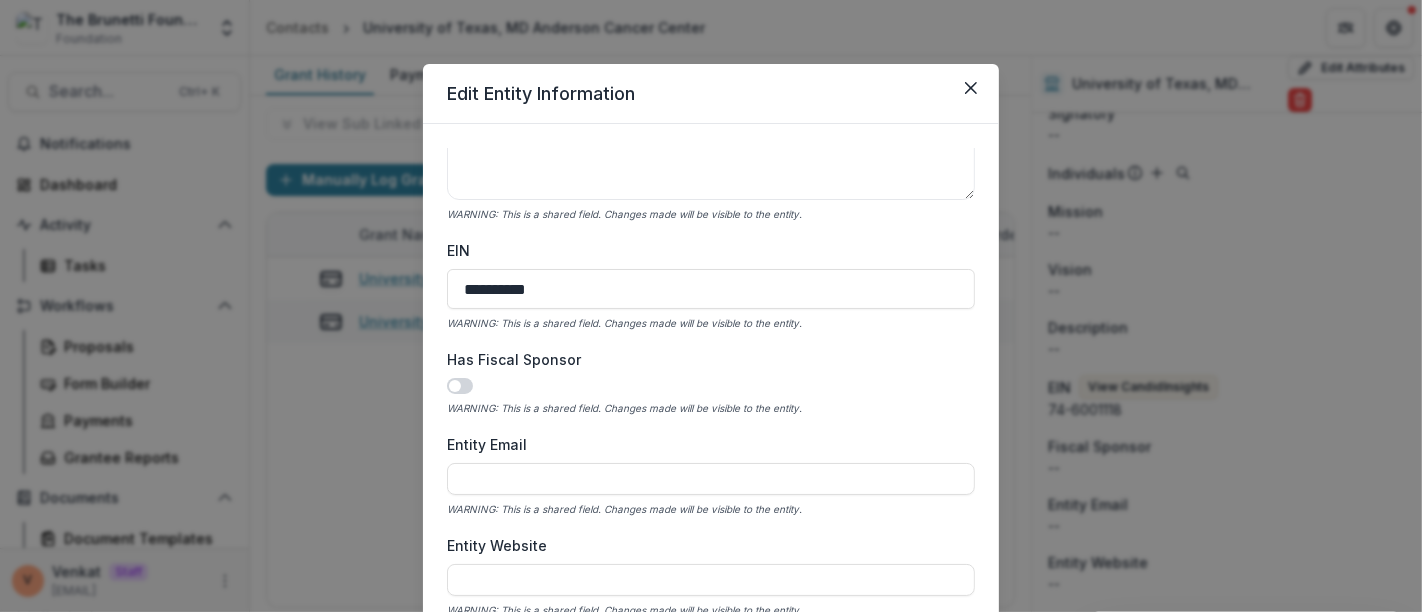 drag, startPoint x: 557, startPoint y: 289, endPoint x: 379, endPoint y: 290, distance: 178.0028 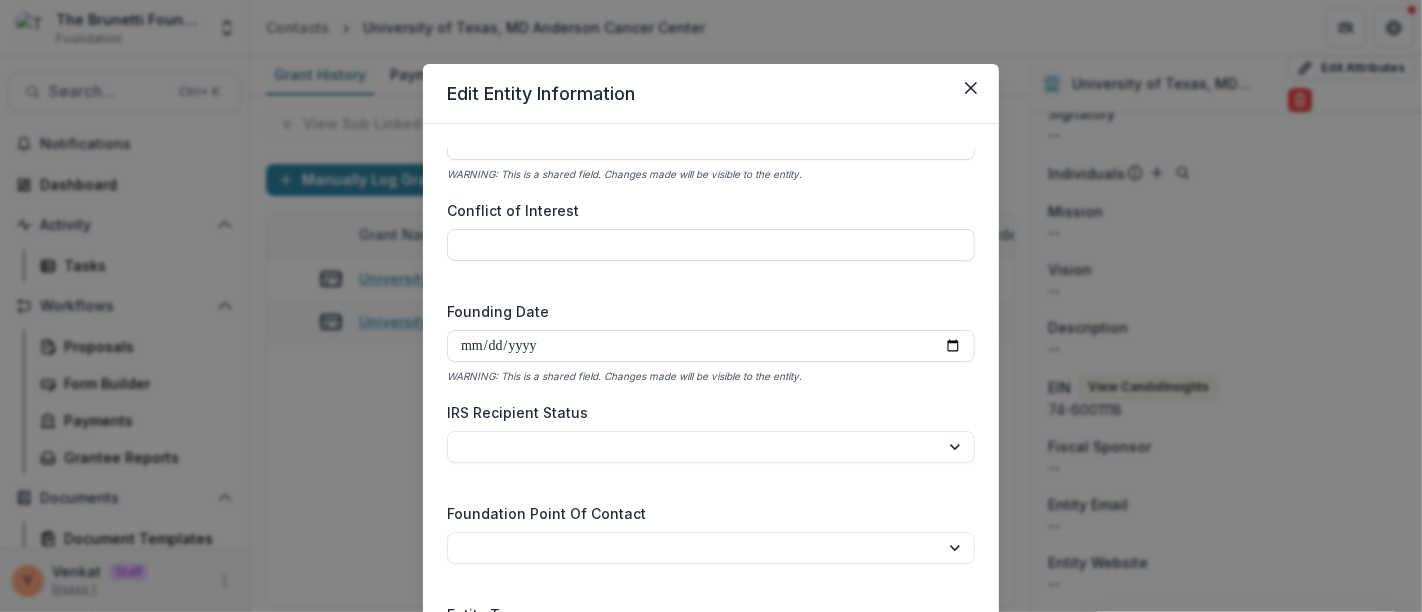 scroll, scrollTop: 2936, scrollLeft: 0, axis: vertical 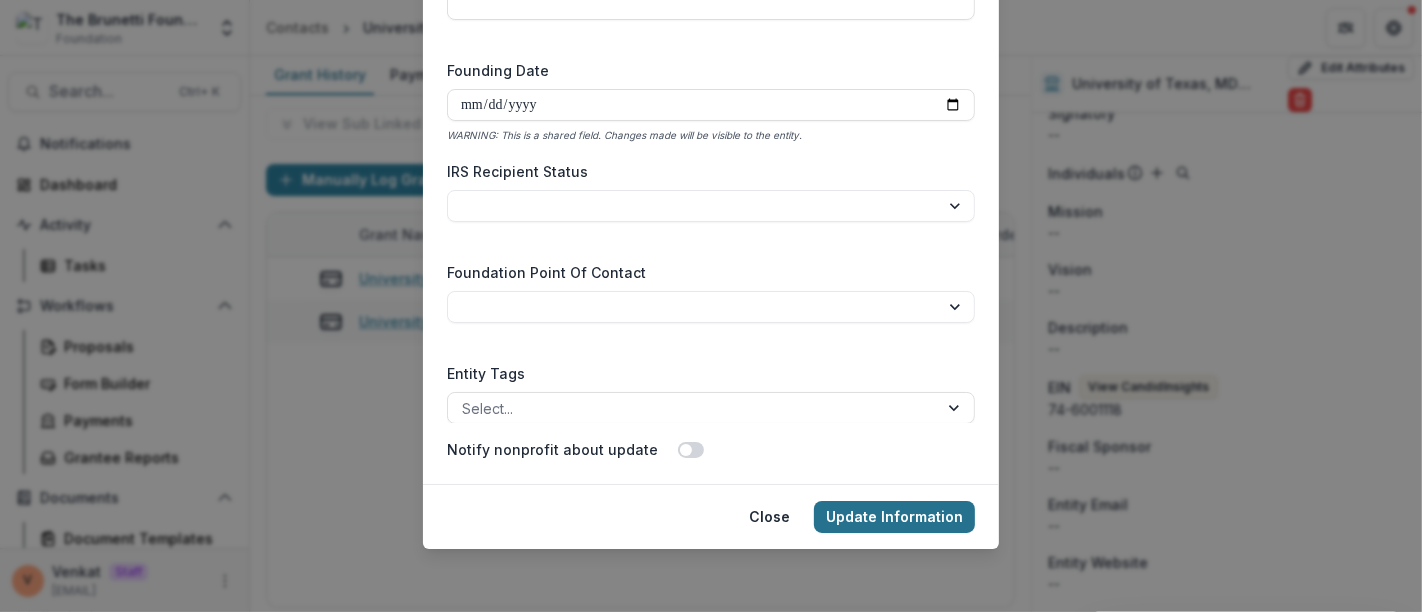 type on "**********" 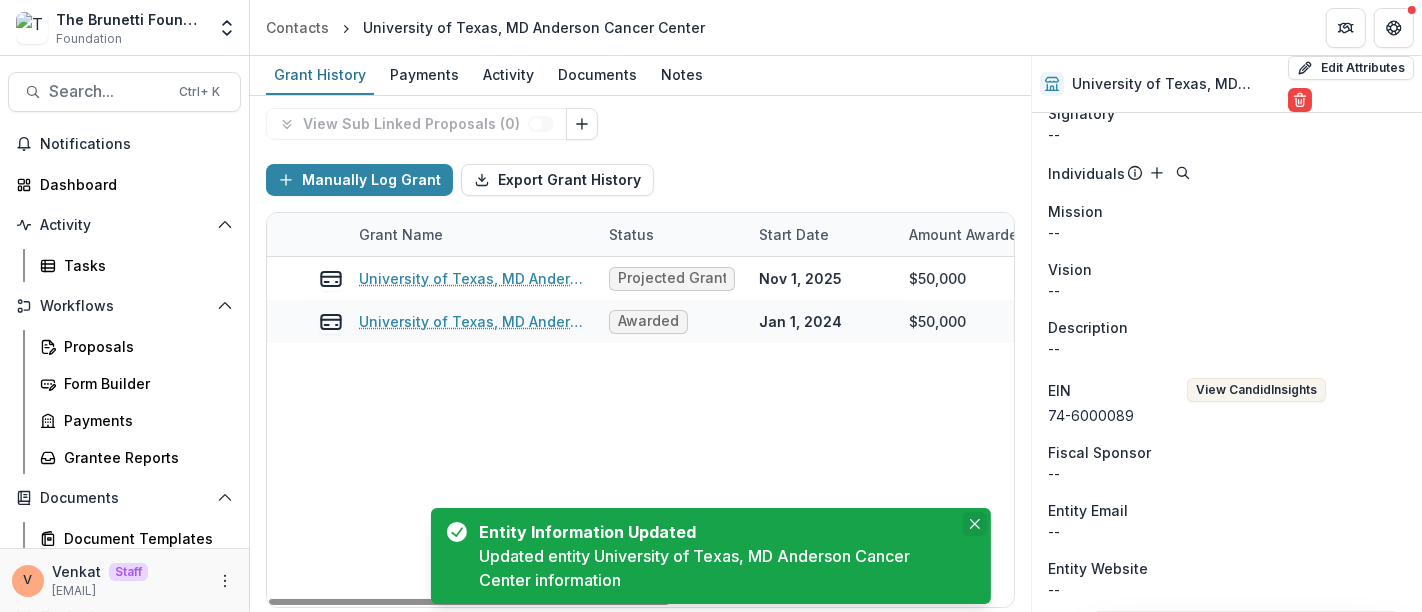 click 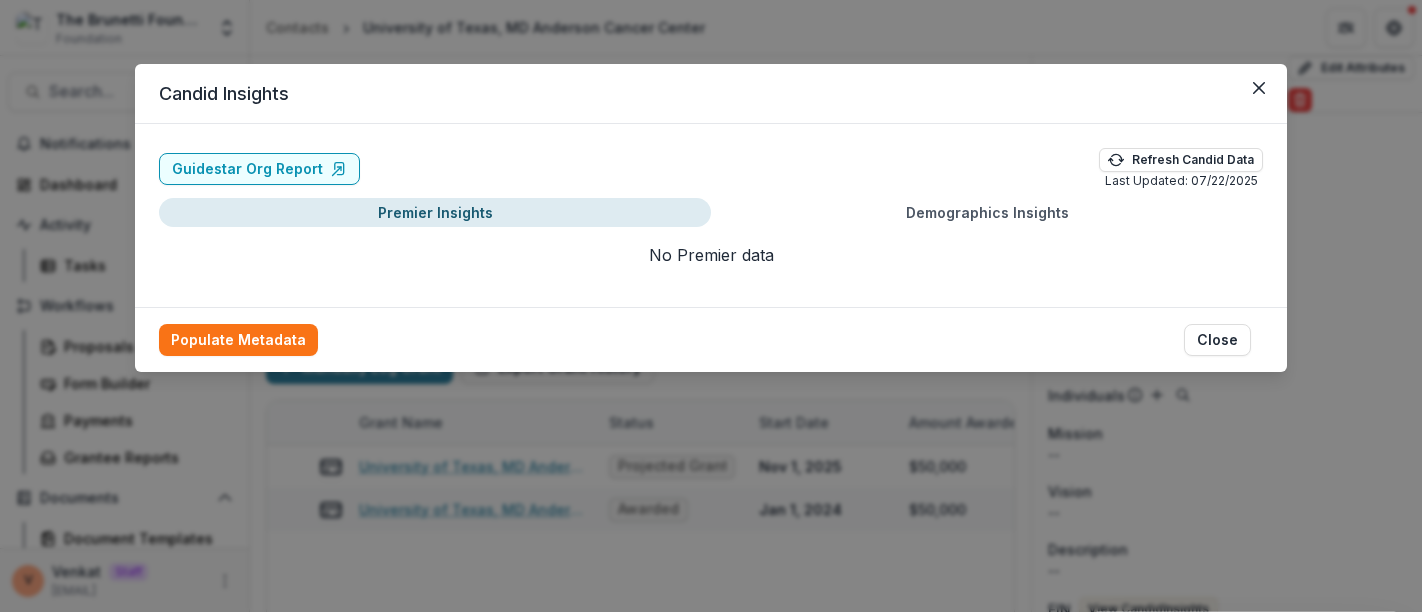 scroll, scrollTop: 0, scrollLeft: 0, axis: both 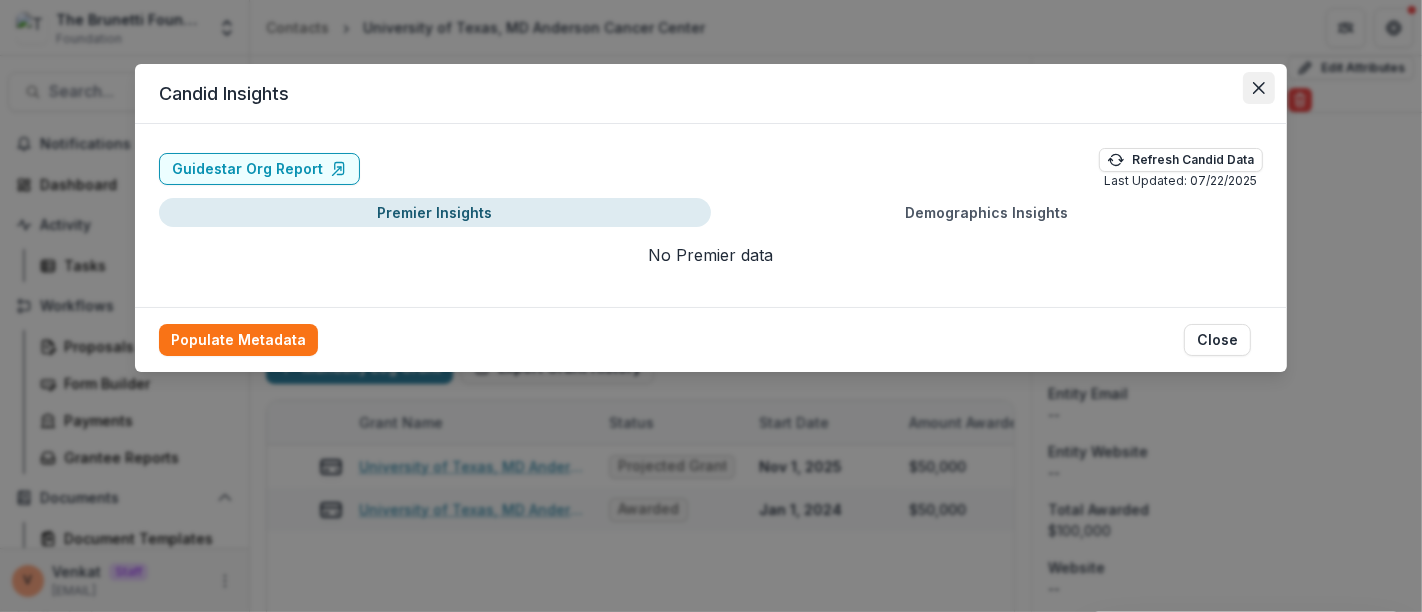 click 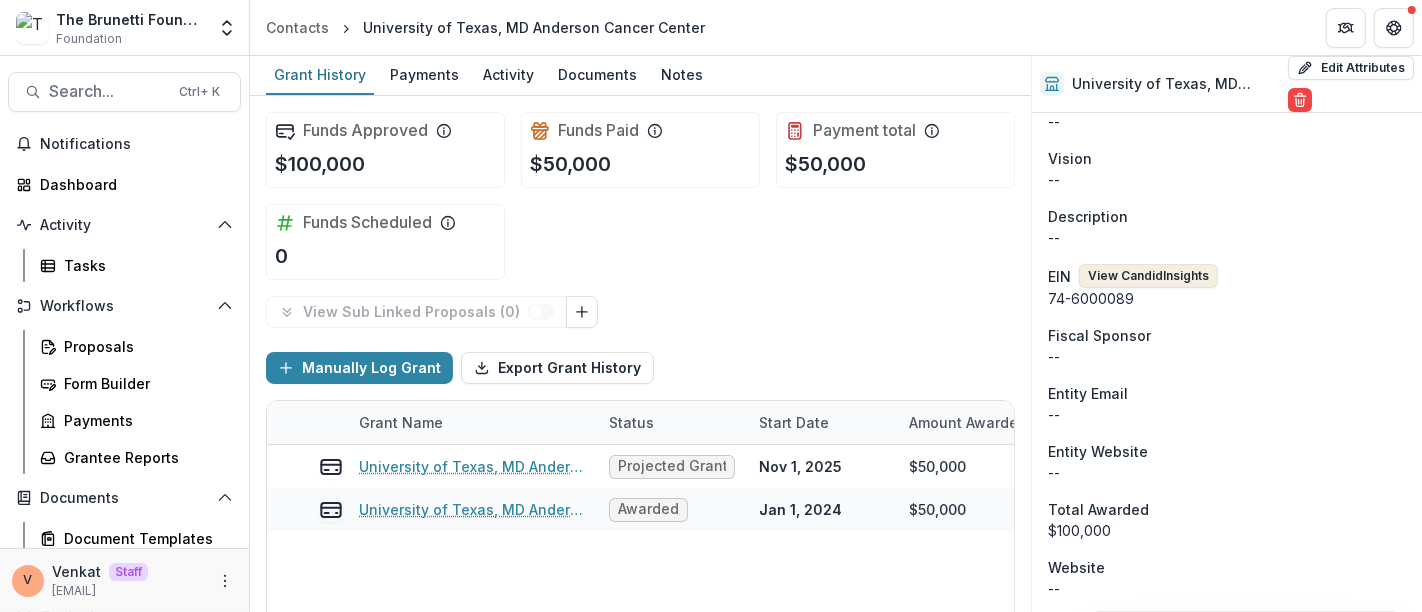 click on "View Candid  Insights" at bounding box center [1148, 276] 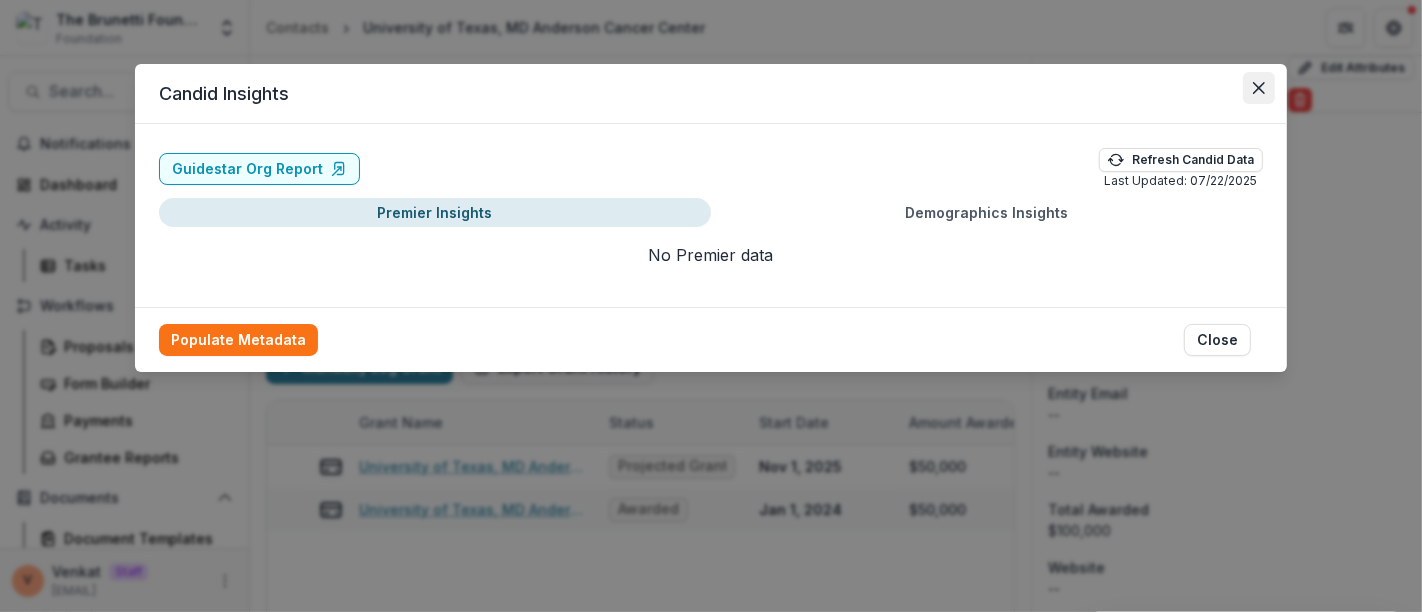 click 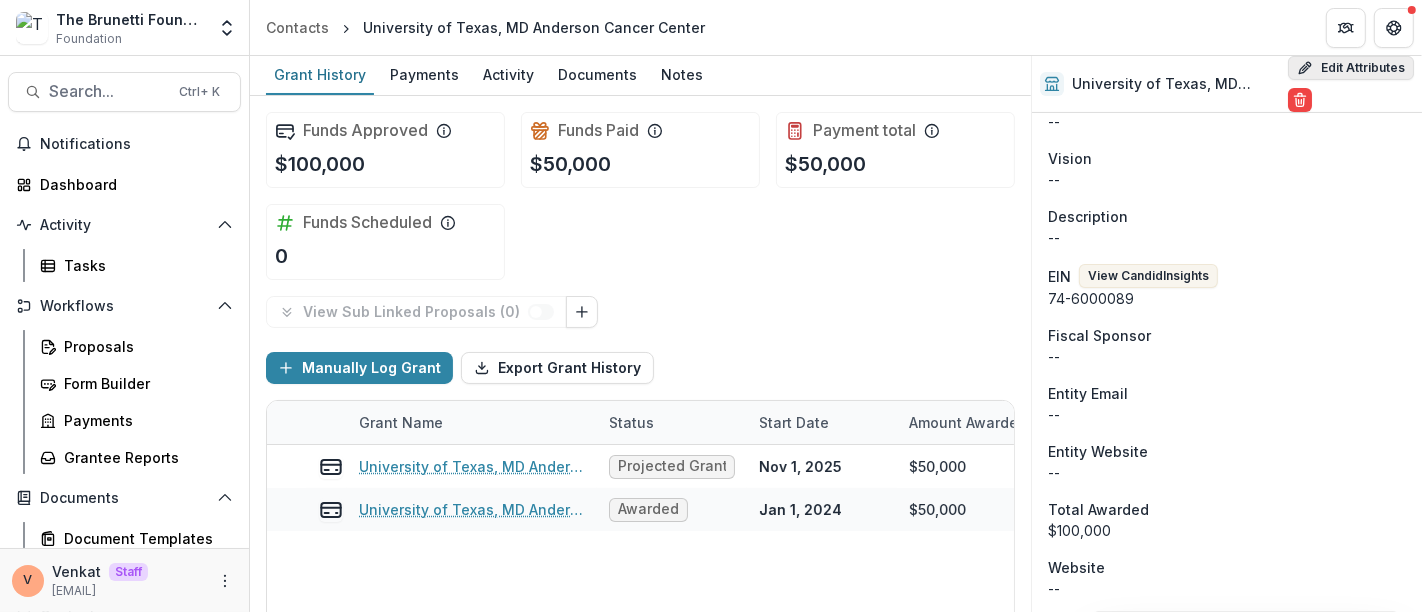 click on "Edit Attributes" at bounding box center (1351, 68) 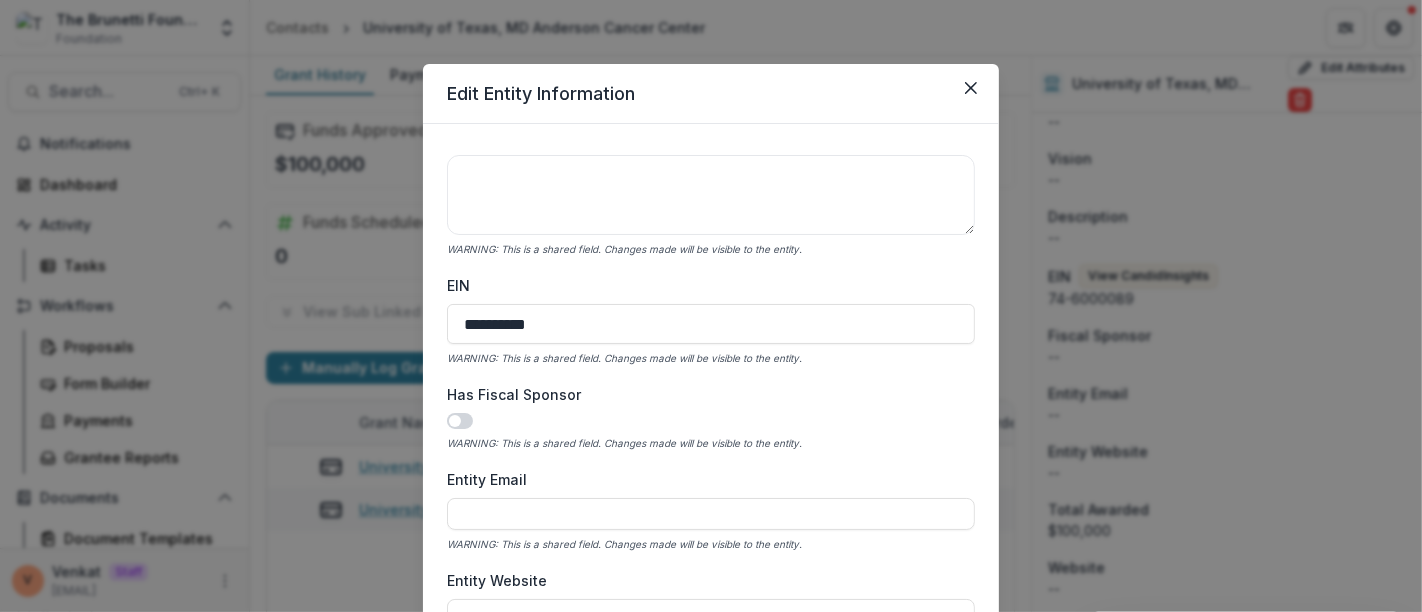 scroll, scrollTop: 666, scrollLeft: 0, axis: vertical 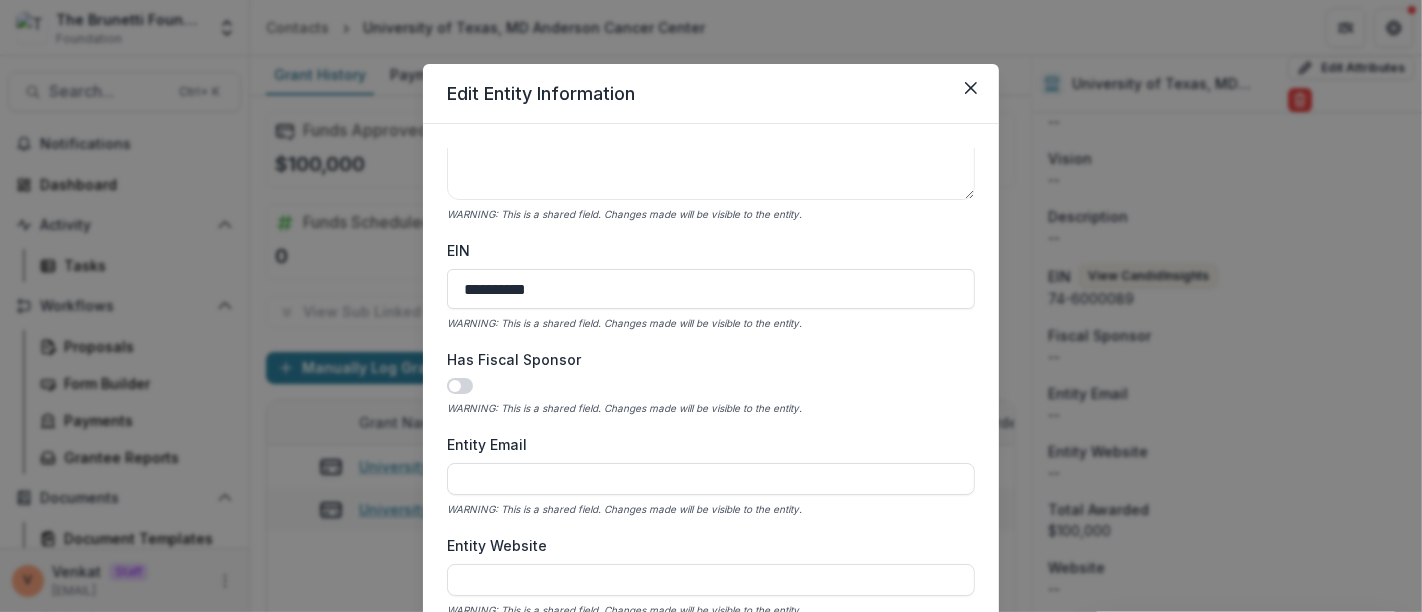 drag, startPoint x: 572, startPoint y: 288, endPoint x: 339, endPoint y: 292, distance: 233.03433 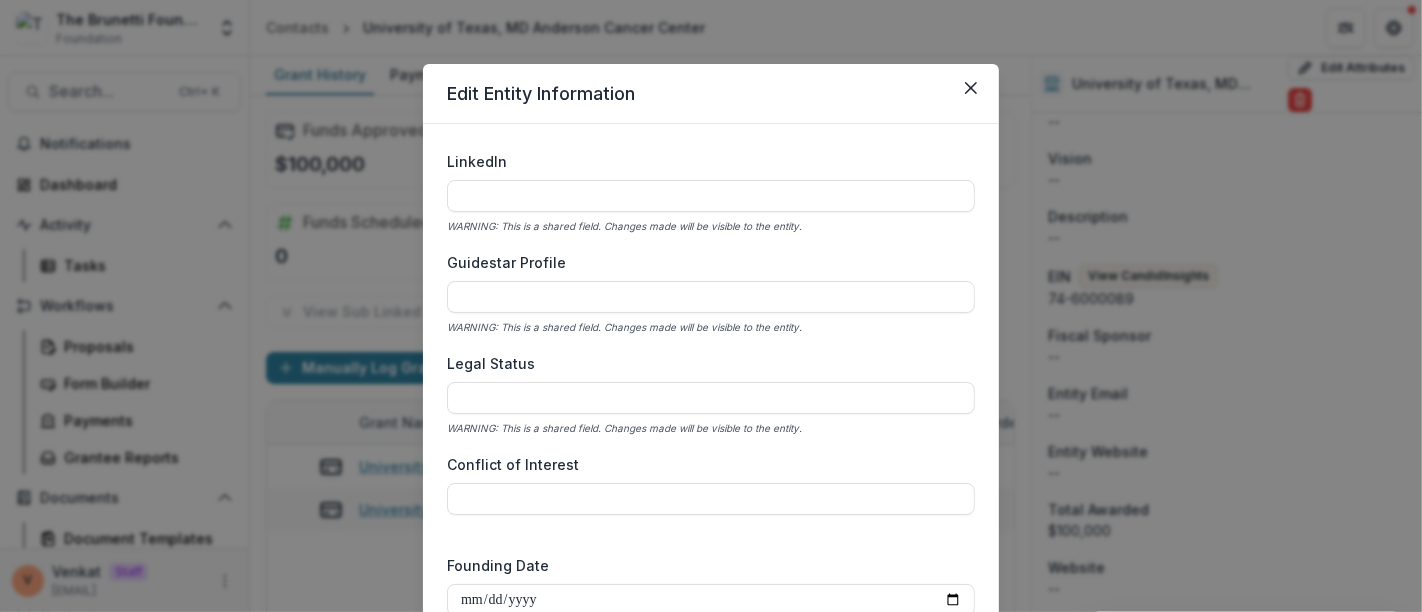 scroll, scrollTop: 2936, scrollLeft: 0, axis: vertical 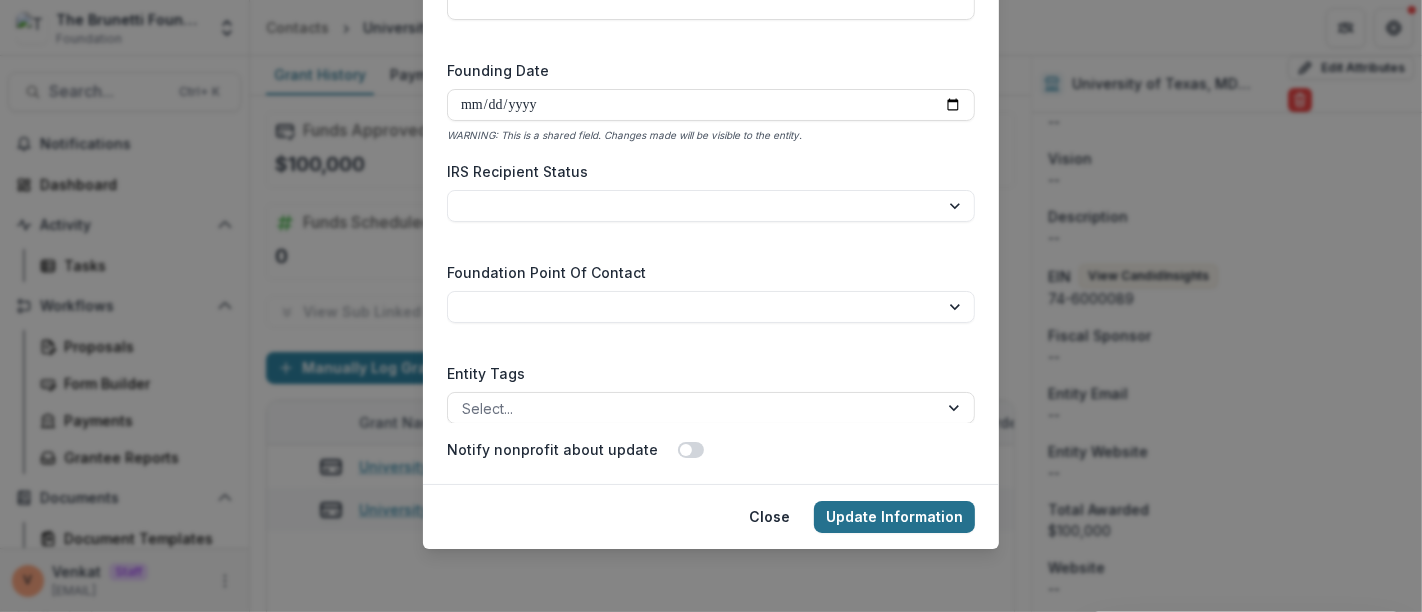 type on "**********" 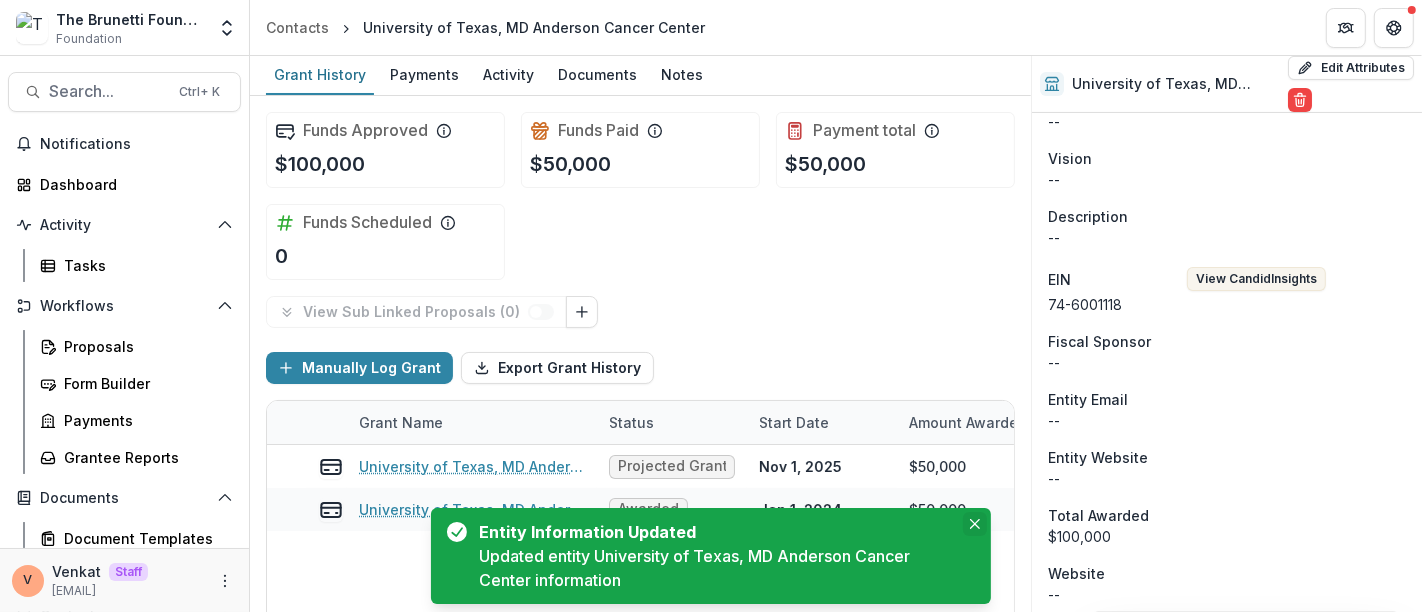 click 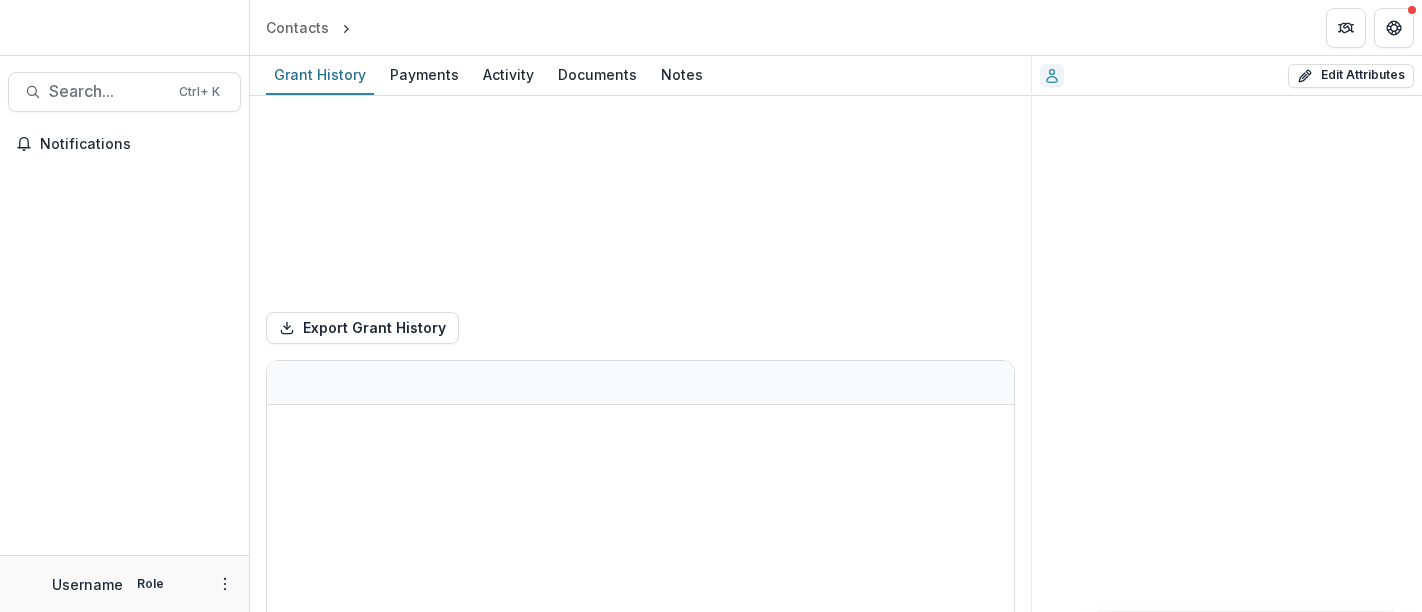 scroll, scrollTop: 0, scrollLeft: 0, axis: both 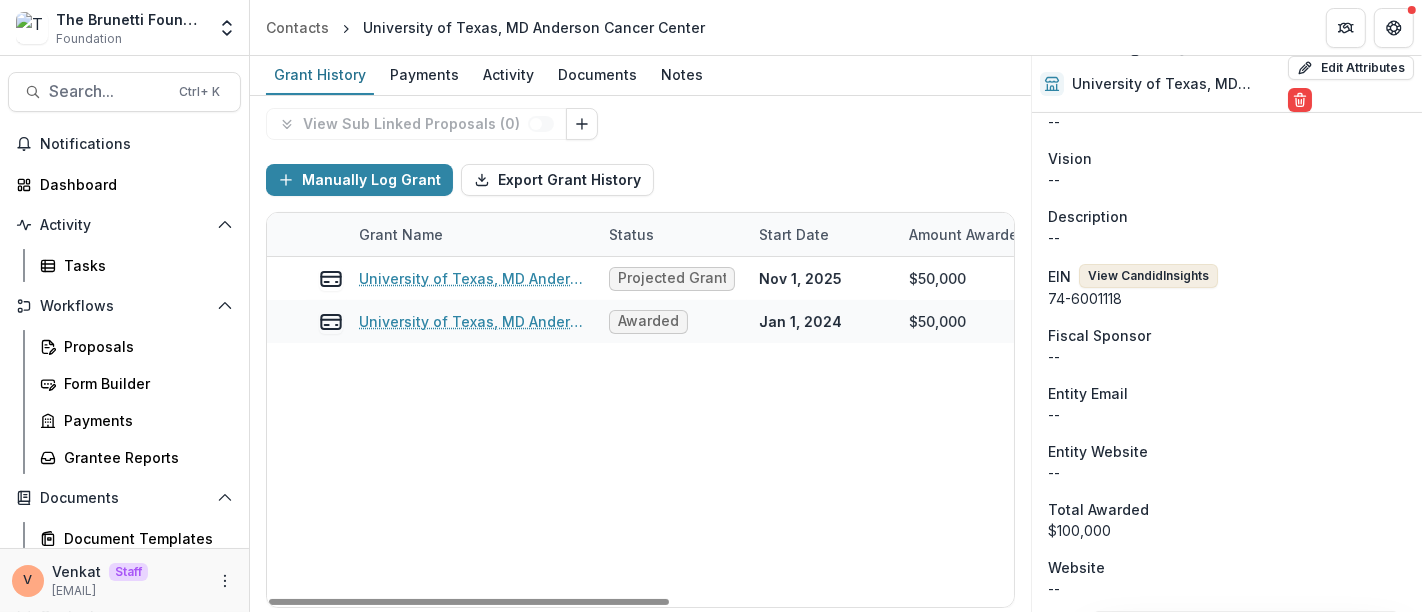 click on "View Candid  Insights" at bounding box center [1148, 276] 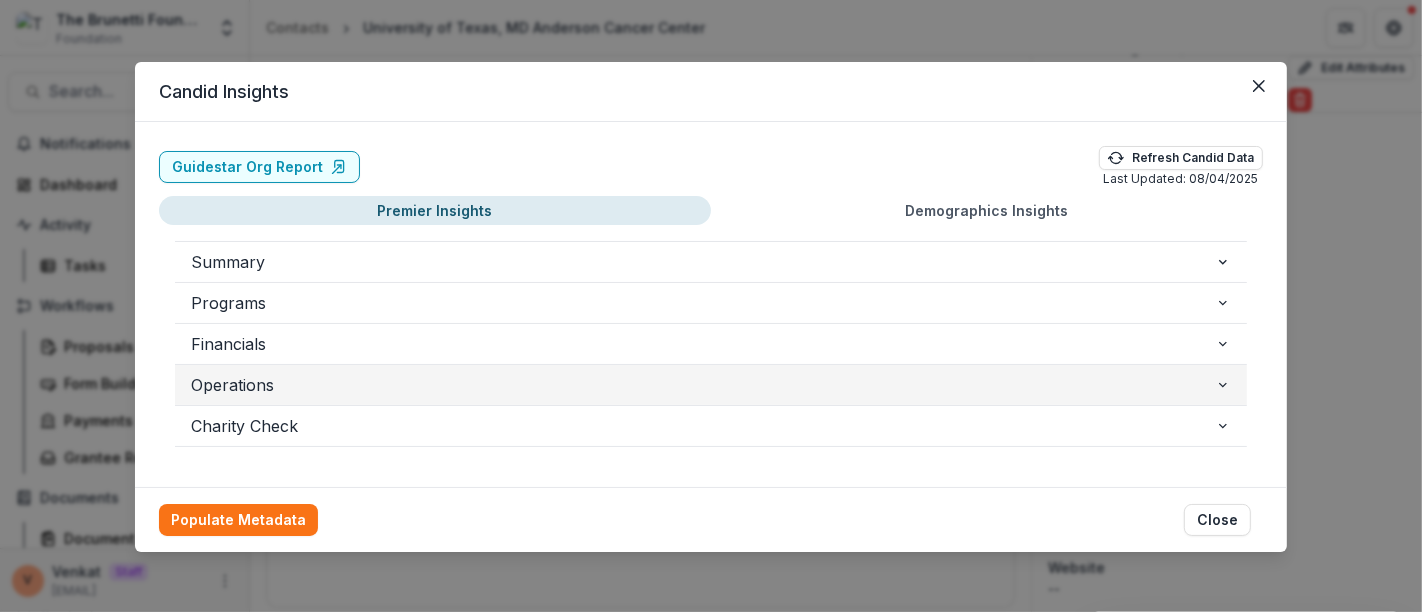scroll, scrollTop: 2, scrollLeft: 0, axis: vertical 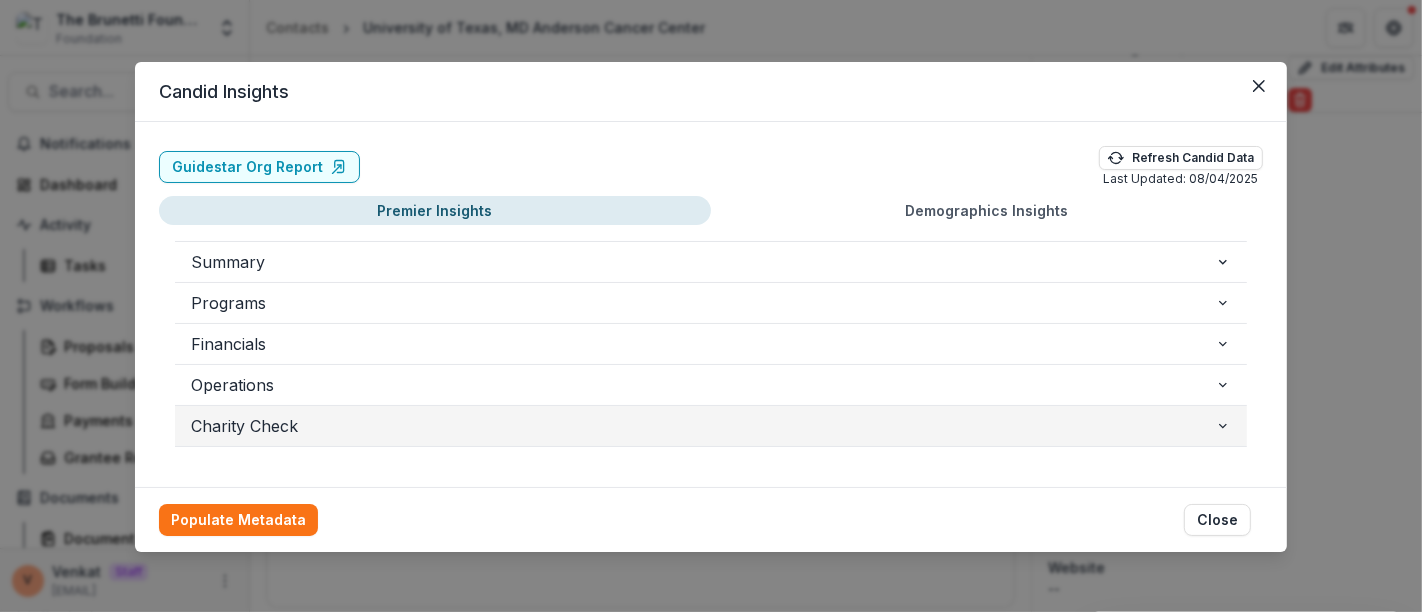 click on "Charity Check" at bounding box center [703, 426] 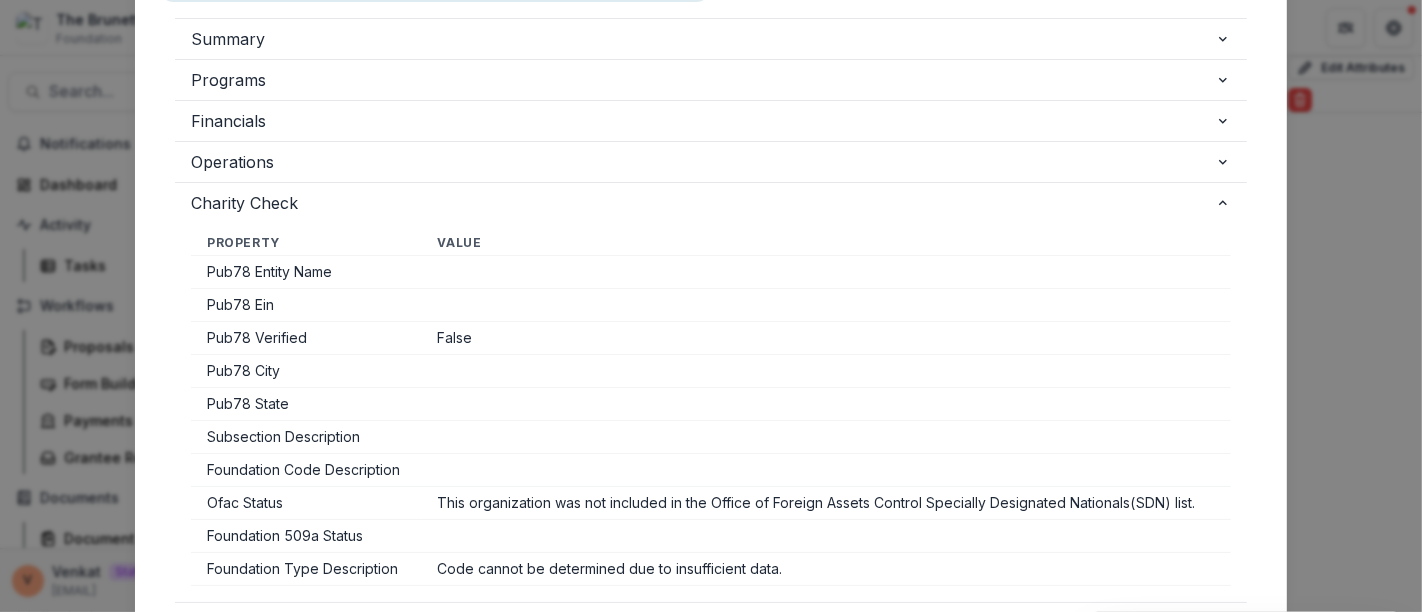 scroll, scrollTop: 336, scrollLeft: 0, axis: vertical 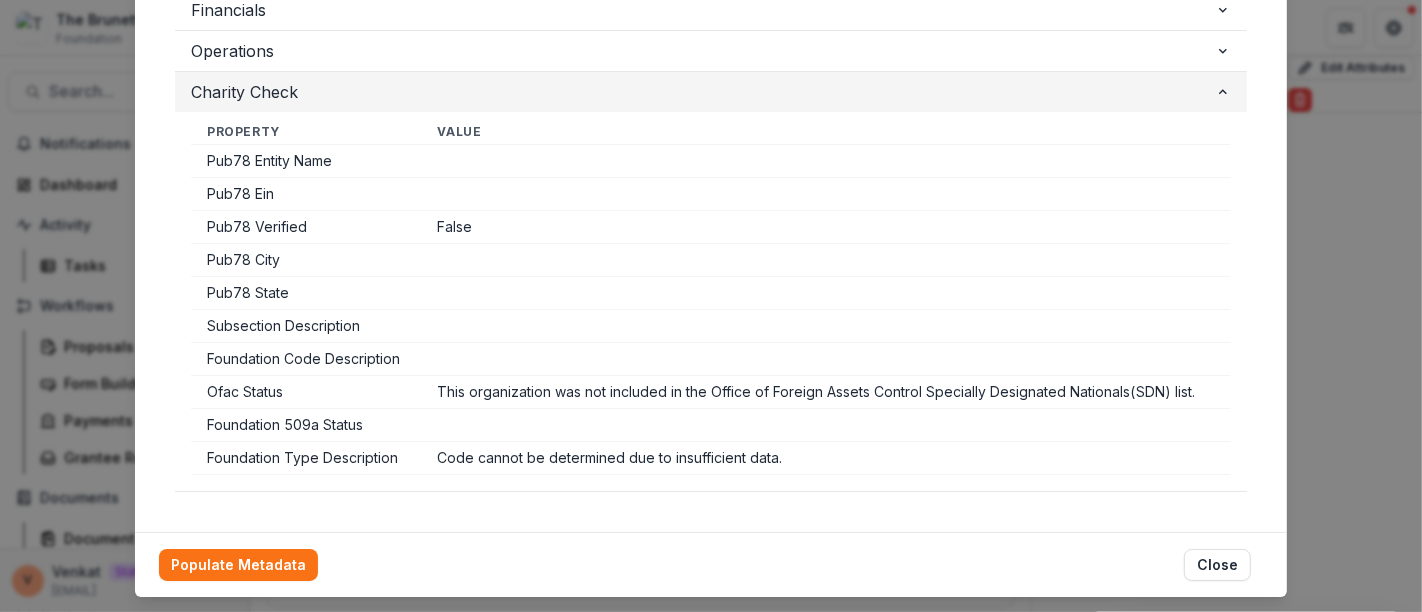 click on "Charity Check" at bounding box center [703, 92] 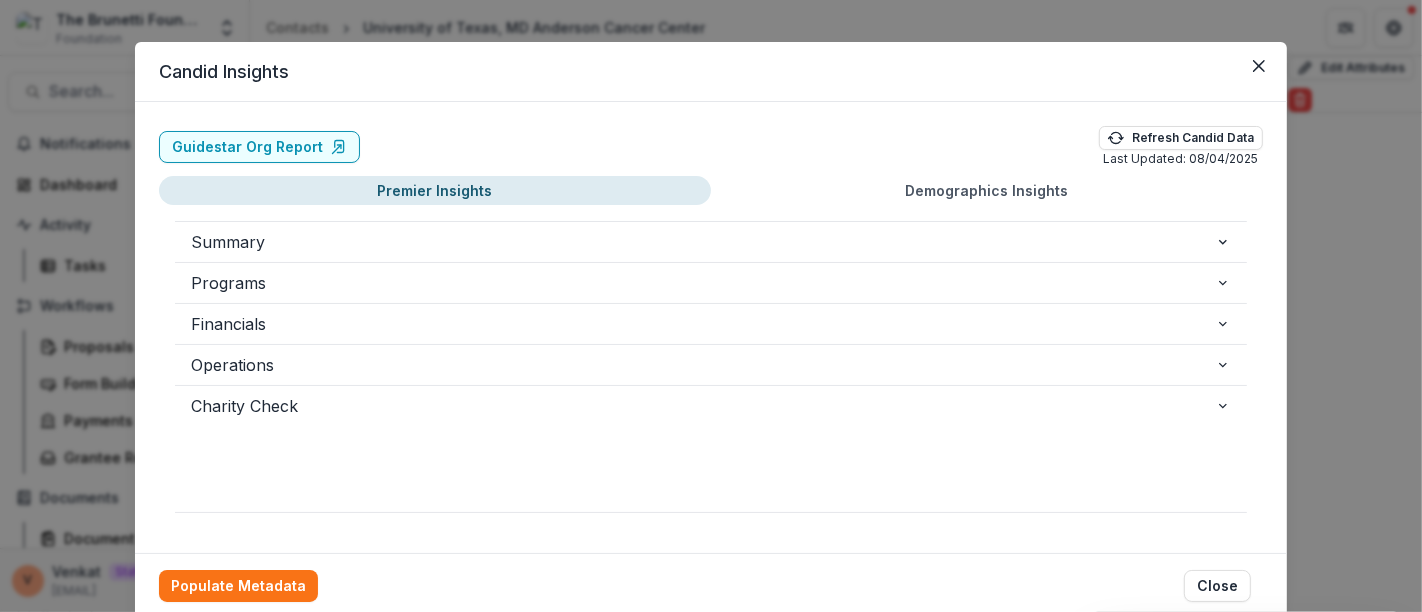 scroll, scrollTop: 2, scrollLeft: 0, axis: vertical 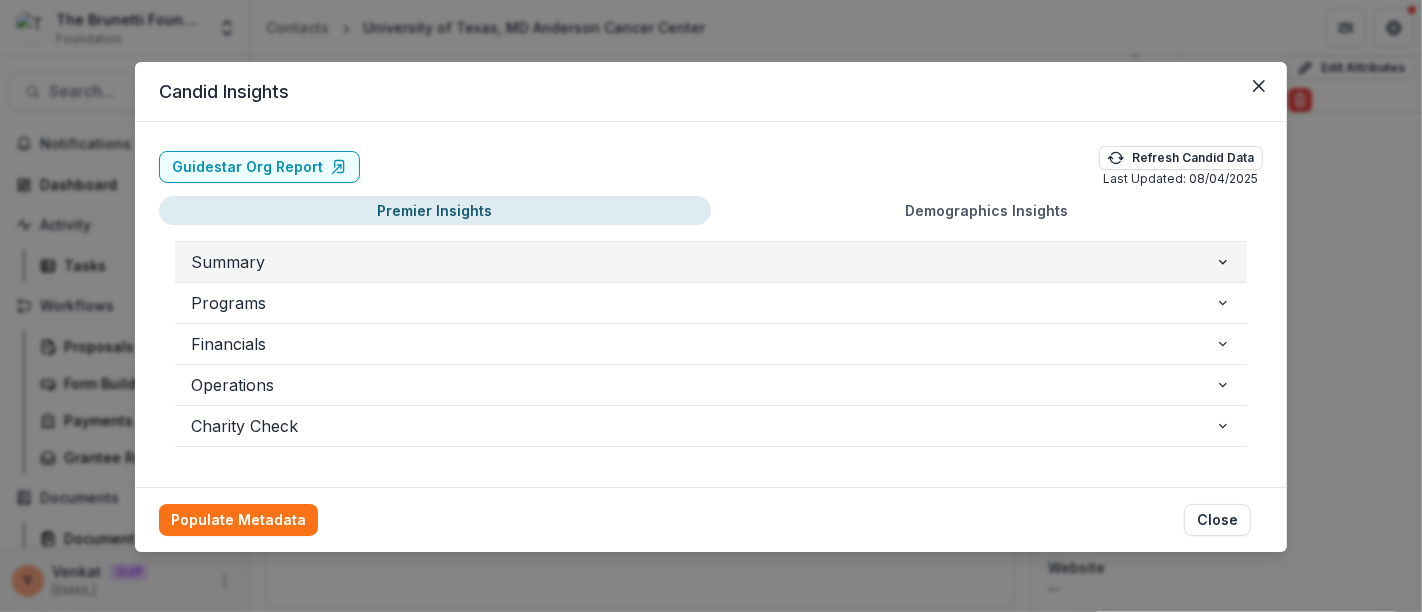 click on "Summary" at bounding box center (703, 262) 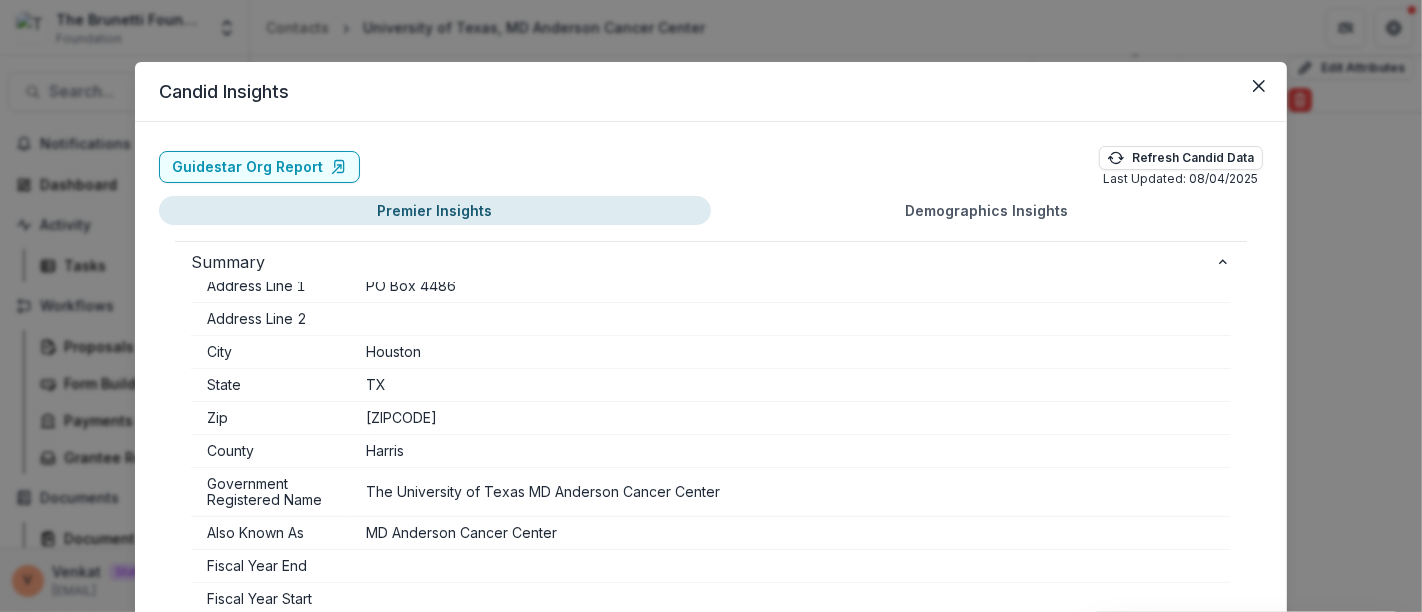 scroll, scrollTop: 0, scrollLeft: 0, axis: both 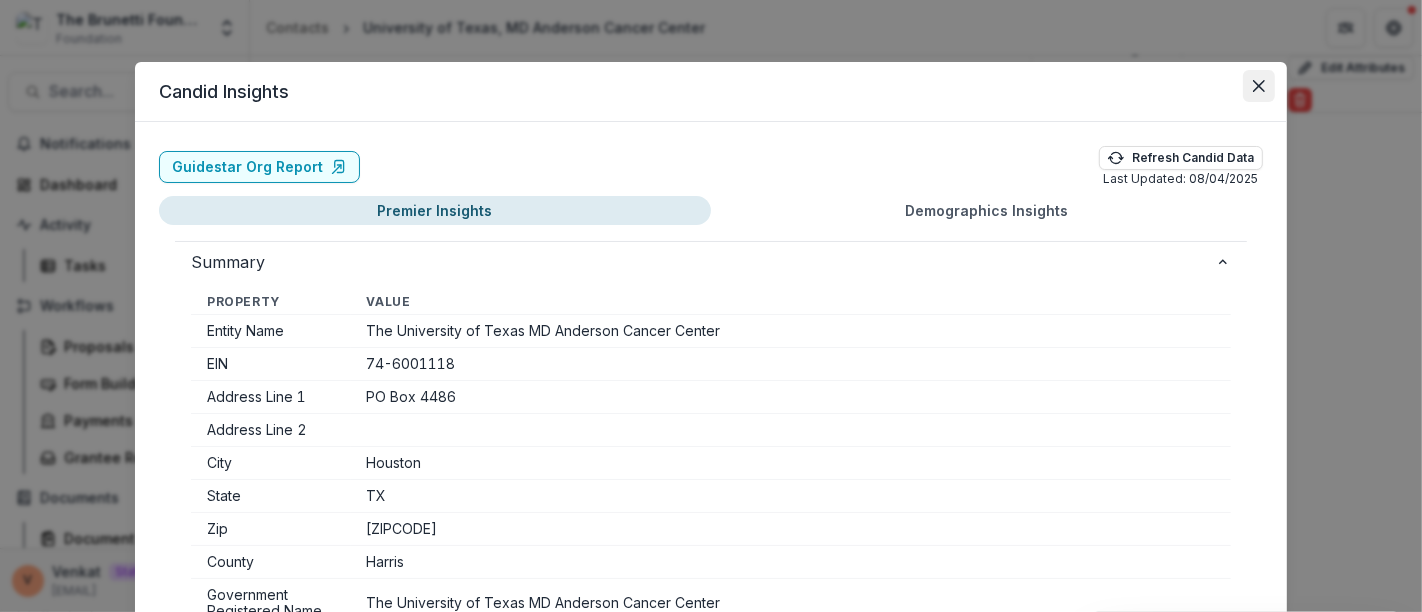 click 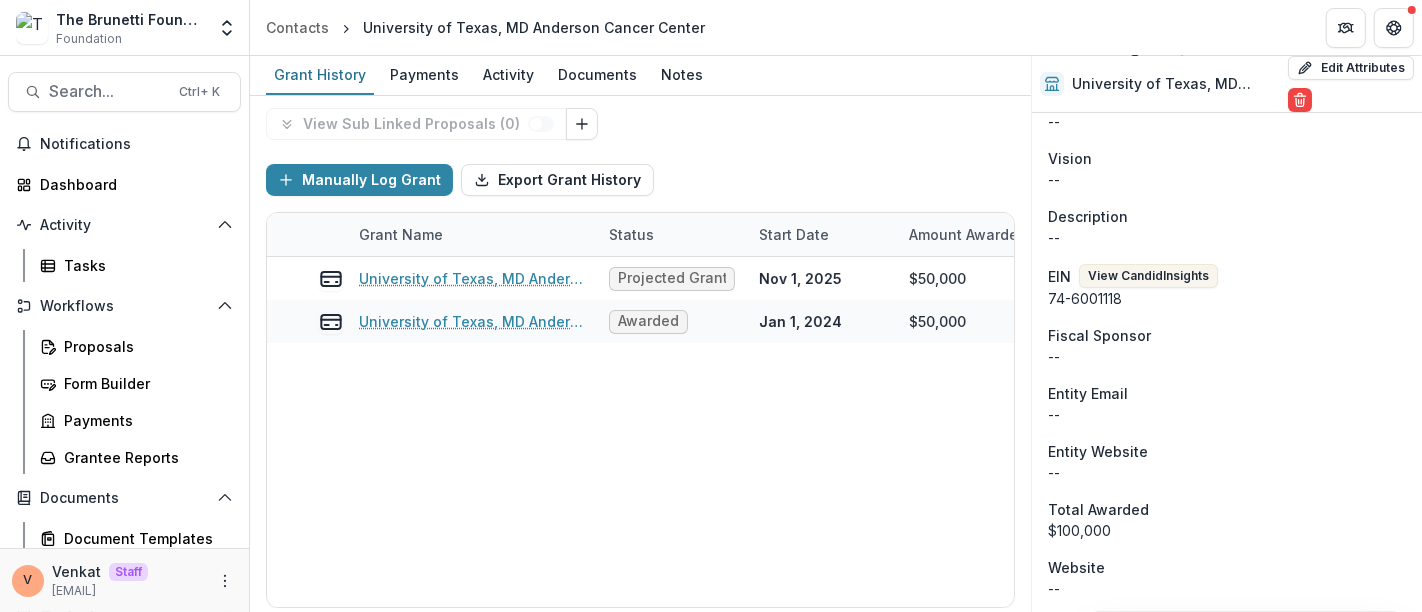 type 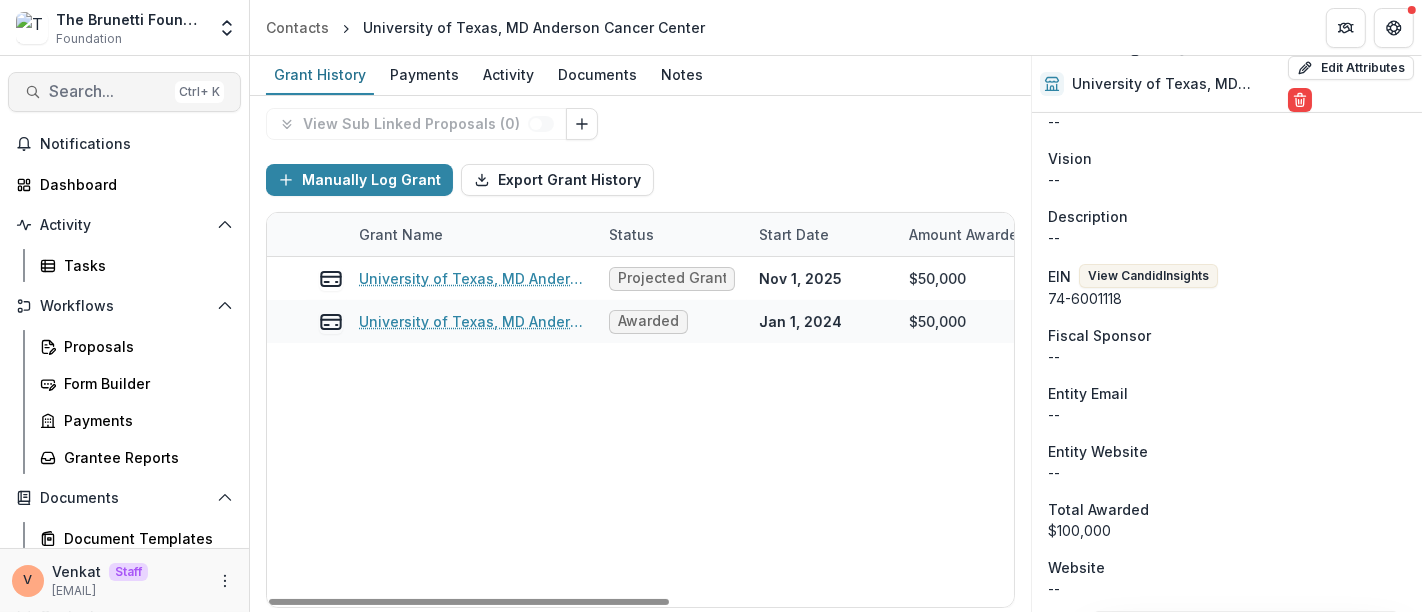 click on "Search... Ctrl  + K" at bounding box center (124, 92) 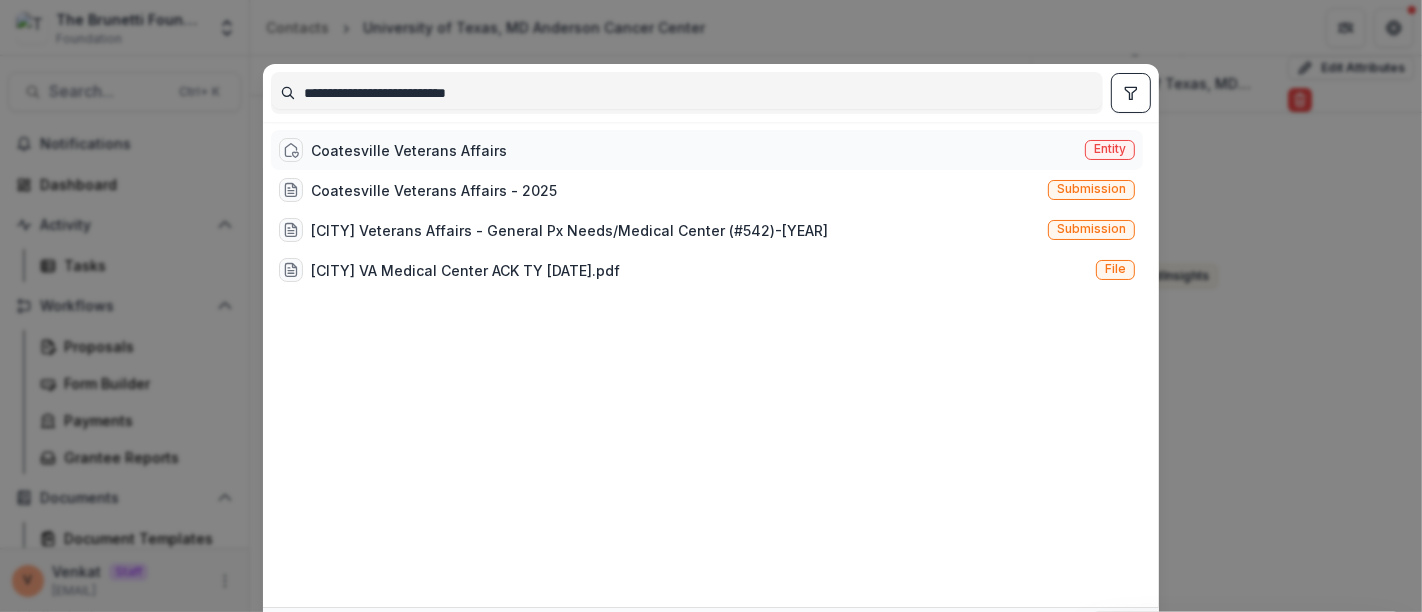 type on "**********" 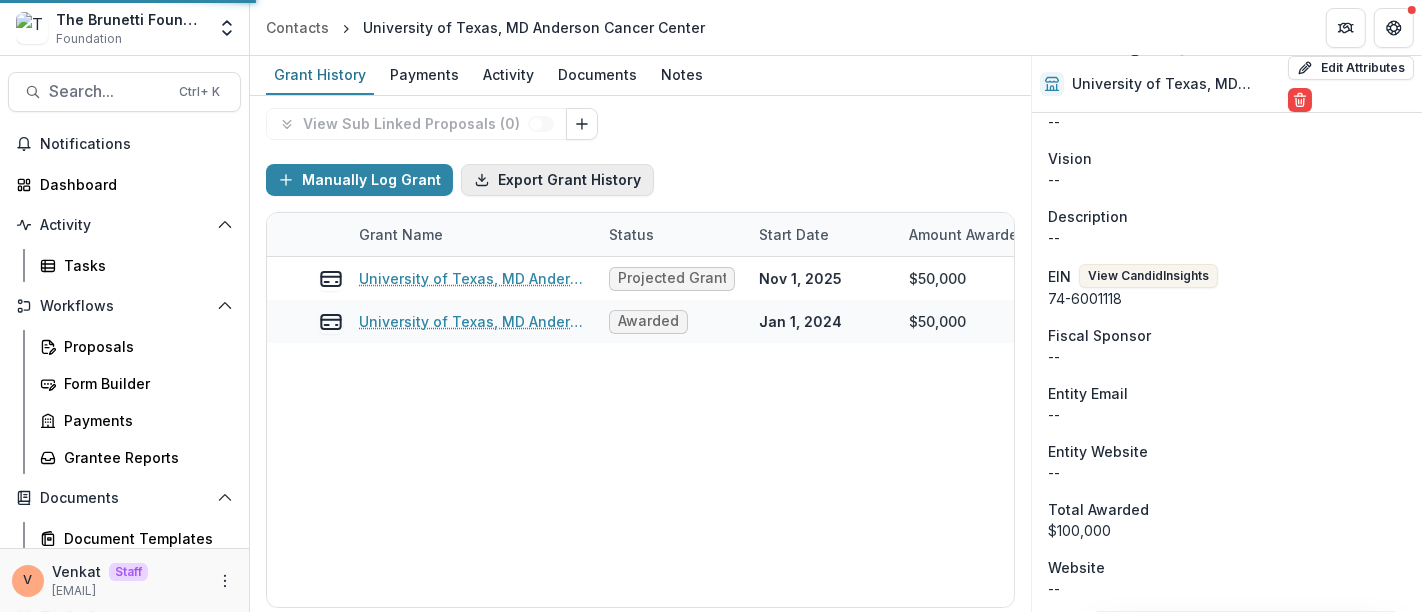 scroll, scrollTop: 0, scrollLeft: 0, axis: both 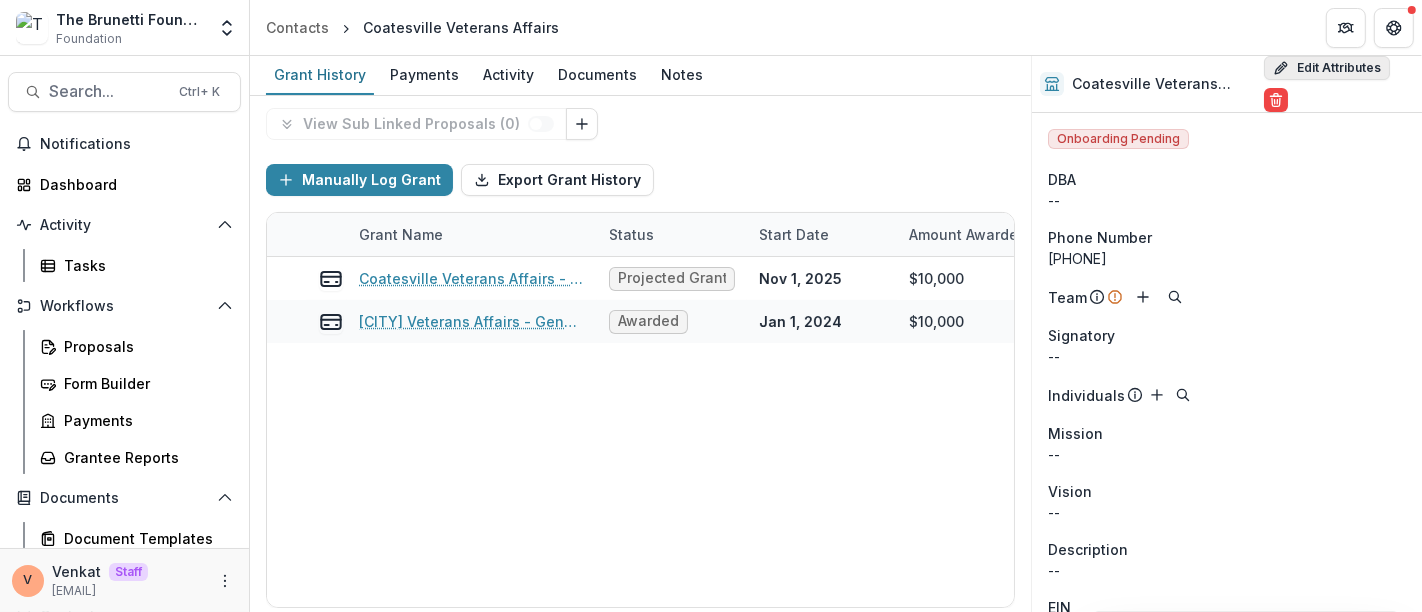 click on "Edit Attributes" at bounding box center (1327, 68) 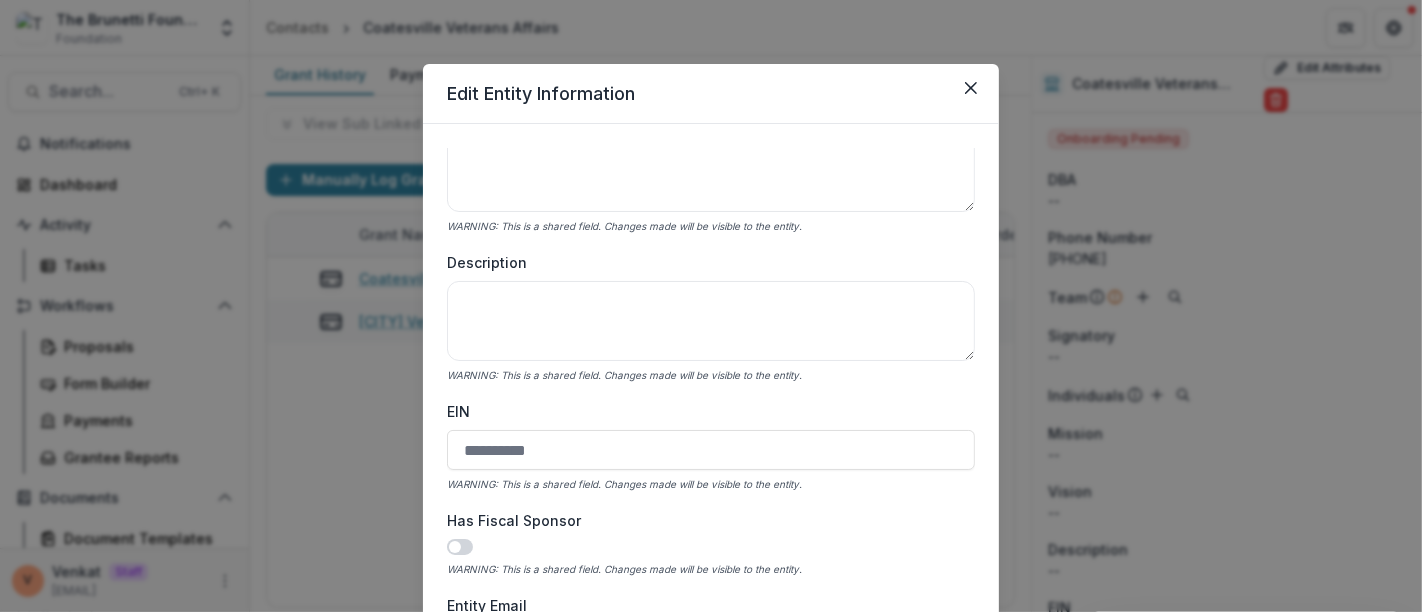 scroll, scrollTop: 555, scrollLeft: 0, axis: vertical 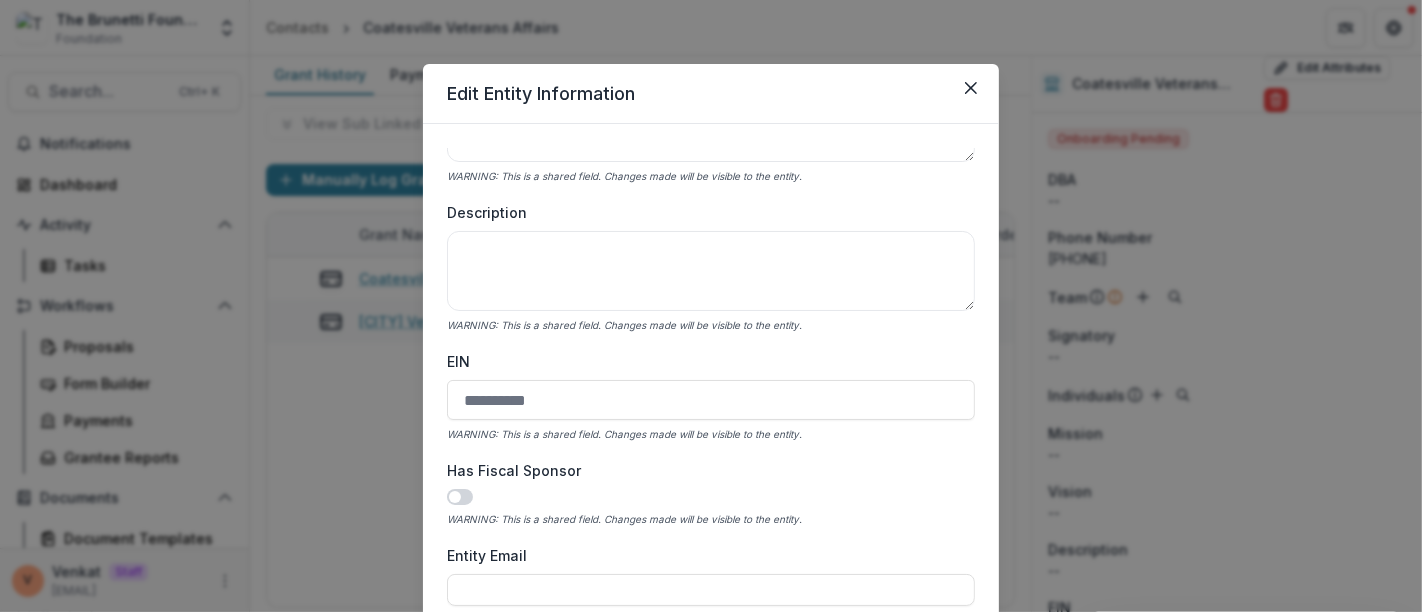 type 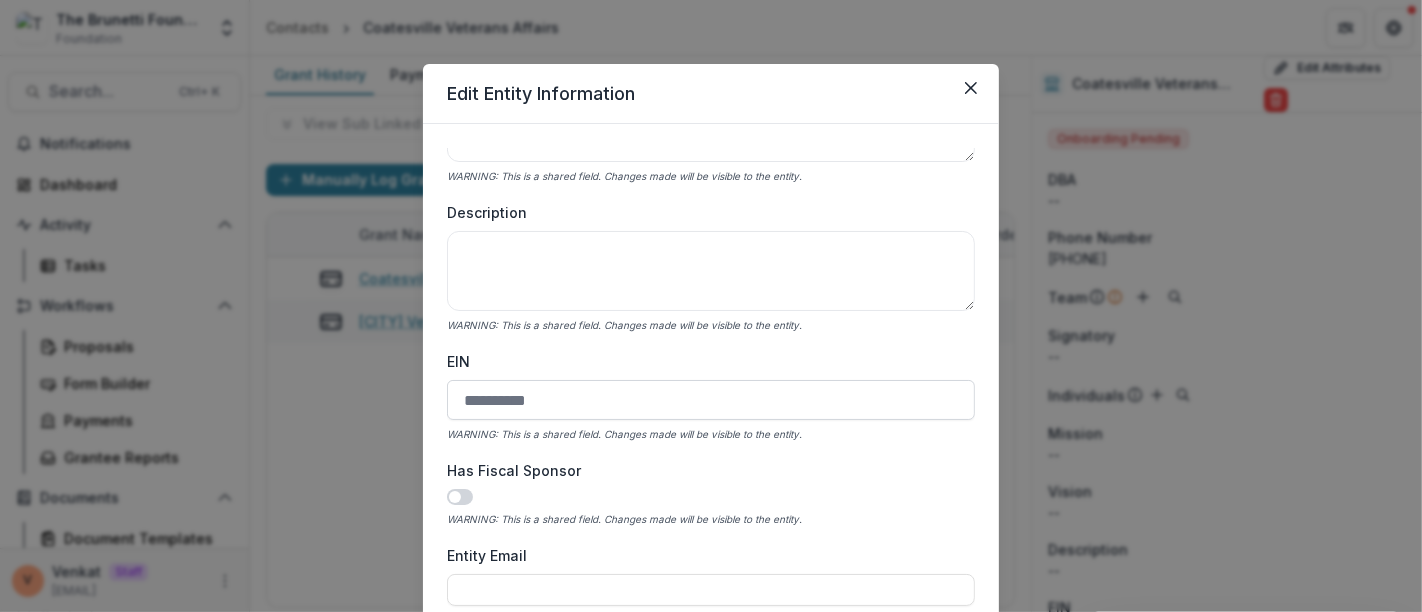 click on "EIN" at bounding box center [711, 400] 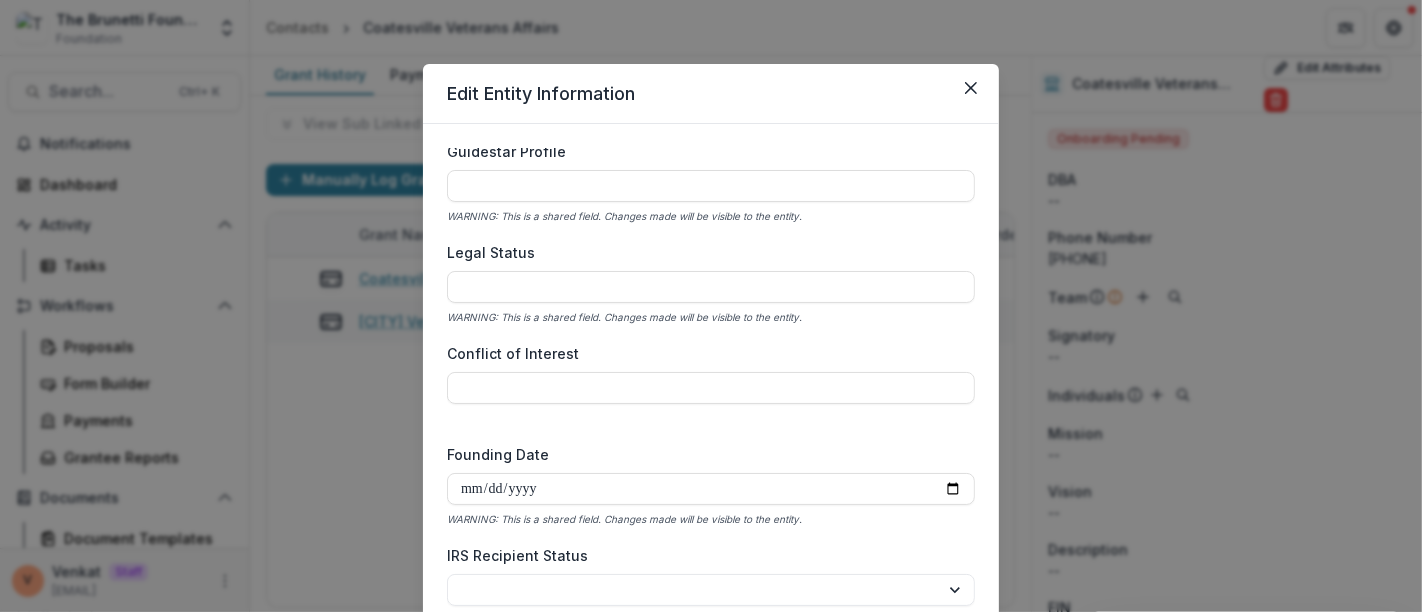 scroll, scrollTop: 2936, scrollLeft: 0, axis: vertical 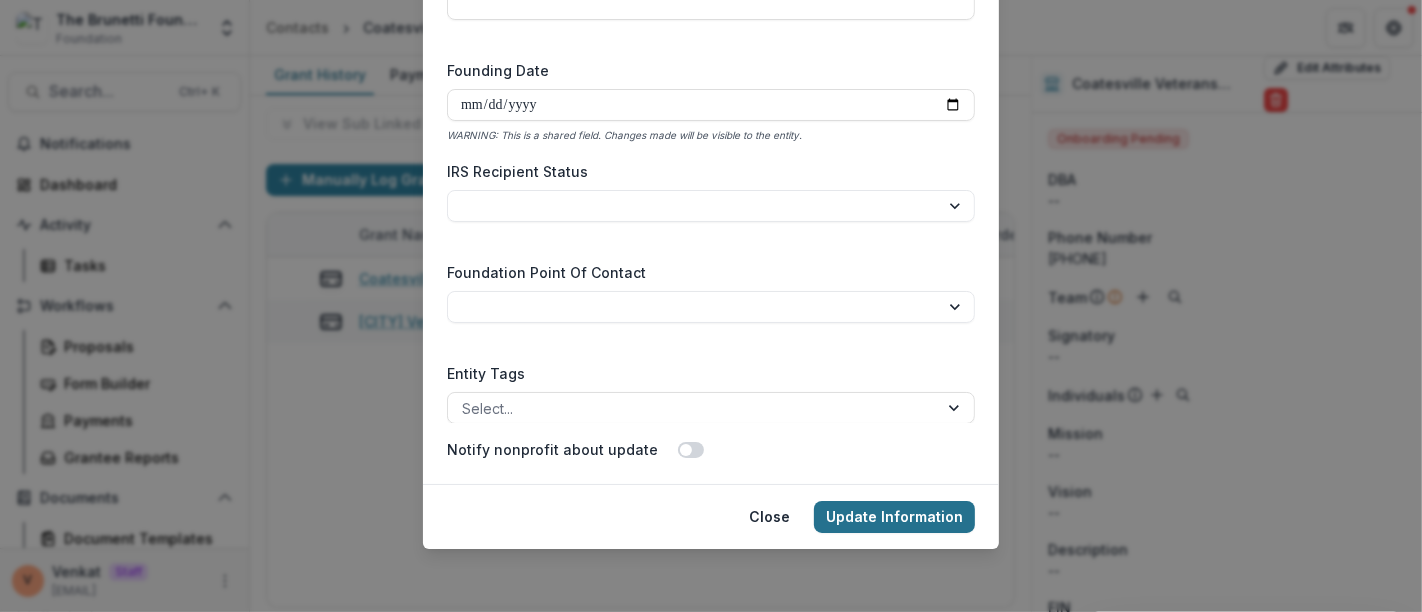 type on "**********" 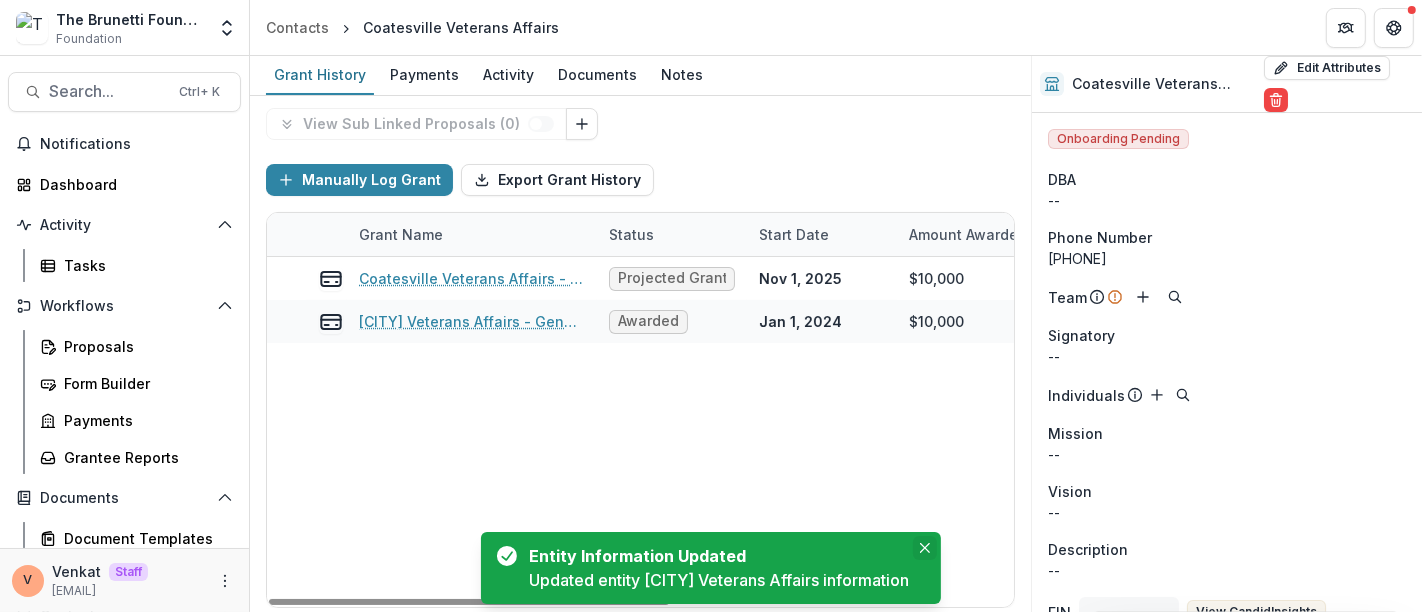 click 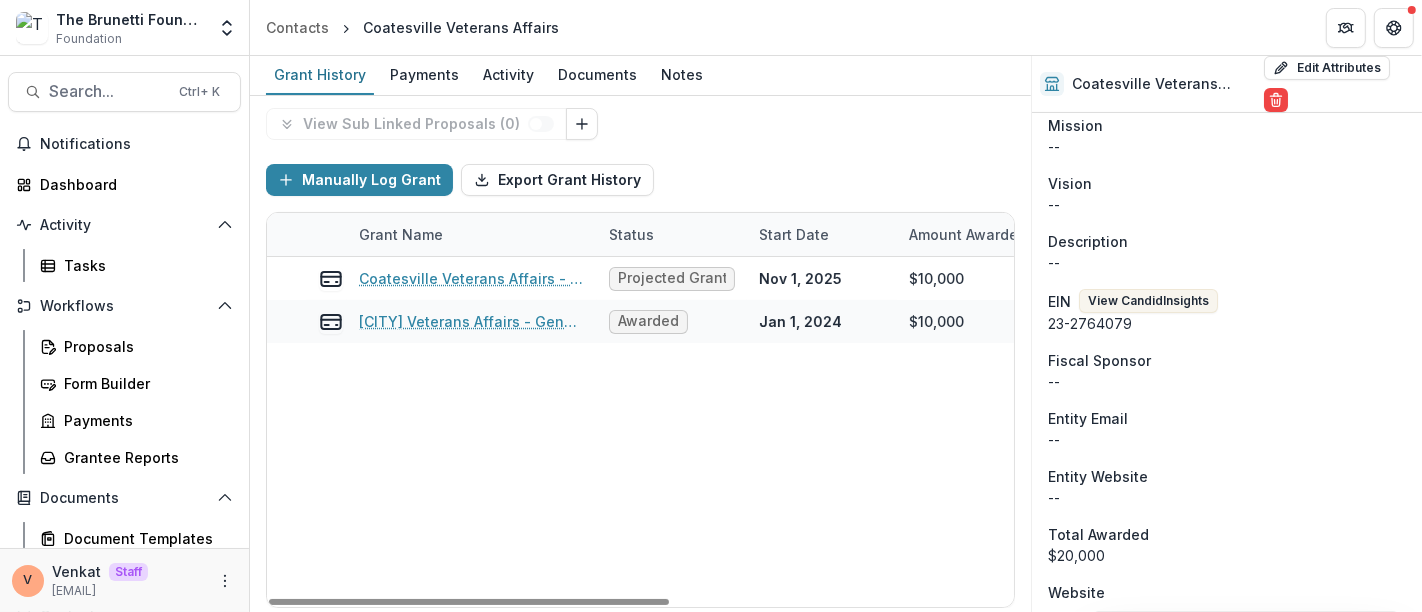scroll, scrollTop: 333, scrollLeft: 0, axis: vertical 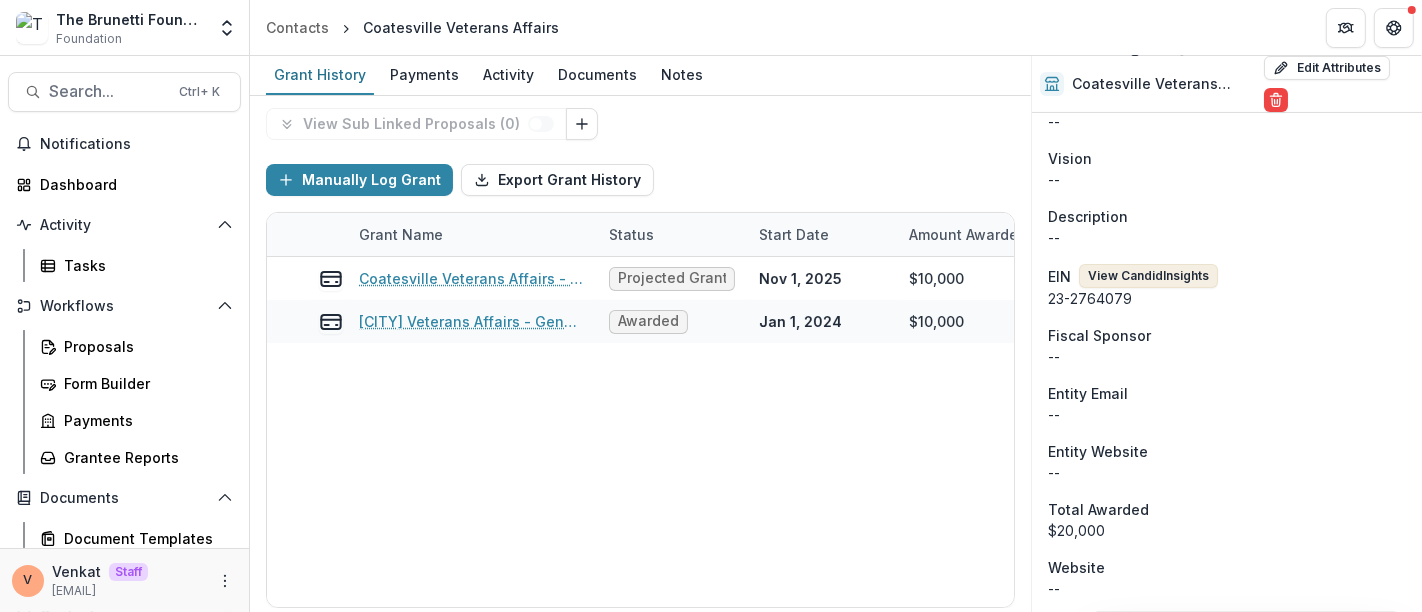 click on "View Candid  Insights" at bounding box center (1148, 276) 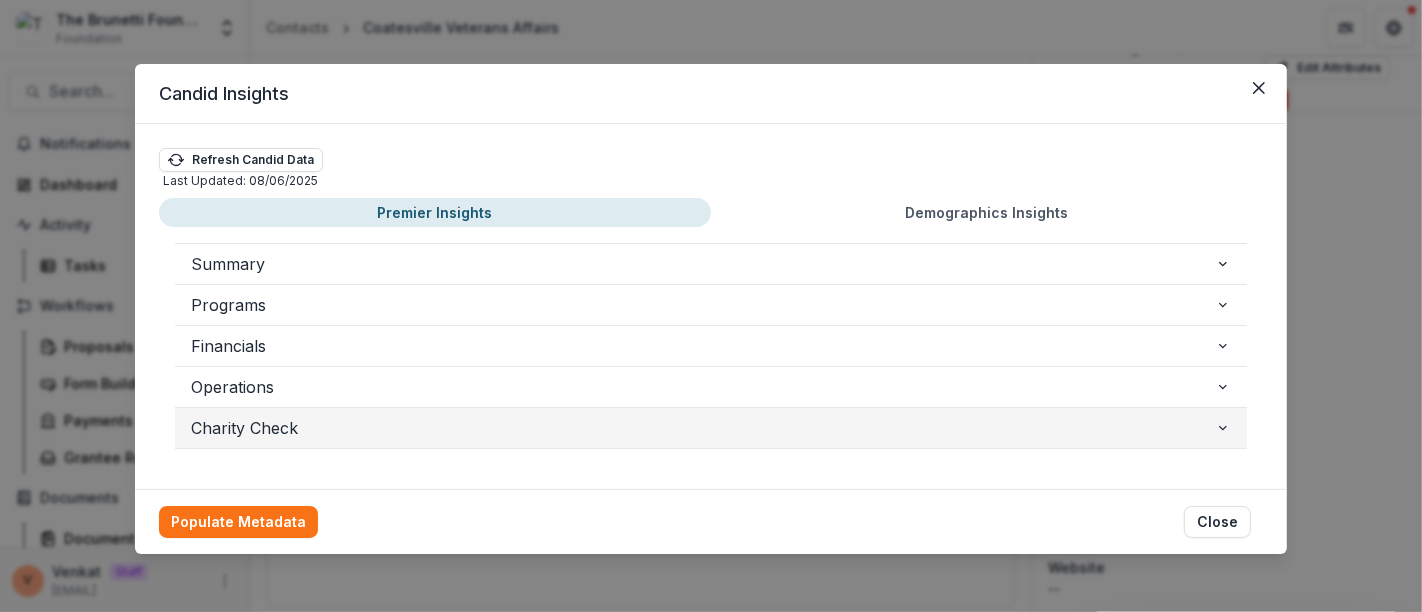 click on "Charity Check" at bounding box center [703, 428] 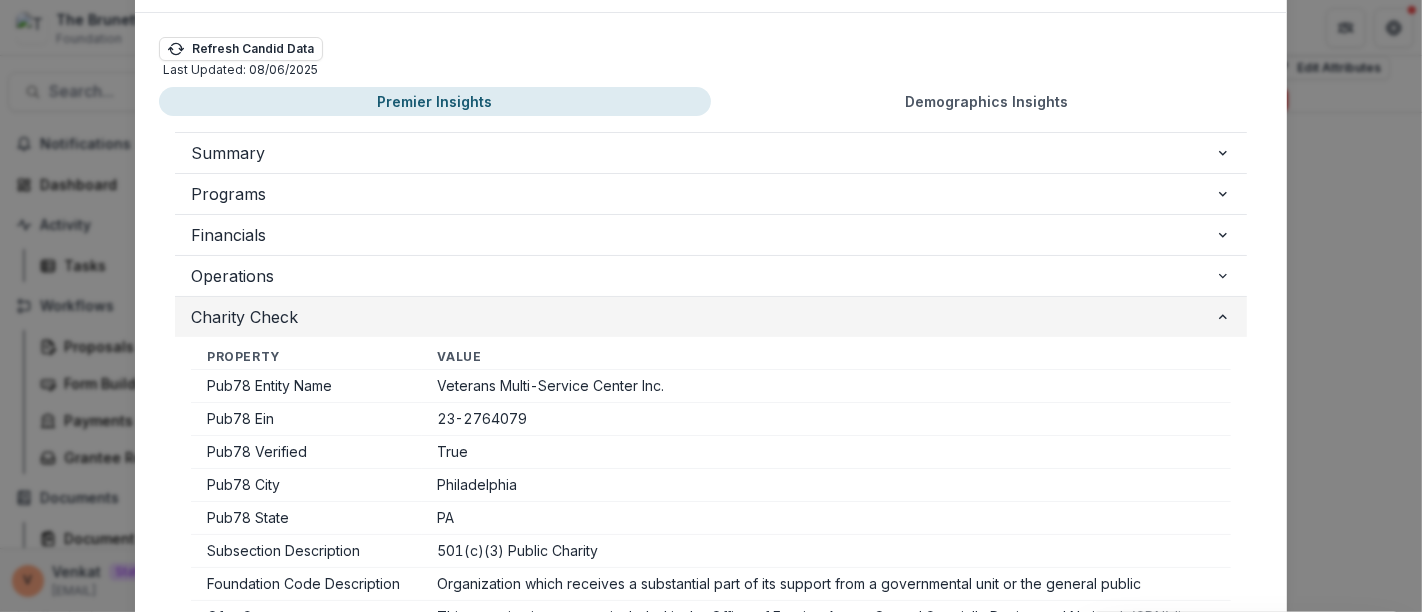 scroll, scrollTop: 222, scrollLeft: 0, axis: vertical 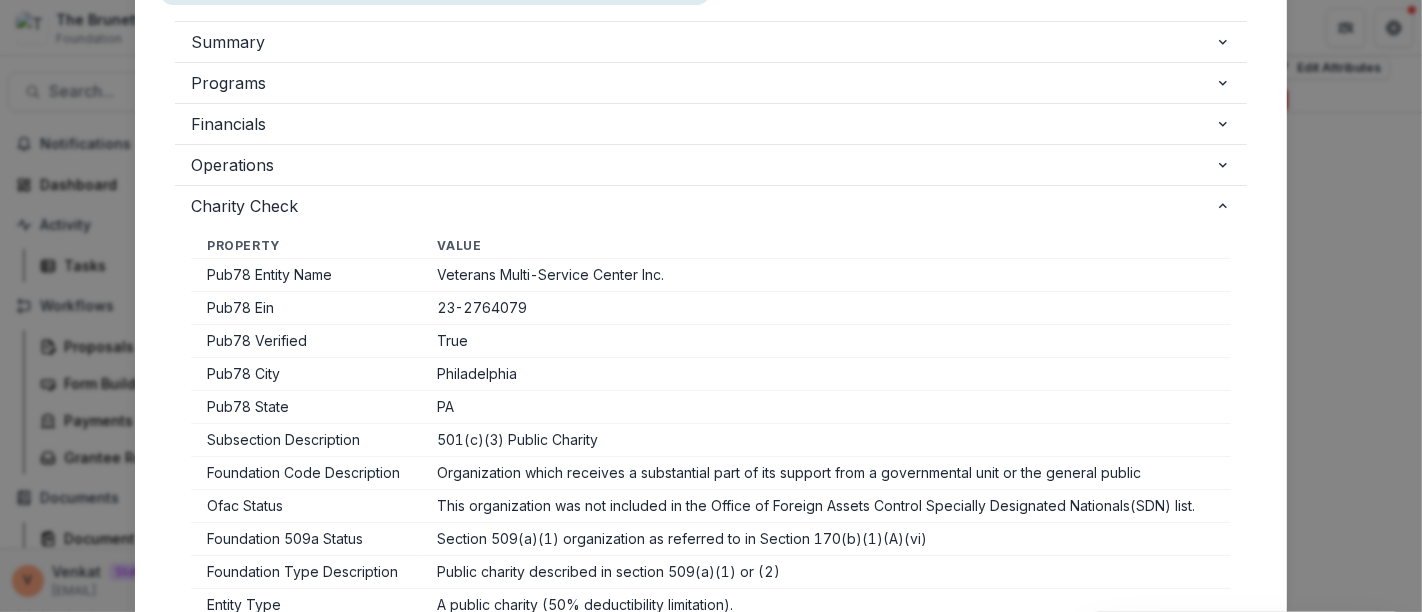 type 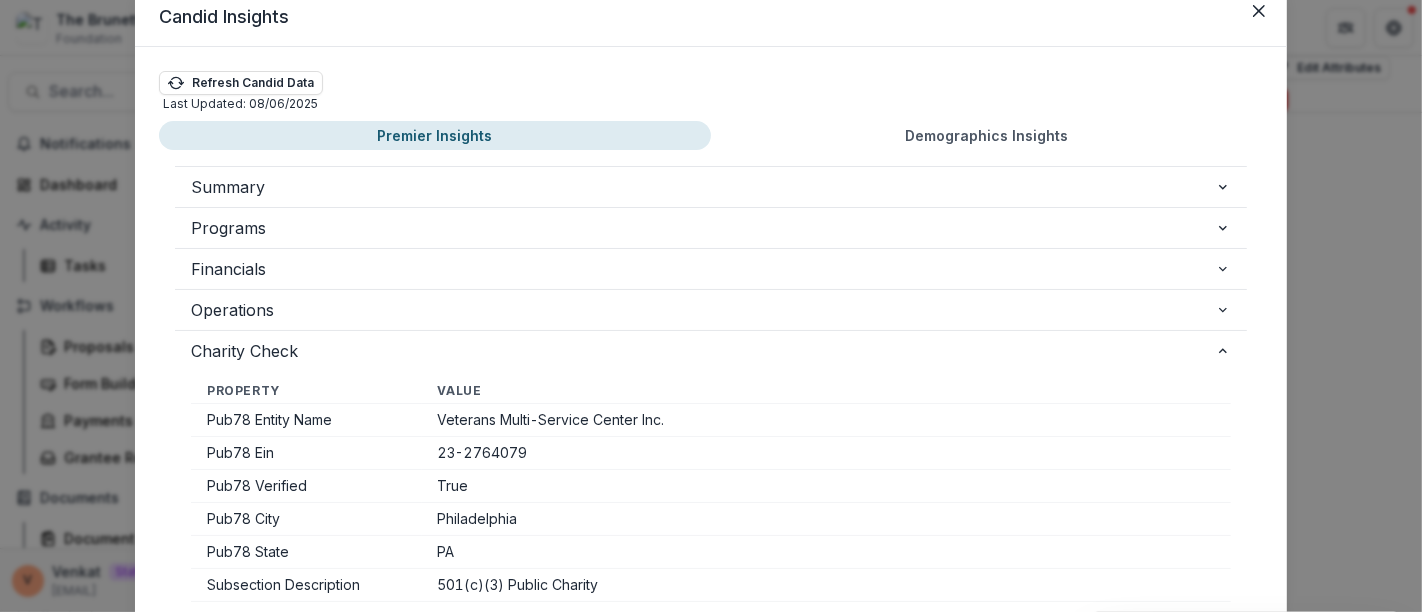 scroll, scrollTop: 0, scrollLeft: 0, axis: both 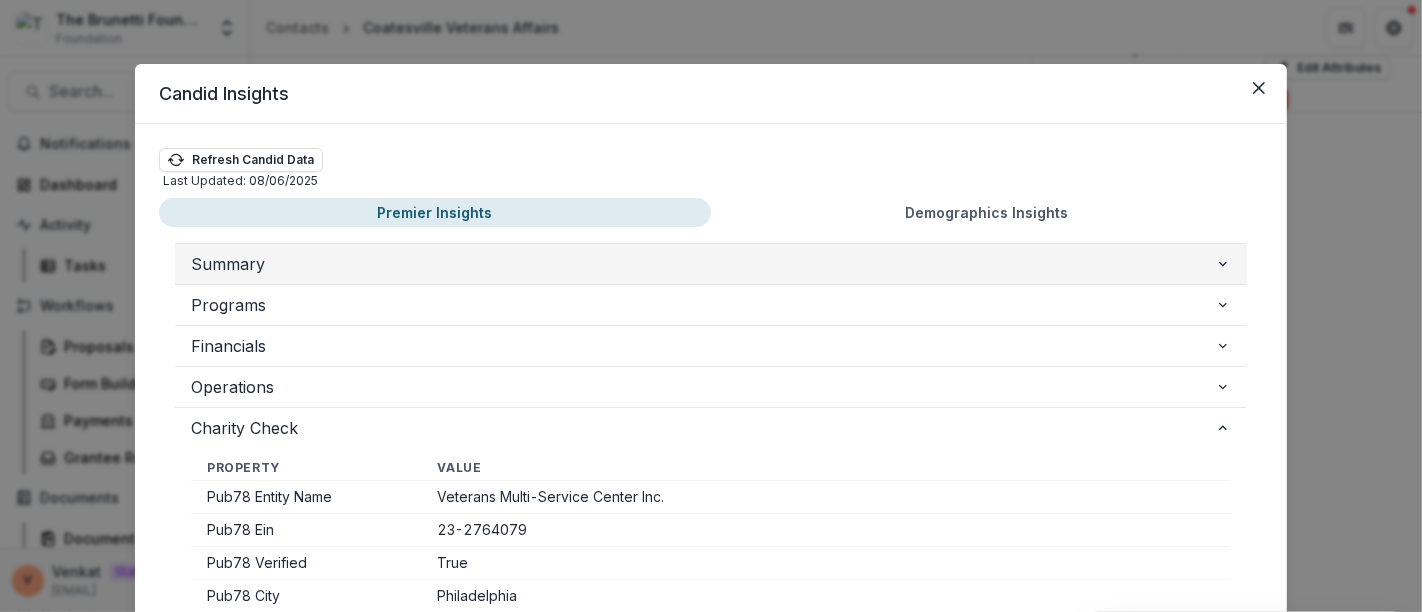 click on "Summary" at bounding box center (703, 264) 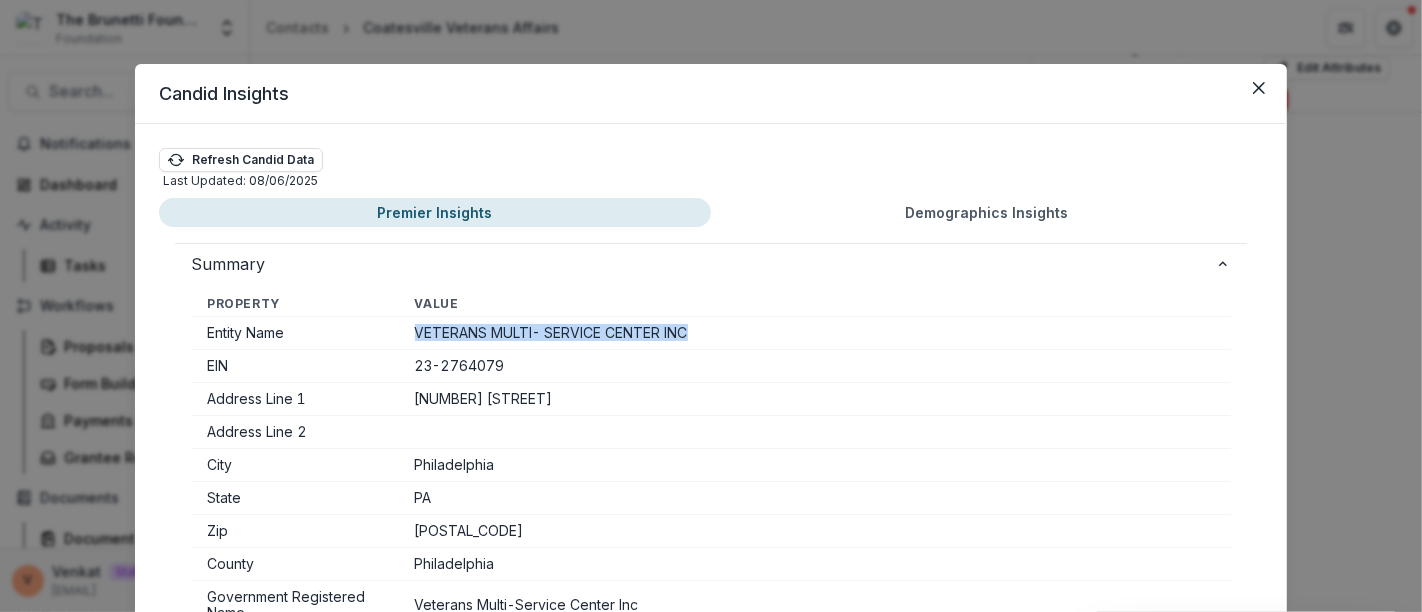 drag, startPoint x: 403, startPoint y: 329, endPoint x: 754, endPoint y: 341, distance: 351.20508 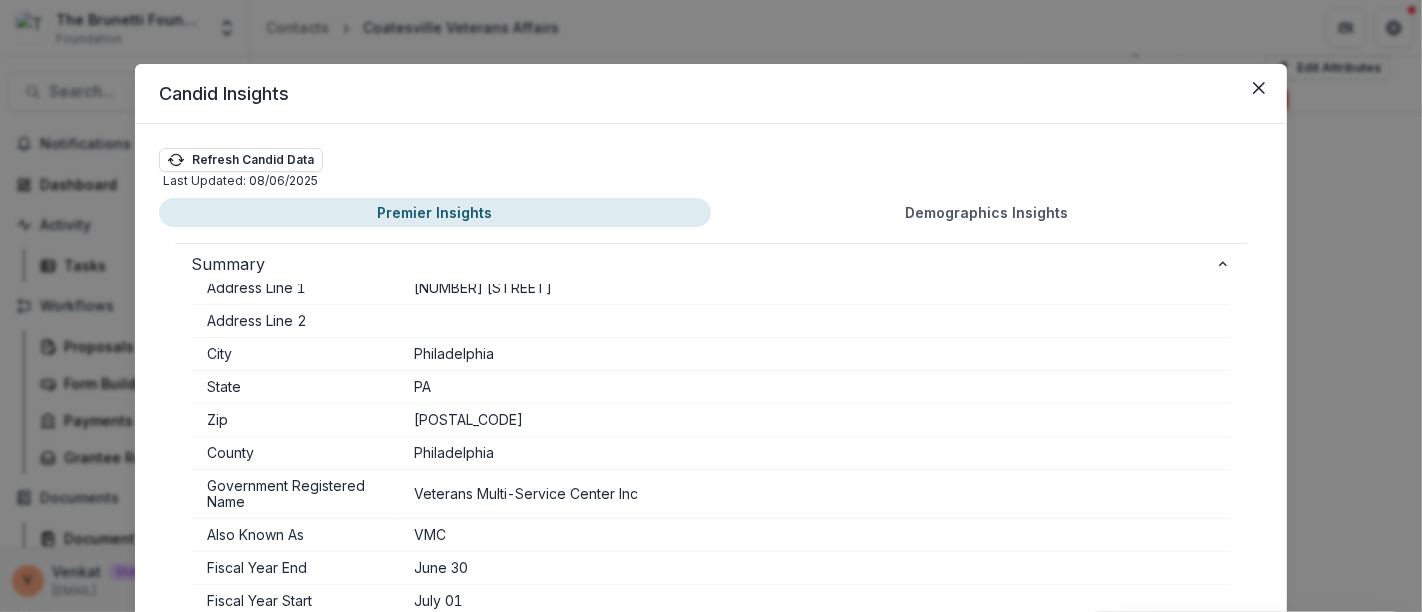 scroll, scrollTop: 0, scrollLeft: 0, axis: both 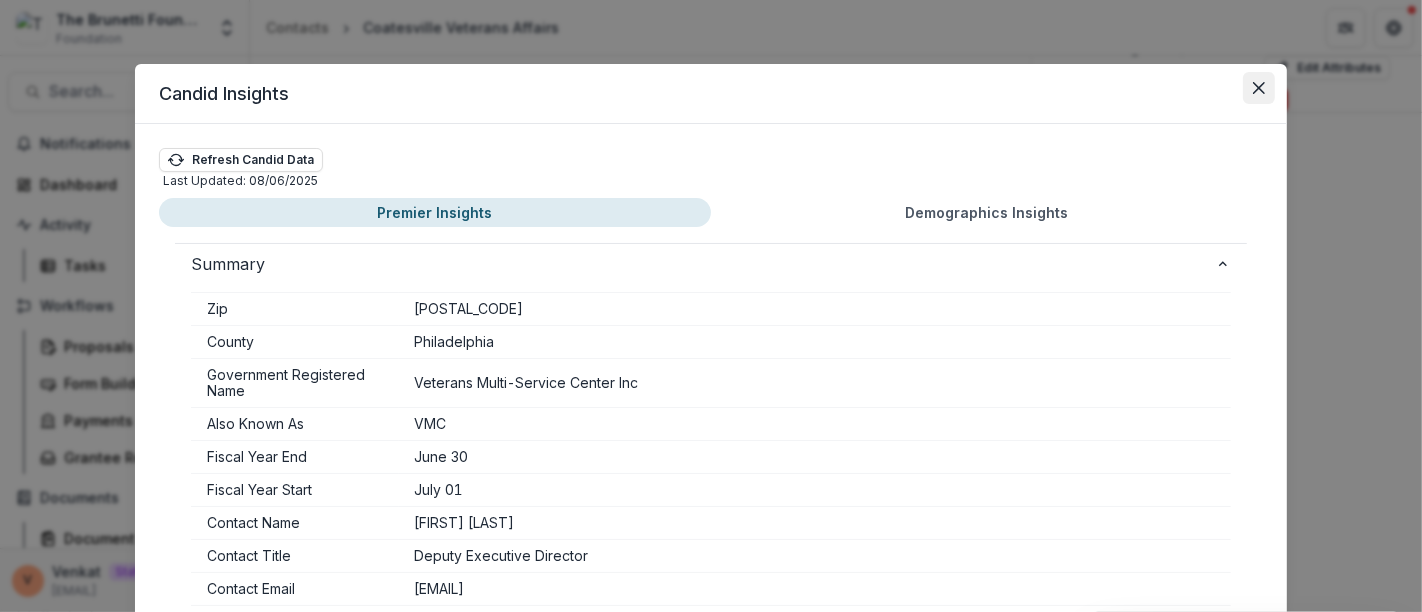 click 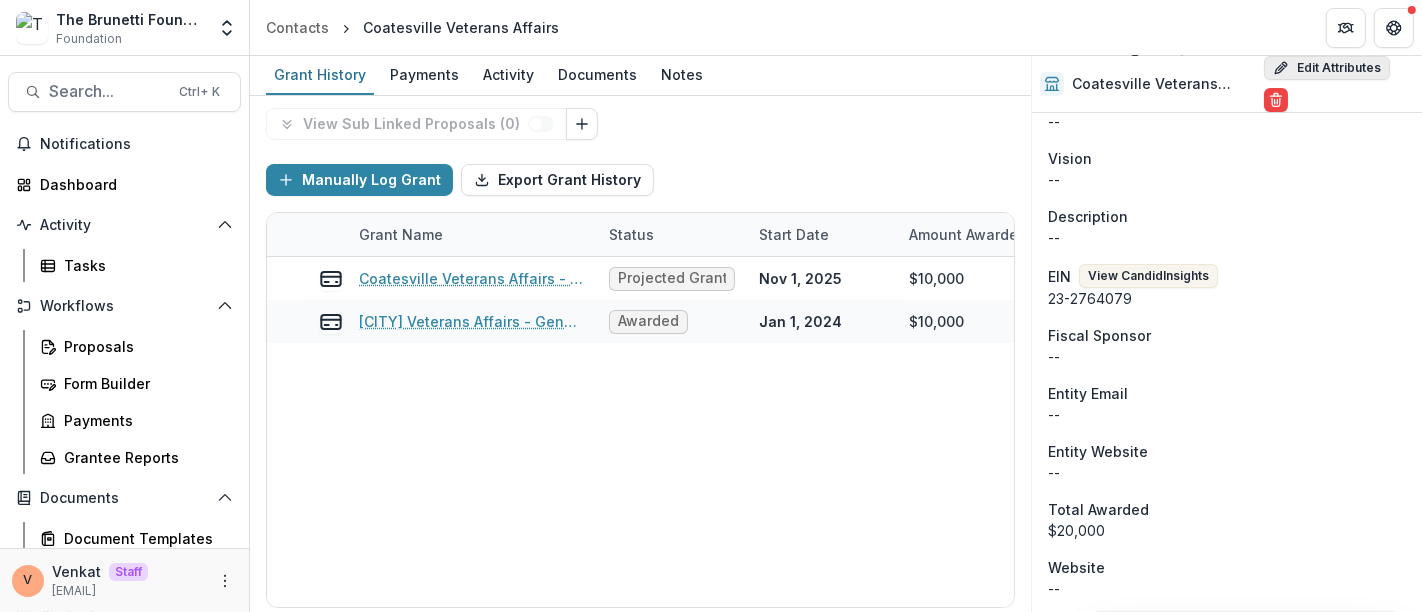 click on "Edit Attributes" at bounding box center (1327, 68) 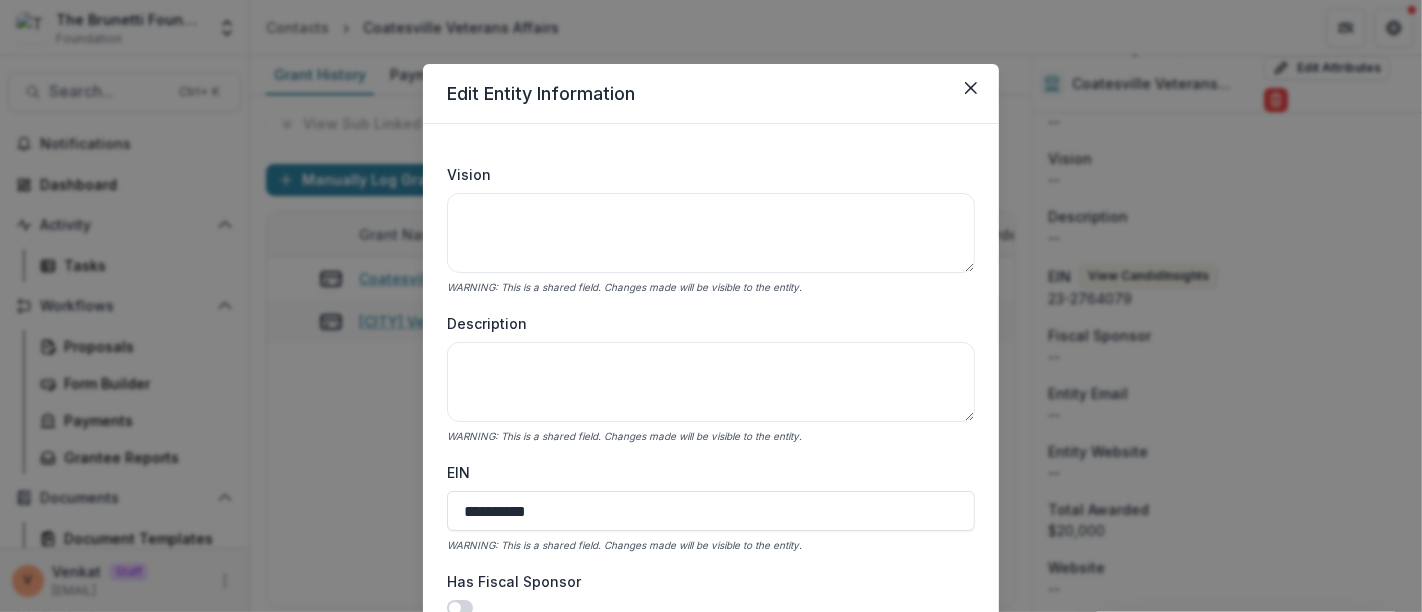 scroll, scrollTop: 777, scrollLeft: 0, axis: vertical 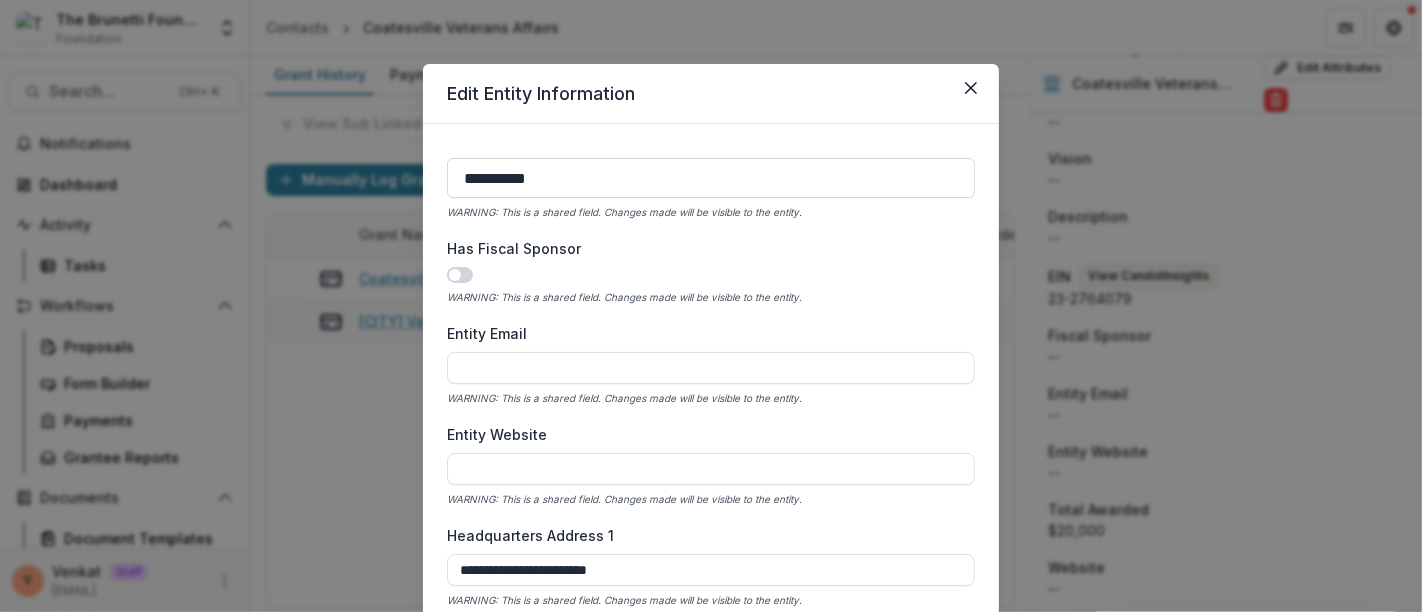 click on "**********" at bounding box center [711, 178] 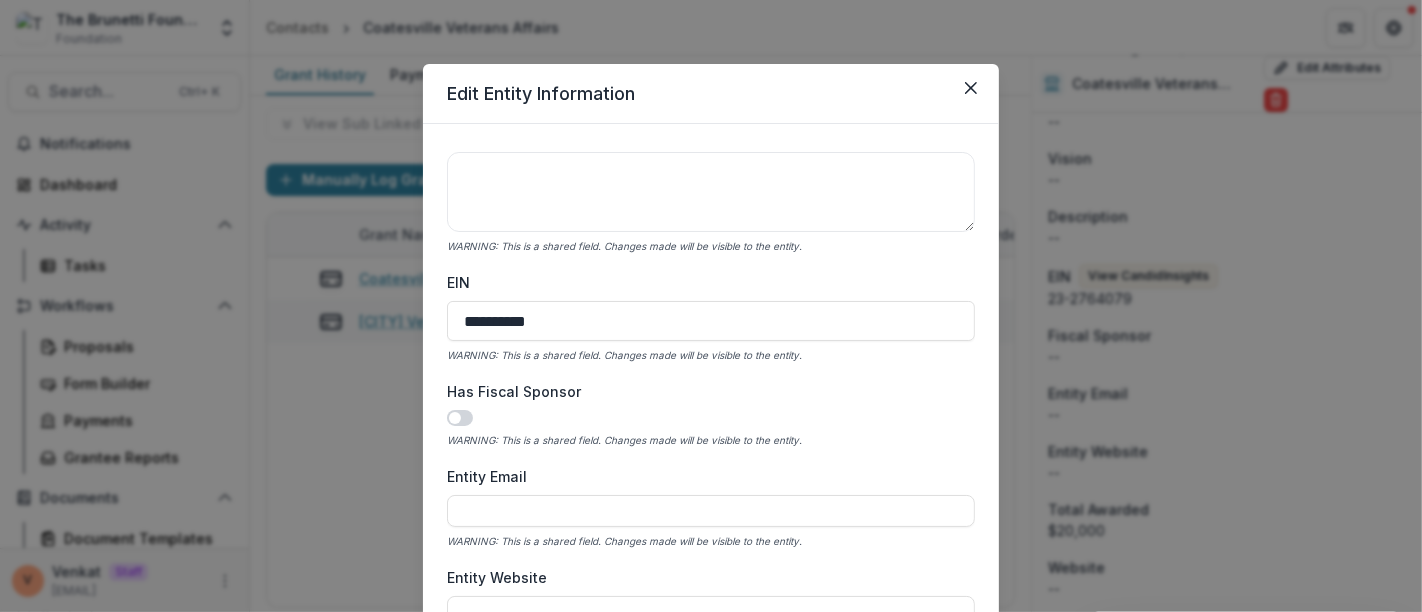 scroll, scrollTop: 555, scrollLeft: 0, axis: vertical 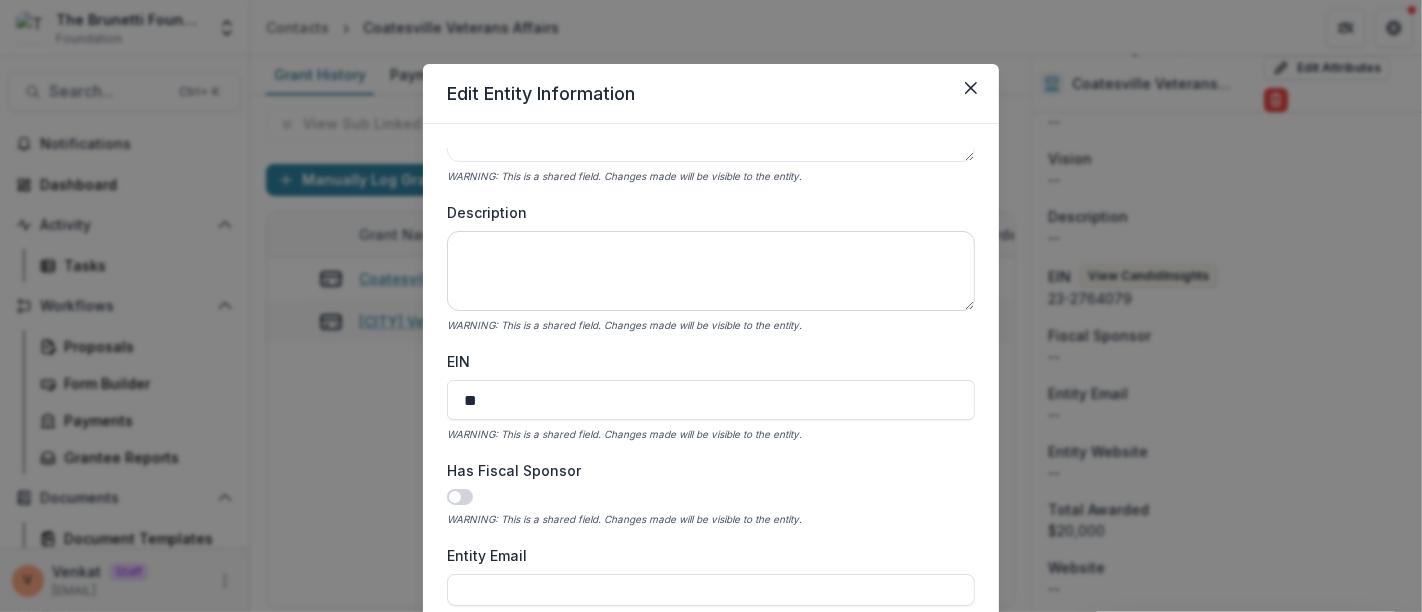 type on "*" 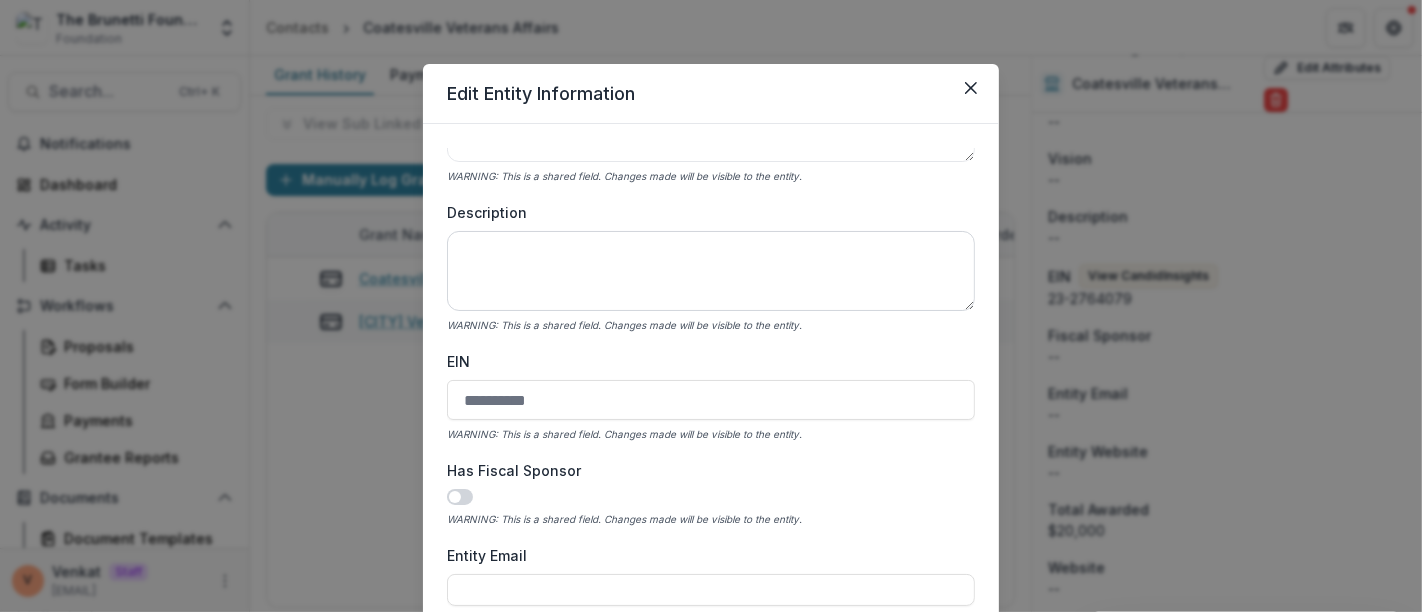 type 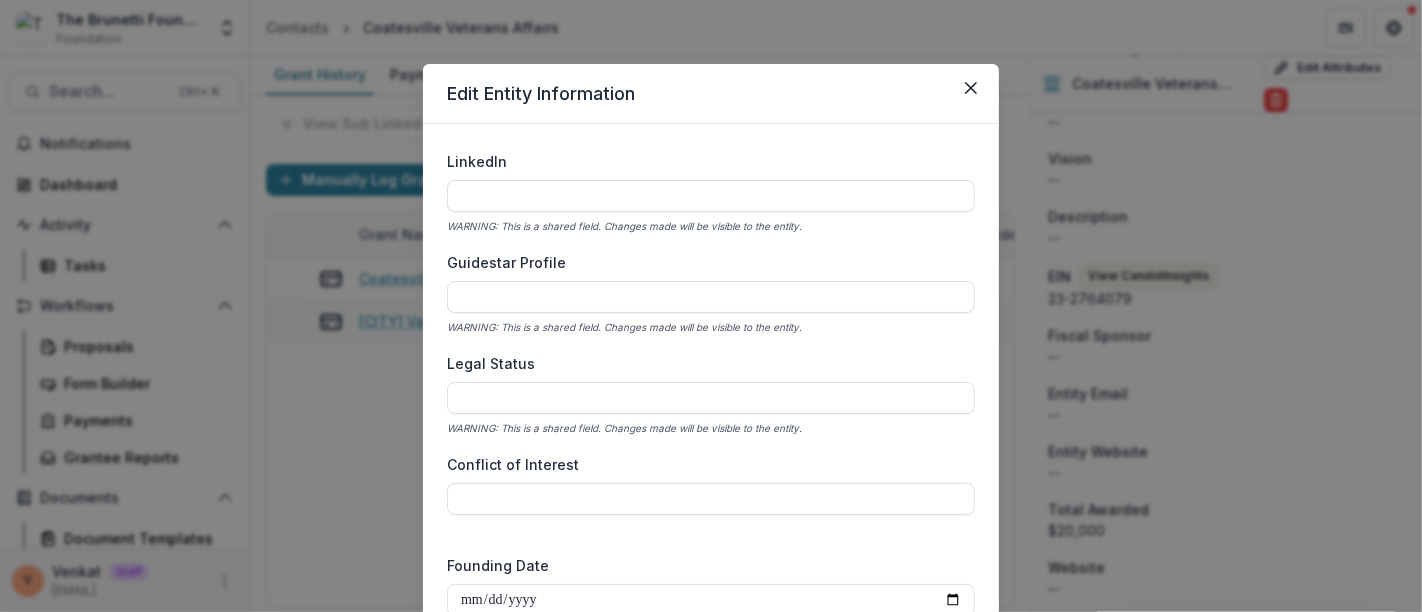 scroll, scrollTop: 2936, scrollLeft: 0, axis: vertical 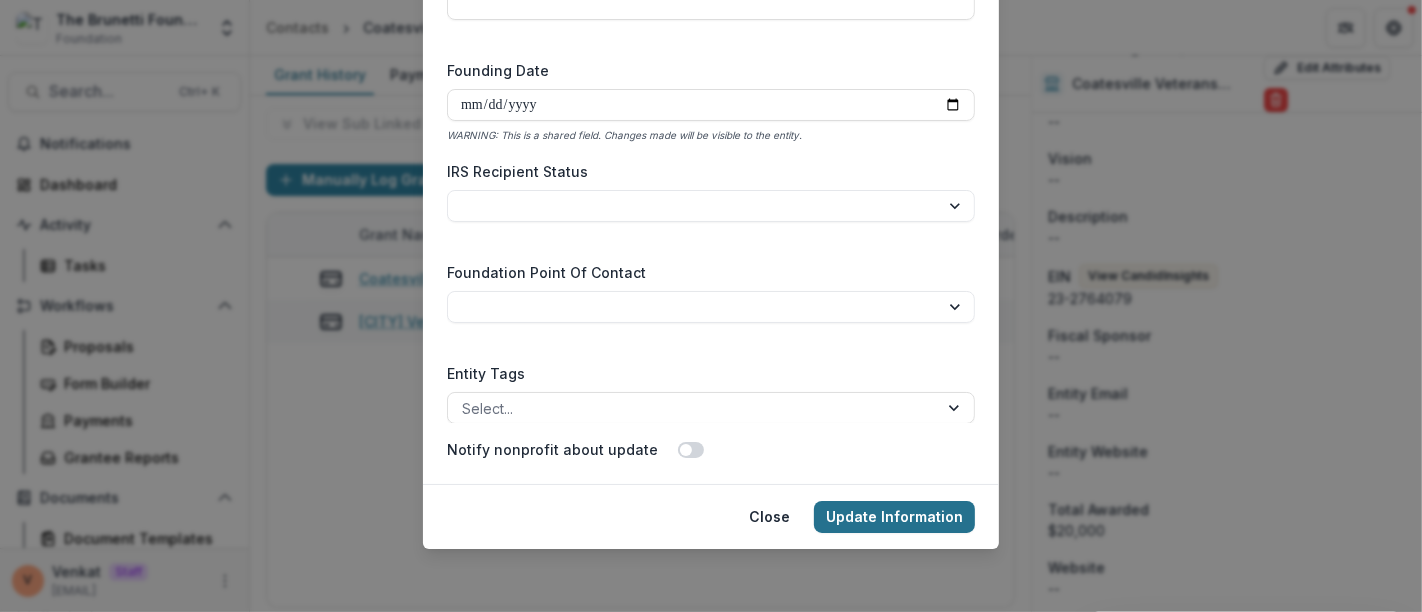 click on "Update Information" at bounding box center [894, 517] 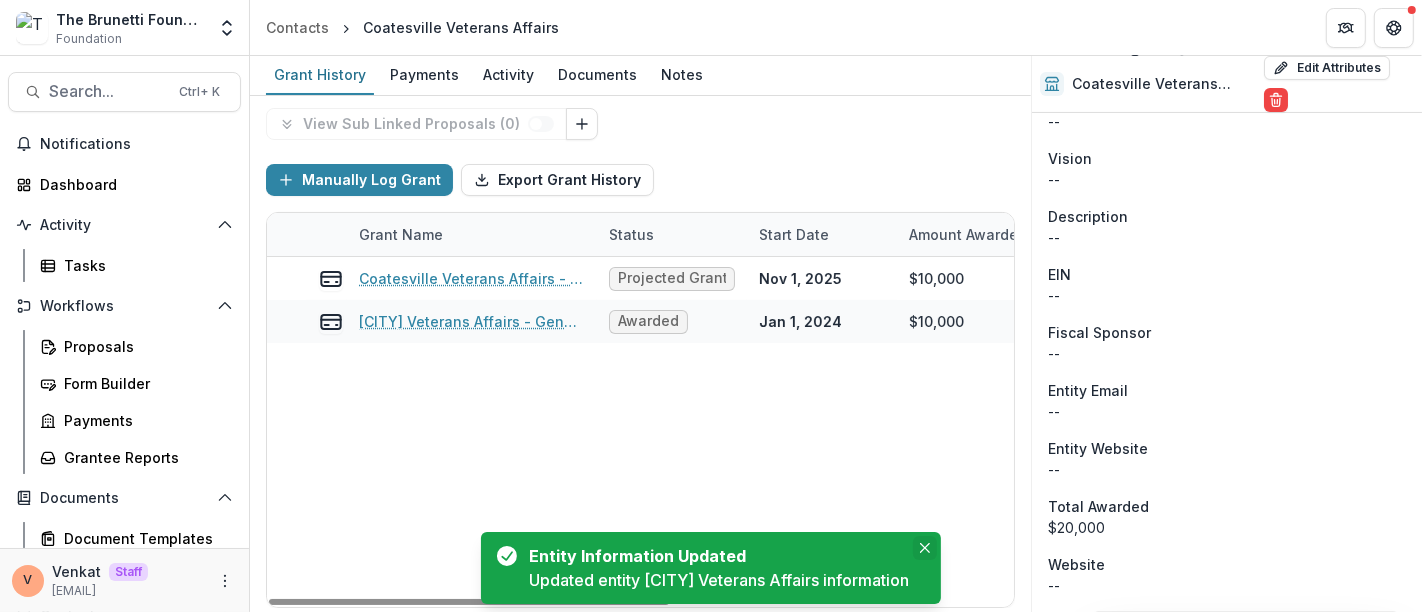 click at bounding box center (925, 548) 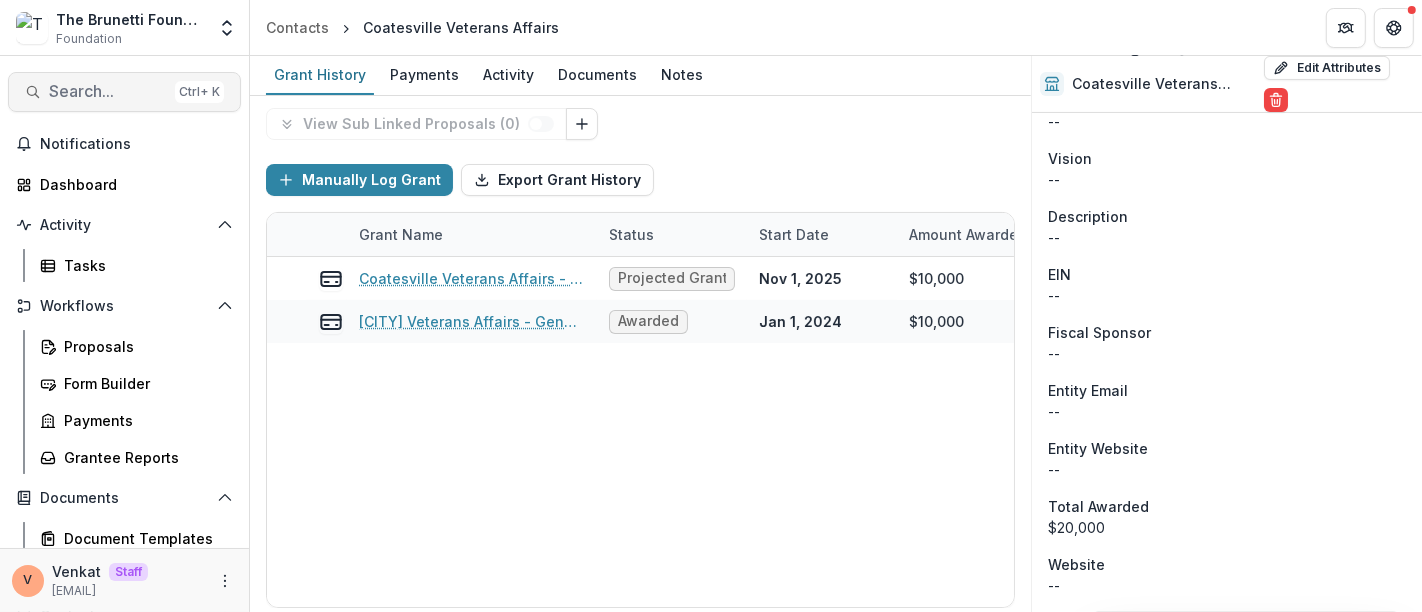 click on "Search..." at bounding box center [108, 91] 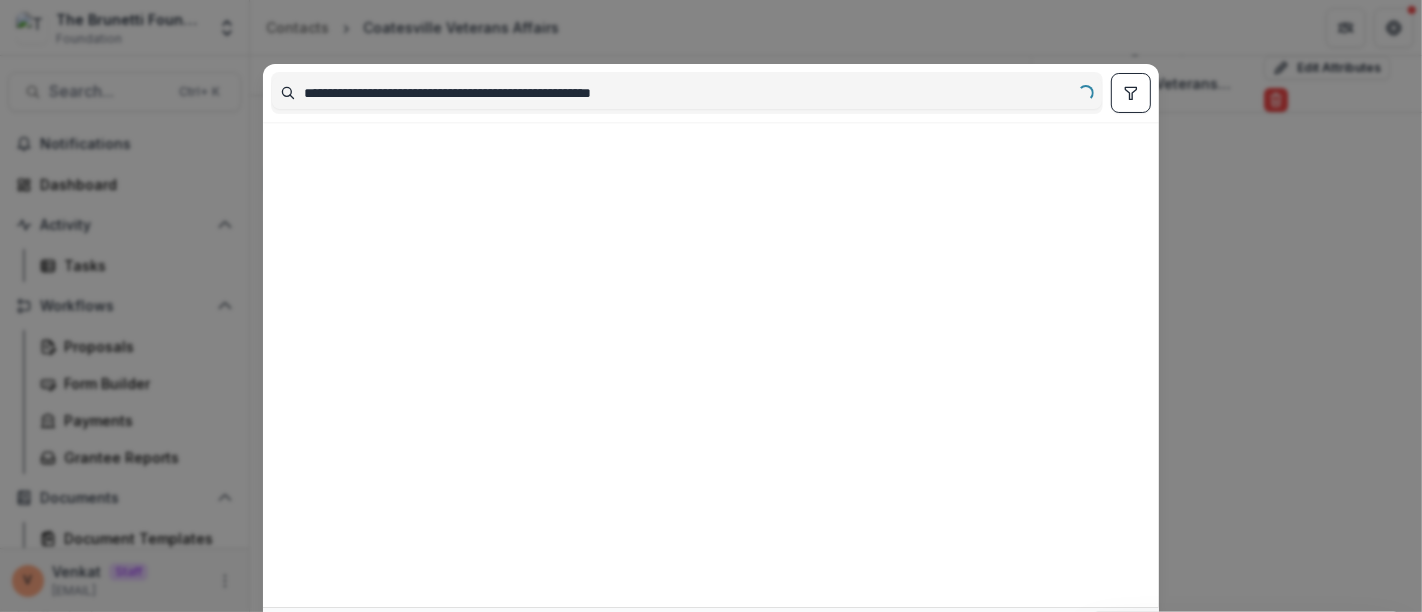 drag, startPoint x: 754, startPoint y: 89, endPoint x: 185, endPoint y: 99, distance: 569.0879 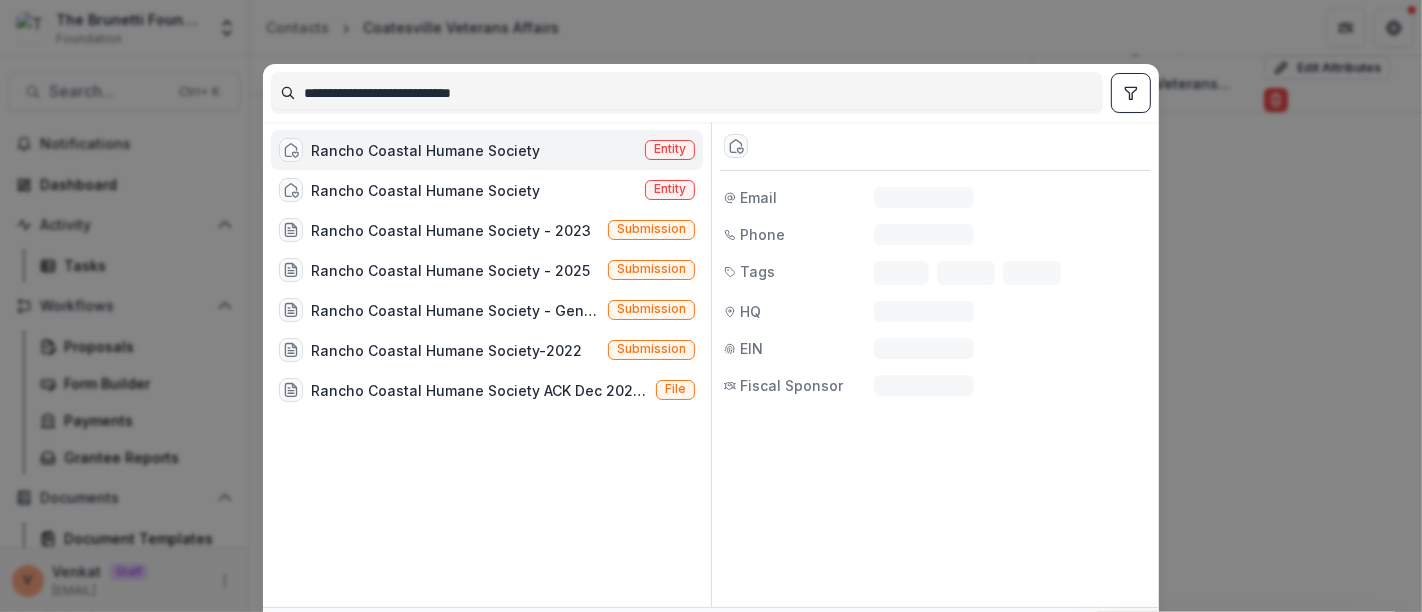 type on "**********" 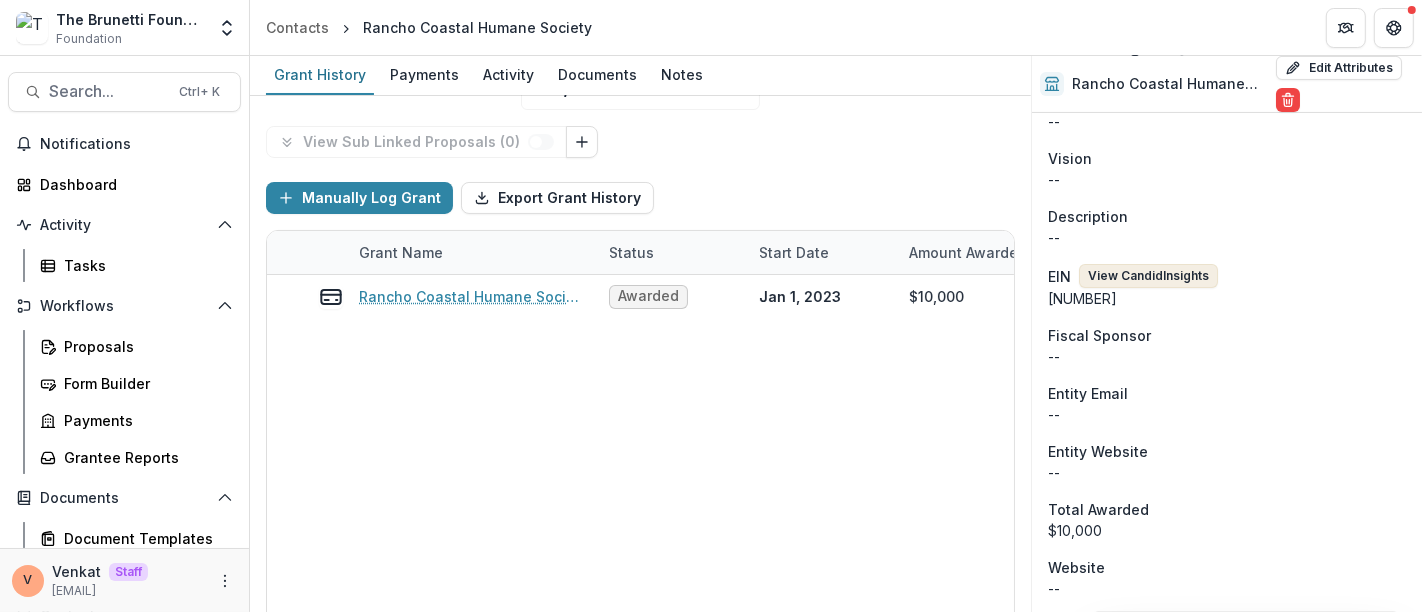 click on "View Candid  Insights" at bounding box center [1148, 276] 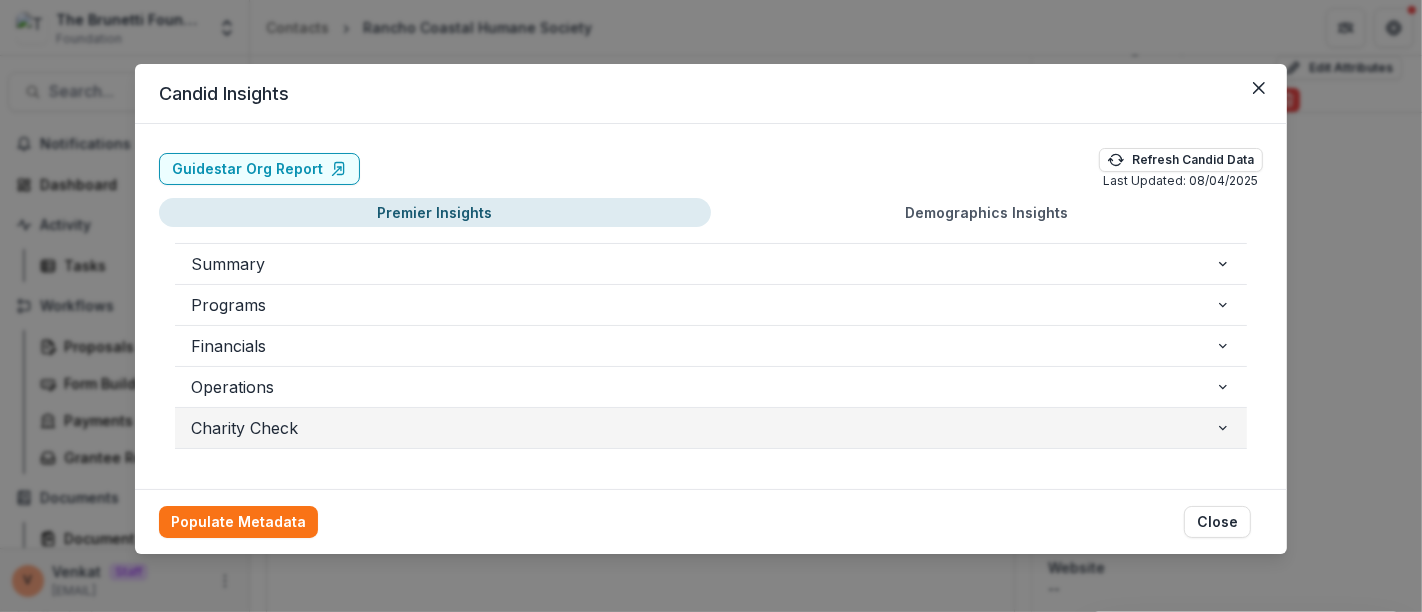 click on "Charity Check" at bounding box center (703, 428) 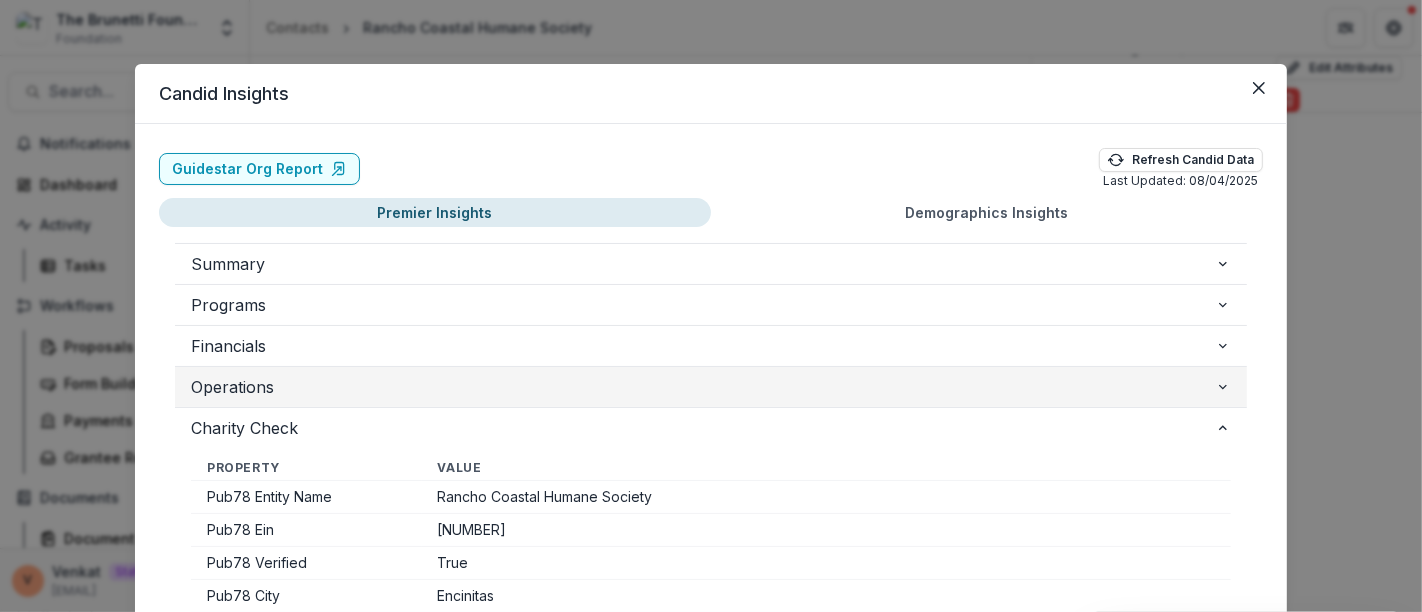 scroll, scrollTop: 111, scrollLeft: 0, axis: vertical 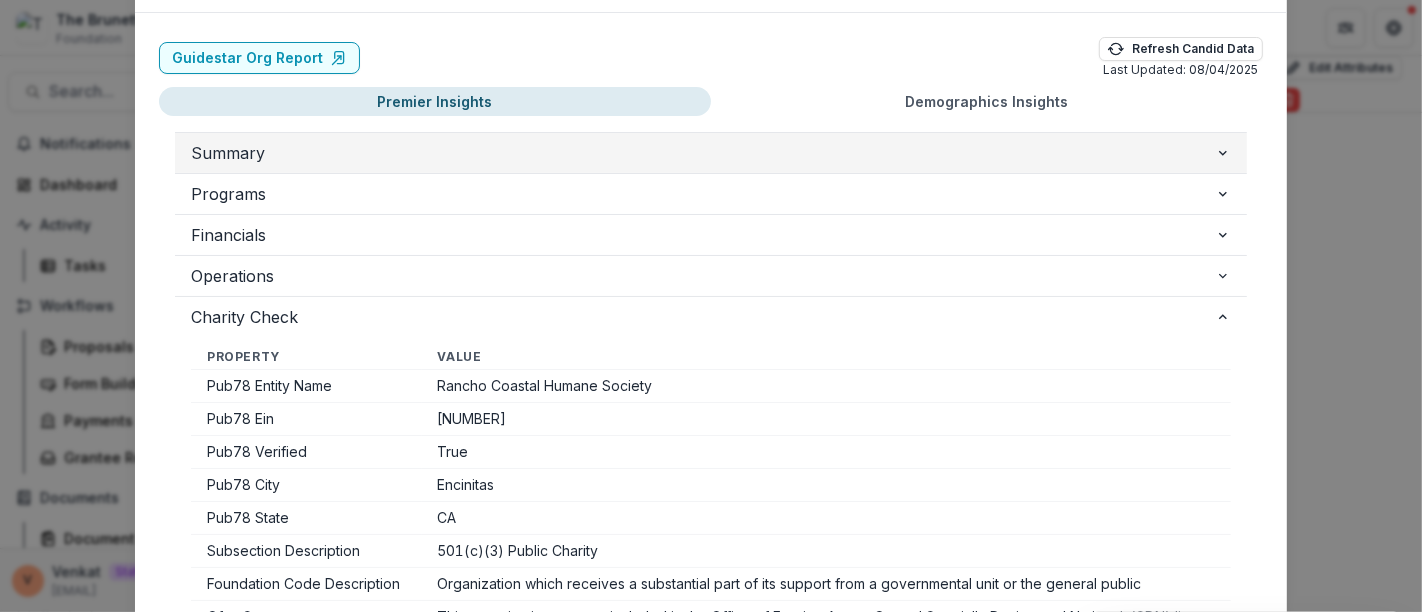 click 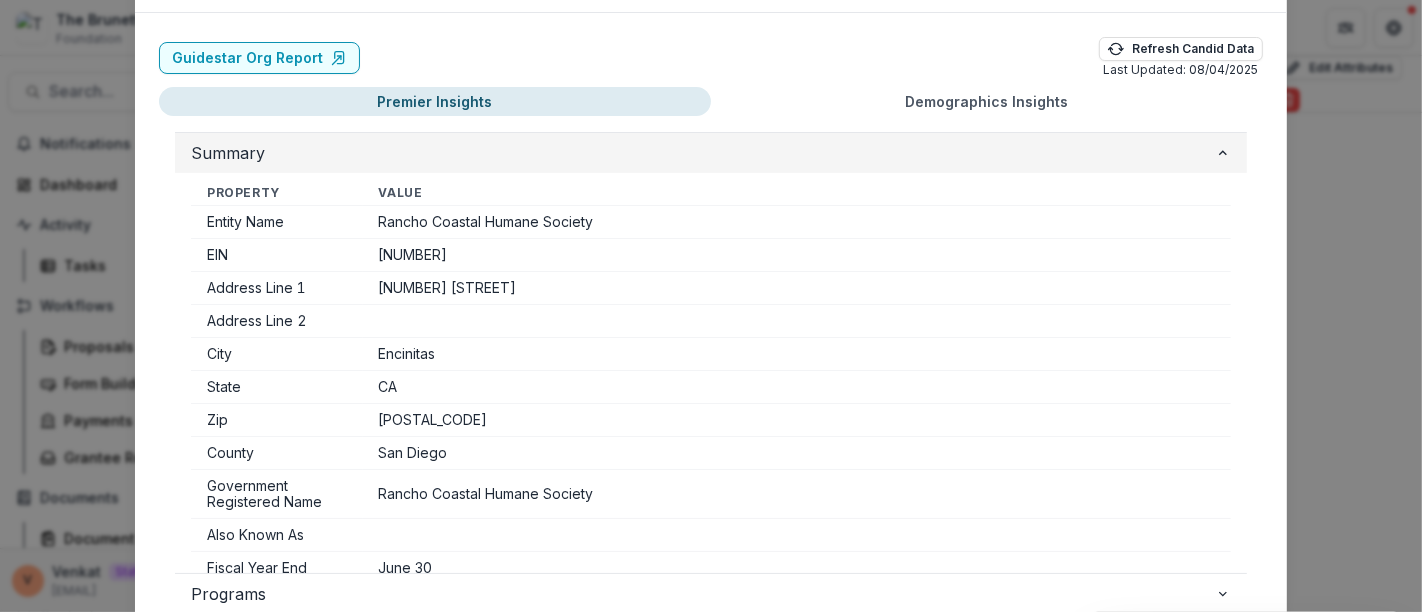 click 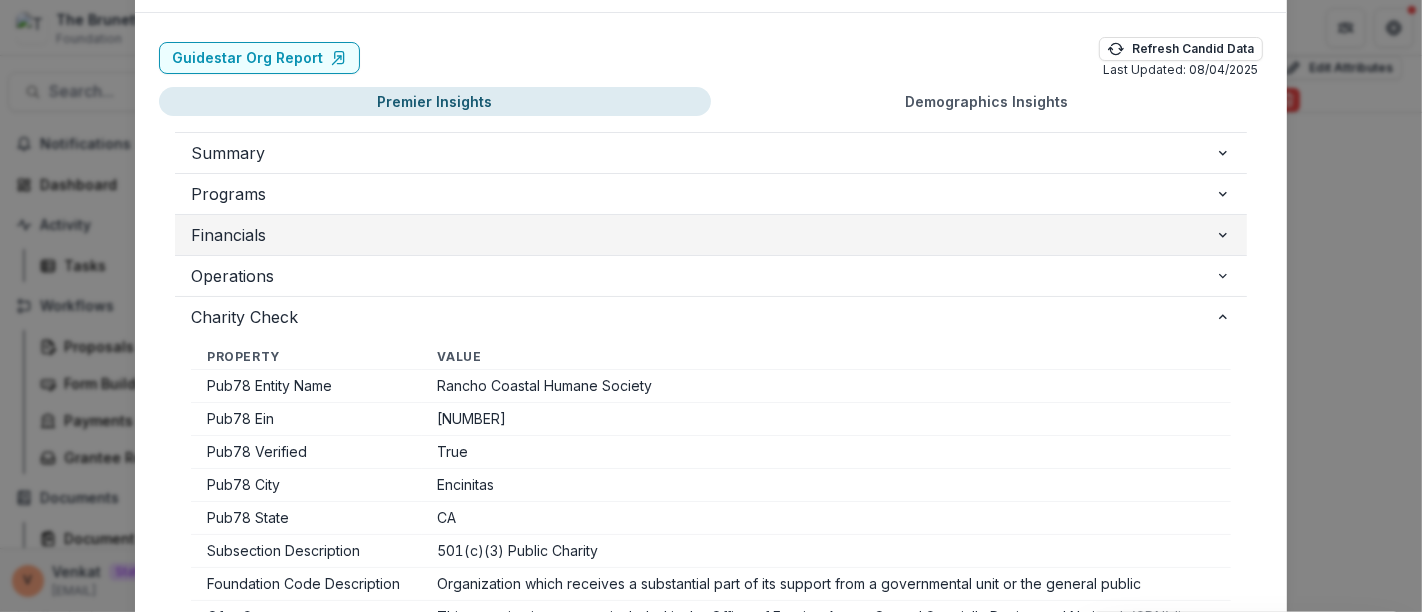 scroll, scrollTop: 0, scrollLeft: 0, axis: both 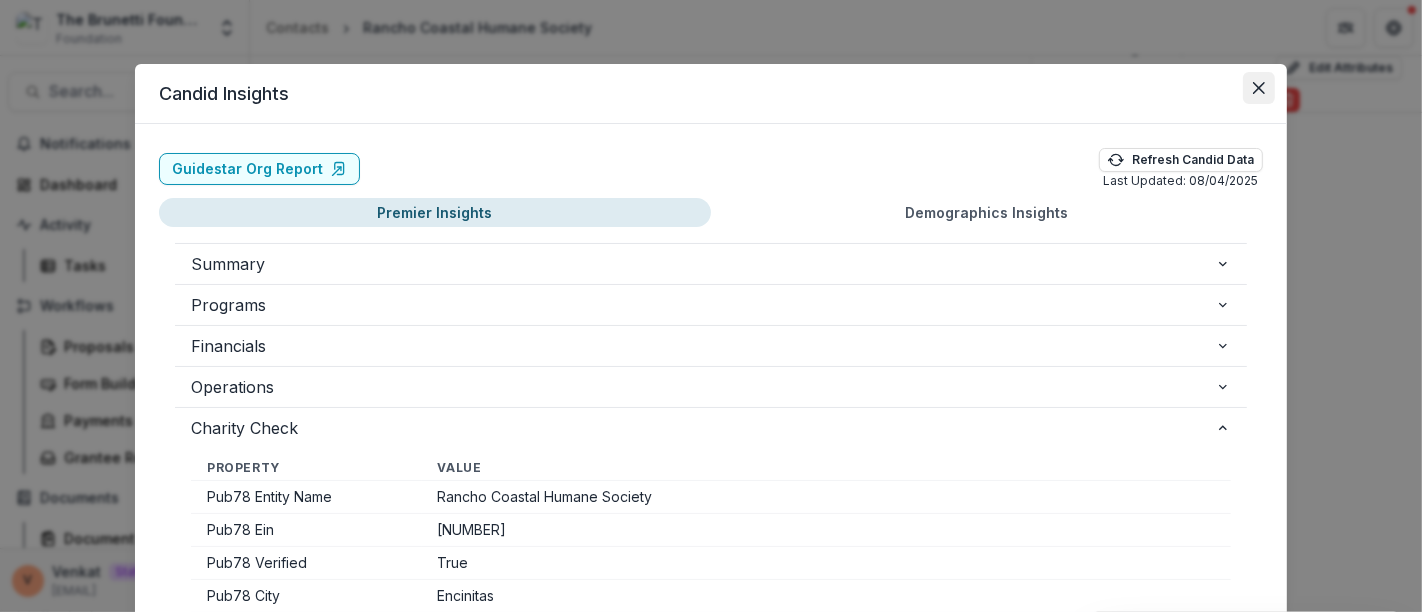 click at bounding box center (1259, 88) 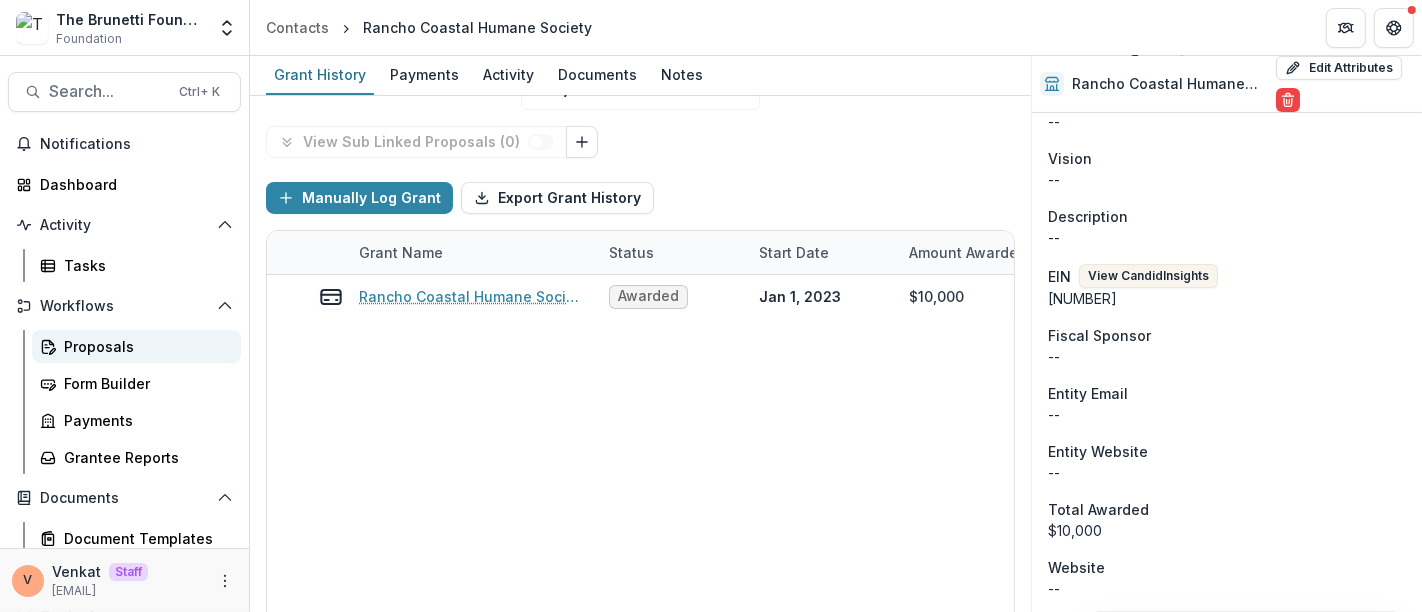 click on "Proposals" at bounding box center [144, 346] 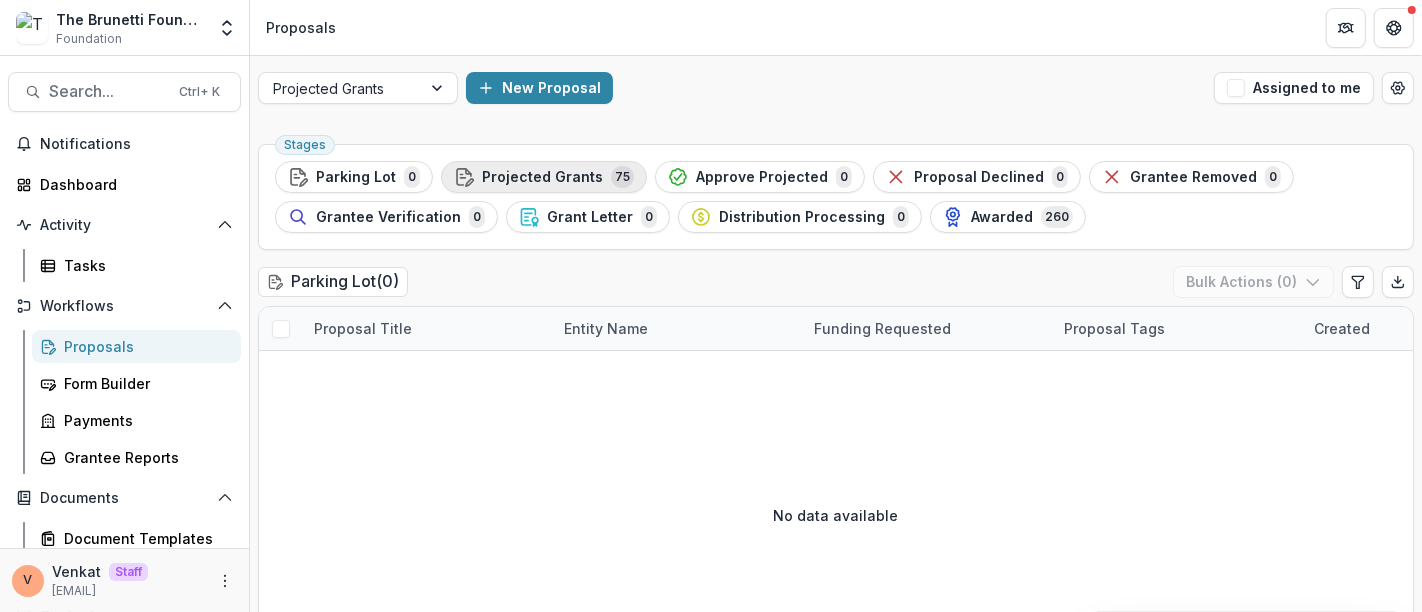 click on "Projected Grants 75" at bounding box center [544, 177] 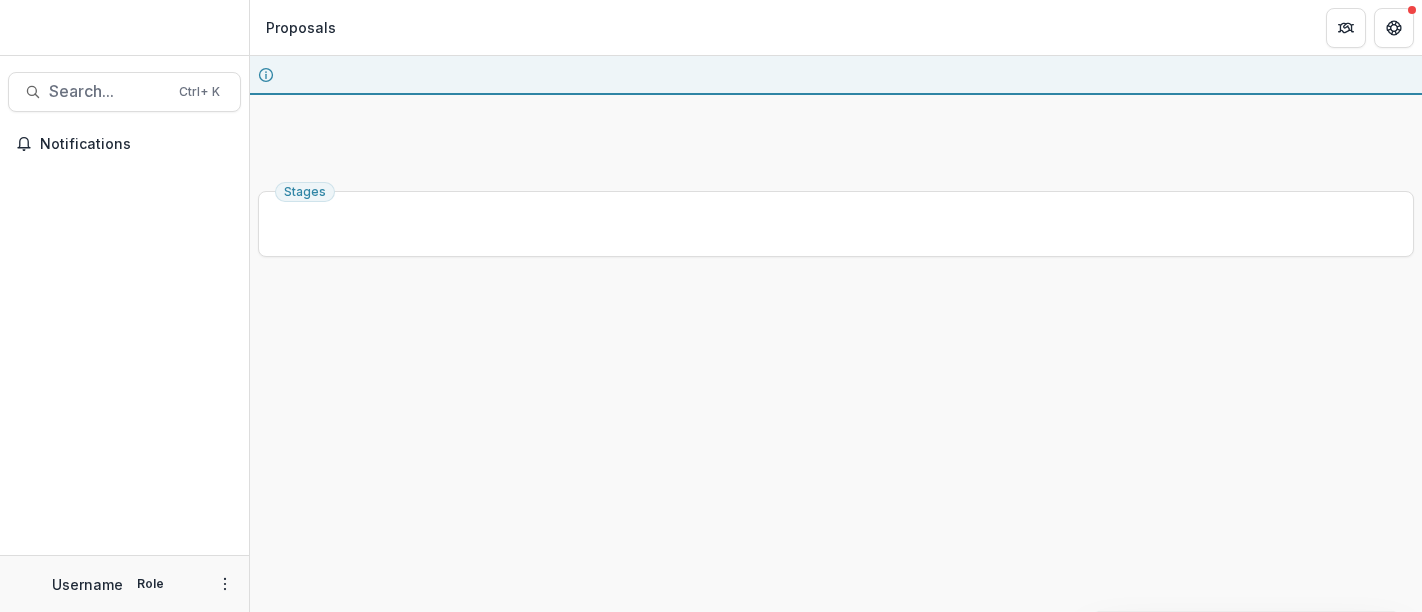 scroll, scrollTop: 0, scrollLeft: 0, axis: both 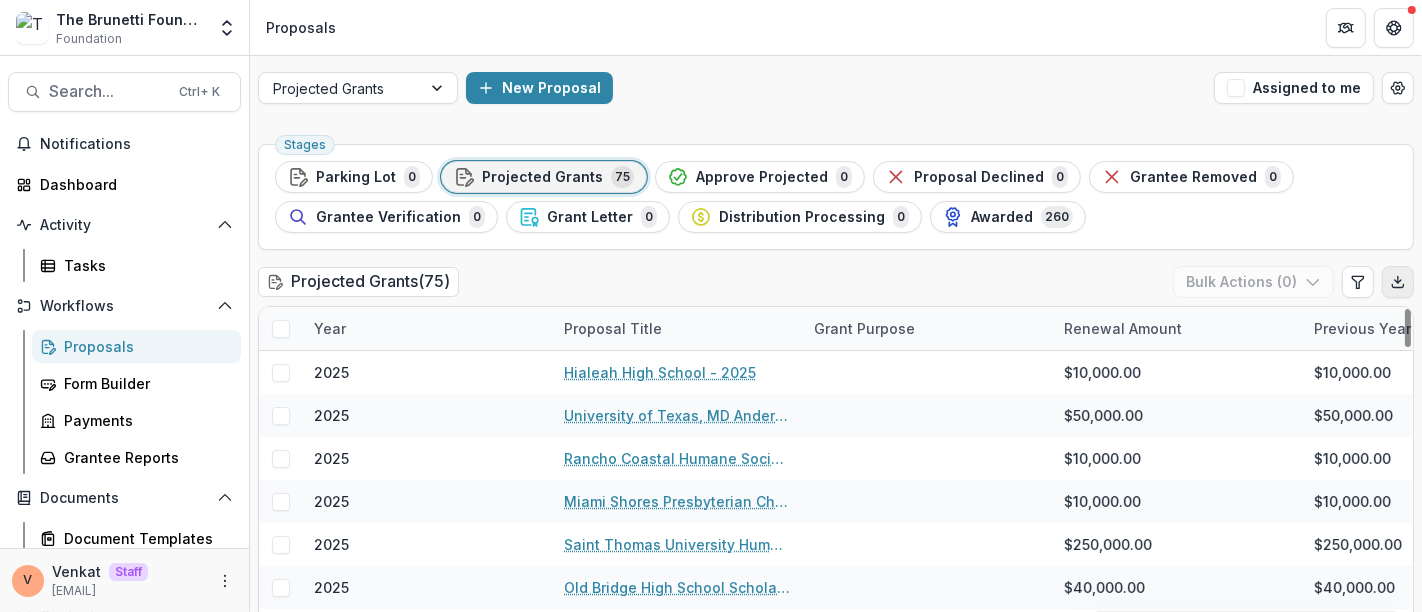 click 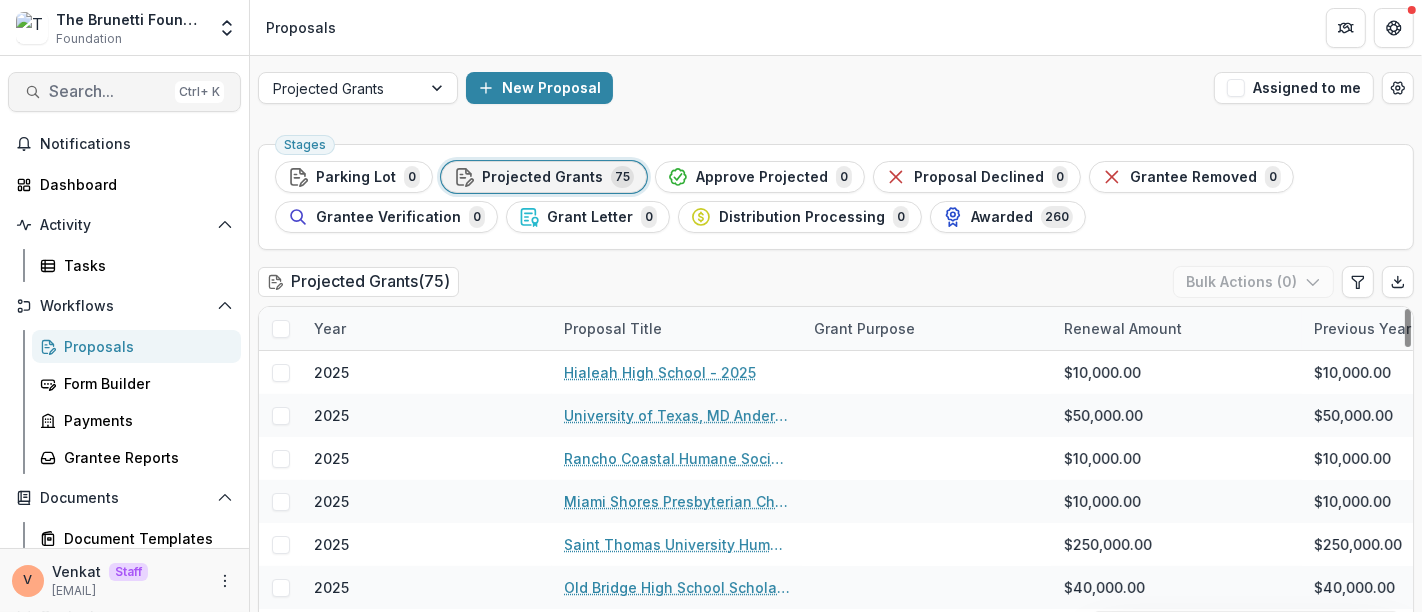 click on "Search..." at bounding box center (108, 91) 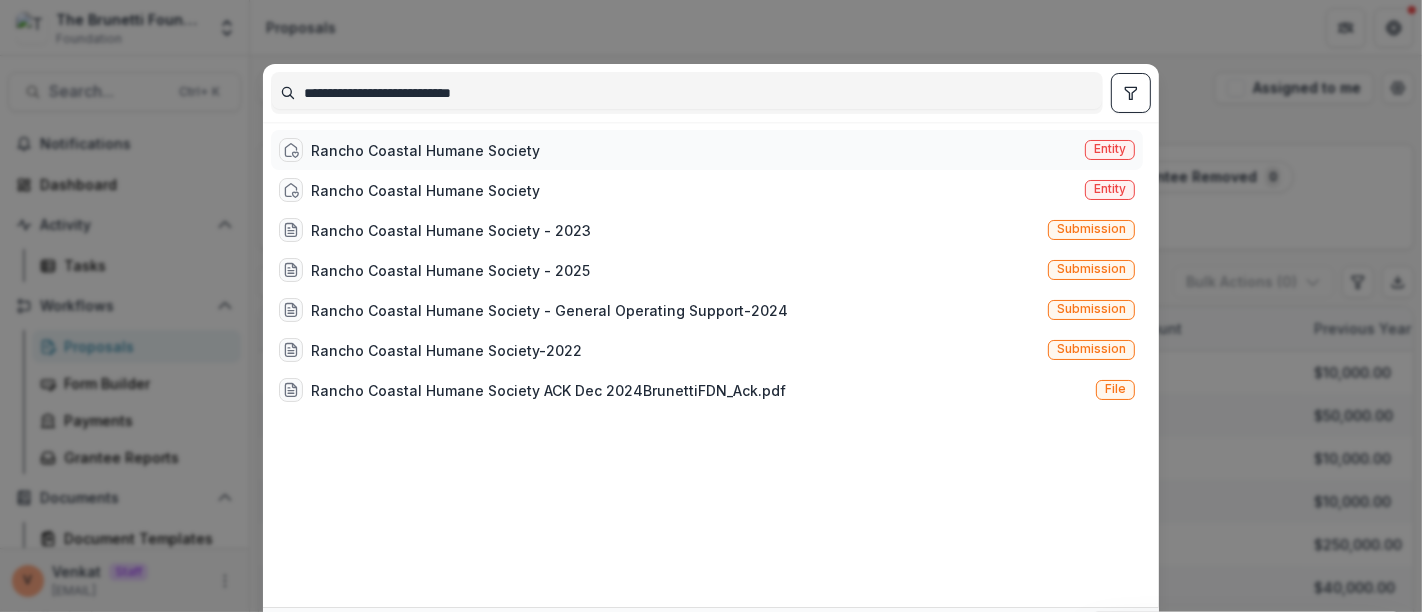 type on "**********" 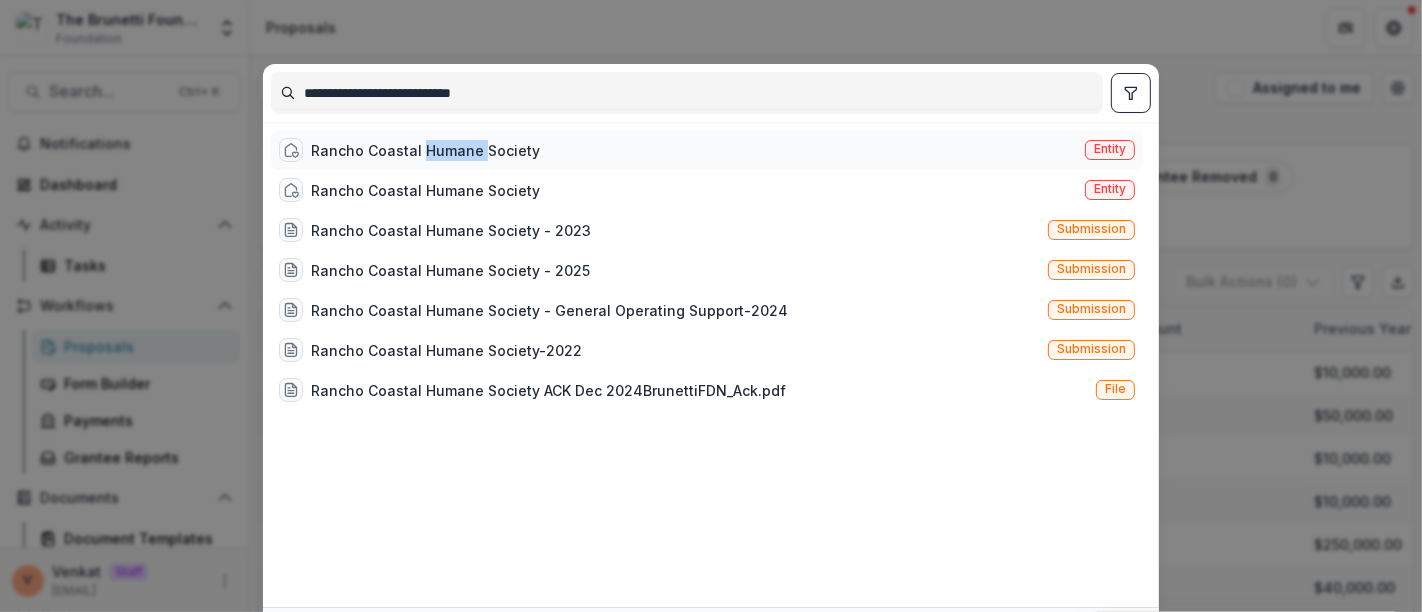 click on "Rancho Coastal Humane Society" at bounding box center [425, 150] 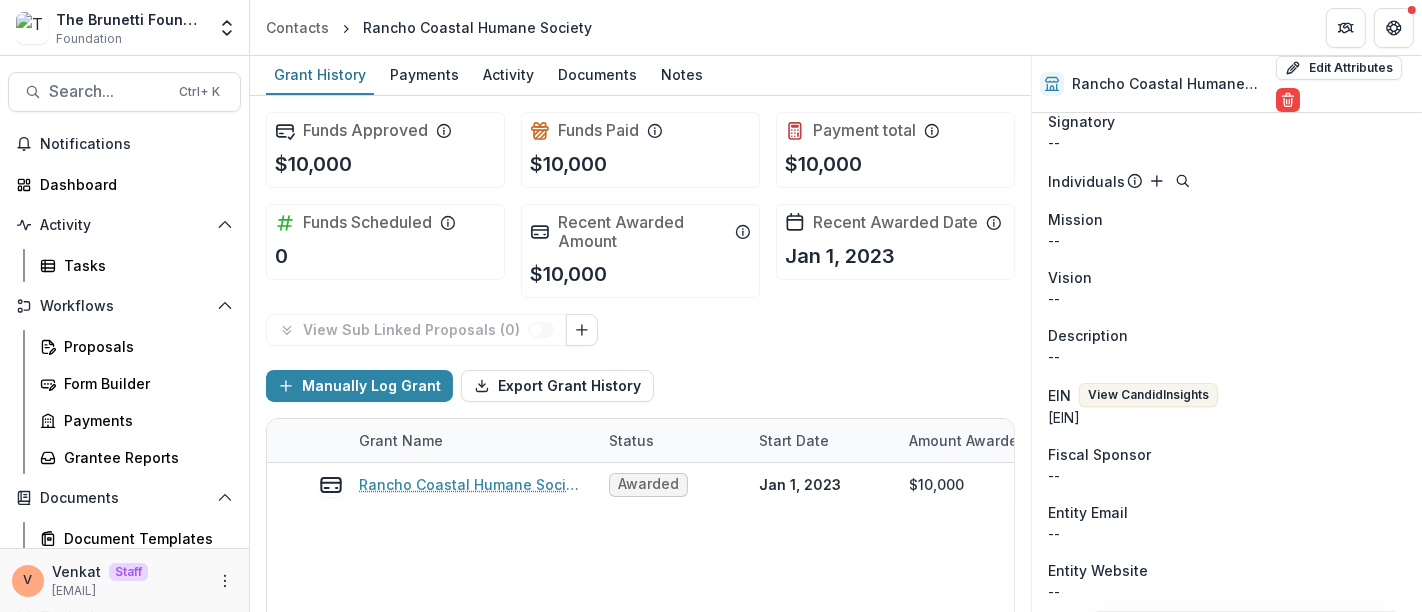 scroll, scrollTop: 333, scrollLeft: 0, axis: vertical 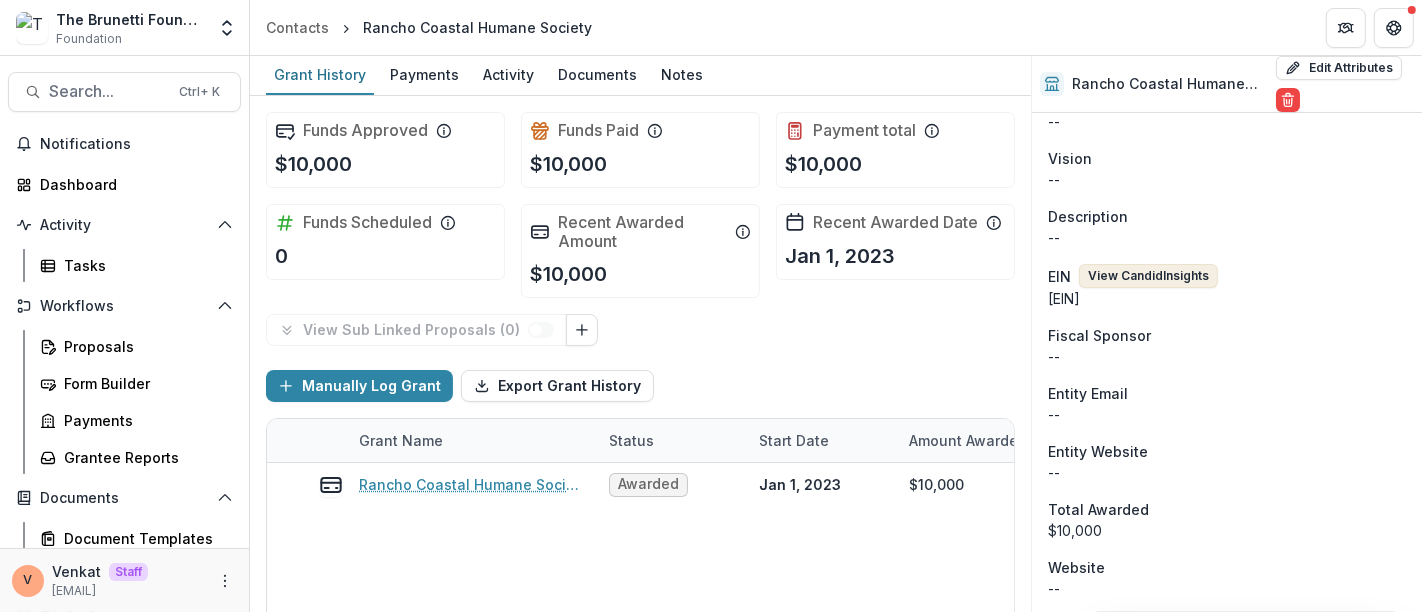 click on "View Candid  Insights" at bounding box center (1148, 276) 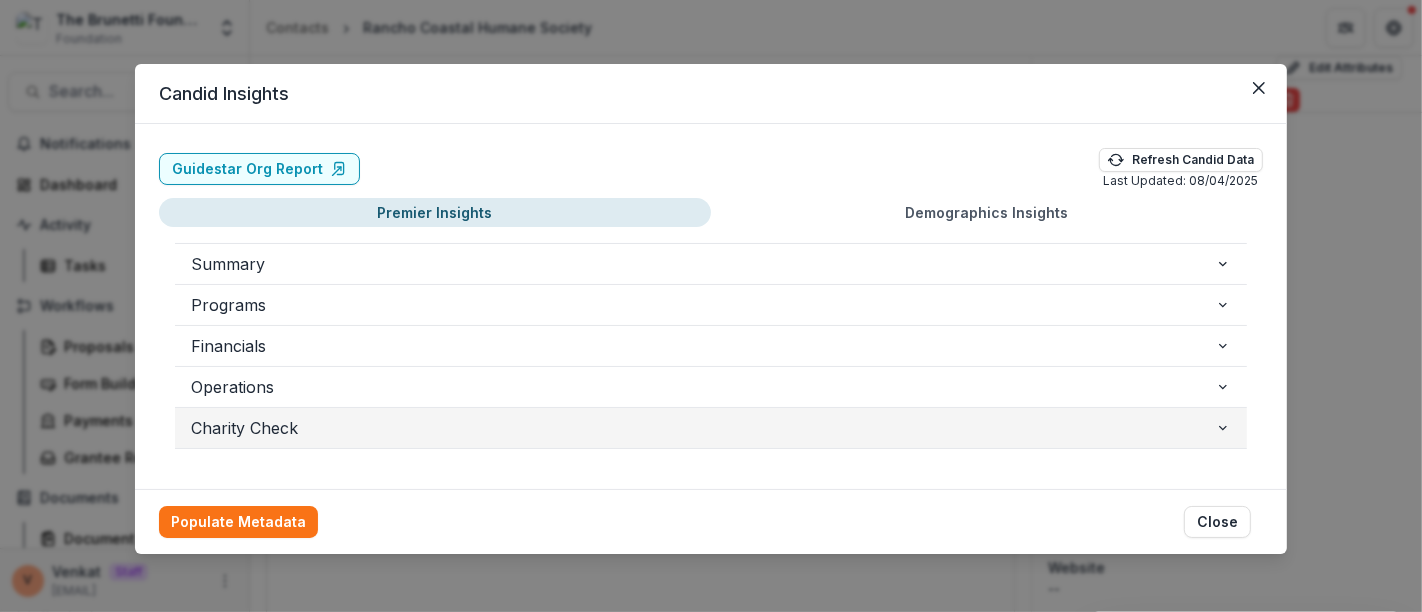click on "Charity Check" at bounding box center [703, 428] 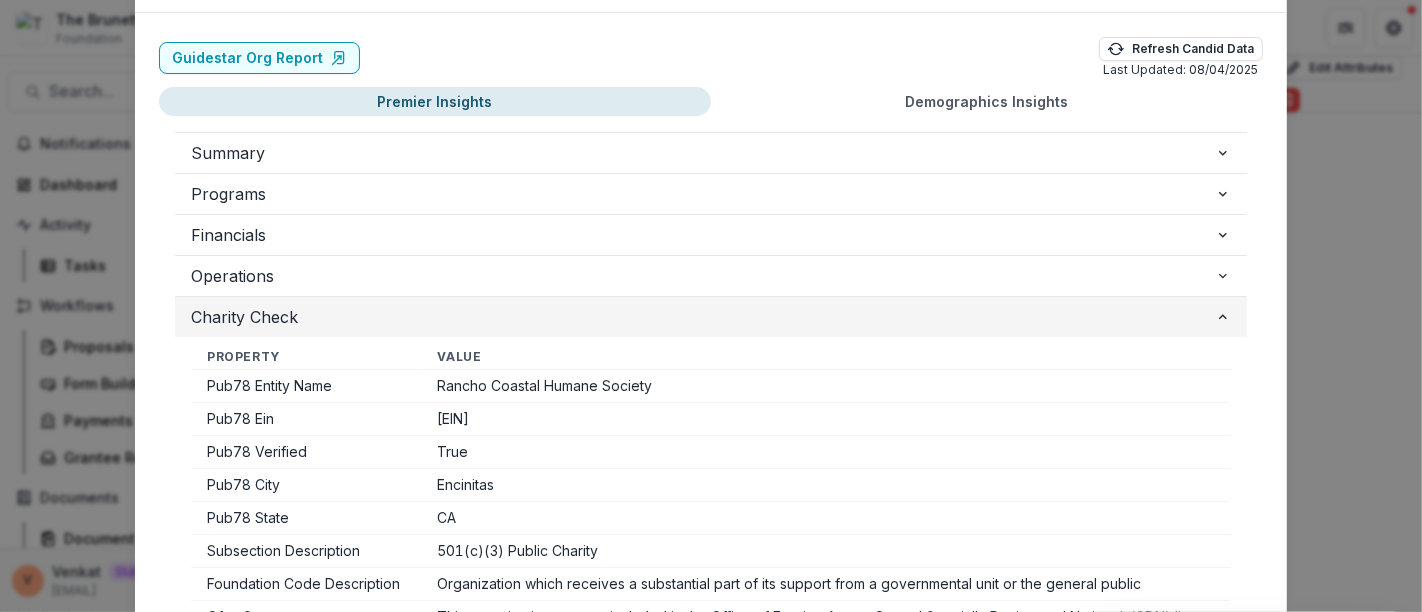 scroll, scrollTop: 0, scrollLeft: 0, axis: both 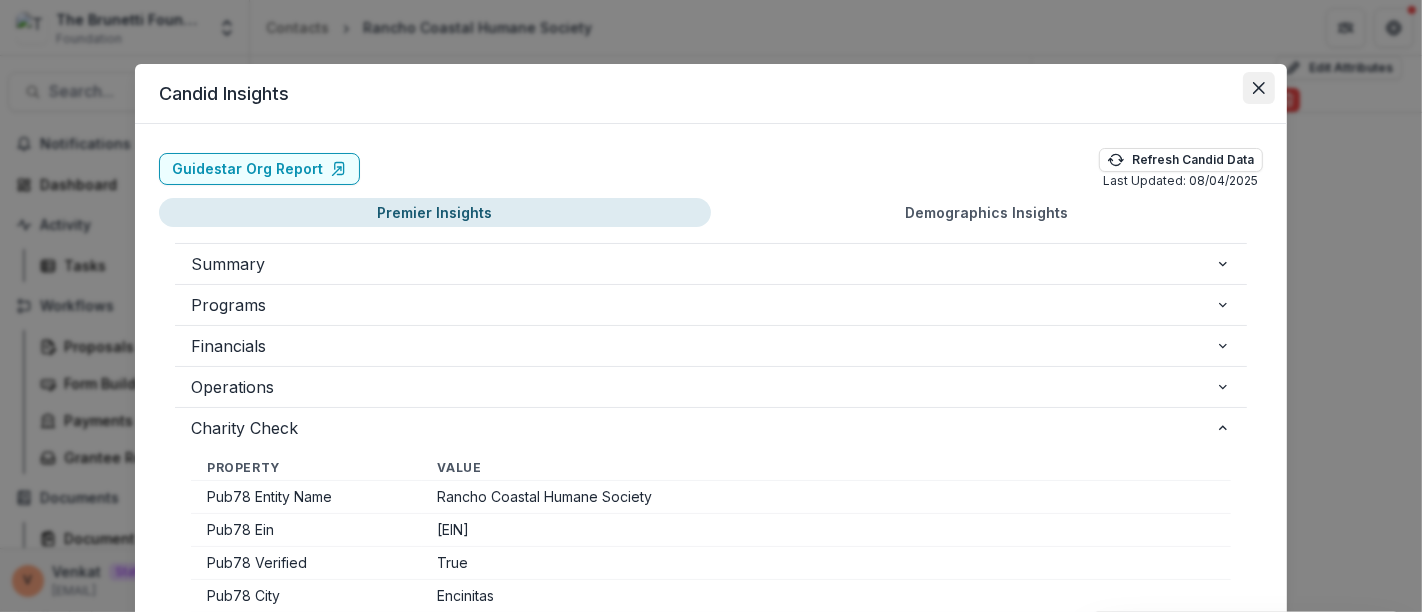 click at bounding box center [1259, 88] 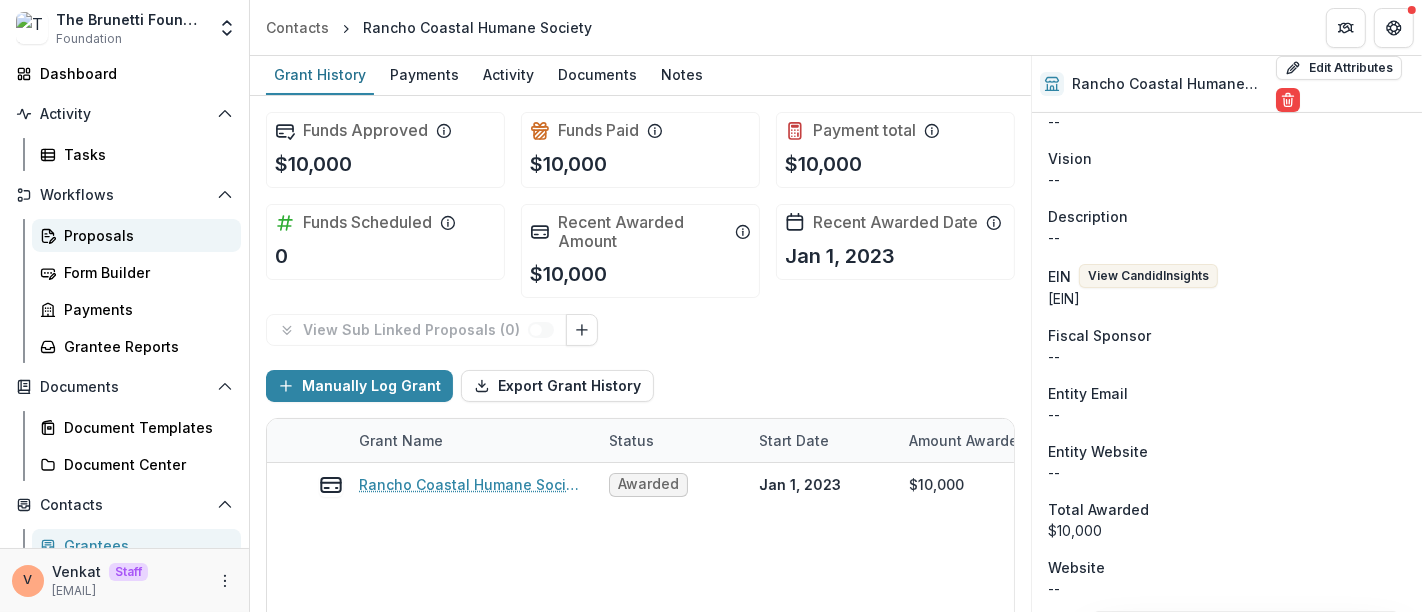 scroll, scrollTop: 222, scrollLeft: 0, axis: vertical 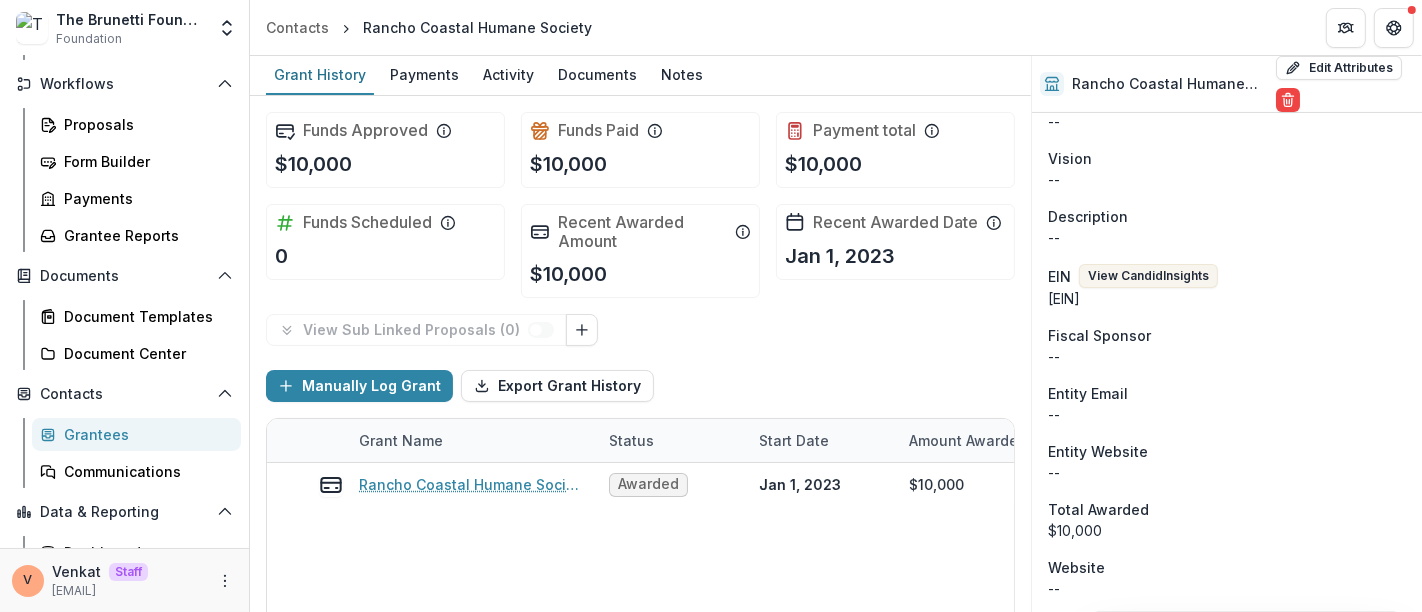 click on "Grantees" at bounding box center (144, 434) 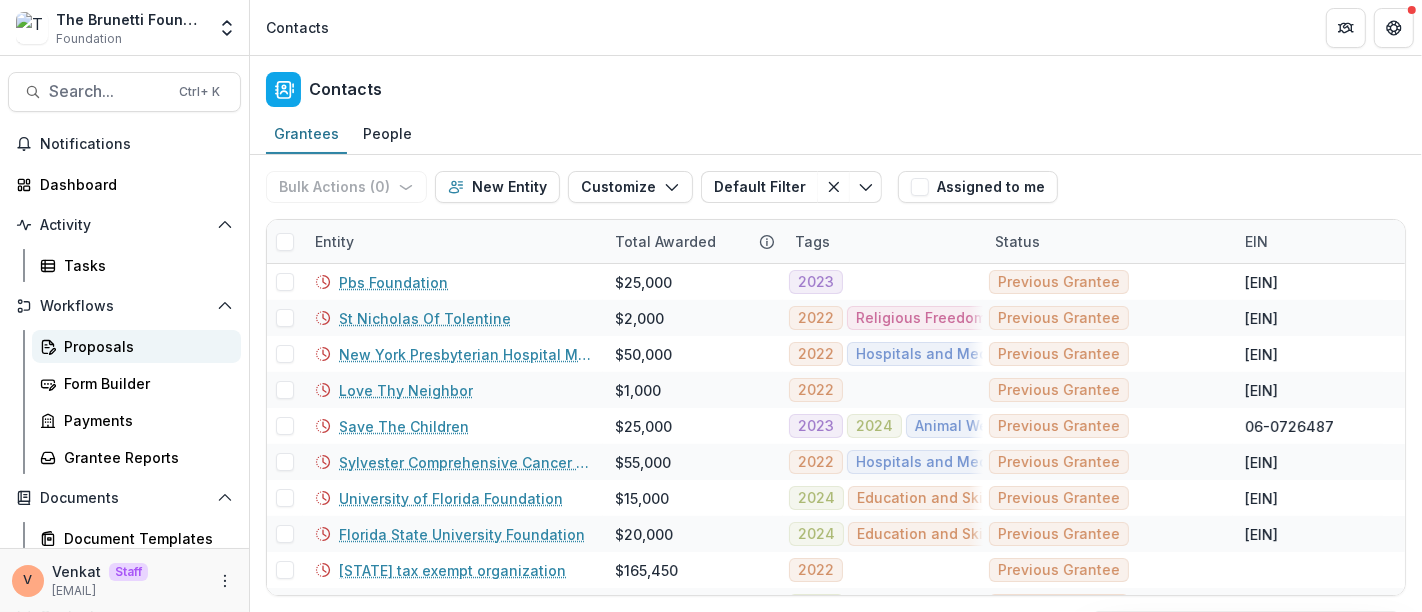 click on "Proposals" at bounding box center [144, 346] 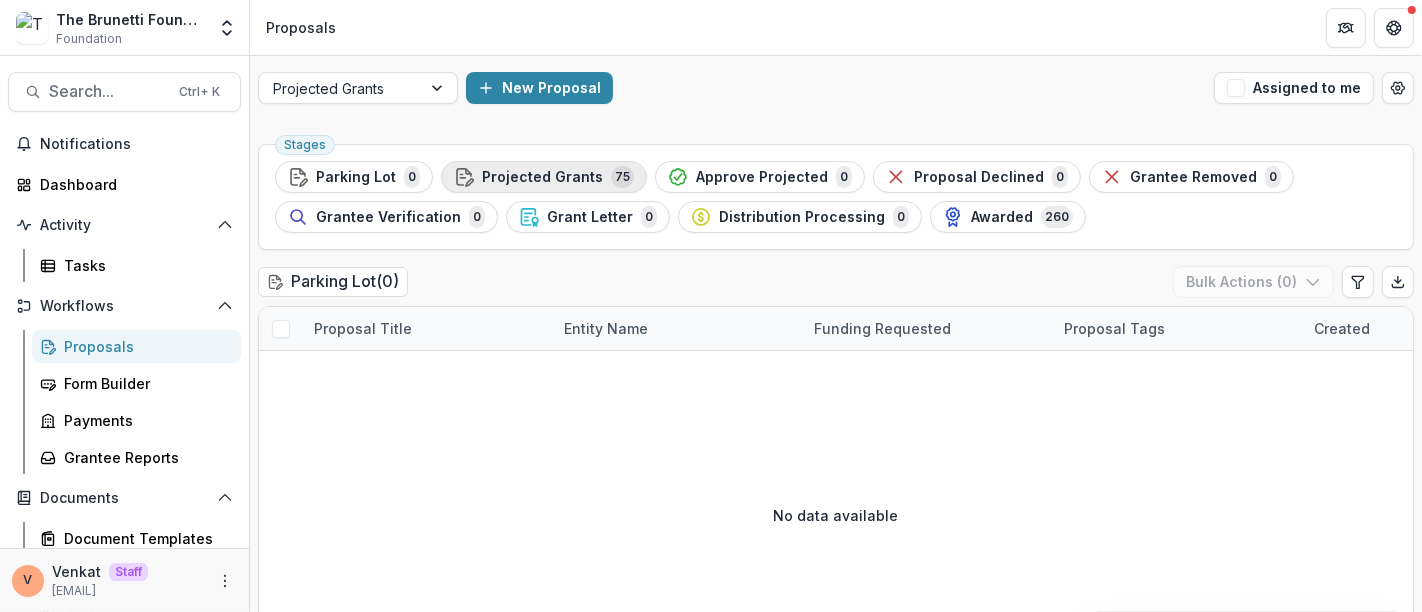 click on "Projected Grants" at bounding box center (542, 177) 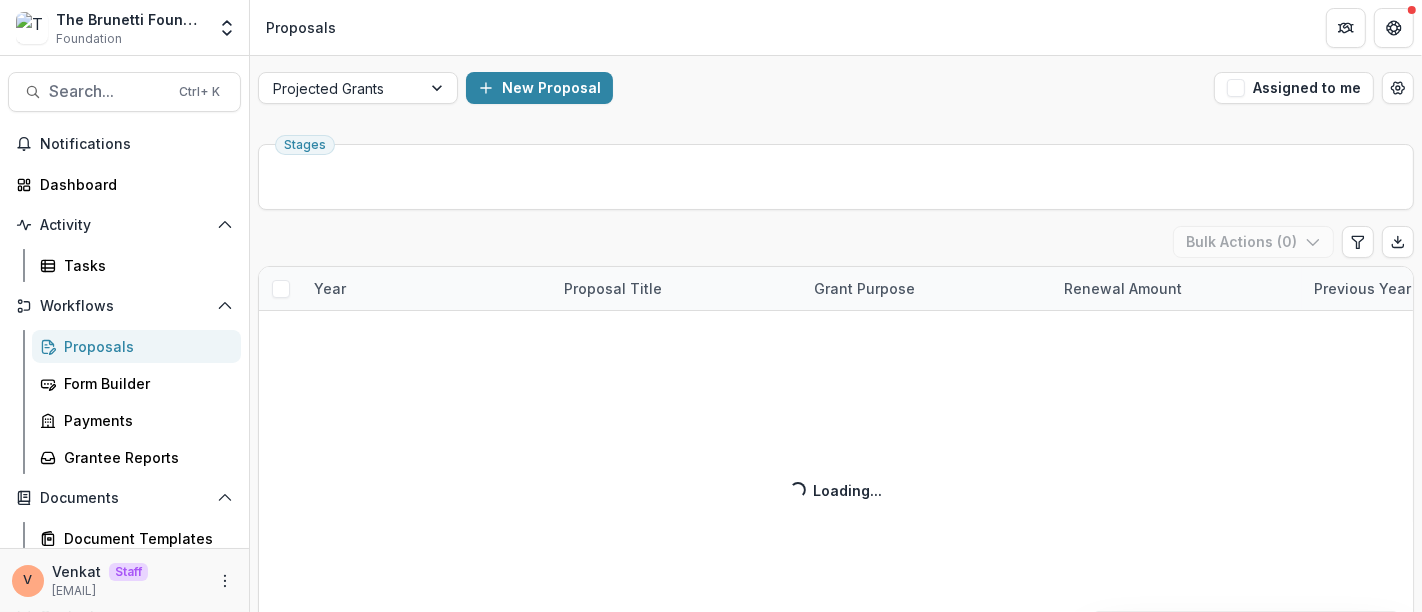 scroll, scrollTop: 20, scrollLeft: 0, axis: vertical 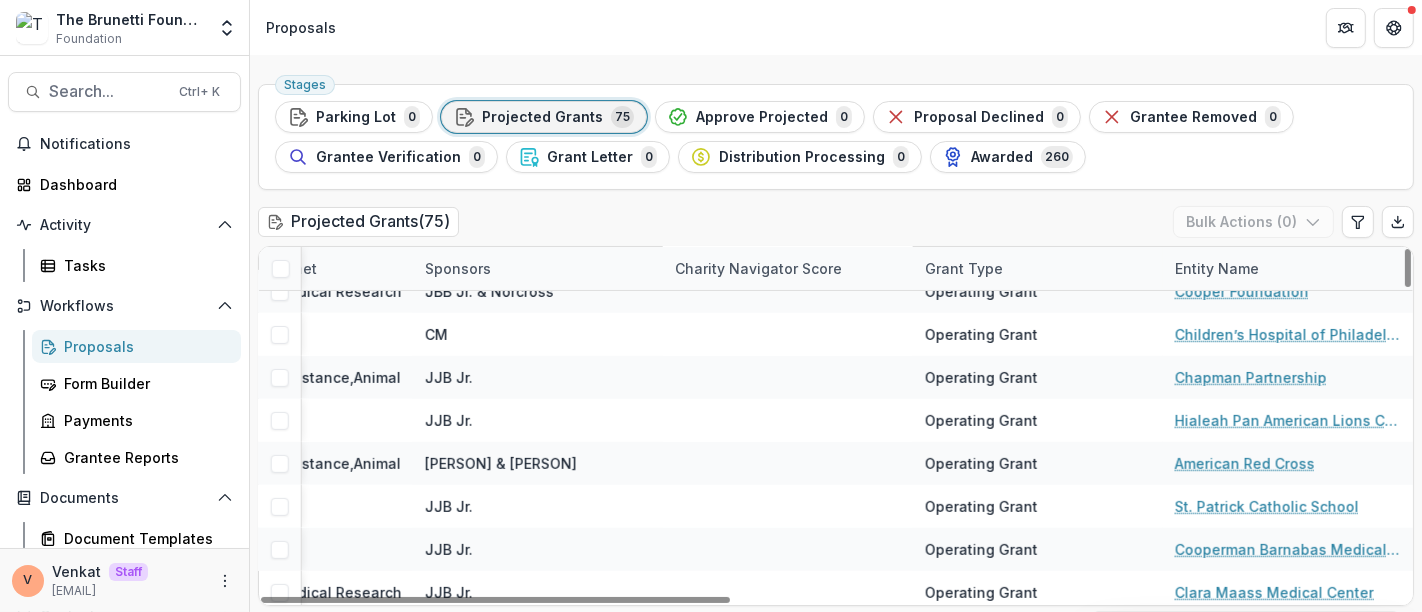 drag, startPoint x: 634, startPoint y: 598, endPoint x: 1421, endPoint y: 580, distance: 787.2058 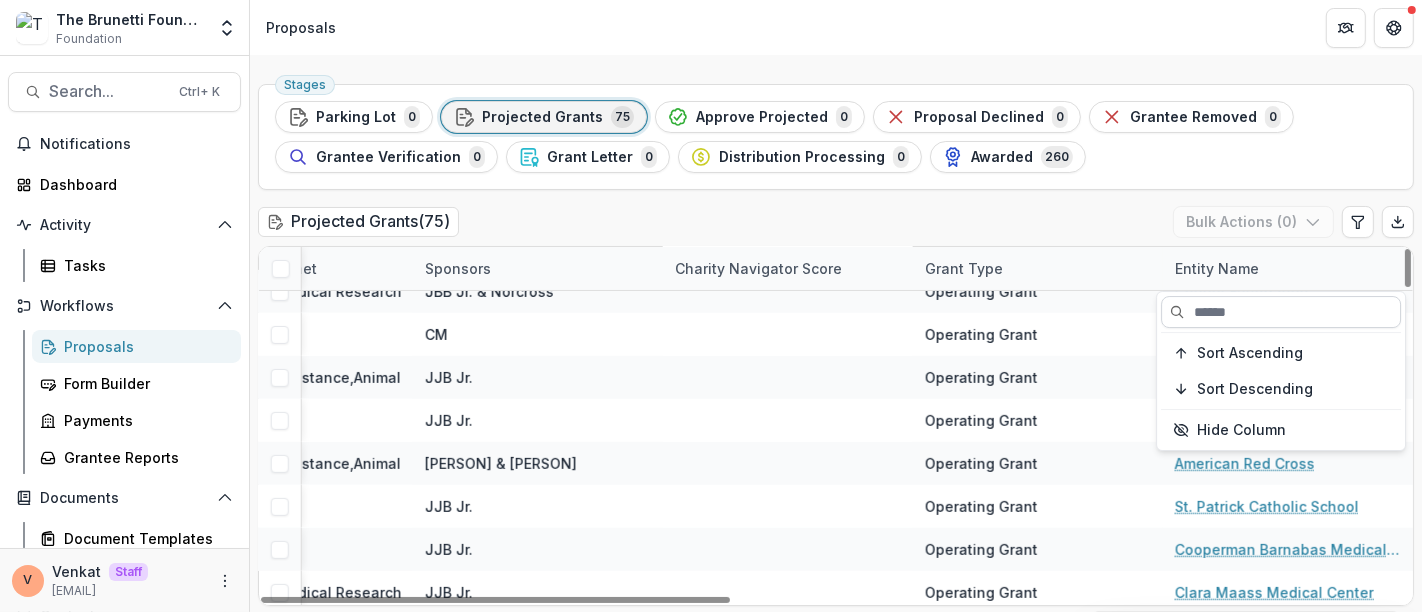 click at bounding box center (1281, 312) 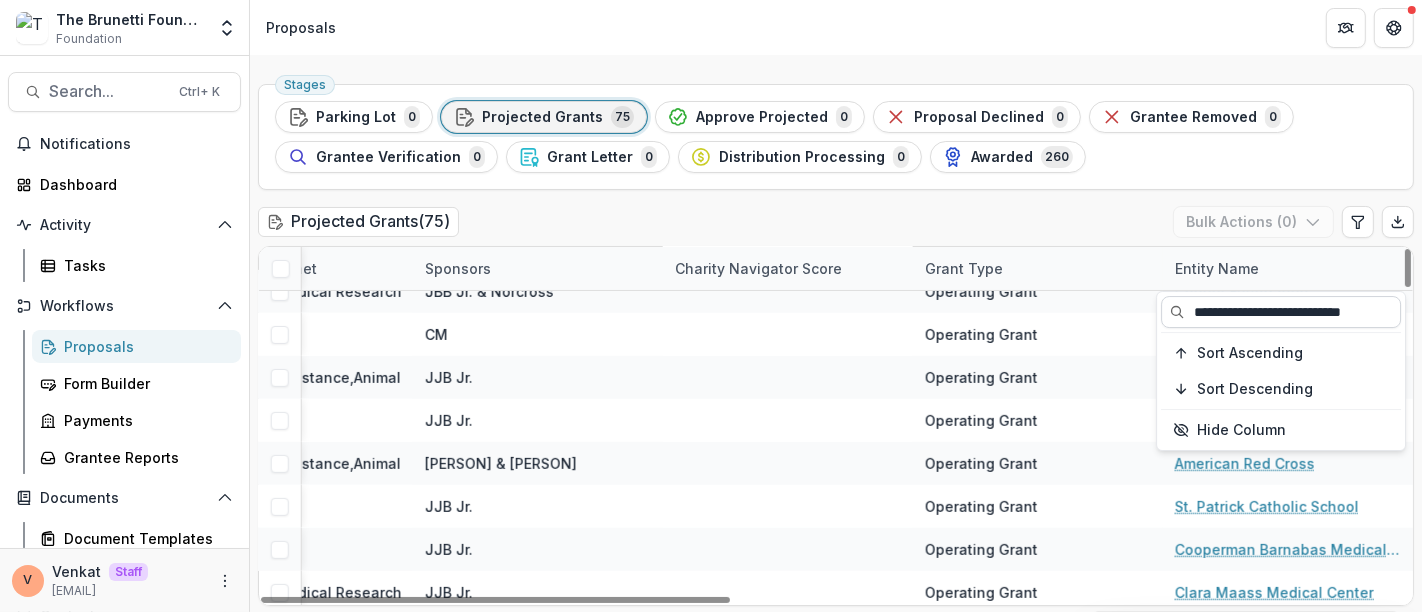 scroll, scrollTop: 0, scrollLeft: 21, axis: horizontal 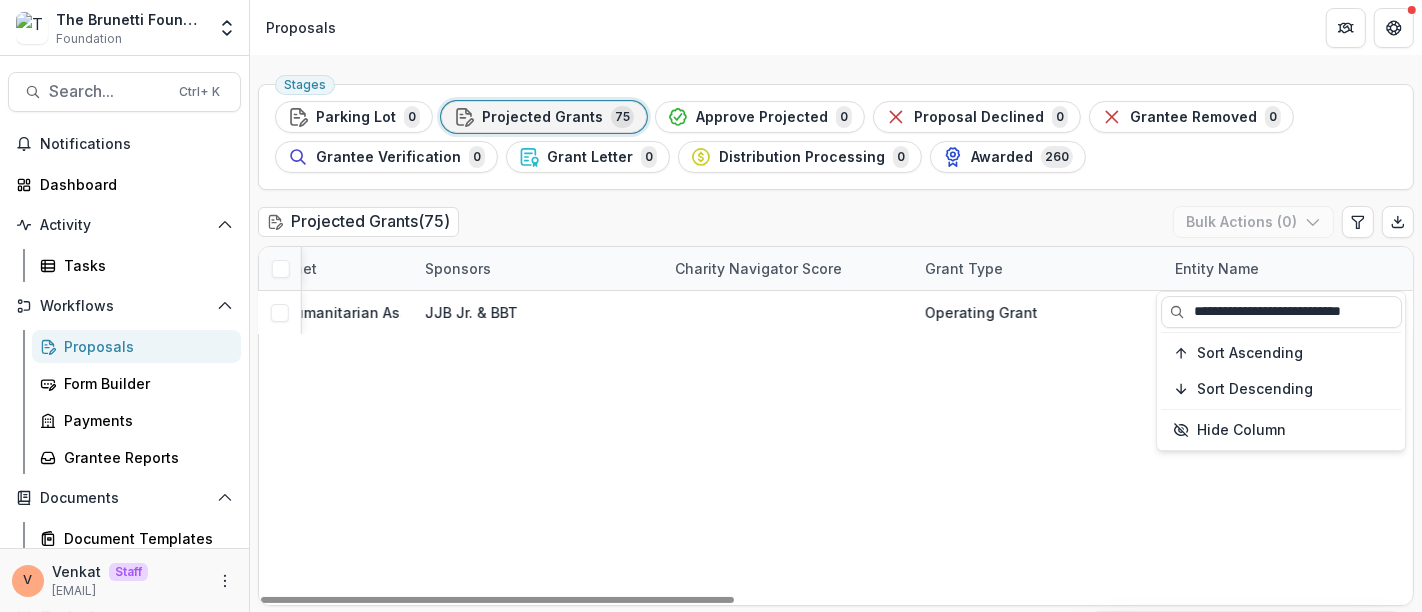 type on "**********" 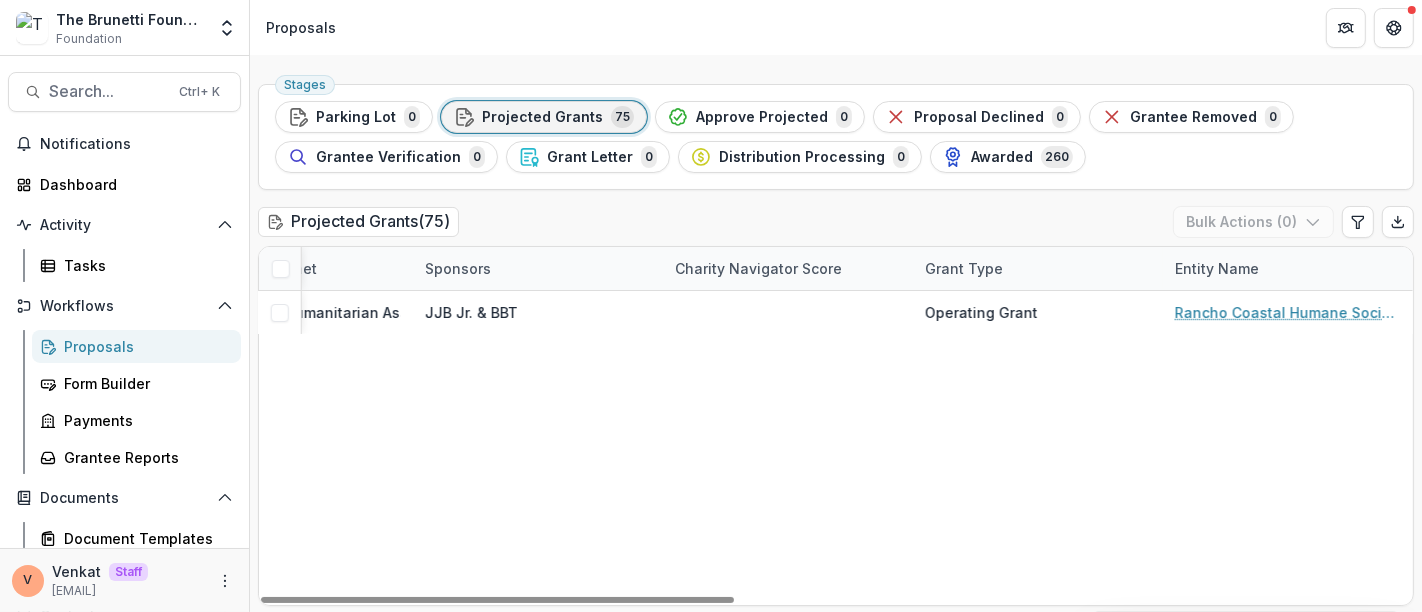 click on "Rancho Coastal Humane Society - 2025 $10,000.00 $10,000.00 FAILED Animal Welfare,Humanitarian Assistance [FIRST] [LAST] & [FIRST] [LAST] Operating Grant Rancho Coastal Humane Society" at bounding box center (16, 448) 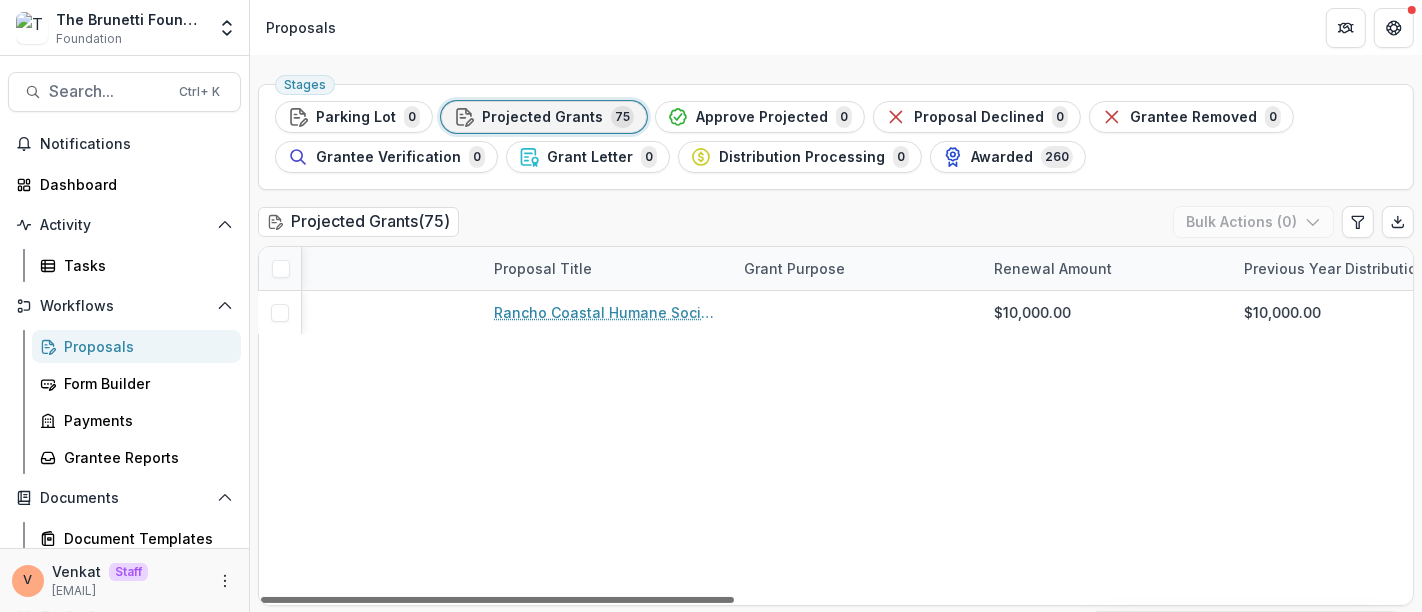 scroll, scrollTop: 0, scrollLeft: 0, axis: both 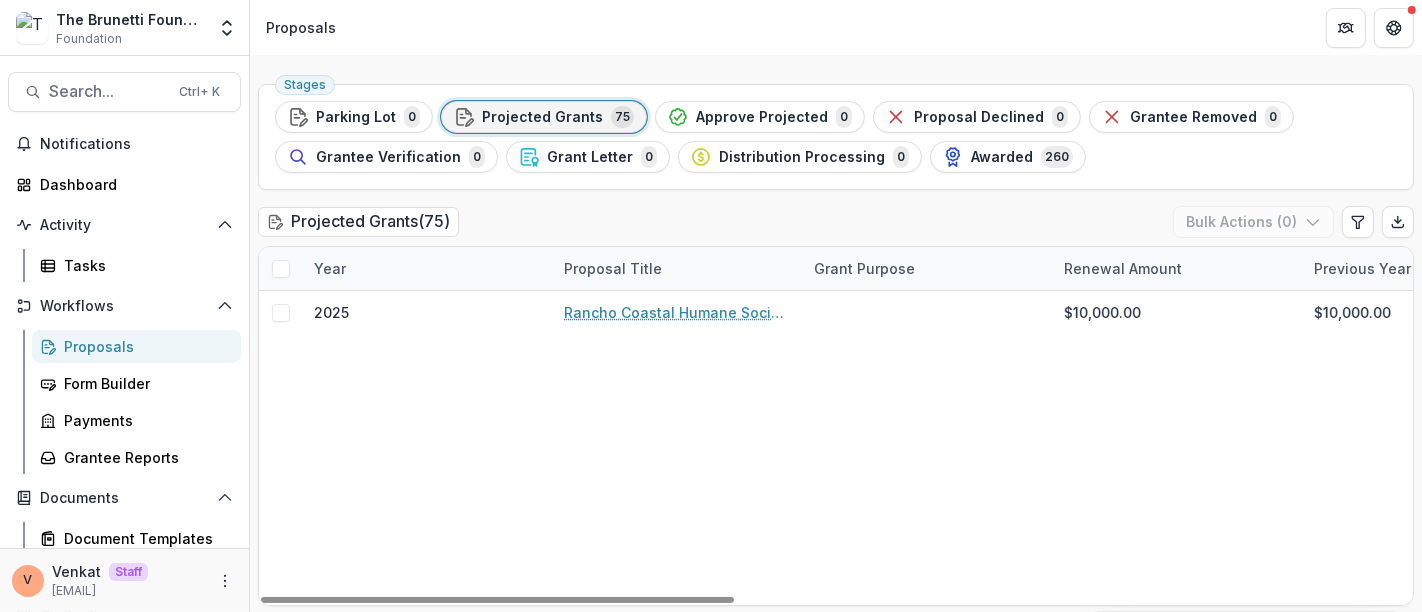 drag, startPoint x: 1069, startPoint y: 600, endPoint x: 340, endPoint y: 587, distance: 729.1159 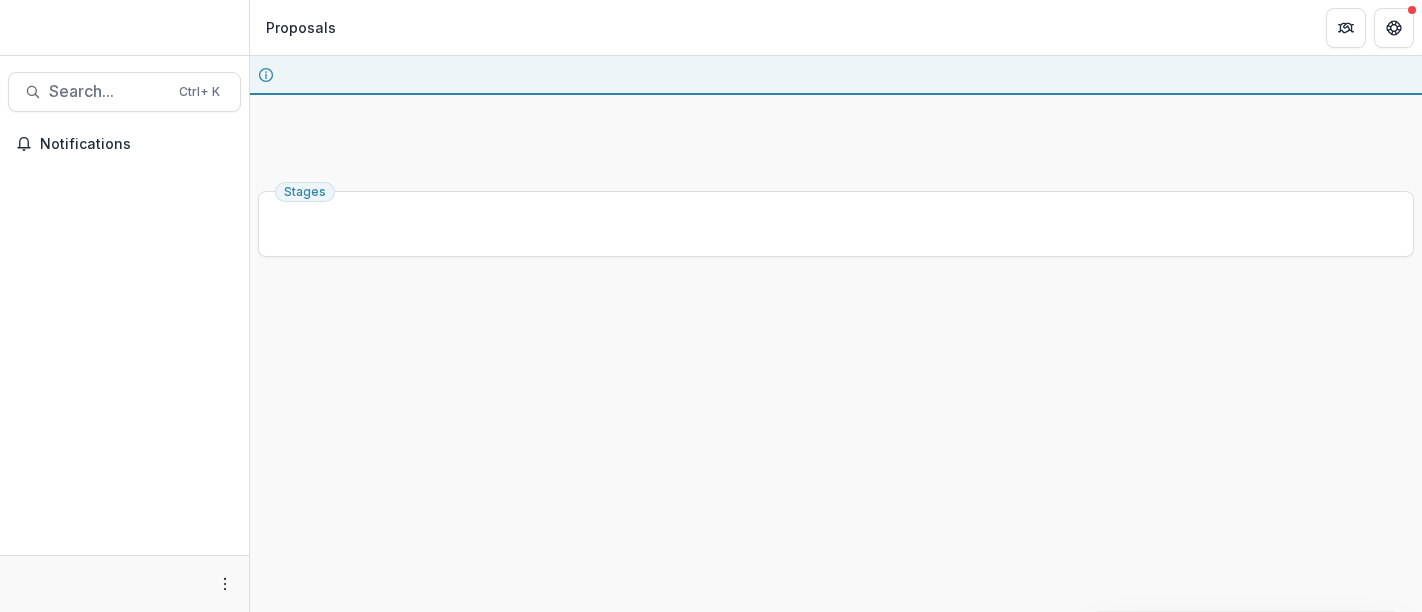 scroll, scrollTop: 0, scrollLeft: 0, axis: both 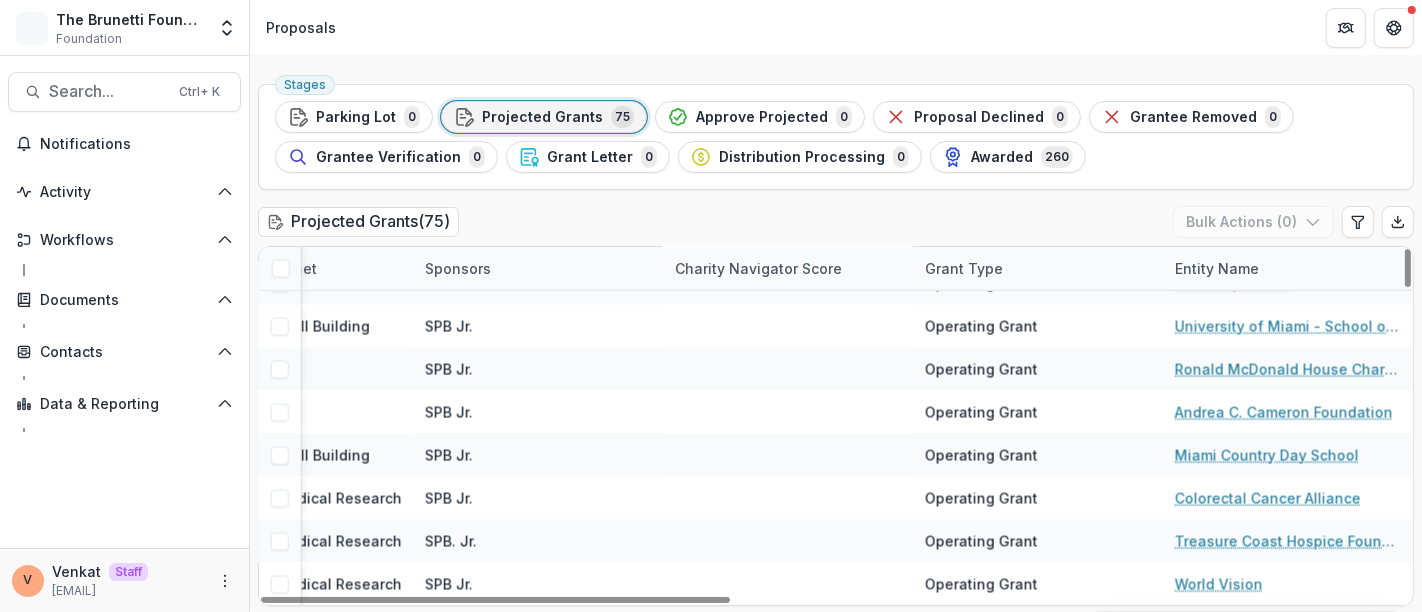drag, startPoint x: 682, startPoint y: 602, endPoint x: 1414, endPoint y: 586, distance: 732.17487 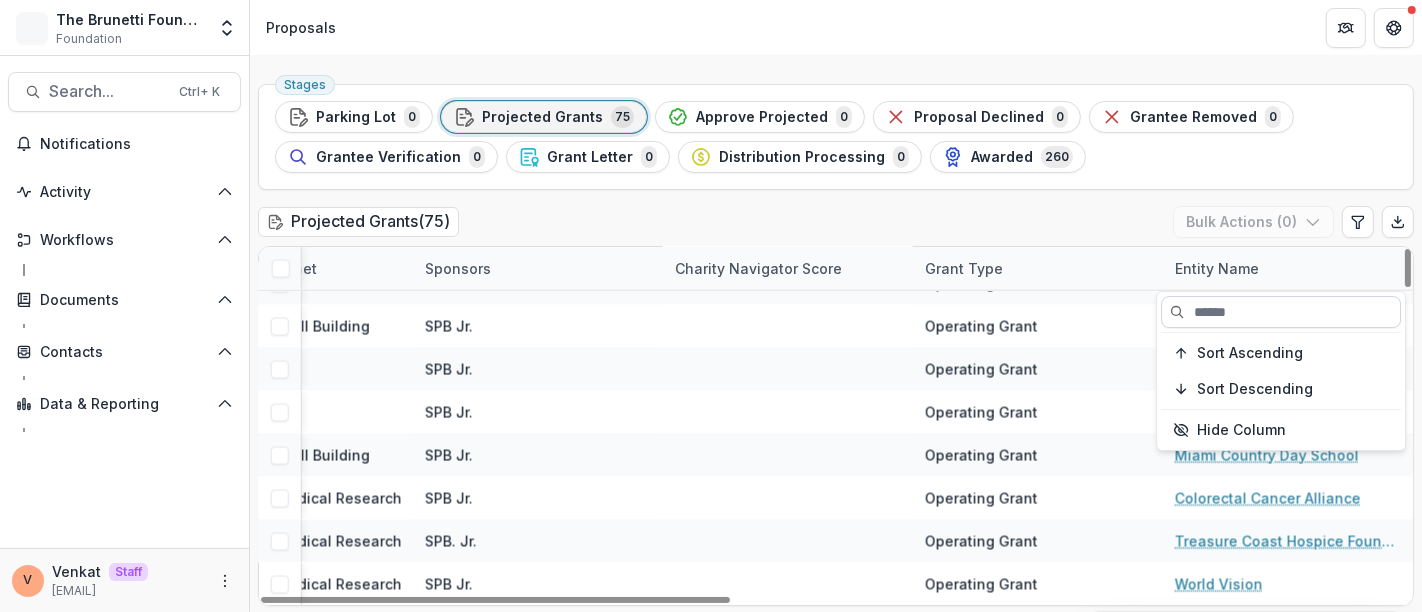 click at bounding box center (1281, 312) 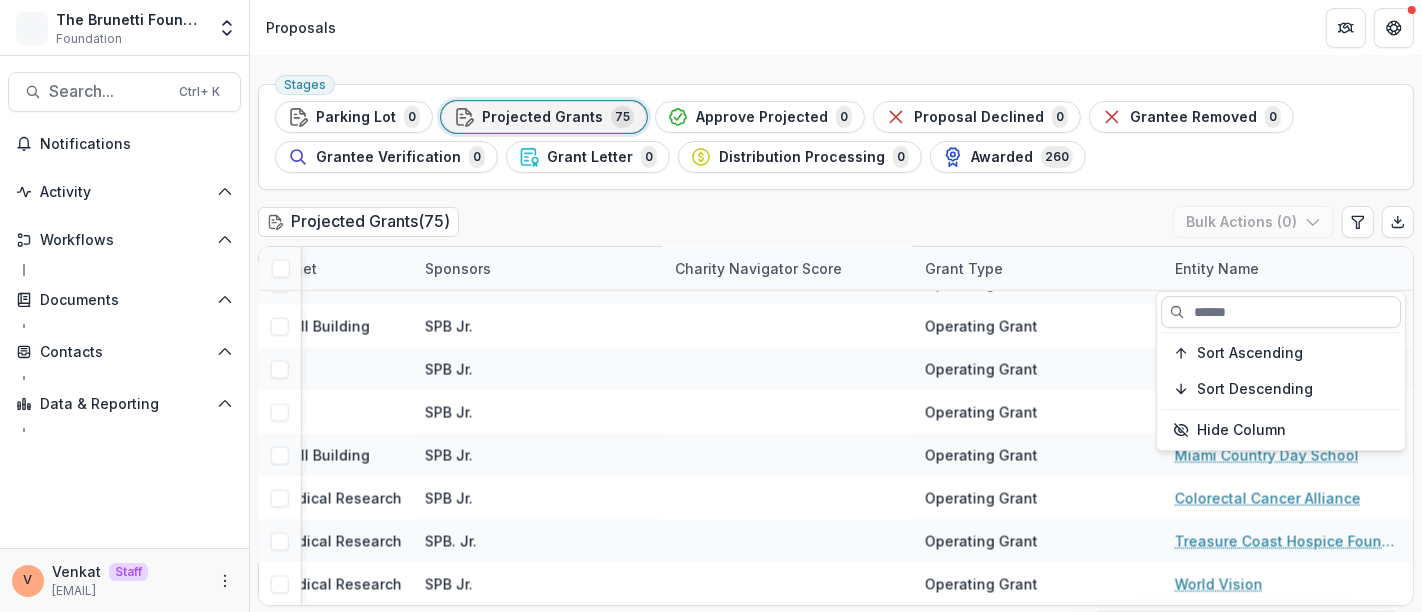 paste on "**********" 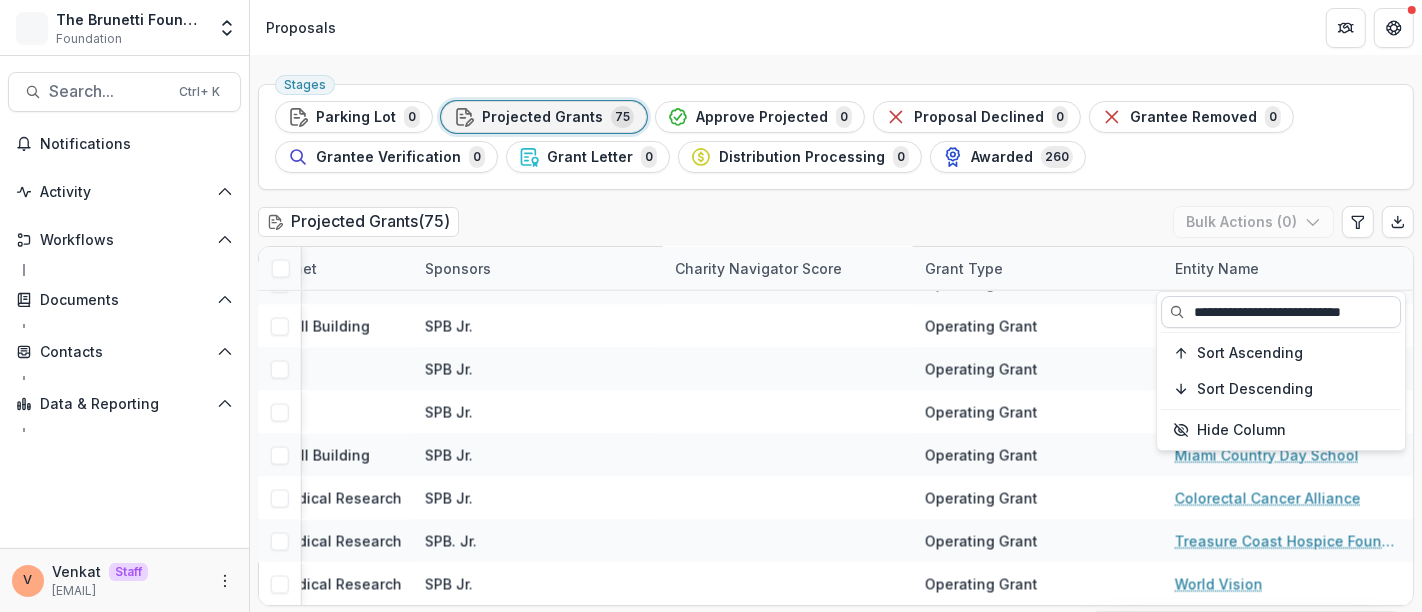 scroll, scrollTop: 0, scrollLeft: 21, axis: horizontal 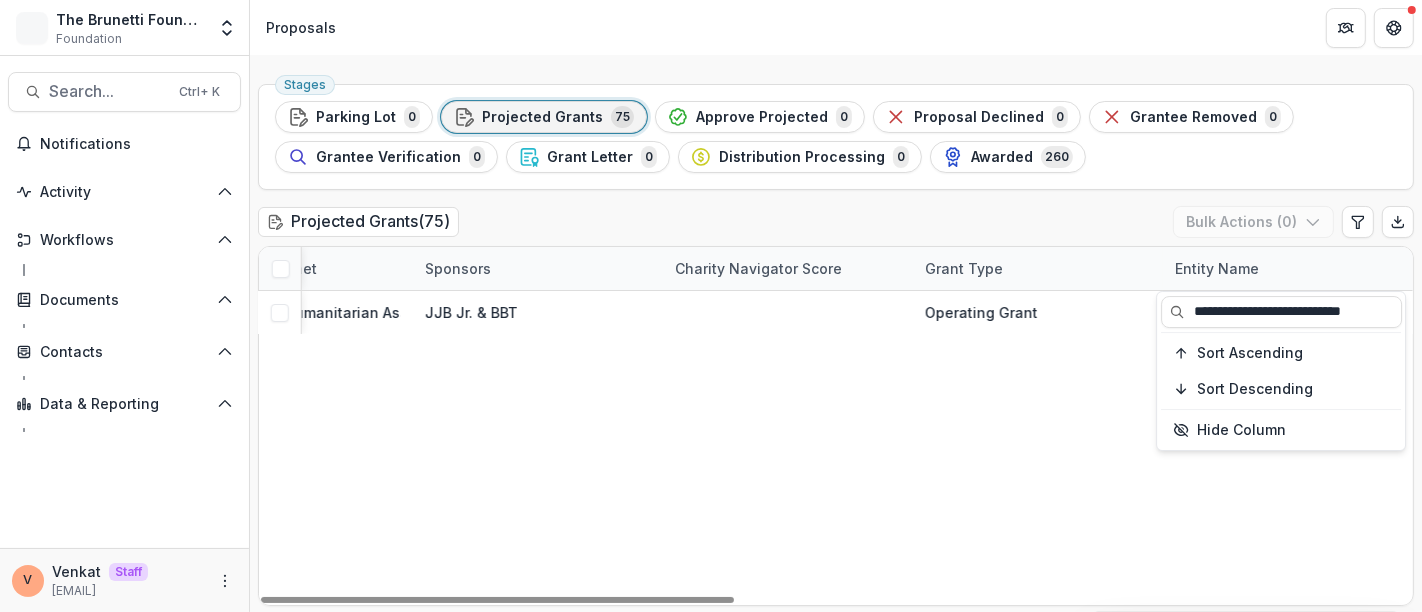 type on "**********" 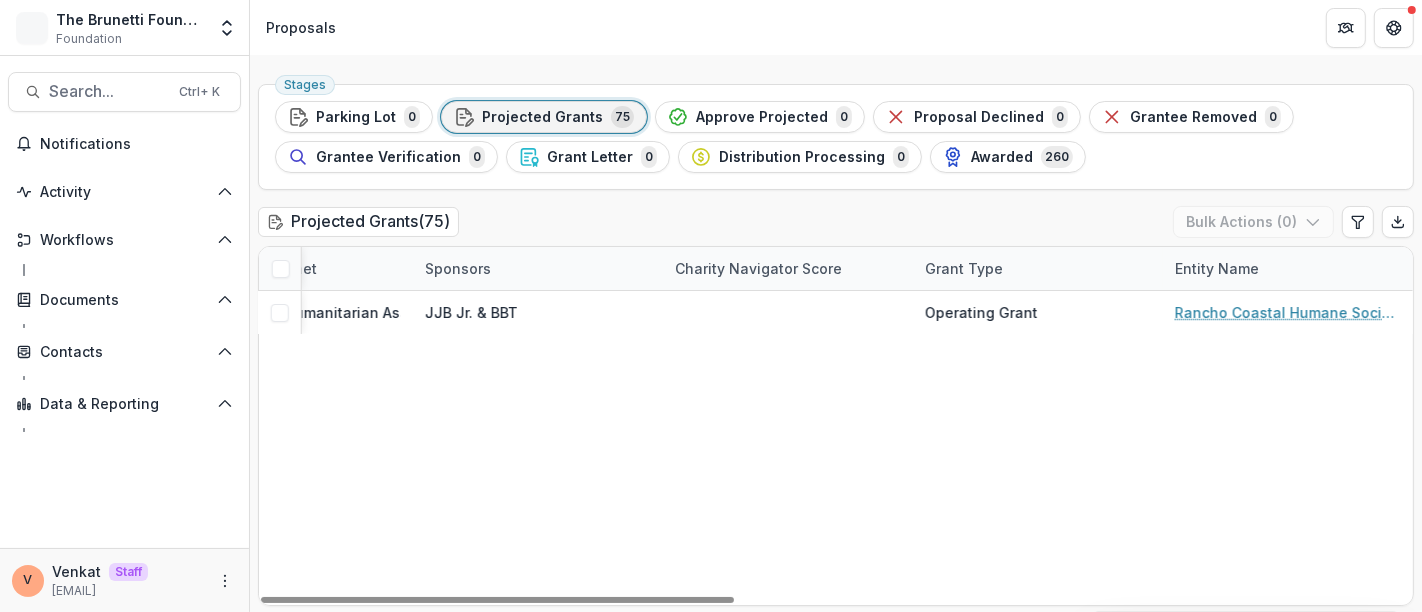 click on "Rancho Coastal Humane Society - 2025 $10,000.00 $10,000.00 FAILED Animal Welfare,Humanitarian Assistance [FIRST] [LAST] & [FIRST] [LAST] Operating Grant Rancho Coastal Humane Society" at bounding box center [16, 448] 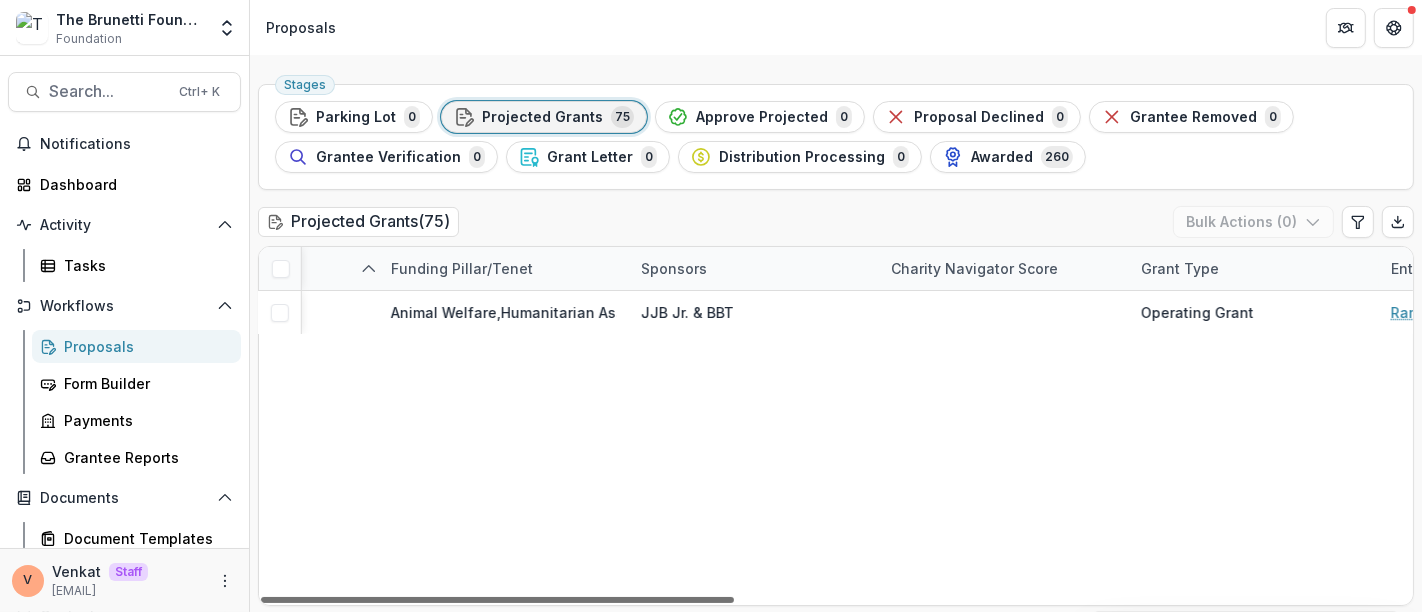 scroll, scrollTop: 0, scrollLeft: 1644, axis: horizontal 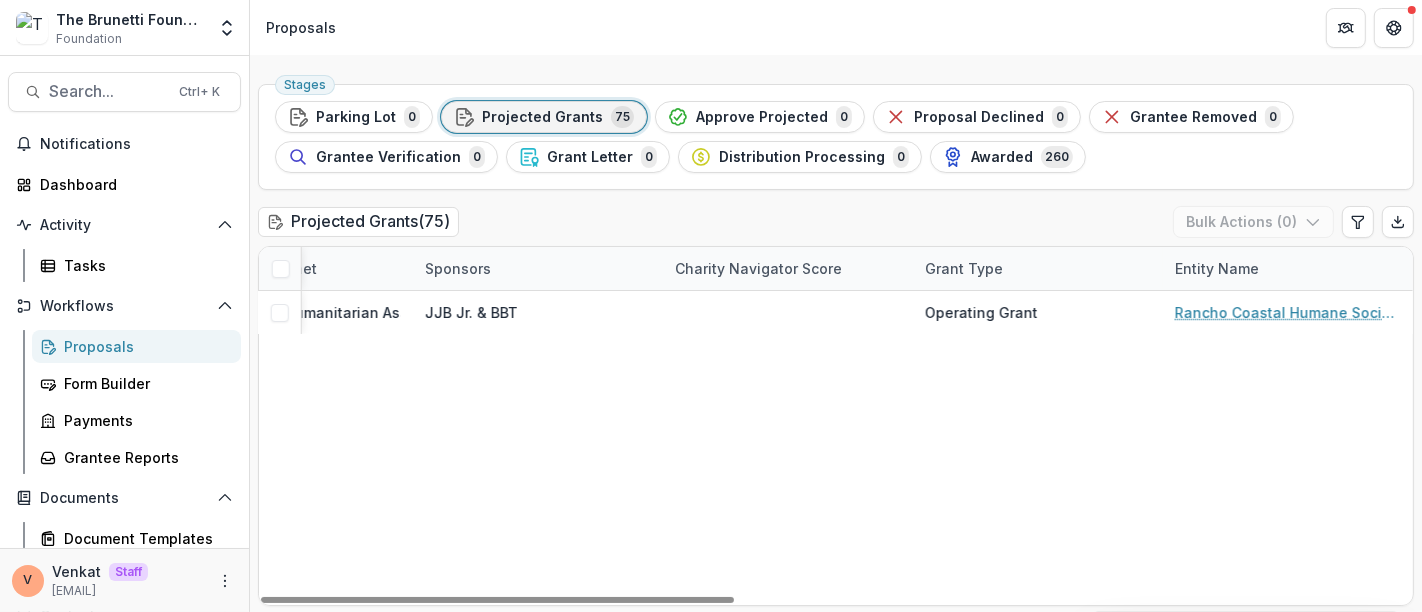 drag, startPoint x: 1172, startPoint y: 597, endPoint x: 1270, endPoint y: 499, distance: 138.59293 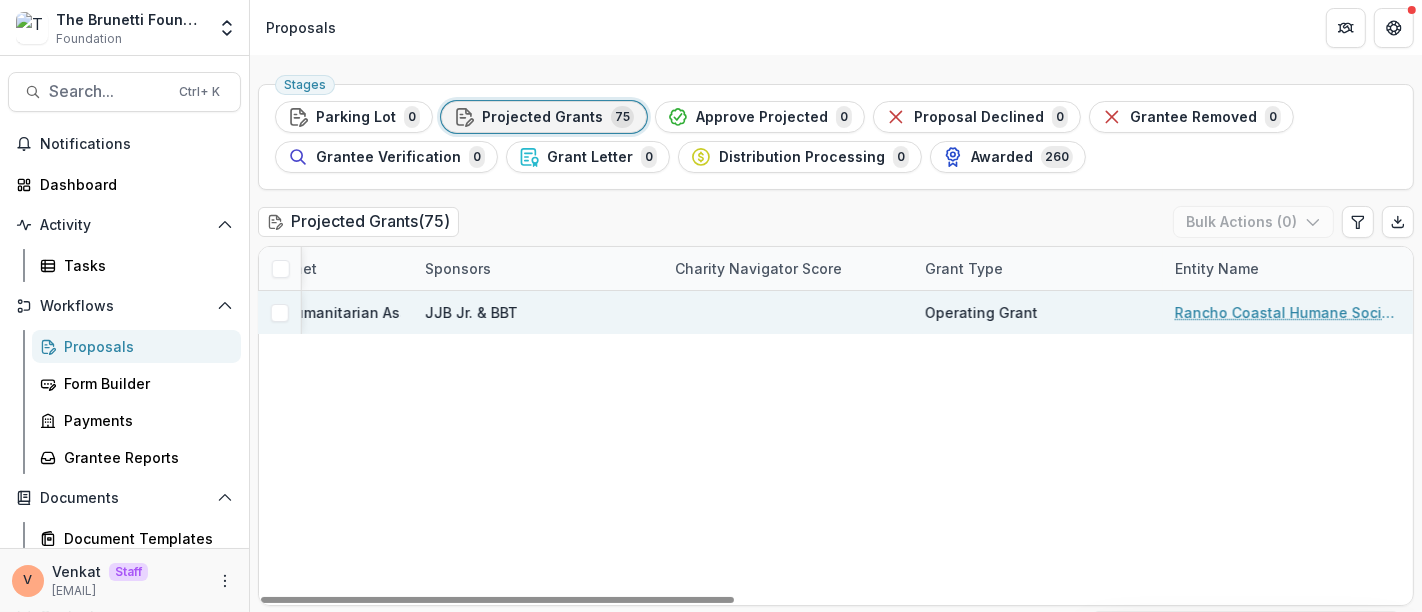 click on "Rancho Coastal Humane Society" at bounding box center (1288, 312) 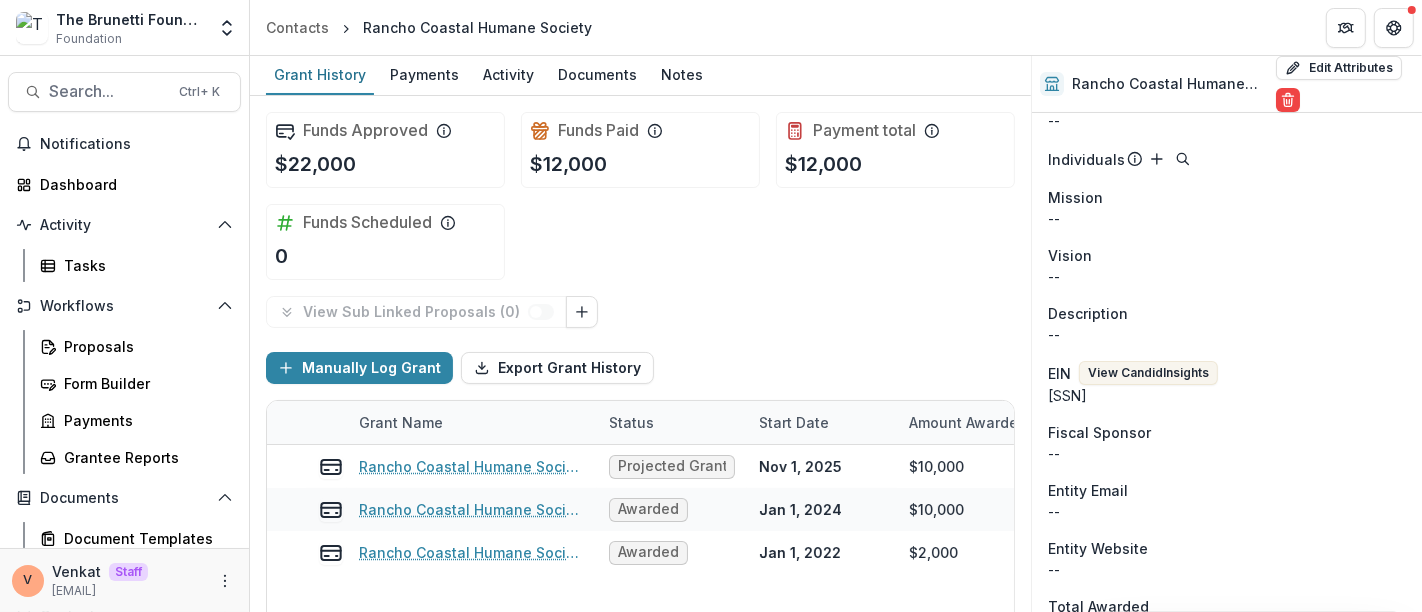 scroll, scrollTop: 222, scrollLeft: 0, axis: vertical 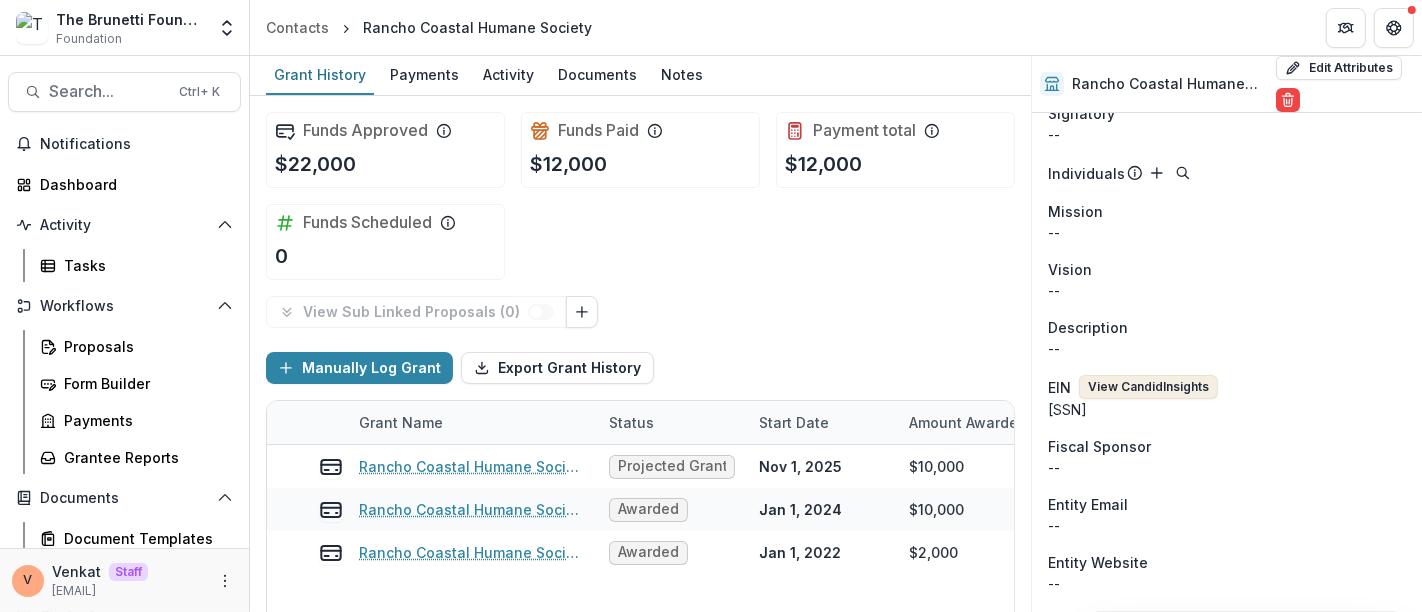 click on "View Candid  Insights" at bounding box center (1148, 387) 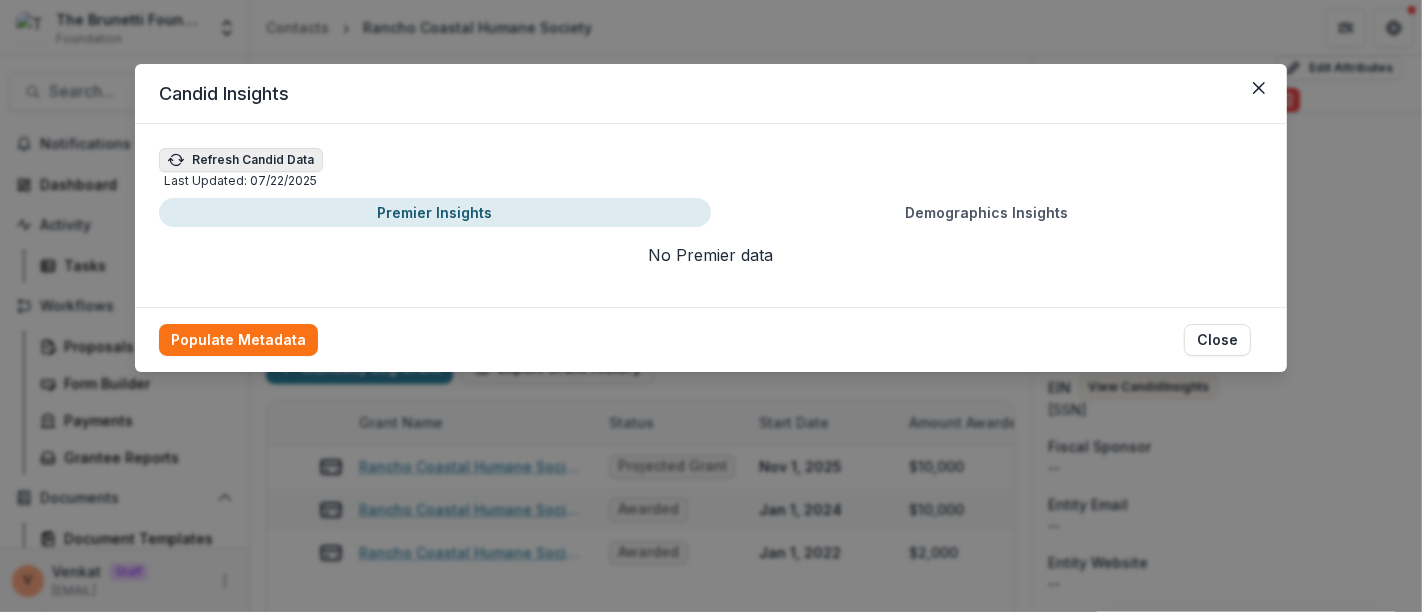 click on "Refresh Candid Data" at bounding box center (241, 160) 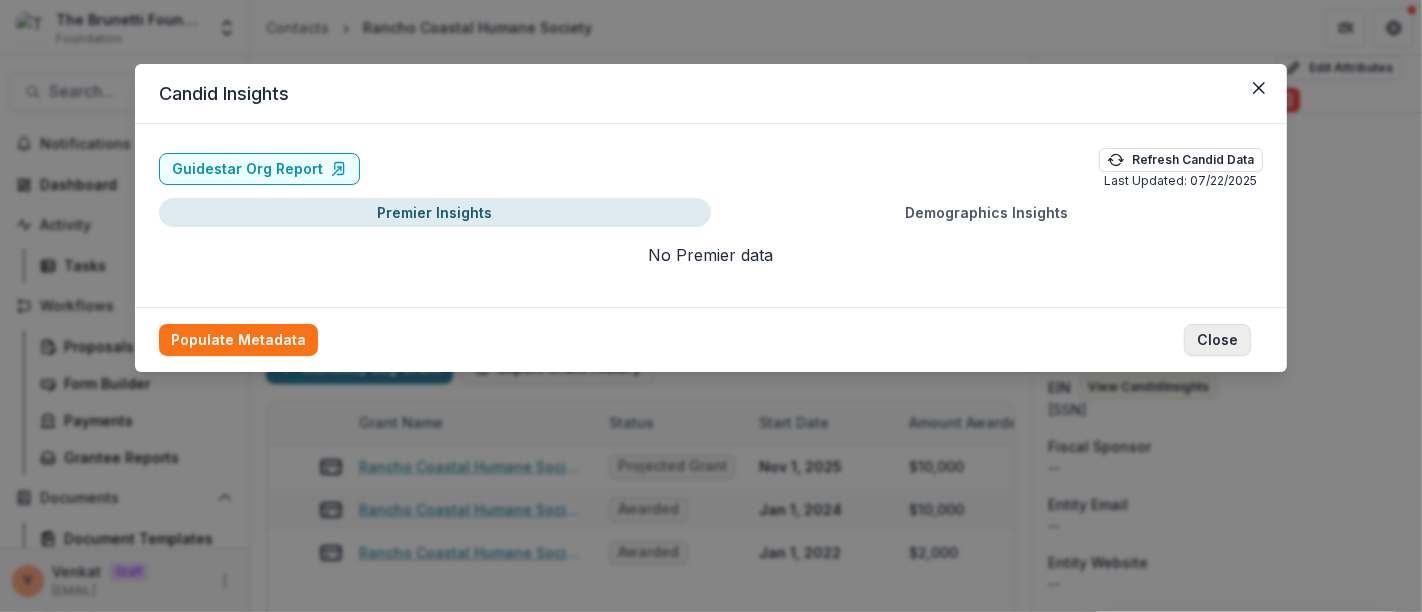 click on "Close" at bounding box center (1217, 340) 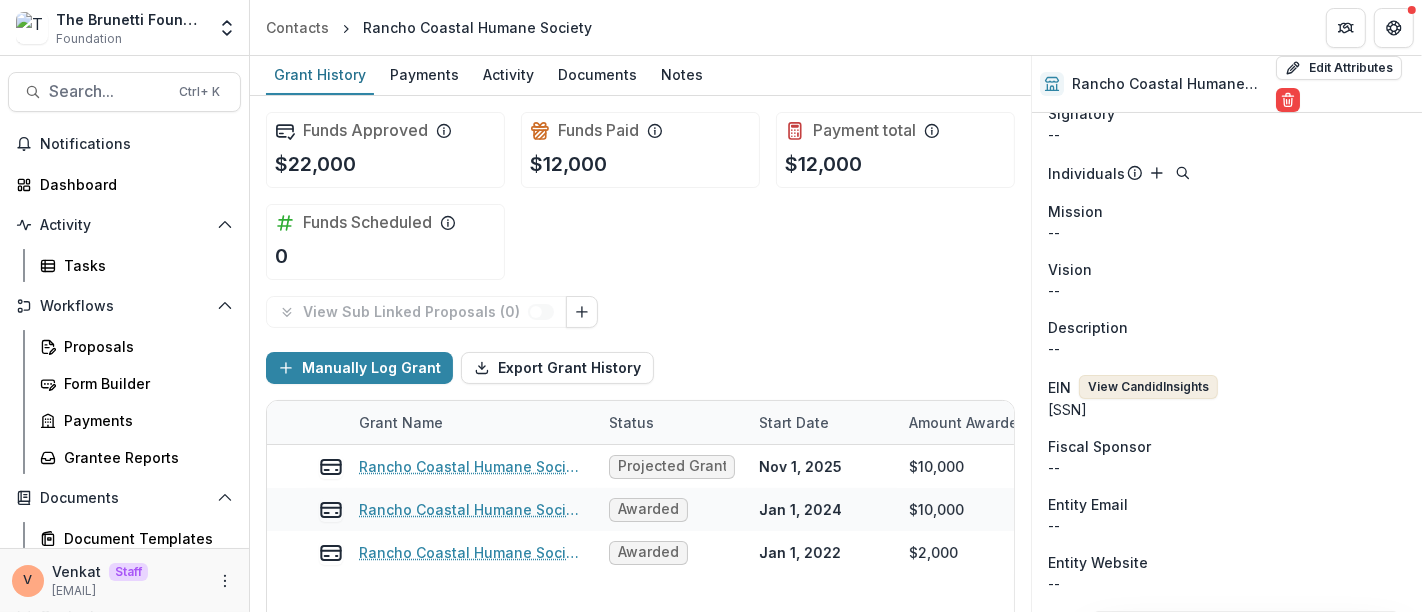 click on "View Candid  Insights" at bounding box center (1148, 387) 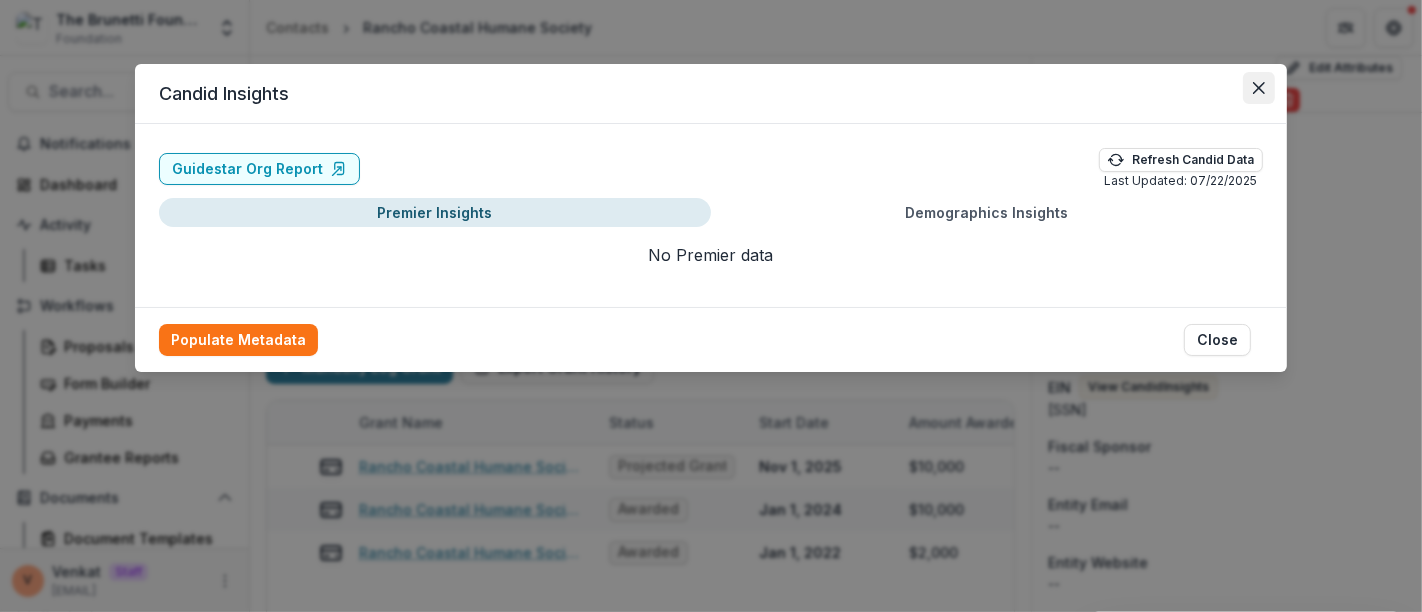 click 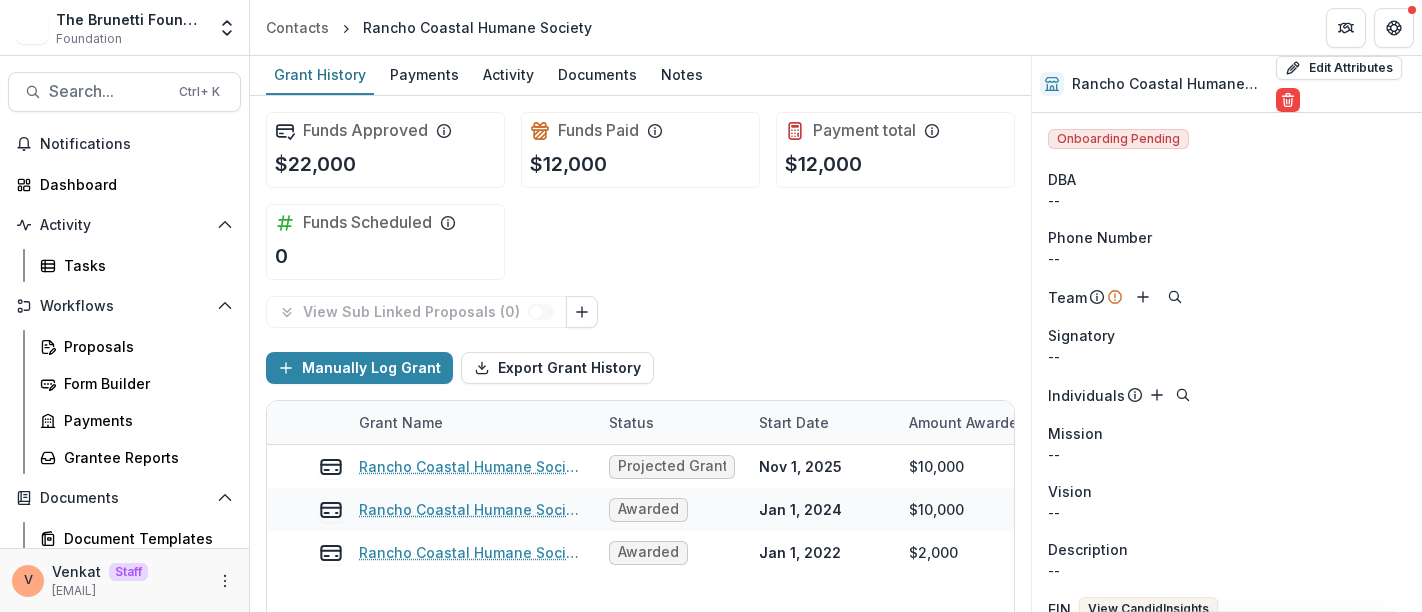scroll, scrollTop: 0, scrollLeft: 0, axis: both 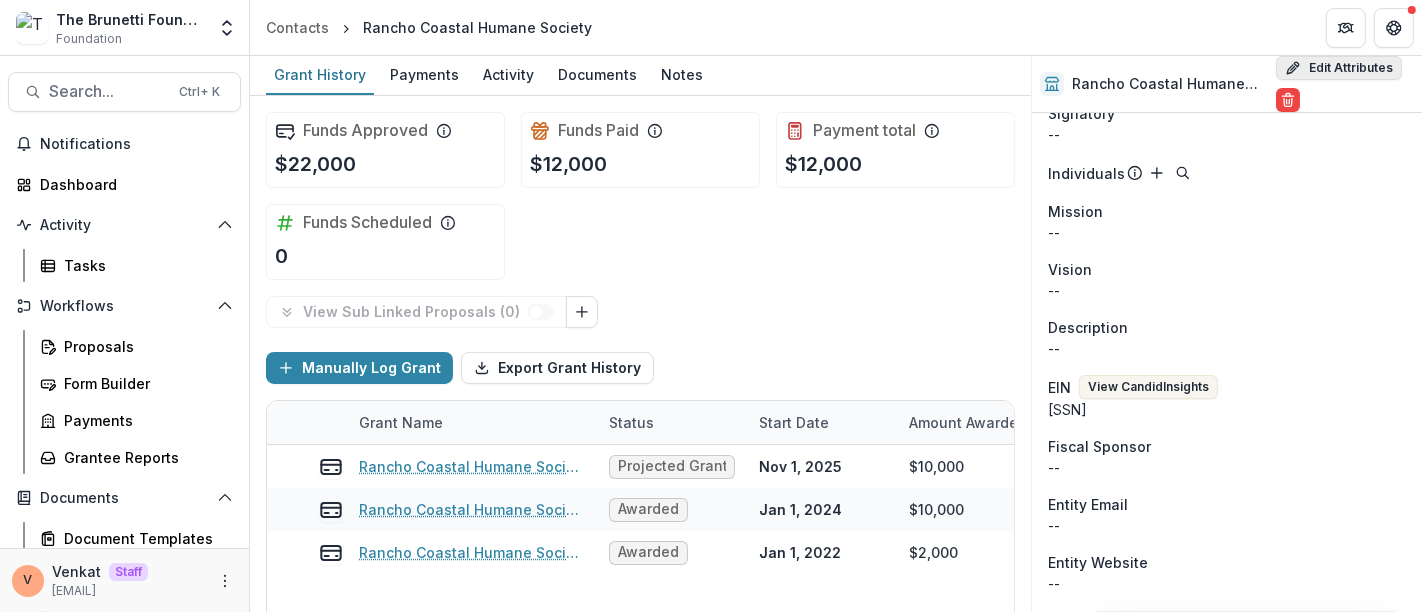 click on "Edit Attributes" at bounding box center (1339, 68) 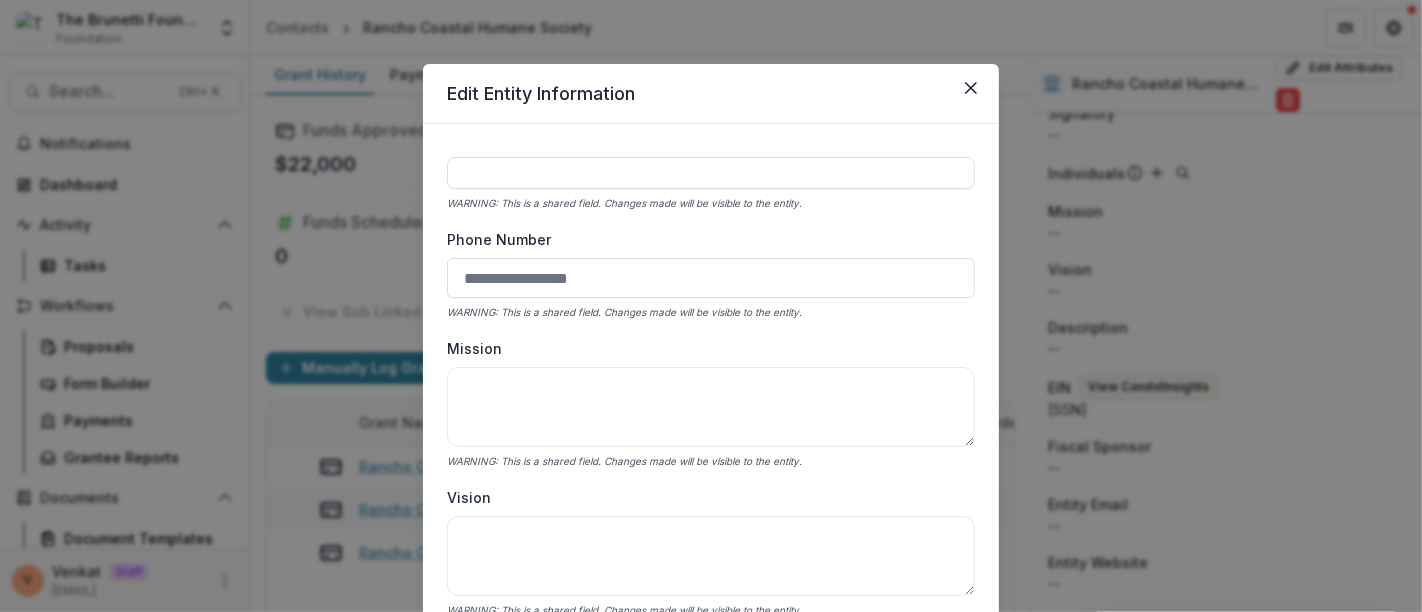 scroll, scrollTop: 555, scrollLeft: 0, axis: vertical 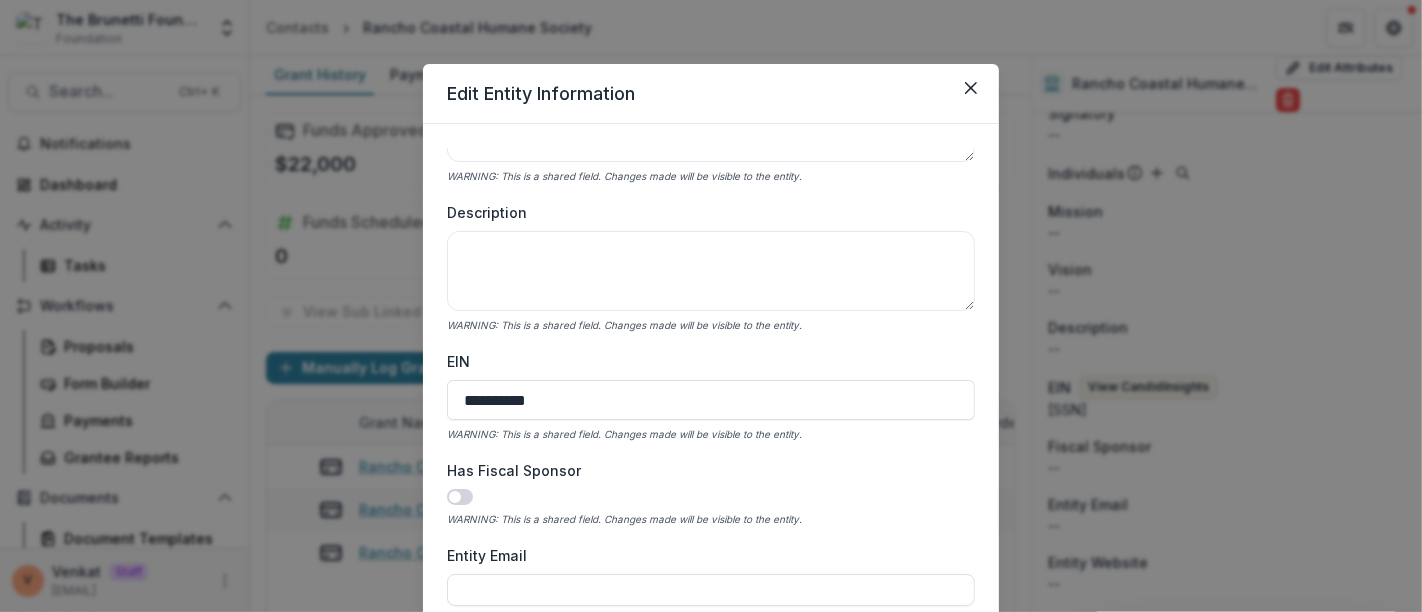 drag, startPoint x: 551, startPoint y: 400, endPoint x: 350, endPoint y: 400, distance: 201 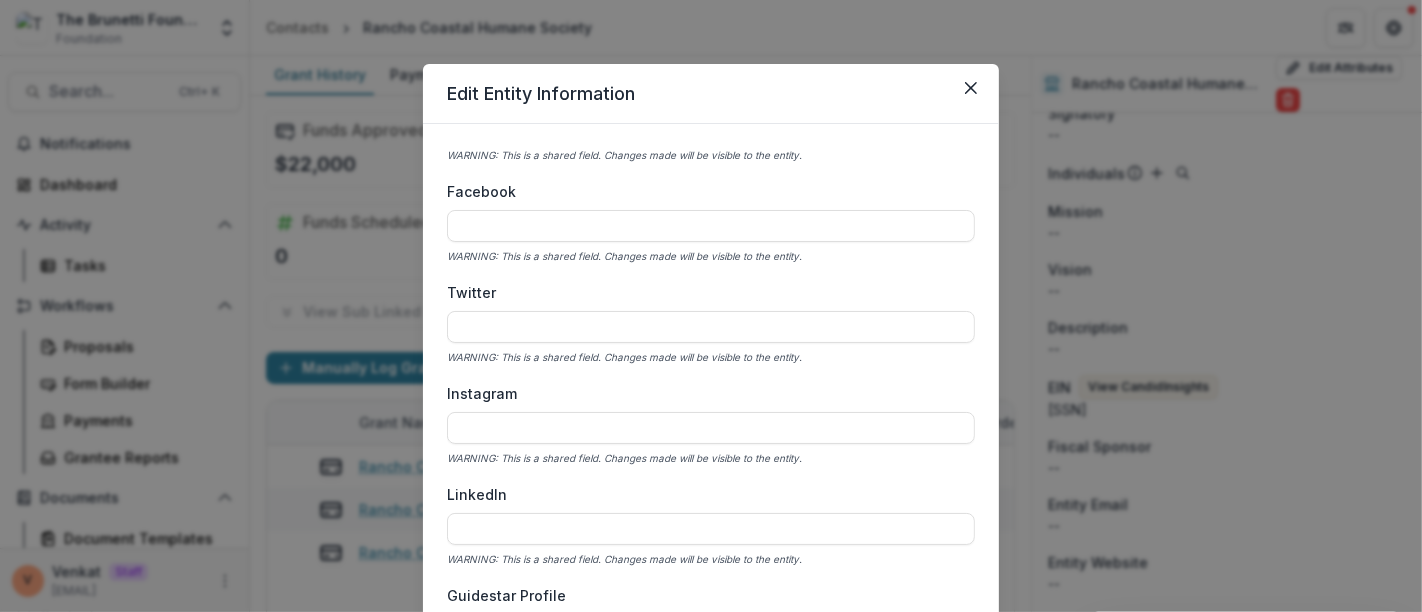 scroll, scrollTop: 2936, scrollLeft: 0, axis: vertical 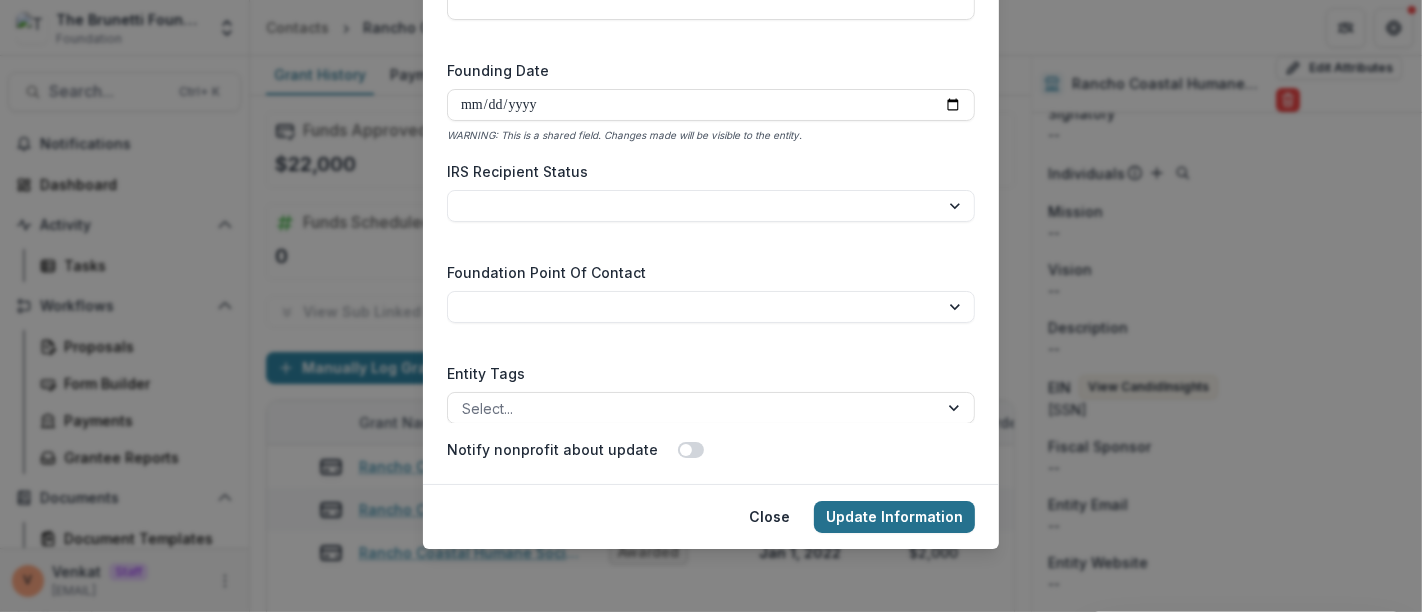 type on "**********" 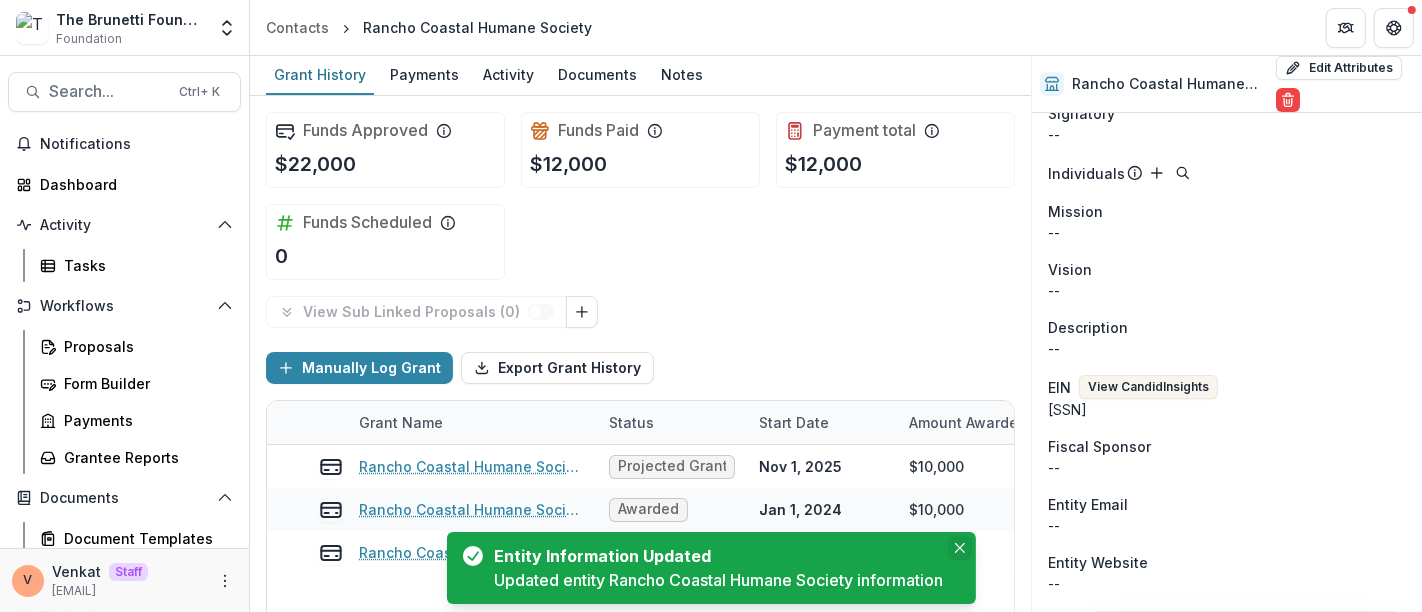 click 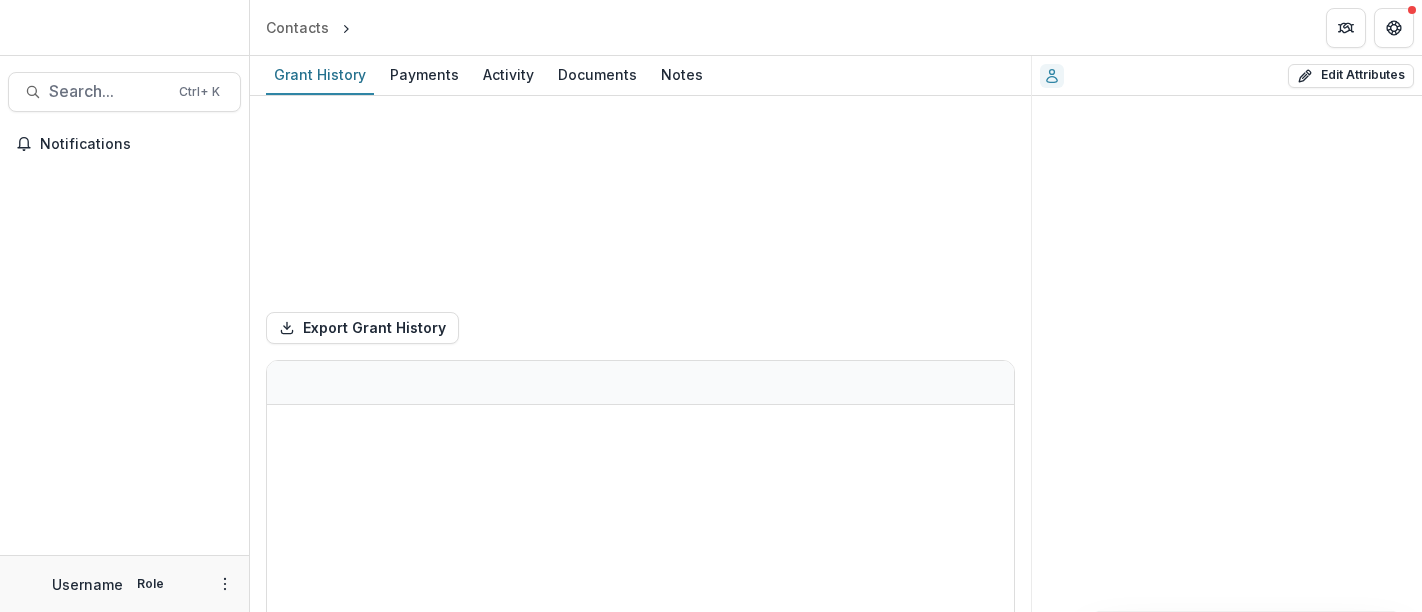scroll, scrollTop: 0, scrollLeft: 0, axis: both 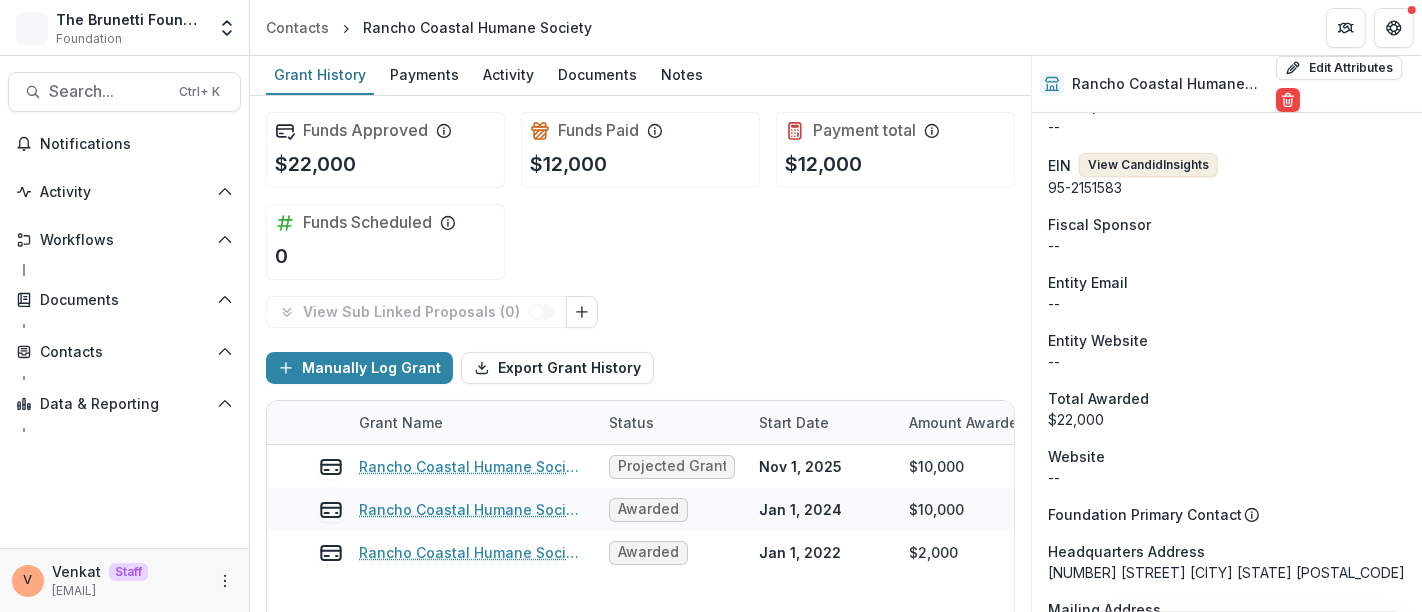 click on "View Candid  Insights" at bounding box center (1148, 165) 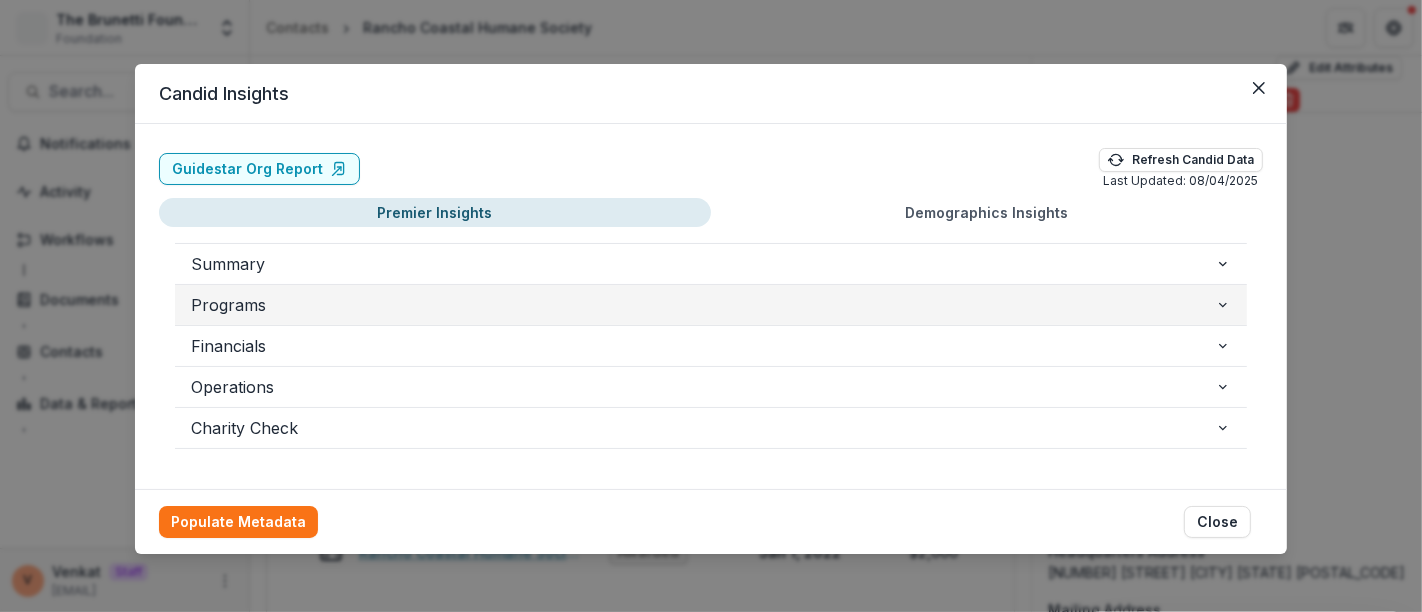 scroll, scrollTop: 2, scrollLeft: 0, axis: vertical 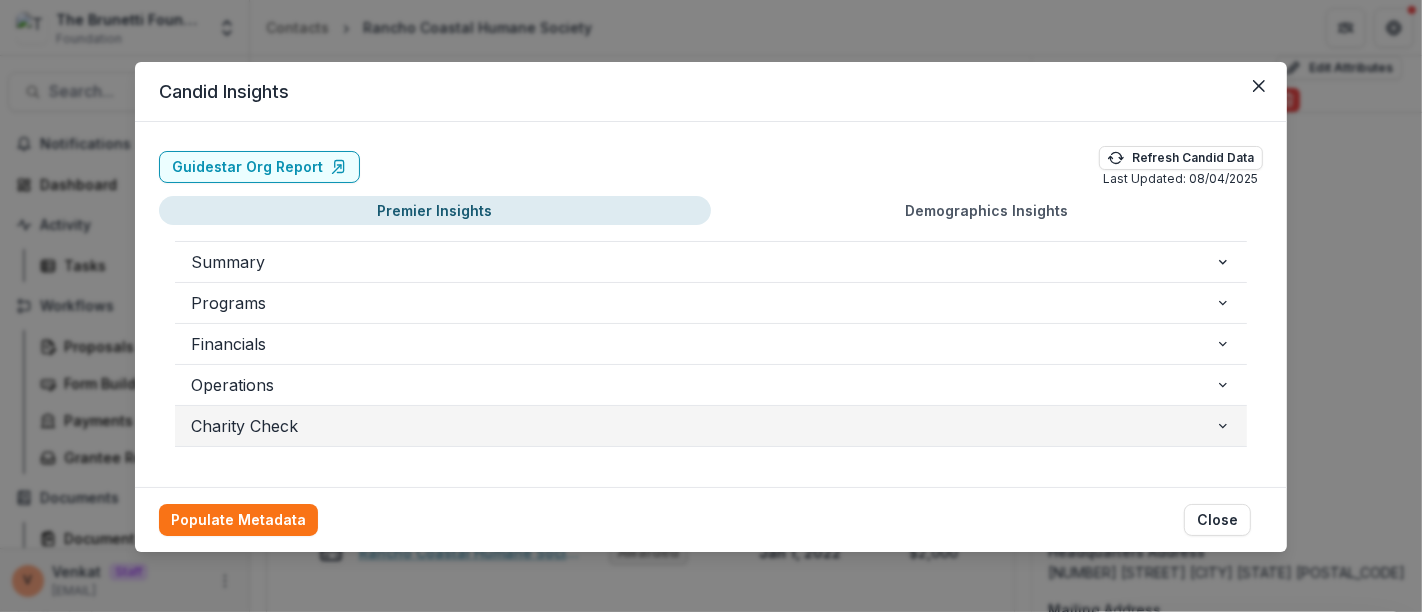 click on "Charity Check" at bounding box center (703, 426) 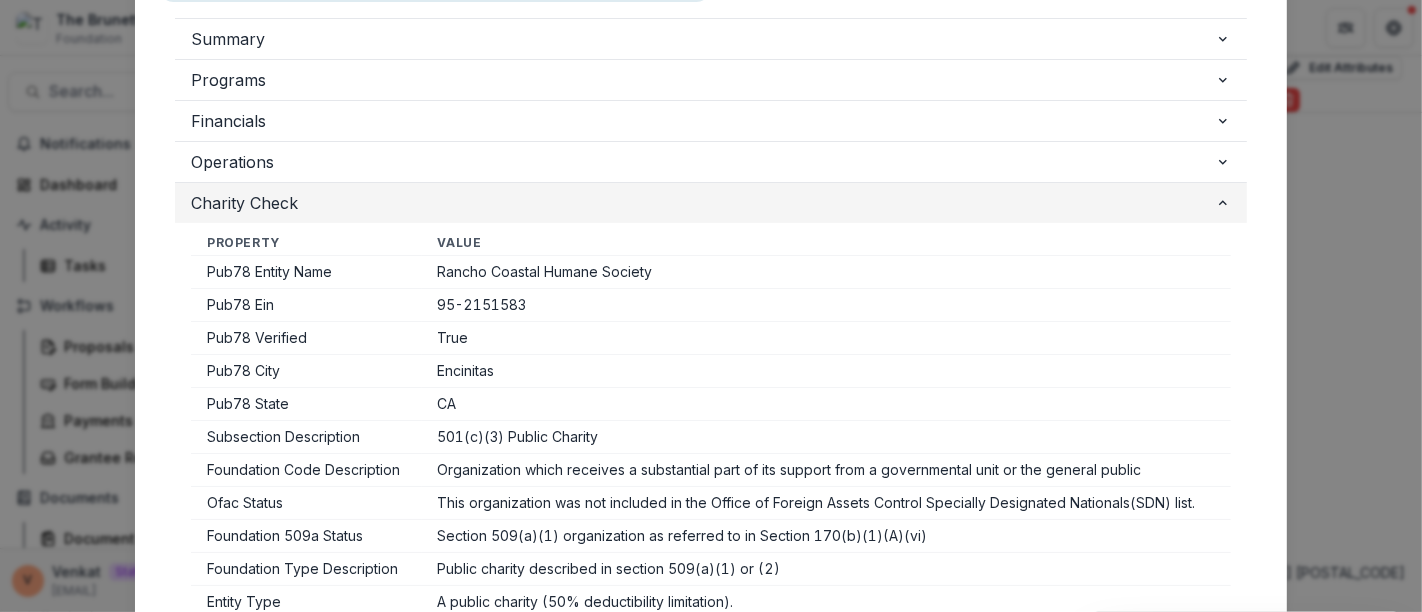 scroll, scrollTop: 2, scrollLeft: 0, axis: vertical 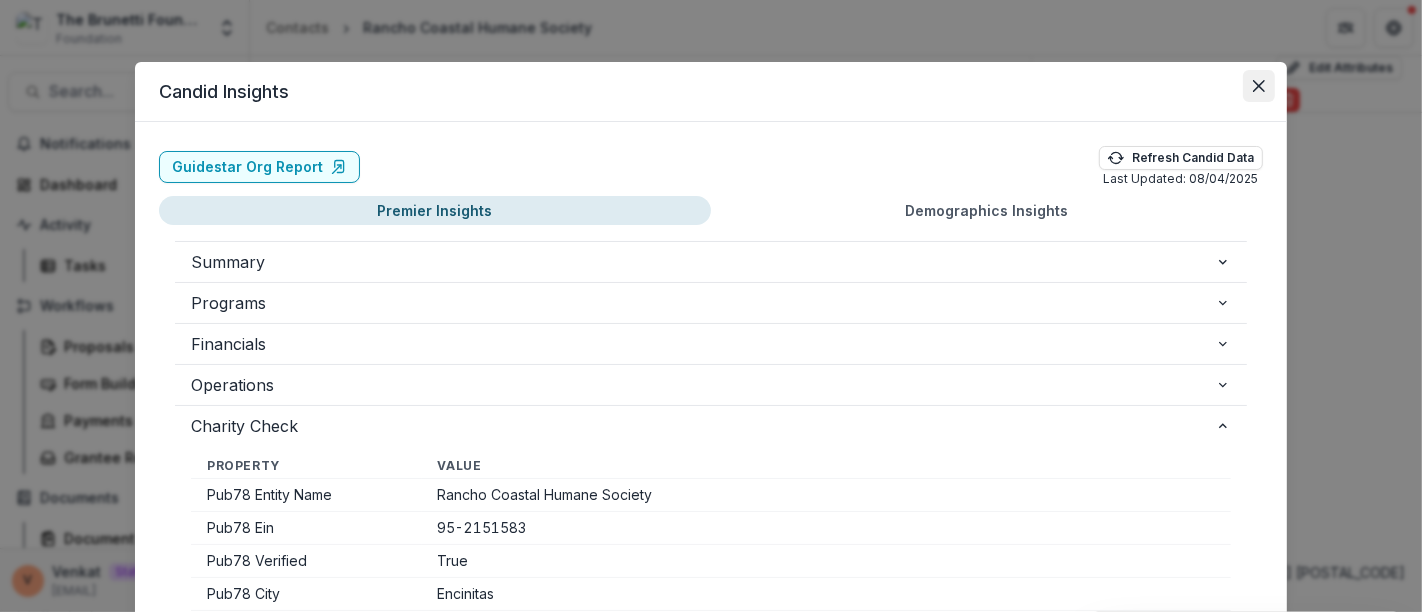 click 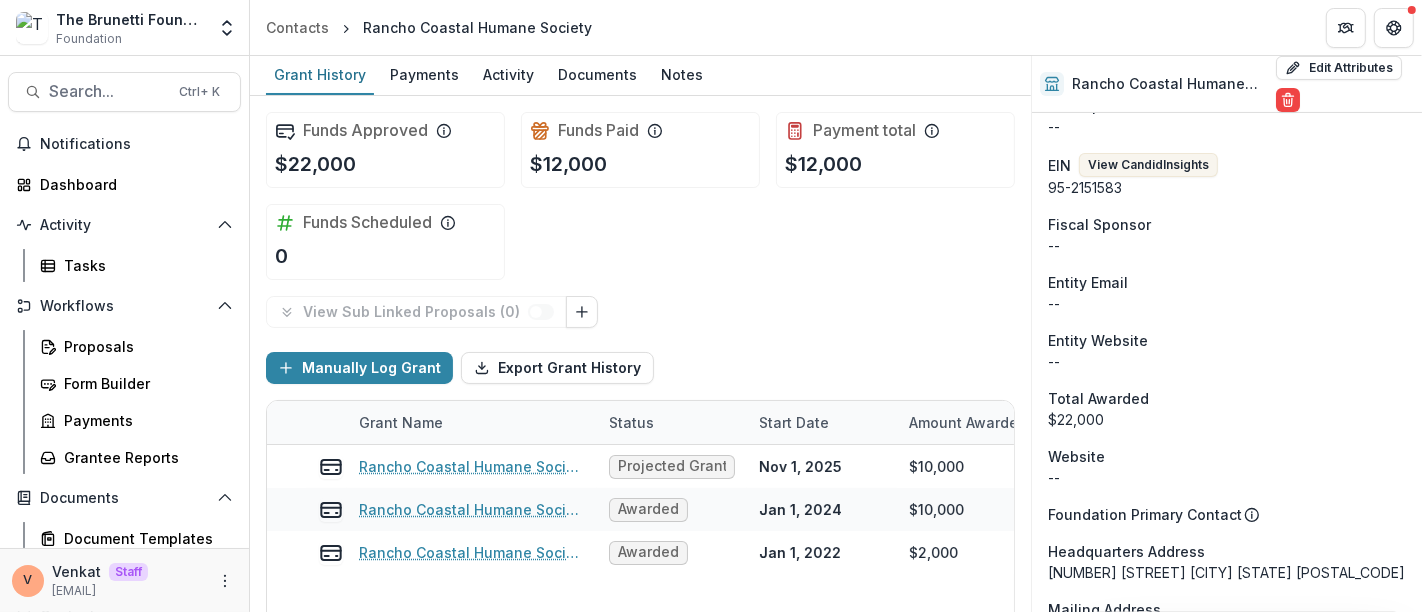 drag, startPoint x: 119, startPoint y: 92, endPoint x: 783, endPoint y: 272, distance: 687.9651 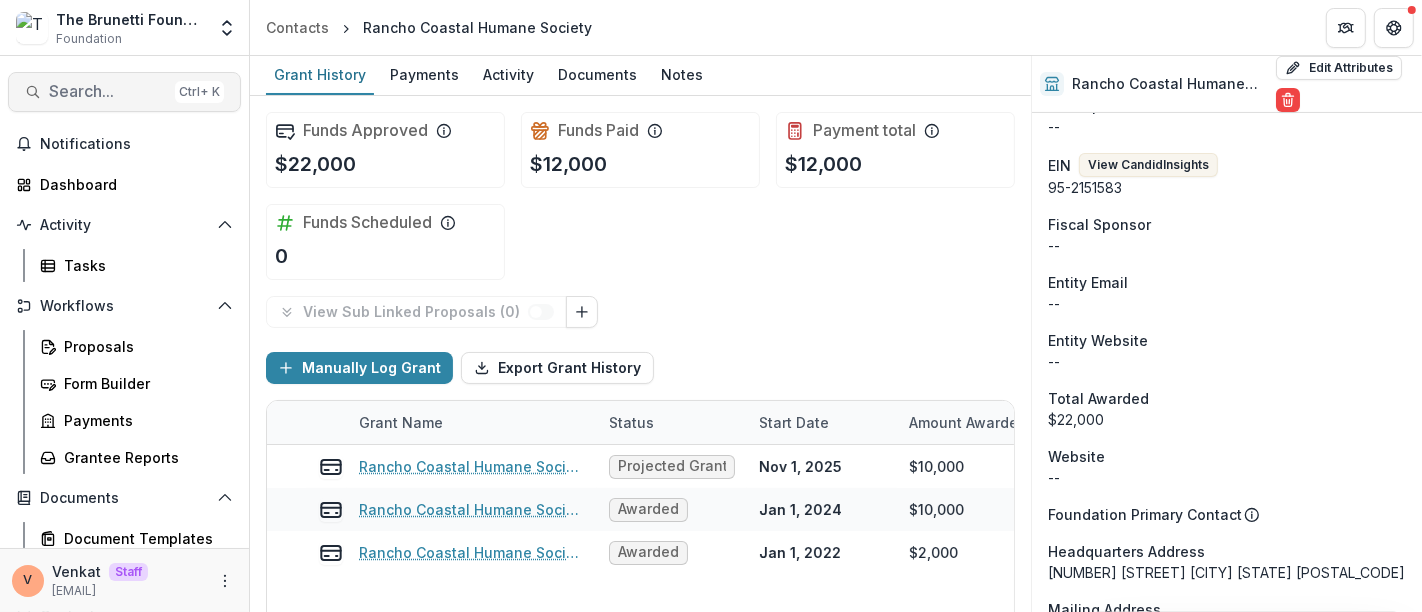 click on "Search..." at bounding box center [108, 91] 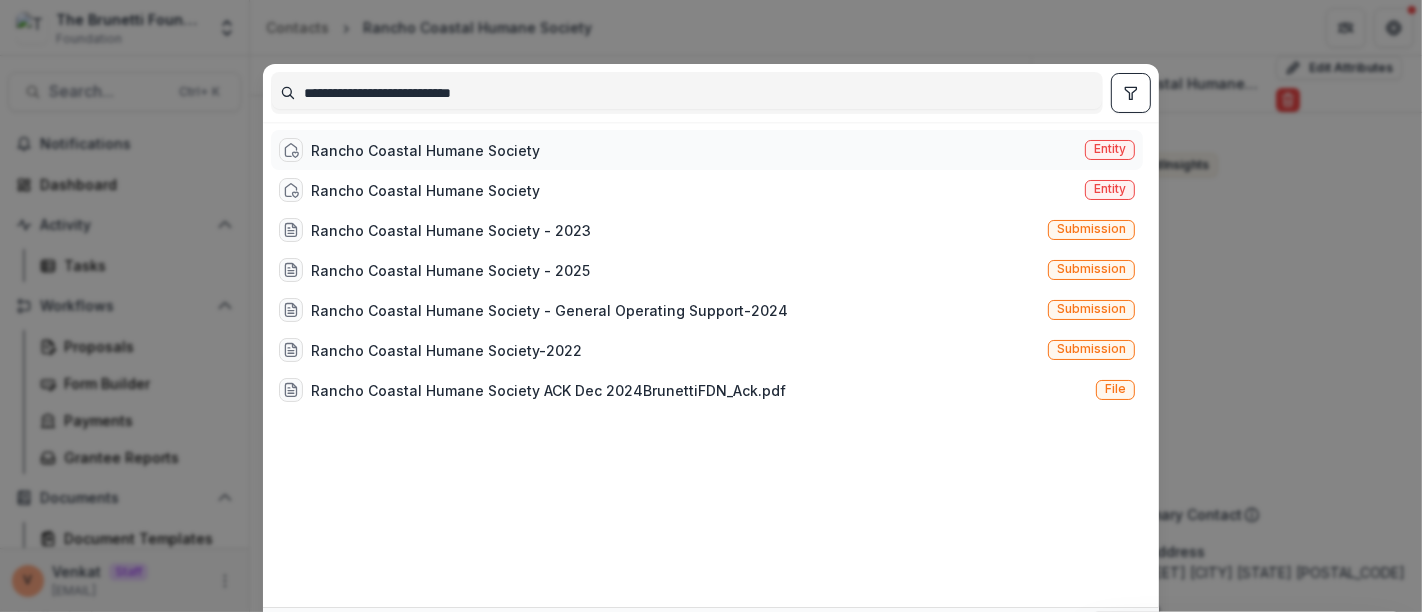 type on "**********" 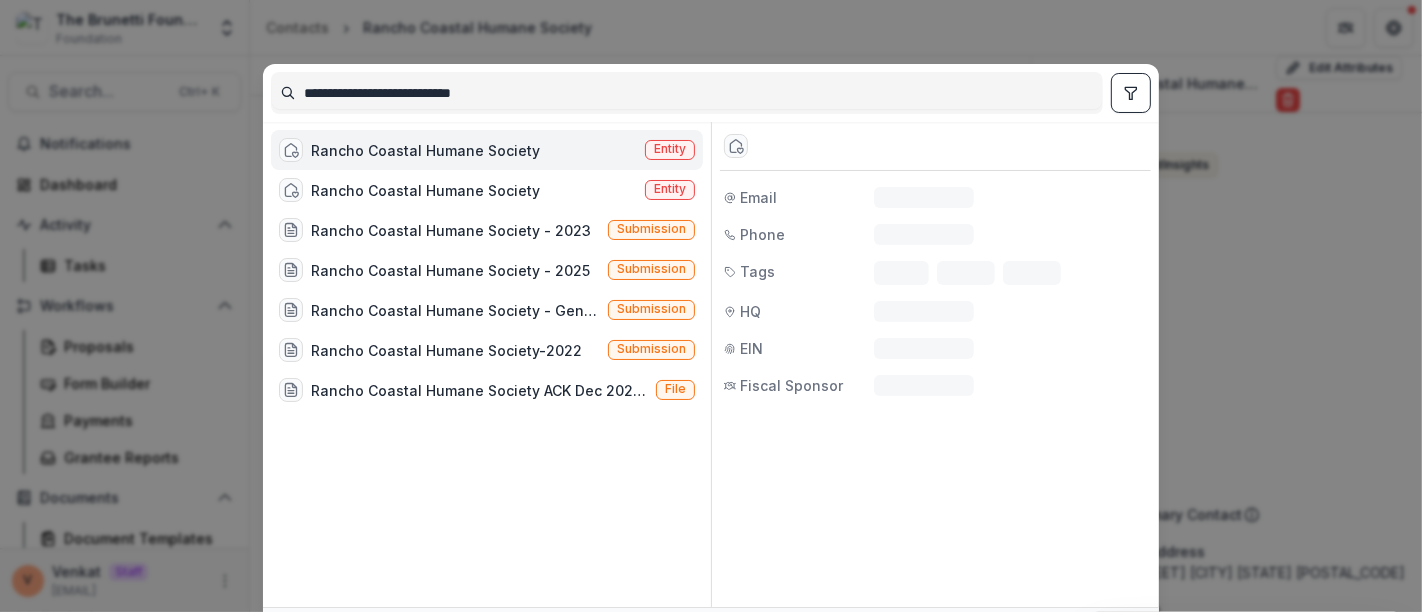 click on "Rancho Coastal Humane Society" at bounding box center (425, 150) 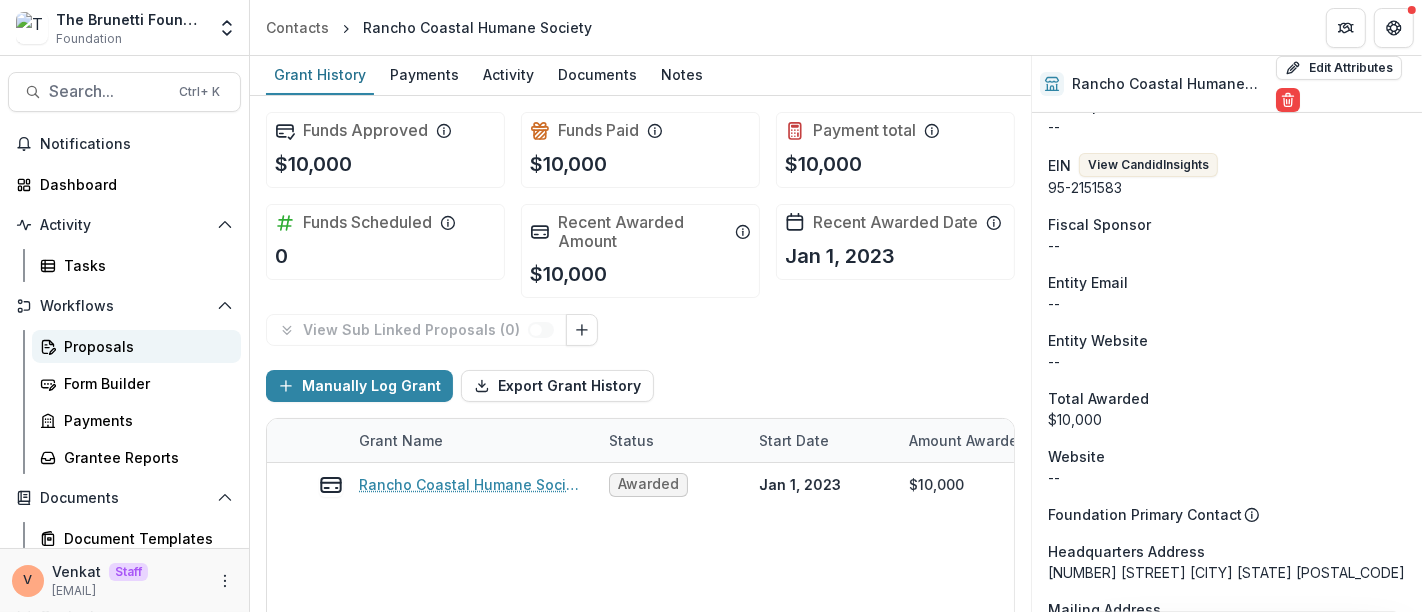 click on "Proposals" at bounding box center (144, 346) 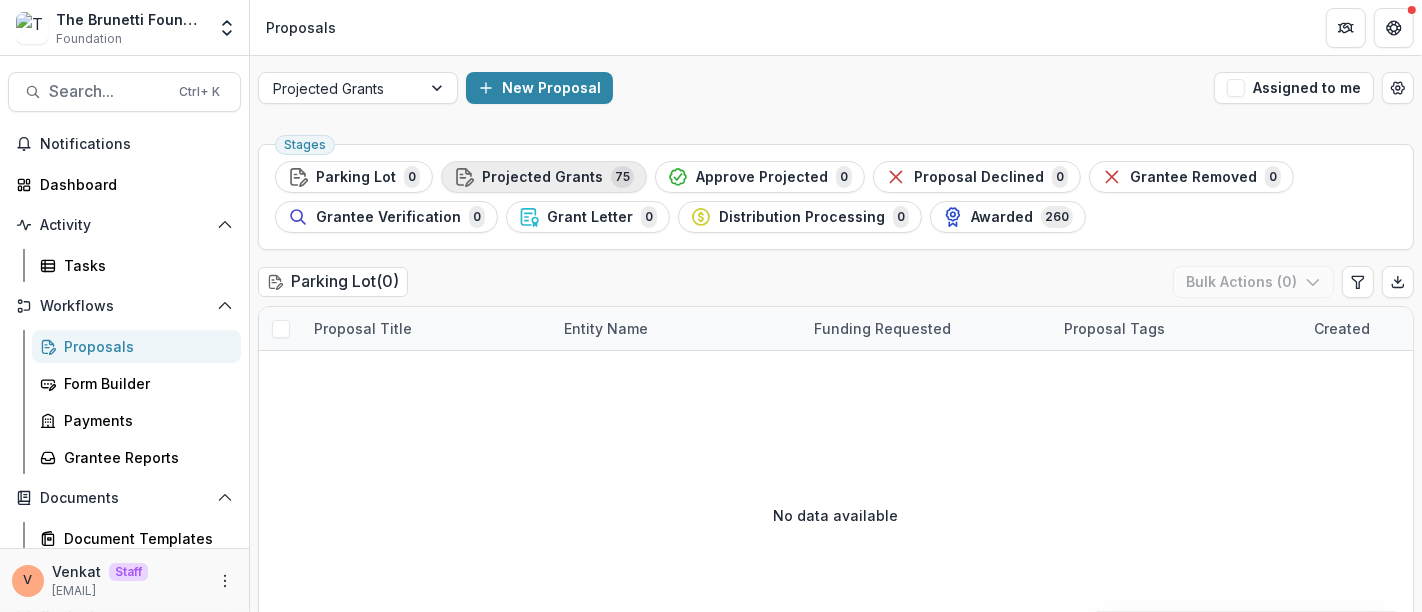 click on "Projected Grants" at bounding box center (542, 177) 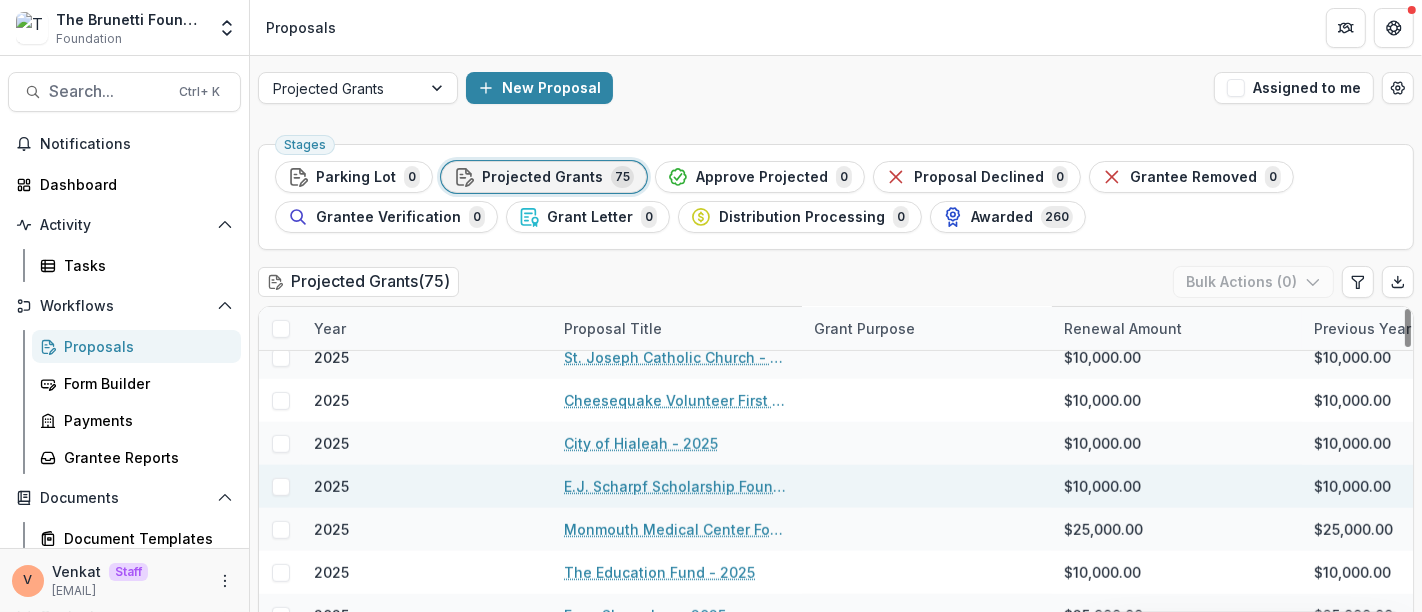 scroll, scrollTop: 1111, scrollLeft: 0, axis: vertical 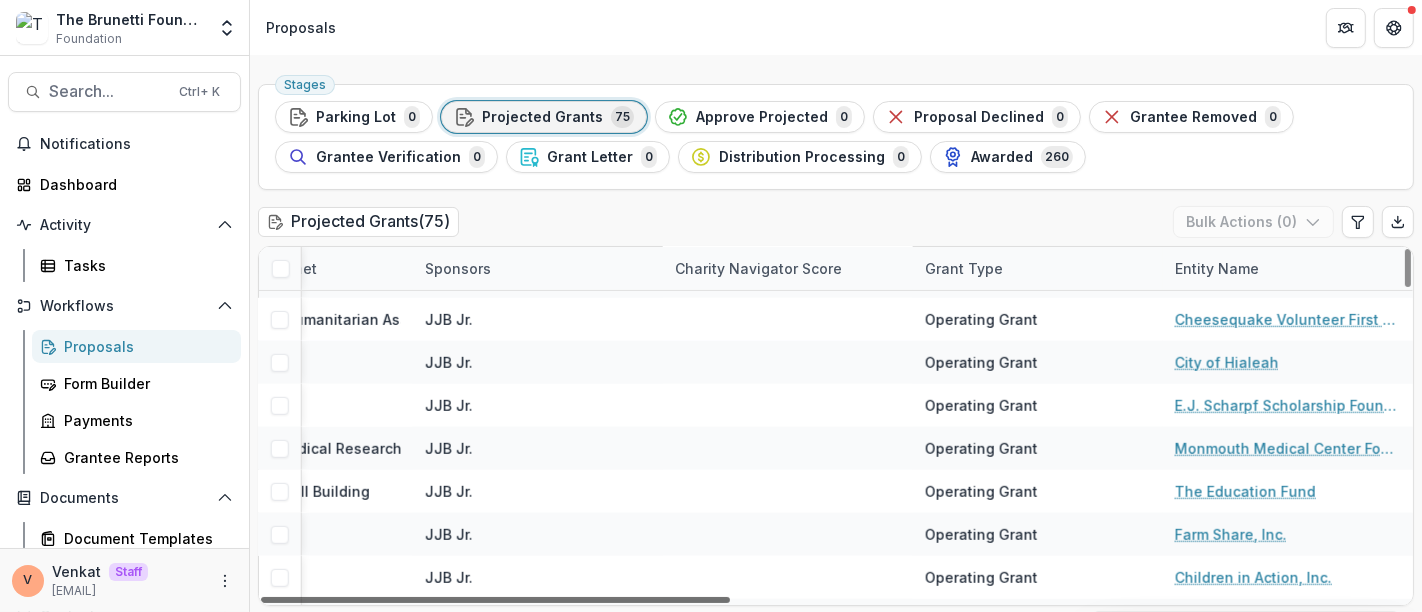 drag, startPoint x: 642, startPoint y: 601, endPoint x: 1421, endPoint y: 575, distance: 779.4338 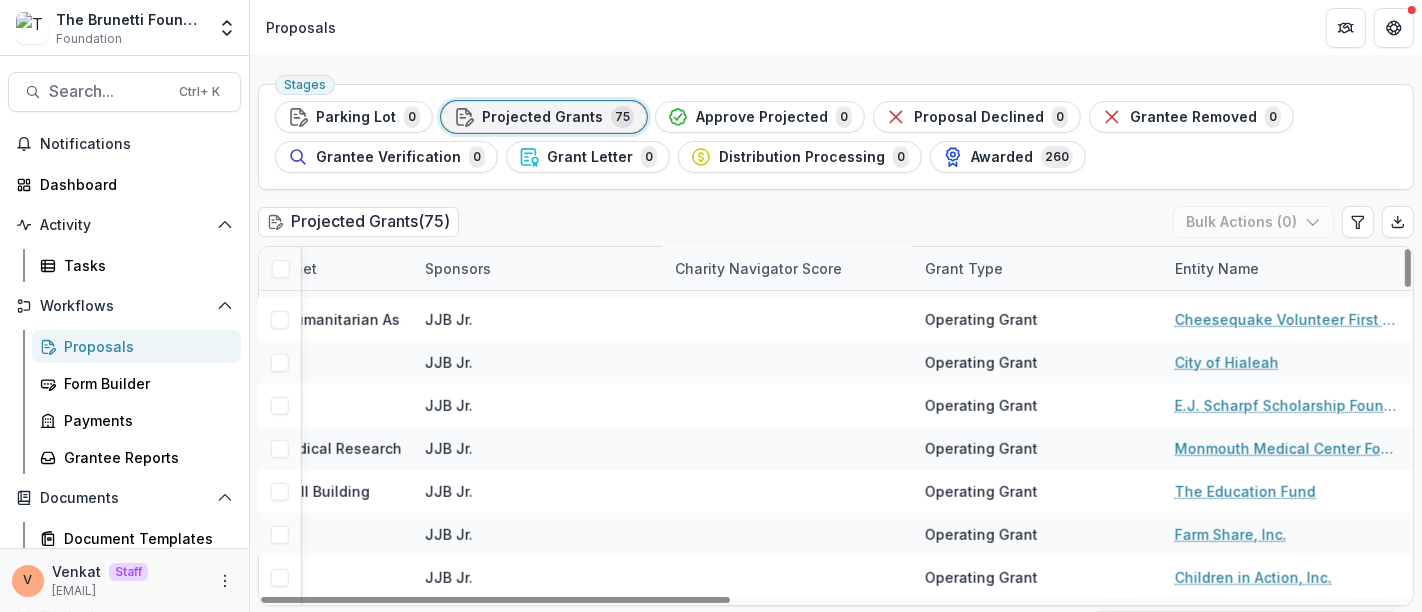 click on "Entity Name" at bounding box center (1217, 268) 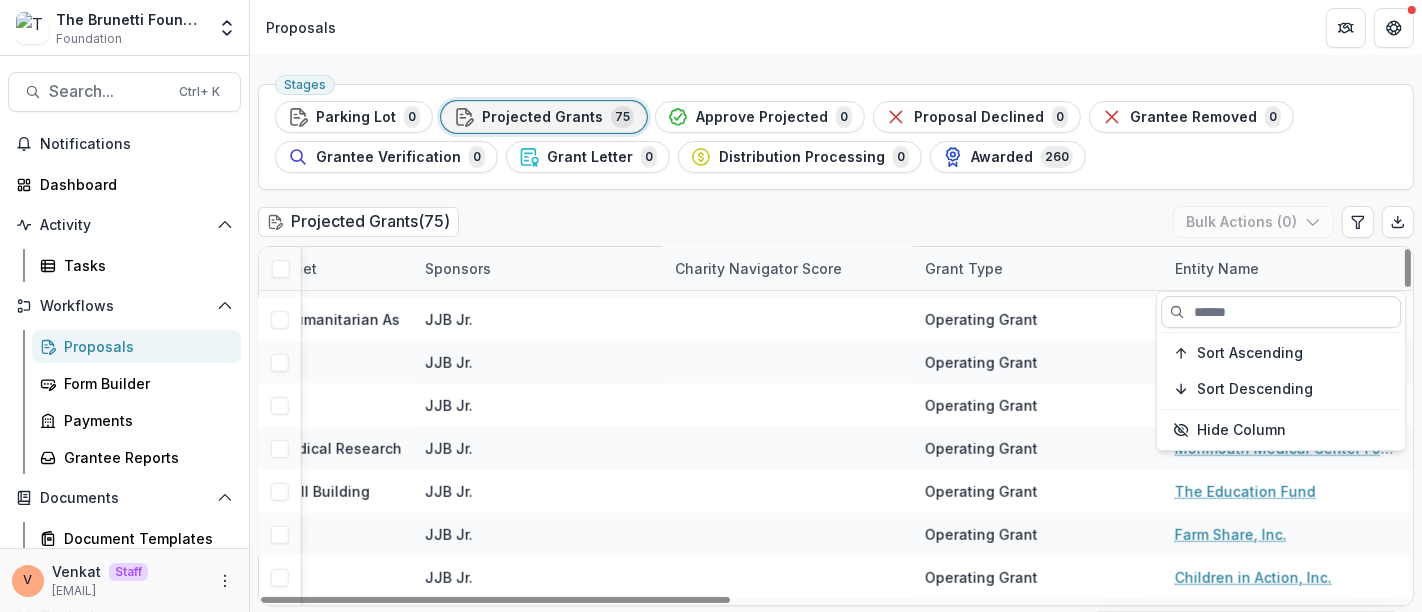 click at bounding box center [1281, 312] 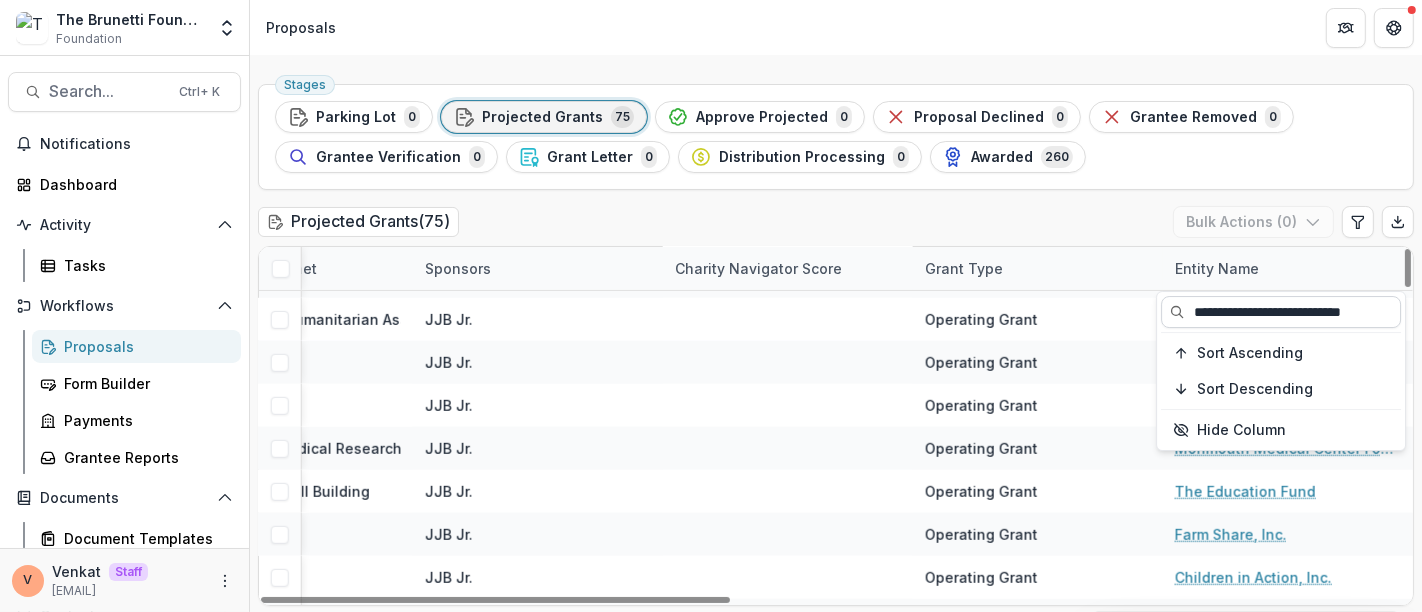 scroll, scrollTop: 0, scrollLeft: 21, axis: horizontal 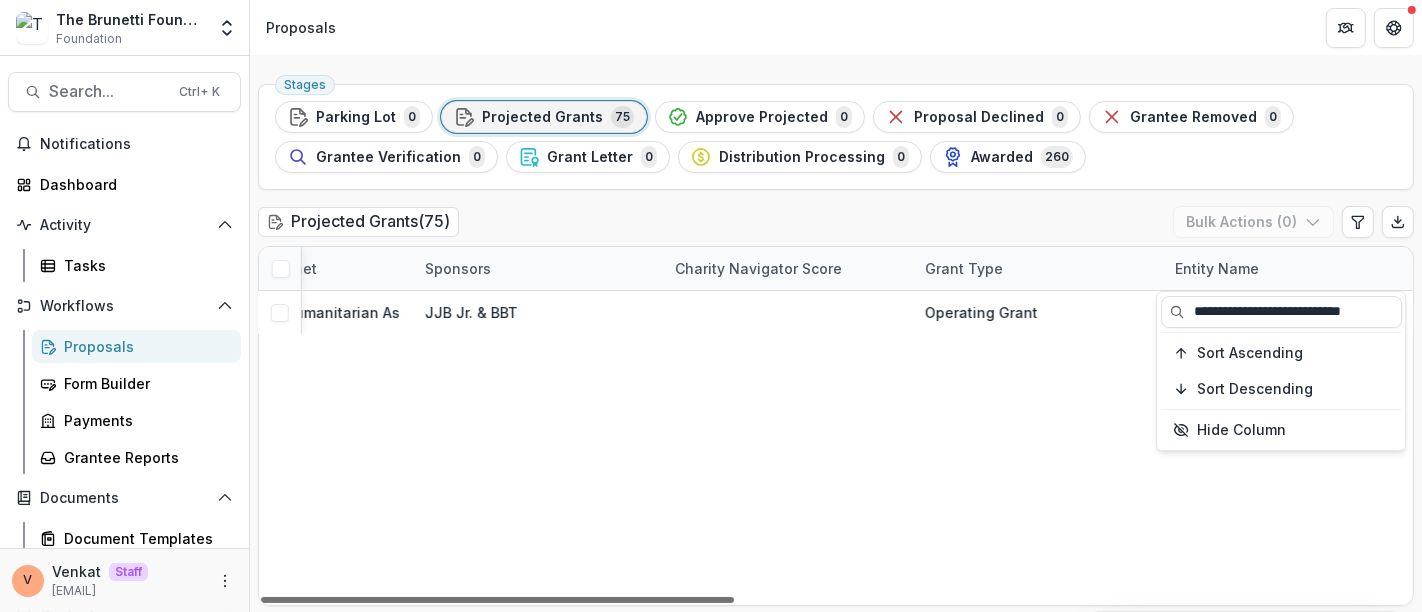type on "**********" 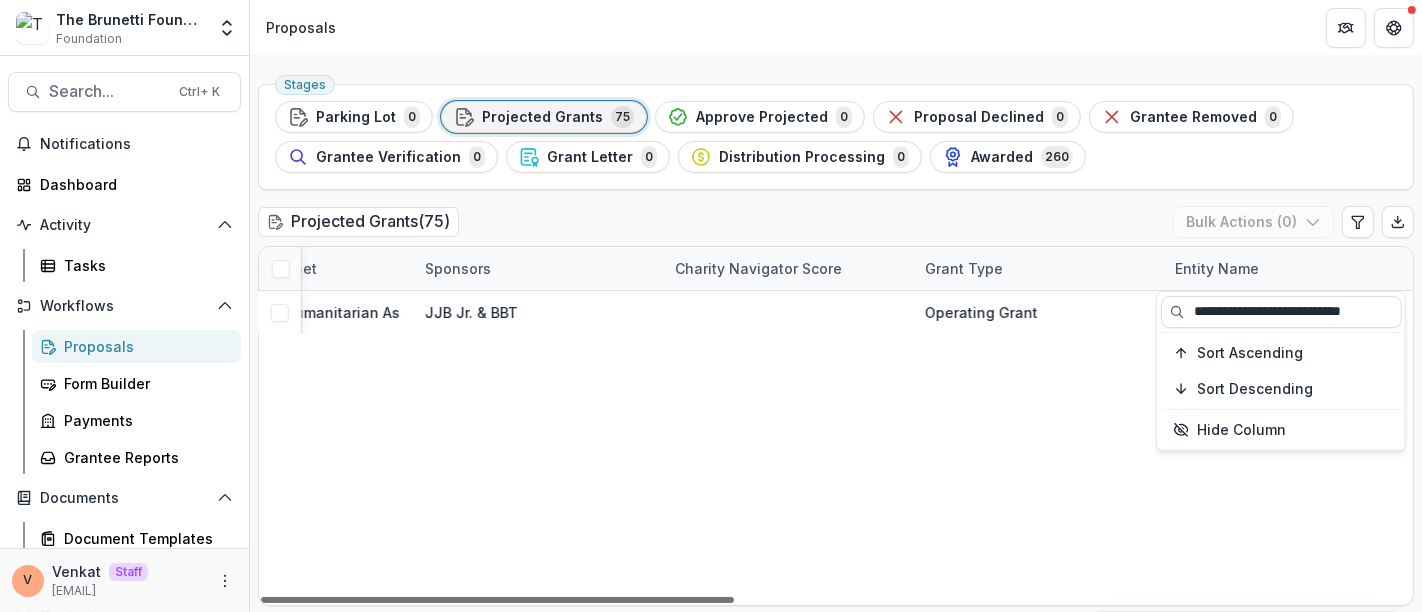 scroll, scrollTop: 0, scrollLeft: 0, axis: both 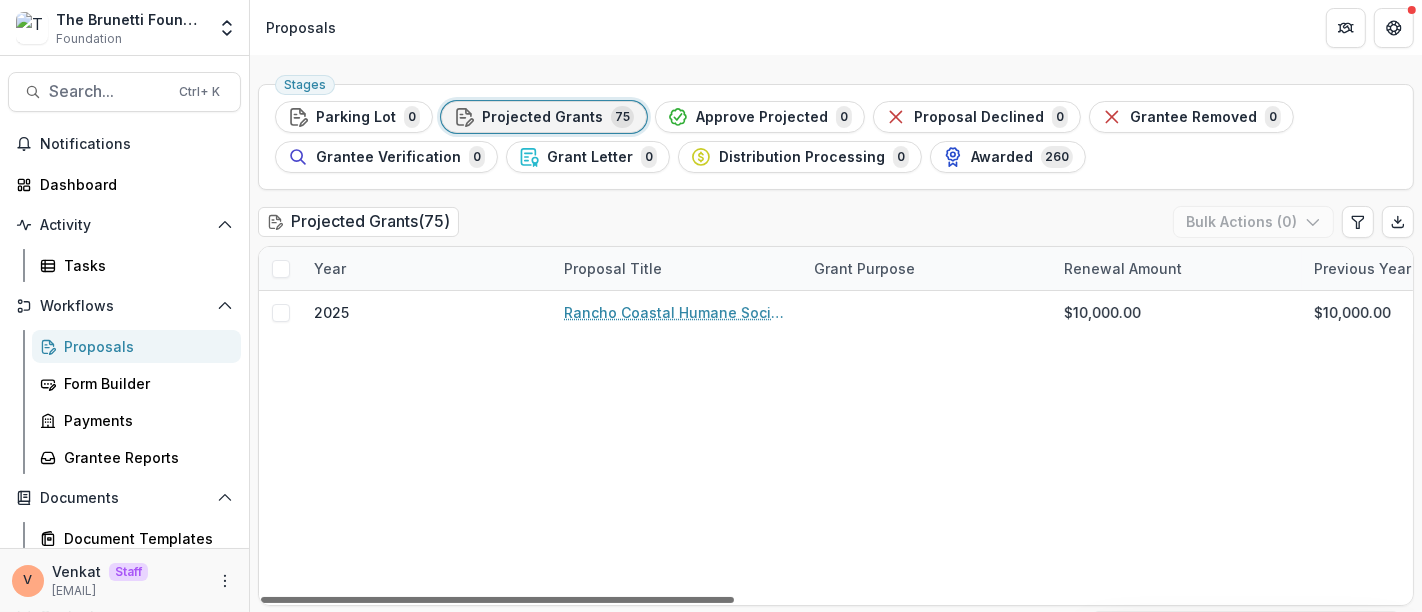 drag, startPoint x: 1125, startPoint y: 598, endPoint x: 316, endPoint y: 577, distance: 809.2725 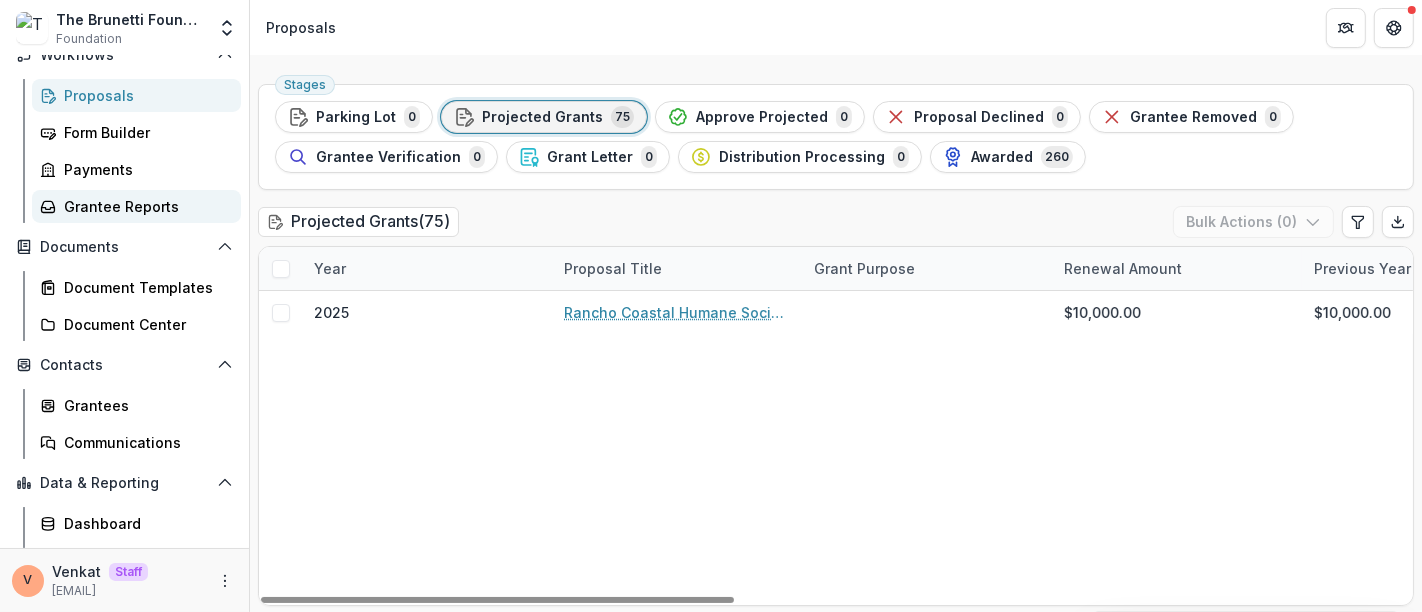 scroll, scrollTop: 278, scrollLeft: 0, axis: vertical 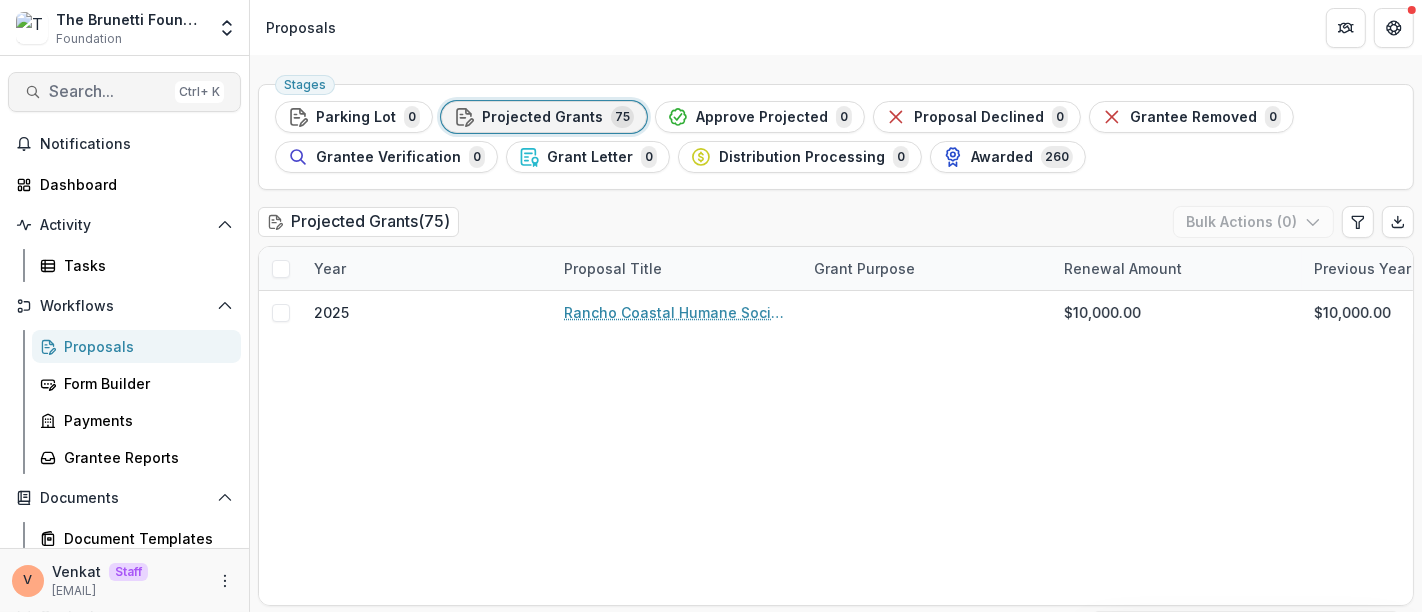 click on "Search..." at bounding box center [108, 91] 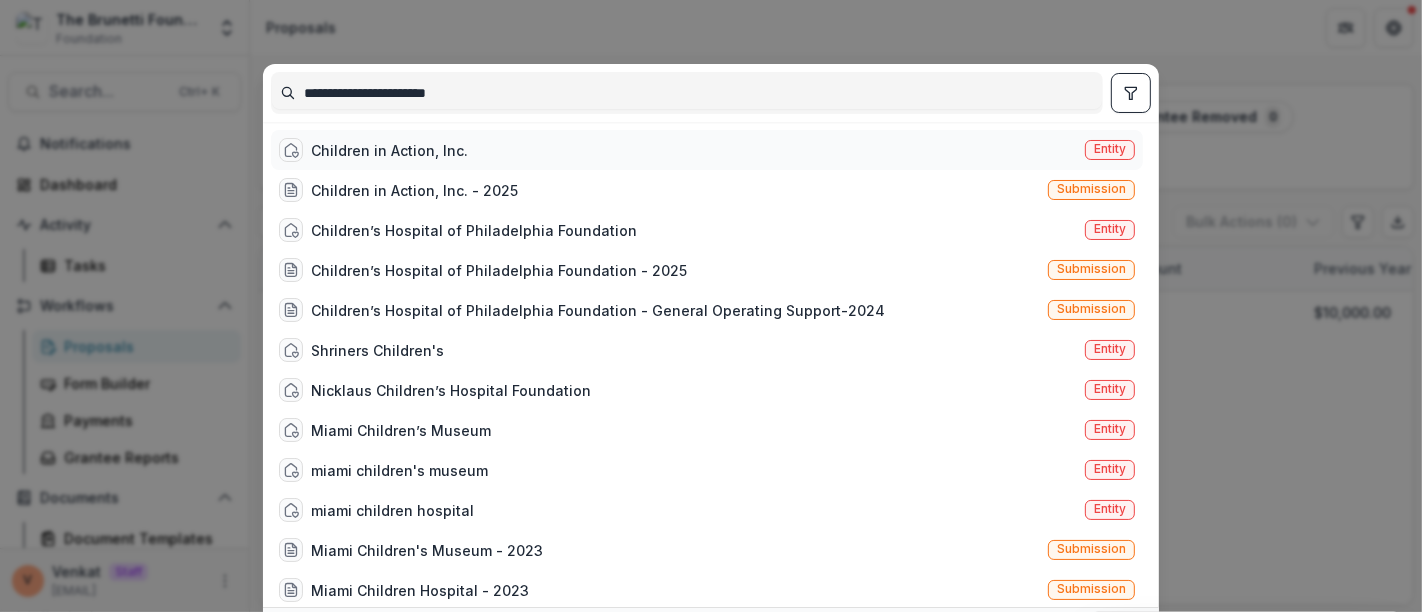type on "**********" 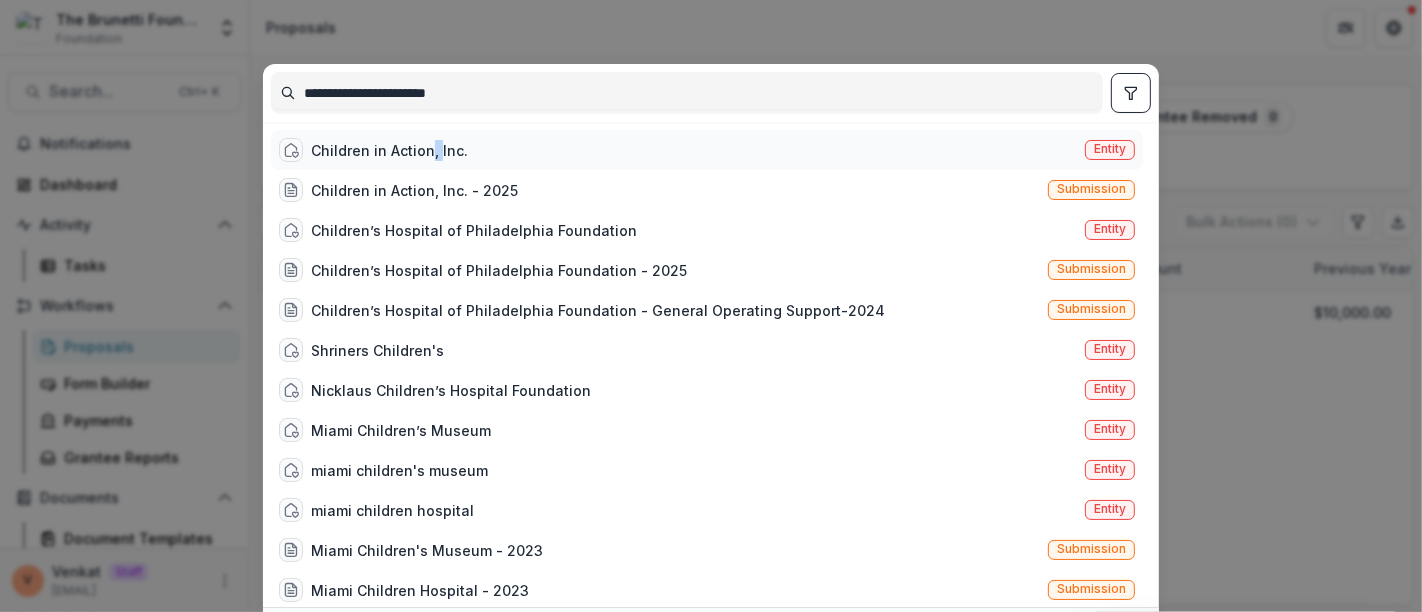 click on "Children in Action, Inc." at bounding box center (389, 150) 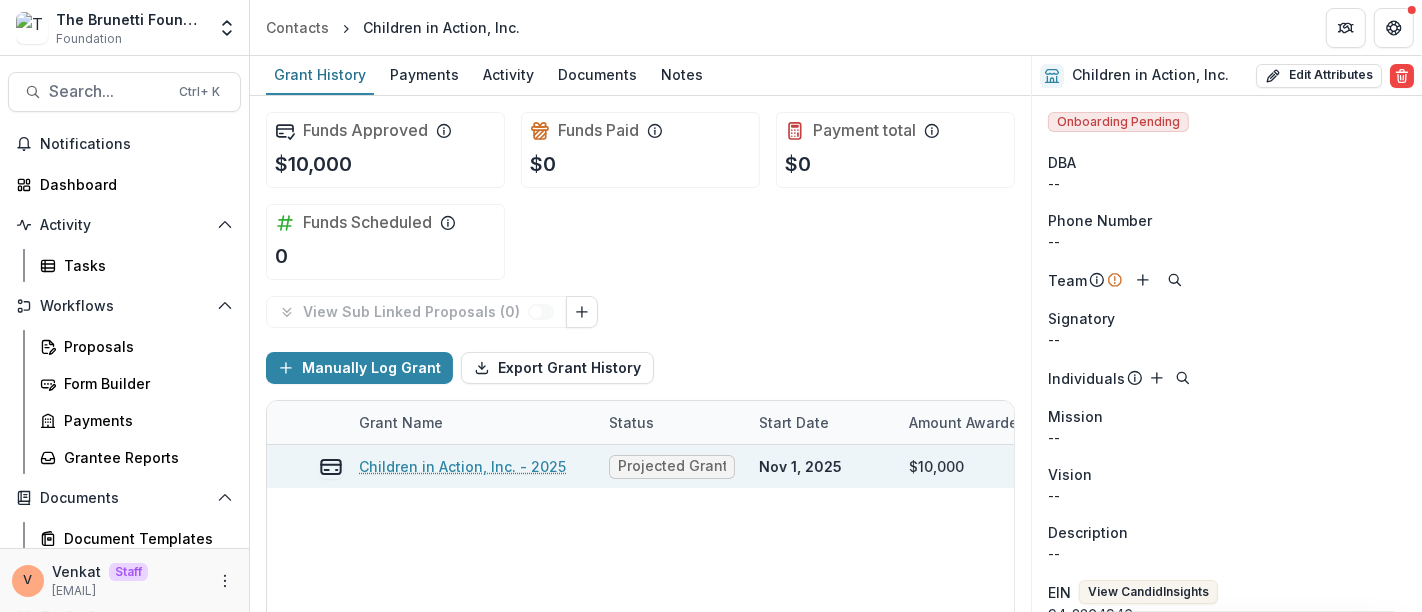 click on "Children in Action, Inc. - 2025" at bounding box center [462, 466] 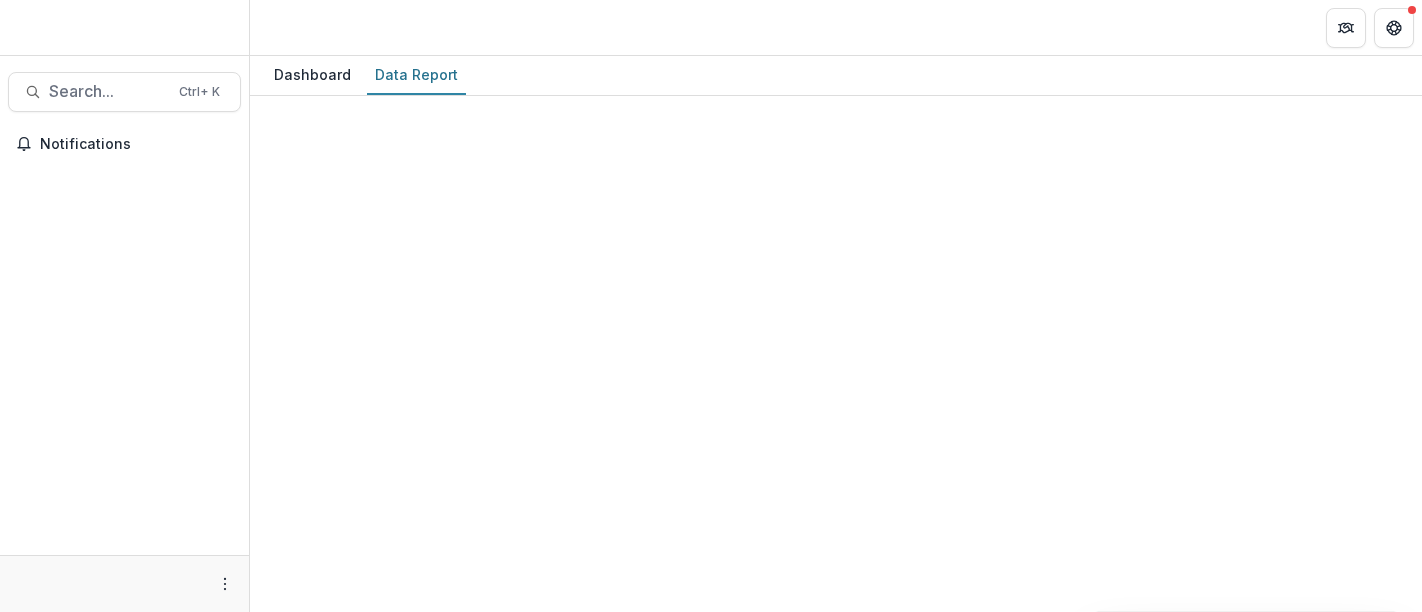 scroll, scrollTop: 0, scrollLeft: 0, axis: both 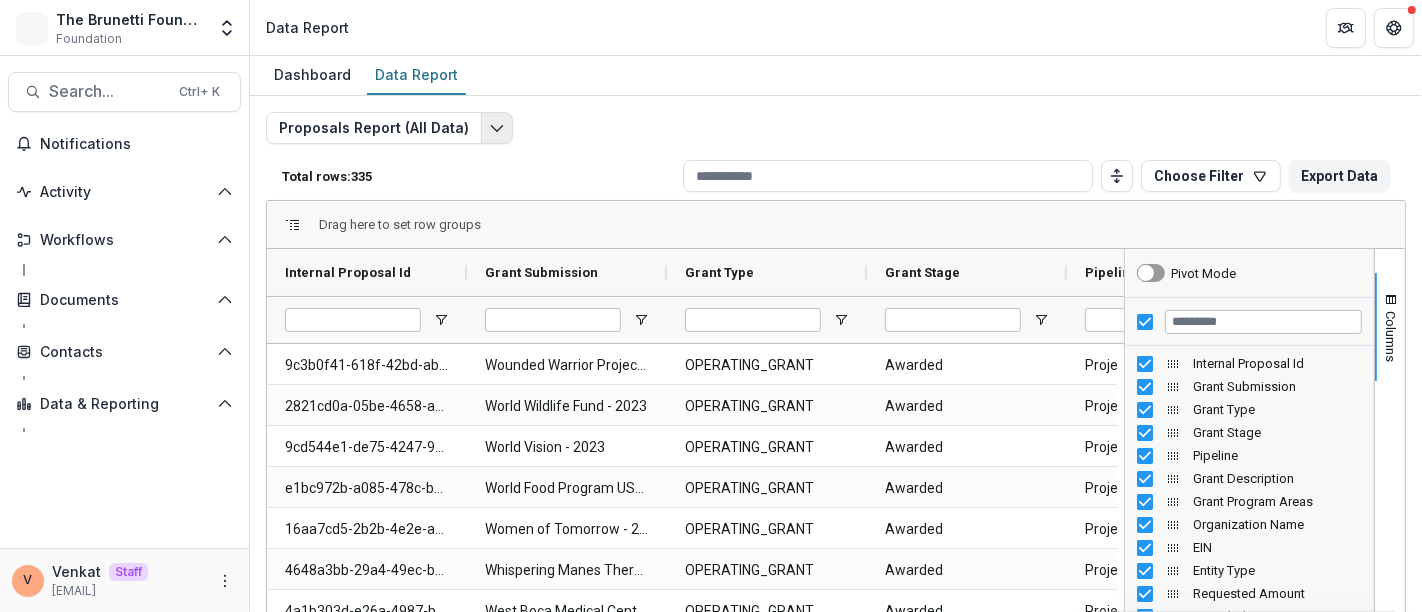 click 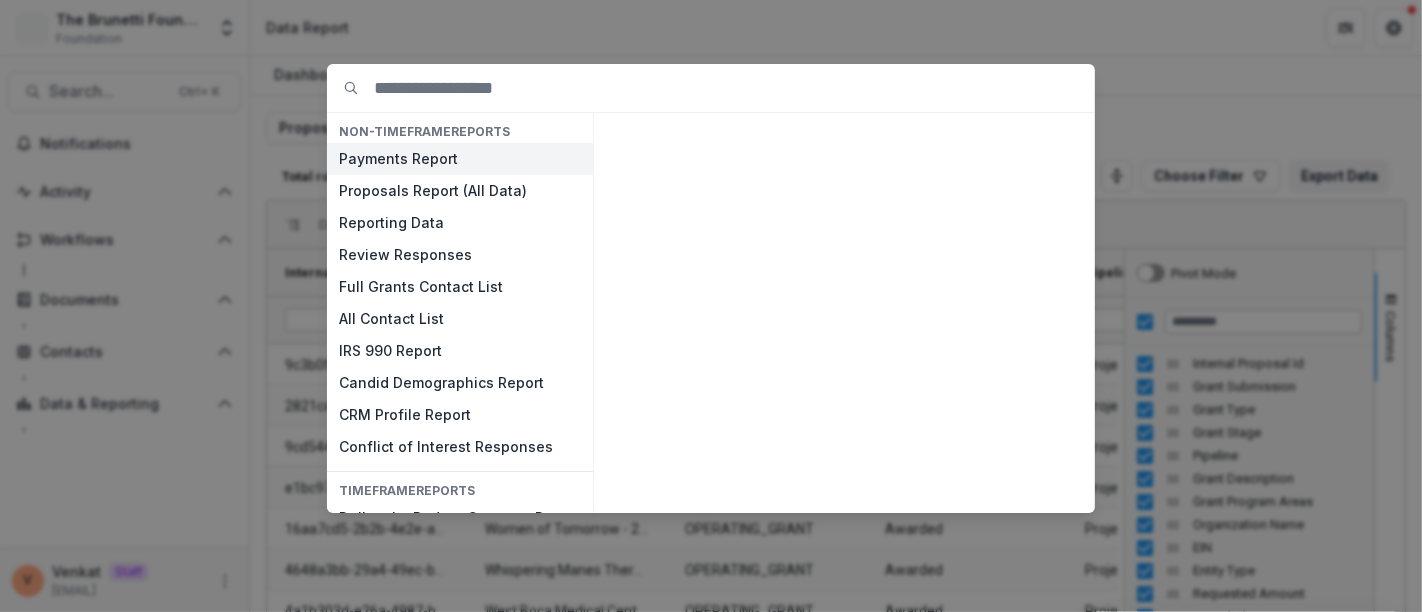 click on "Payments Report" at bounding box center [460, 159] 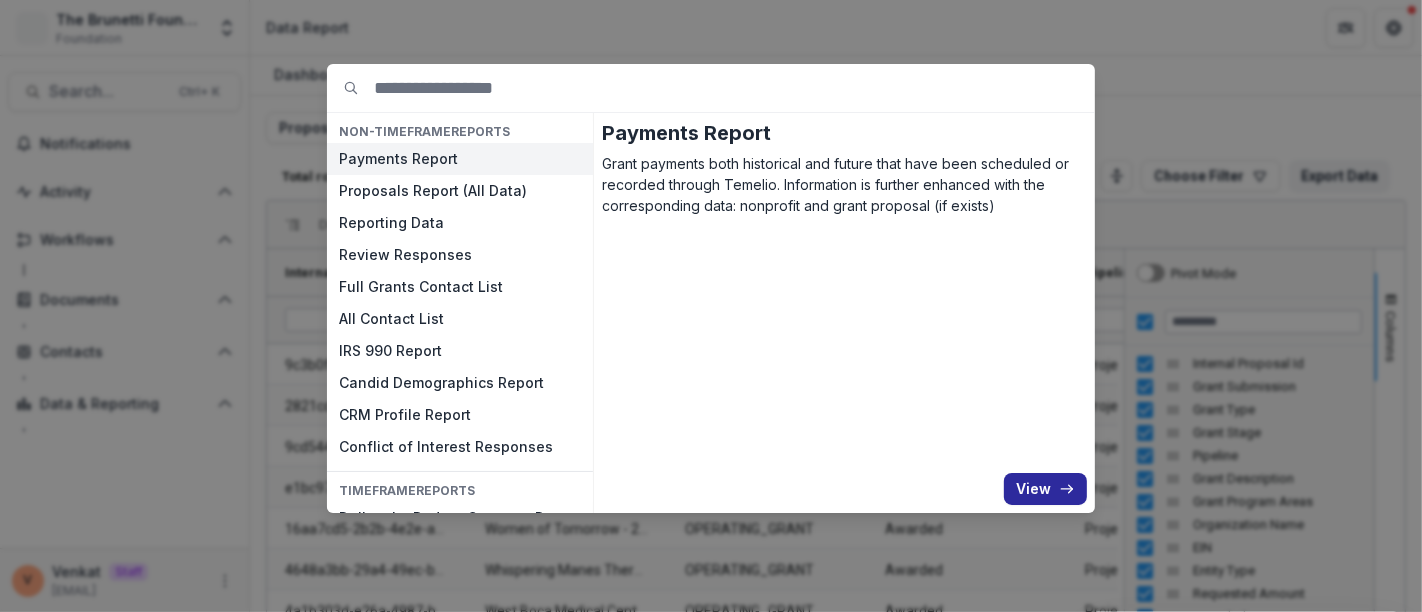 click on "View" at bounding box center (1045, 489) 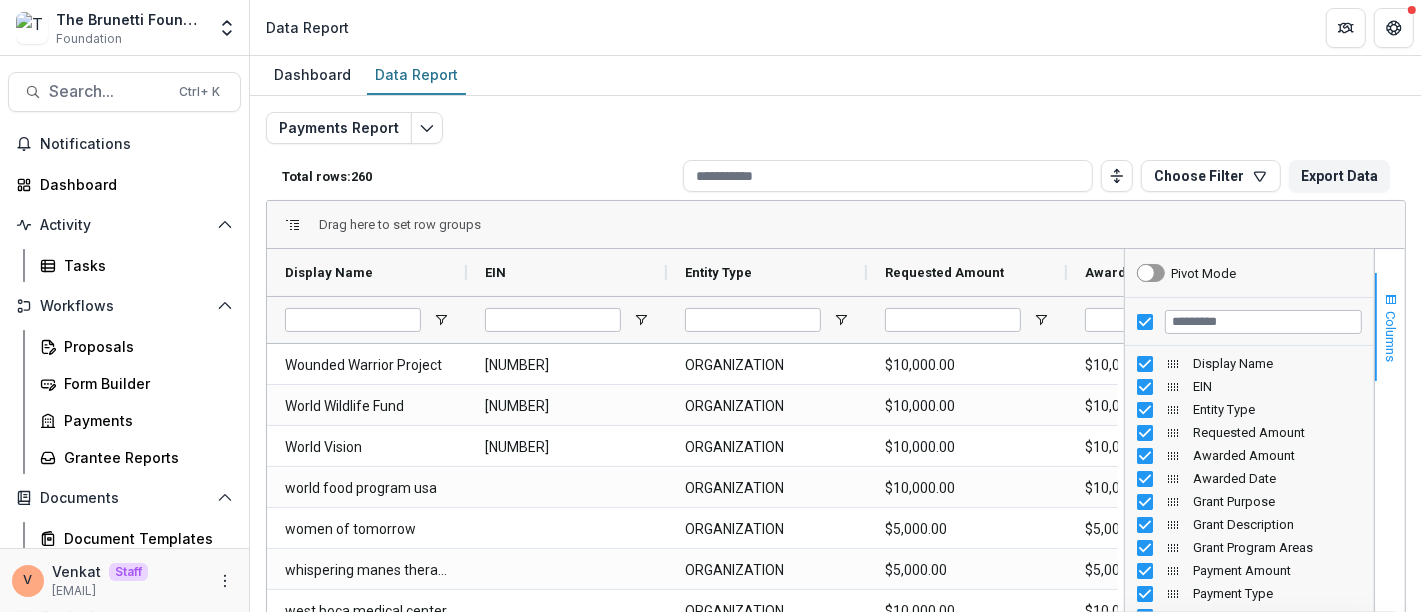 click on "Columns" at bounding box center (1391, 336) 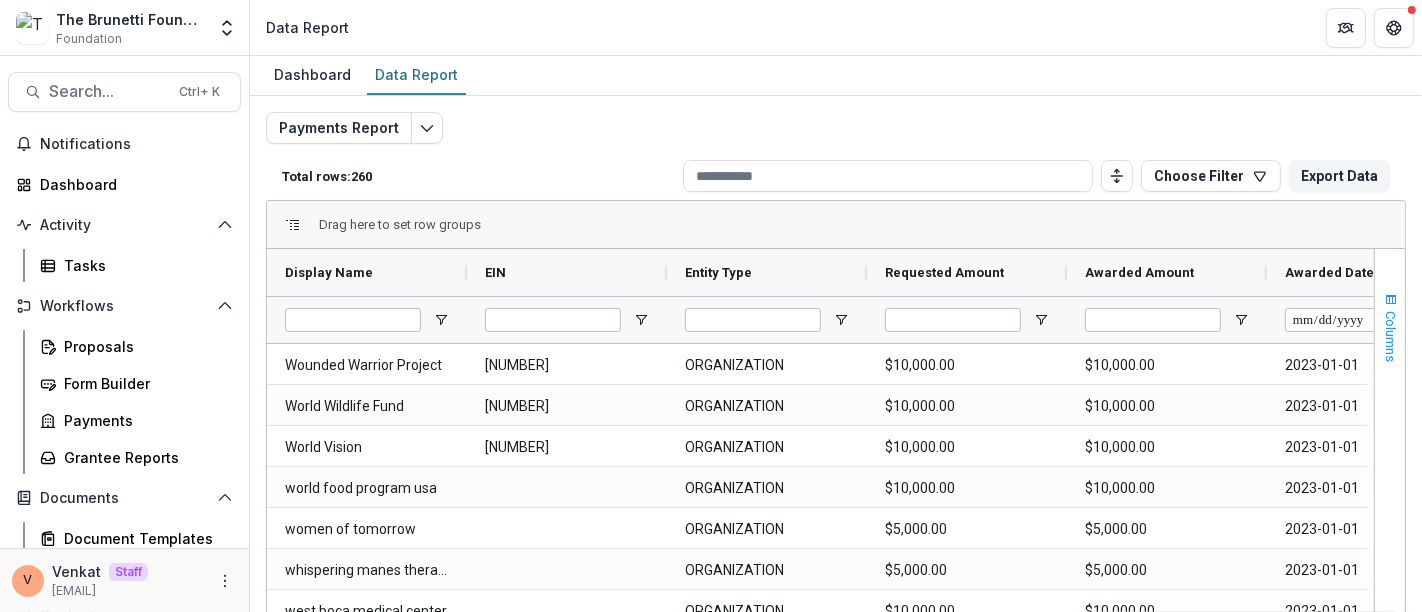 click on "Columns" at bounding box center [1391, 336] 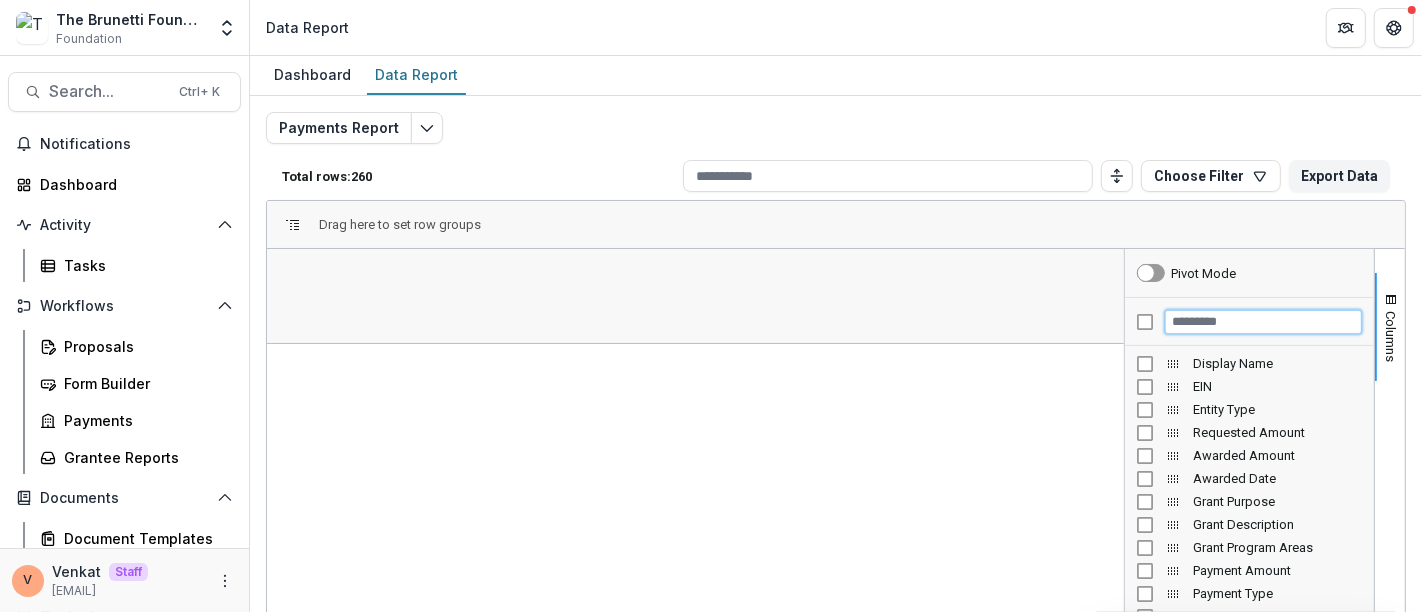 click at bounding box center [1263, 322] 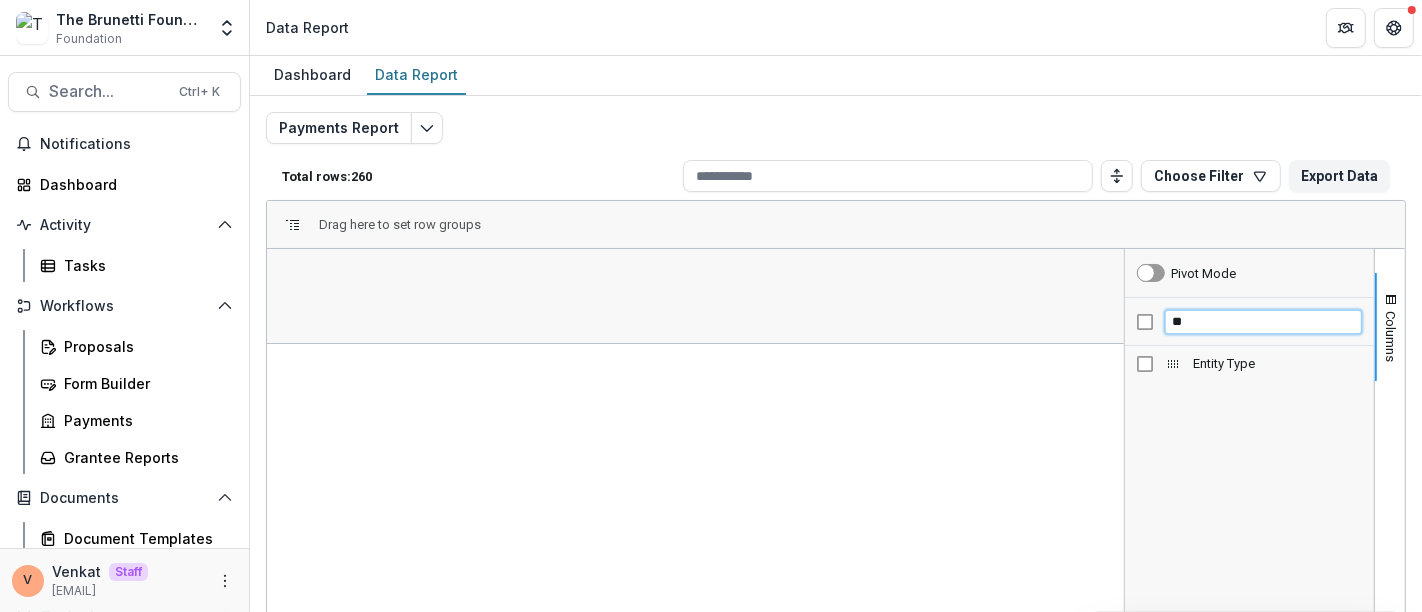 type on "*" 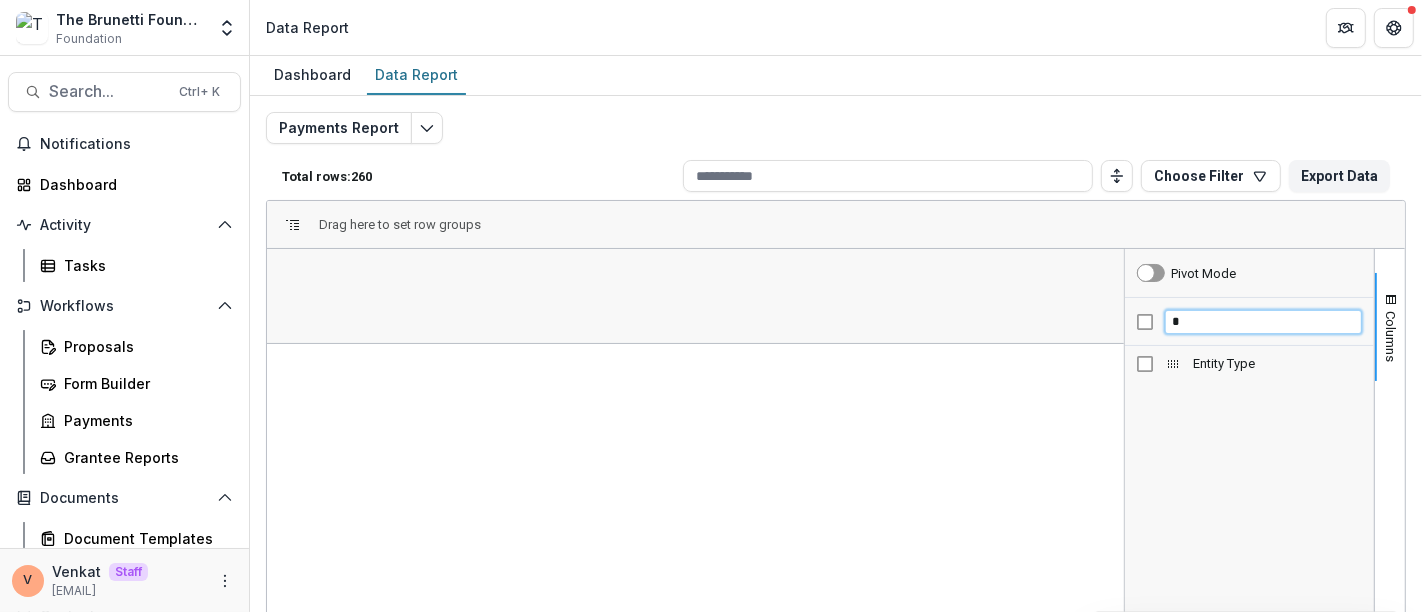 type 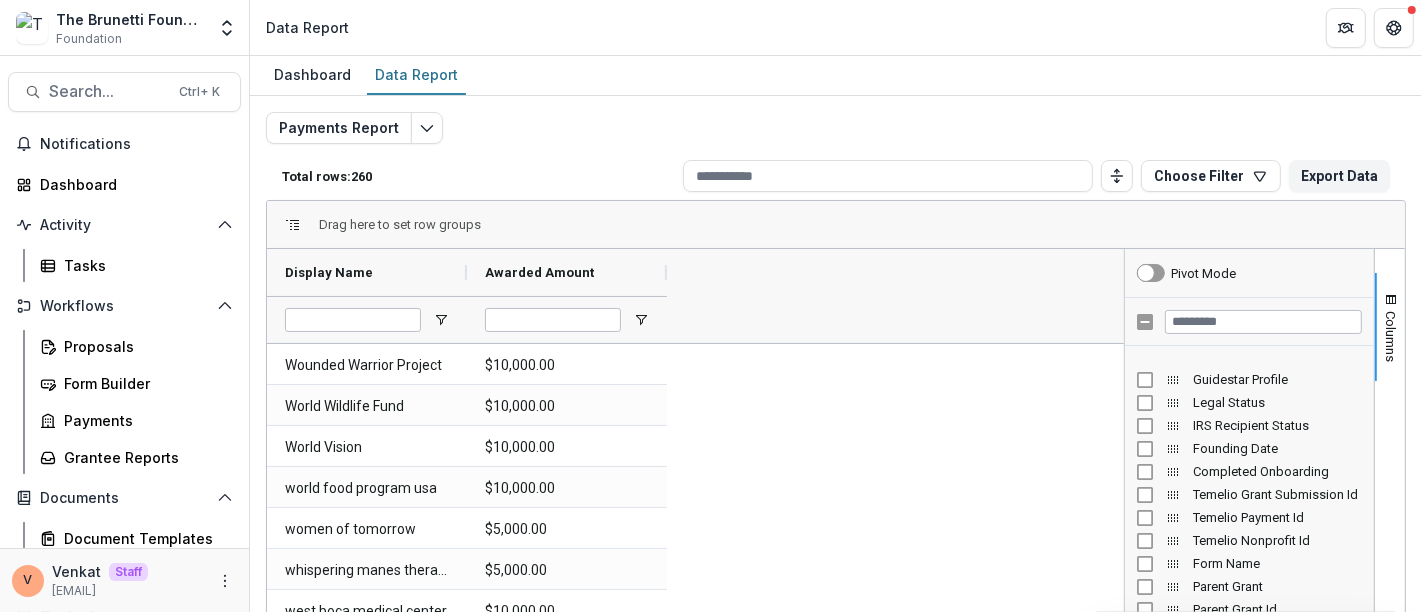 scroll, scrollTop: 1517, scrollLeft: 0, axis: vertical 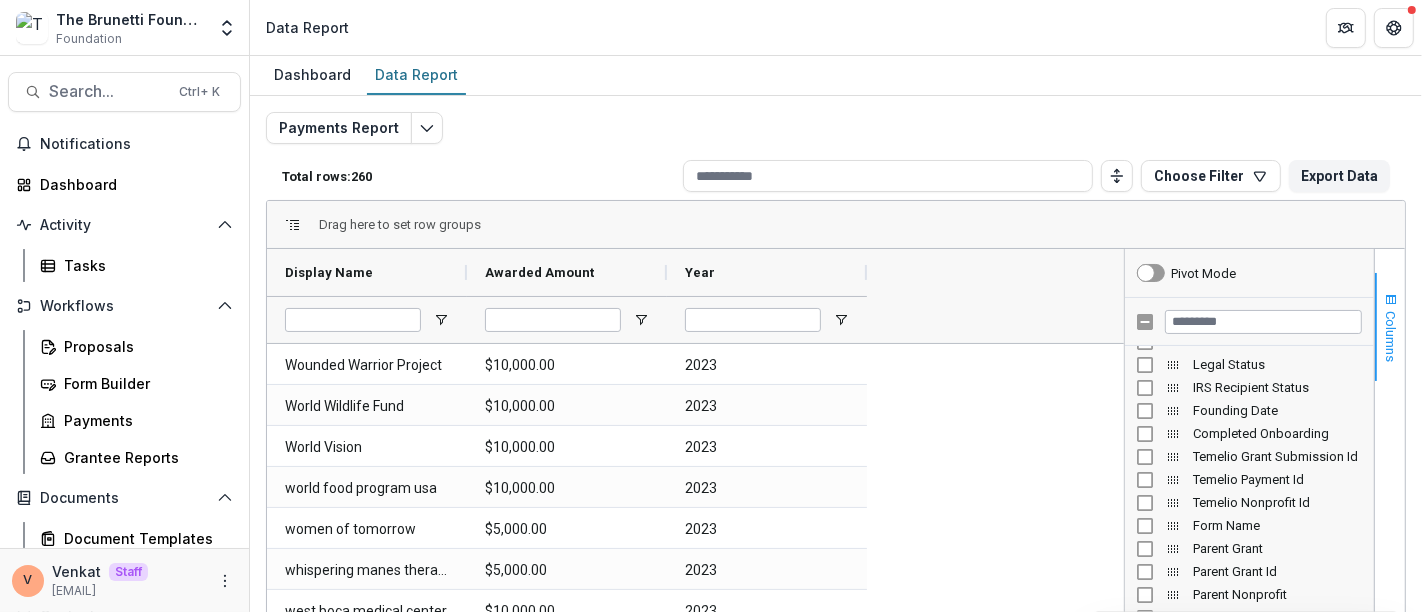 click on "Columns" at bounding box center (1391, 336) 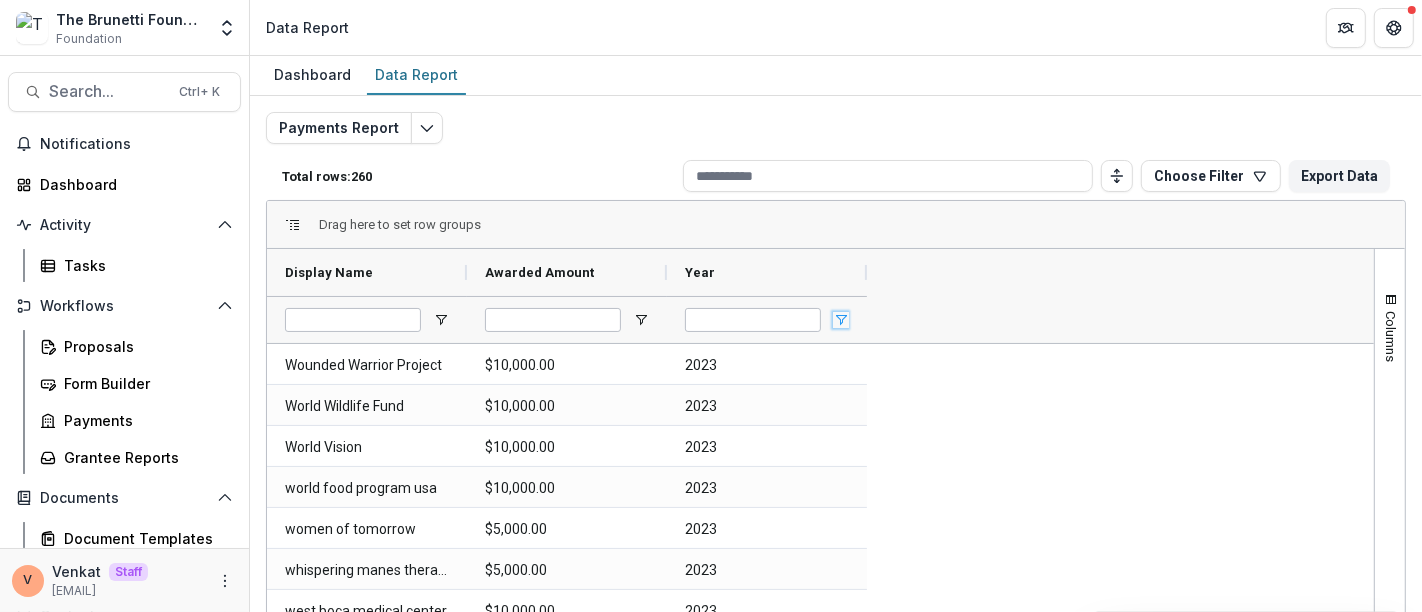 click at bounding box center [841, 320] 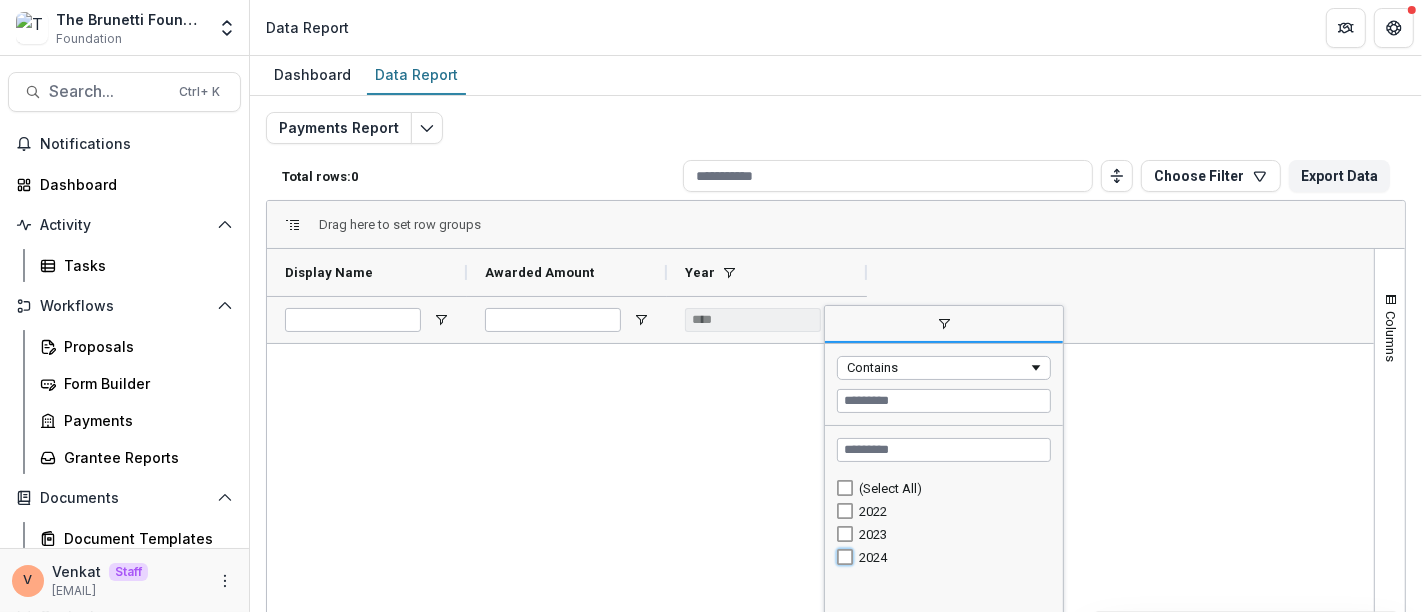 type on "********" 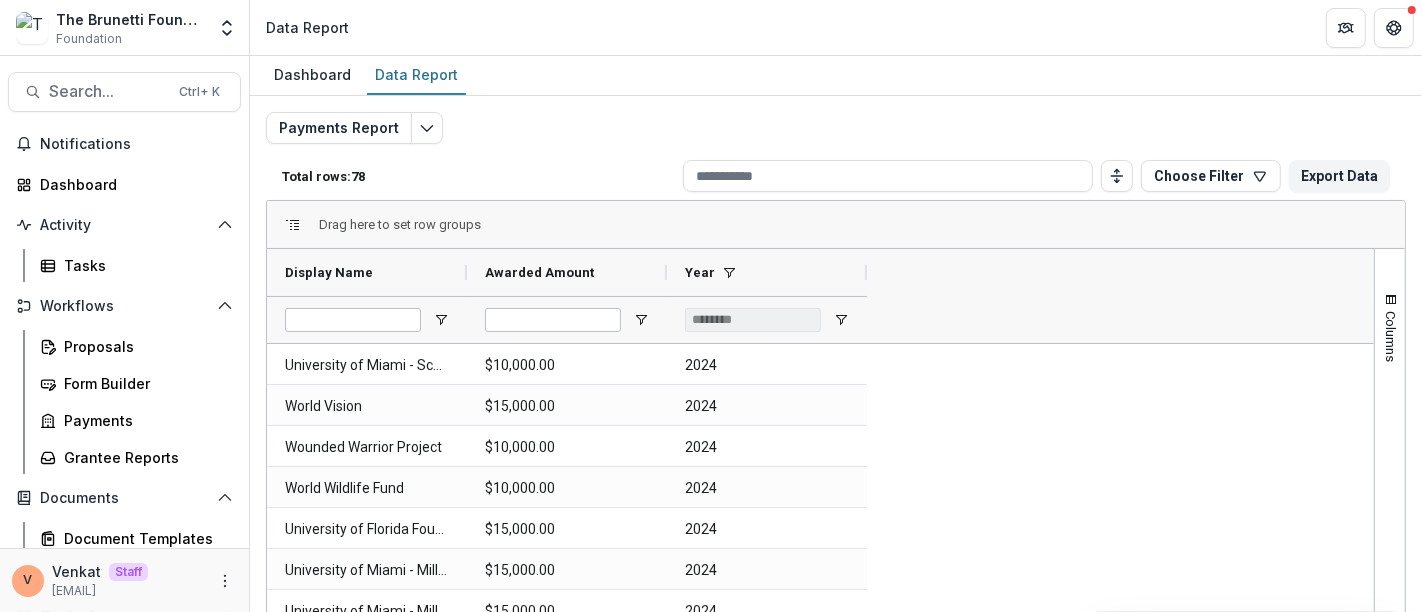 click on "University of Miami - School of Architecture $10,000.00 2024 World Vision $15,000.00 2024 Wounded Warrior Project $10,000.00 2024 World Wildlife Fund $10,000.00 2024 University of Florida Foundation $15,000.00 2024 University of Miami - Miller School of Medicine $15,000.00 2024 University of Miami - Miller School of Medicine $15,000.00 2024 University of Kentucky $10,000.00 2024 University of Texas, MD Anderson Cancer Center $50,000.00 2024 University of Miami - Miller School of Medicine $25,000.00 2024 The Salvation Army of Passaic County $15,000.00 2024 The Salvation Army of Miami $15,000.00 2024 The Salvation Army of Hackensack $15,000.00 2024 Treasure Coast Hospice Foundation $2,500.00 2024 Thoroughbred Retirement Foundation $10,000.00 2024 Tunnel to Towers Foundation $15,000.00 2024 United Way $20,000.00 2024 The Salvation Army Red Bank $15,000.00 2024 The Salvation Army New Brunswick $15,000.00 2024 The Salvation Army of Broward $15,000.00 2024 The Education Fund $10,000.00 2024 $15,000.00 2024 2024" at bounding box center (817, 1943) 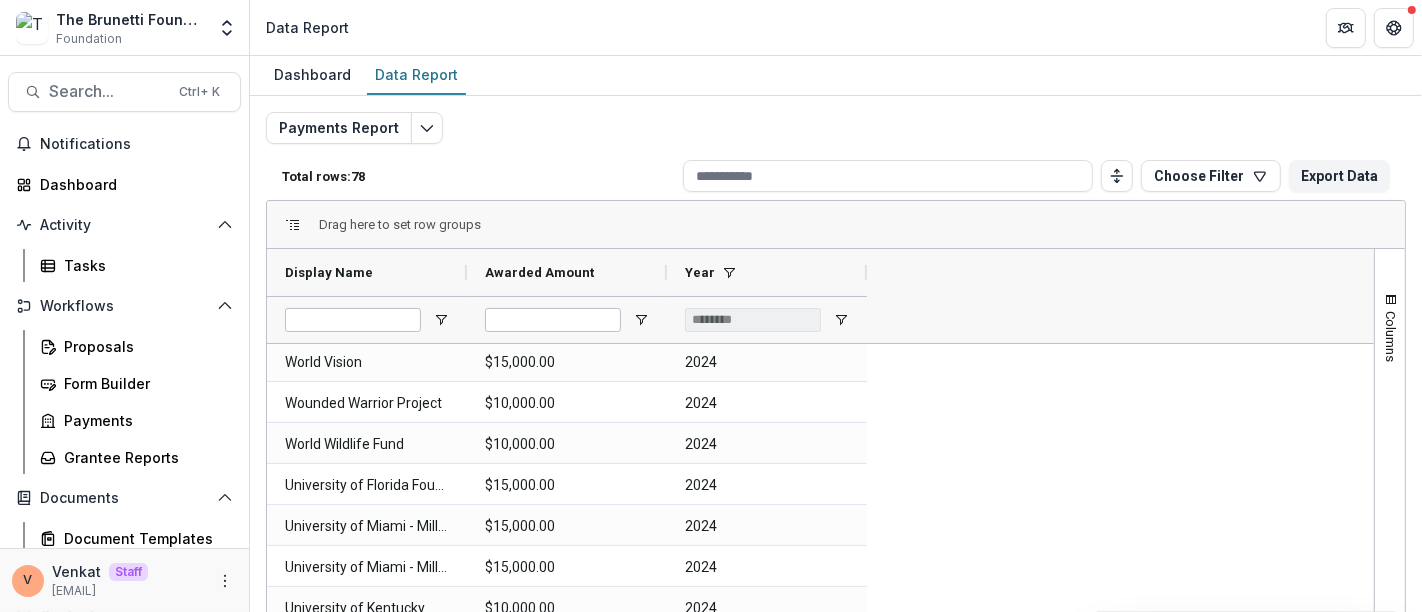 scroll, scrollTop: 174, scrollLeft: 0, axis: vertical 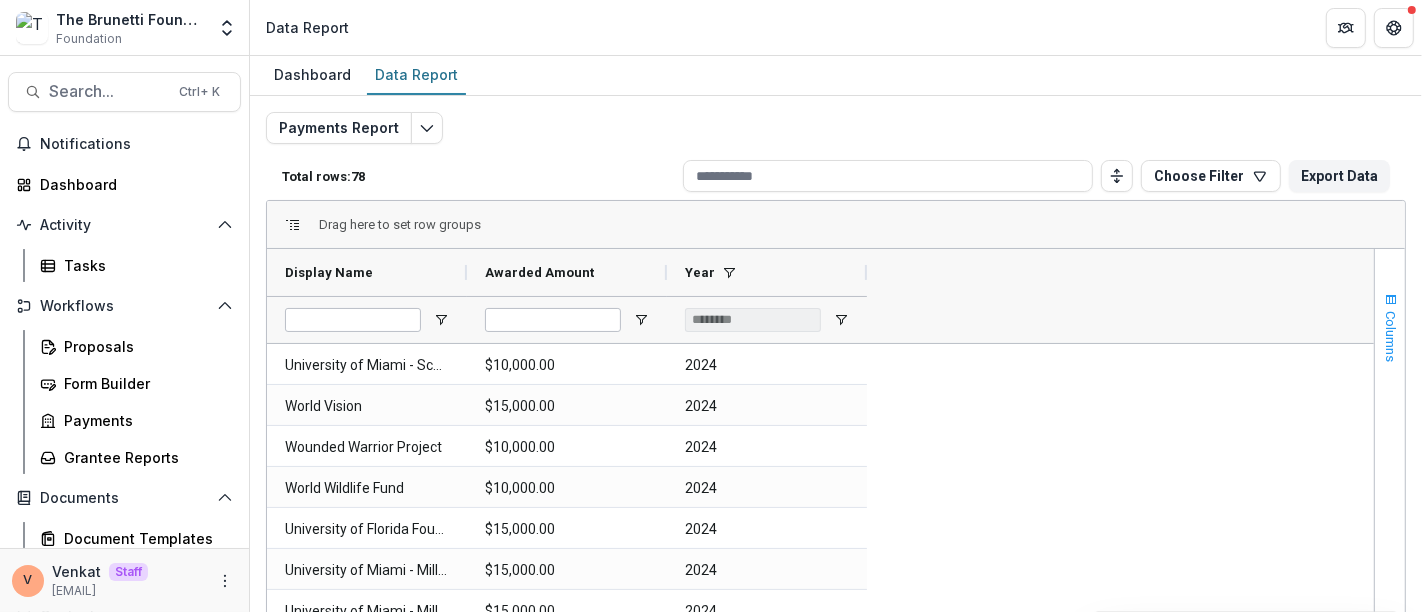 click on "Columns" at bounding box center [1391, 336] 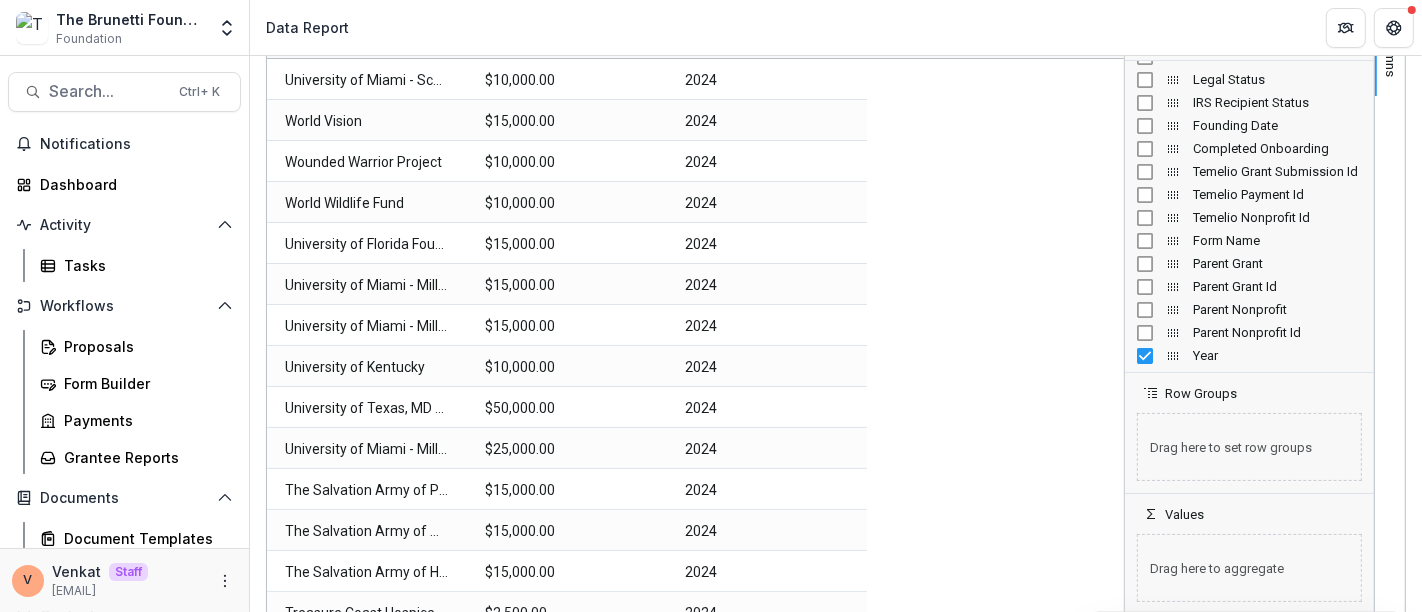 click on "Drag here to aggregate" at bounding box center [1249, 568] 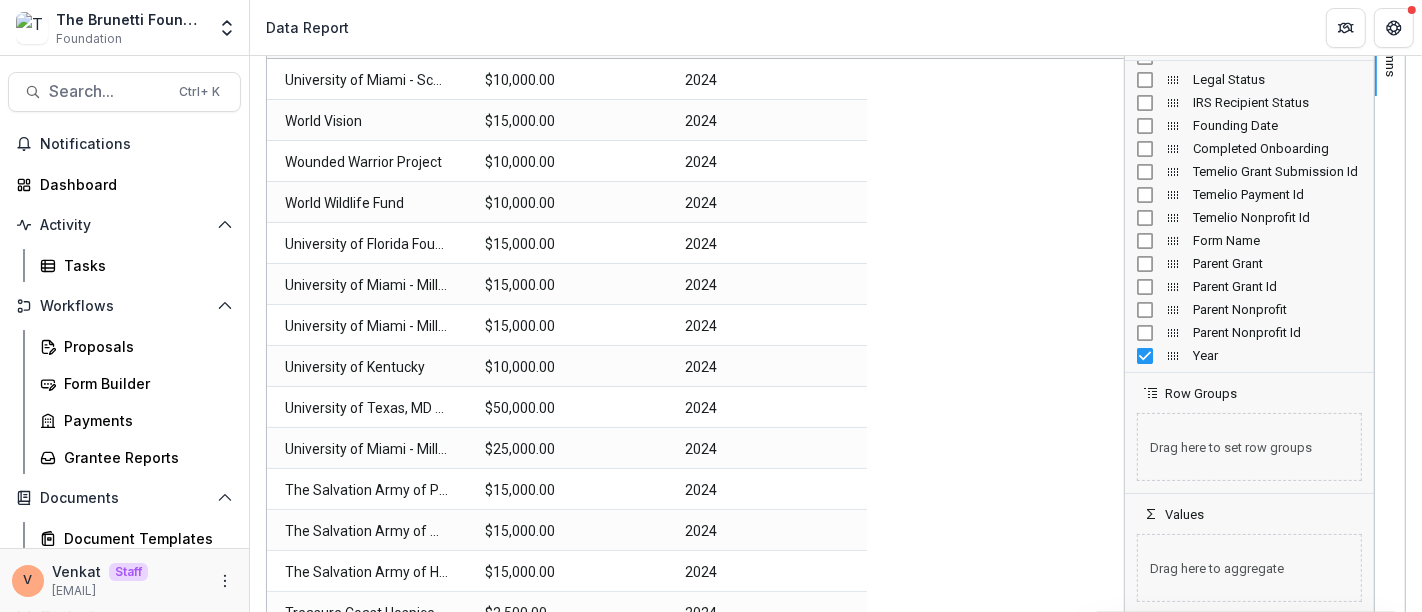 click on "Drag here to aggregate" at bounding box center [1249, 568] 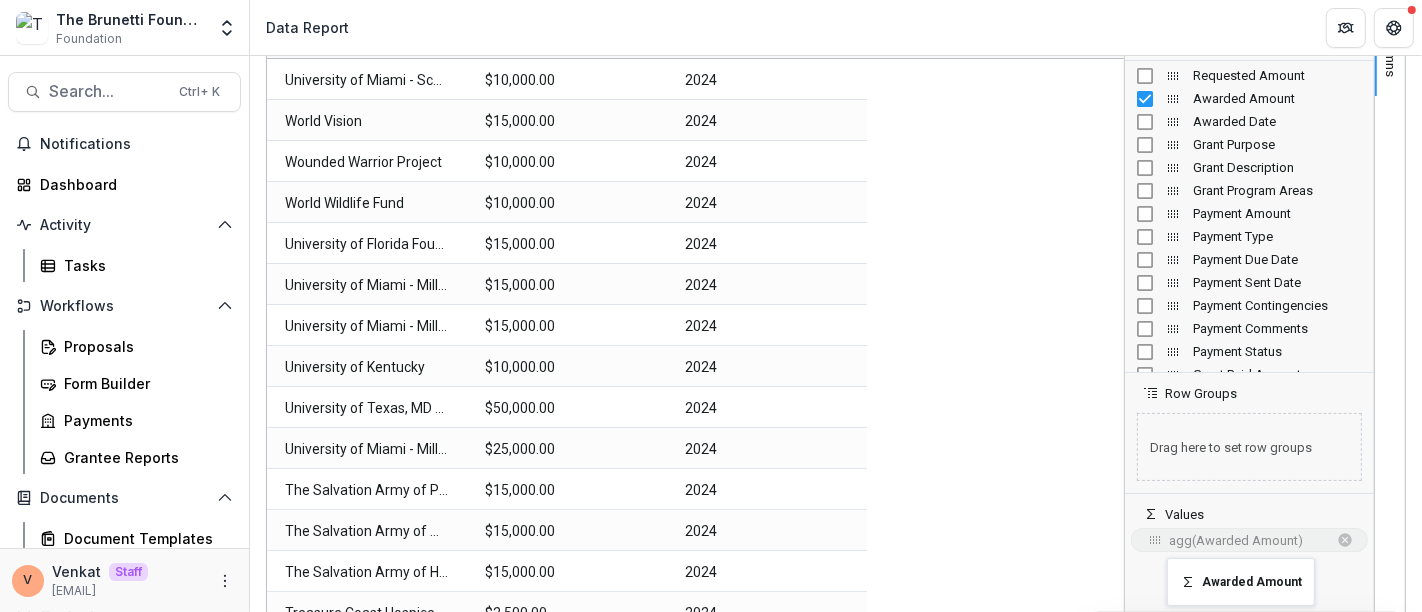 drag, startPoint x: 1168, startPoint y: 101, endPoint x: 1177, endPoint y: 570, distance: 469.08633 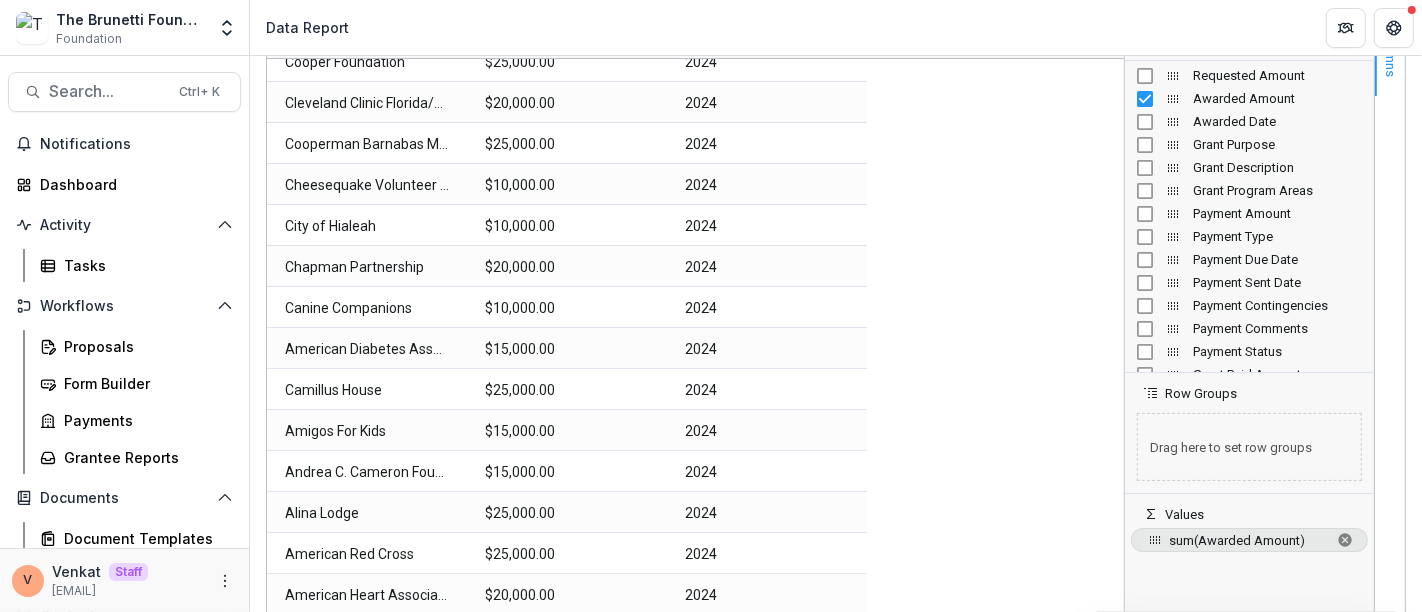 click on "Columns" at bounding box center [1391, 51] 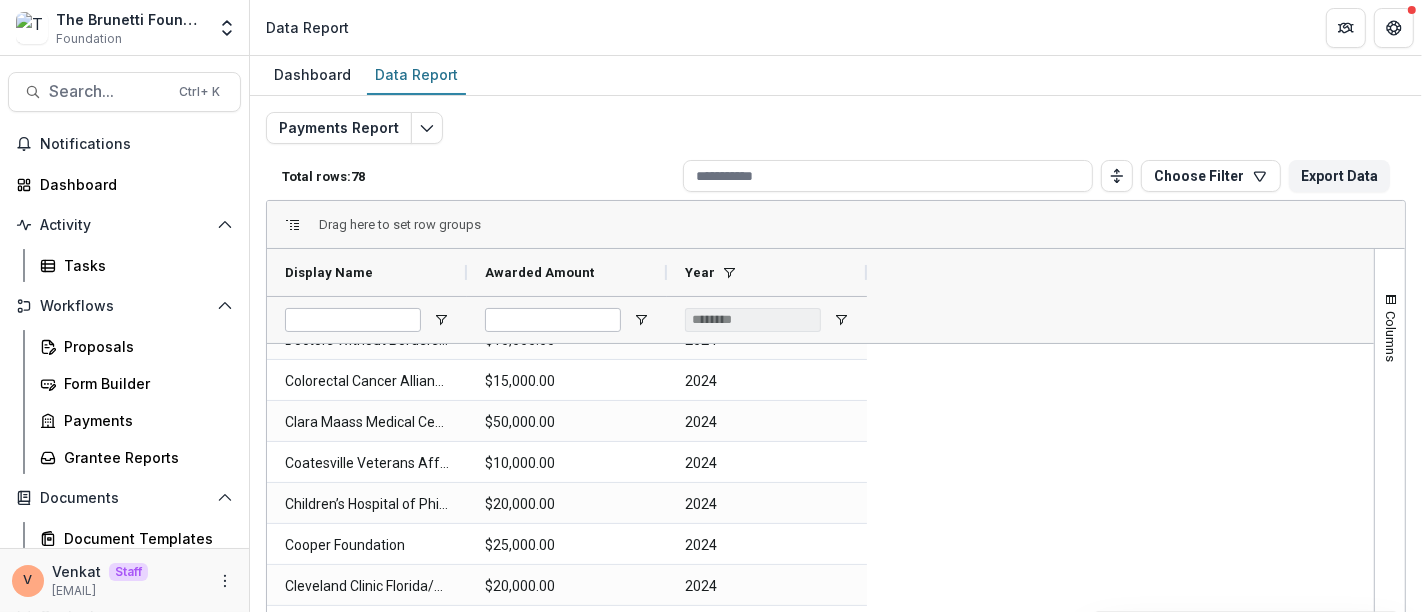 drag, startPoint x: 1415, startPoint y: 384, endPoint x: 1415, endPoint y: 427, distance: 43 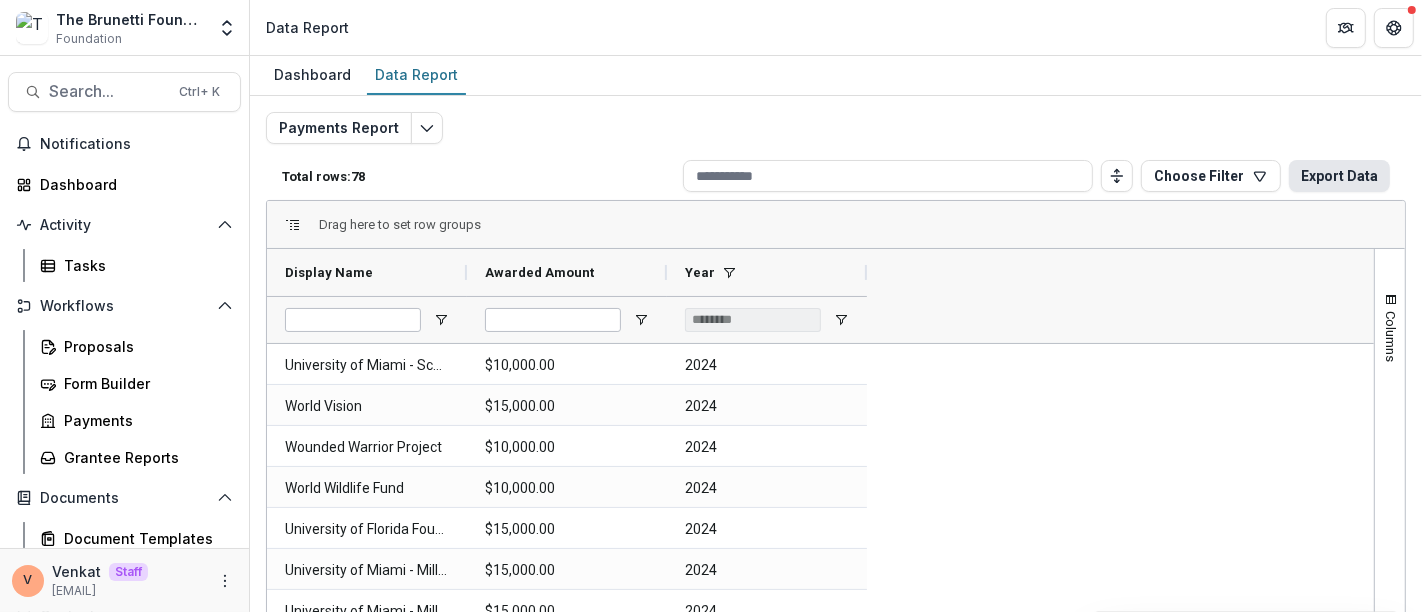 click on "Export Data" at bounding box center [1339, 176] 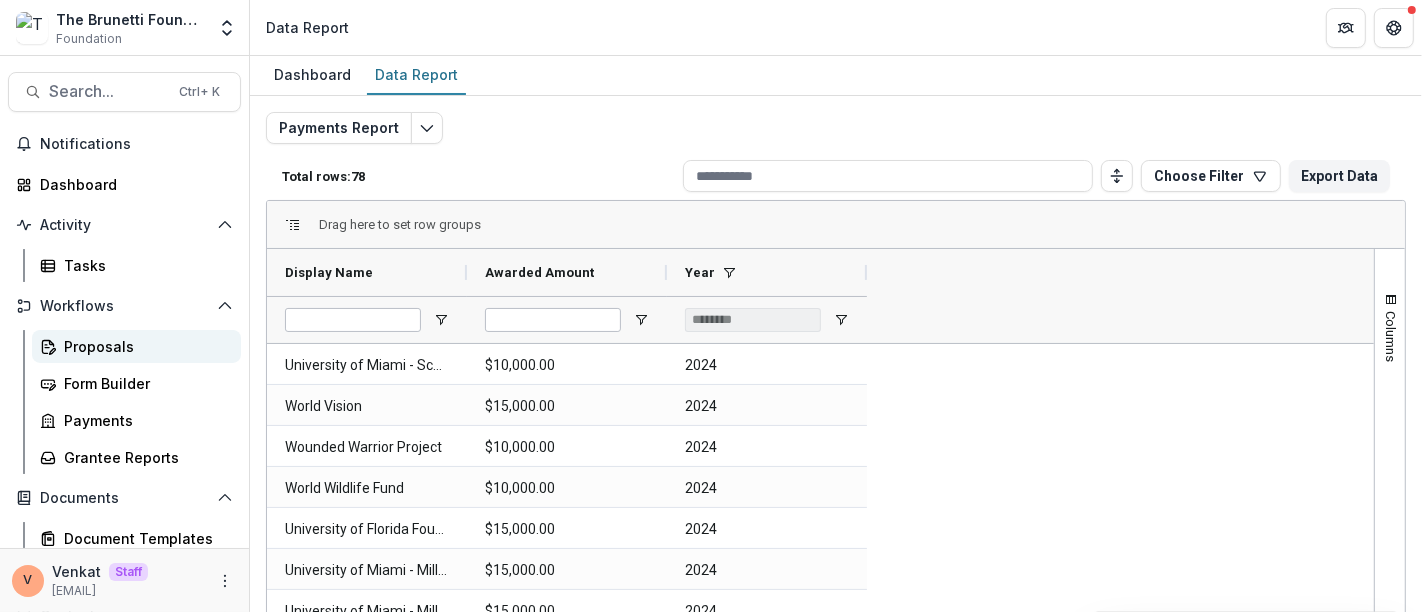 click on "Proposals" at bounding box center (144, 346) 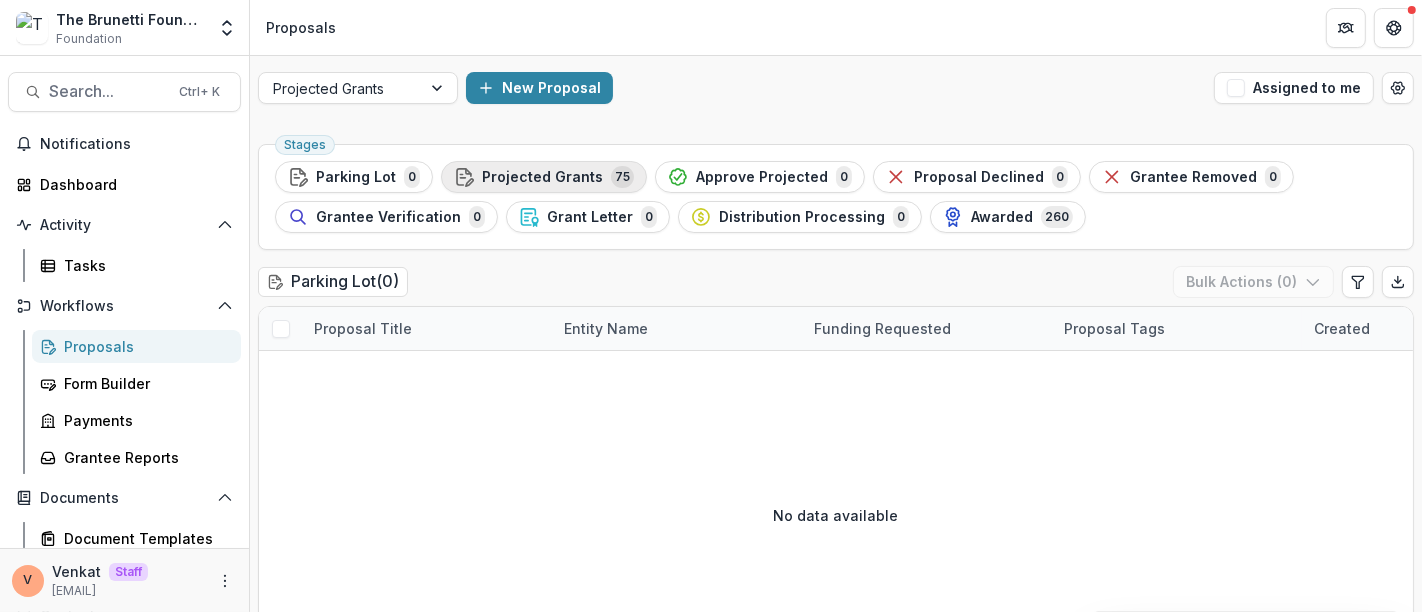 click on "Projected Grants" at bounding box center (542, 177) 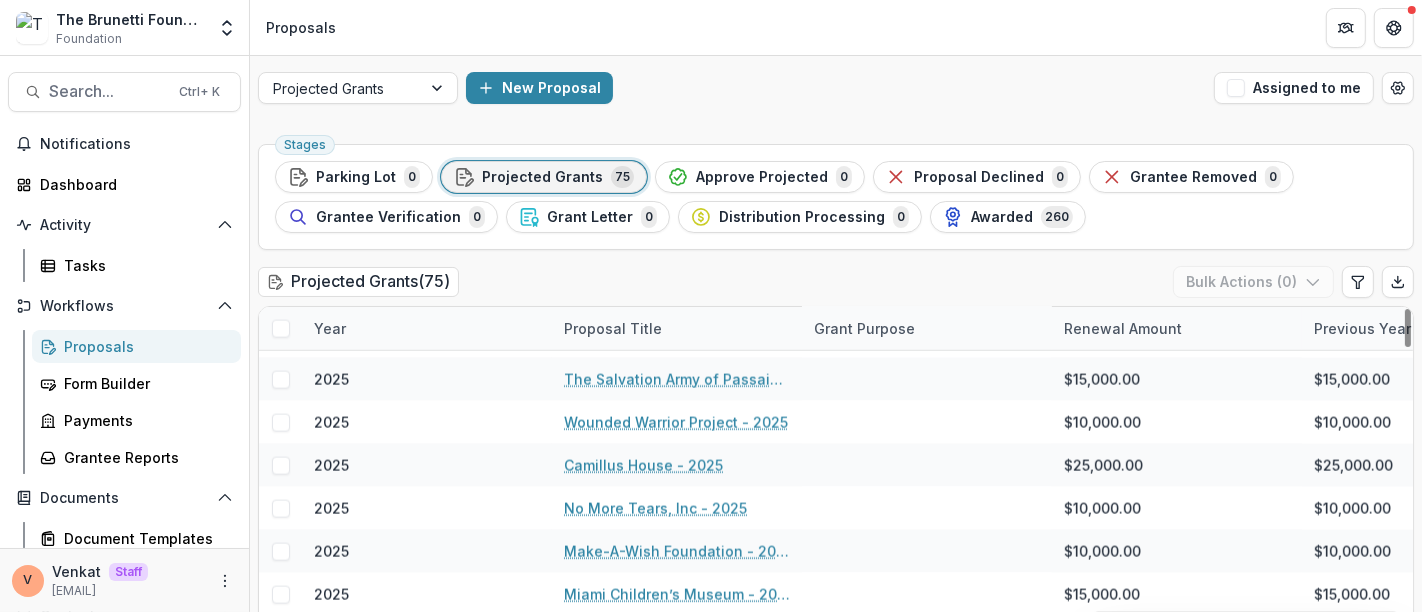 scroll, scrollTop: 2910, scrollLeft: 0, axis: vertical 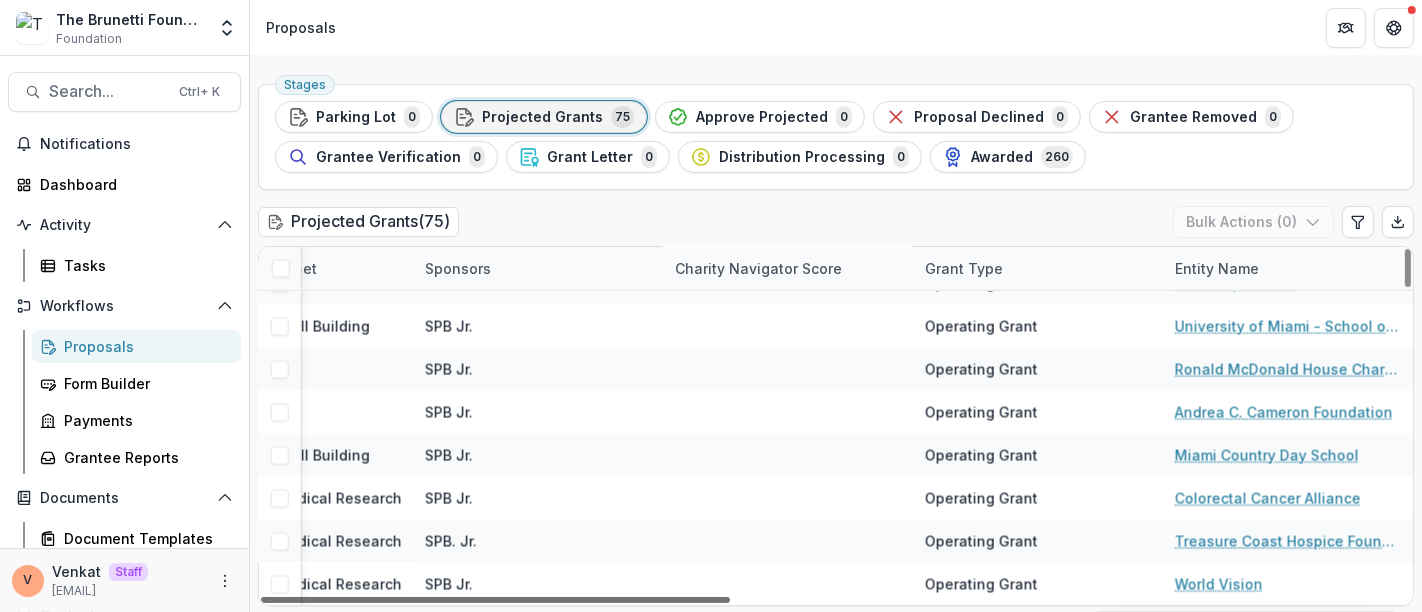 drag, startPoint x: 665, startPoint y: 602, endPoint x: 1421, endPoint y: 552, distance: 757.6516 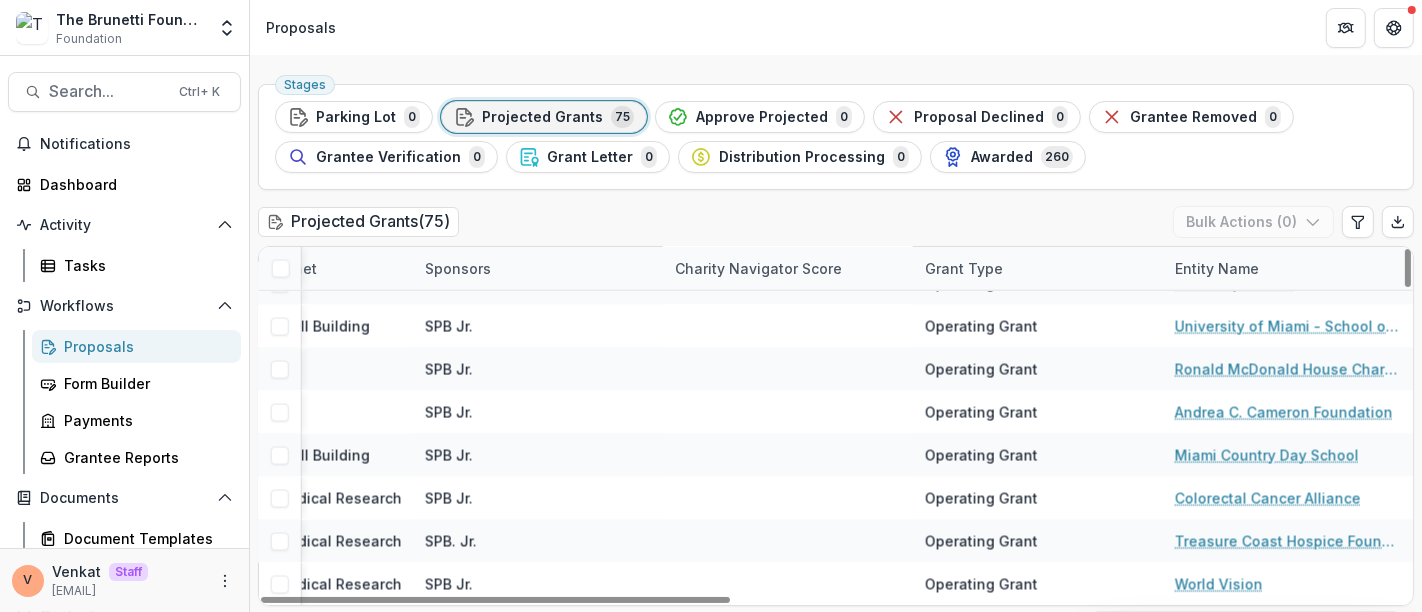 click on "Entity Name" at bounding box center [1217, 268] 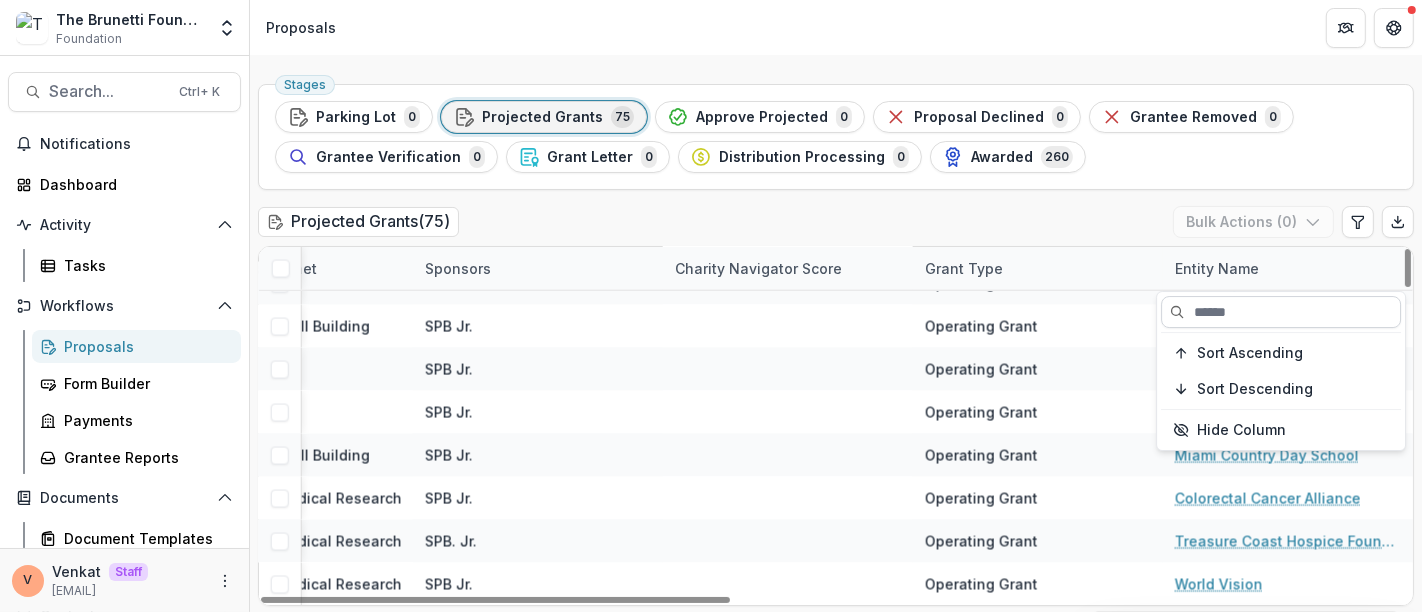 click at bounding box center (1281, 312) 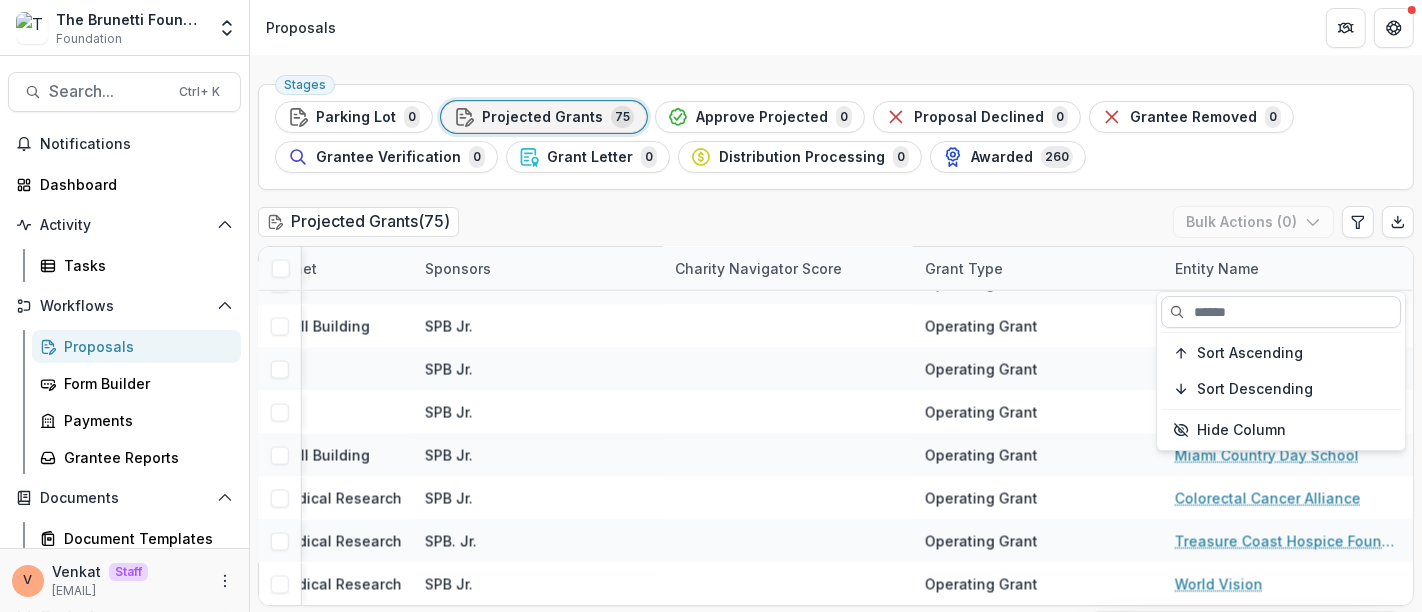 paste on "**********" 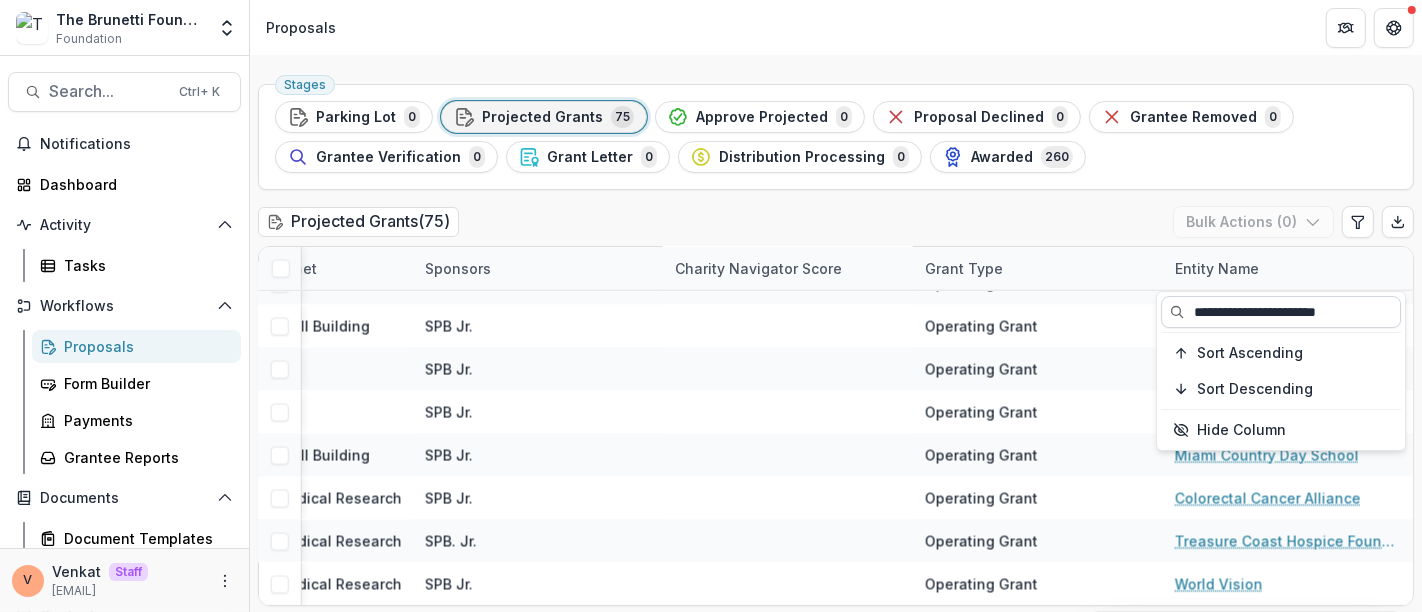 scroll, scrollTop: 0, scrollLeft: 1644, axis: horizontal 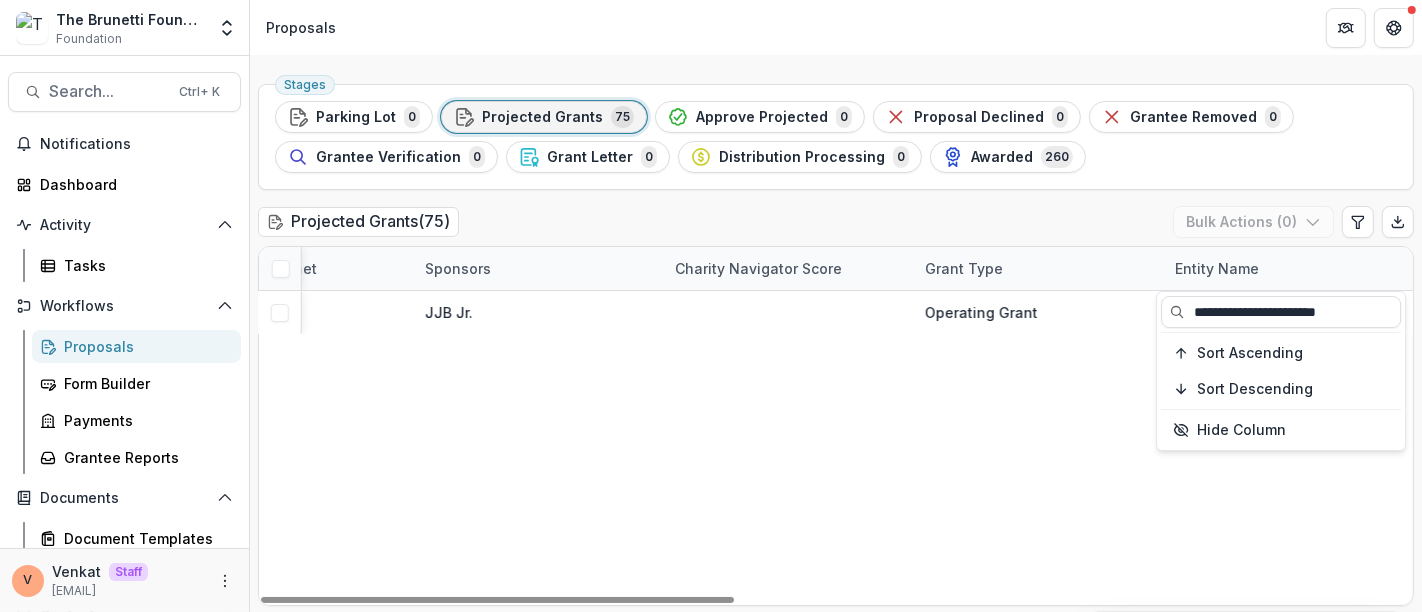 type on "**********" 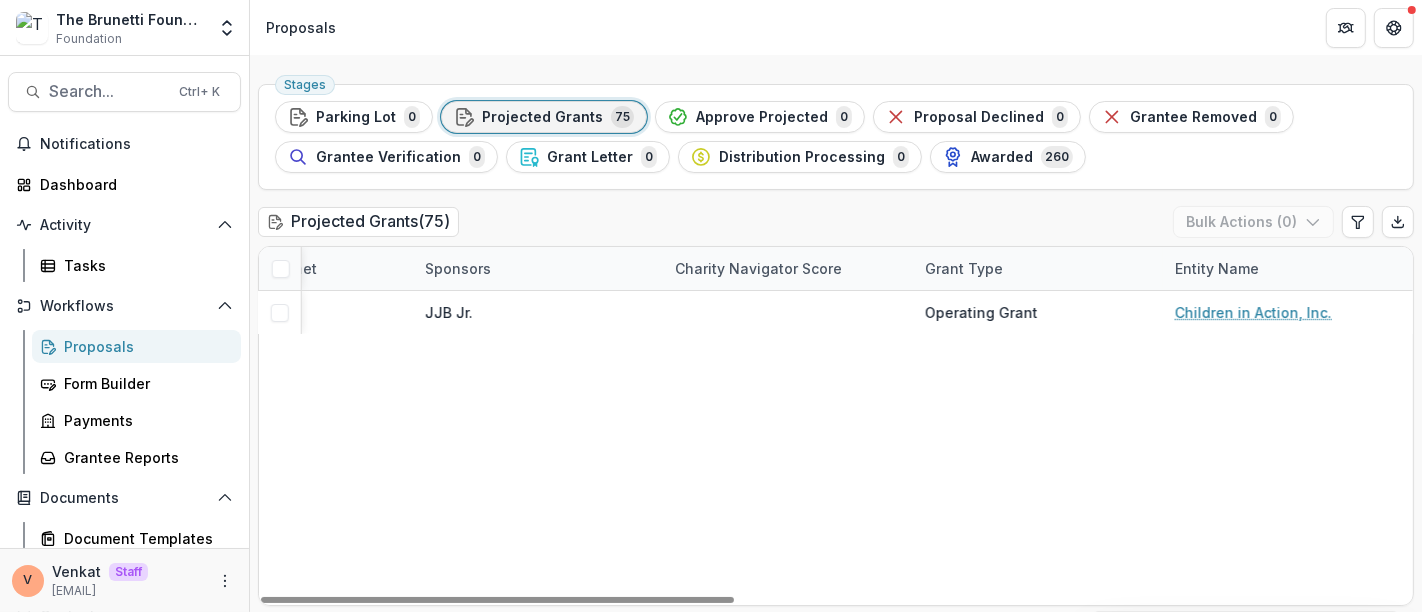 click on "Children in Action, Inc. - 2025 $10,000.00 $10,000.00 PASSED [FIRST] [LAST] Operating Grant Children in Action, Inc." at bounding box center (16, 448) 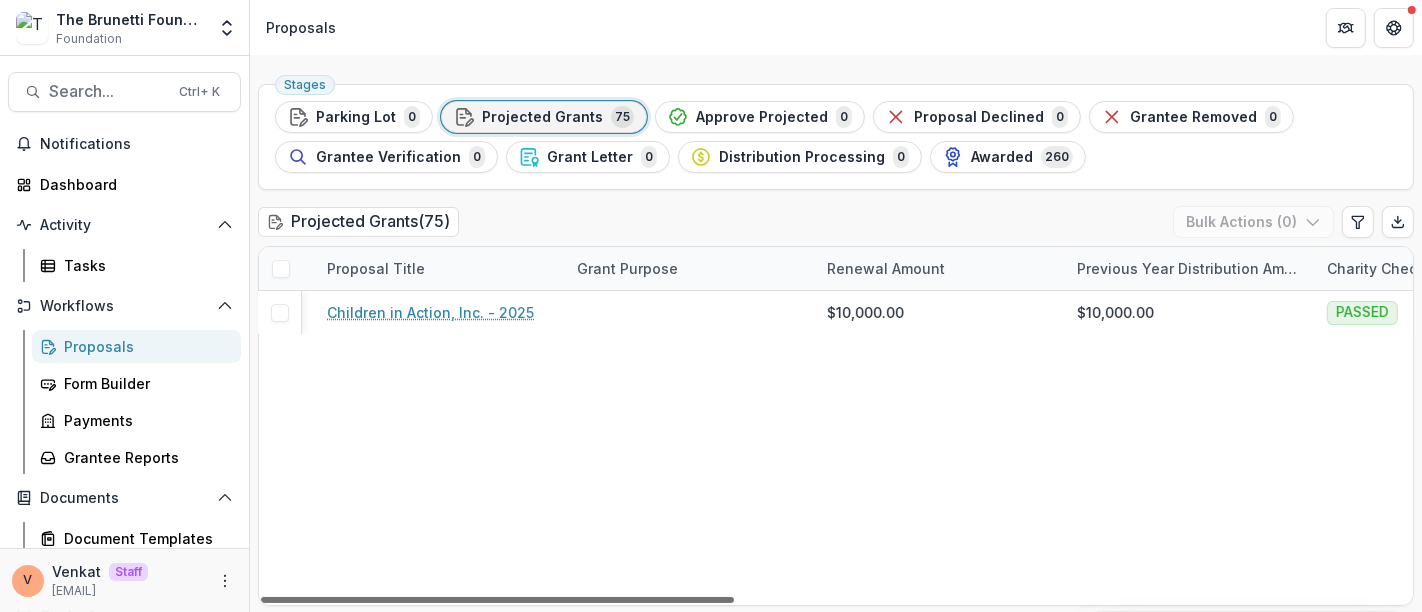 scroll, scrollTop: 0, scrollLeft: 0, axis: both 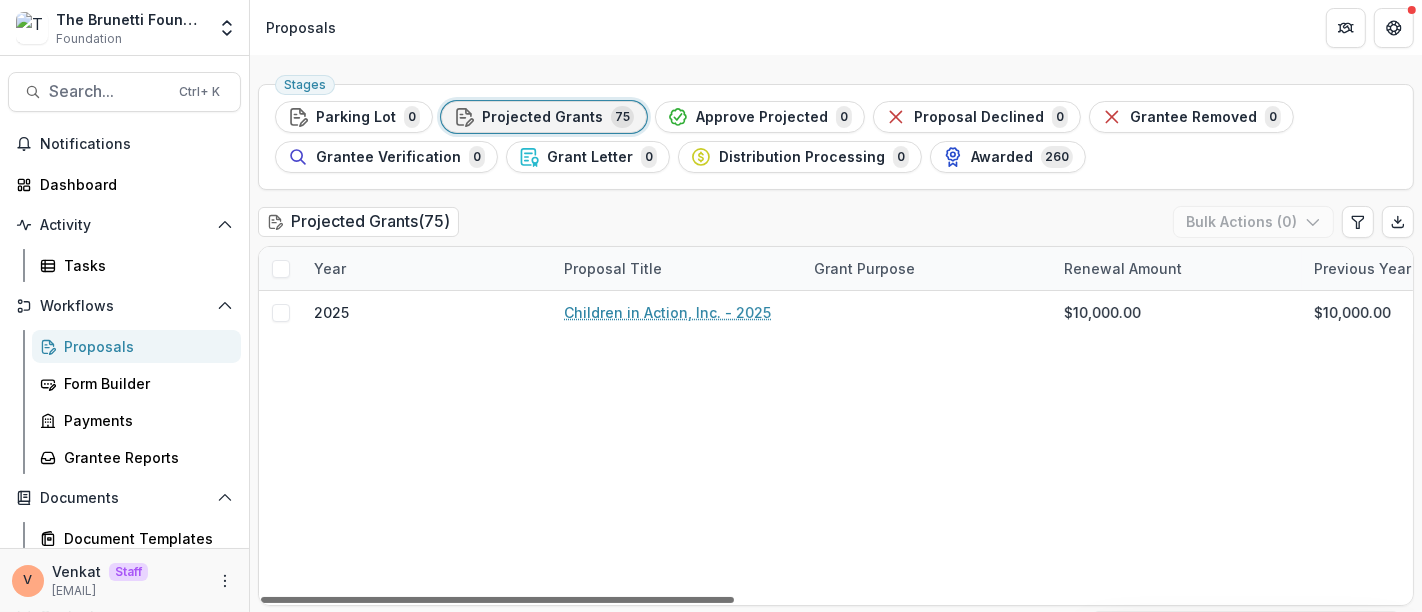 drag, startPoint x: 1154, startPoint y: 595, endPoint x: 337, endPoint y: 590, distance: 817.0153 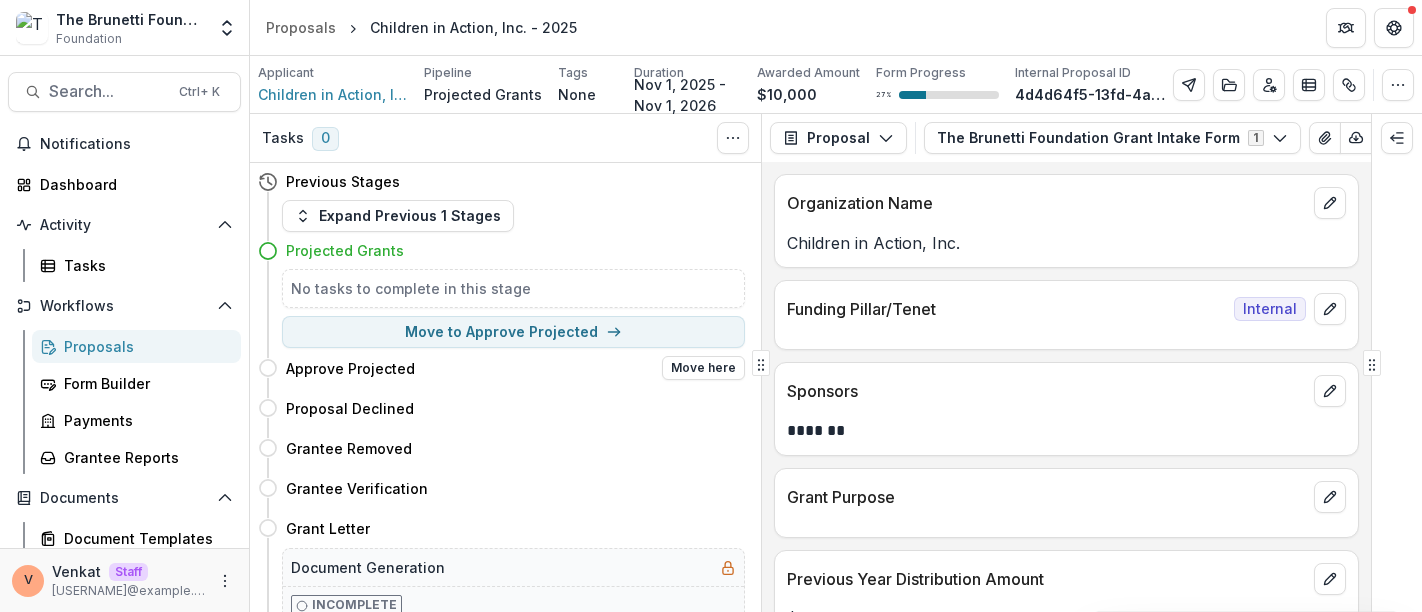 scroll, scrollTop: 0, scrollLeft: 0, axis: both 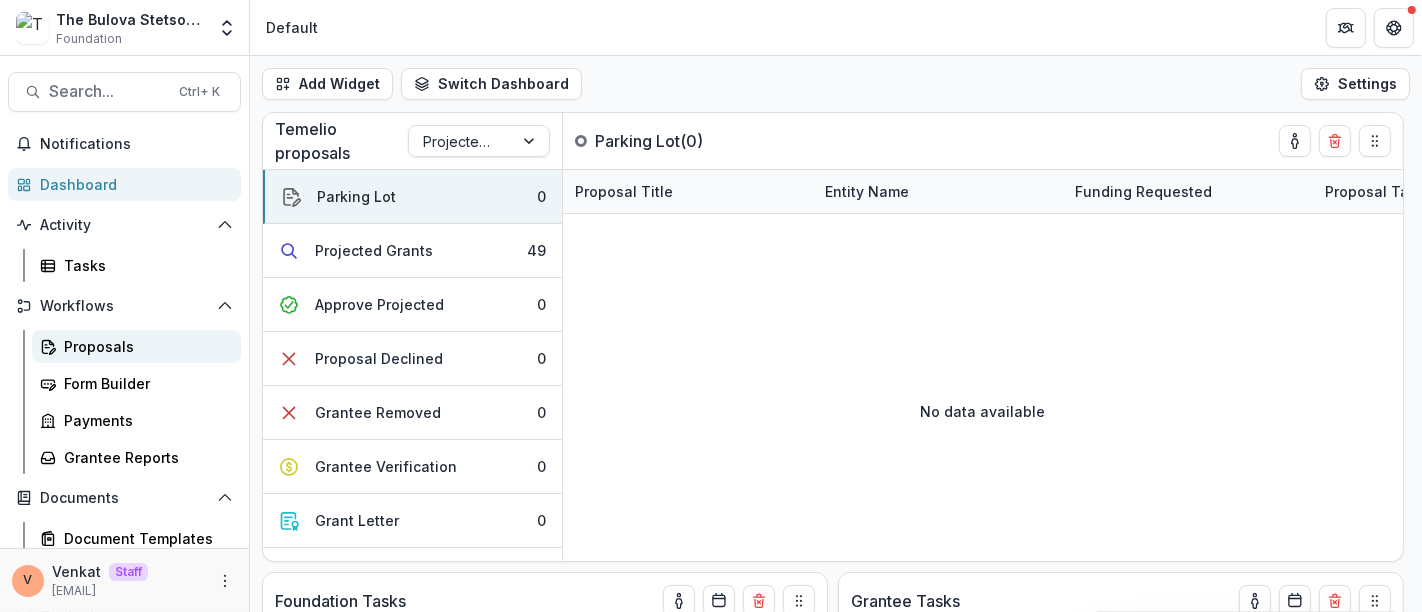 click on "Proposals" at bounding box center [144, 346] 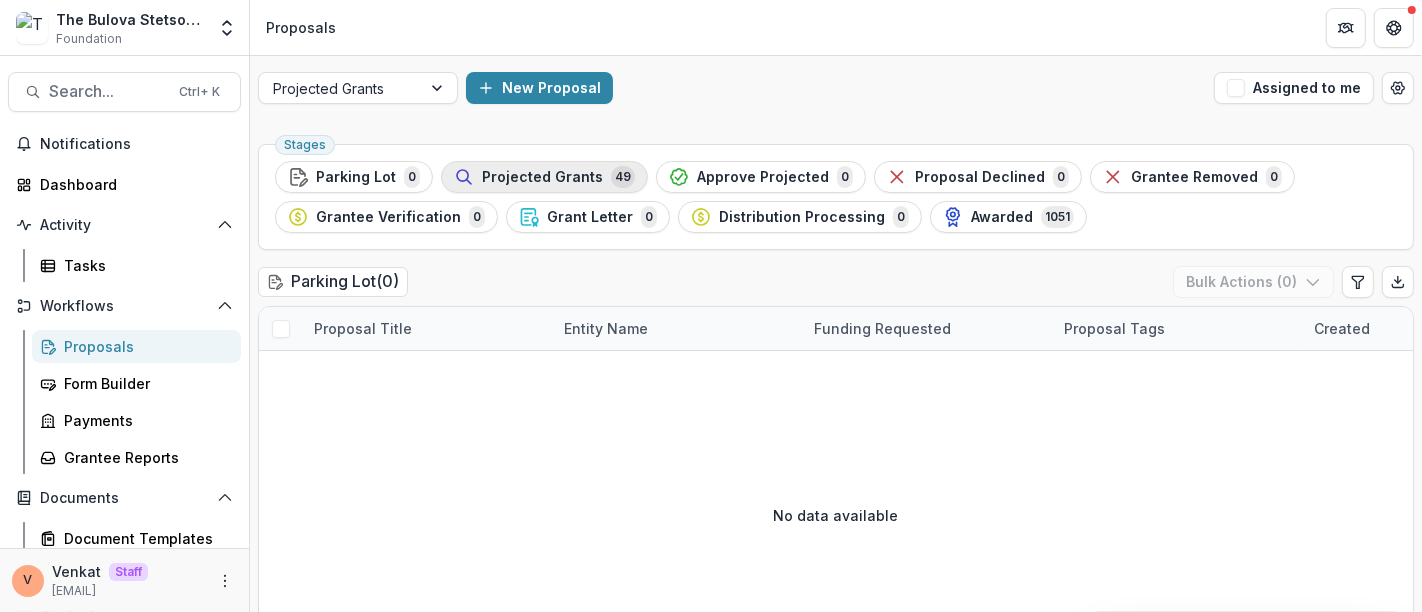 click on "Projected Grants" at bounding box center [542, 177] 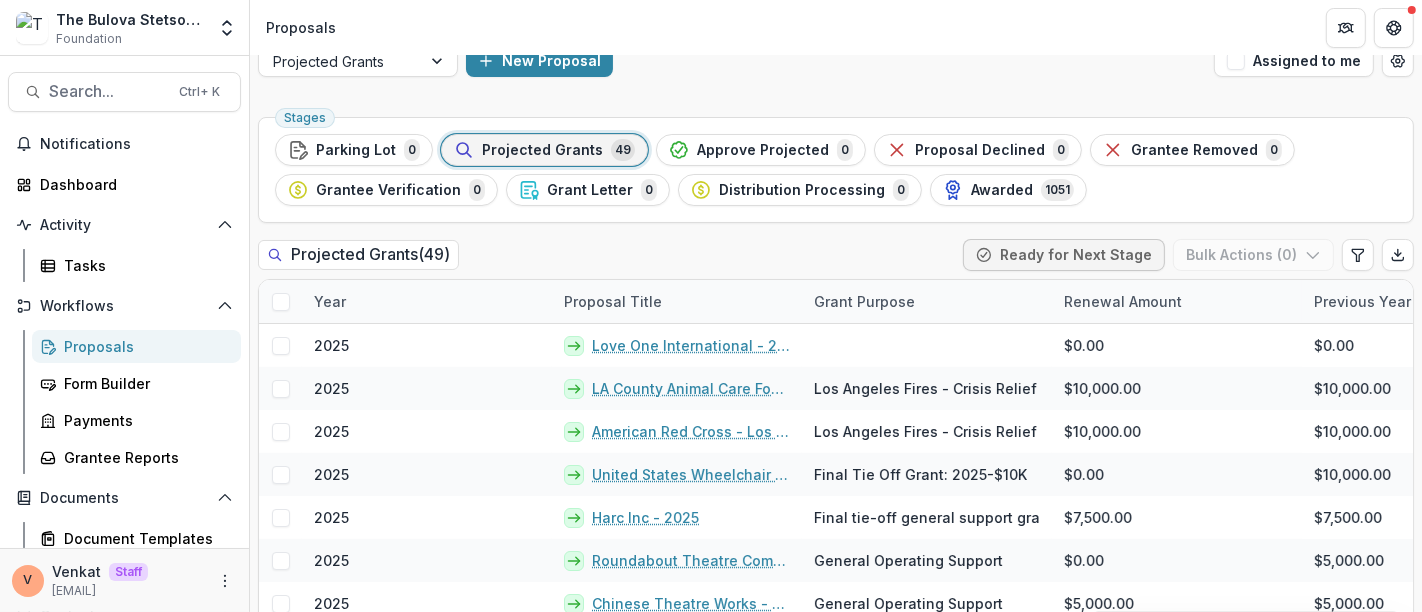 scroll, scrollTop: 0, scrollLeft: 0, axis: both 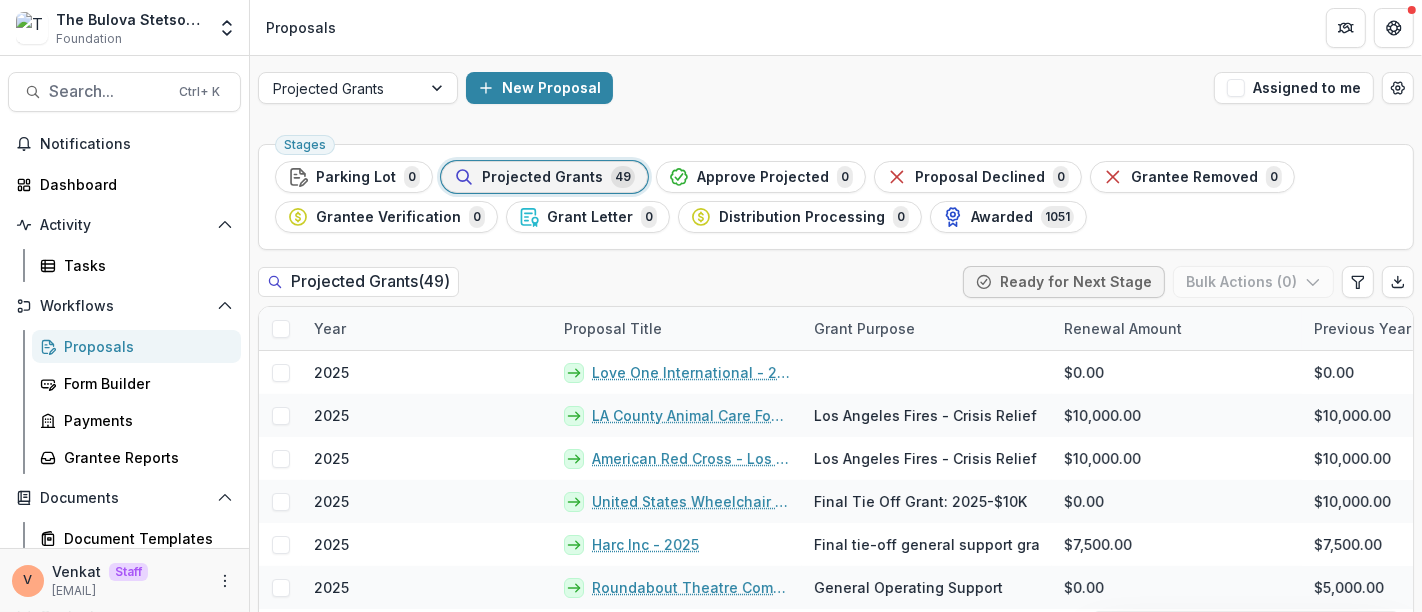 click on "Projected Grants New Proposal Assigned to me" at bounding box center (836, 88) 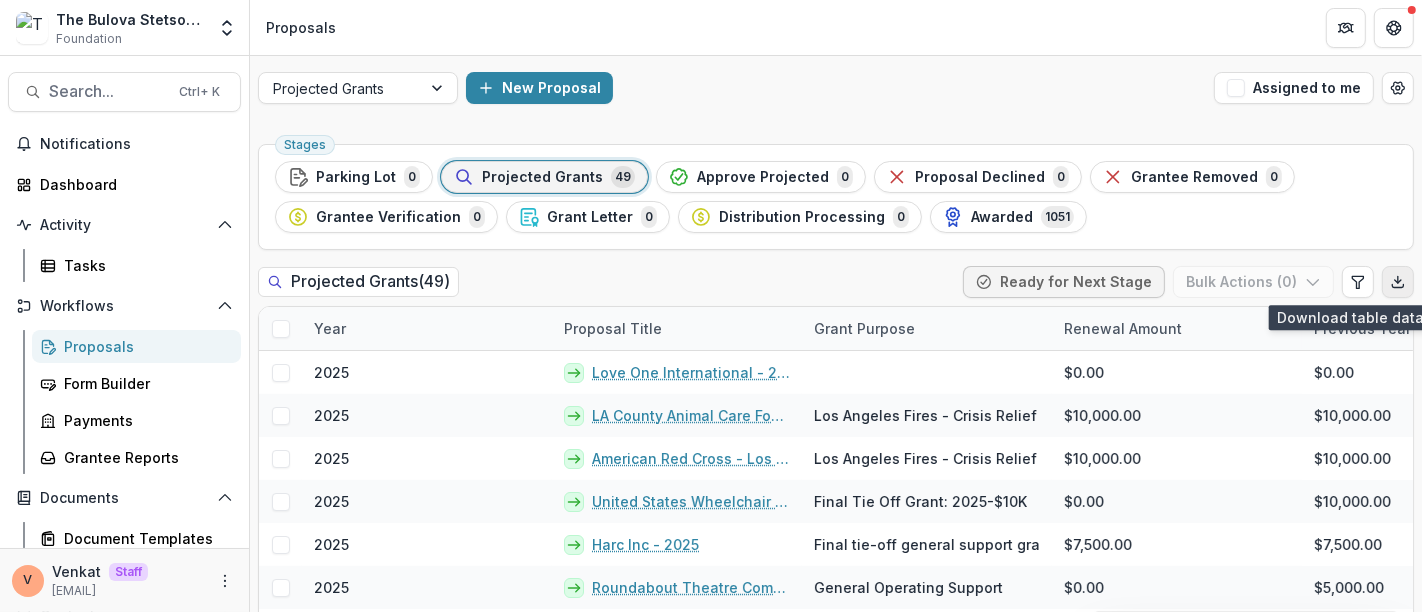 click 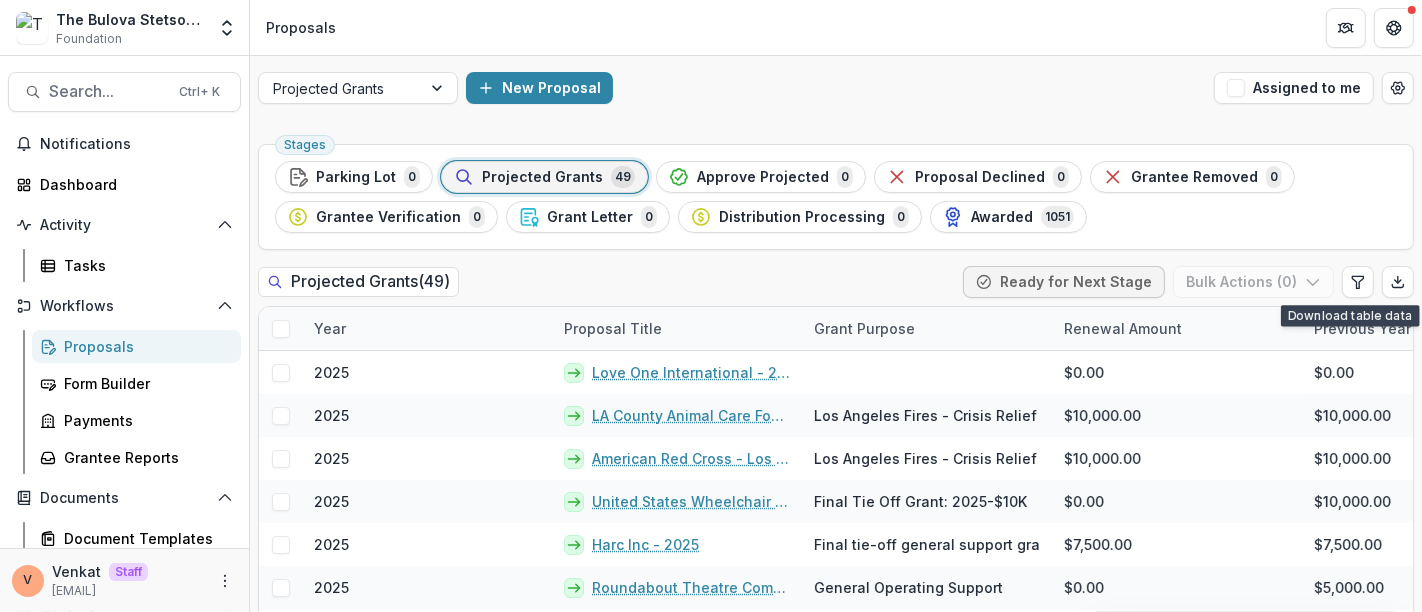 type 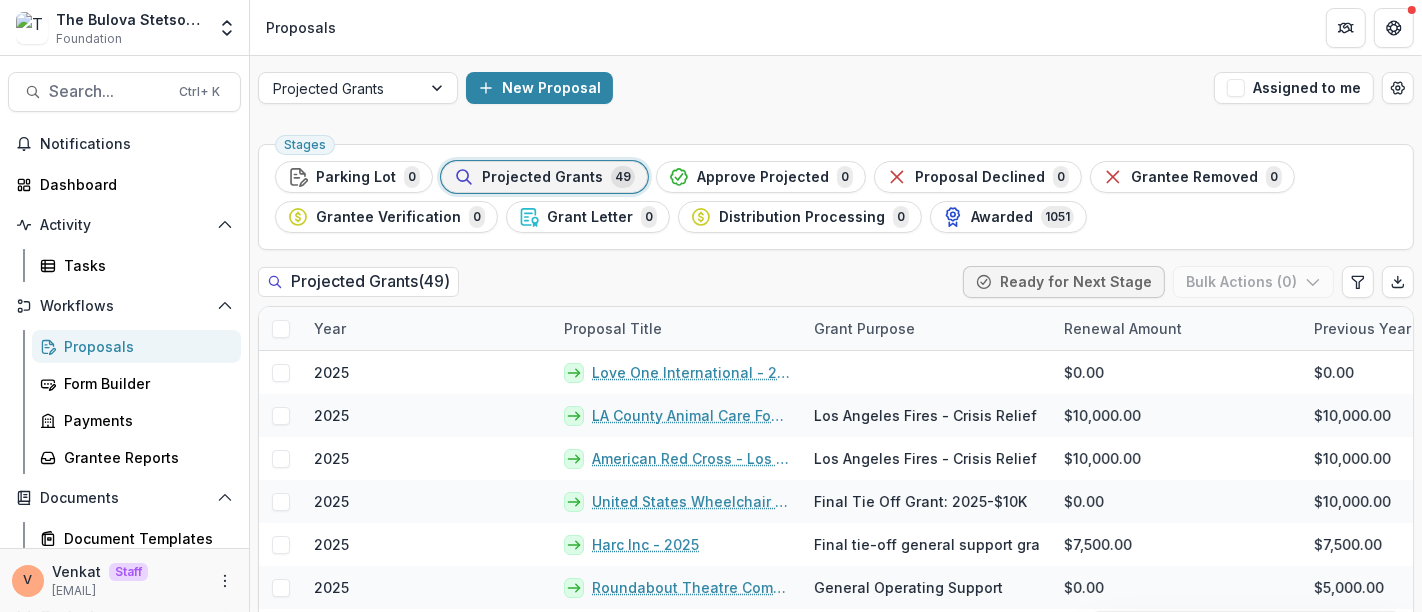 click on "New Proposal" at bounding box center (836, 88) 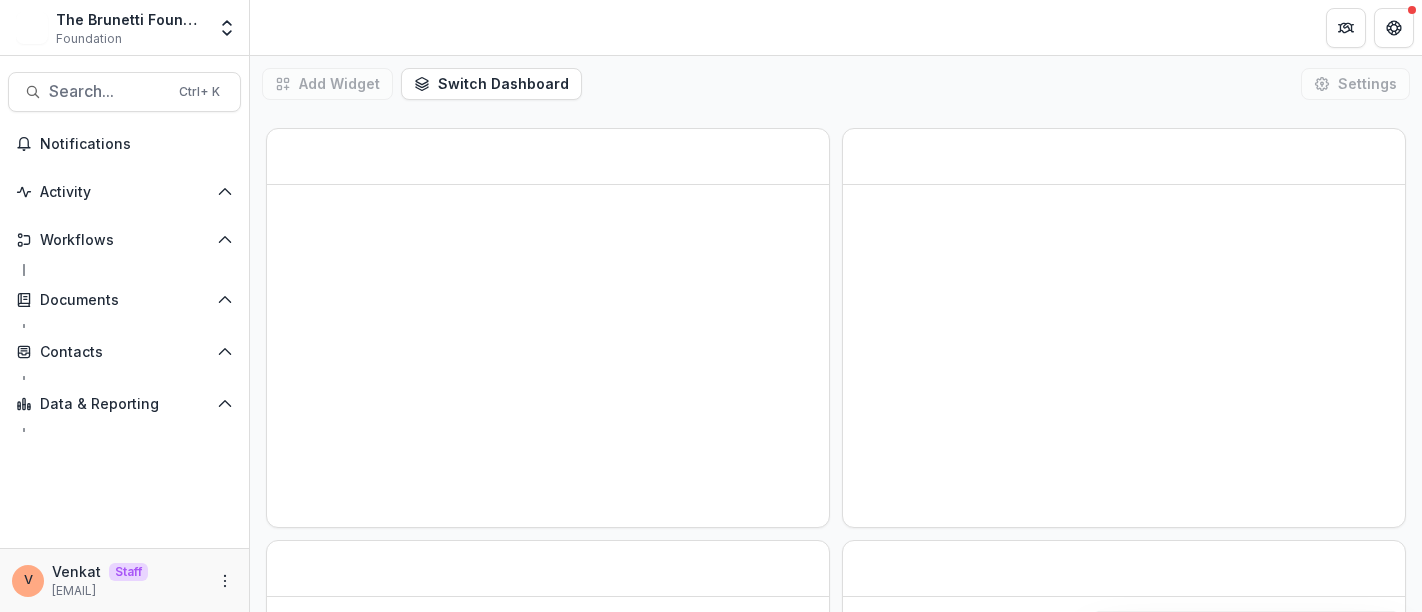 scroll, scrollTop: 0, scrollLeft: 0, axis: both 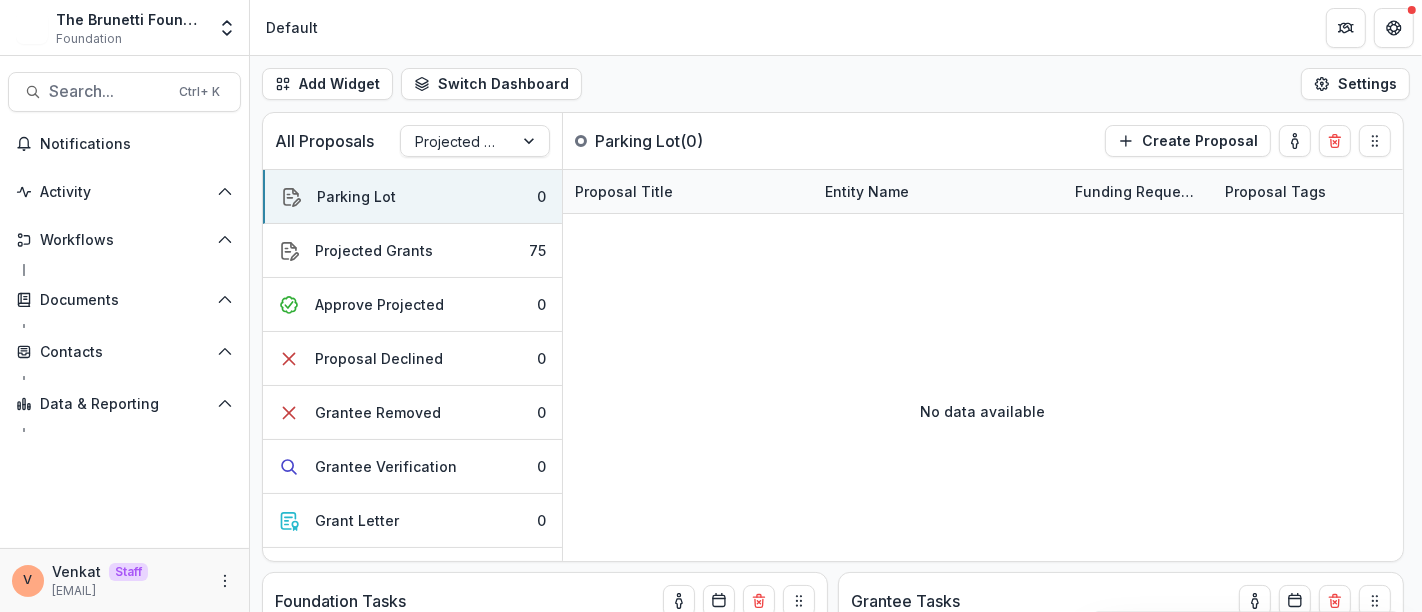 click on "Default" at bounding box center (836, 27) 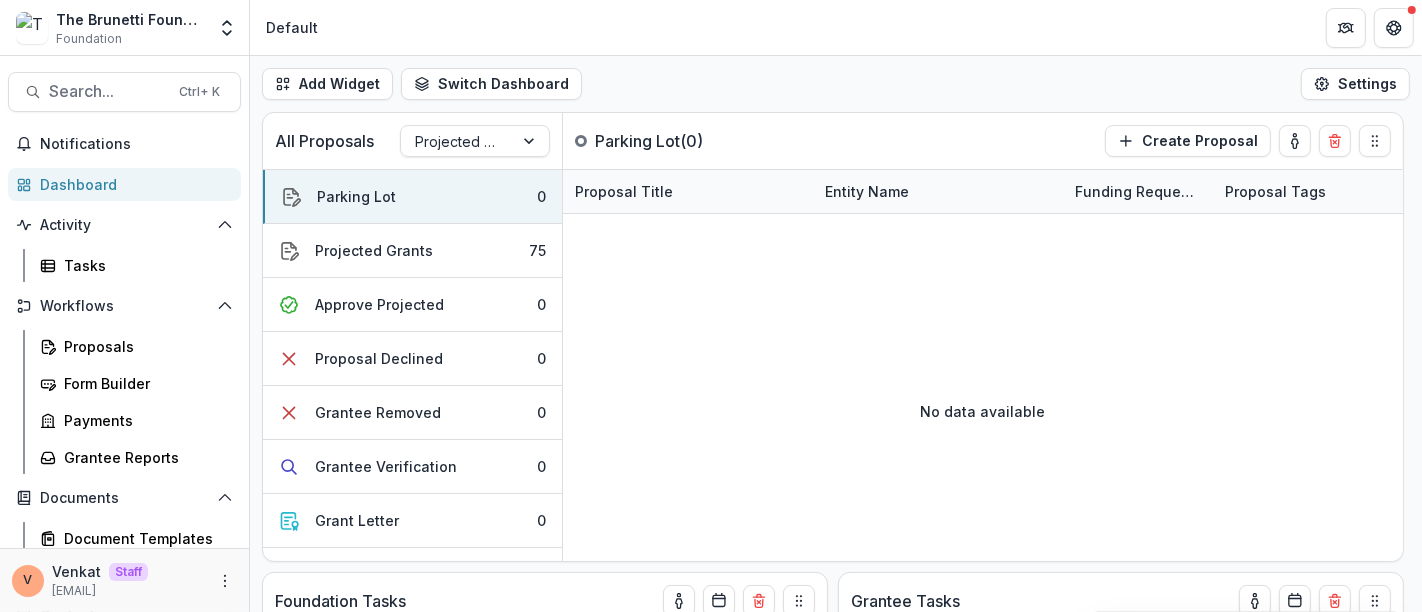 click on "Default" at bounding box center [836, 27] 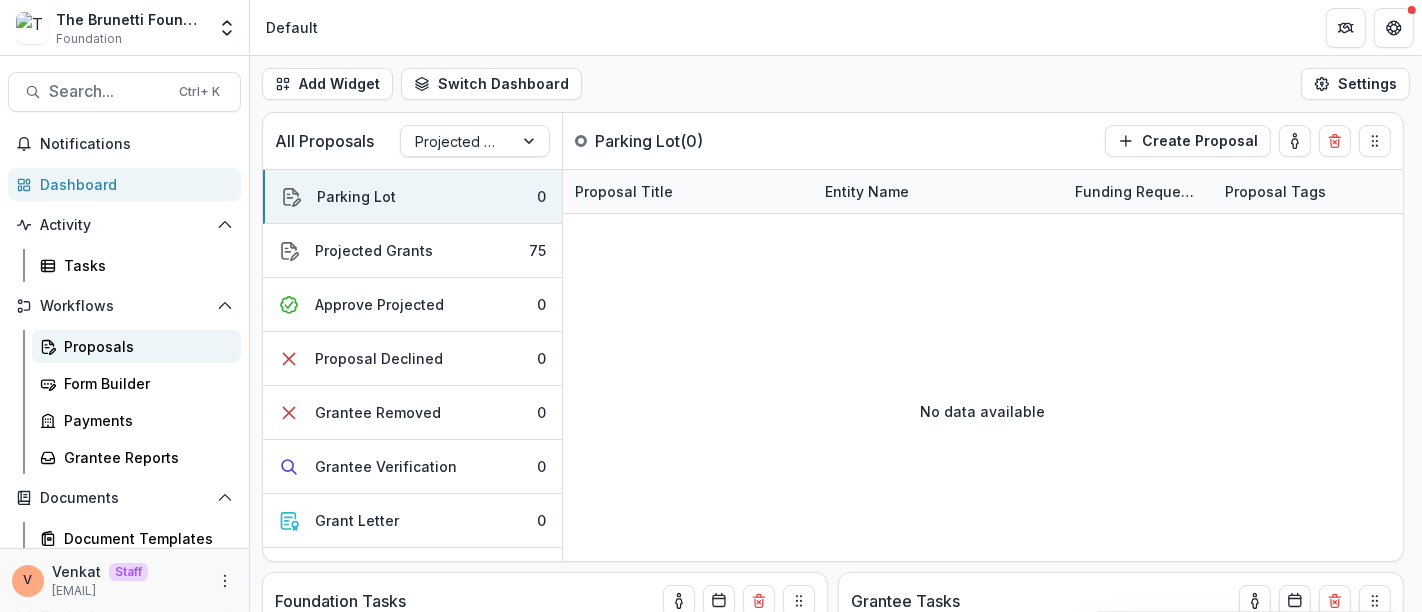 click on "Proposals" at bounding box center [144, 346] 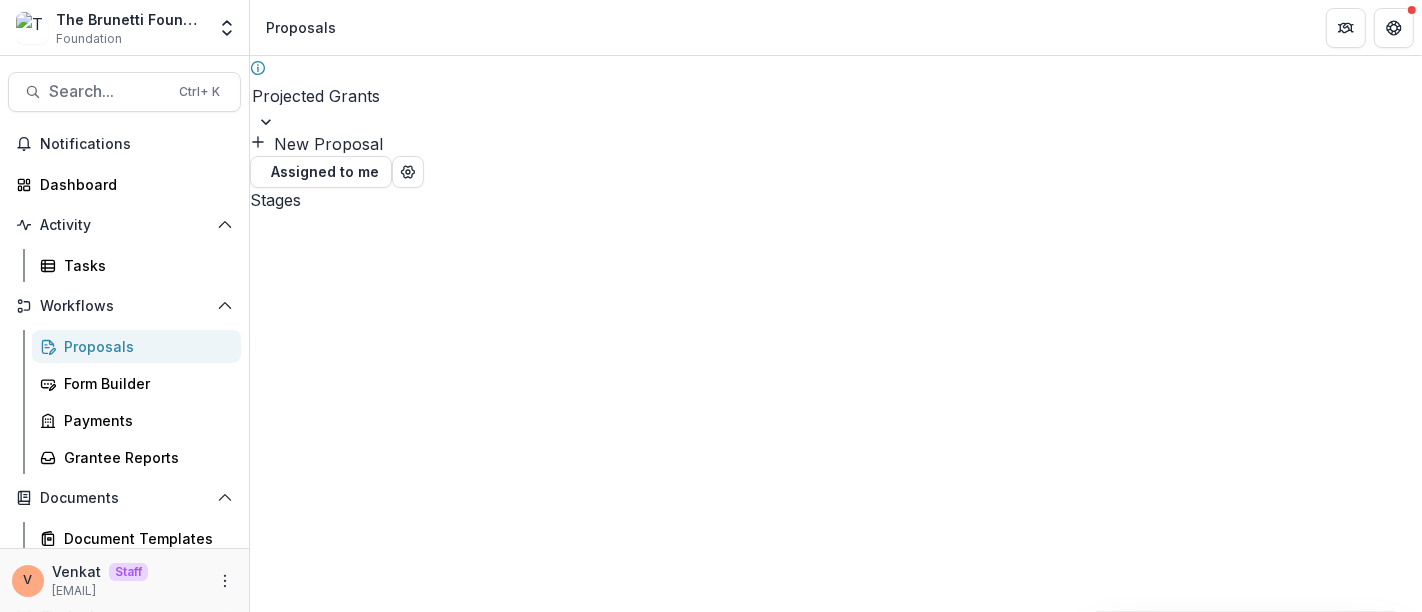 click on "Proposals" at bounding box center [836, 27] 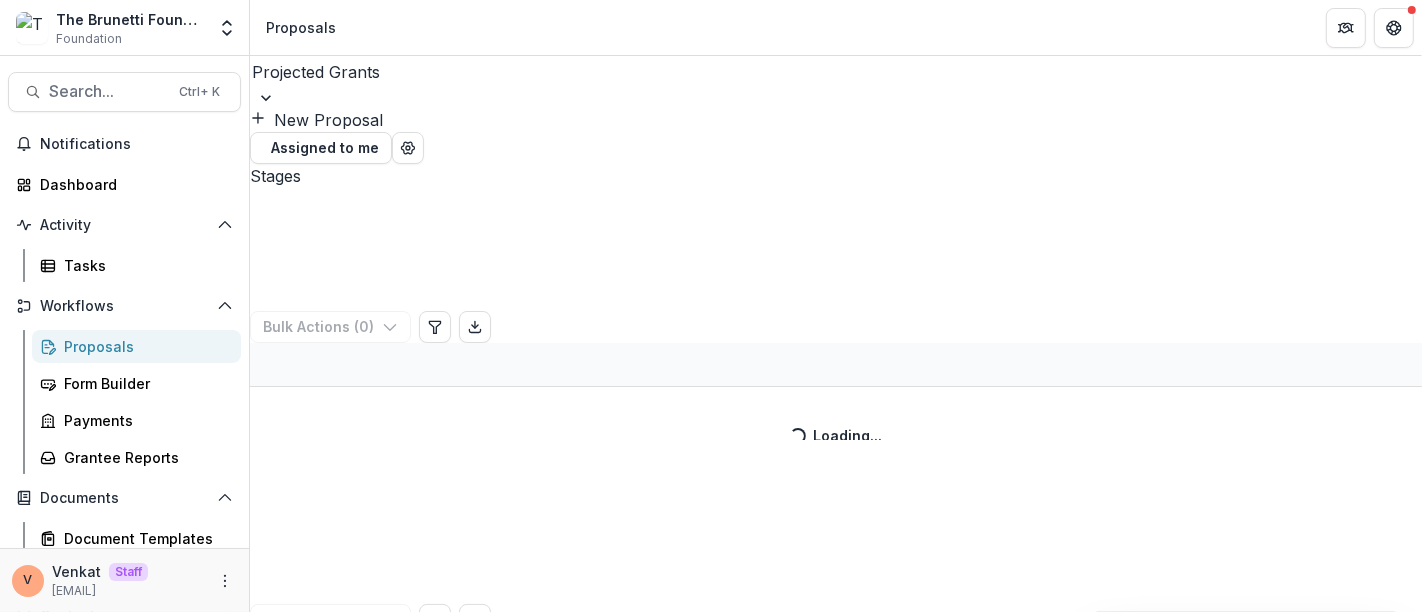 click on "Parking Lot  ( ) Bulk Actions ( 0 ) Loading... Loading..." at bounding box center (836, 314) 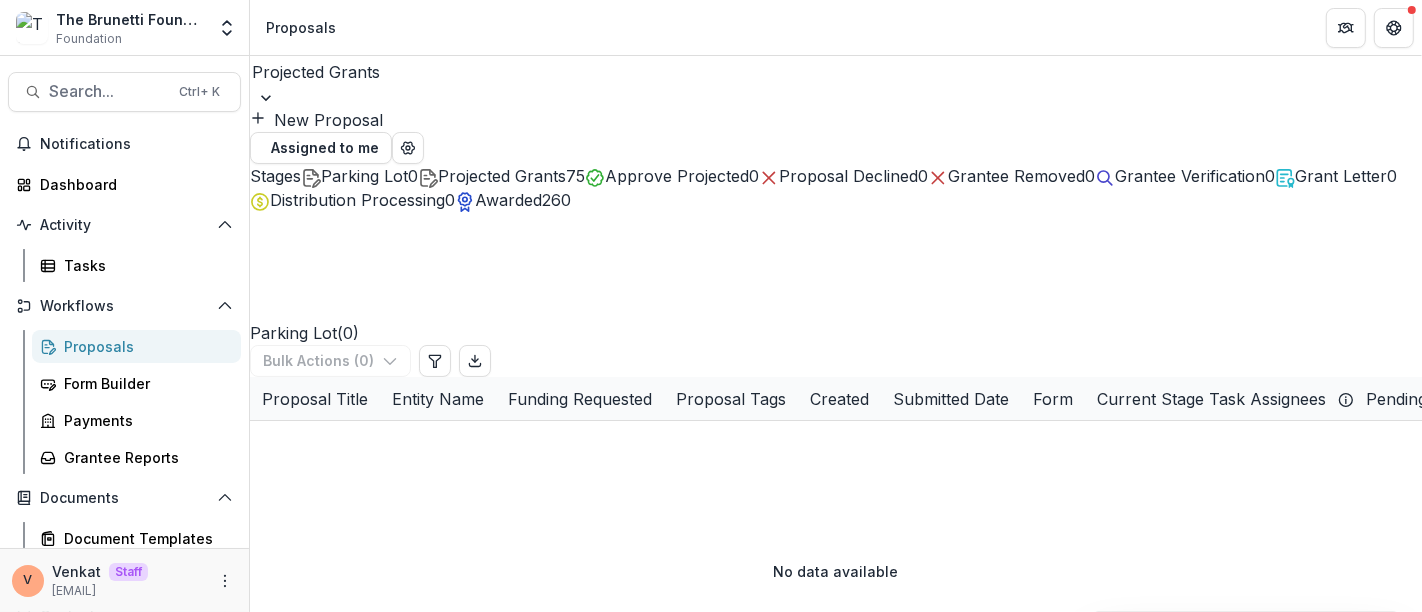 click on "Stages Parking Lot 0 Projected Grants 75 Approve Projected 0 Proposal Declined 0 Grantee Removed 0 Grantee Verification 0 Grant Letter 0 Distribution Processing 0 Awarded 260" at bounding box center (836, 188) 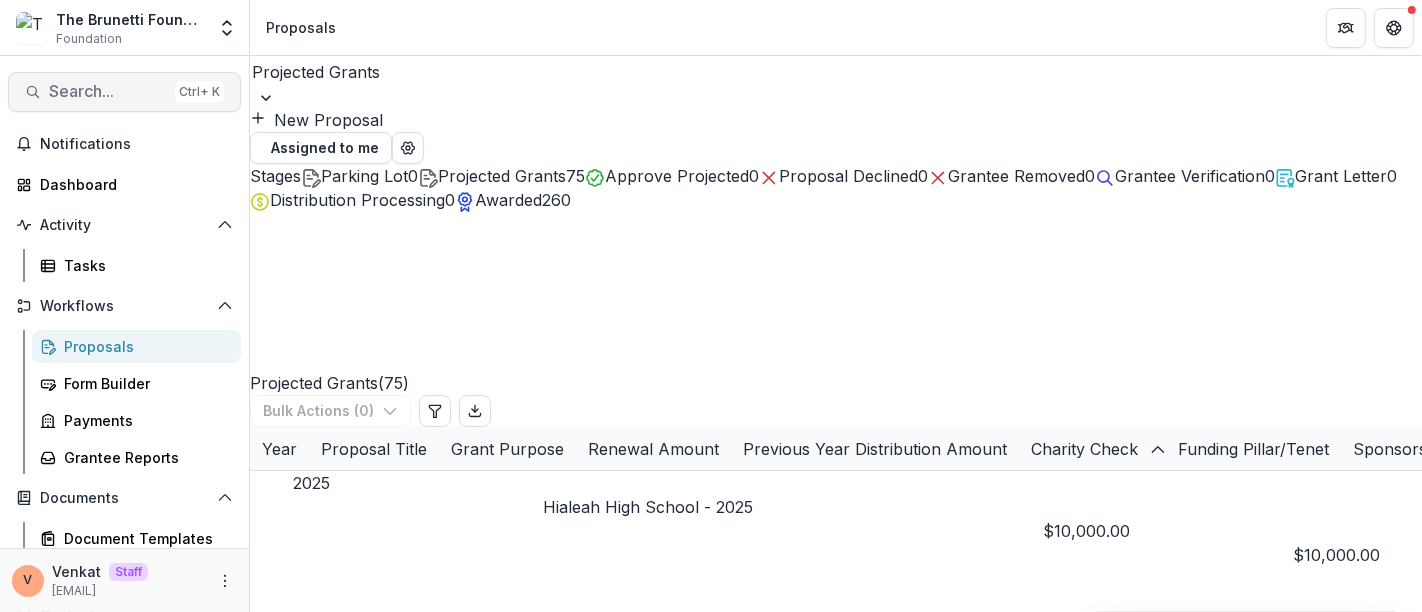 click on "Search..." at bounding box center (108, 91) 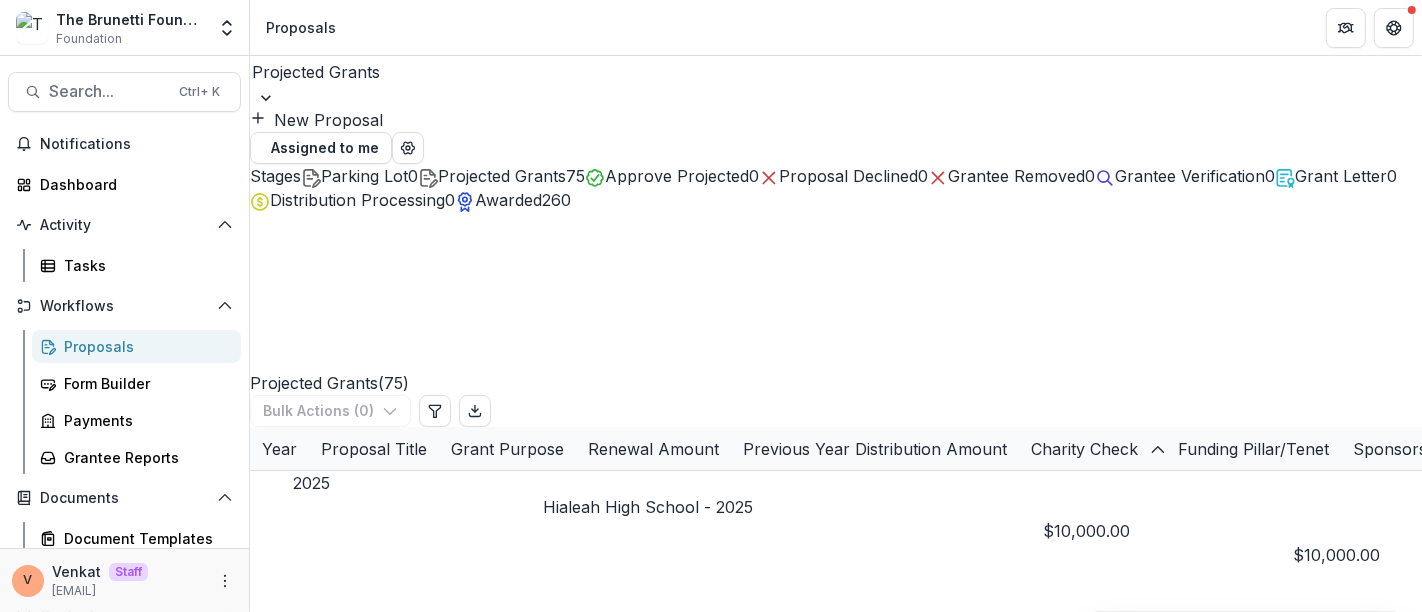 click at bounding box center [80, 786] 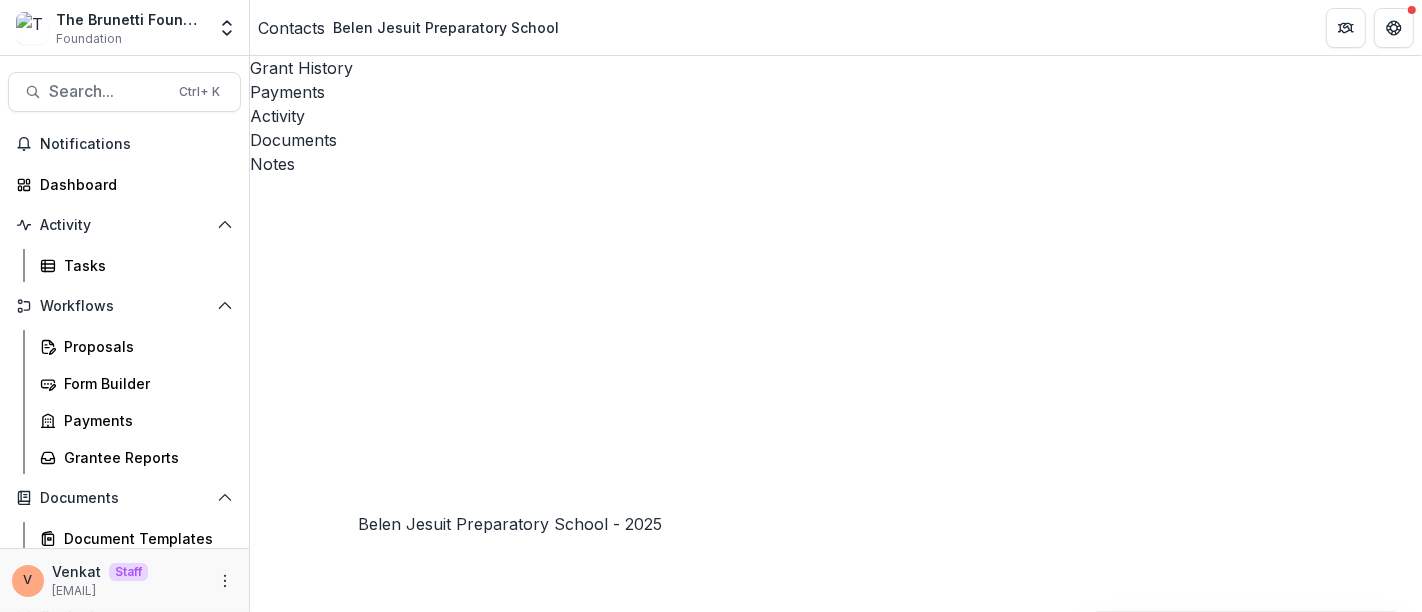 click on "Belen Jesuit Preparatory School - 2025" at bounding box center [455, 4689] 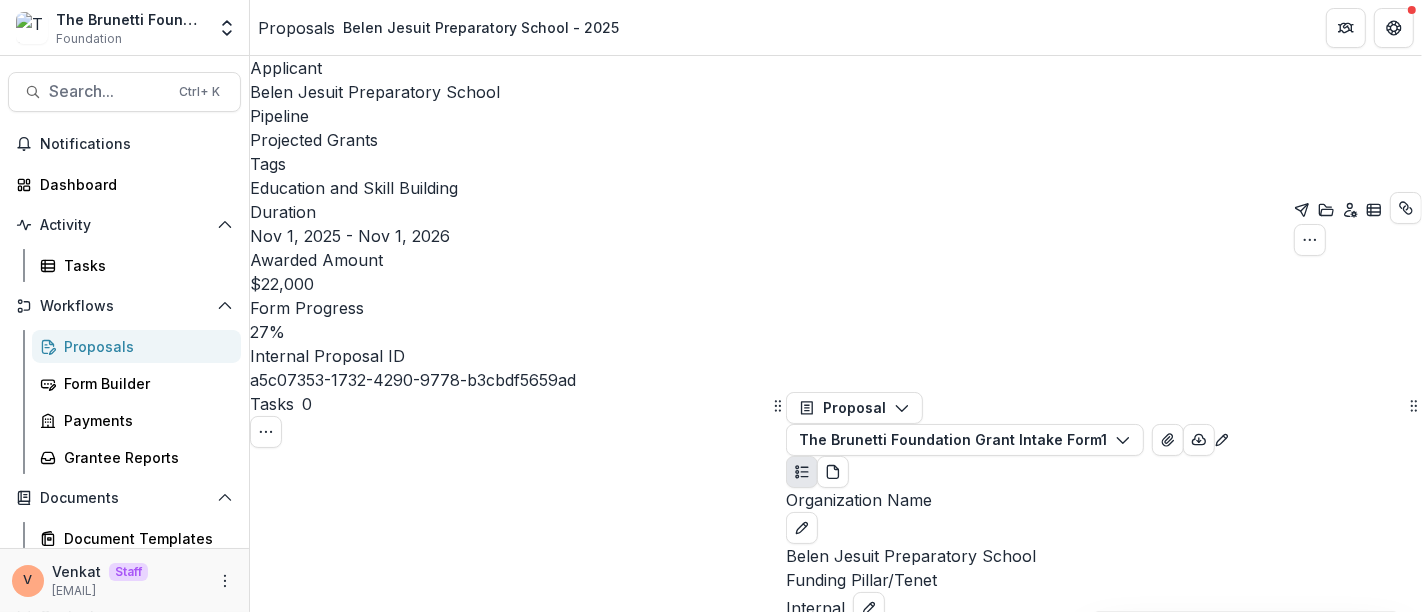 scroll, scrollTop: 333, scrollLeft: 0, axis: vertical 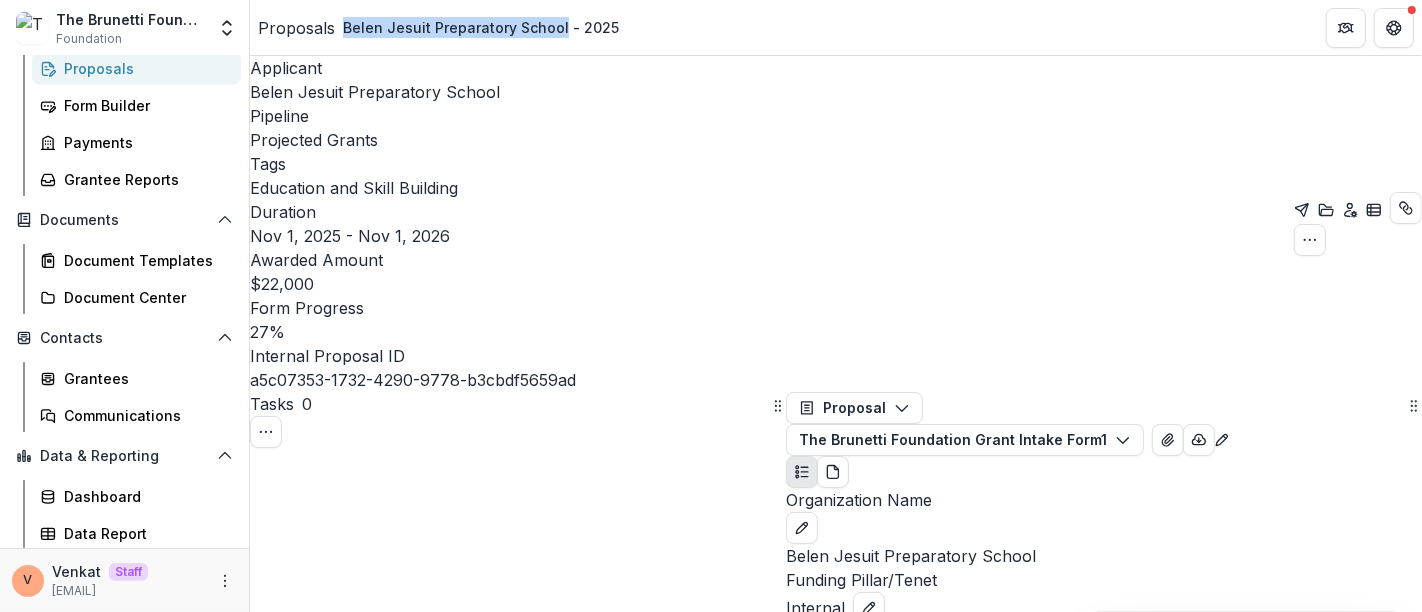 drag, startPoint x: 369, startPoint y: 22, endPoint x: 579, endPoint y: 27, distance: 210.05951 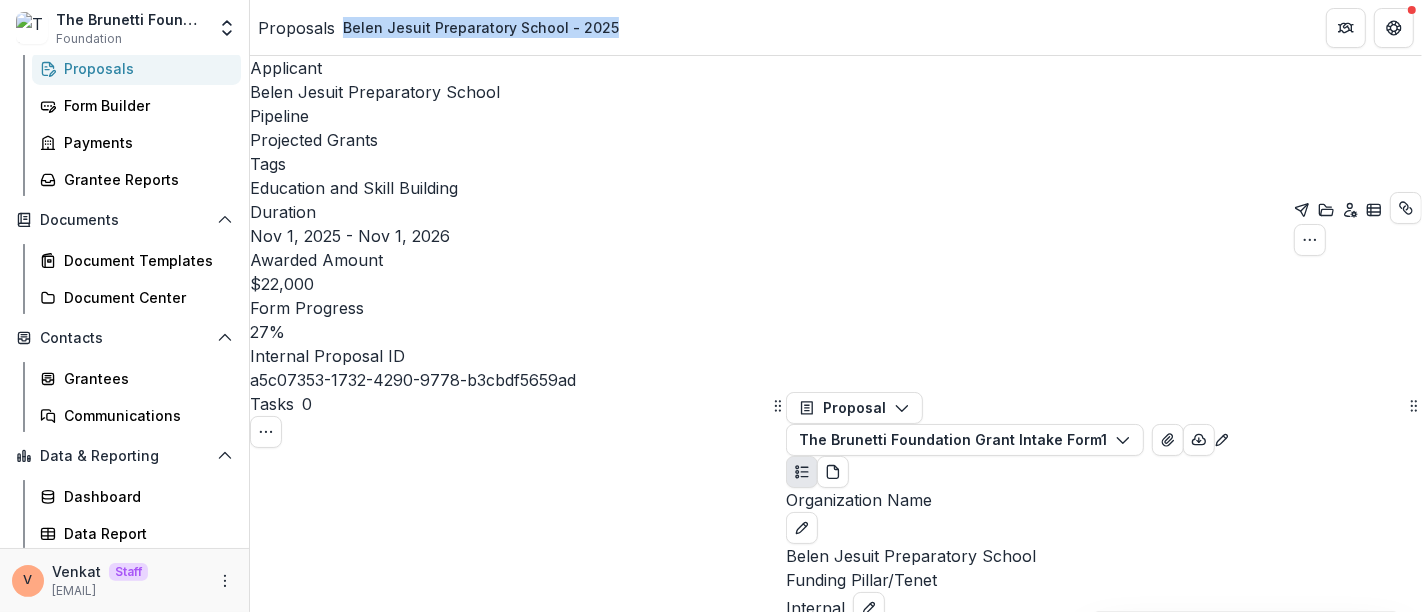 drag, startPoint x: 365, startPoint y: 24, endPoint x: 637, endPoint y: 27, distance: 272.01654 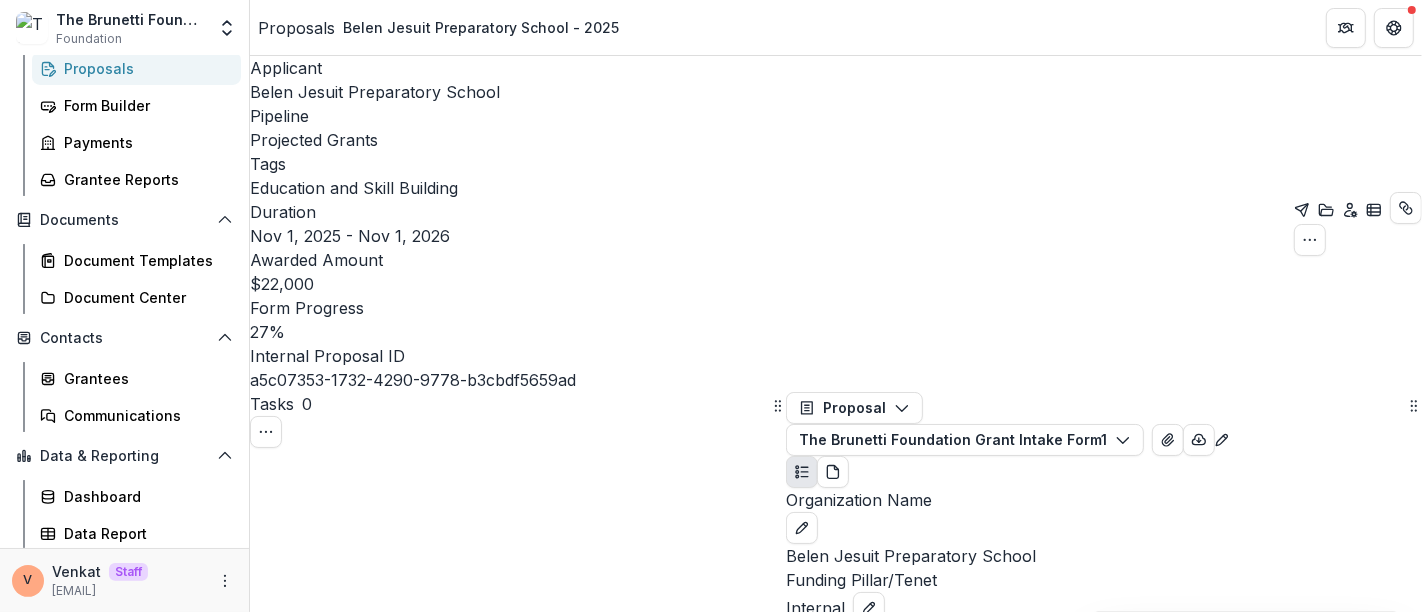 scroll, scrollTop: 0, scrollLeft: 0, axis: both 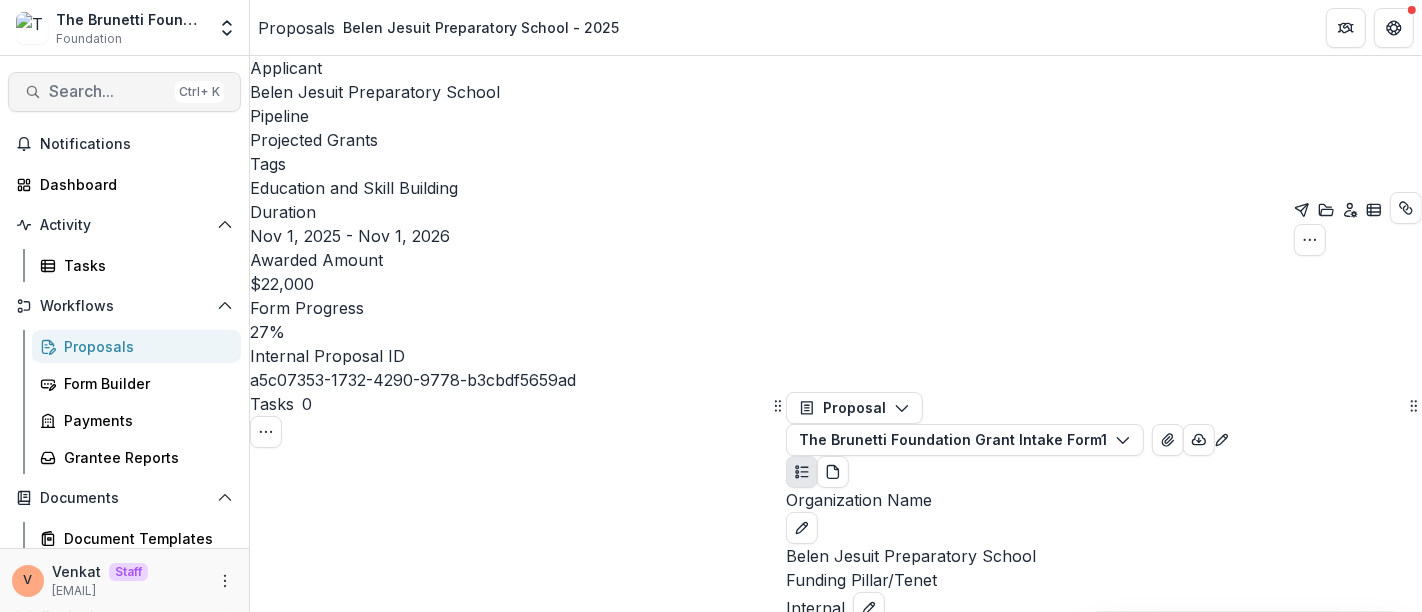 click on "Search..." at bounding box center (108, 91) 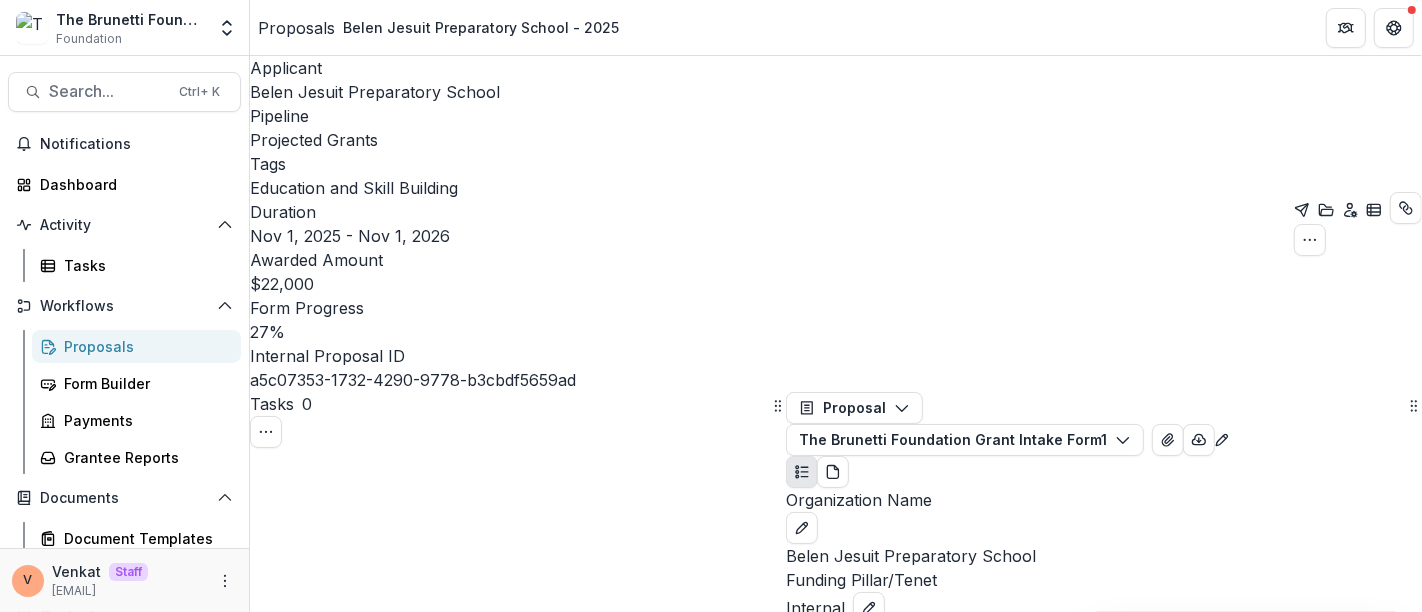type on "**********" 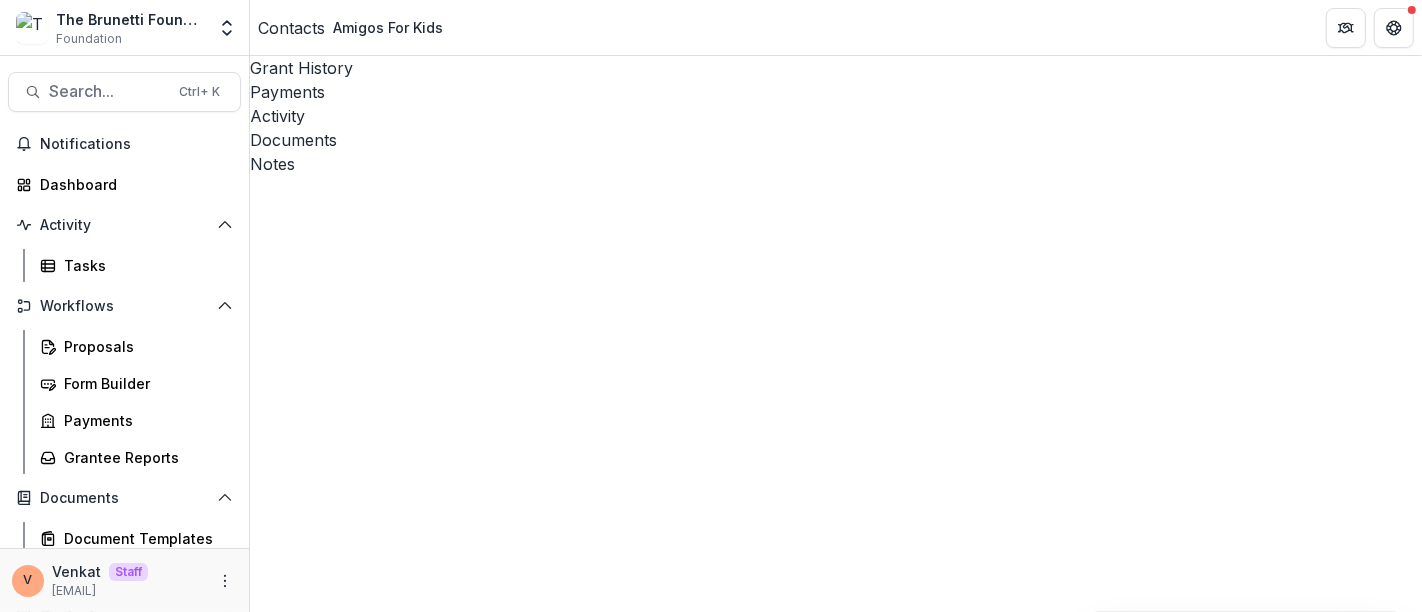 scroll, scrollTop: 188, scrollLeft: 0, axis: vertical 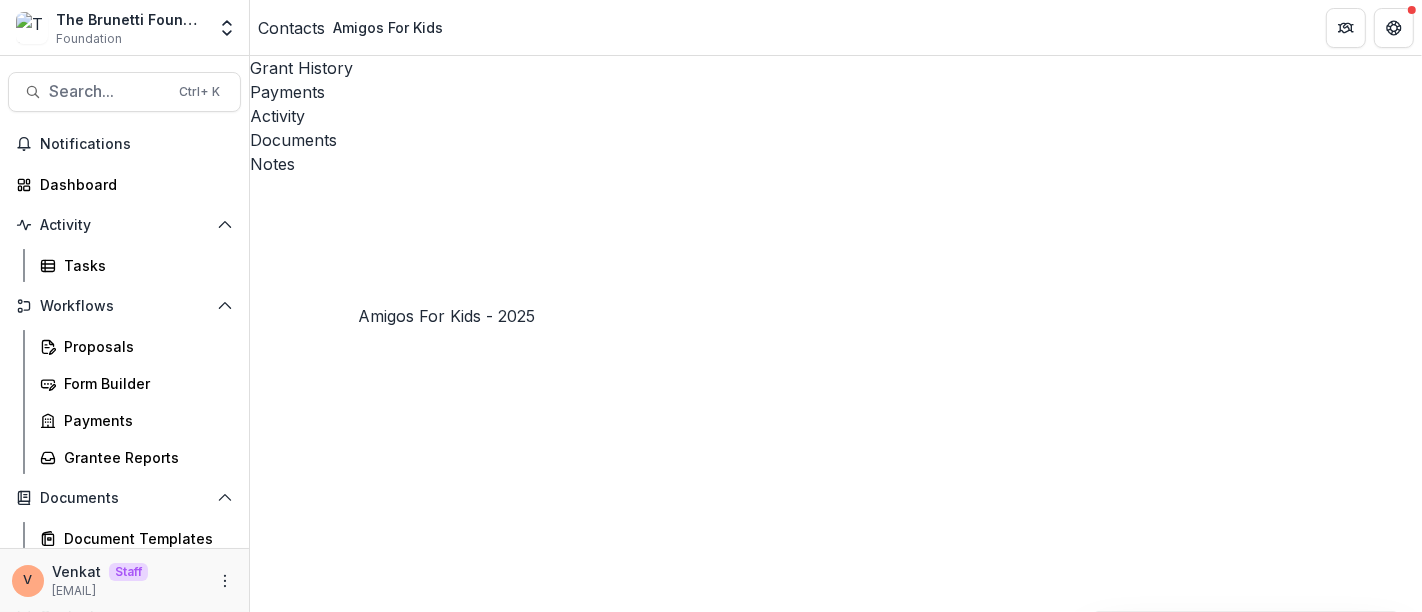 click on "Amigos For Kids - 2025" at bounding box center (418, 4581) 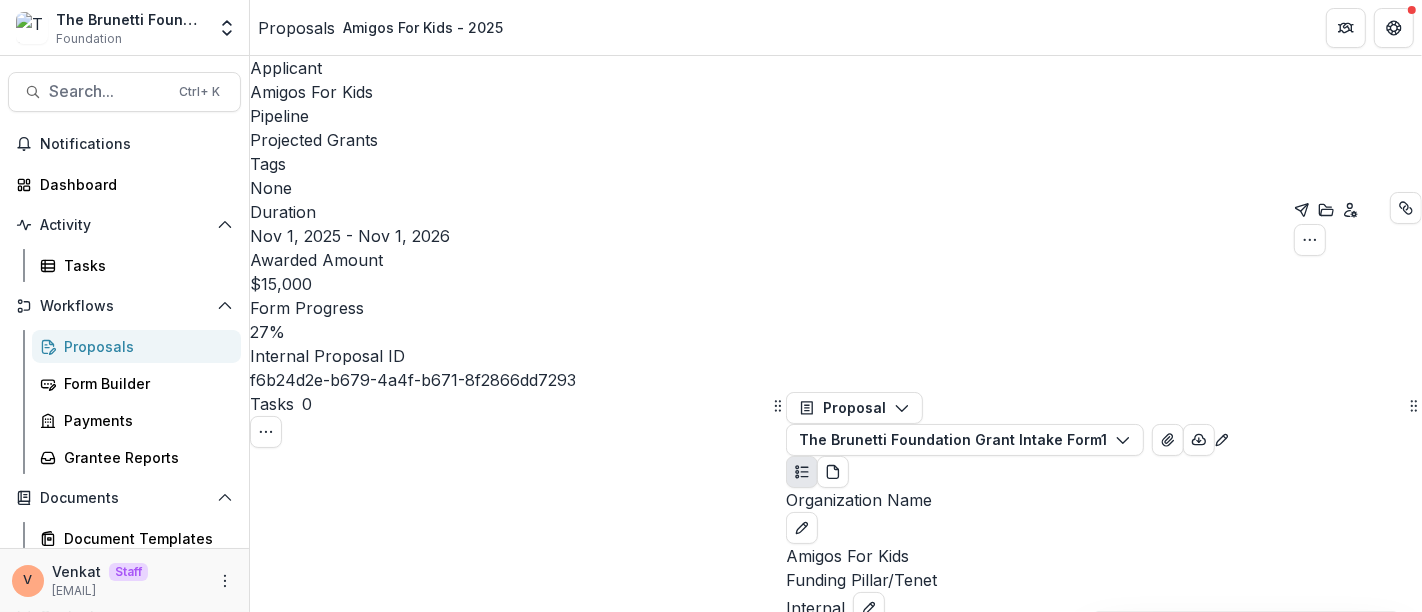 scroll, scrollTop: 333, scrollLeft: 0, axis: vertical 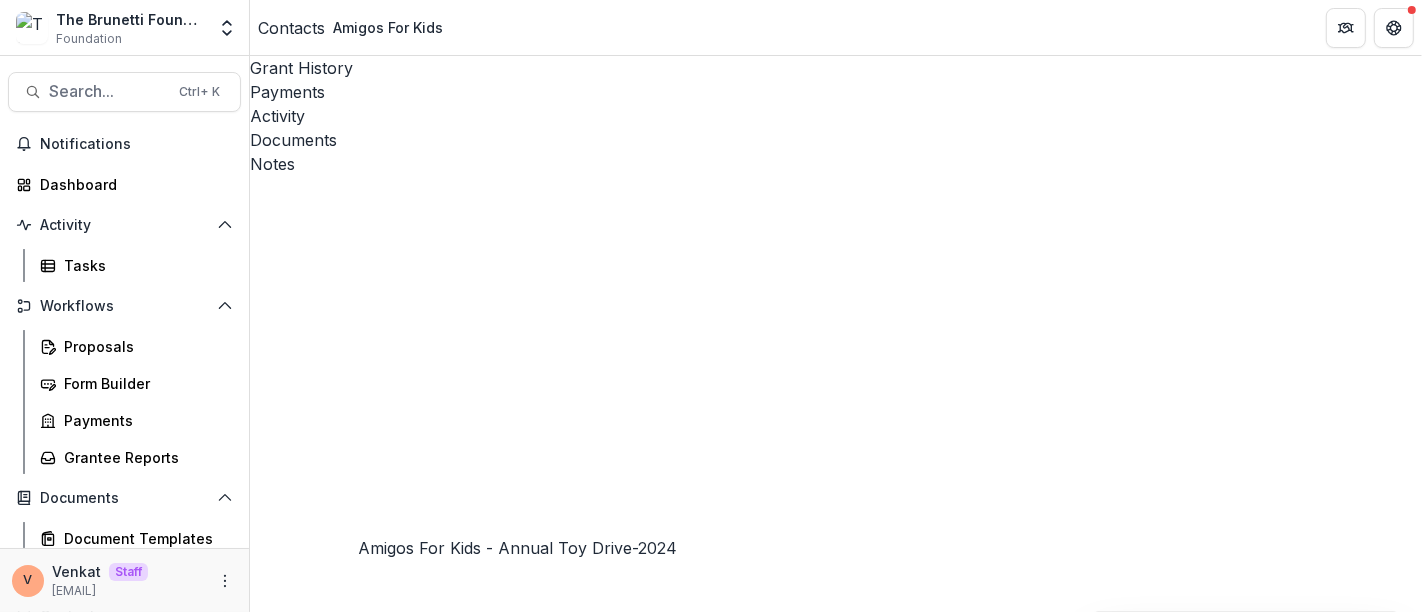 click on "Amigos For Kids - Annual Toy Drive-2024" at bounding box center (444, 4780) 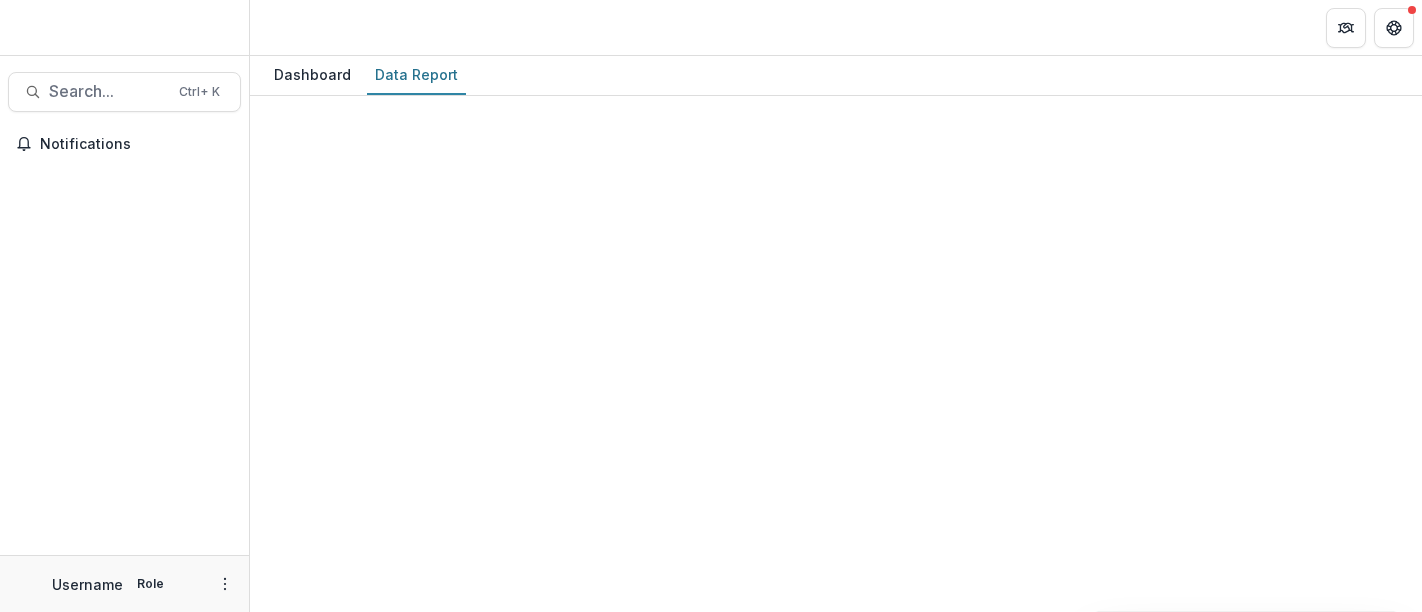 scroll, scrollTop: 0, scrollLeft: 0, axis: both 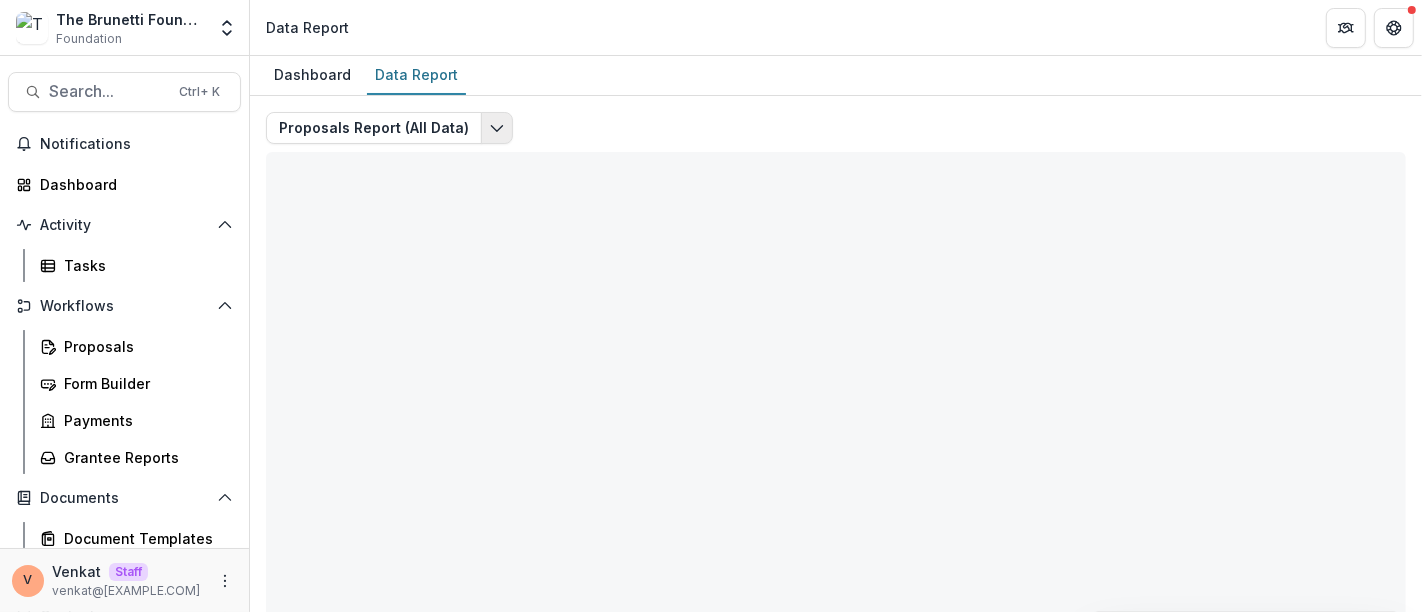 click 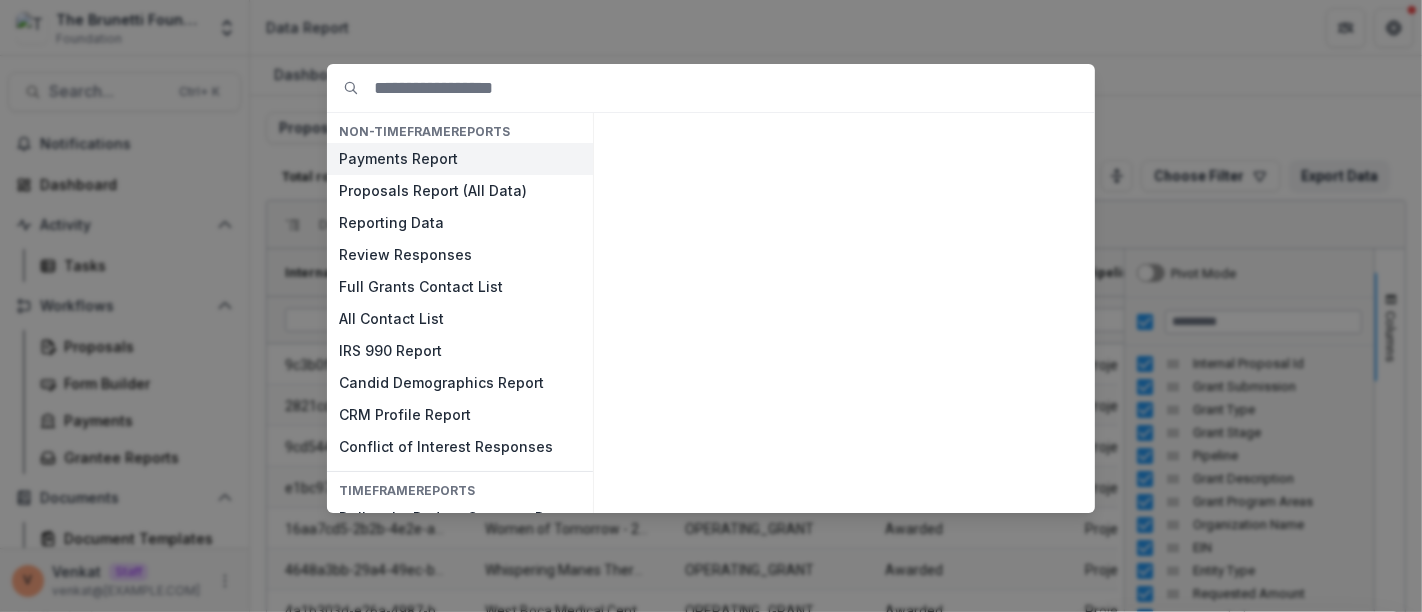 click on "Payments Report" at bounding box center [460, 159] 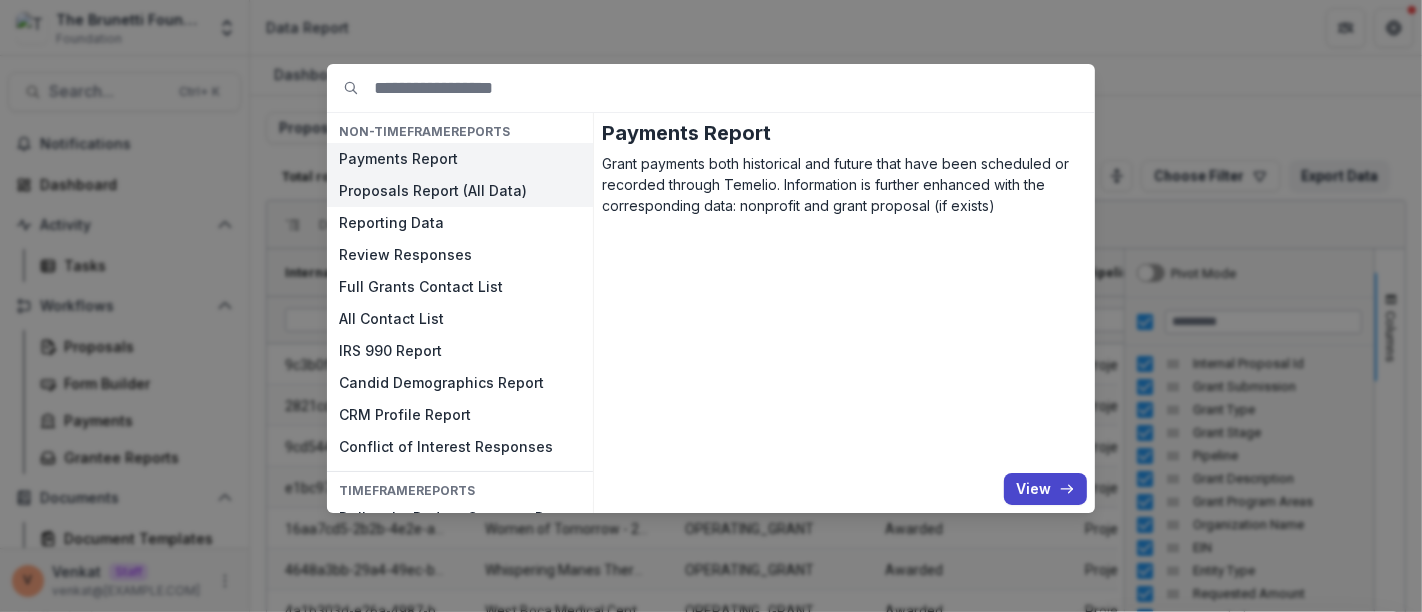 click on "Proposals Report (All Data)" at bounding box center [460, 191] 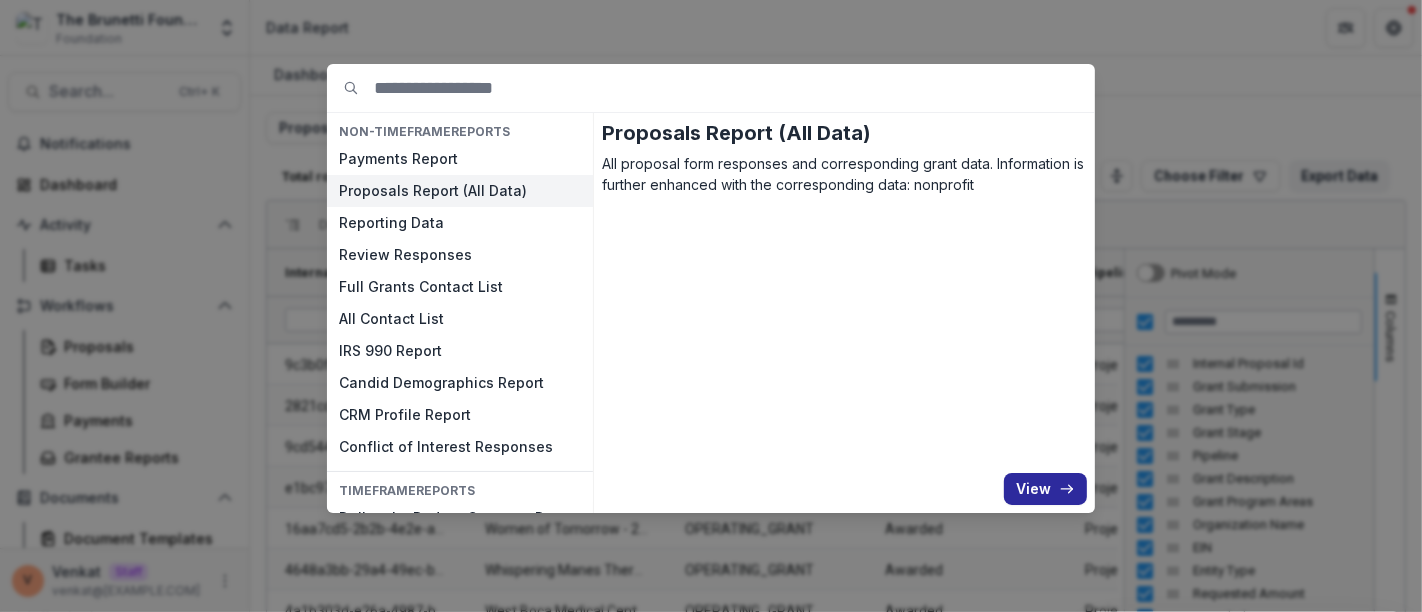 click on "View" at bounding box center [1045, 489] 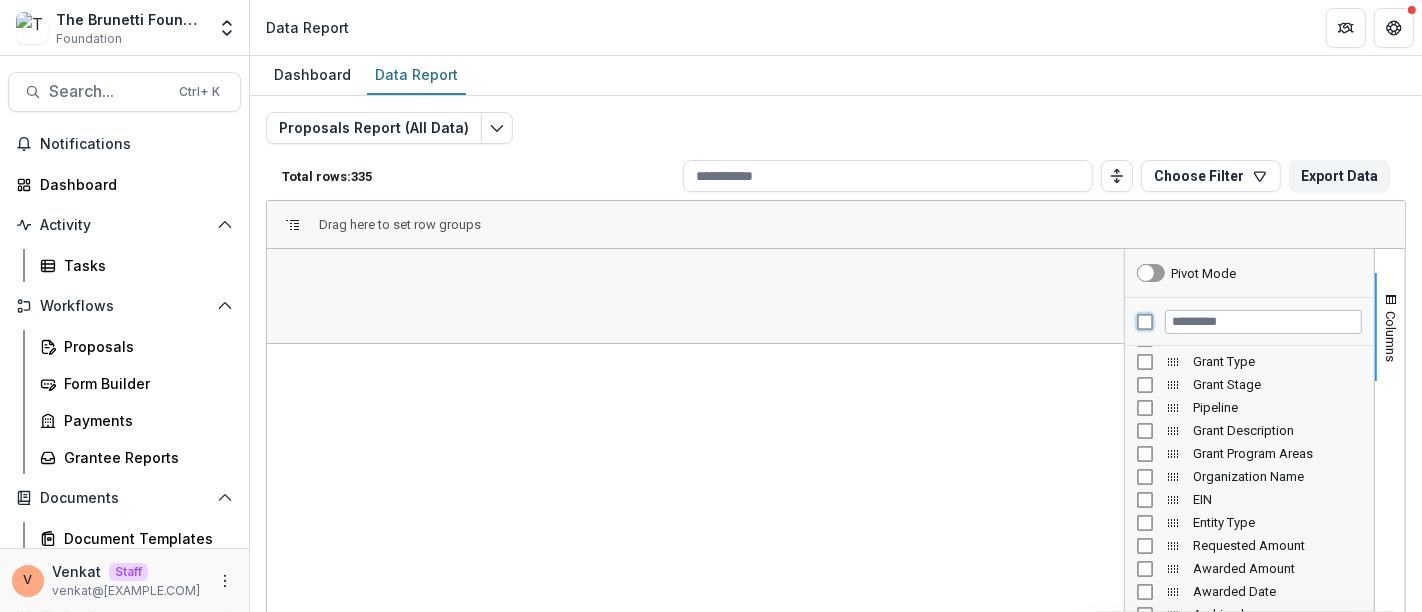scroll, scrollTop: 0, scrollLeft: 0, axis: both 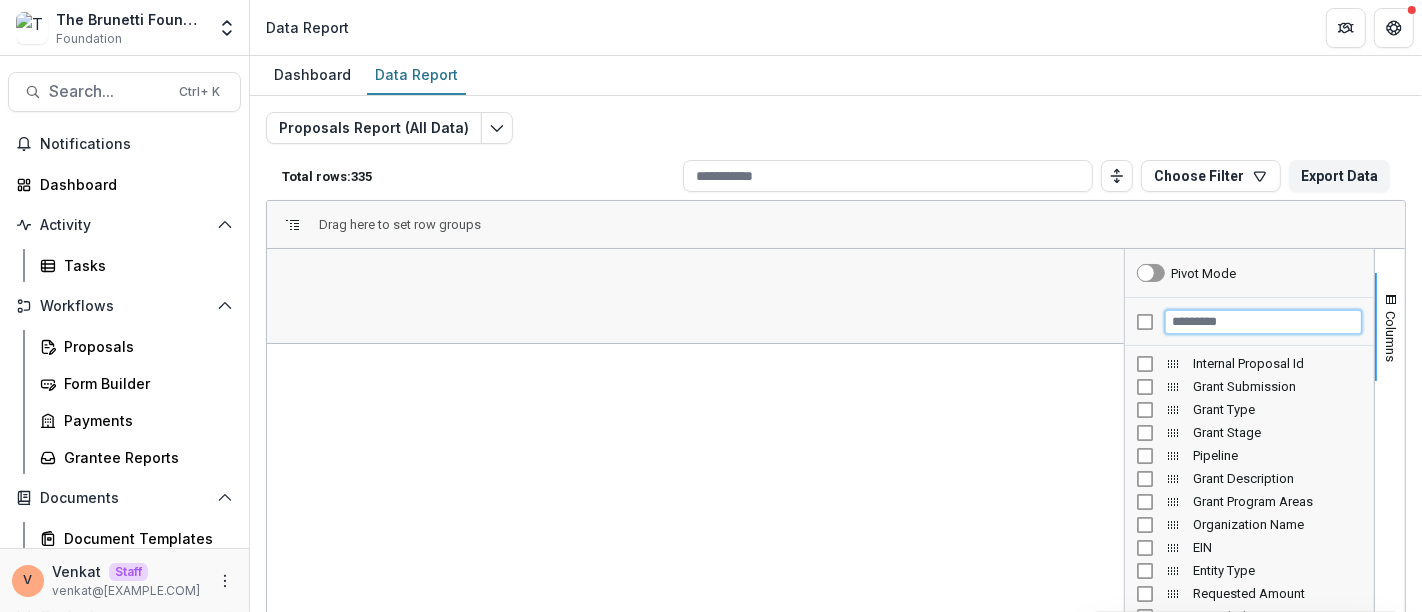 click at bounding box center (1263, 322) 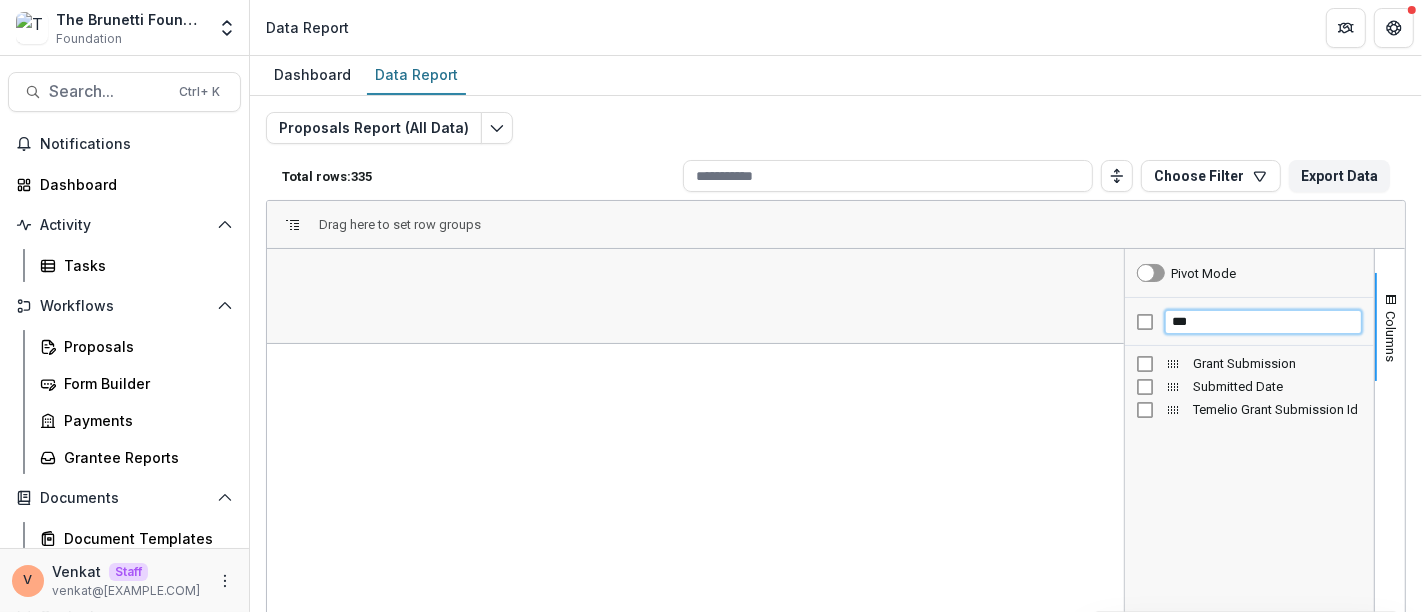 type on "***" 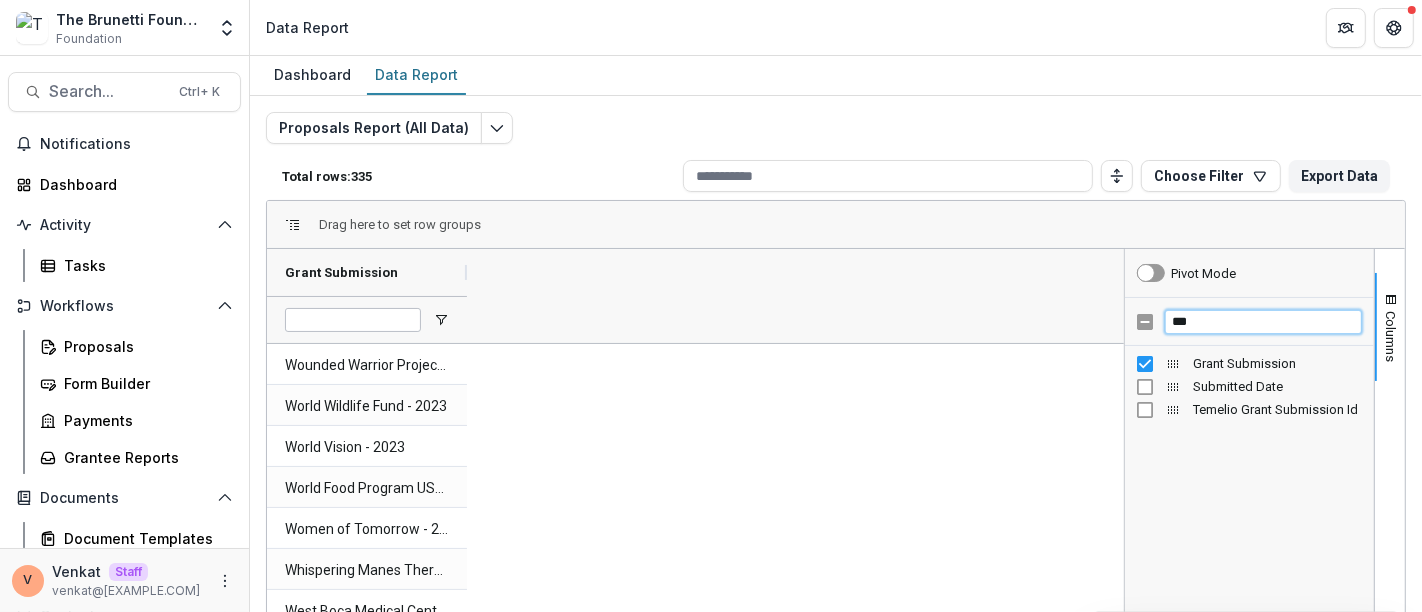 drag, startPoint x: 1202, startPoint y: 327, endPoint x: 1125, endPoint y: 324, distance: 77.05842 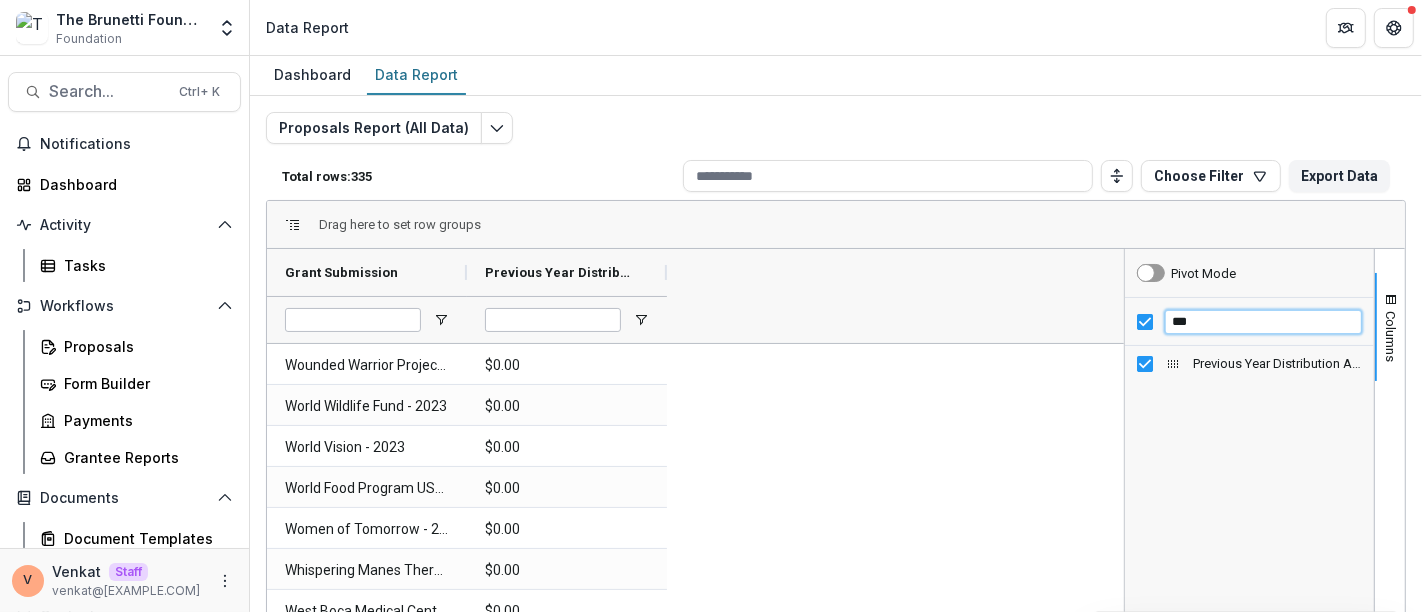 click on "***" at bounding box center [1263, 322] 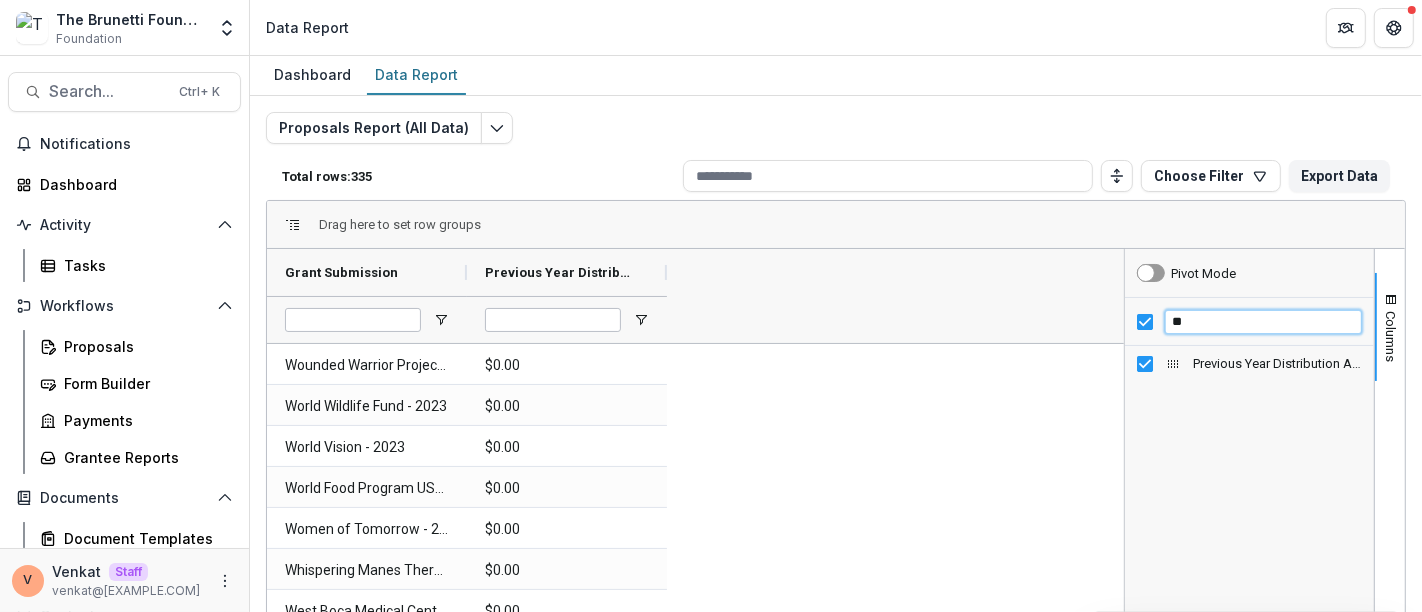 type on "*" 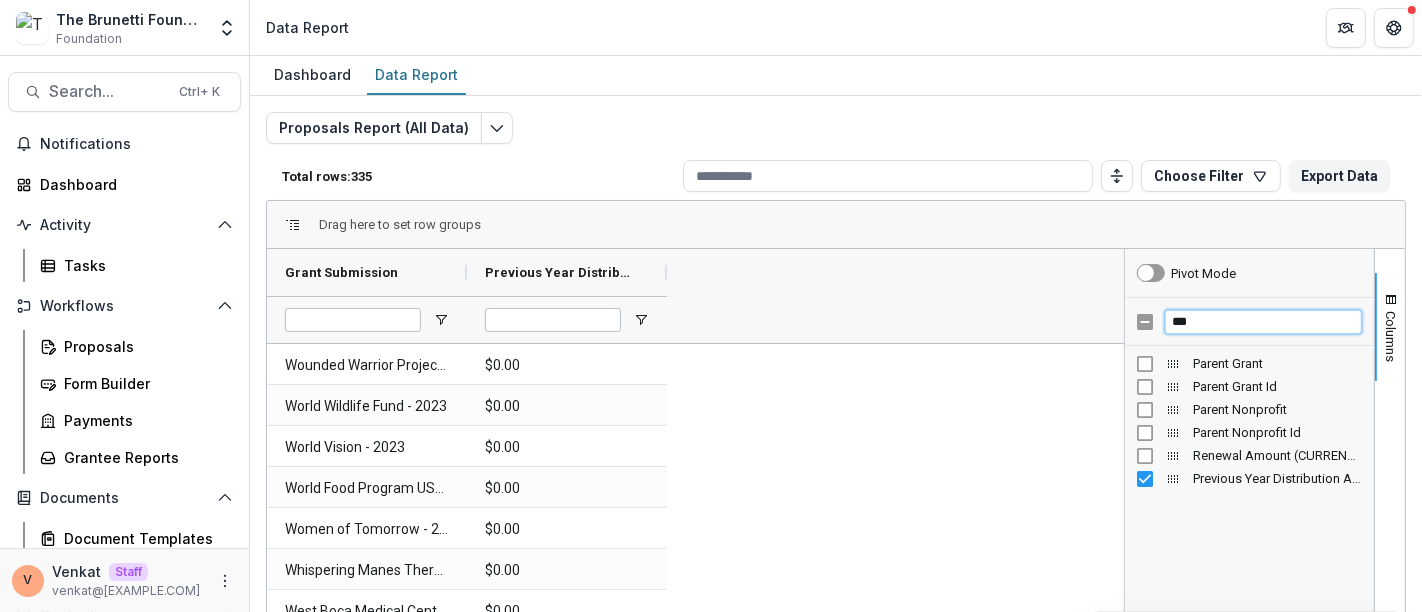 type on "***" 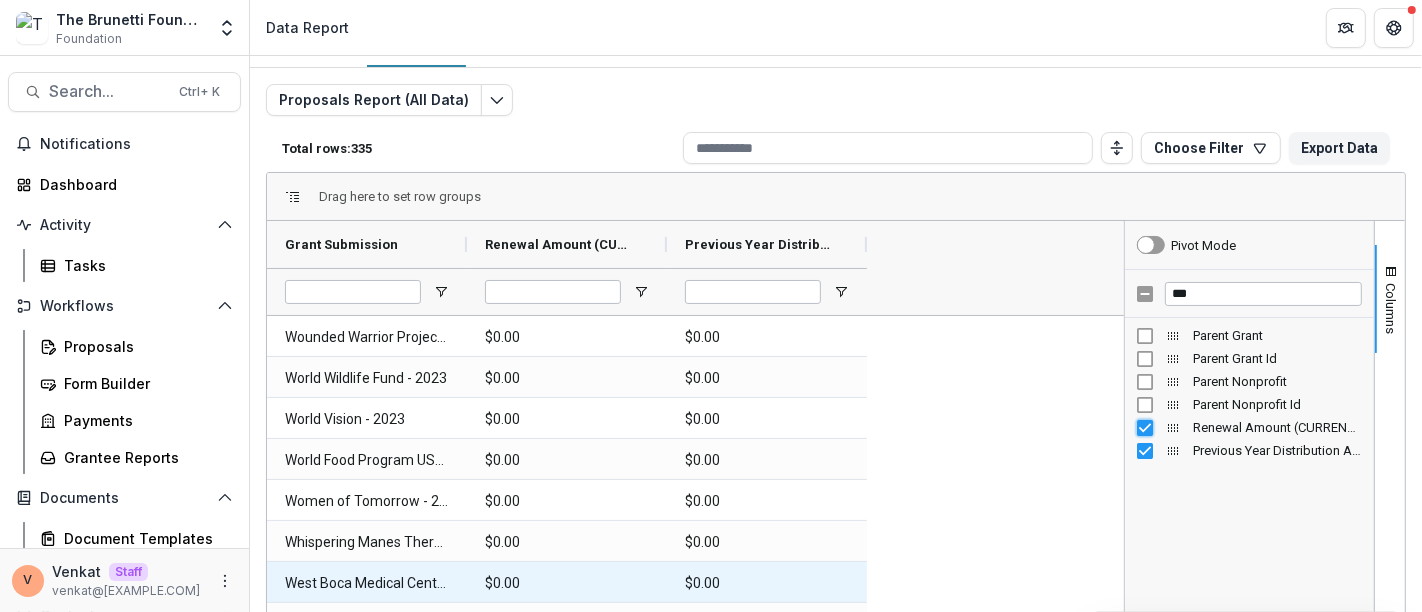 scroll, scrollTop: 0, scrollLeft: 0, axis: both 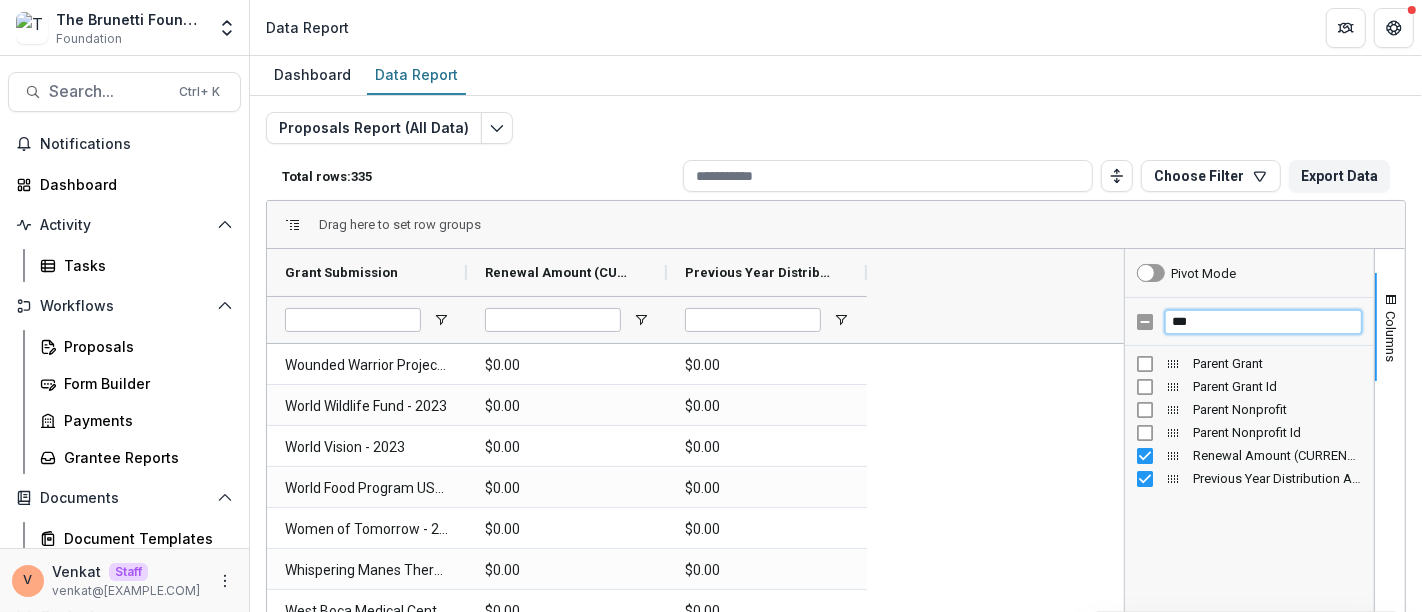 drag, startPoint x: 1210, startPoint y: 318, endPoint x: 1102, endPoint y: 324, distance: 108.16654 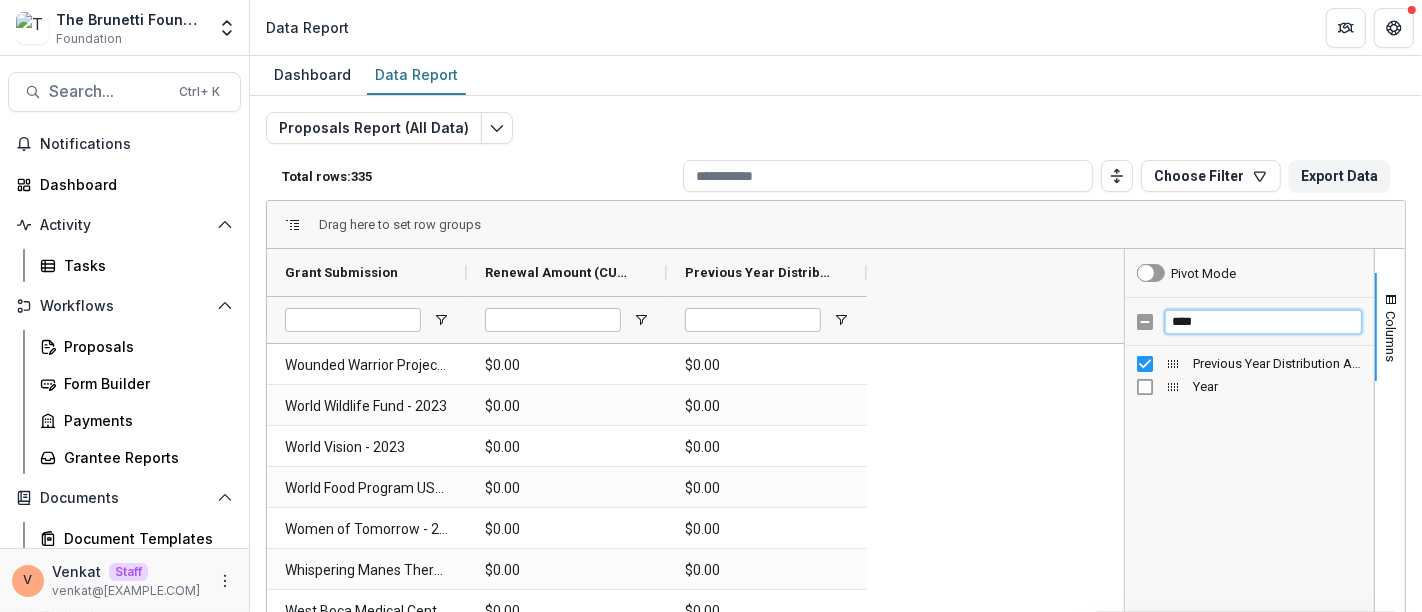 type on "****" 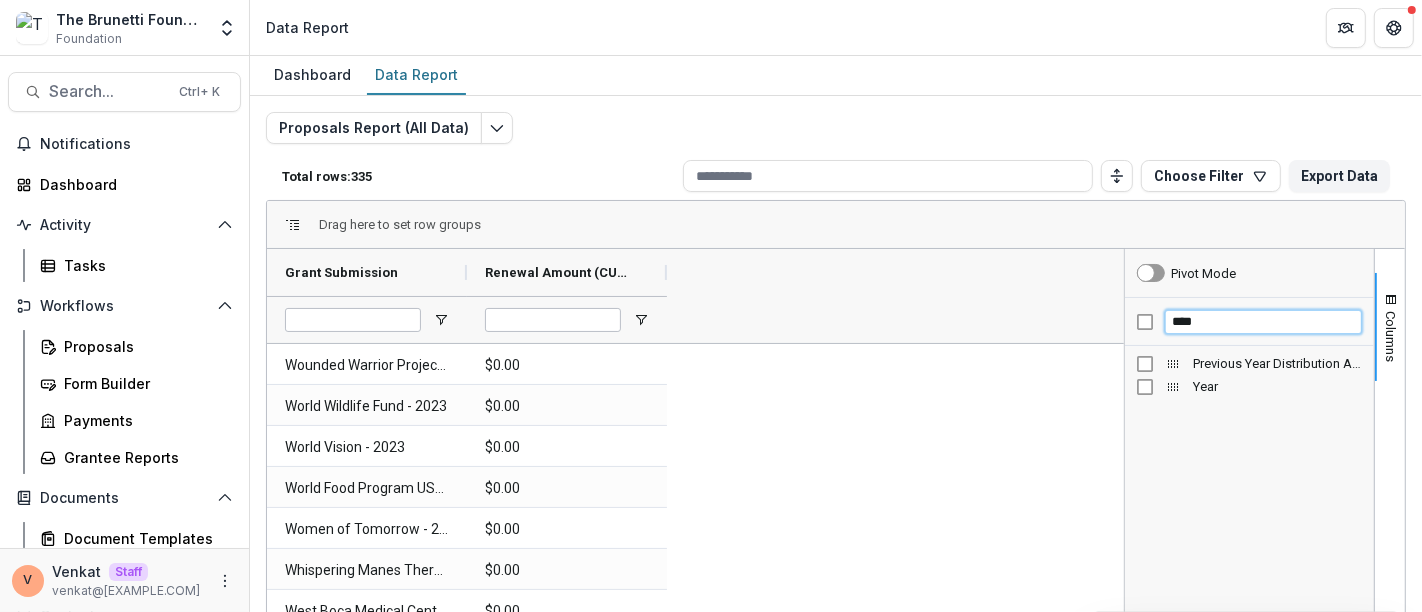 drag, startPoint x: 1154, startPoint y: 322, endPoint x: 1130, endPoint y: 322, distance: 24 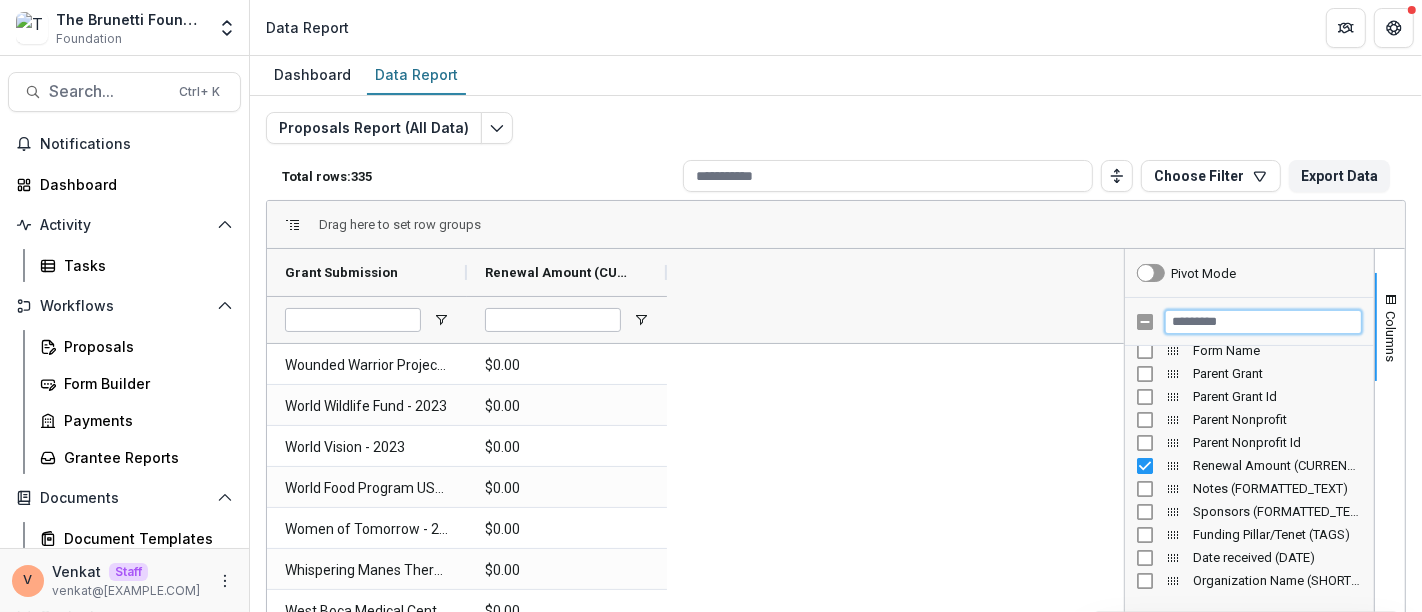 scroll, scrollTop: 1839, scrollLeft: 0, axis: vertical 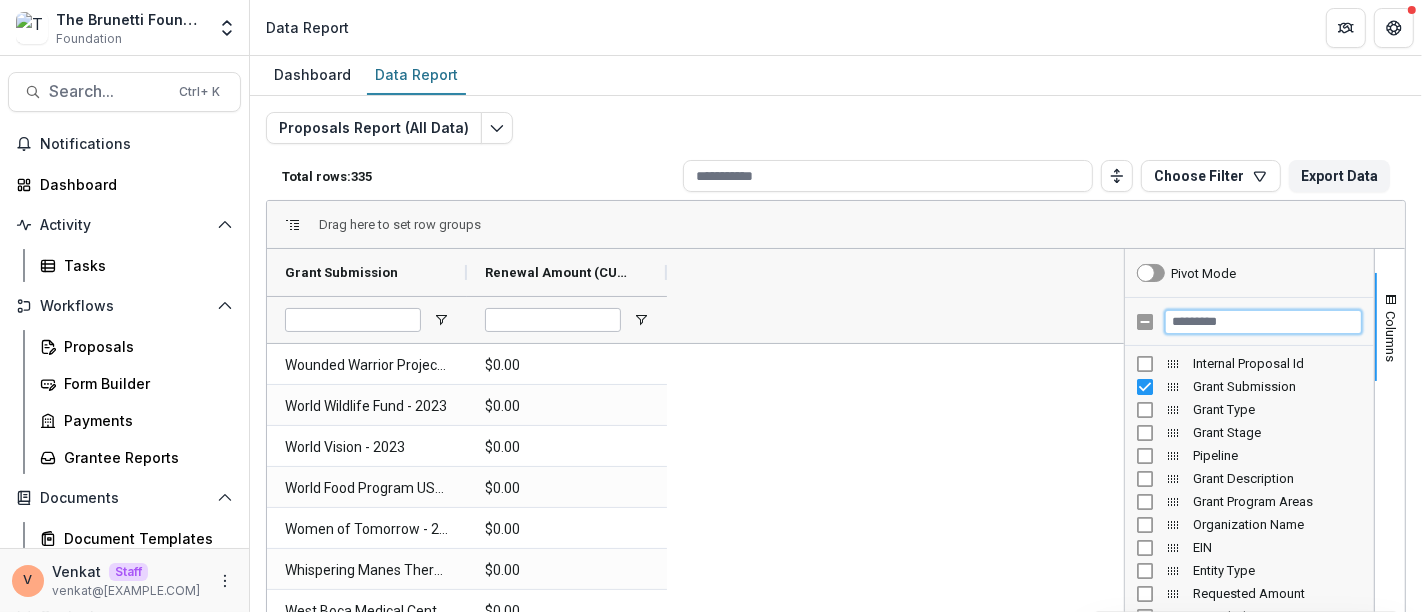 click at bounding box center (1263, 322) 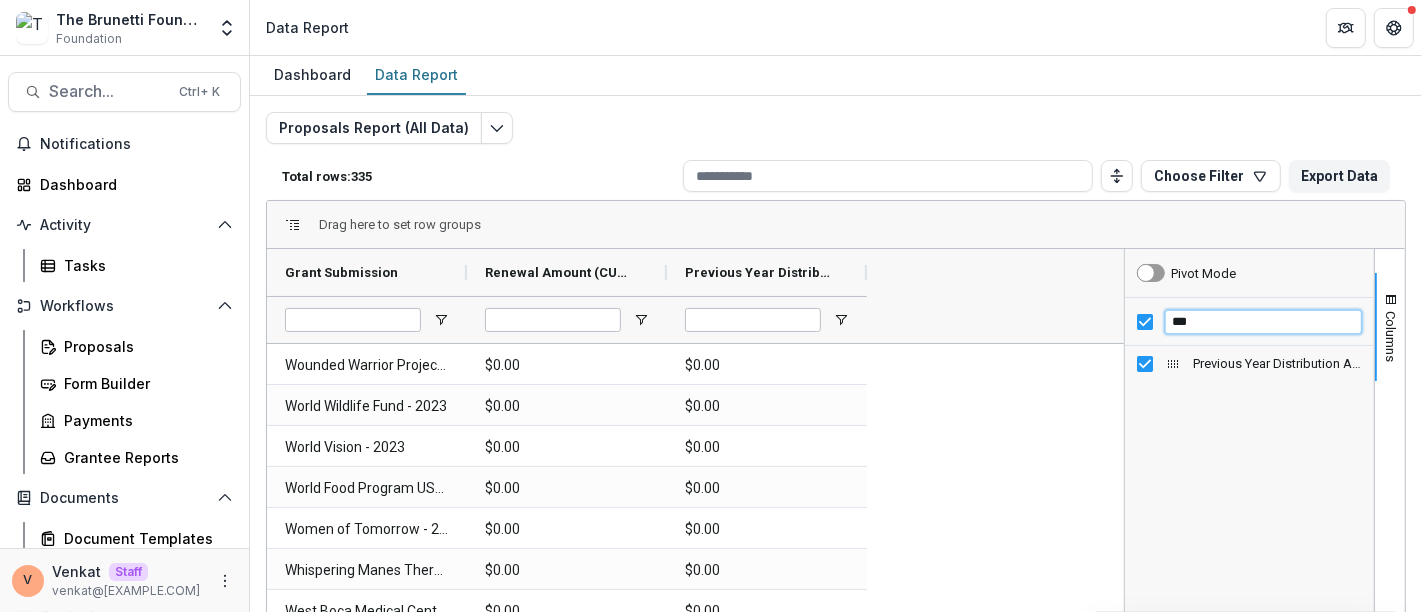 click on "***" at bounding box center [1263, 322] 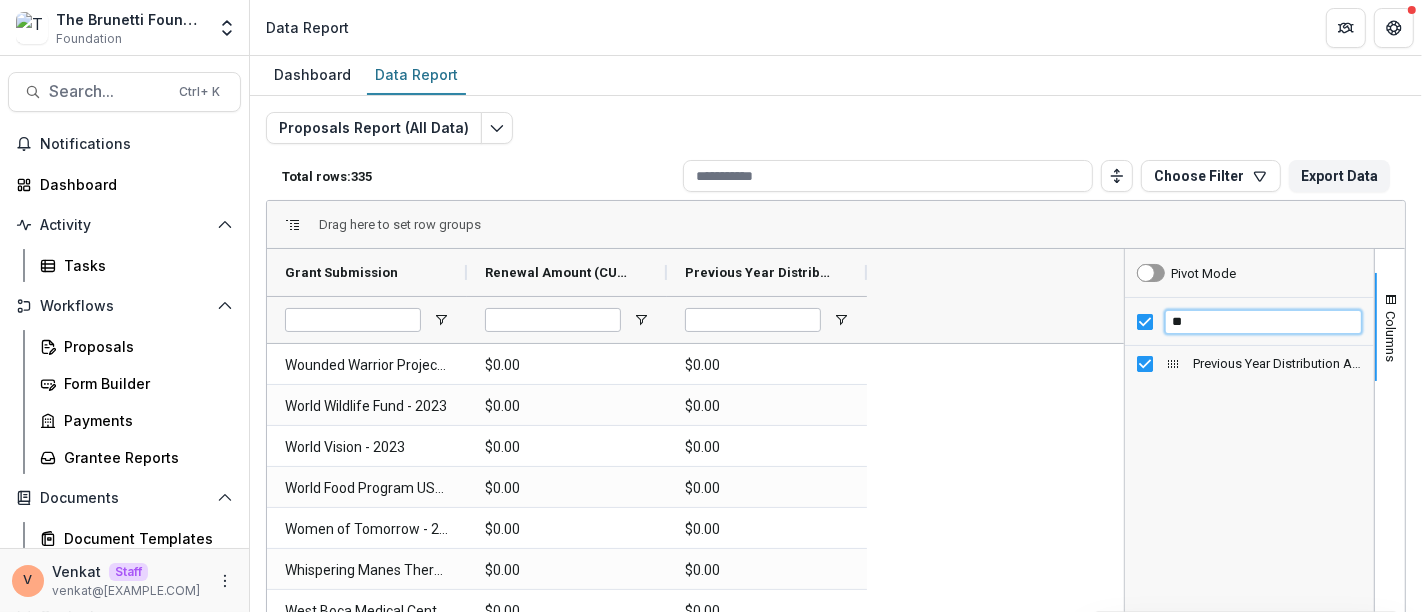 type on "*" 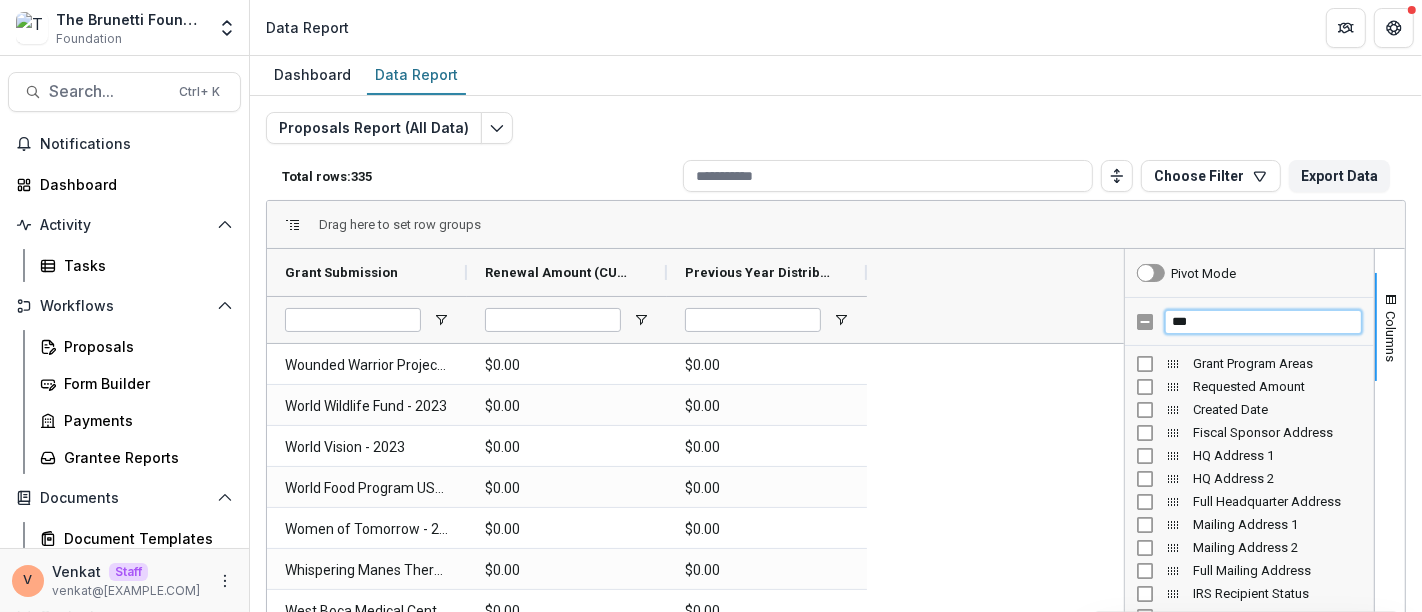 type on "****" 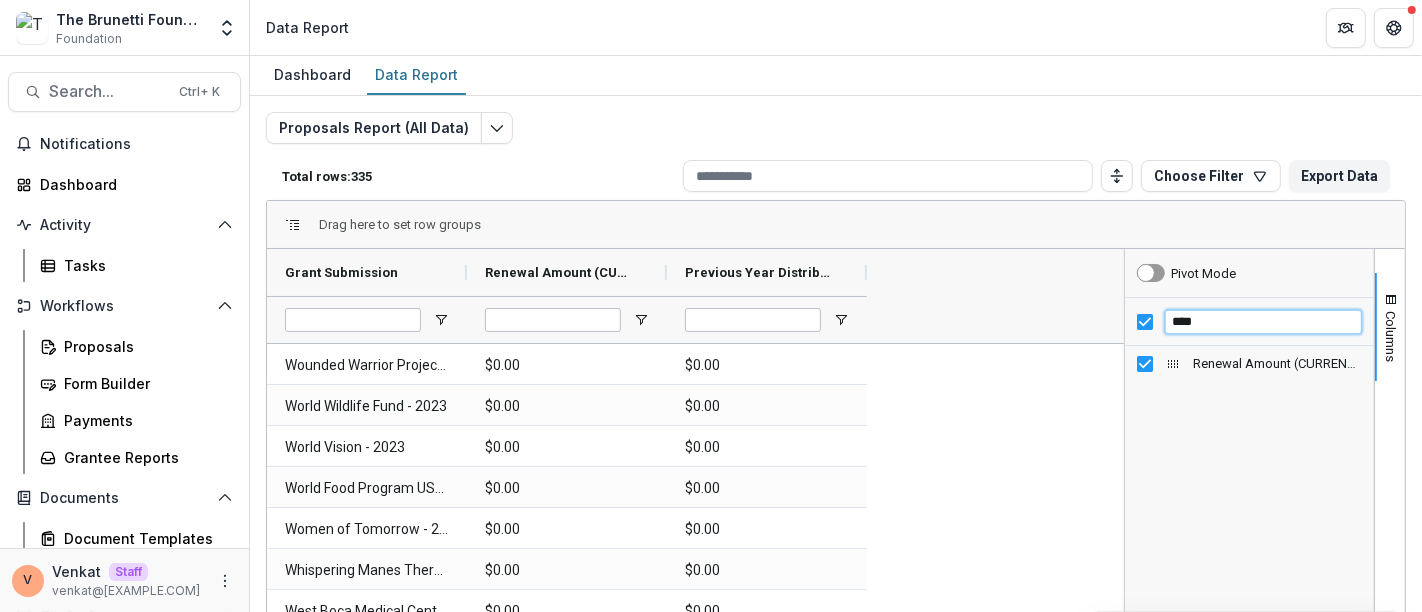 click on "****" at bounding box center (1249, 322) 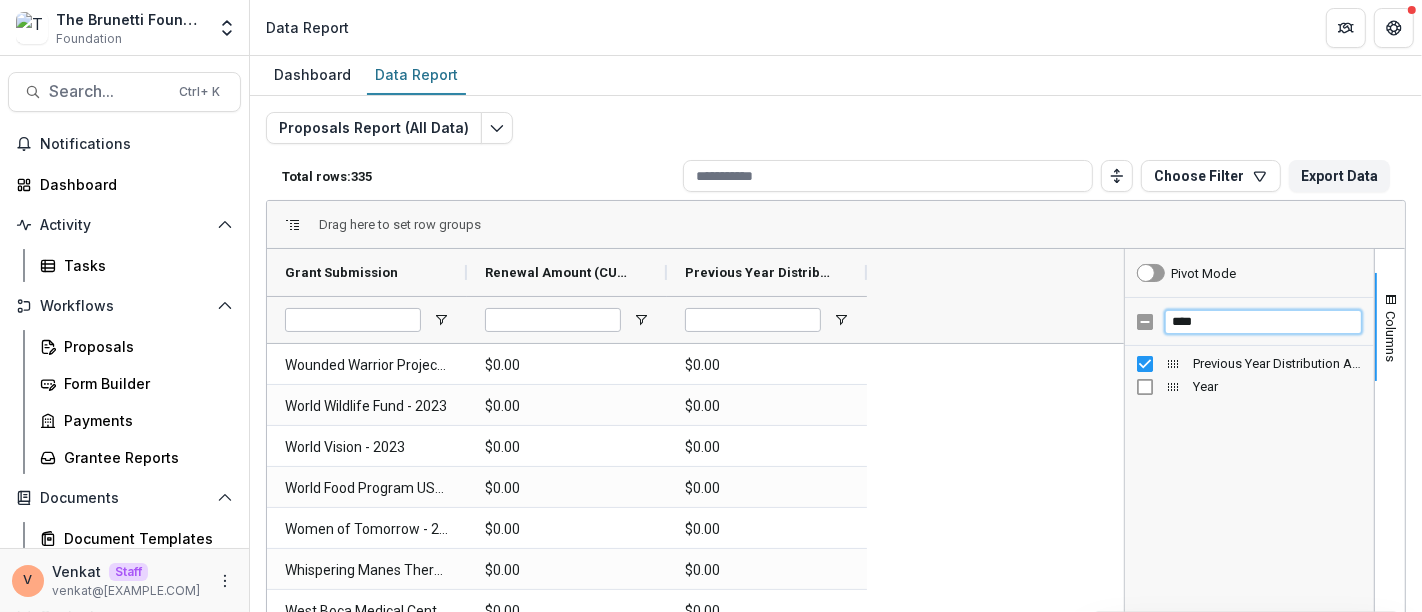 type on "****" 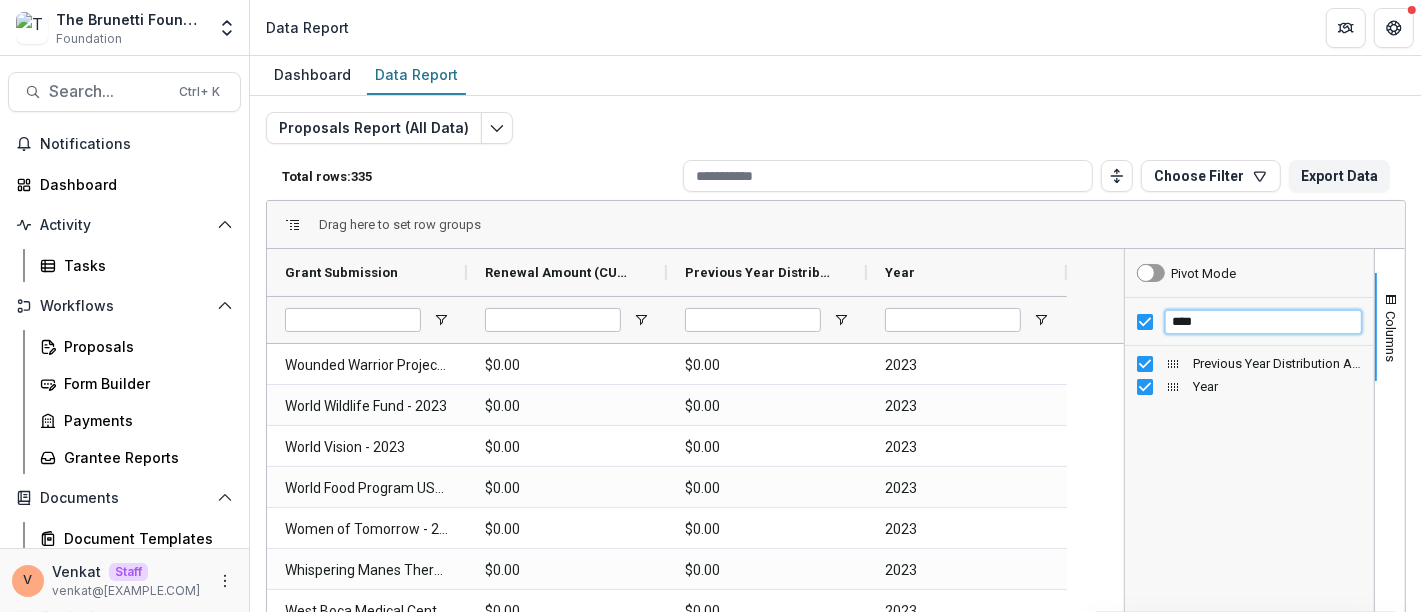 drag, startPoint x: 1215, startPoint y: 320, endPoint x: 1080, endPoint y: 327, distance: 135.18137 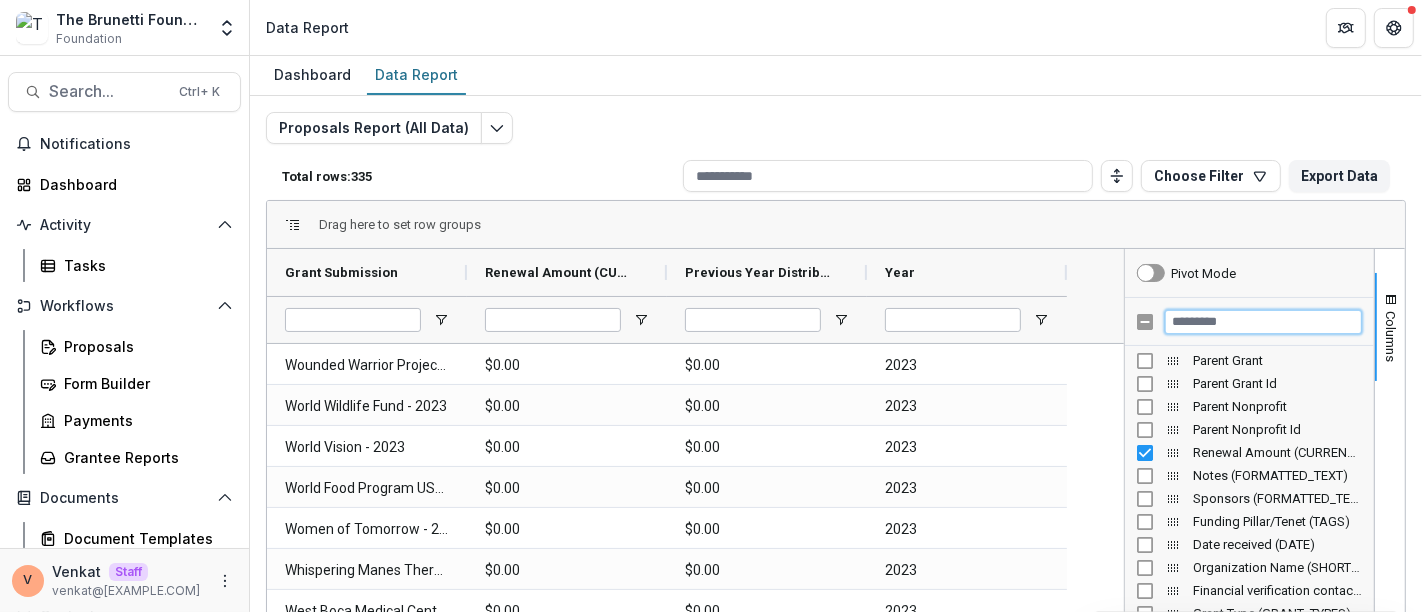 scroll, scrollTop: 1666, scrollLeft: 0, axis: vertical 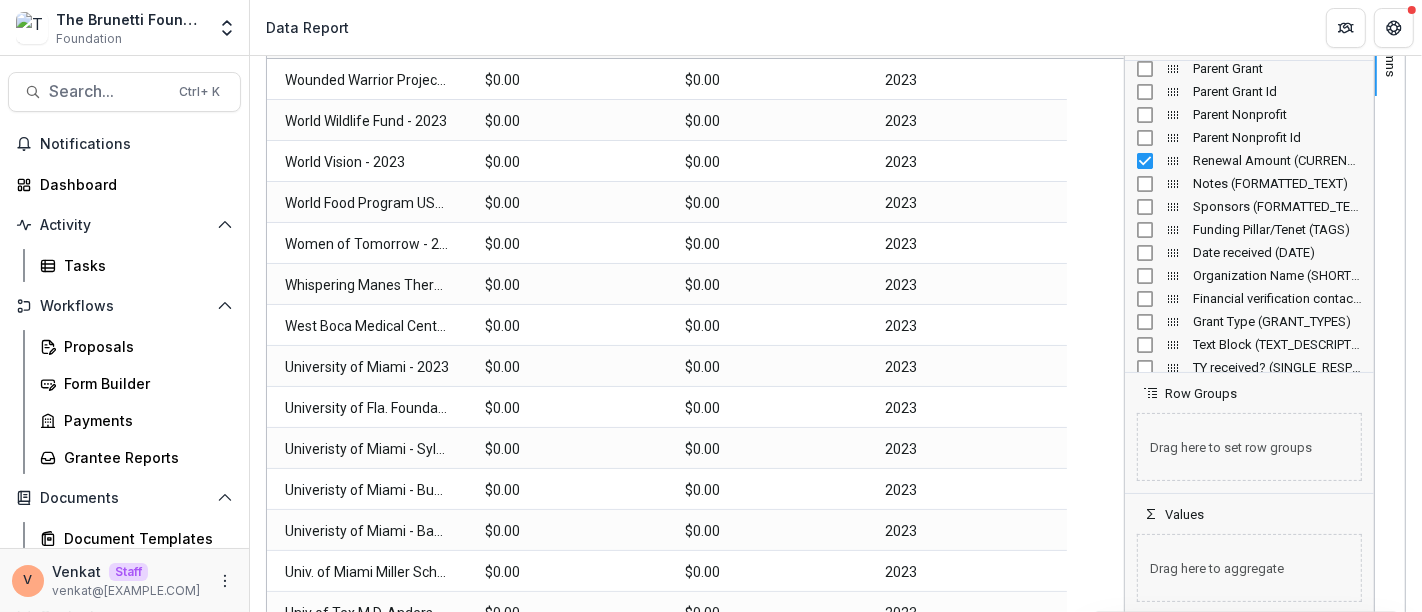 type 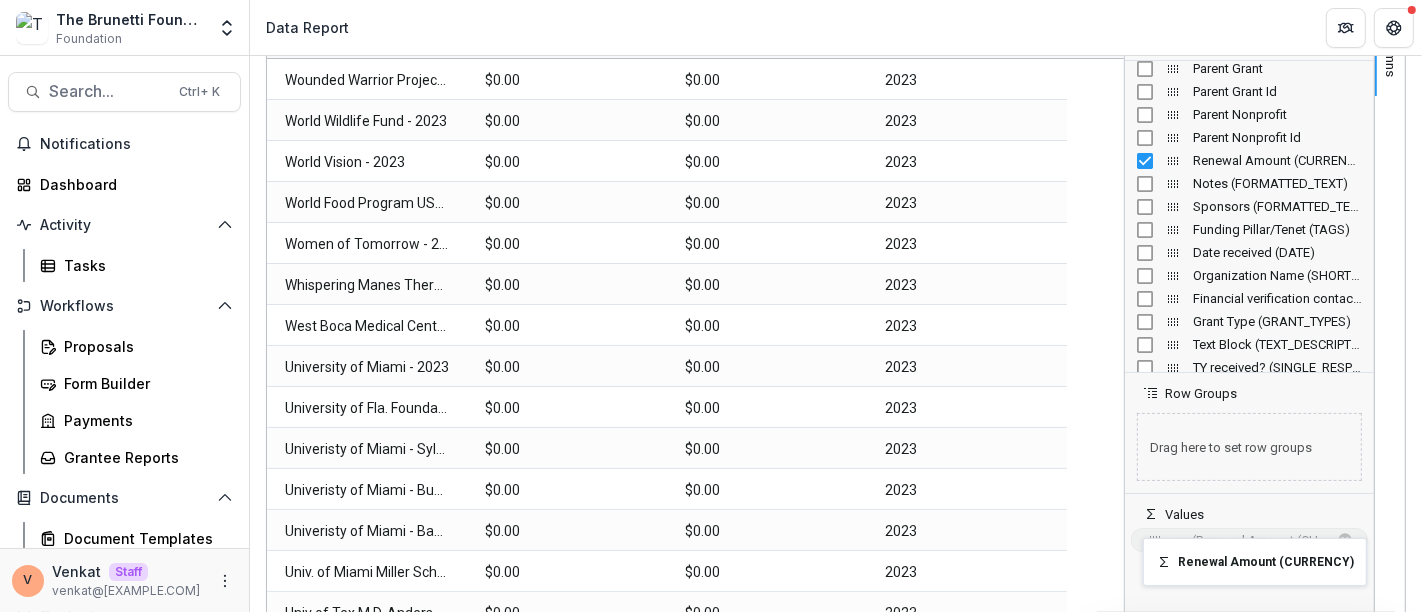 drag, startPoint x: 1169, startPoint y: 162, endPoint x: 1153, endPoint y: 550, distance: 388.32974 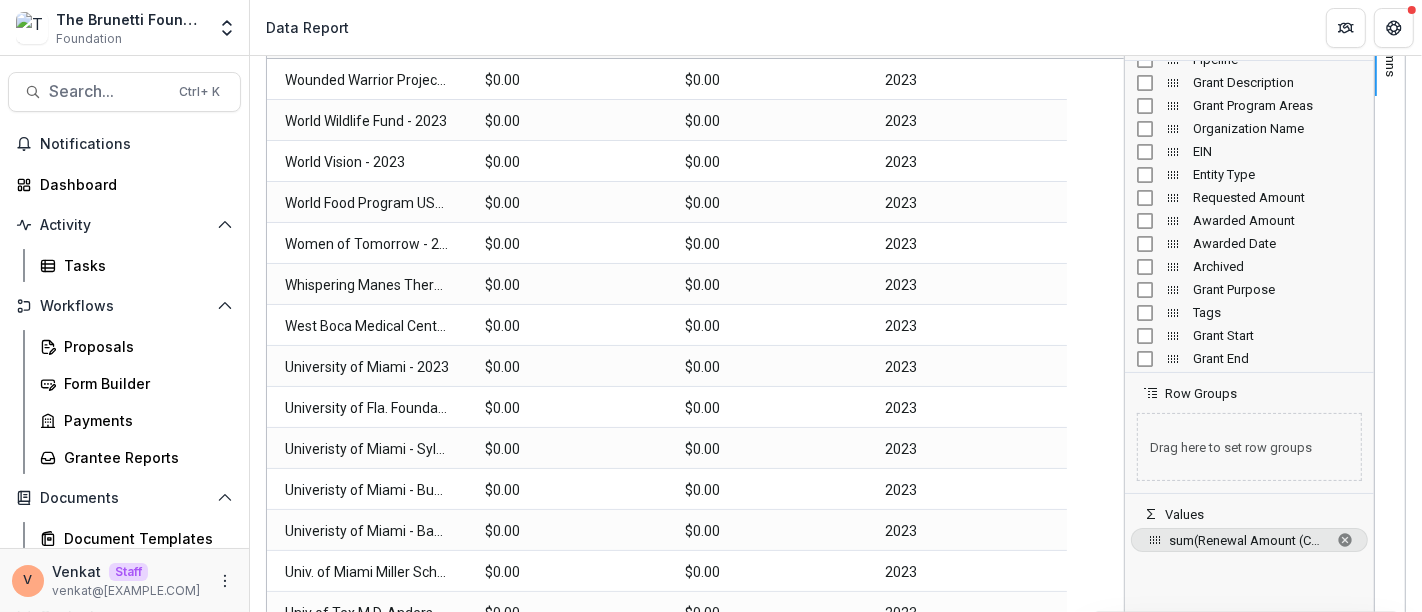 scroll, scrollTop: 0, scrollLeft: 0, axis: both 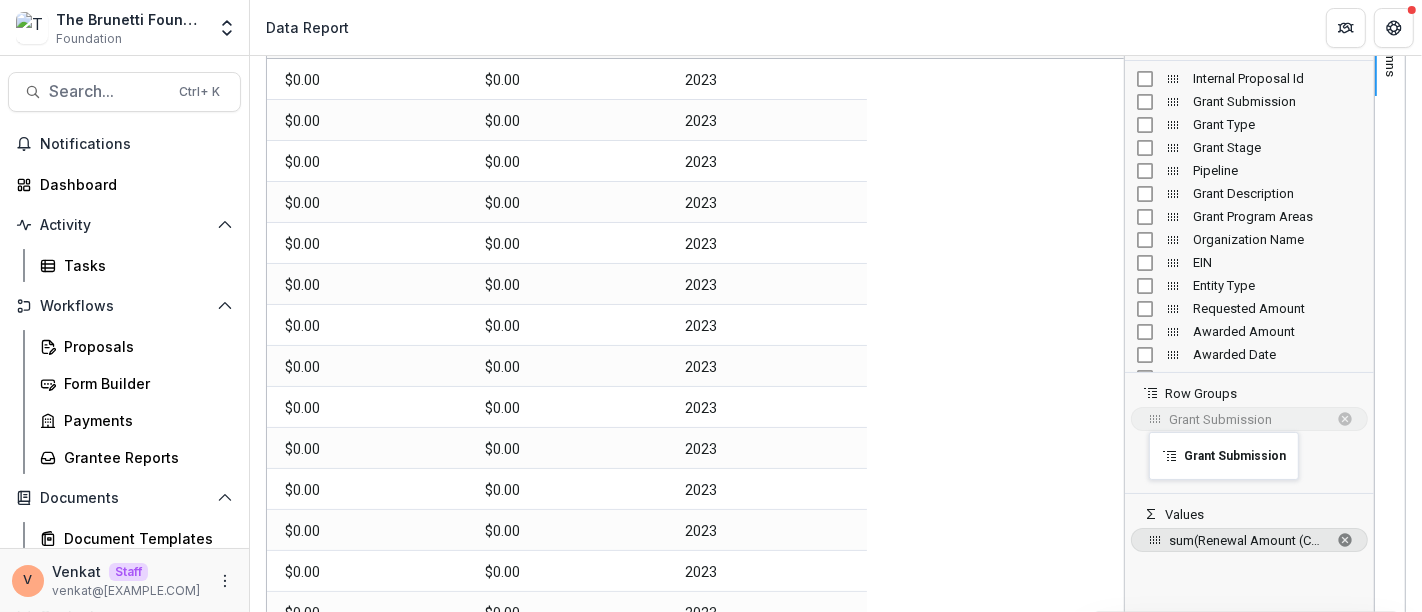 drag, startPoint x: 1171, startPoint y: 101, endPoint x: 1159, endPoint y: 444, distance: 343.20984 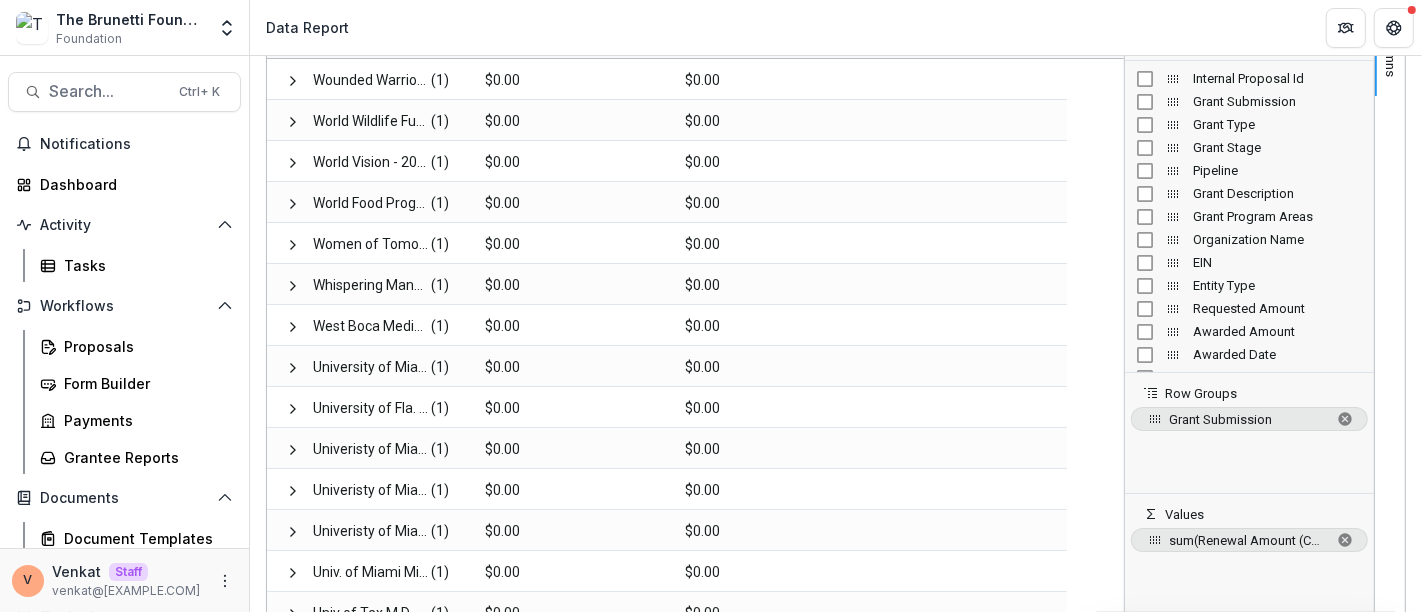 click at bounding box center (1345, 419) 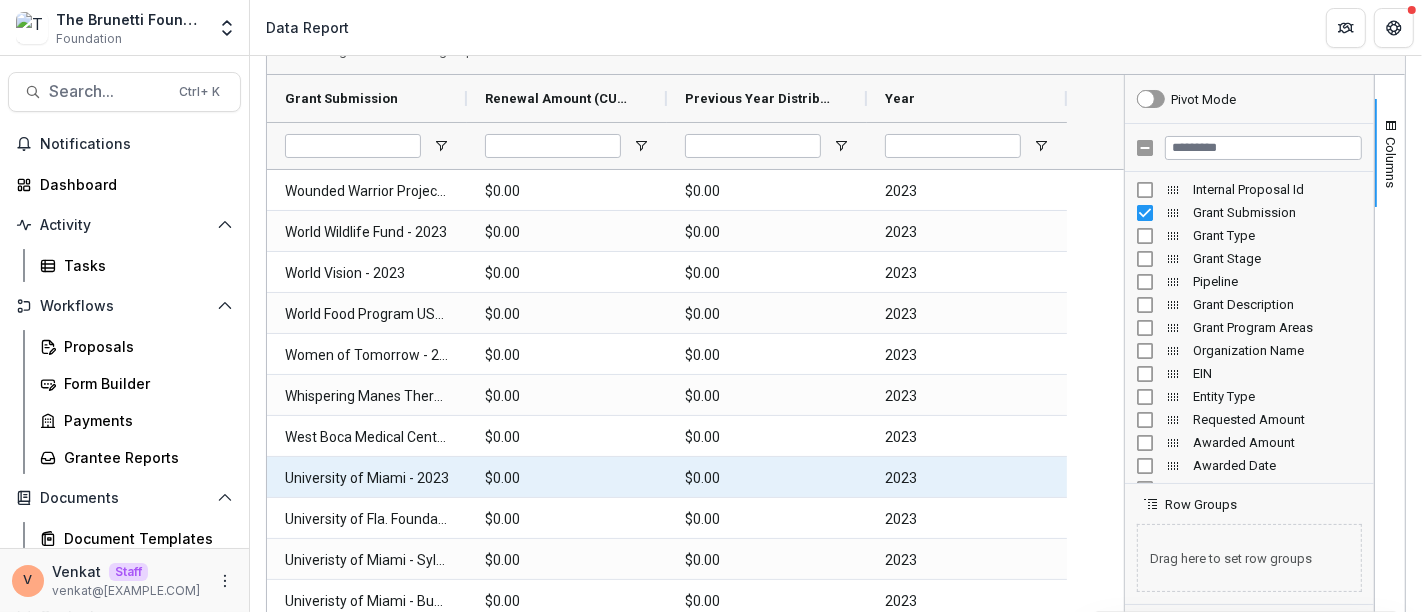 scroll, scrollTop: 63, scrollLeft: 0, axis: vertical 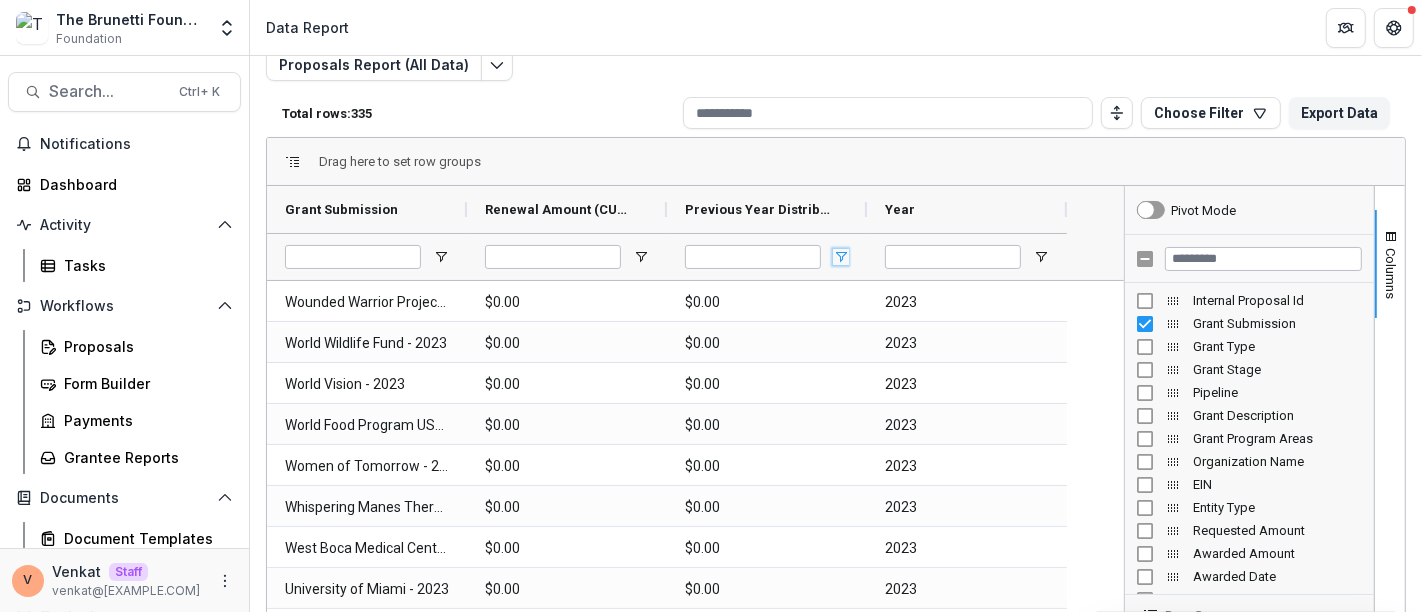 click at bounding box center [841, 257] 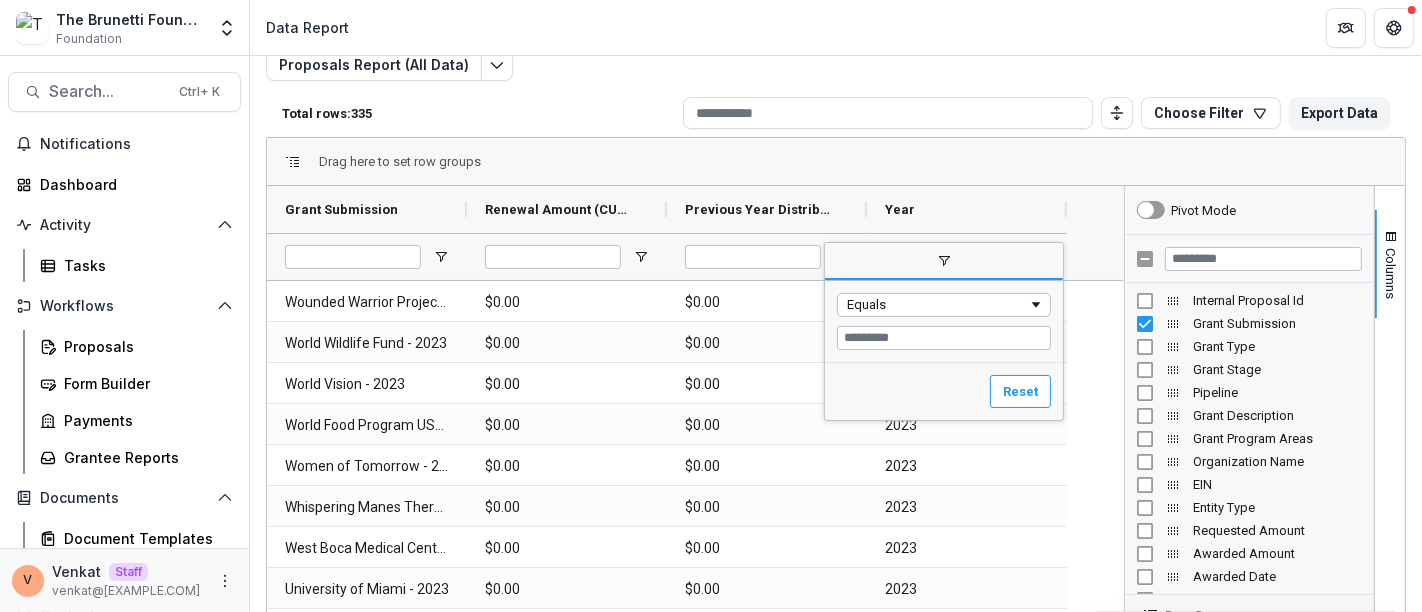 click at bounding box center [944, 338] 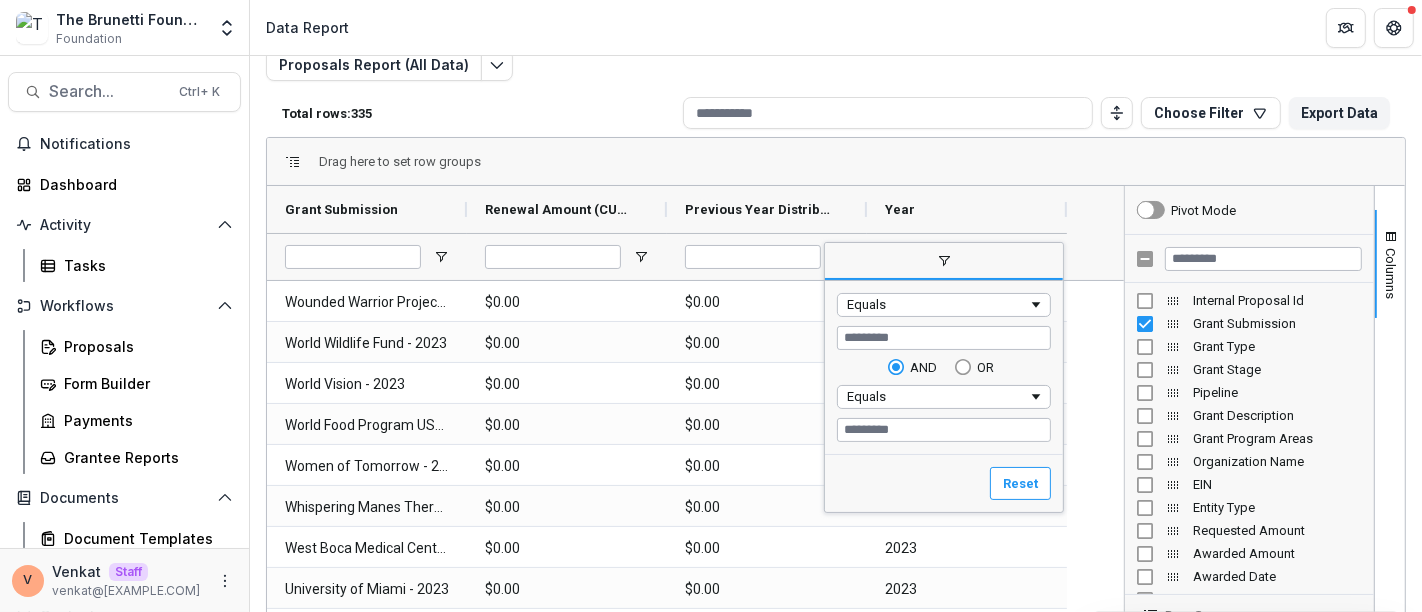 type on "****" 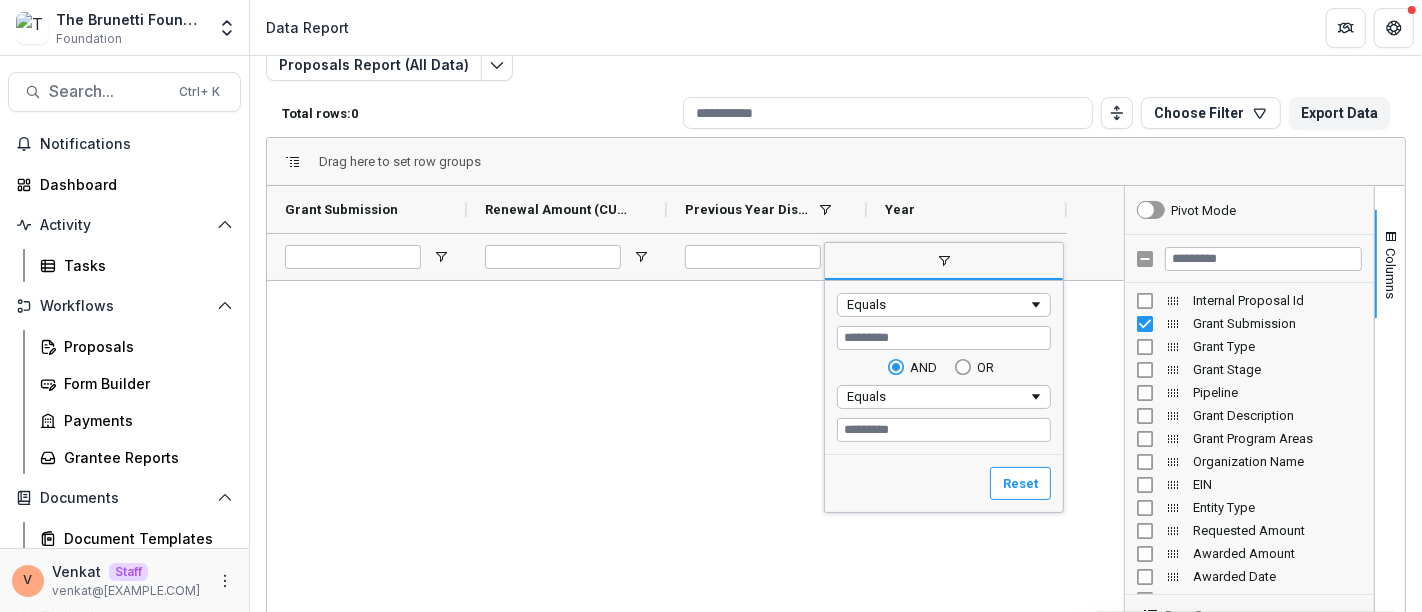 drag, startPoint x: 888, startPoint y: 332, endPoint x: 794, endPoint y: 332, distance: 94 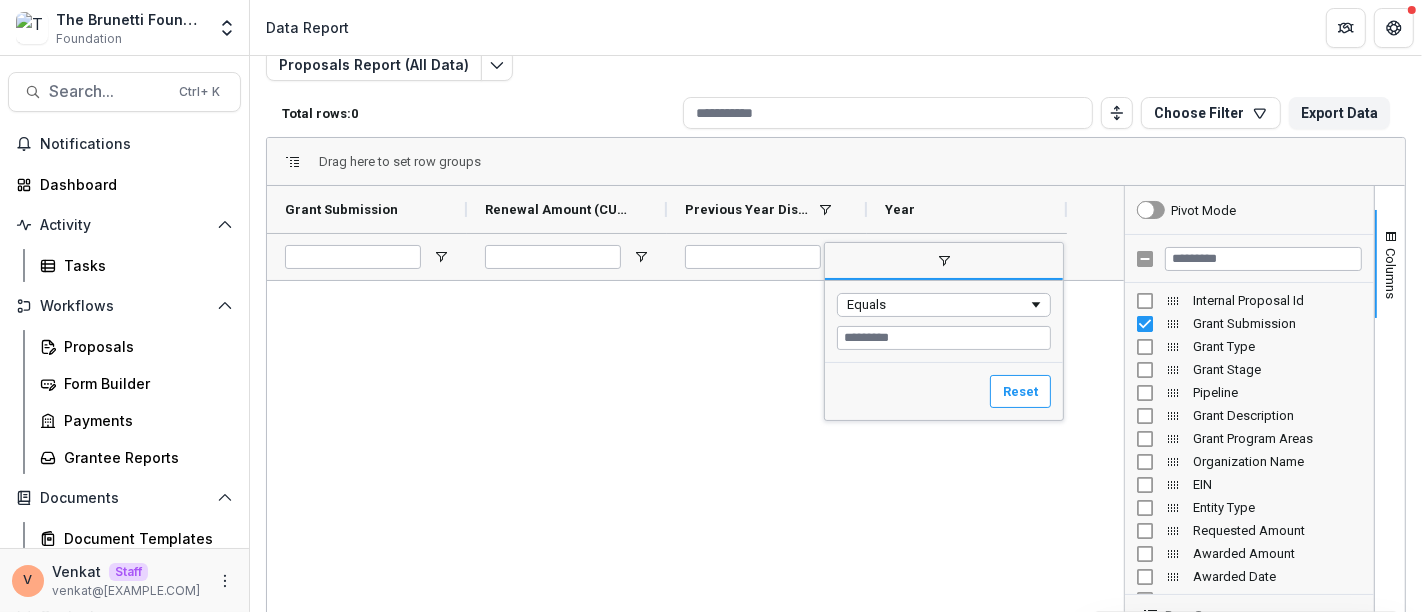 type 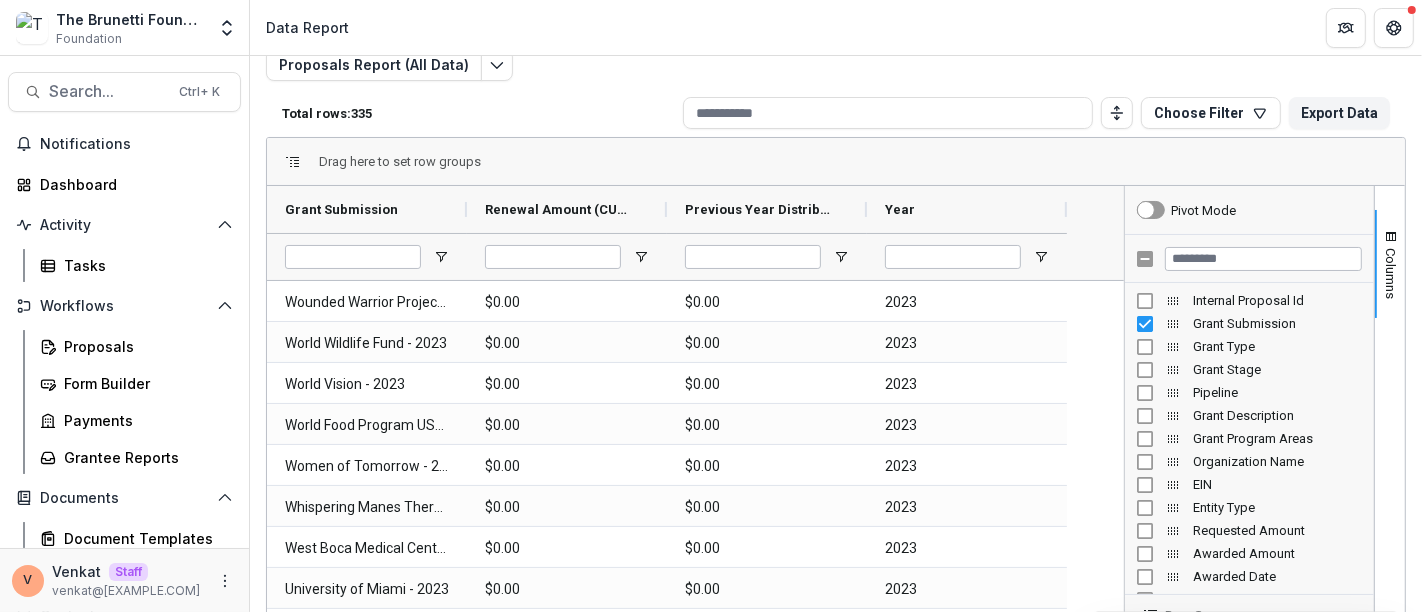 click on "Drag here to set row groups" at bounding box center (836, 162) 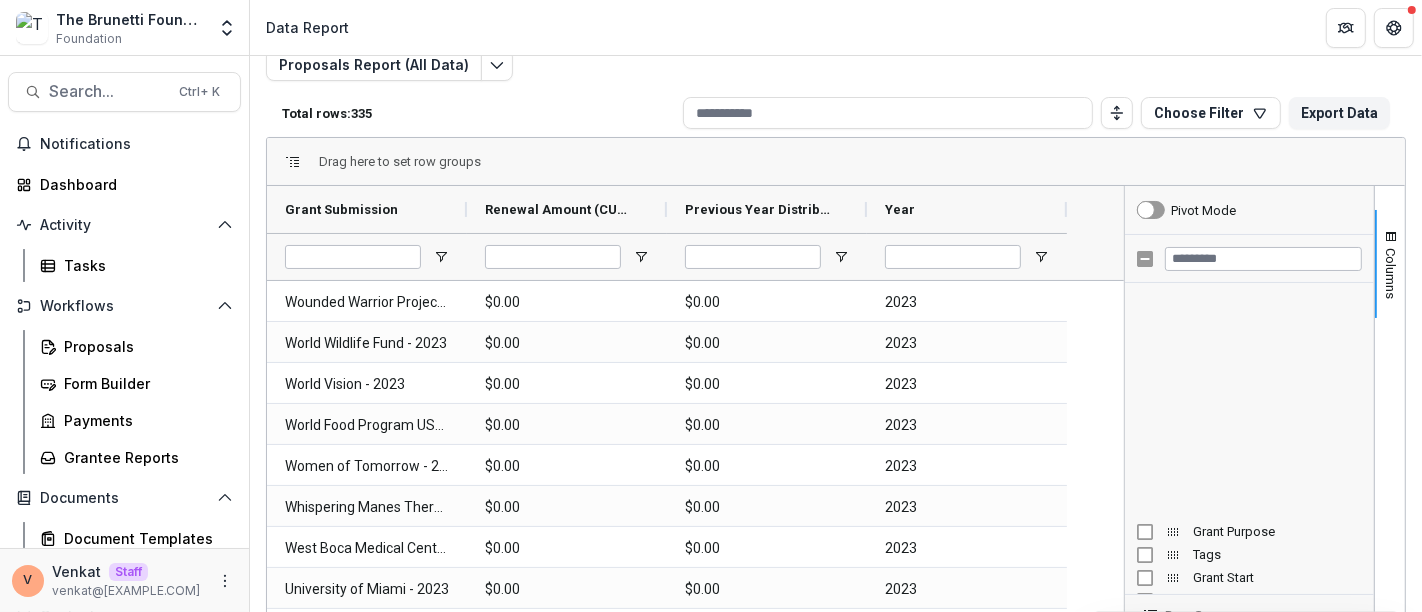 scroll, scrollTop: 0, scrollLeft: 0, axis: both 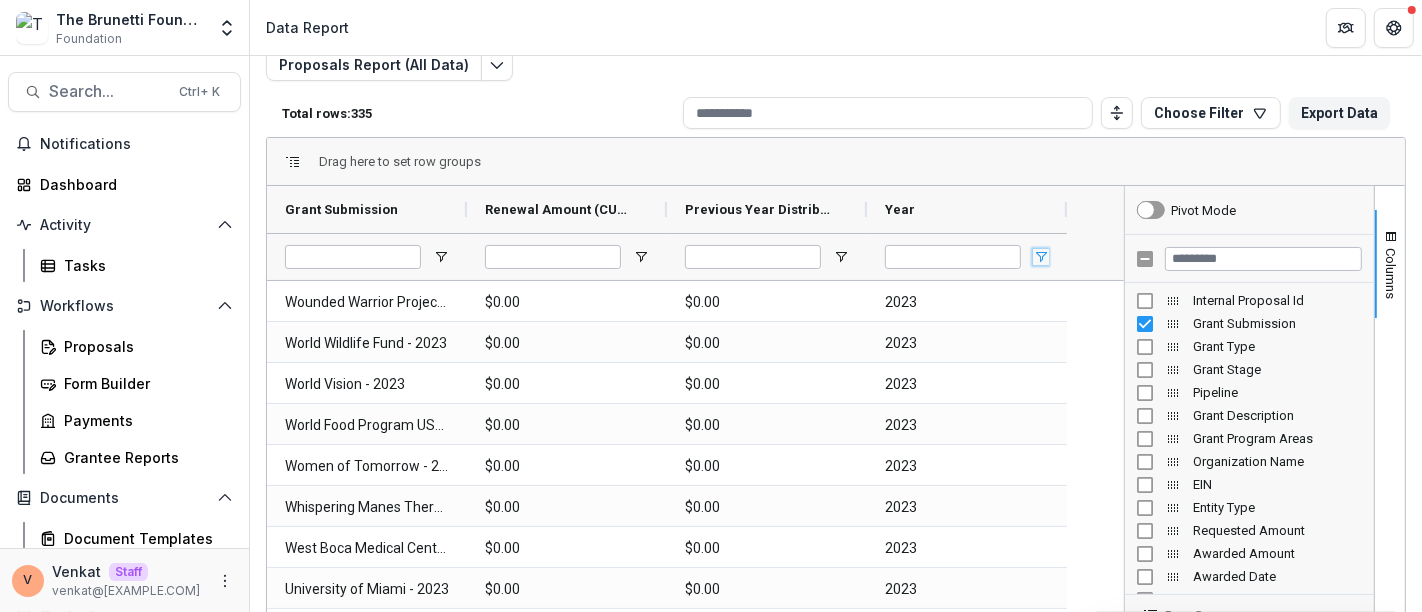click at bounding box center (1041, 257) 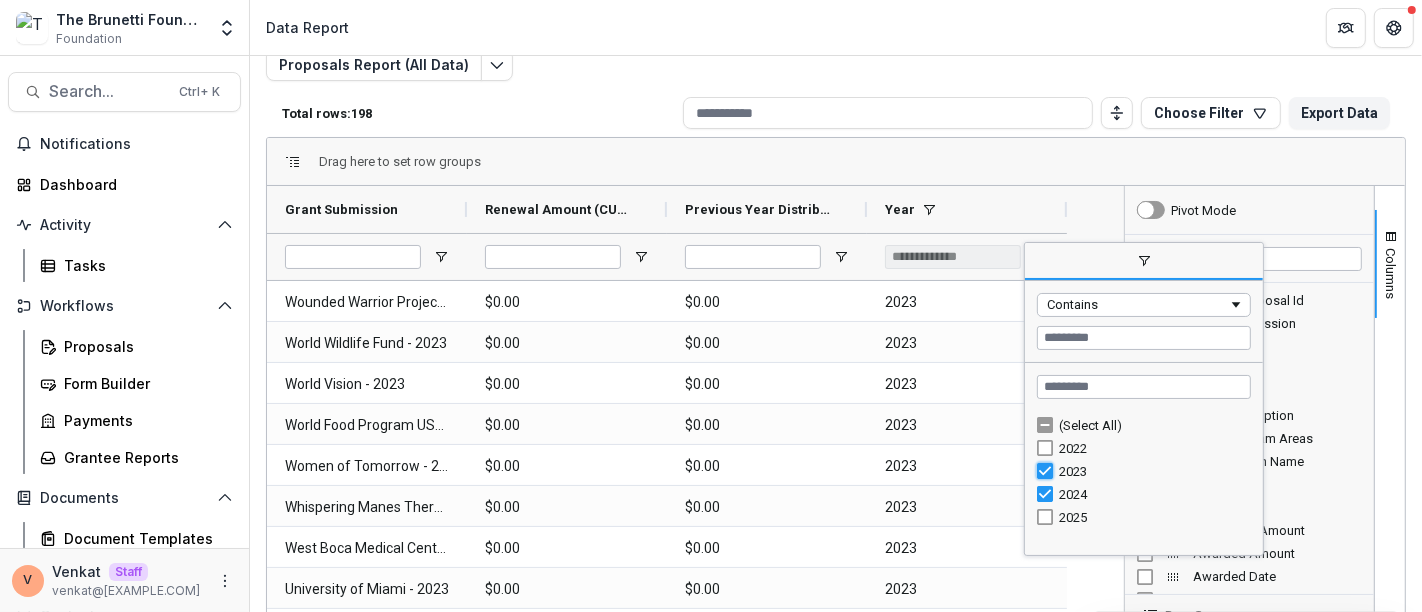type on "********" 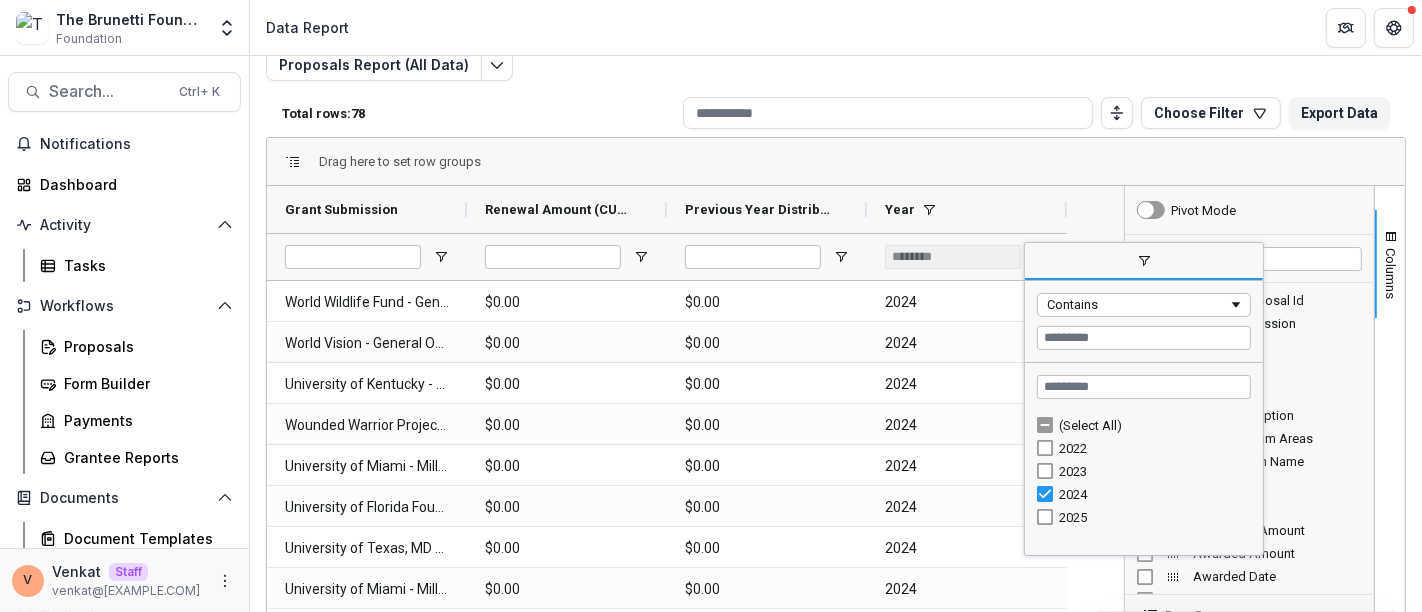 click on "Drag here to set row groups" at bounding box center (836, 162) 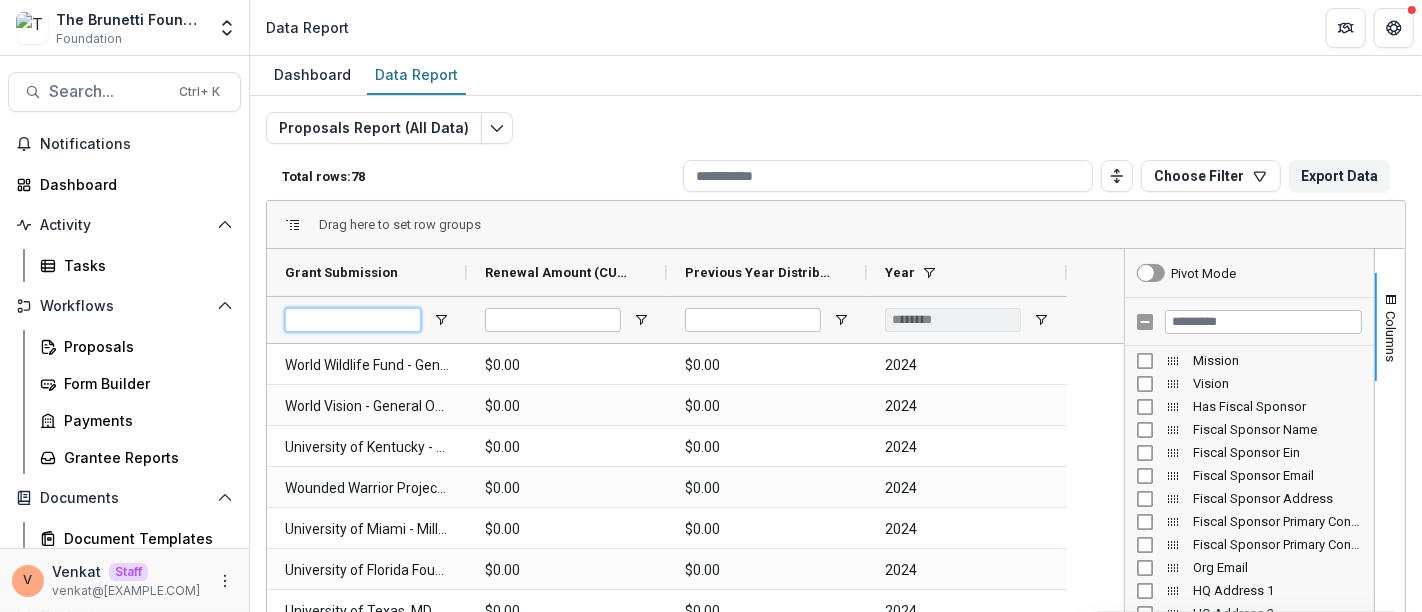 click at bounding box center [353, 320] 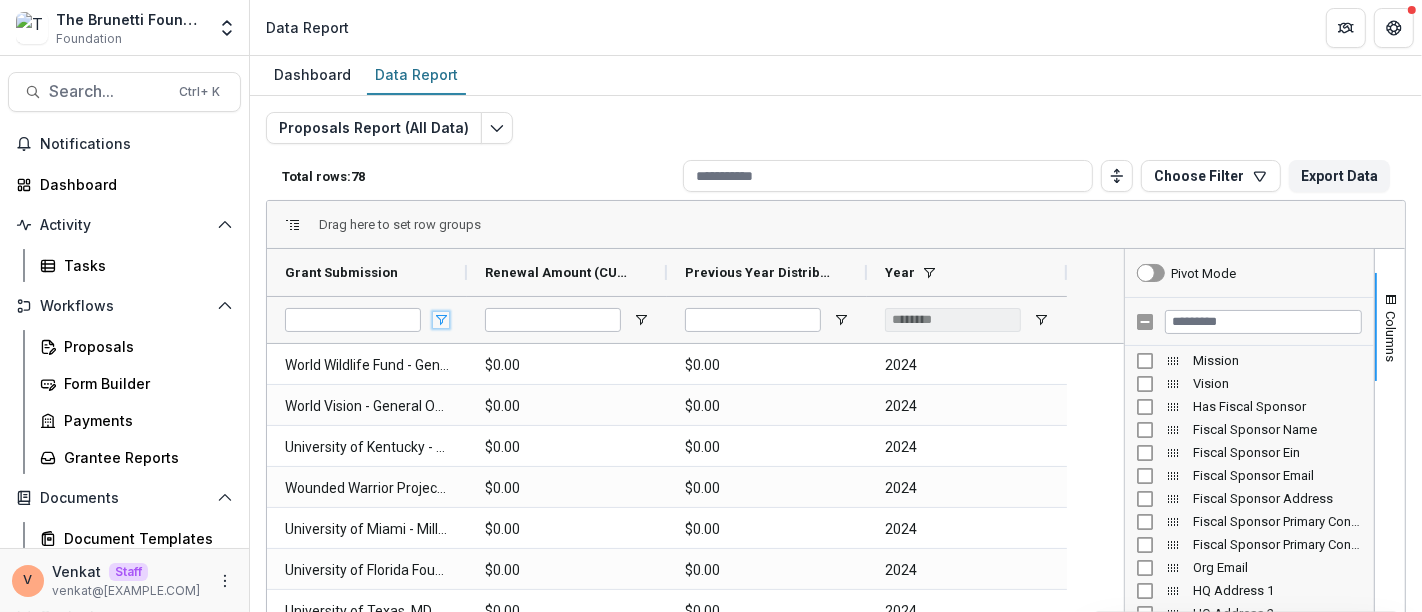 click at bounding box center (441, 320) 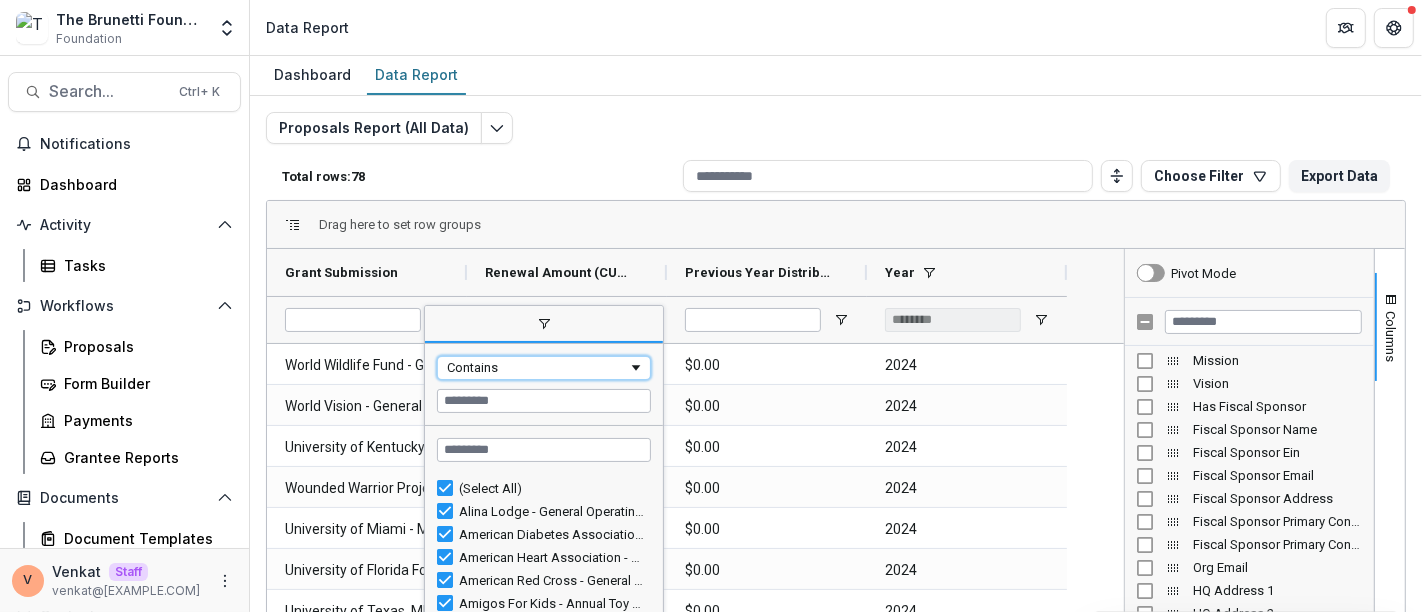 click at bounding box center (636, 368) 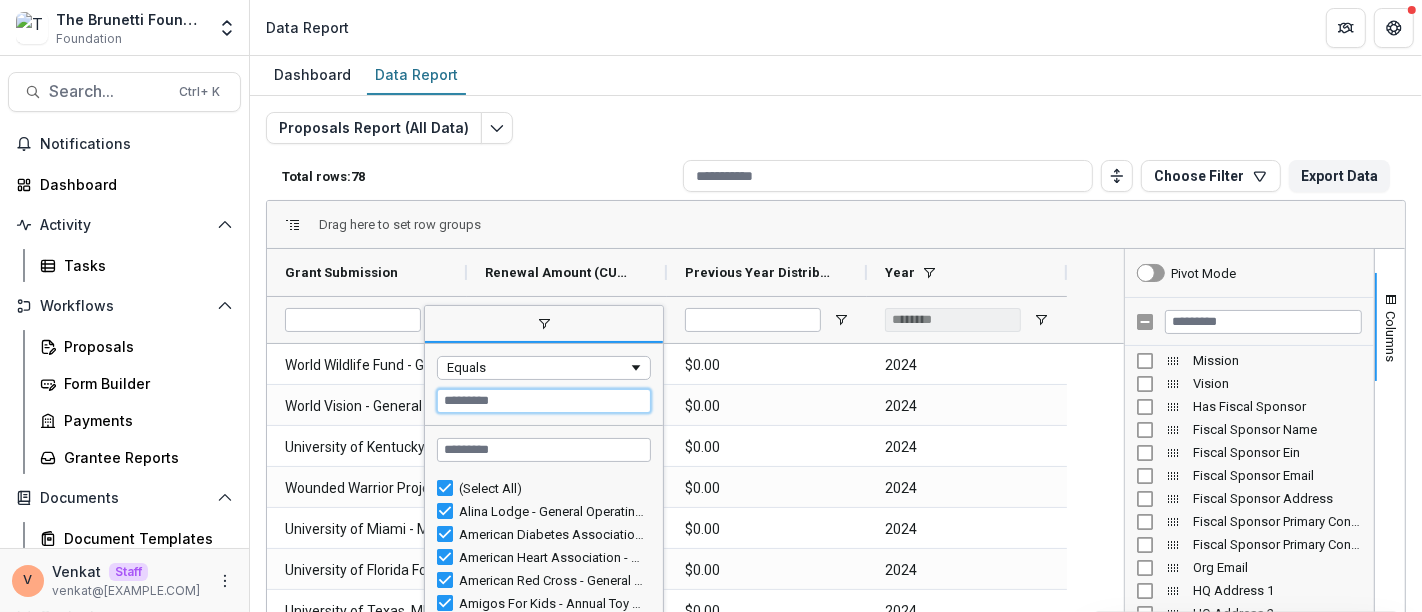 click at bounding box center [544, 401] 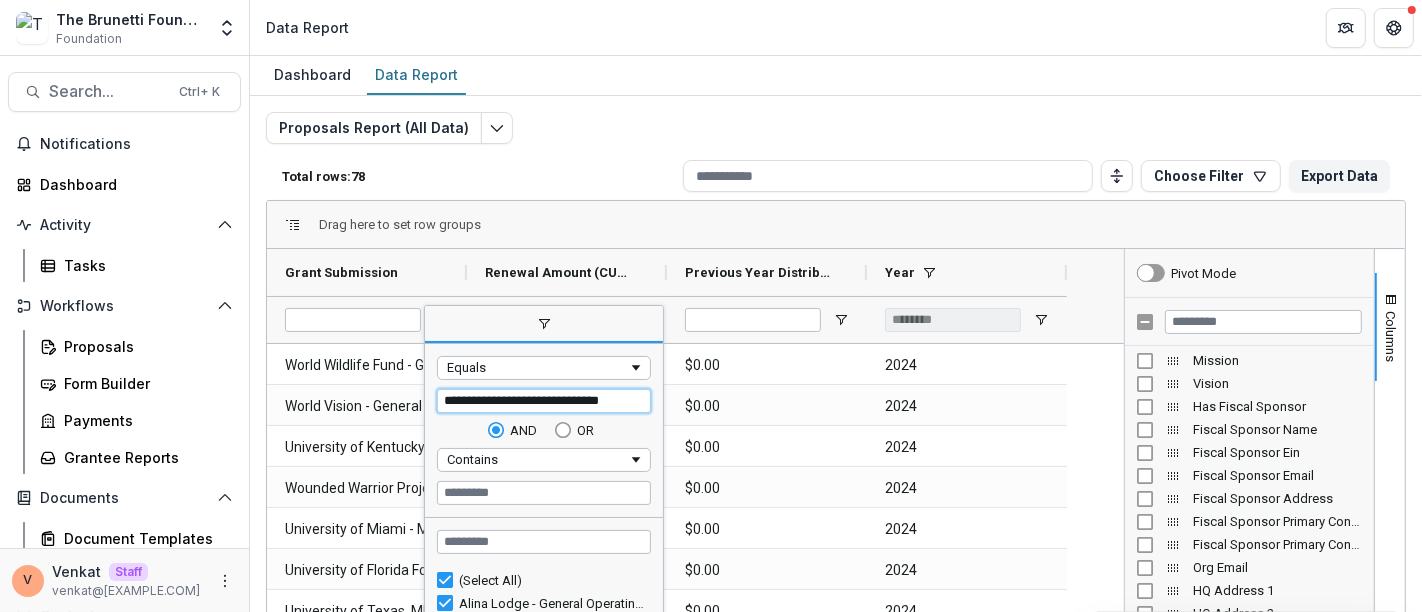type on "**********" 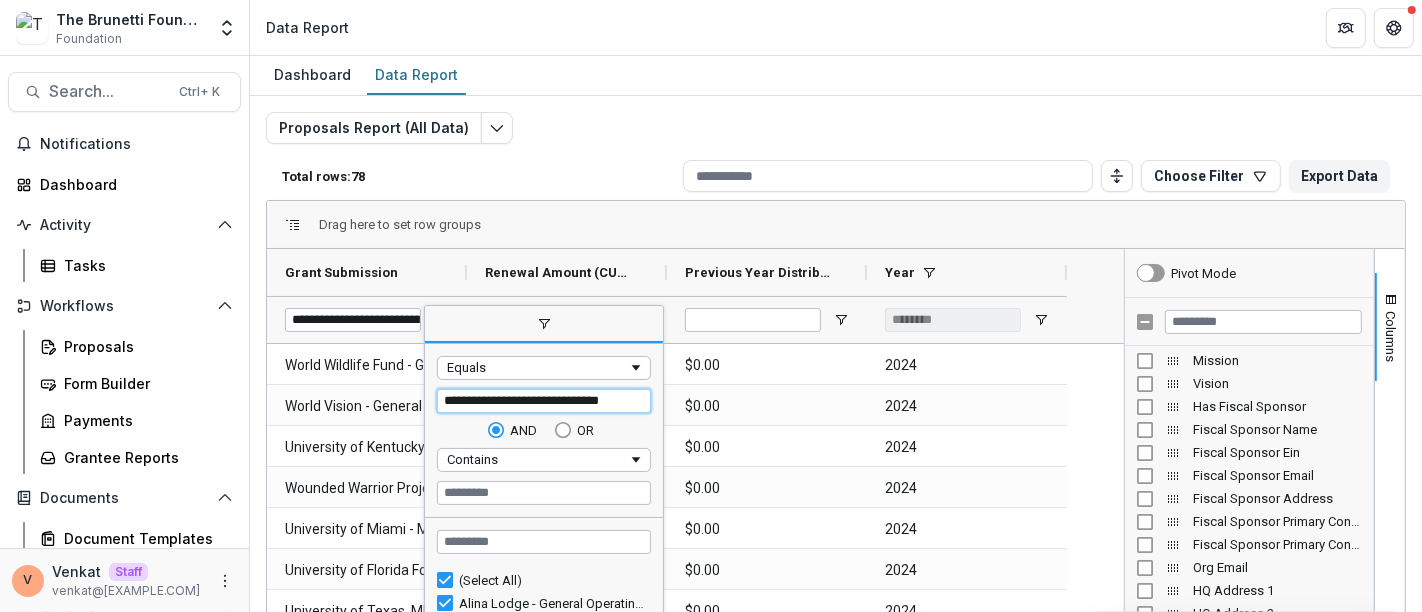 type on "***" 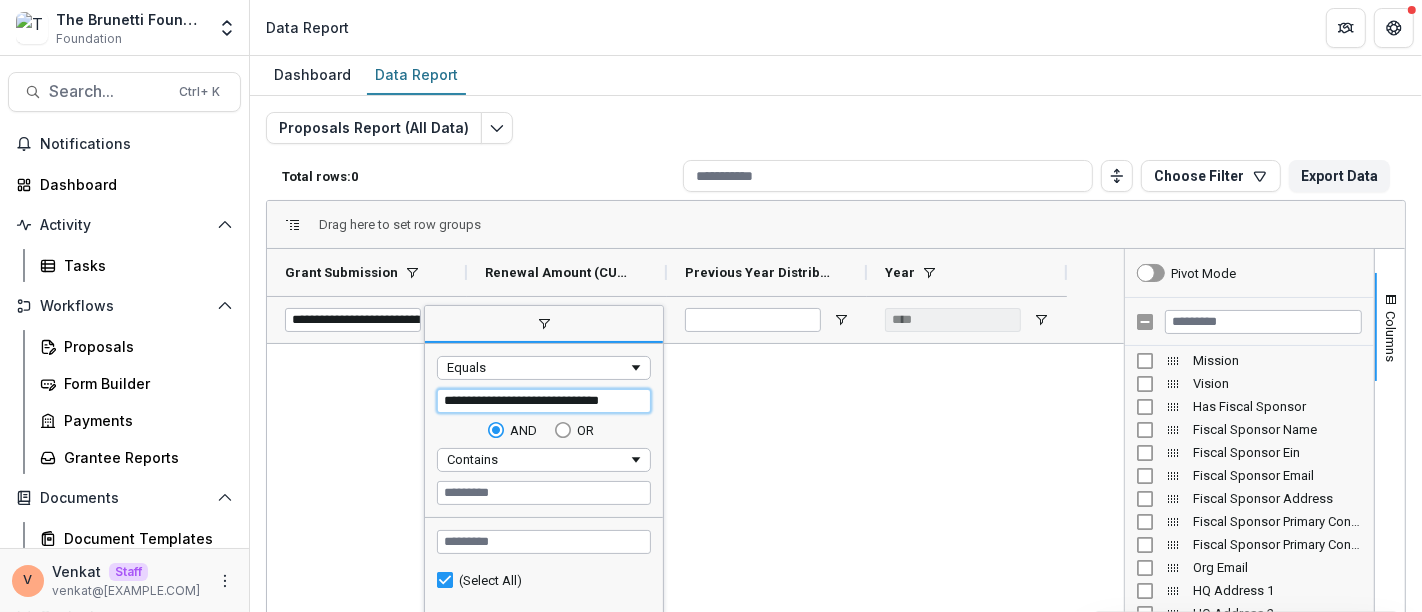 drag, startPoint x: 637, startPoint y: 398, endPoint x: 409, endPoint y: 387, distance: 228.2652 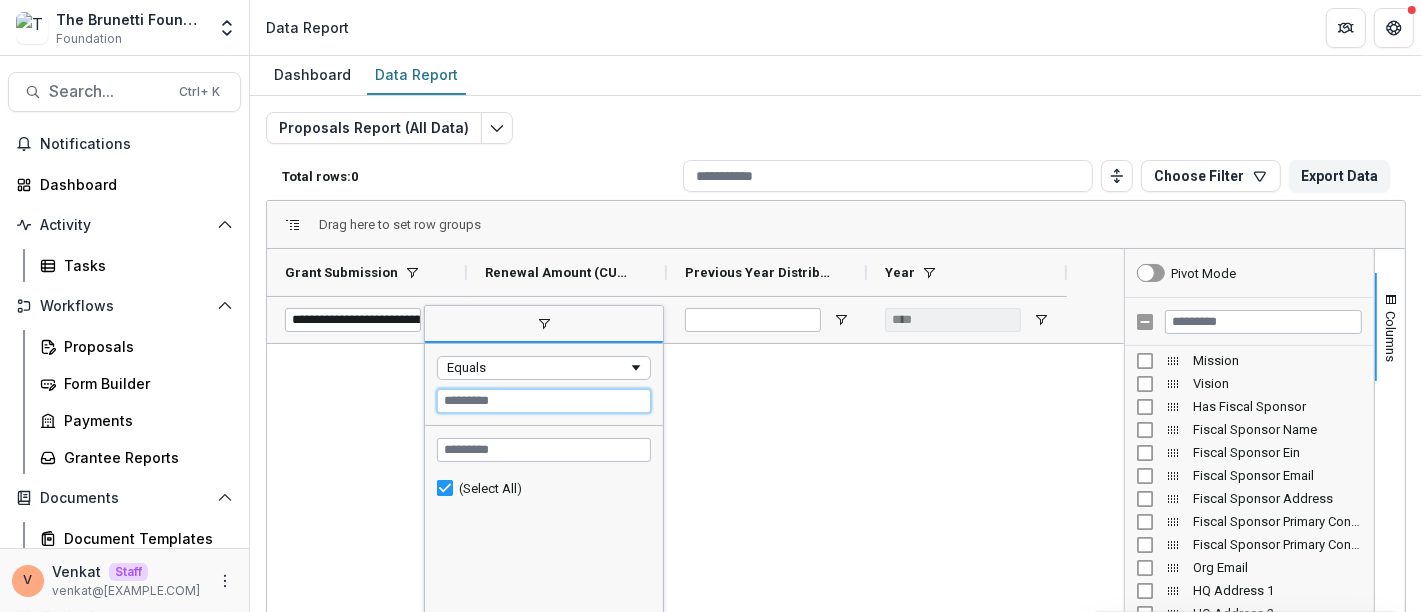 type 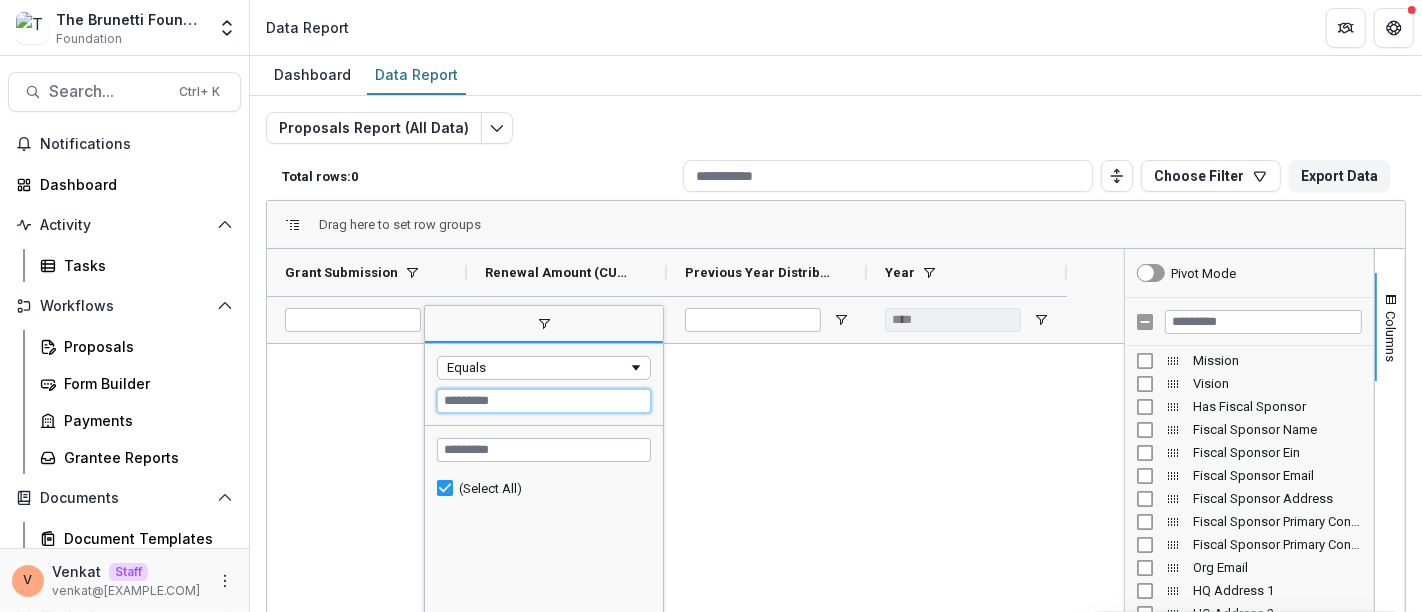 type on "********" 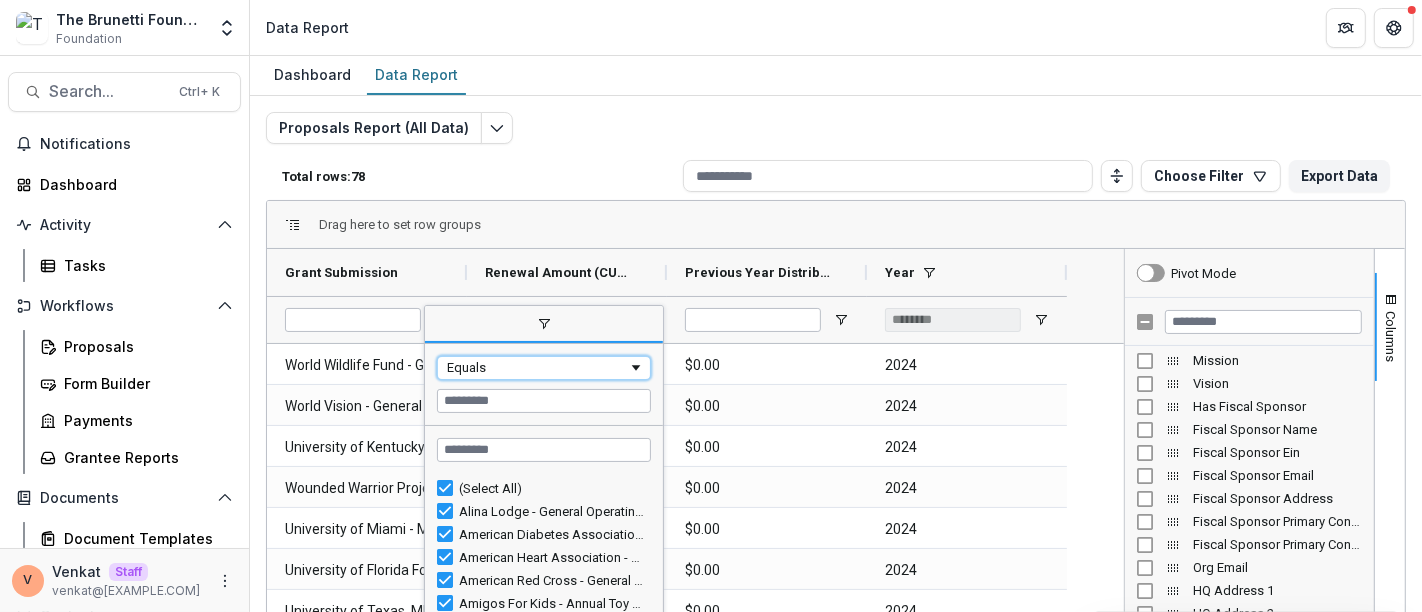 click on "Equals" at bounding box center (537, 367) 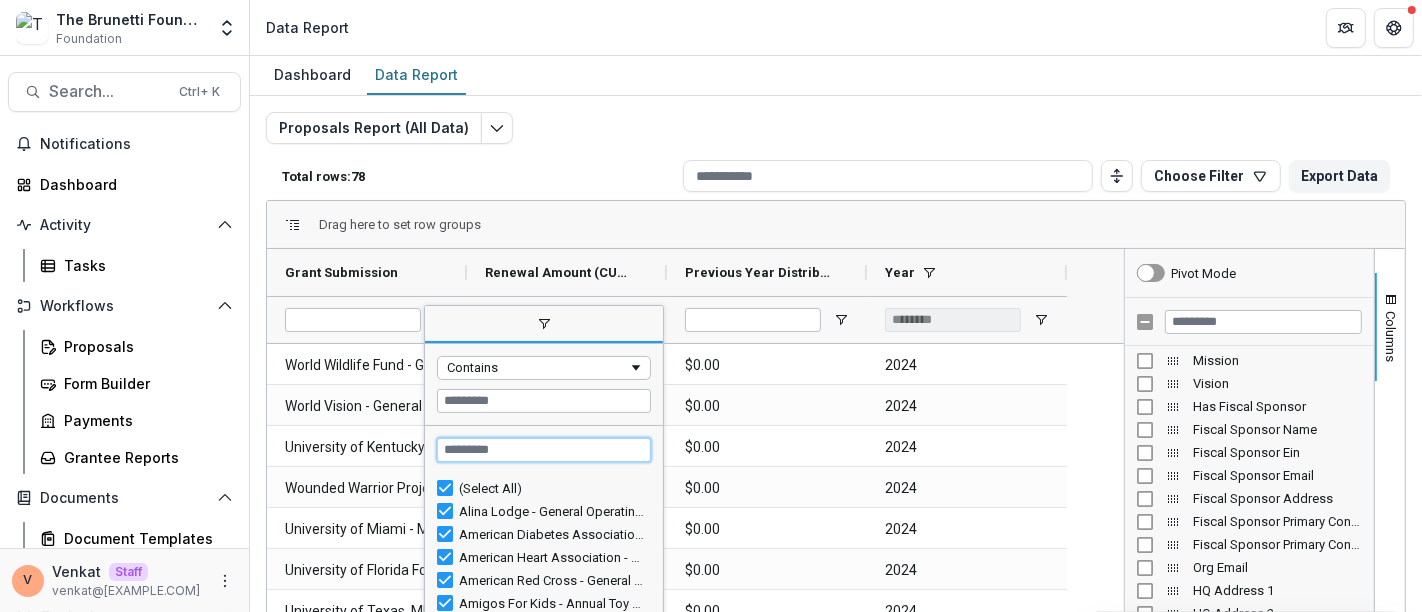click at bounding box center (544, 450) 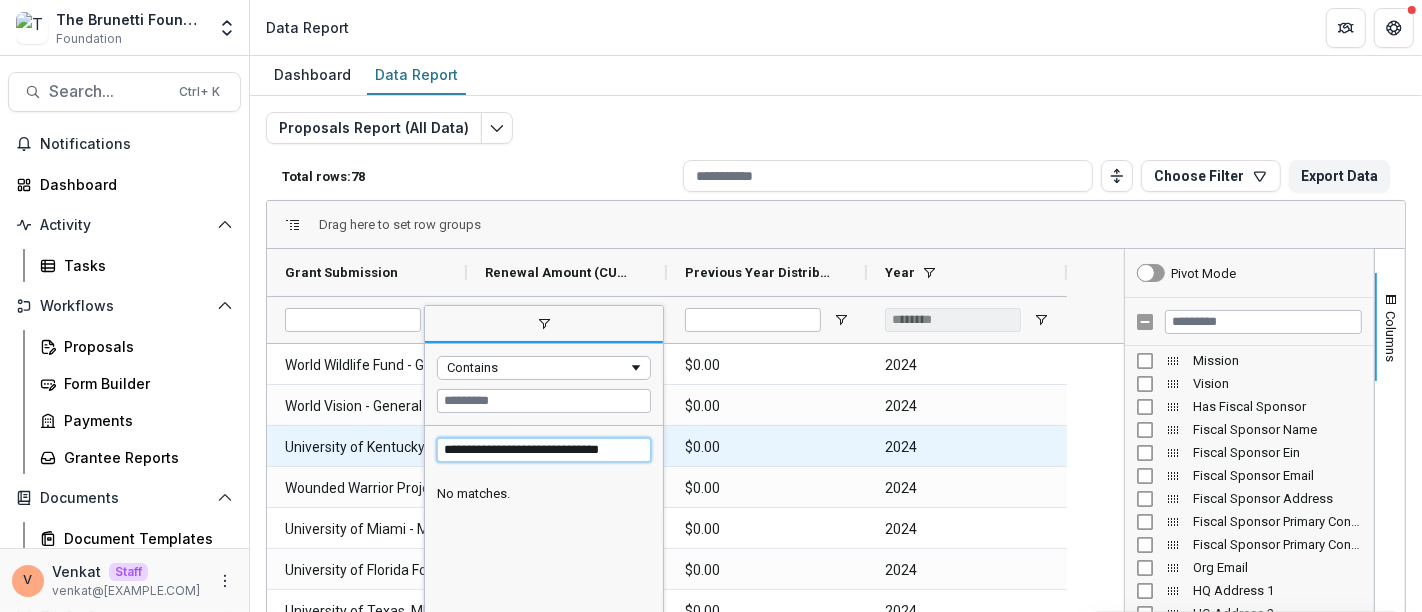 drag, startPoint x: 631, startPoint y: 448, endPoint x: 394, endPoint y: 448, distance: 237 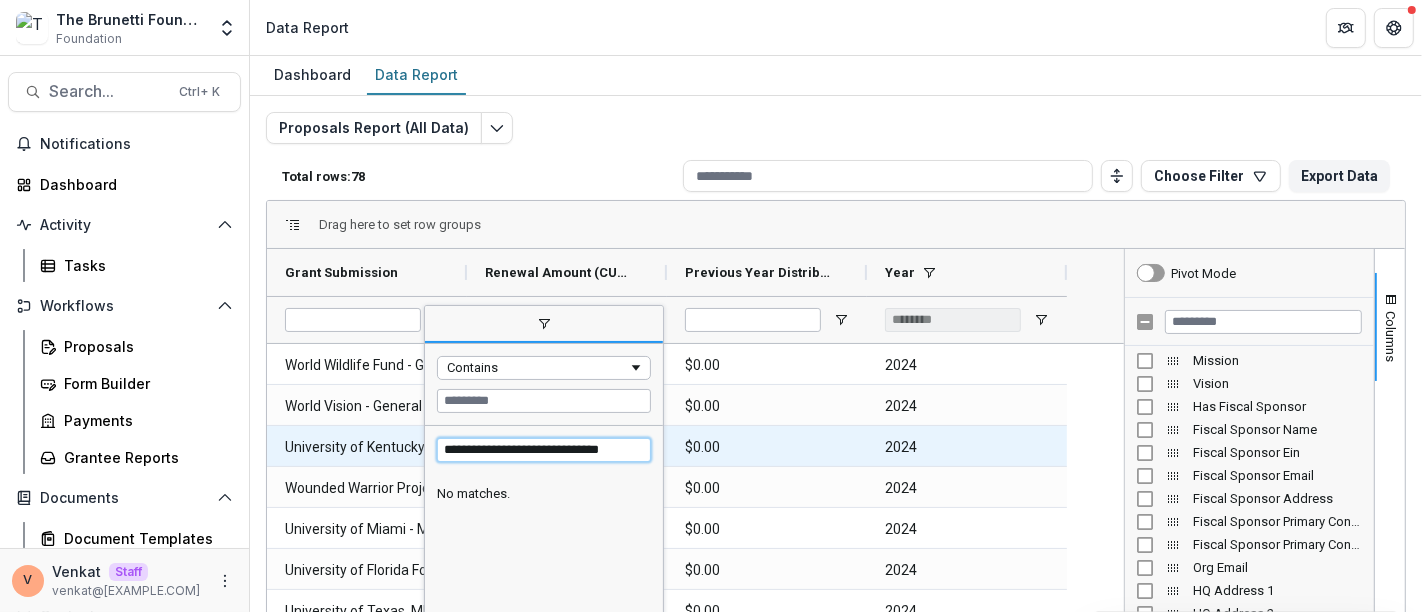 click on "Drag here to set row groups Drag here to set column labels
Grant Submission
Renewal Amount (CURRENCY)
Previous Year Distribution Amount  (CURRENCY)
Year" at bounding box center (836, 550) 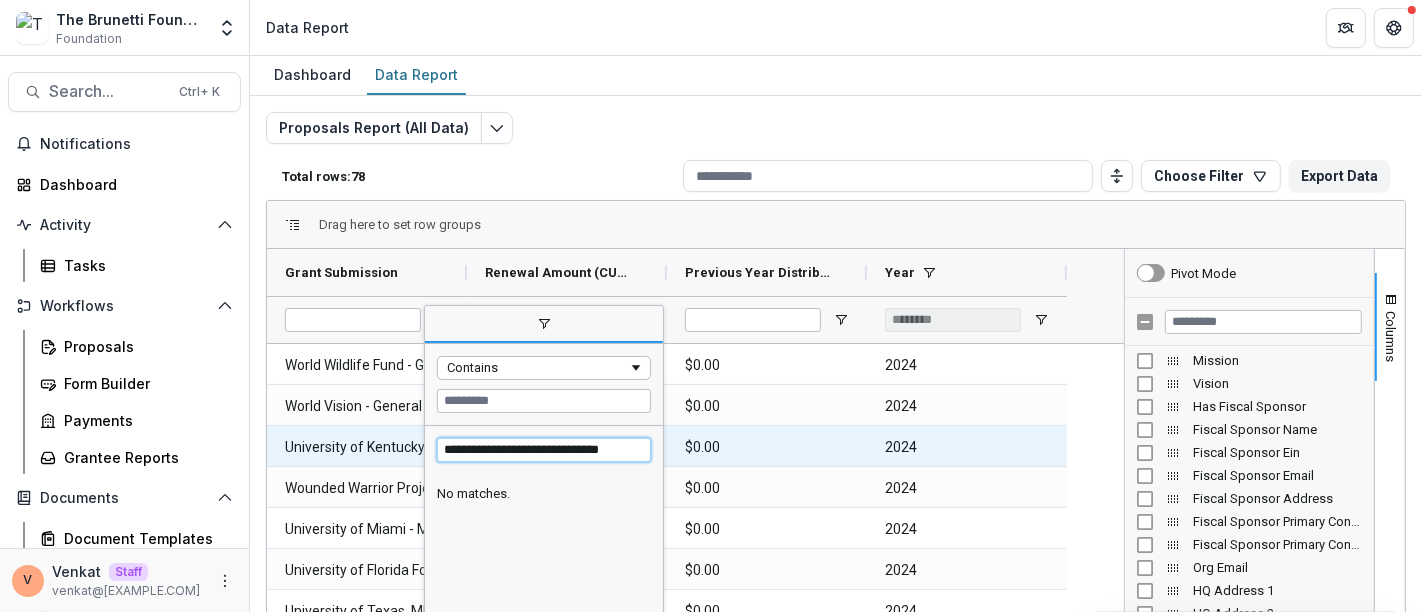 paste on "*******" 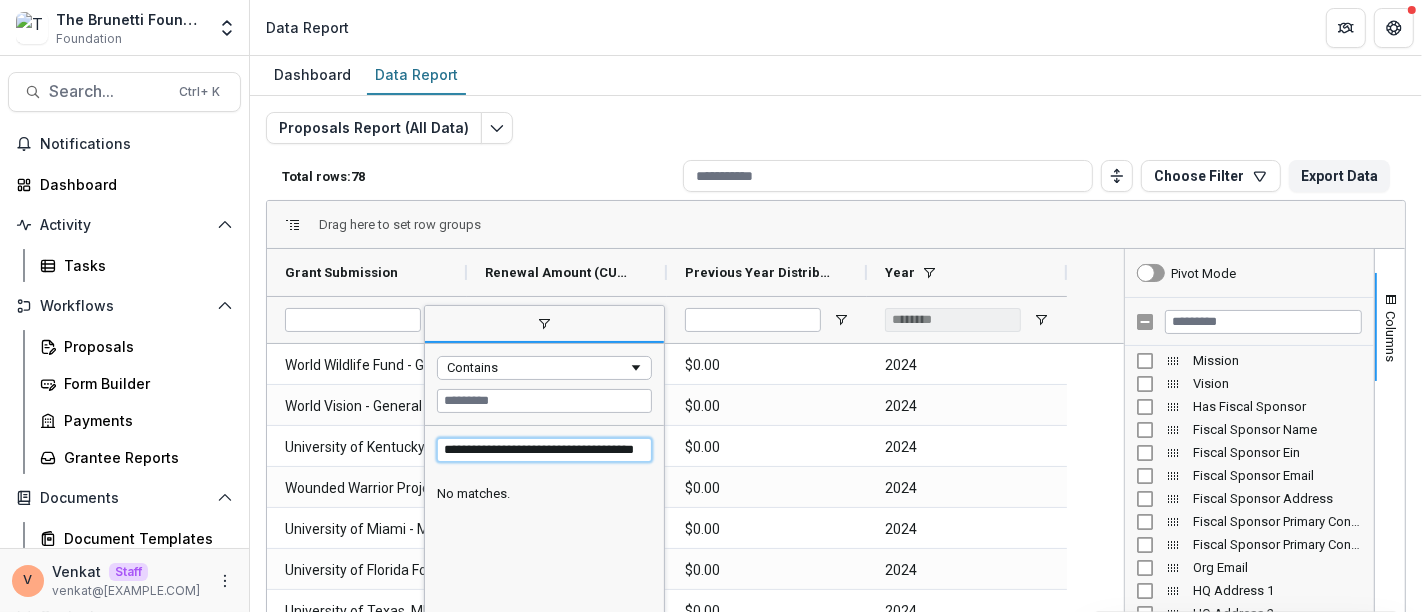 type 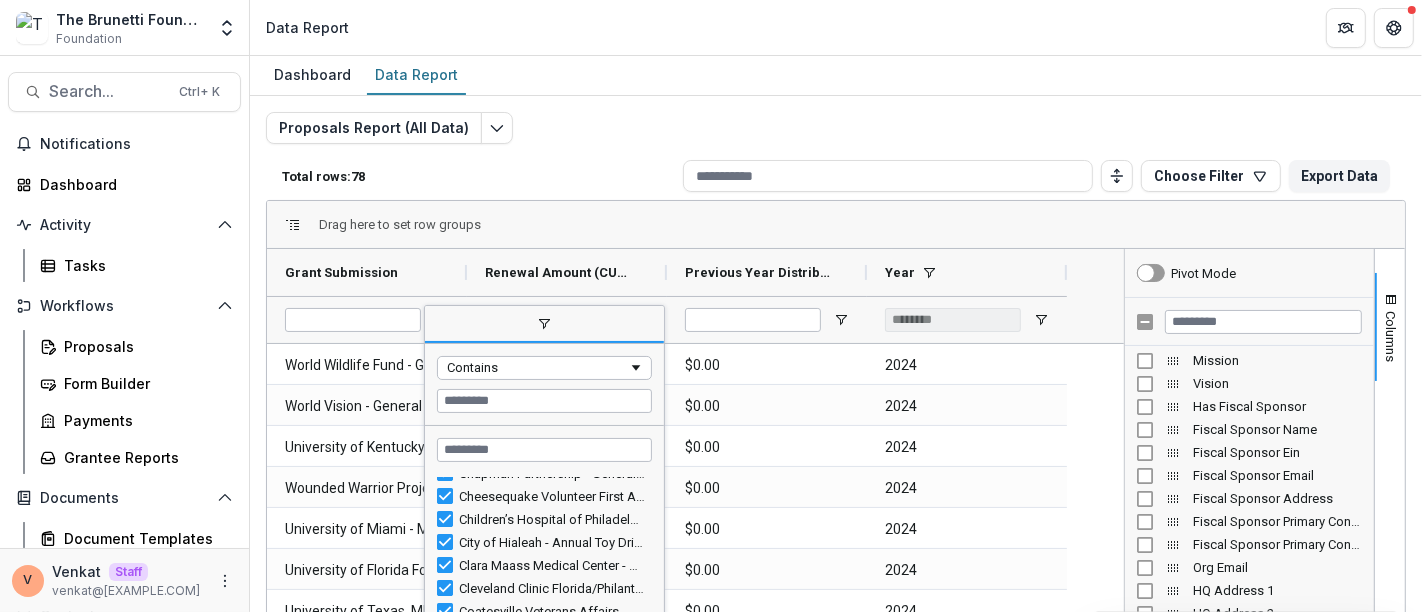 click on "Proposals Report (All Data) Total rows:  78 Choose Filter Personal Filters Team Filters Temelio Filters No  personal  filters found. Add Personal Filter Projected Grants  (Proposals Report (All Data)) Add Team Filter Internal Form Template  ( Proposals Report (All Data) ) Temelio Historical Onboarding Form  ( Proposals Report (All Data) ) The Brunetti Foundation Grant Intake Form  ( Proposals Report (All Data) ) The Brunetti Foundation Letter of Inquiry  ( Proposals Report (All Data) ) Reporting Schedule  ( Reporting Data ) Review Application  ( Review Responses ) Export Data Drag here to set row groups Drag here to set column labels
Grant Submission" at bounding box center (836, 482) 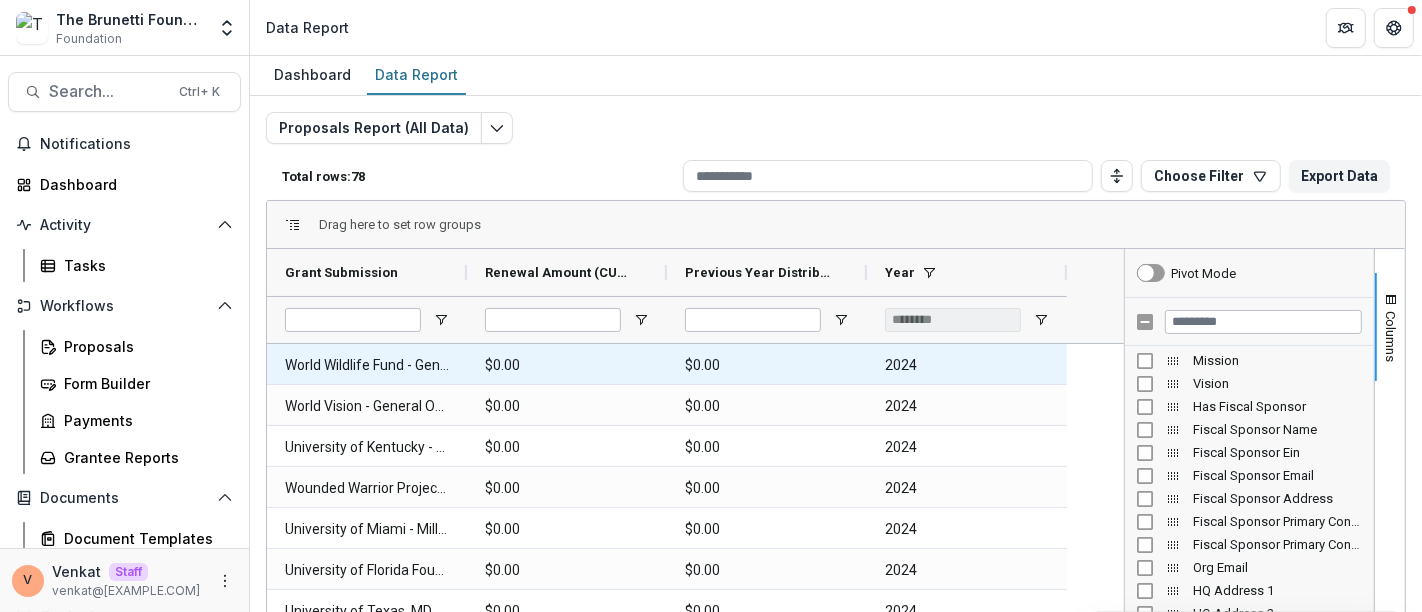 scroll, scrollTop: 129, scrollLeft: 0, axis: vertical 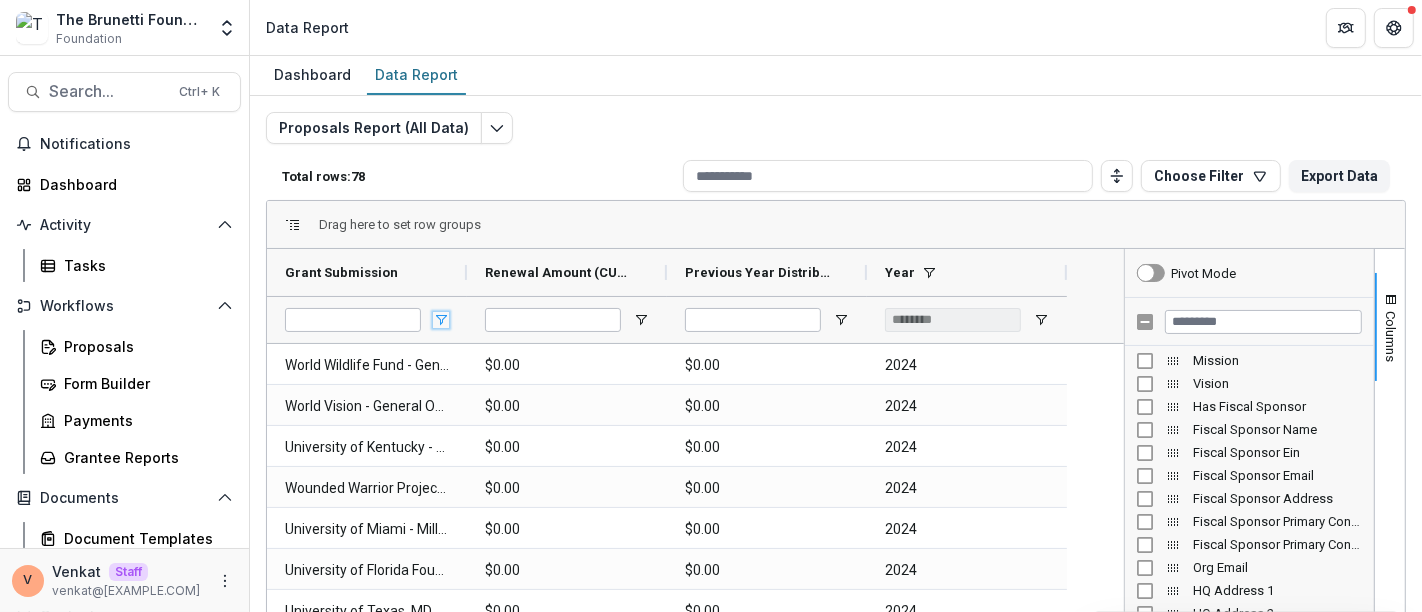 click at bounding box center (441, 320) 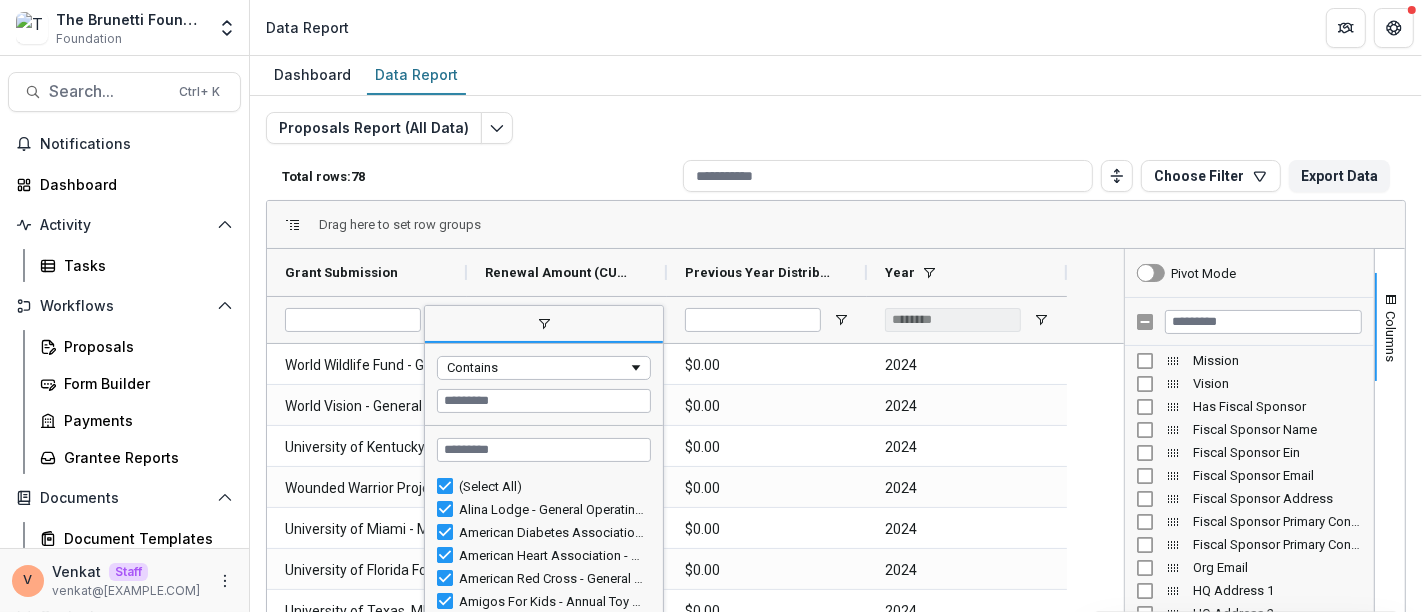 scroll, scrollTop: 0, scrollLeft: 0, axis: both 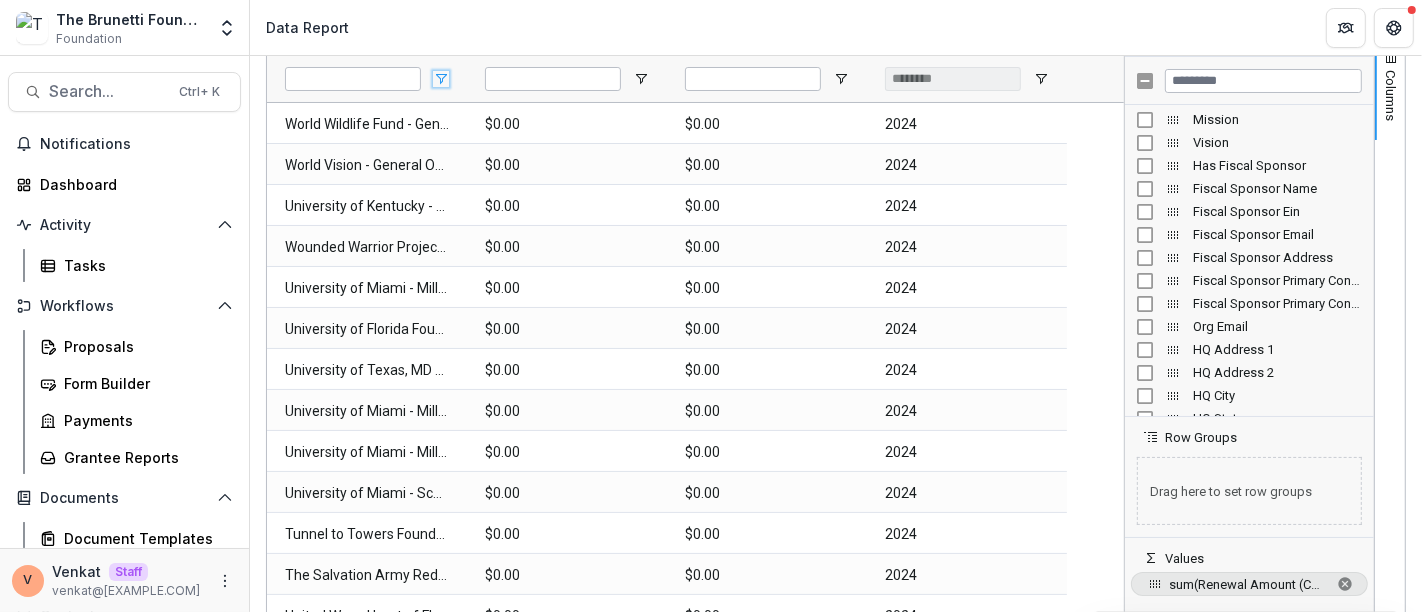 click at bounding box center (441, 79) 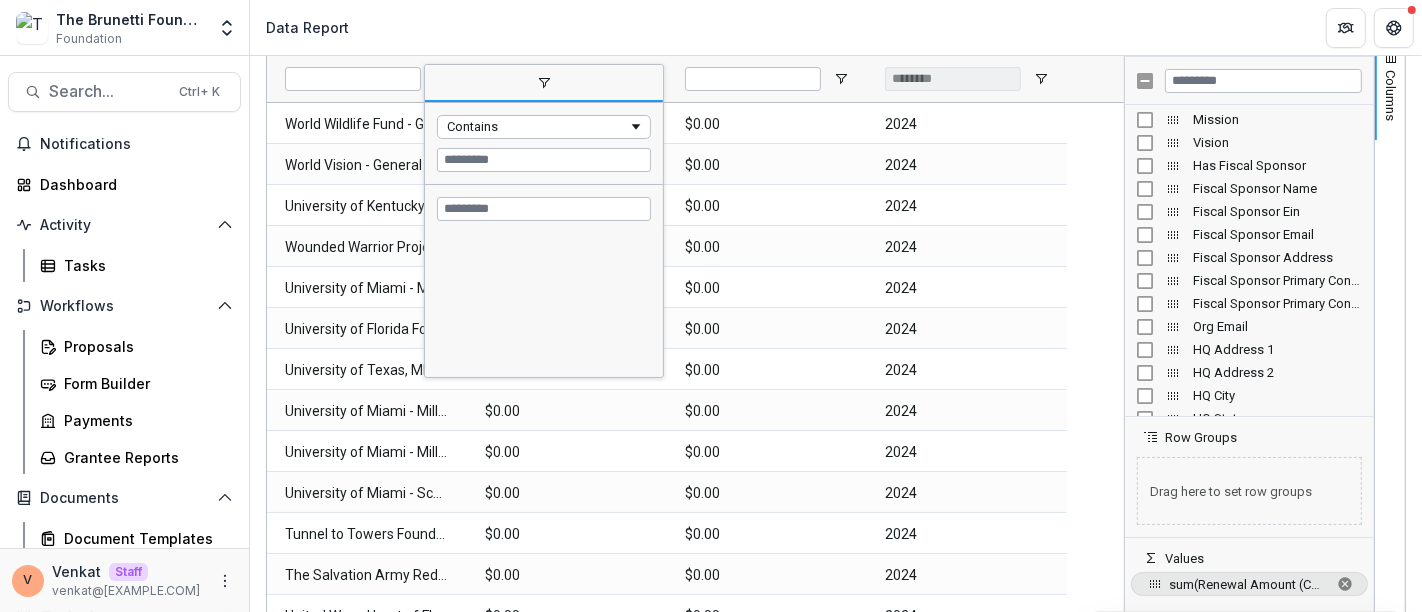 scroll, scrollTop: 0, scrollLeft: 0, axis: both 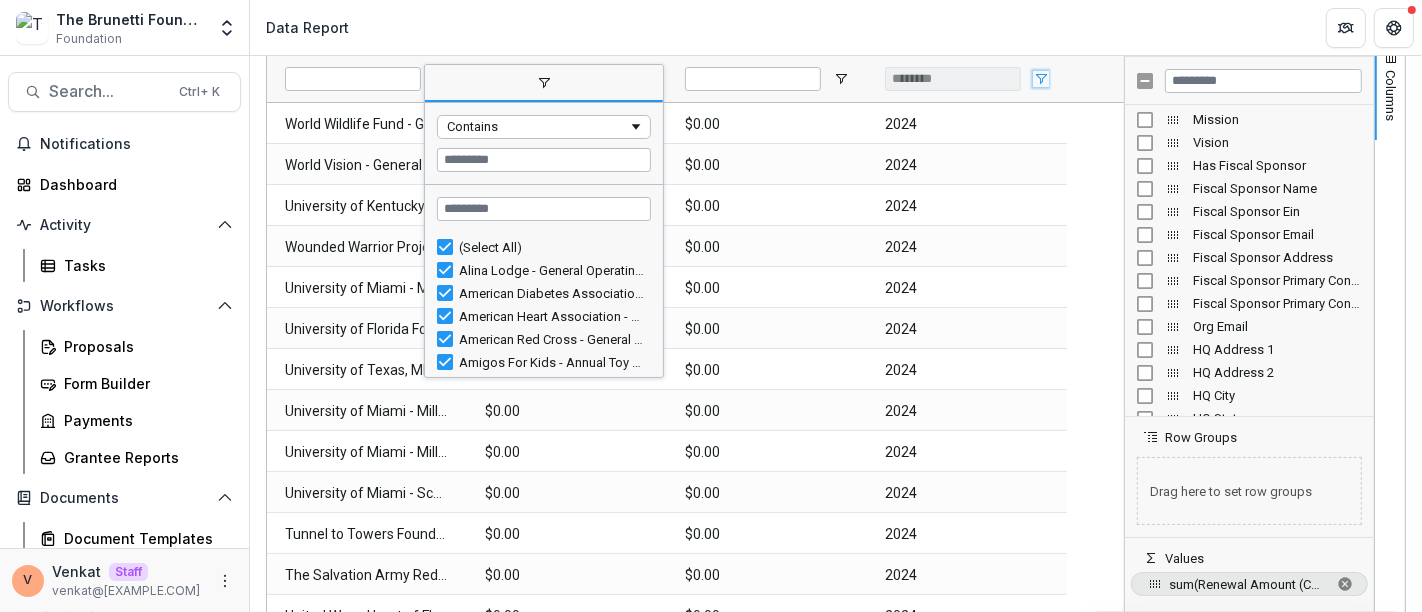 click at bounding box center (1041, 79) 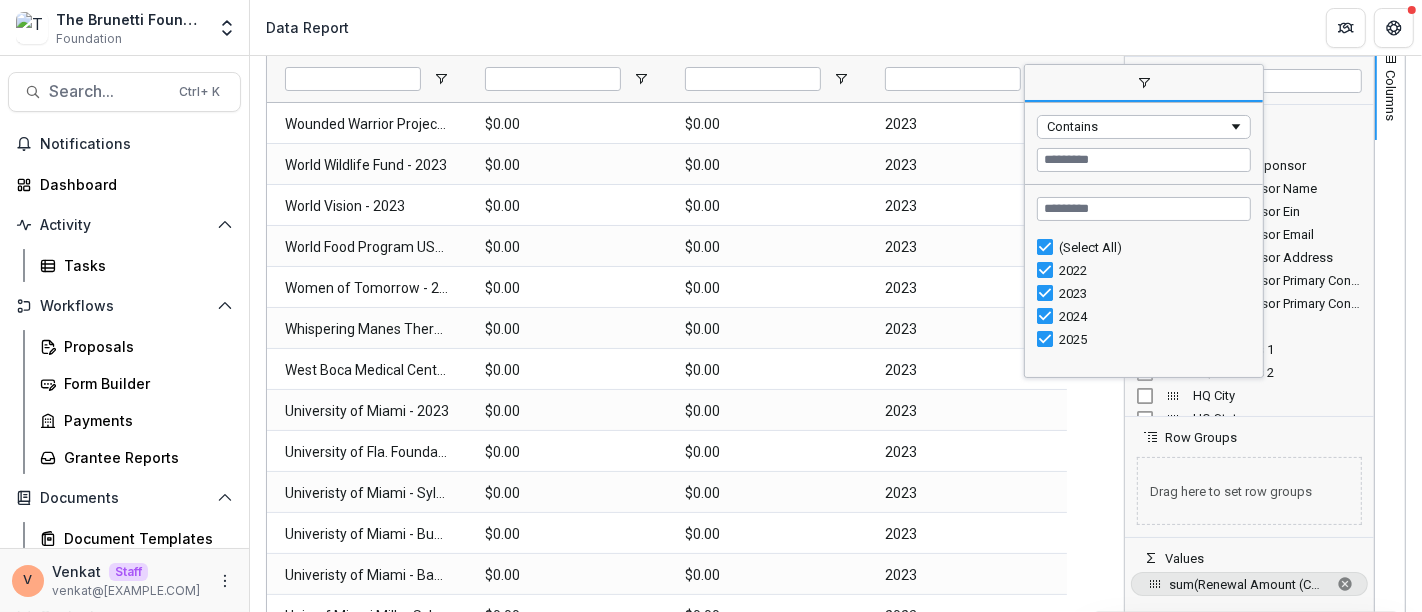 click on "Data Report" at bounding box center (836, 27) 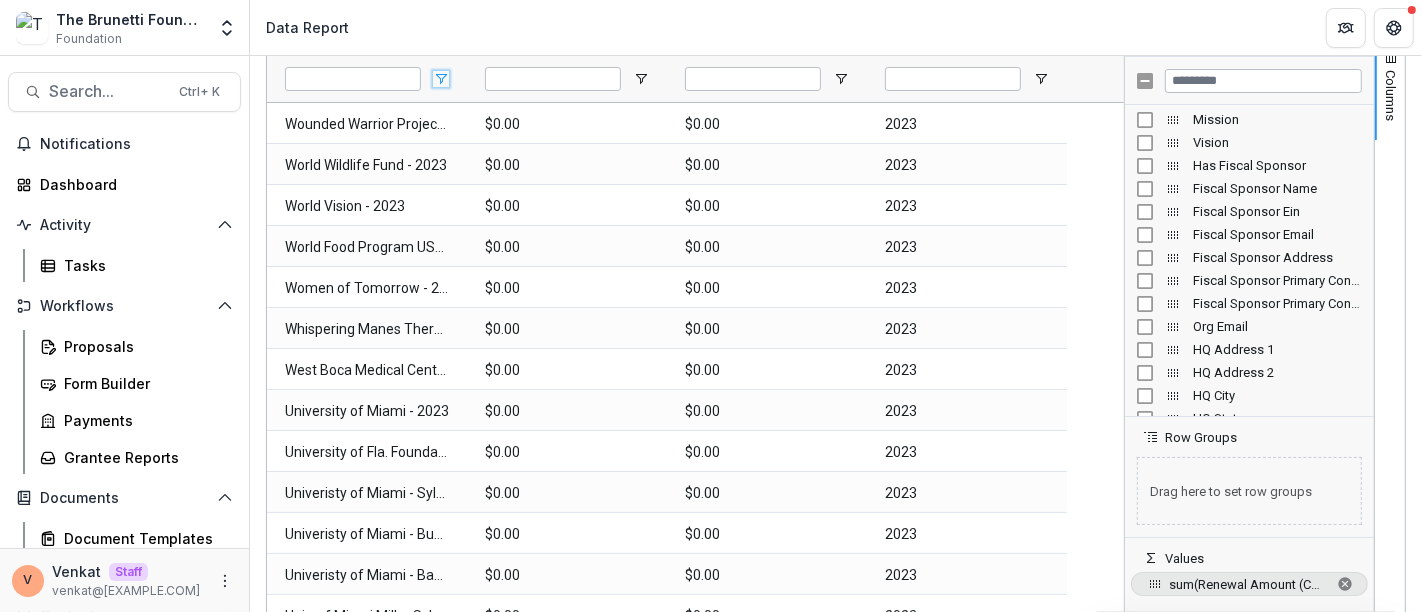 click at bounding box center (441, 79) 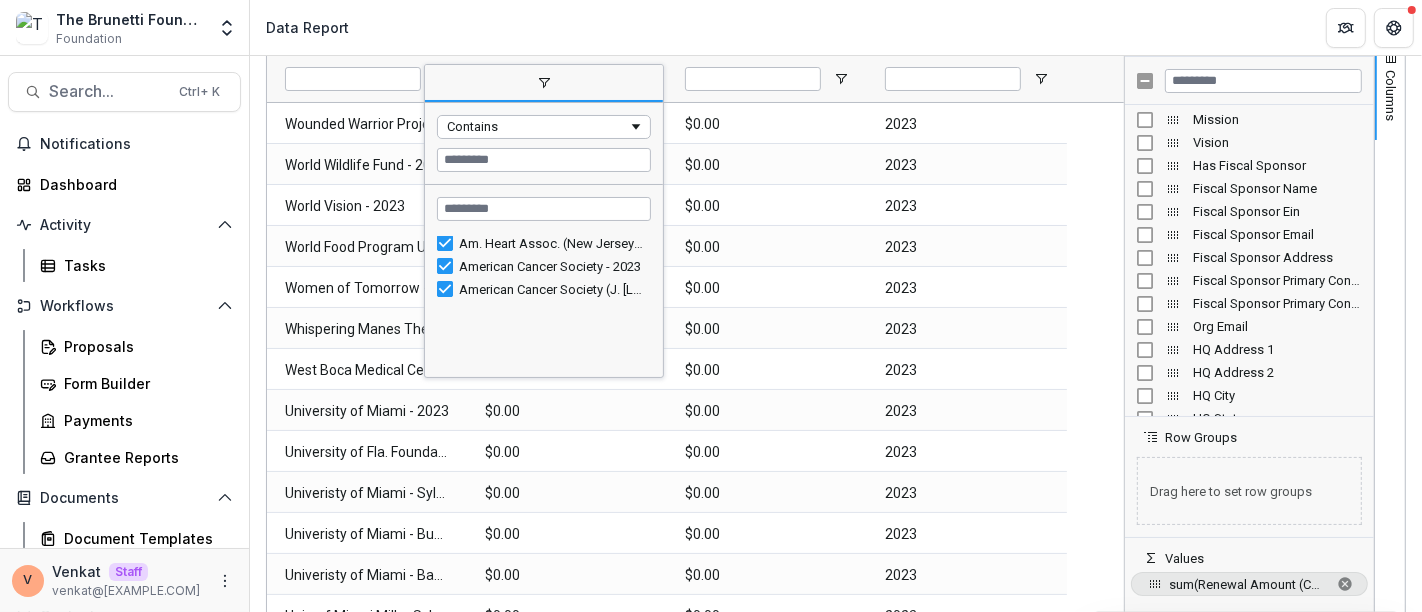 scroll, scrollTop: 0, scrollLeft: 0, axis: both 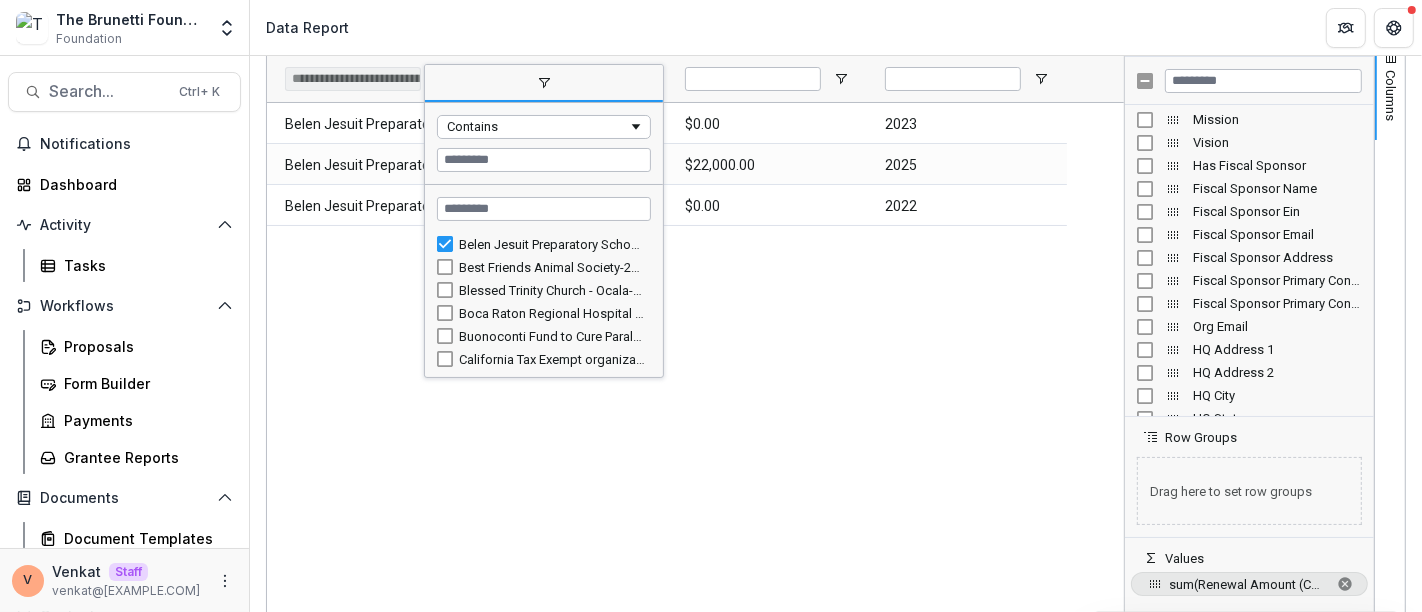 click on "Belen Jesuit Preparatory School - 2023 $0.00 $0.00 2023 Belen Jesuit Preparatory School - 2025 $22,000.00 $22,000.00 2025 Belen Jesuit Preparatory School-2022 $0.00 $0.00 2022" at bounding box center [695, 380] 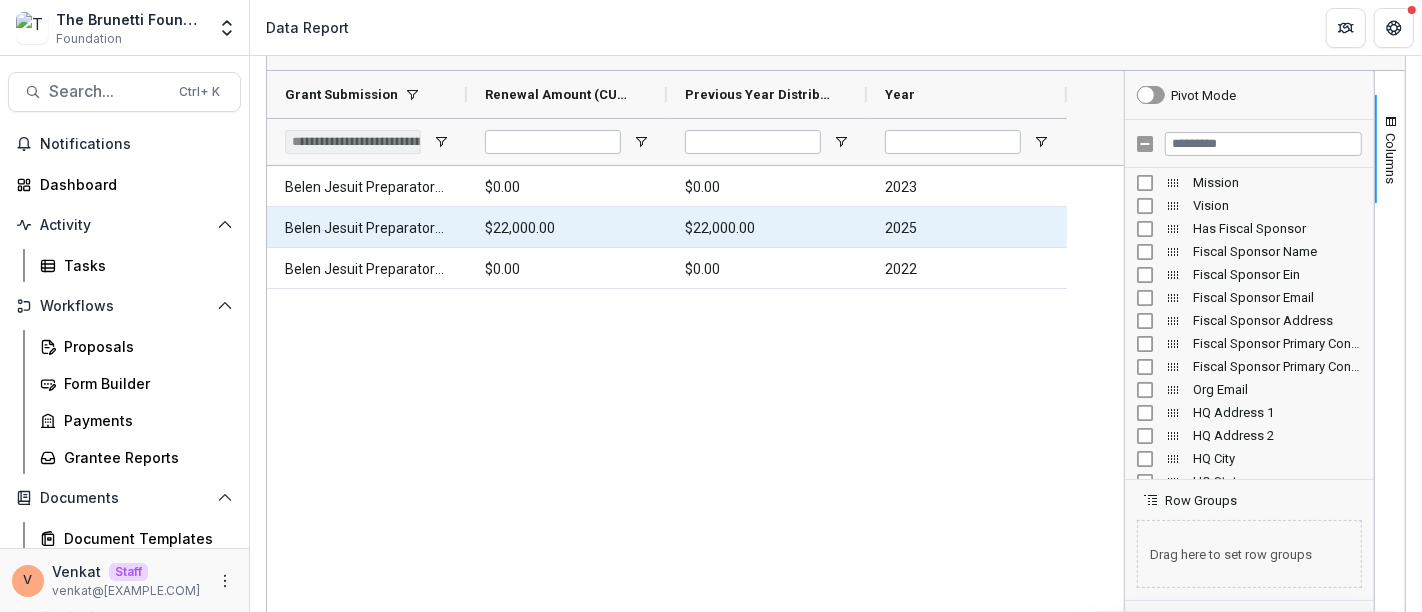 scroll, scrollTop: 130, scrollLeft: 0, axis: vertical 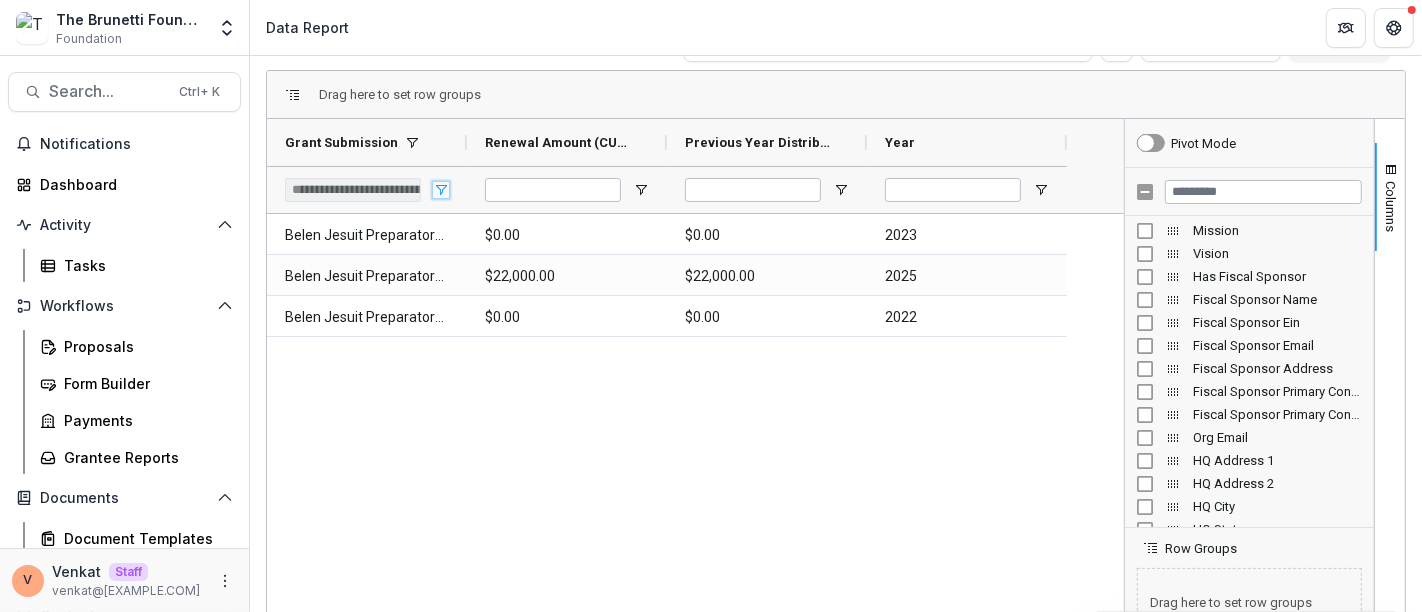 click at bounding box center [441, 190] 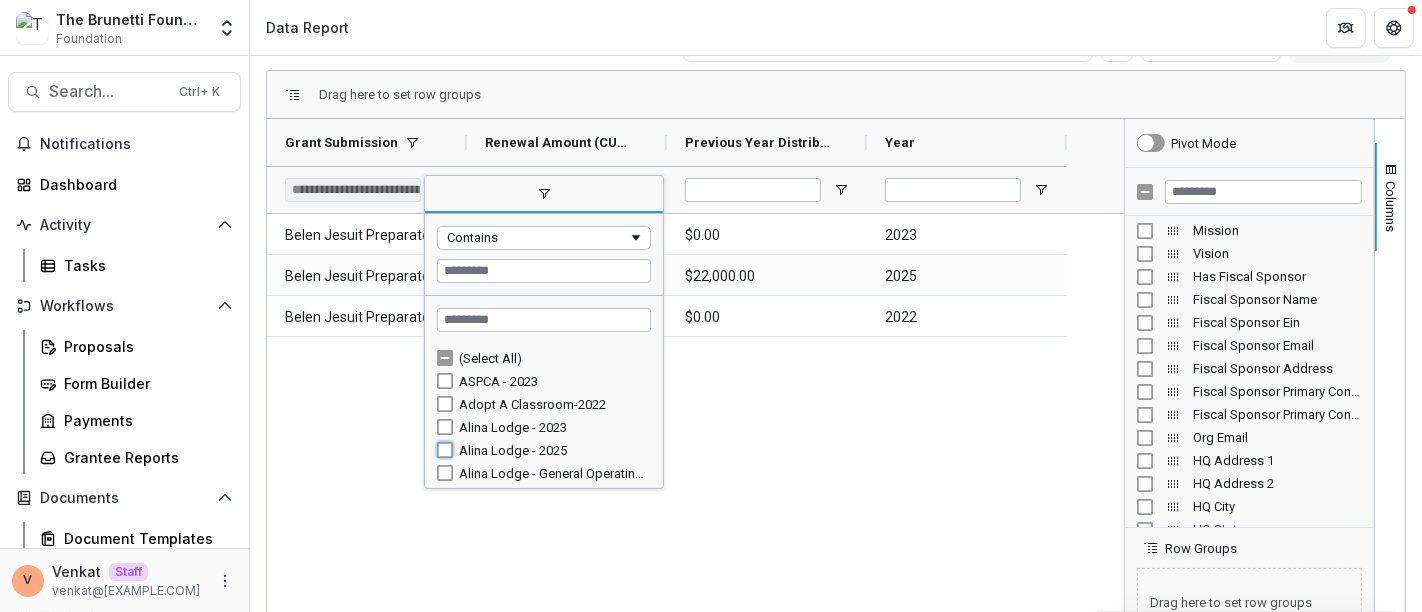 type on "**********" 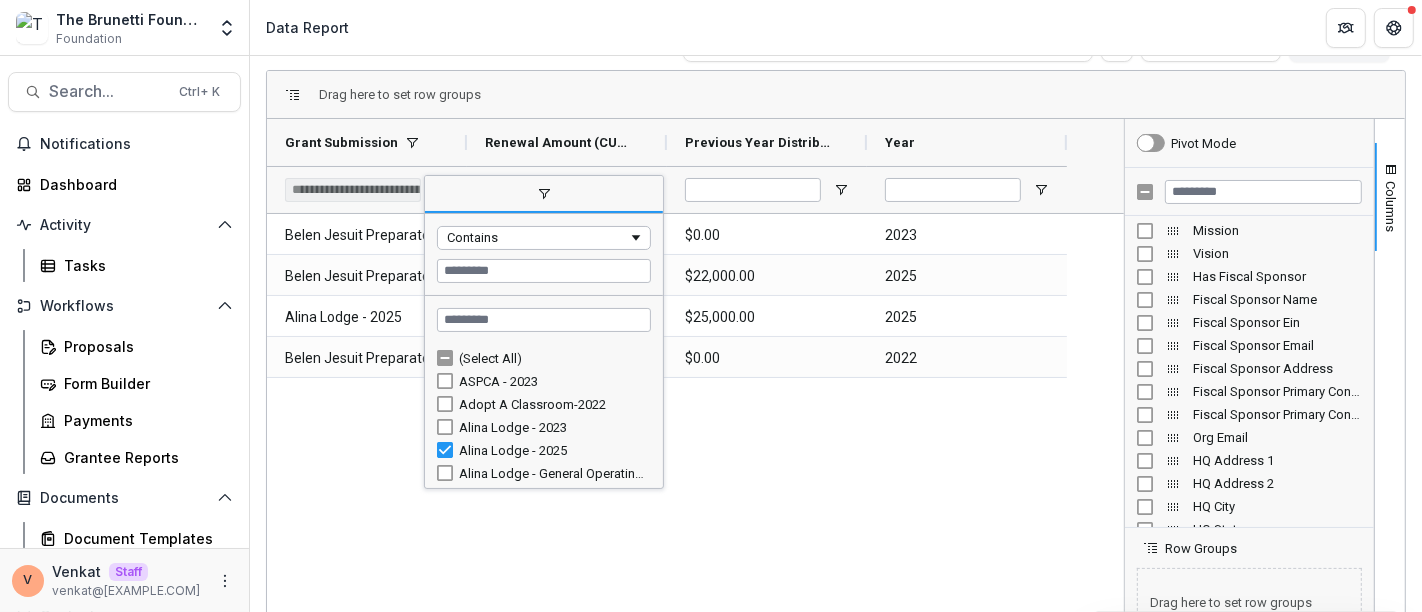 click on "Belen Jesuit Preparatory School - 2023 $0.00 $0.00 2023 Belen Jesuit Preparatory School - 2025 $22,000.00 $22,000.00 2025 Alina Lodge - 2025 $25,000.00 $25,000.00 2025 Belen Jesuit Preparatory School-2022 $0.00 $0.00 2022" at bounding box center [695, 491] 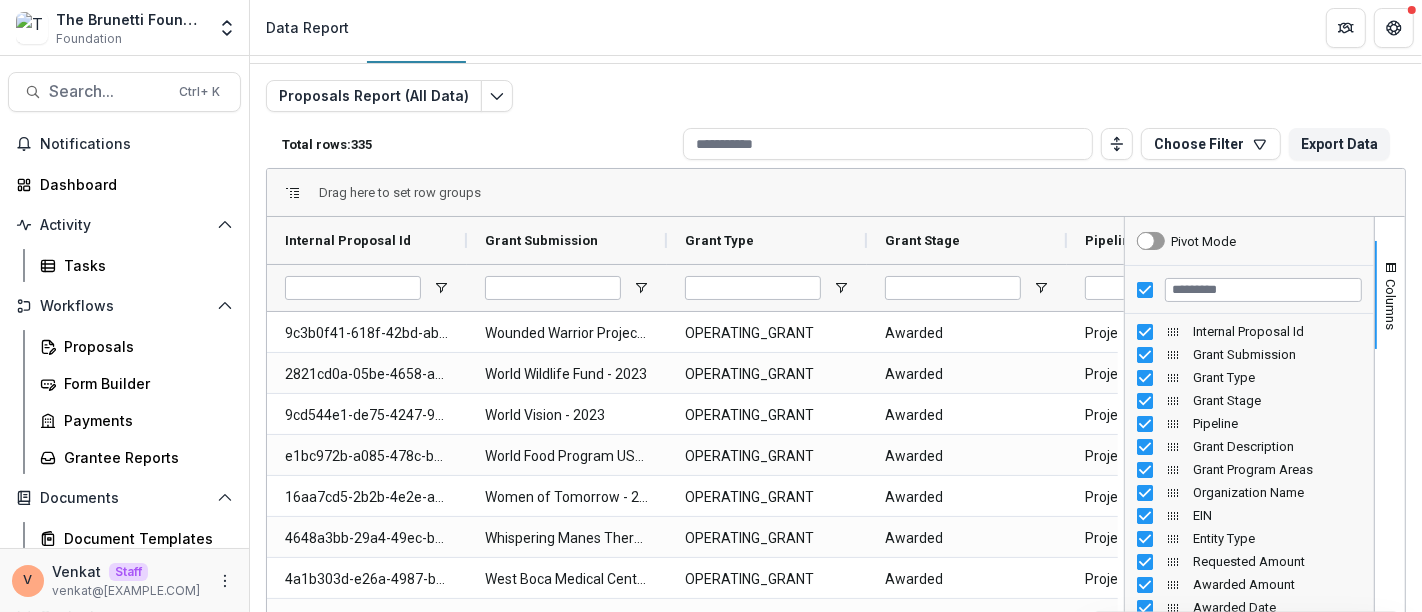 scroll, scrollTop: 0, scrollLeft: 0, axis: both 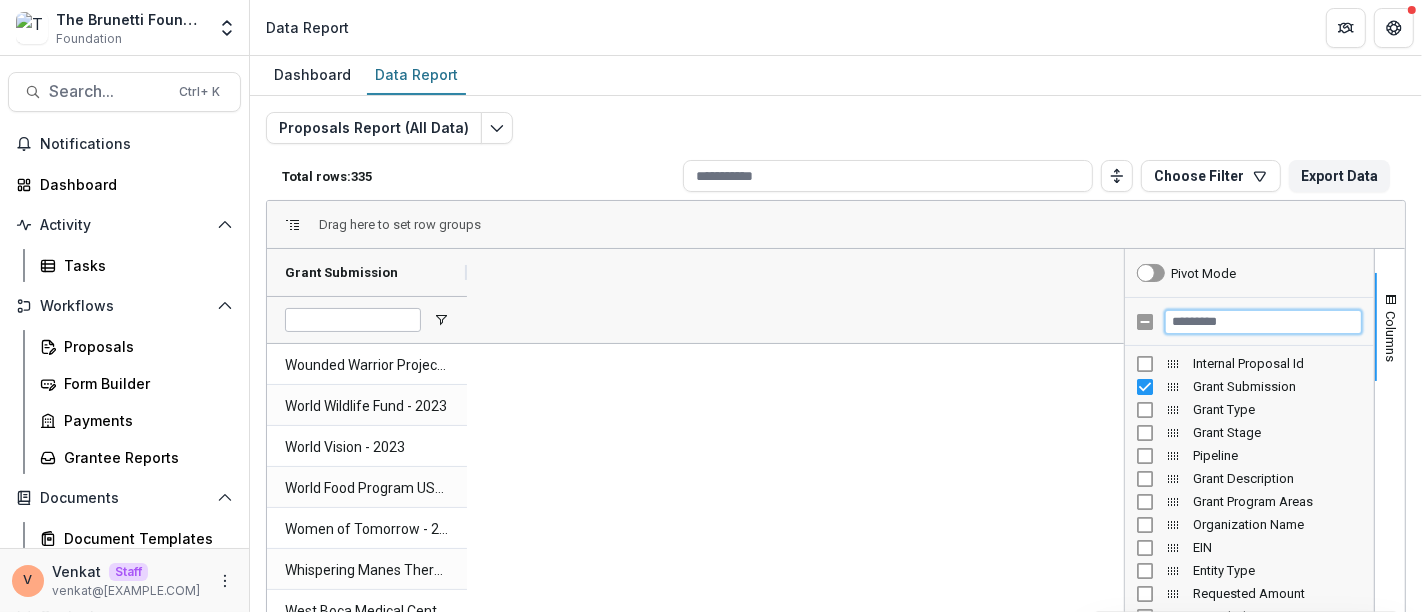 click at bounding box center [1263, 322] 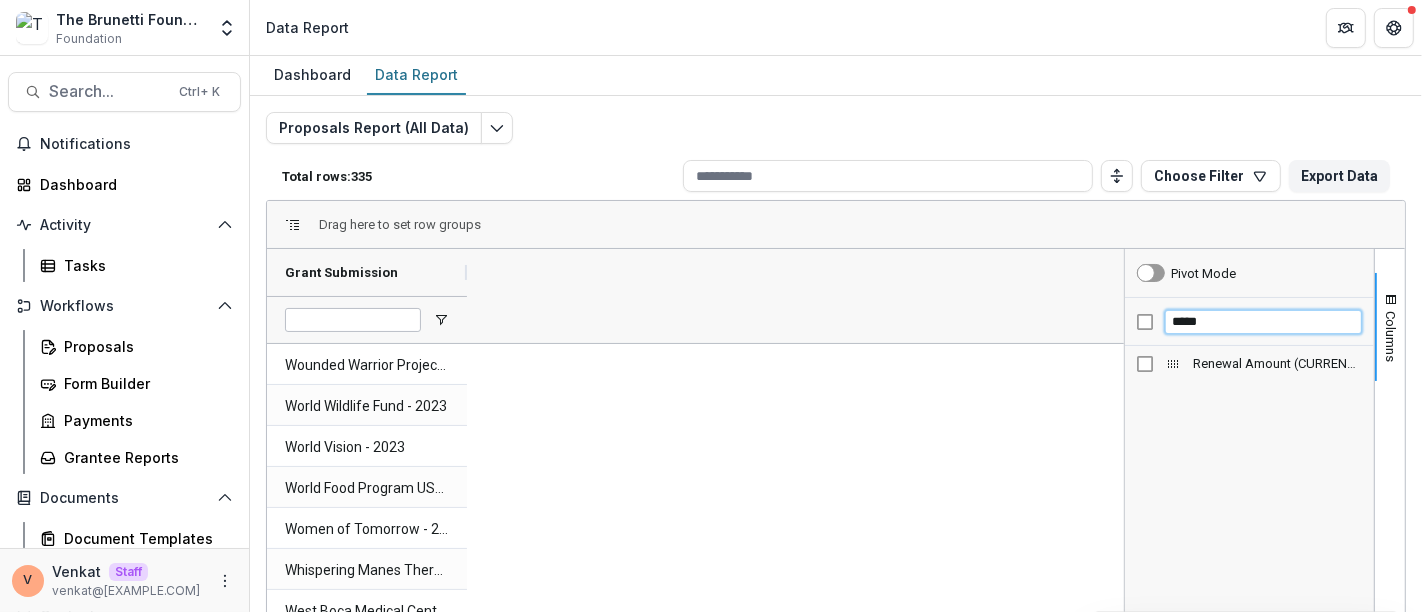 type on "*****" 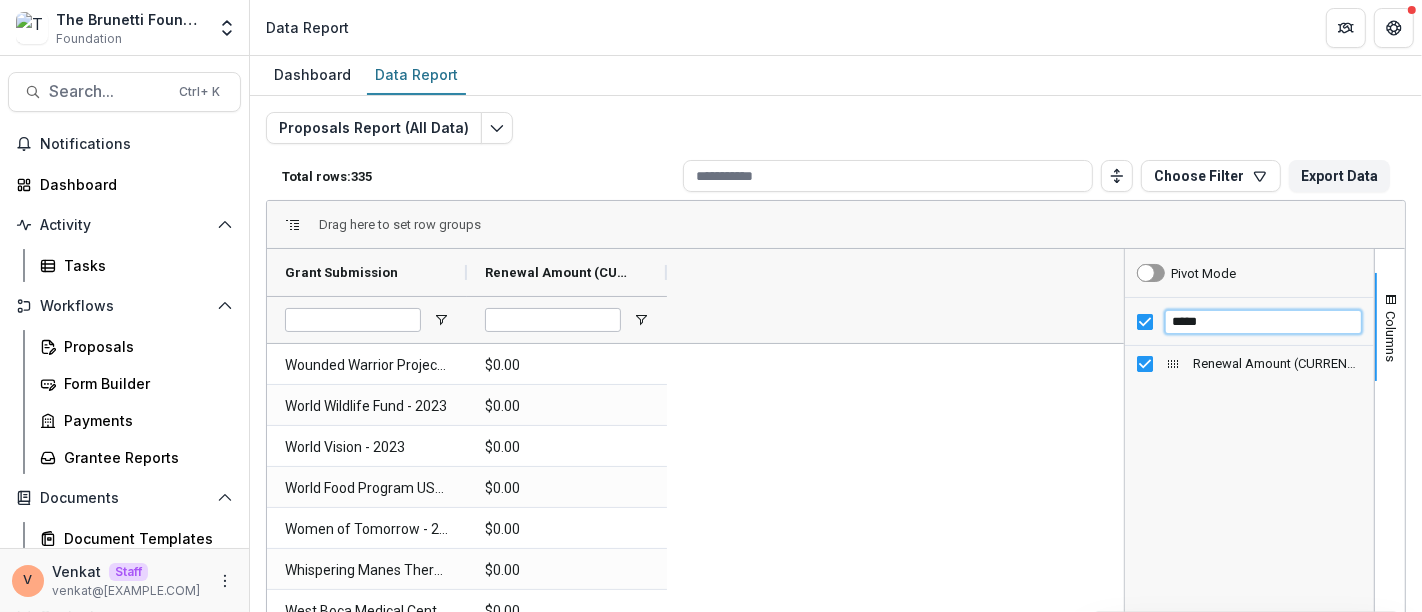 drag, startPoint x: 1208, startPoint y: 325, endPoint x: 1078, endPoint y: 325, distance: 130 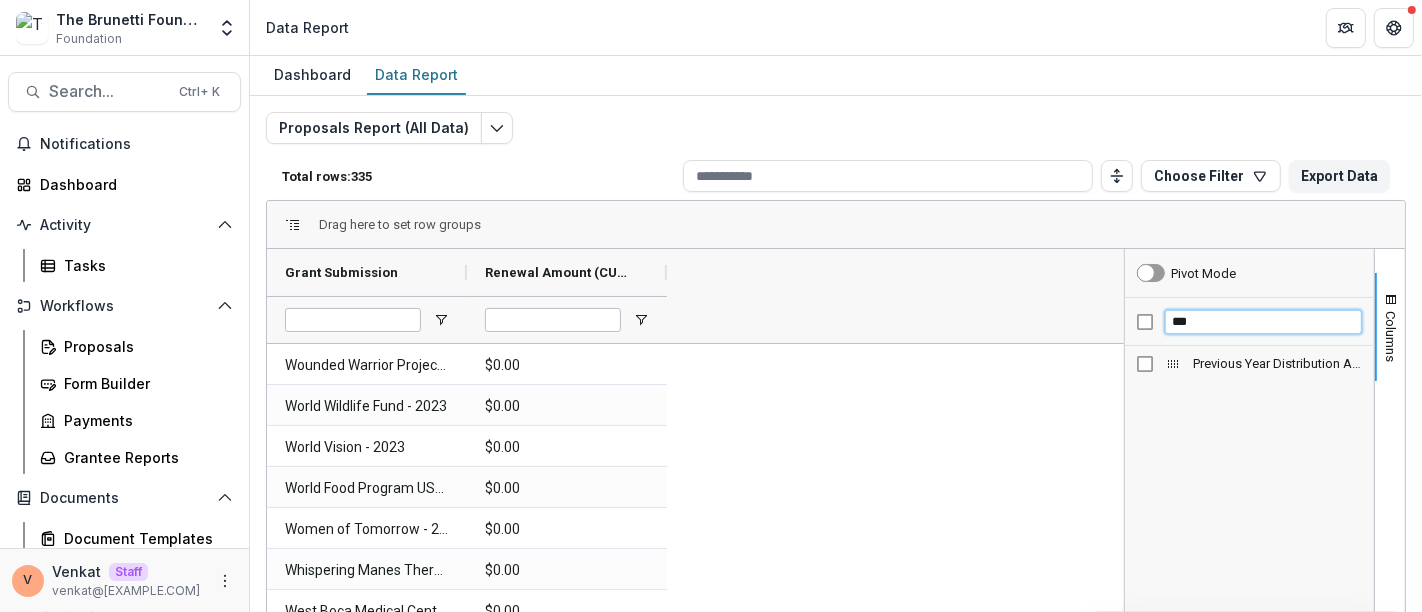type on "***" 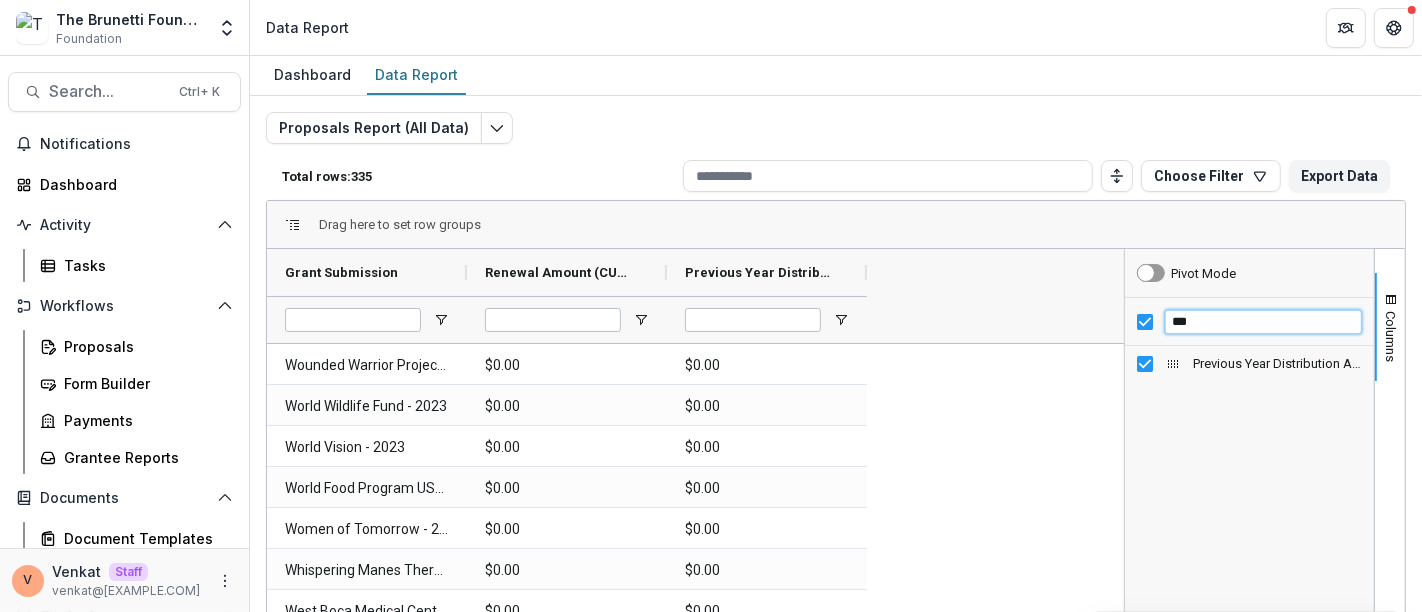 click on "***" at bounding box center [1249, 322] 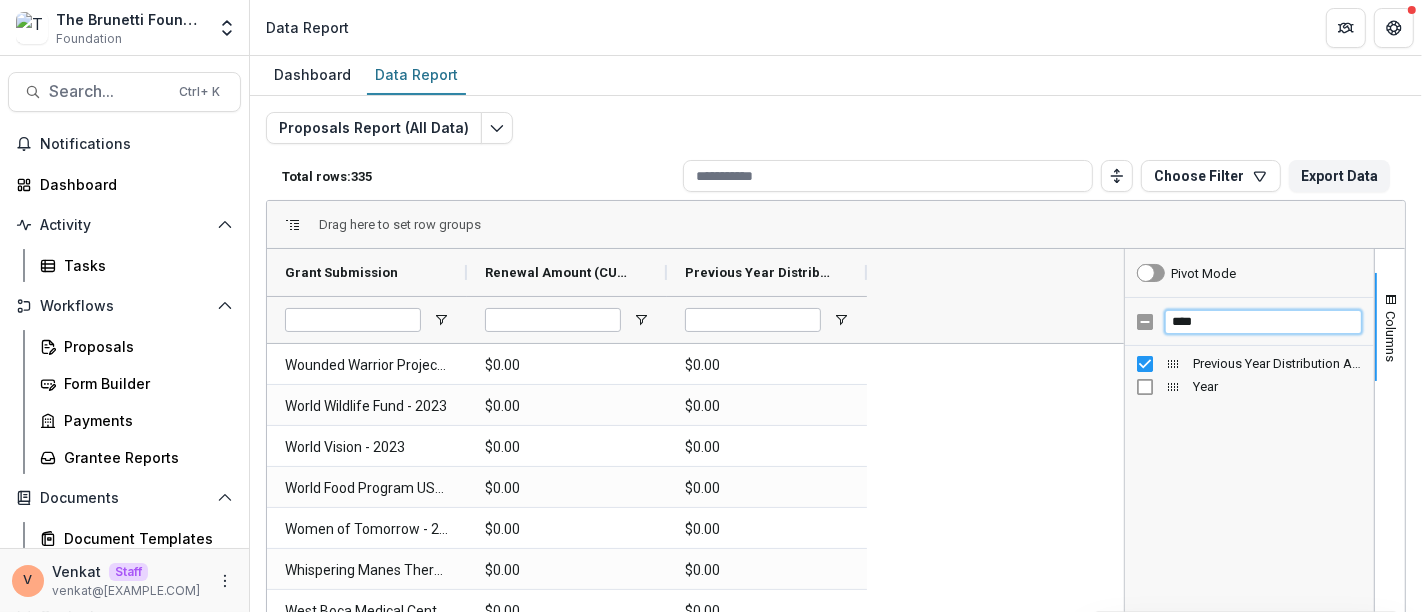 type on "****" 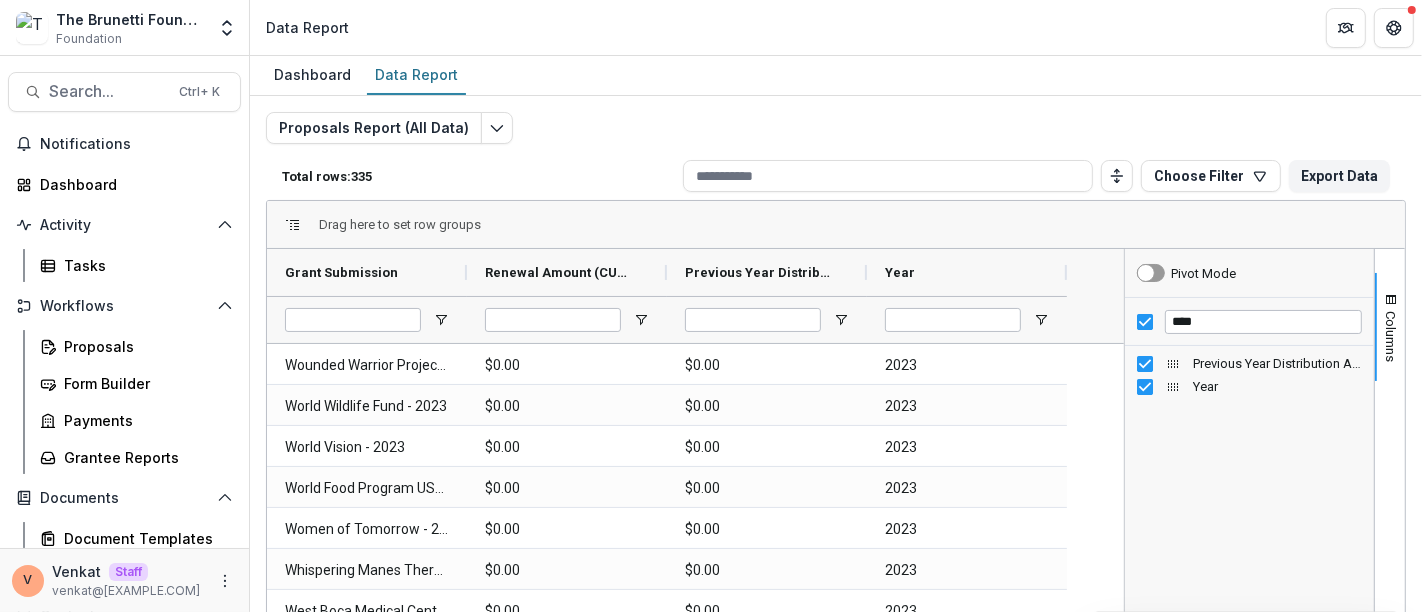 click on "Pivot Mode" at bounding box center [1249, 273] 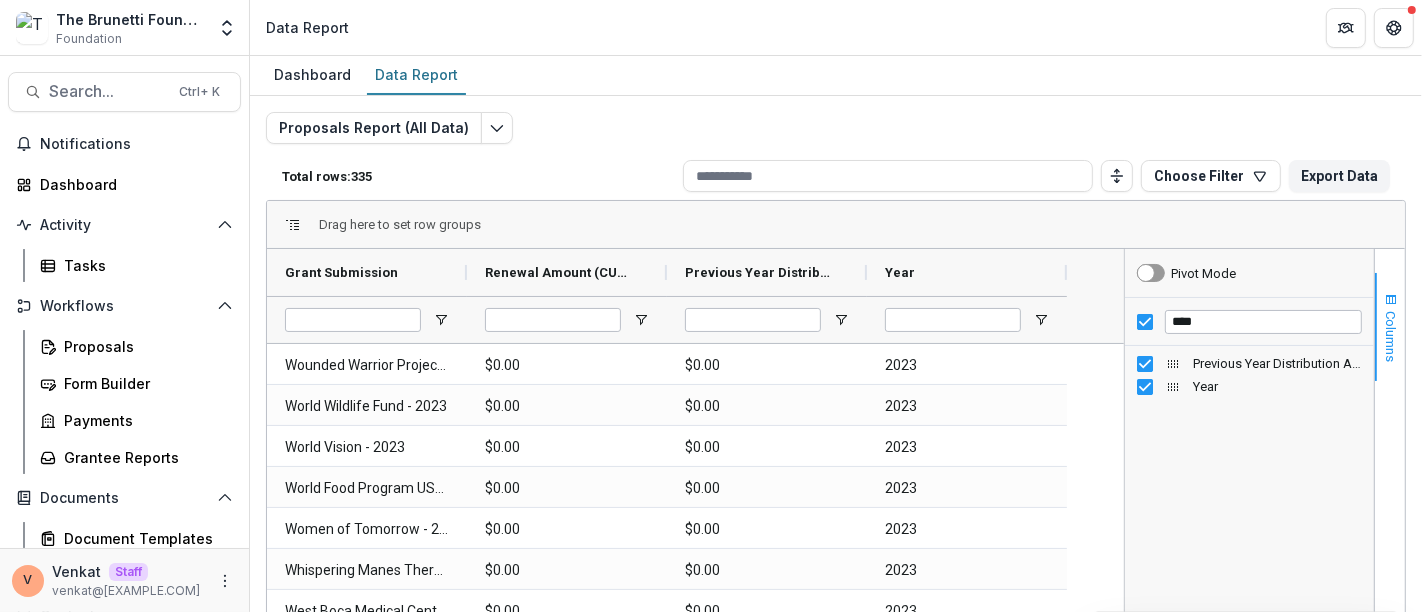 click on "Columns" at bounding box center (1391, 336) 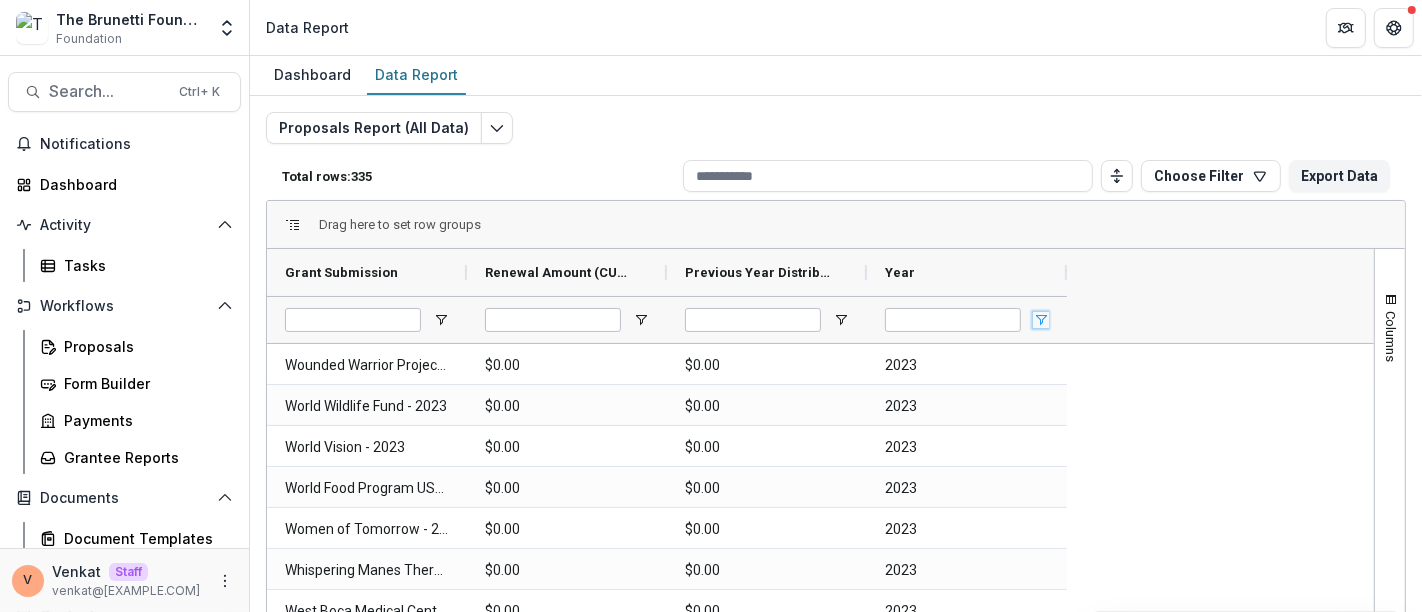click at bounding box center [1041, 320] 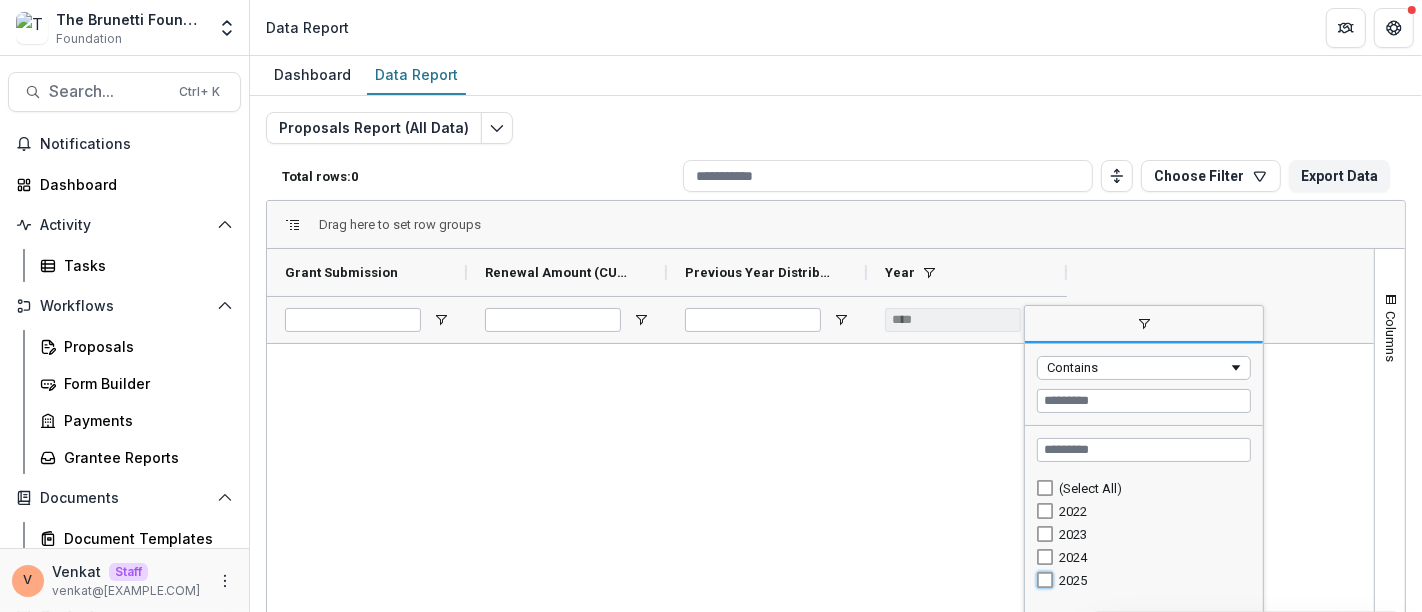 type on "********" 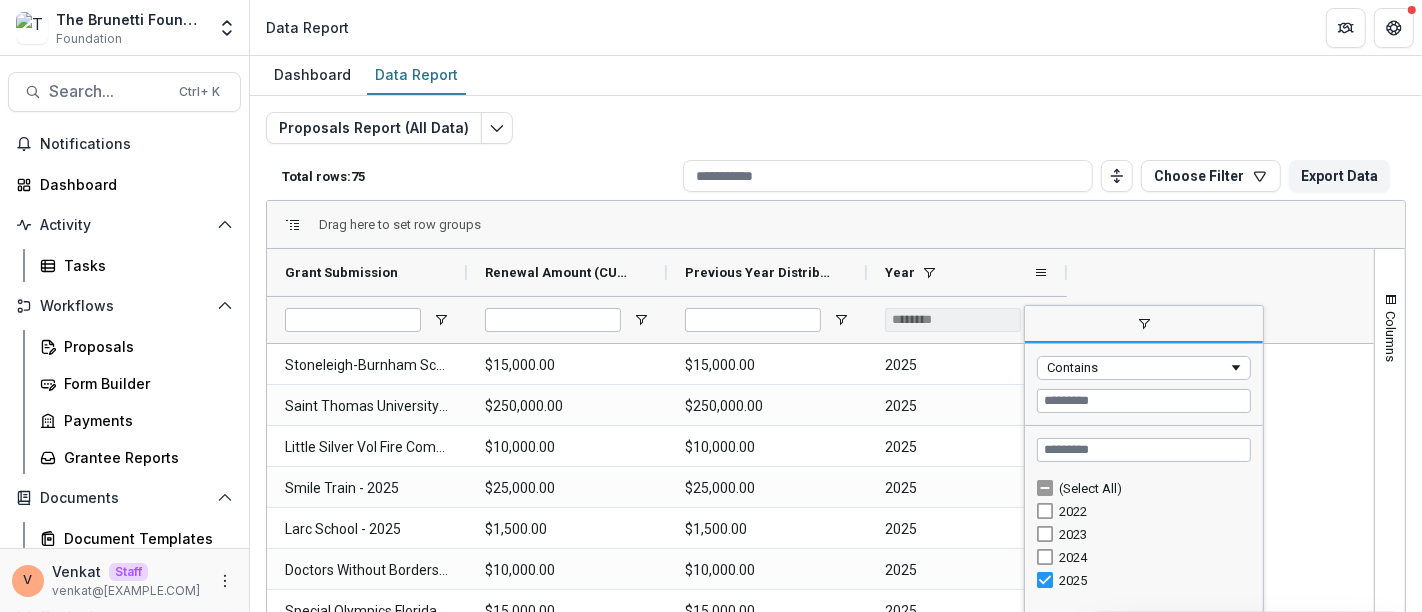 click on "Year" at bounding box center [959, 272] 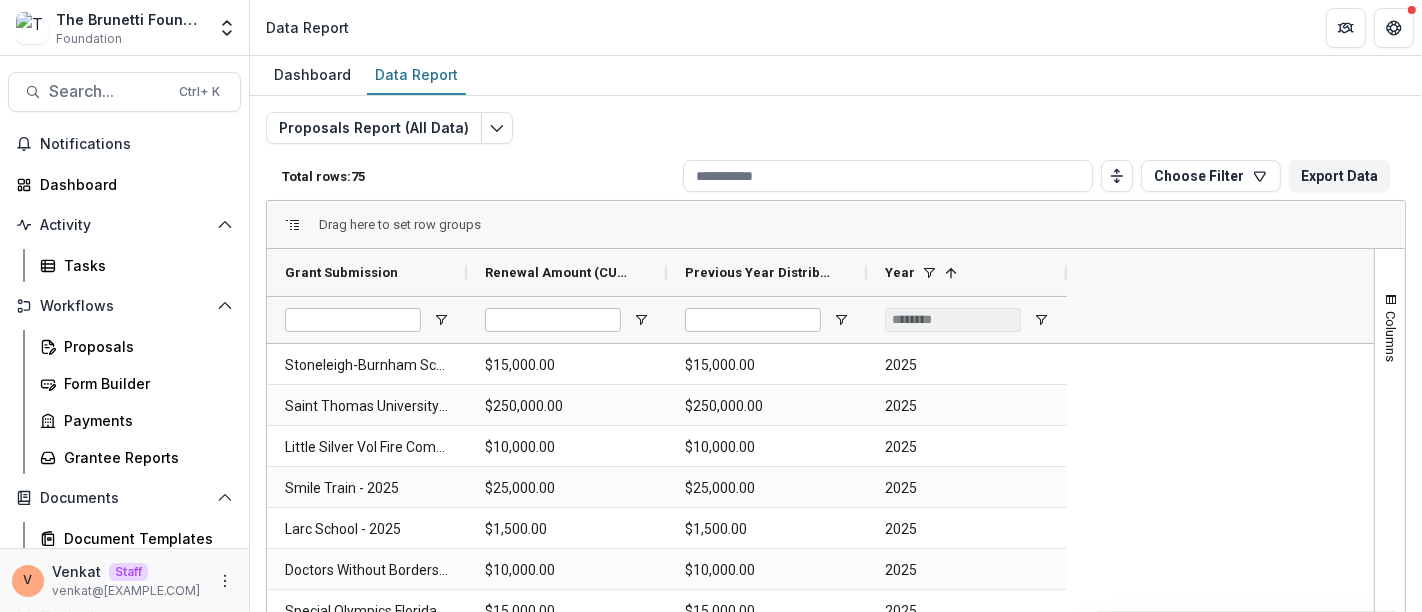 scroll, scrollTop: 149, scrollLeft: 0, axis: vertical 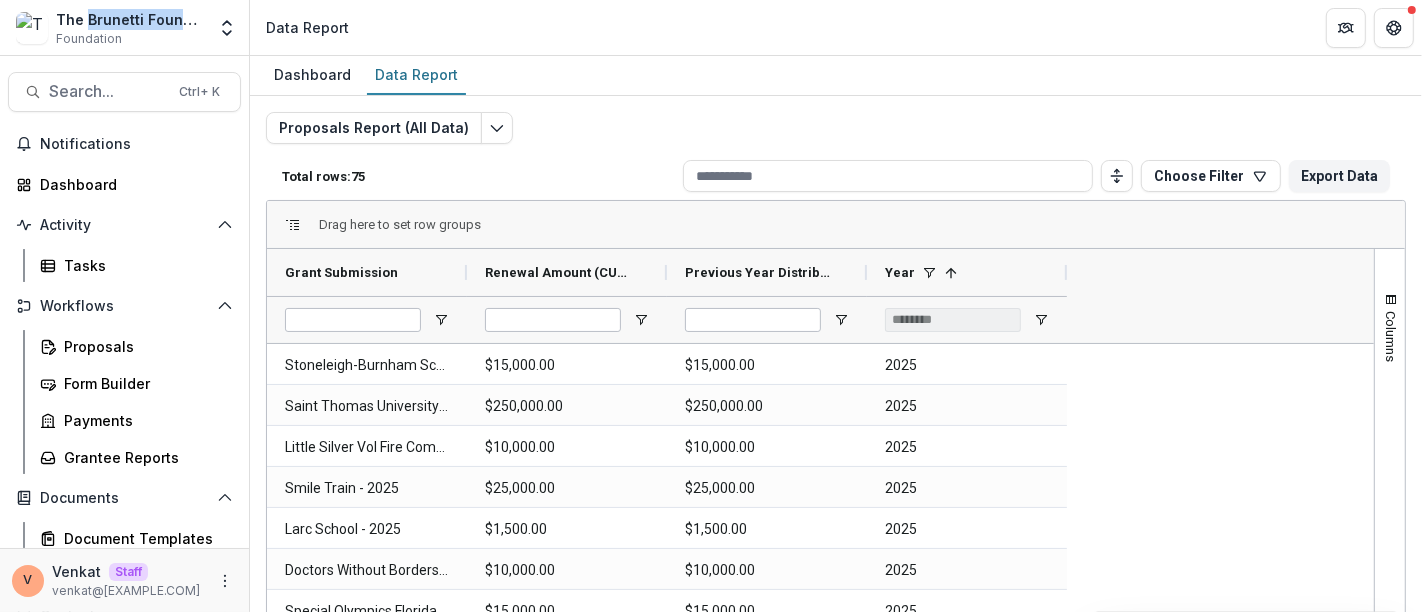 drag, startPoint x: 87, startPoint y: 17, endPoint x: 189, endPoint y: 18, distance: 102.0049 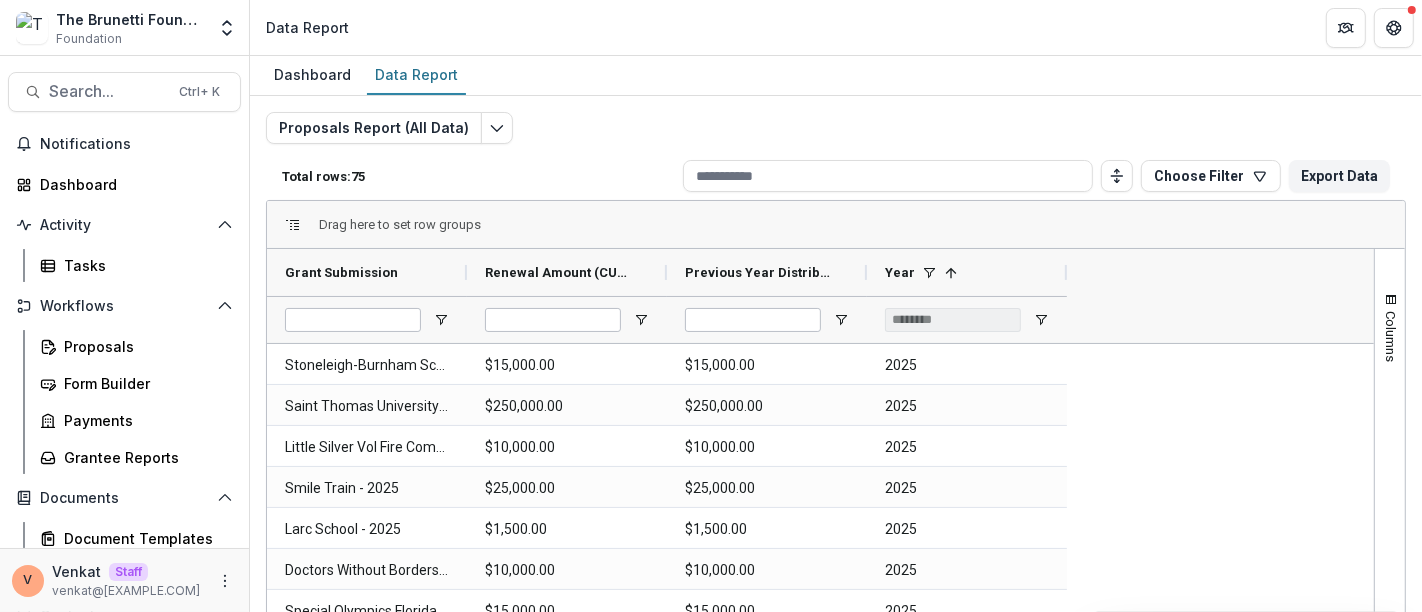 click on "Data Report" at bounding box center (836, 27) 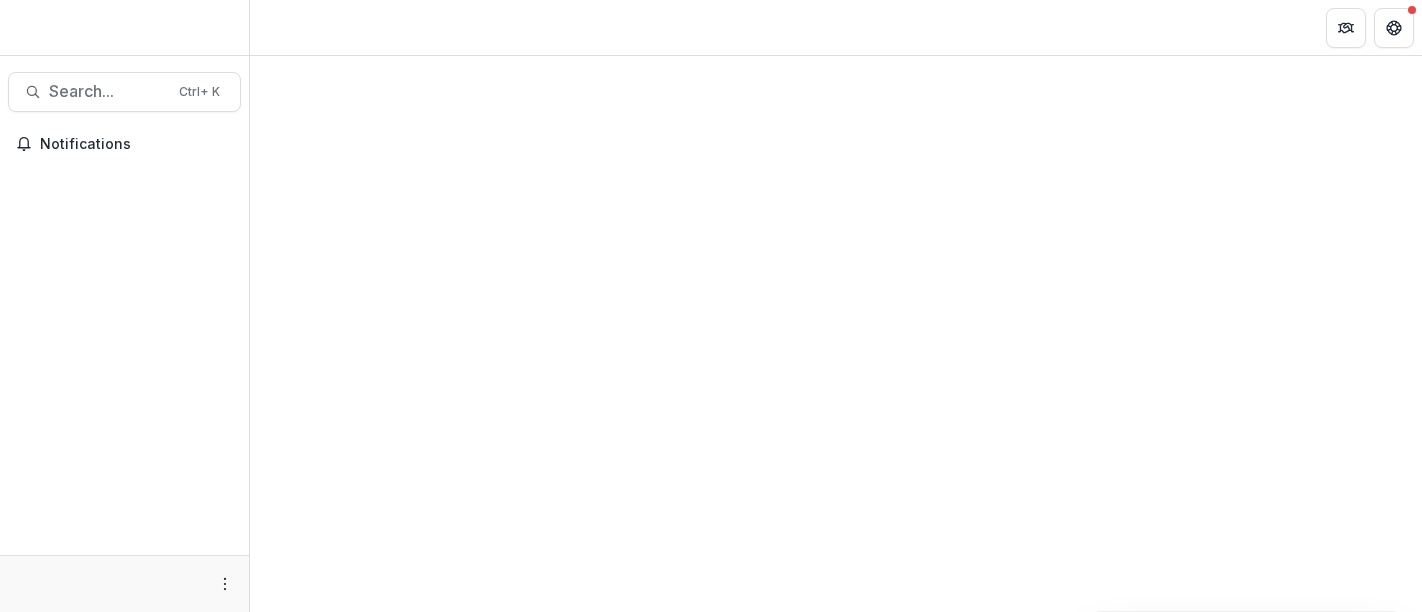 scroll, scrollTop: 0, scrollLeft: 0, axis: both 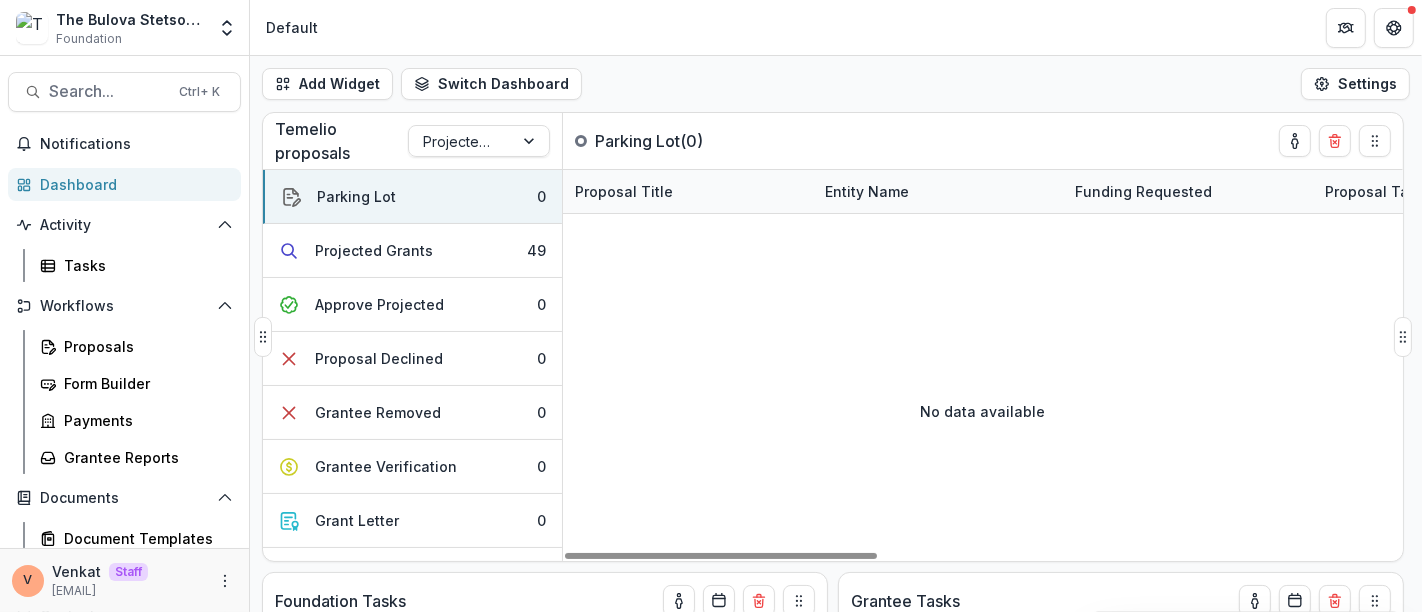 click on "No data available" at bounding box center (983, 411) 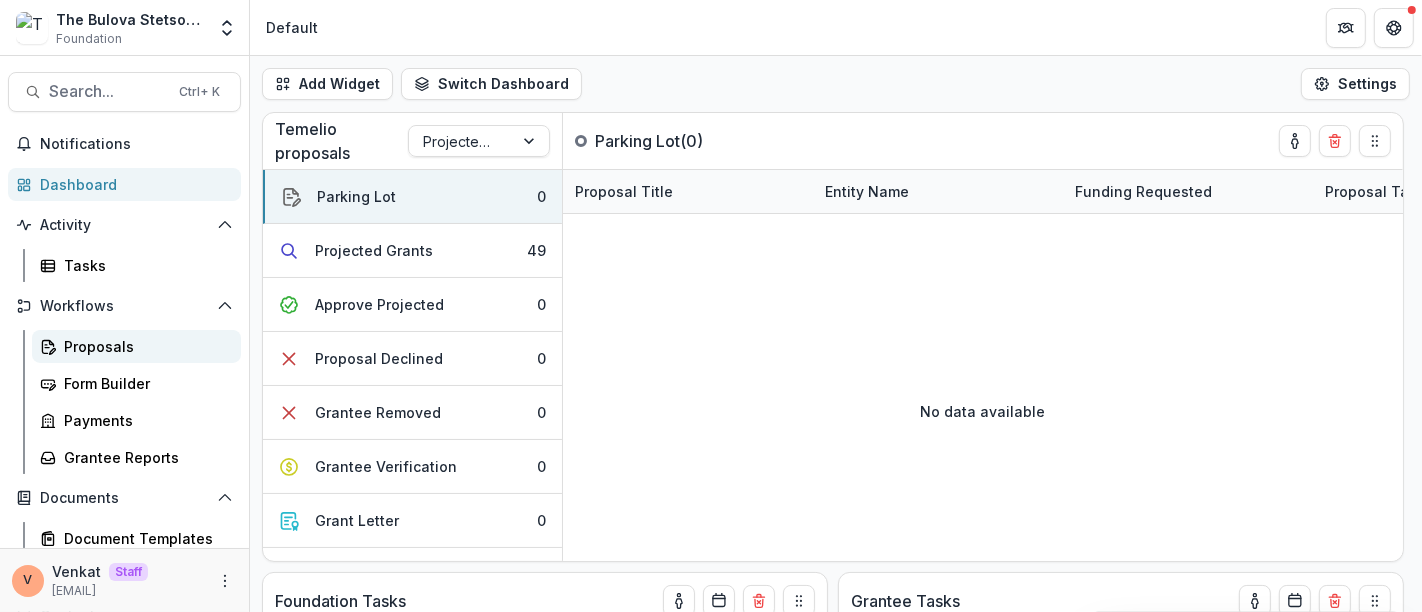 click on "Proposals" at bounding box center [144, 346] 